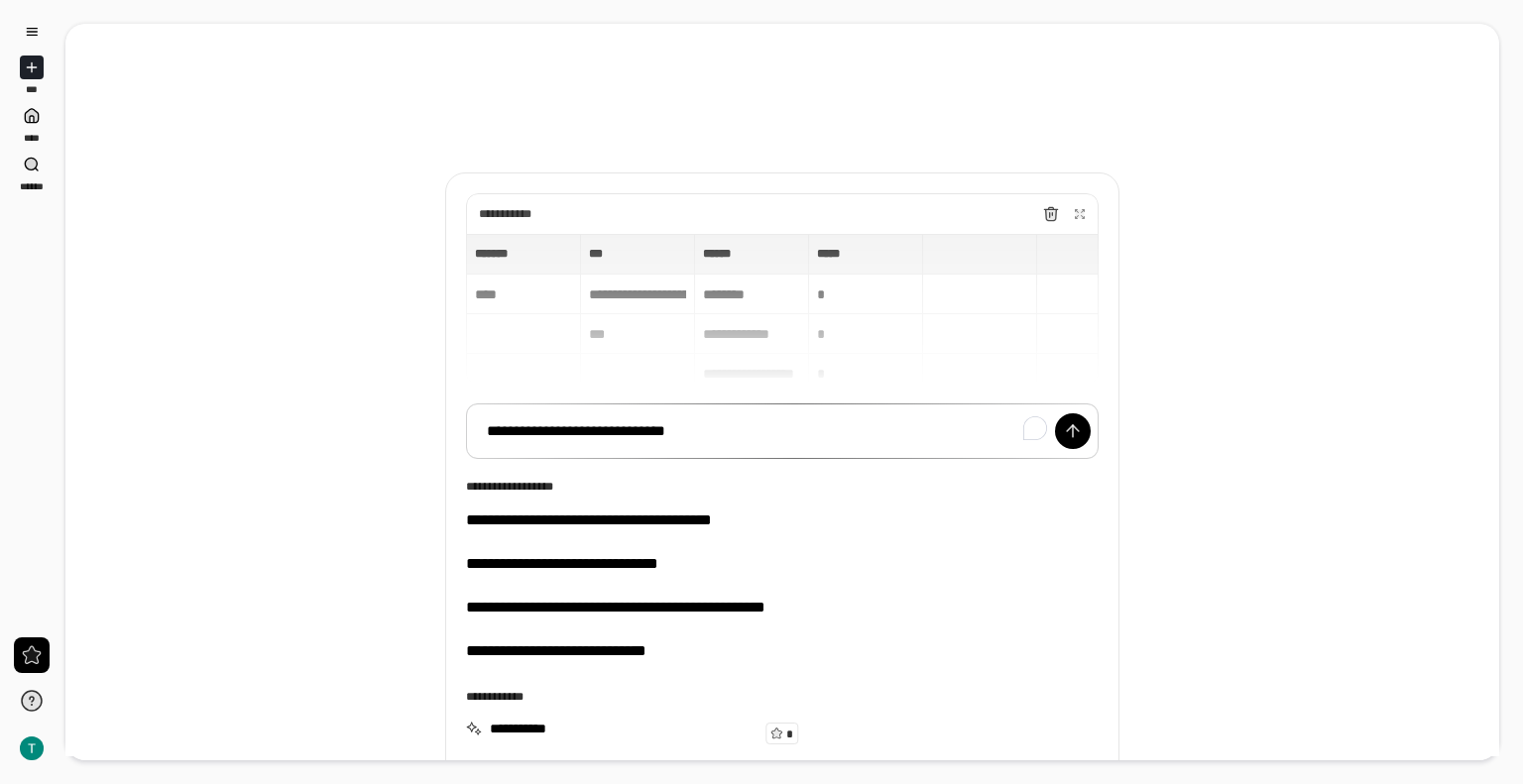 scroll, scrollTop: 0, scrollLeft: 0, axis: both 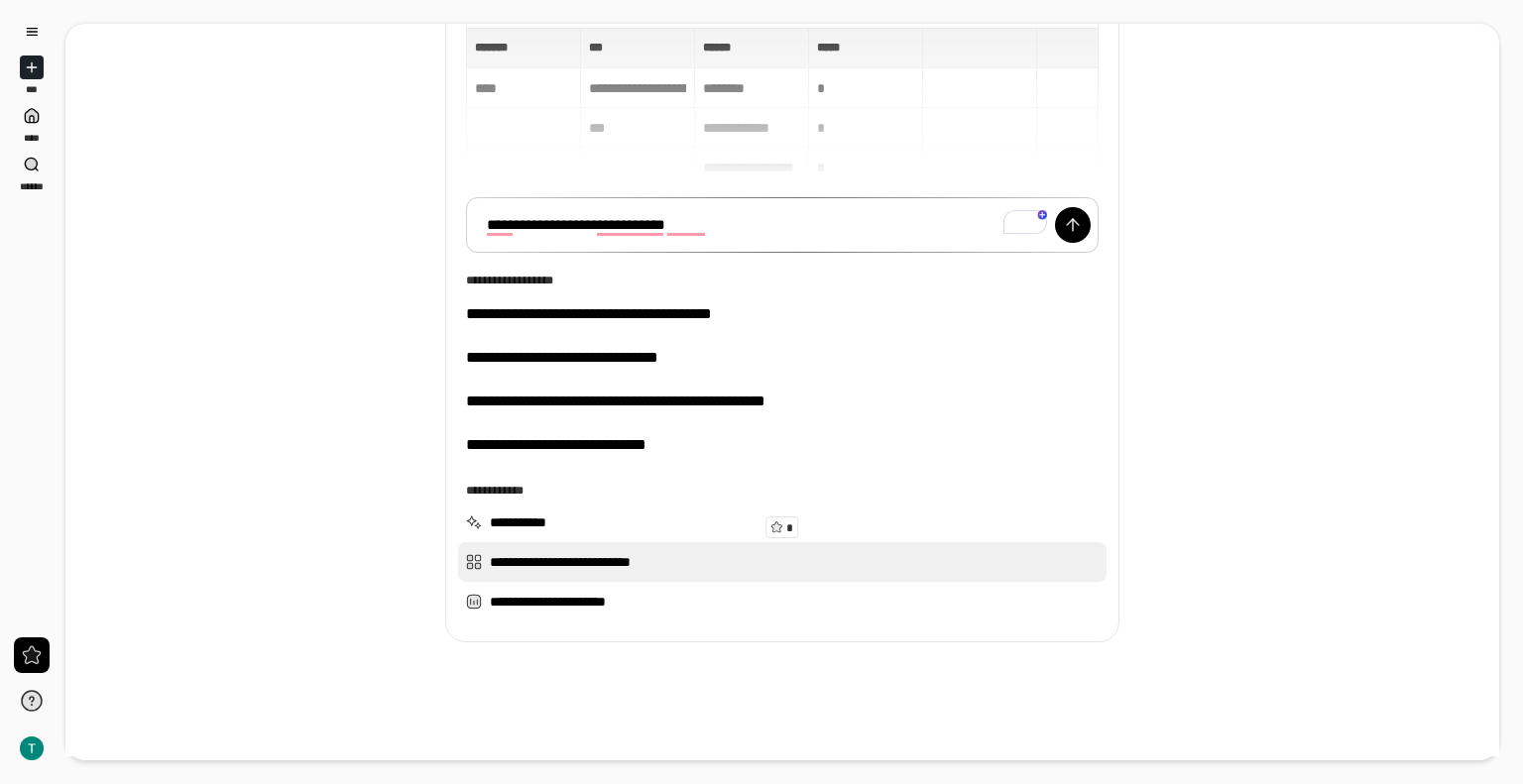 click on "**********" at bounding box center [782, 562] 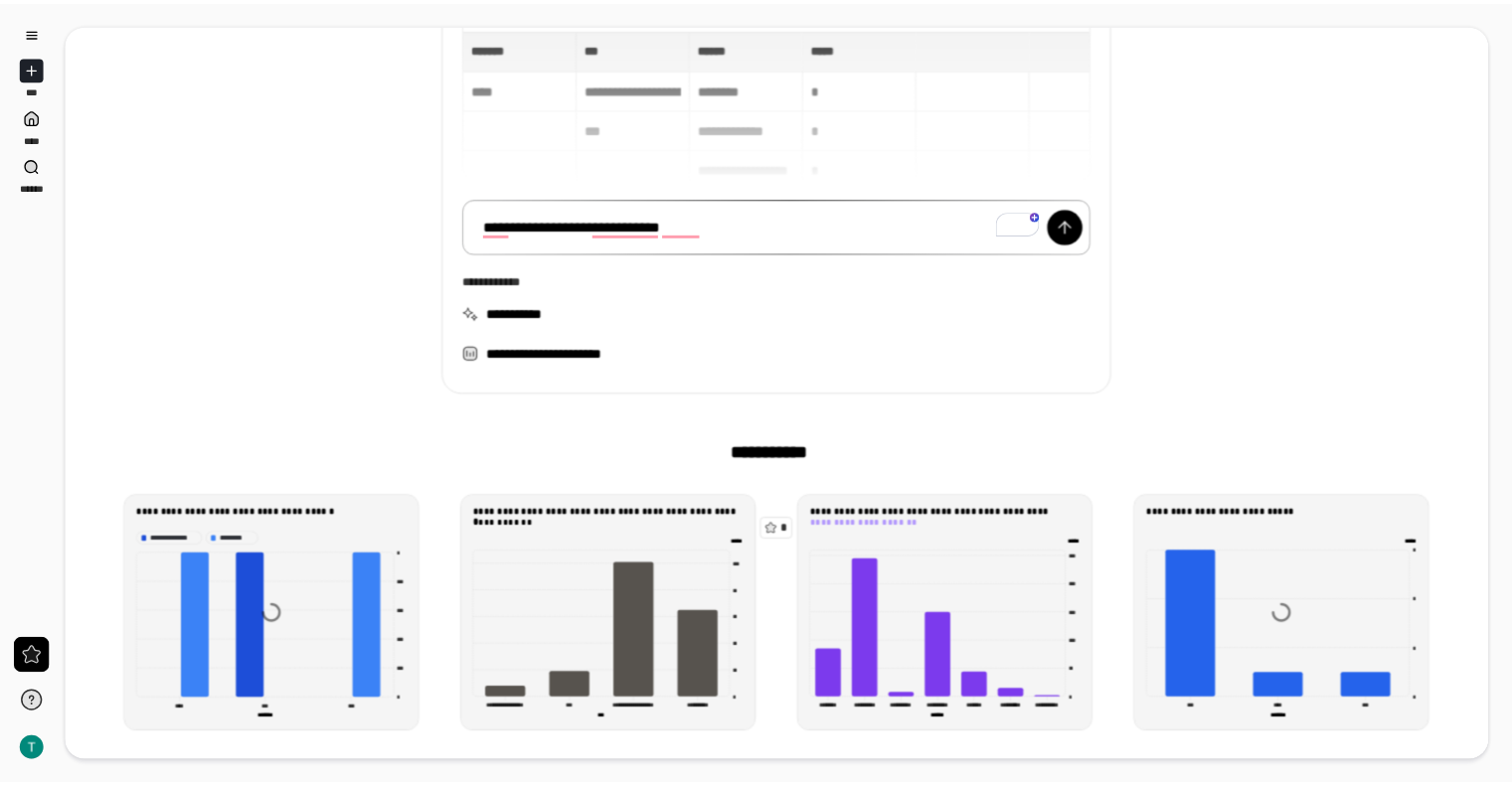 scroll, scrollTop: 415, scrollLeft: 0, axis: vertical 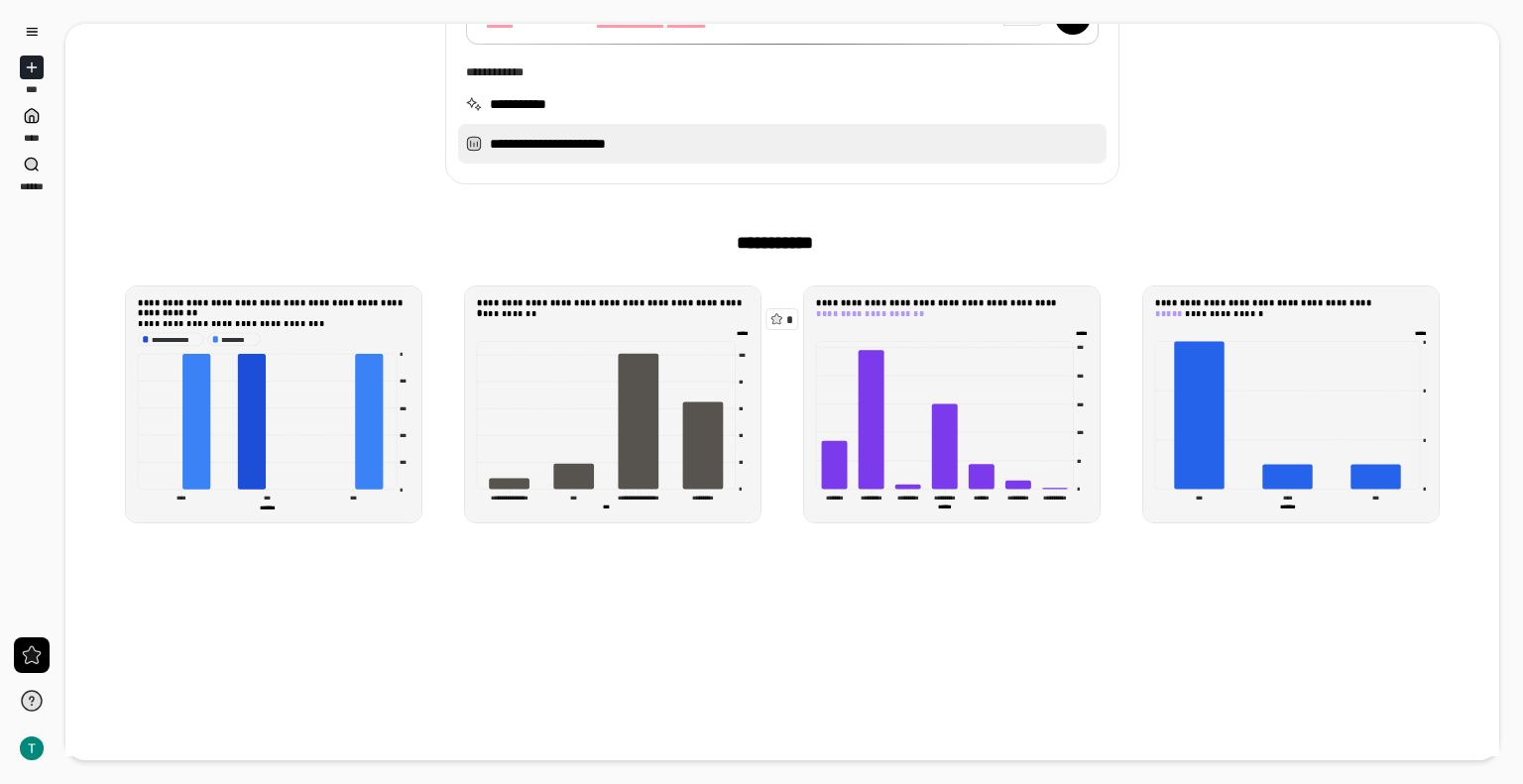click on "**********" at bounding box center [782, 144] 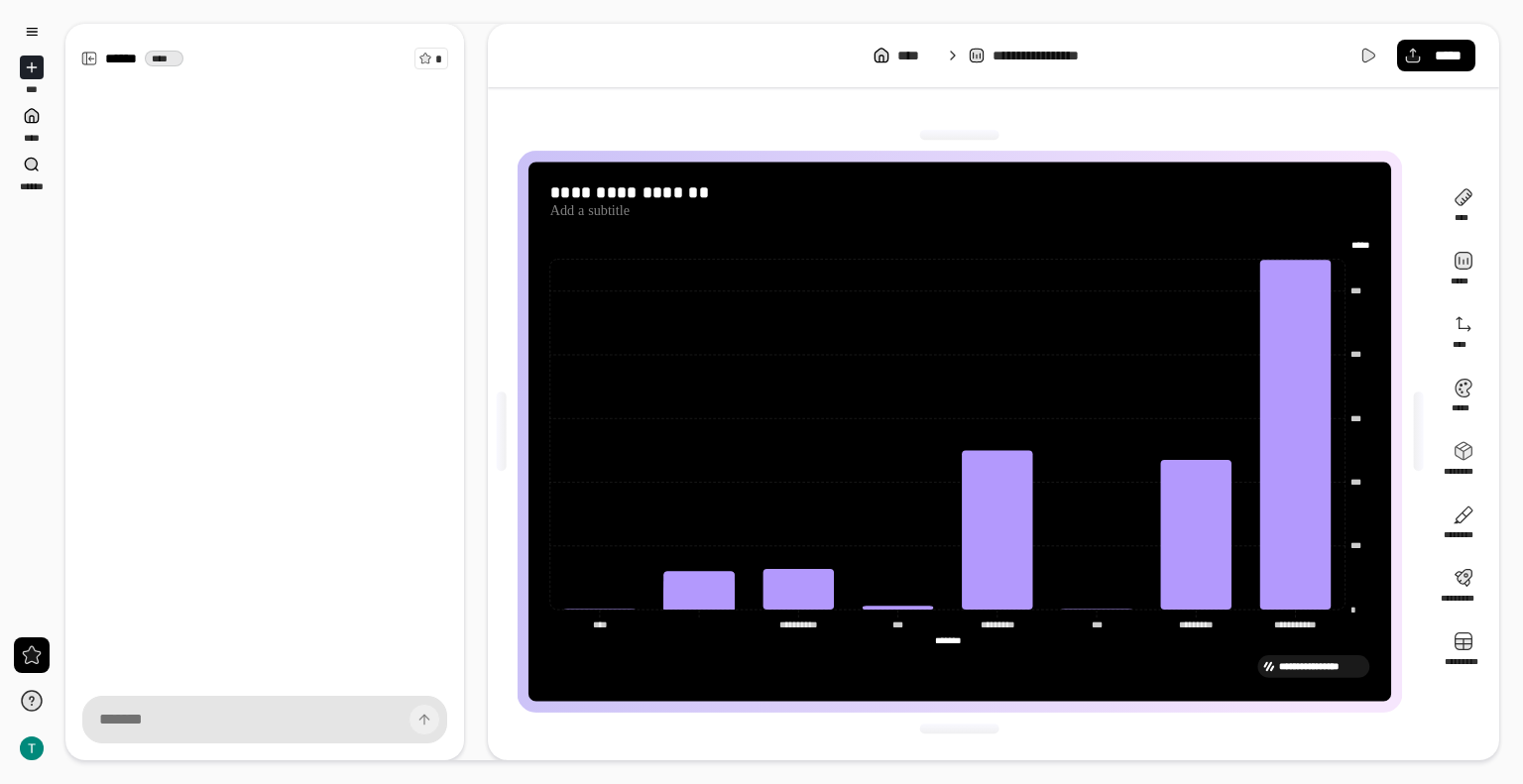 click on "**********" at bounding box center (1053, 56) 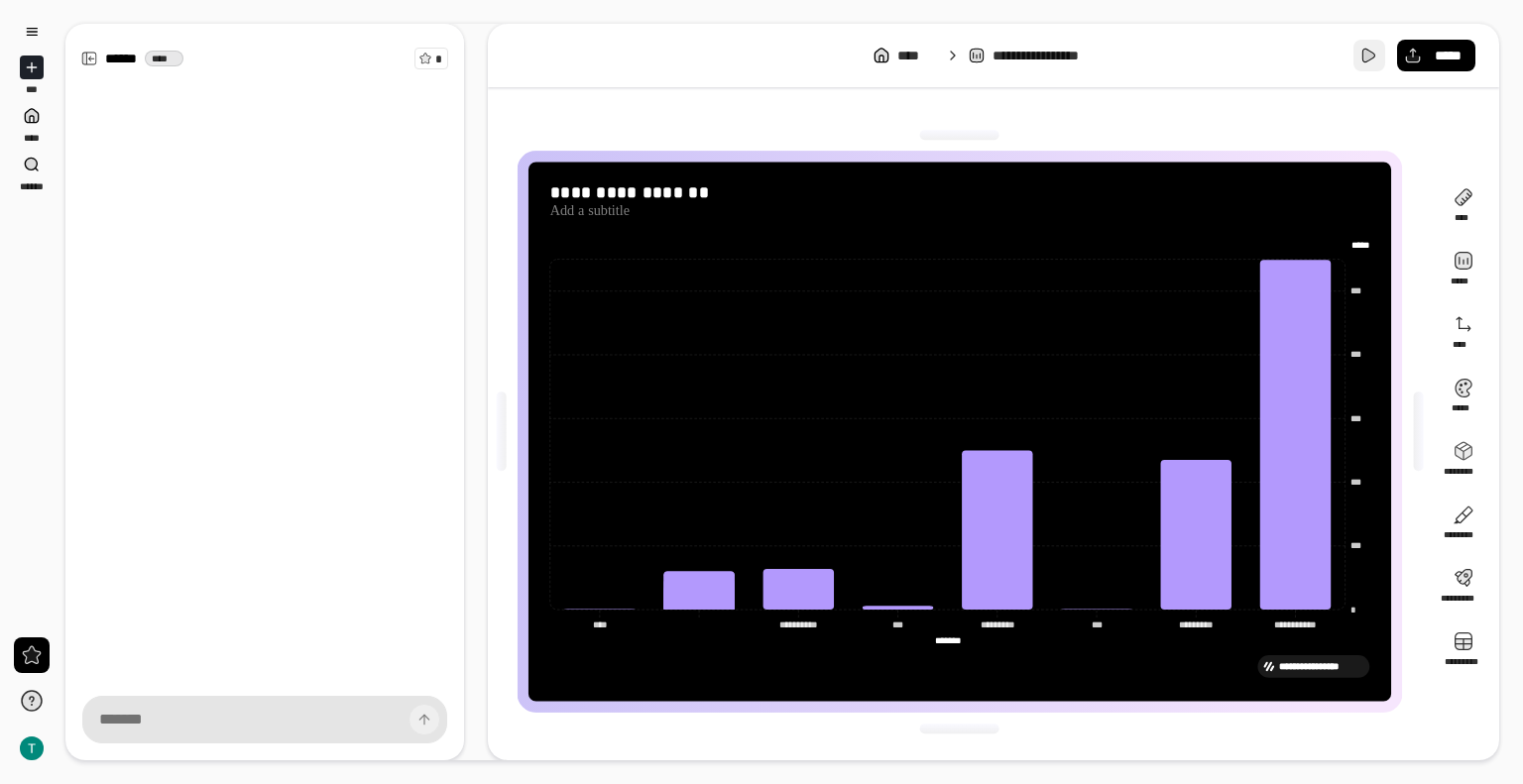 click at bounding box center (1369, 56) 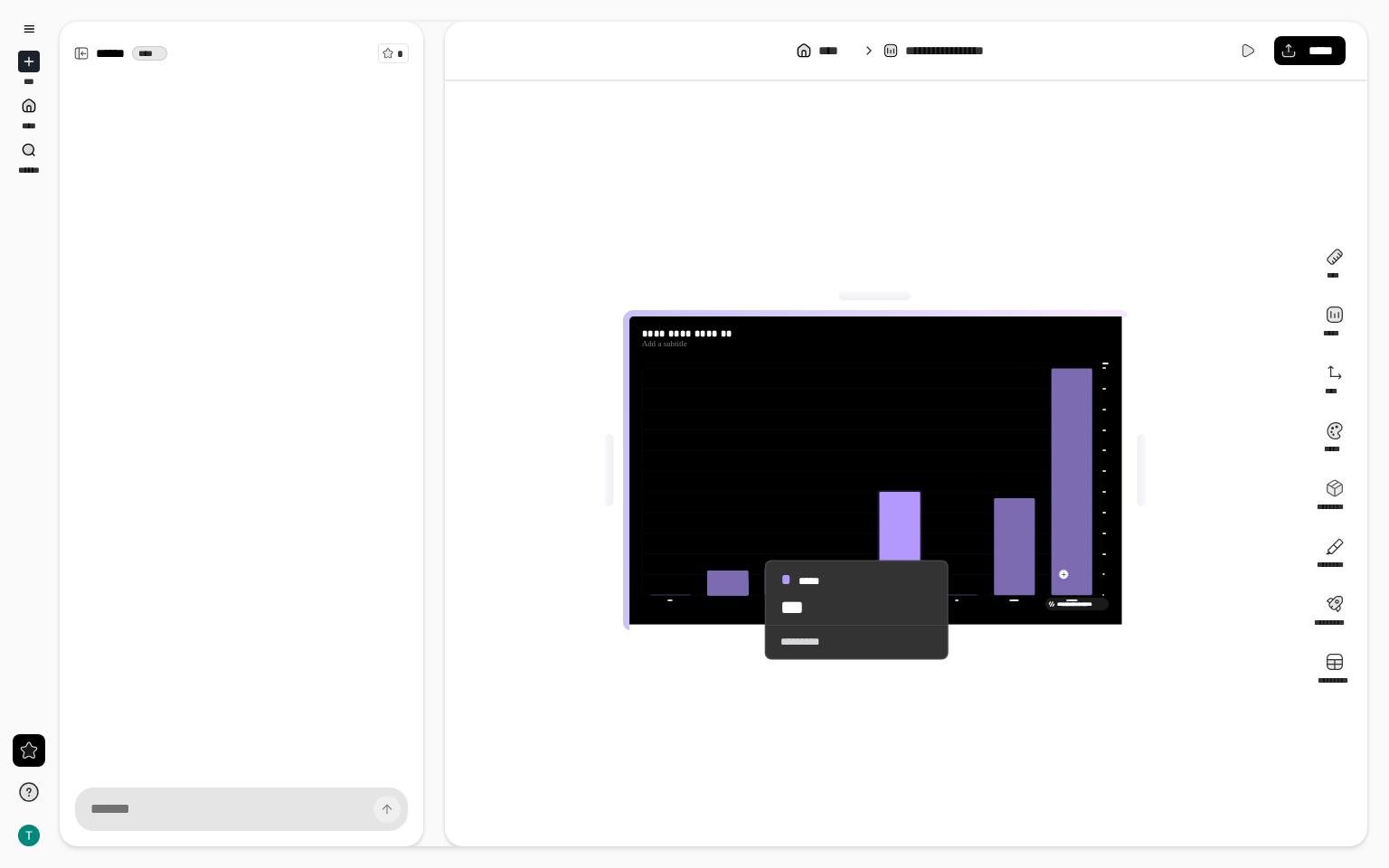 click 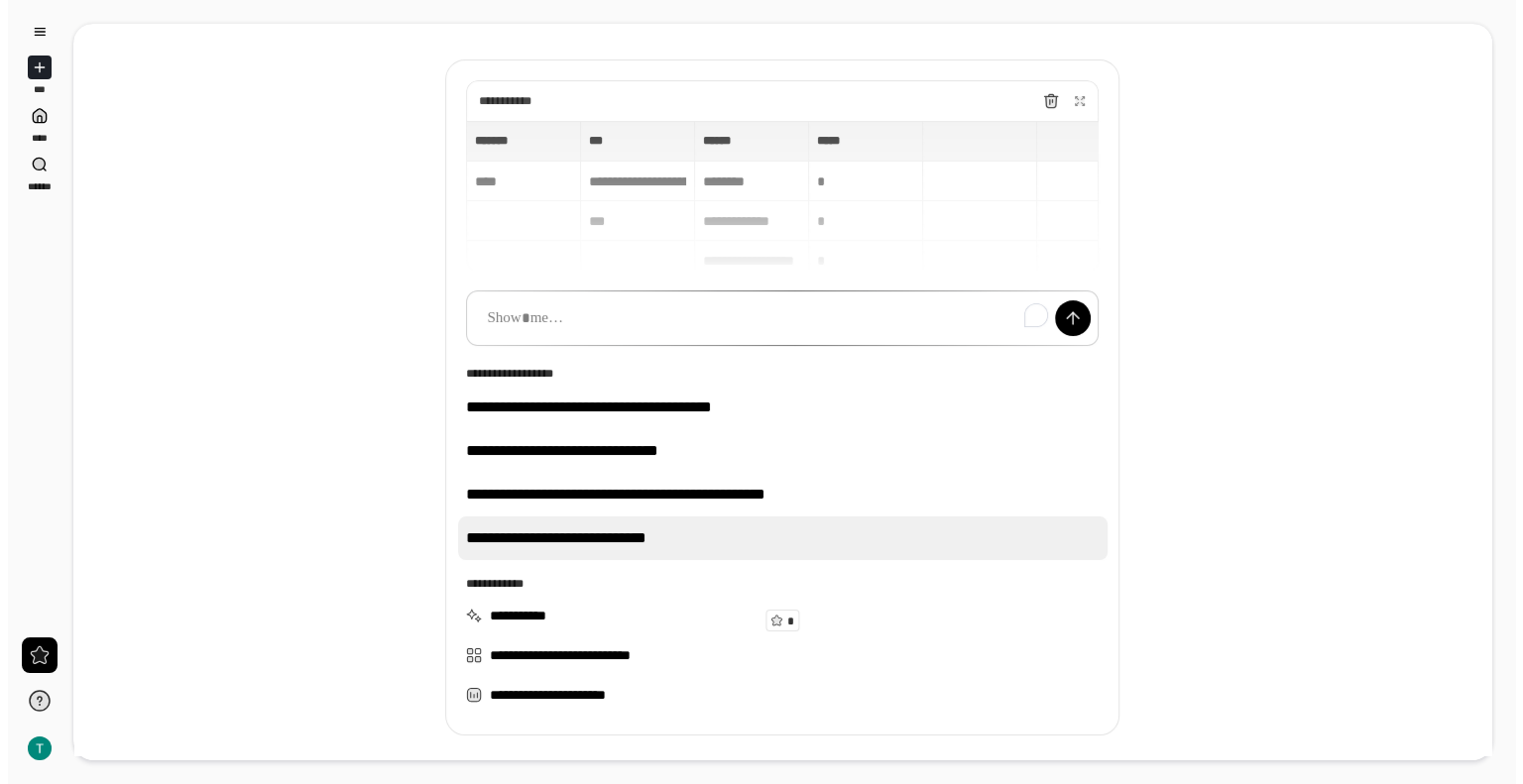 scroll, scrollTop: 198, scrollLeft: 0, axis: vertical 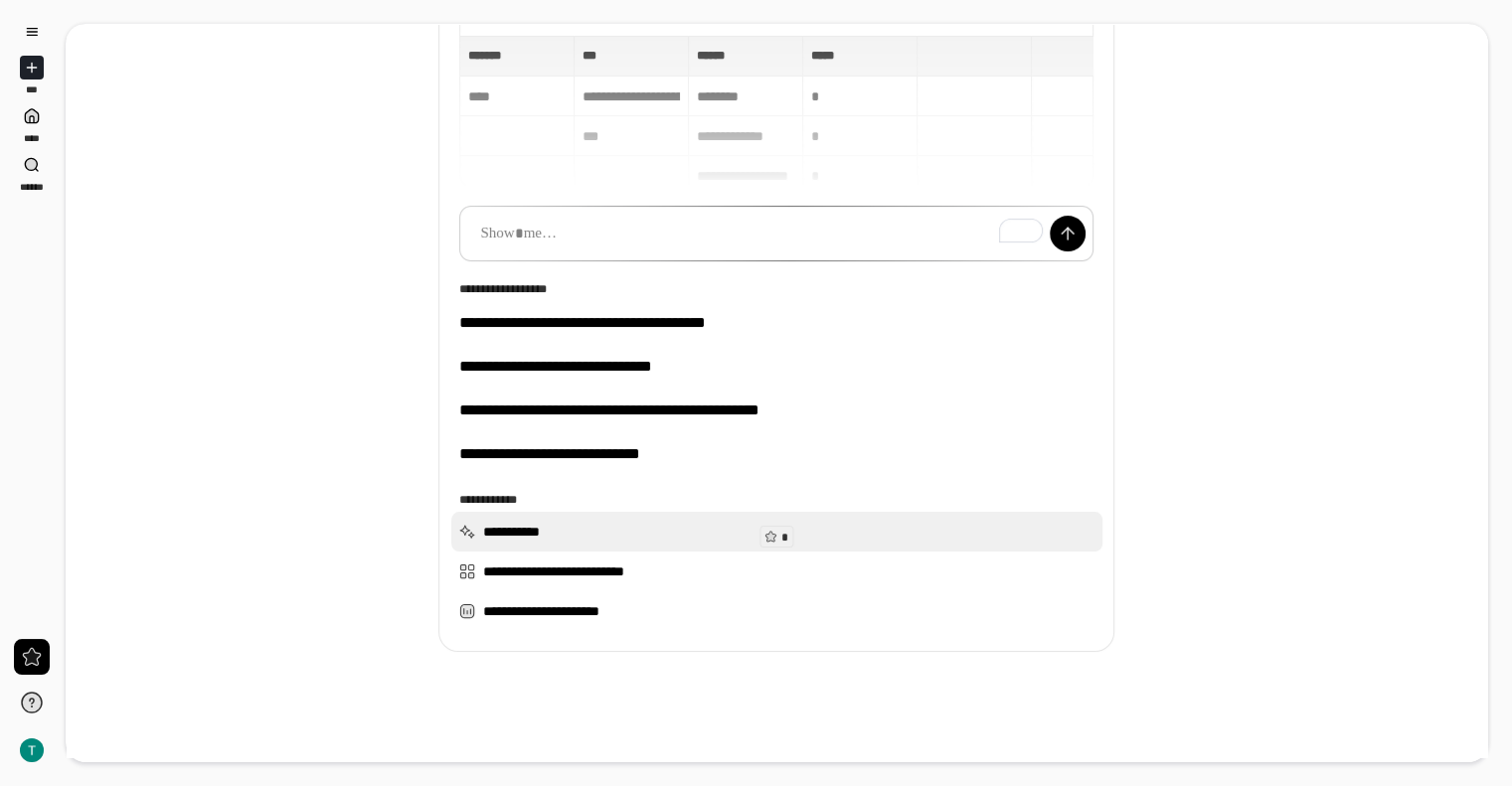 click on "**********" at bounding box center [776, 532] 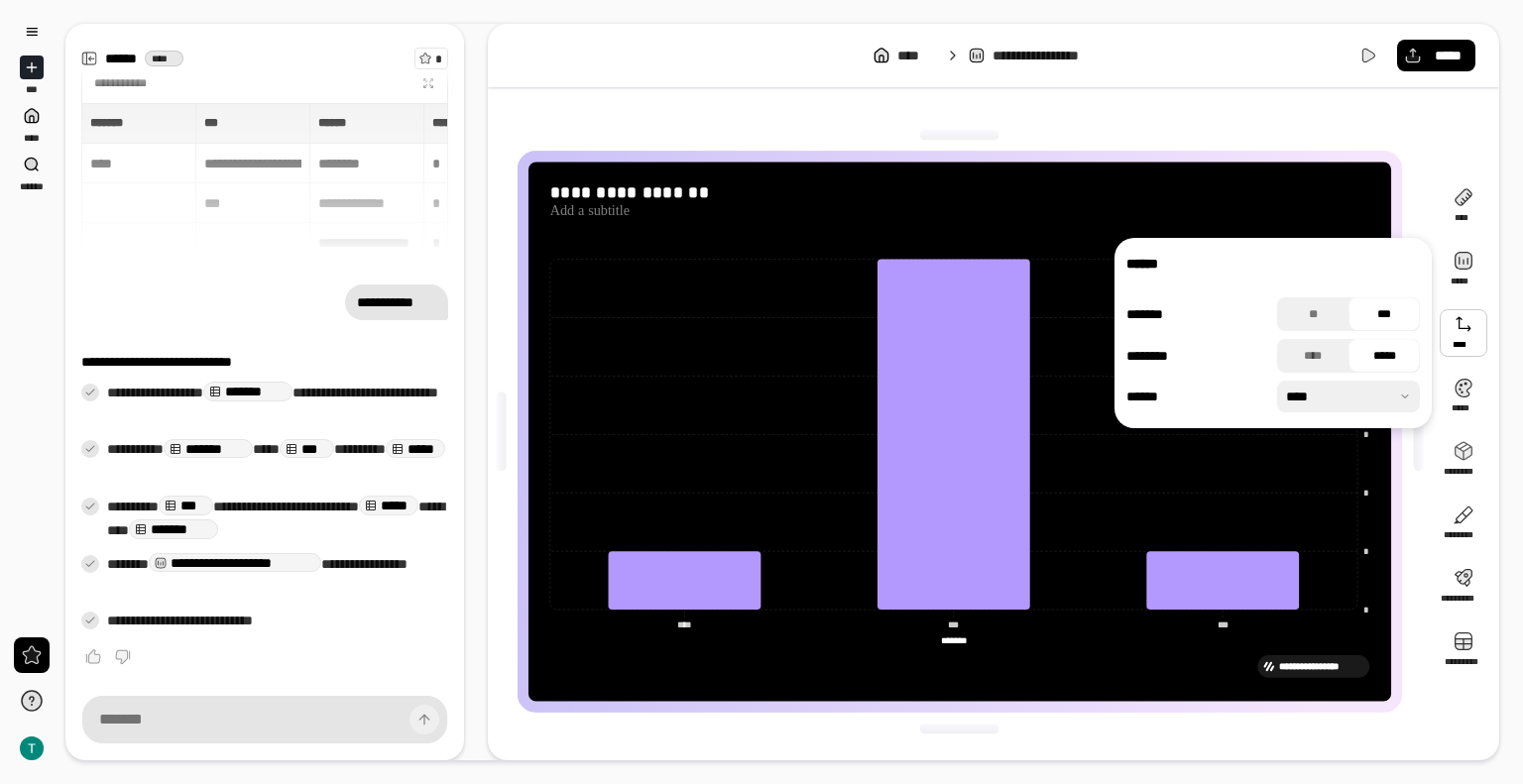 click at bounding box center [1464, 333] 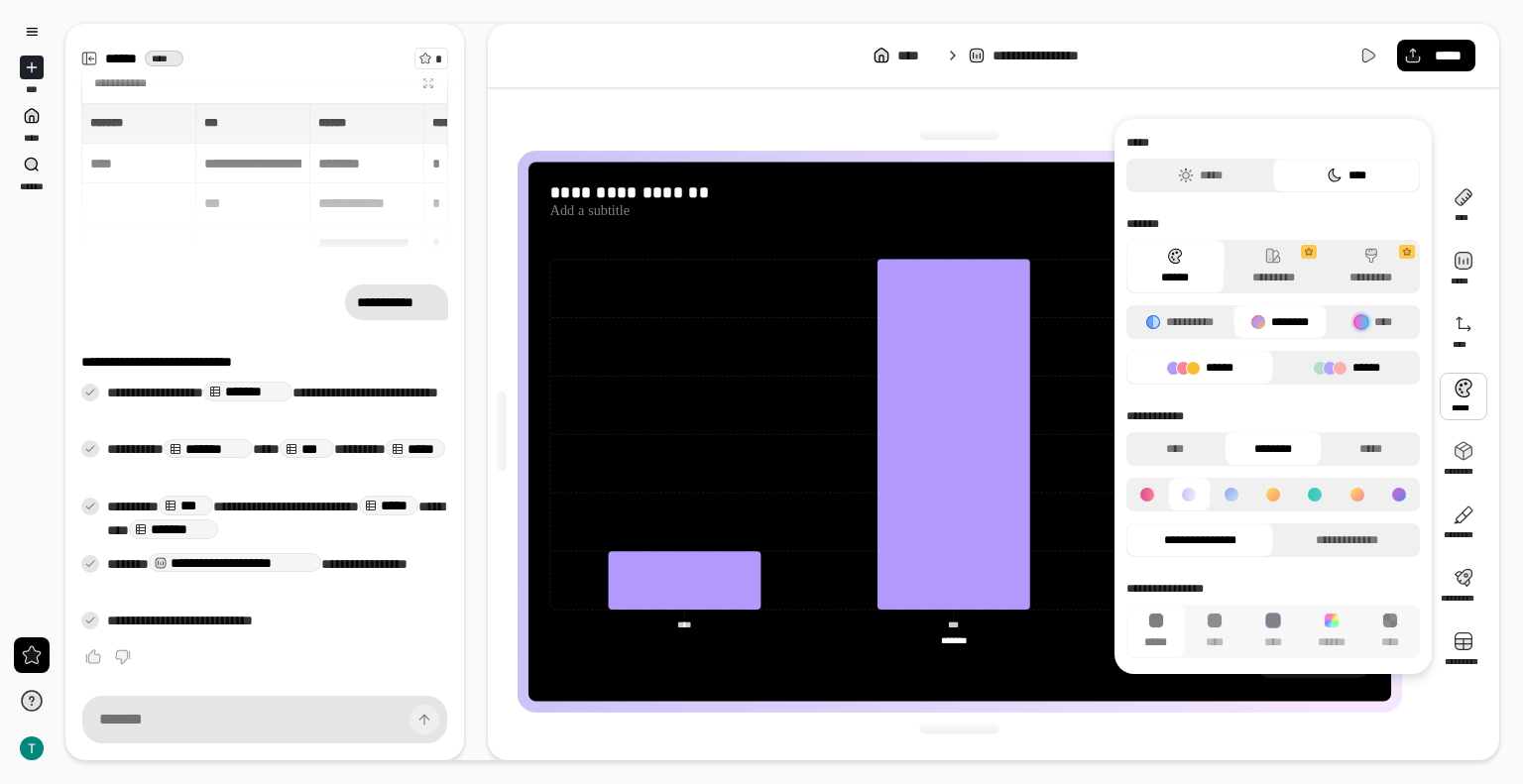 click on "******" at bounding box center [1347, 368] 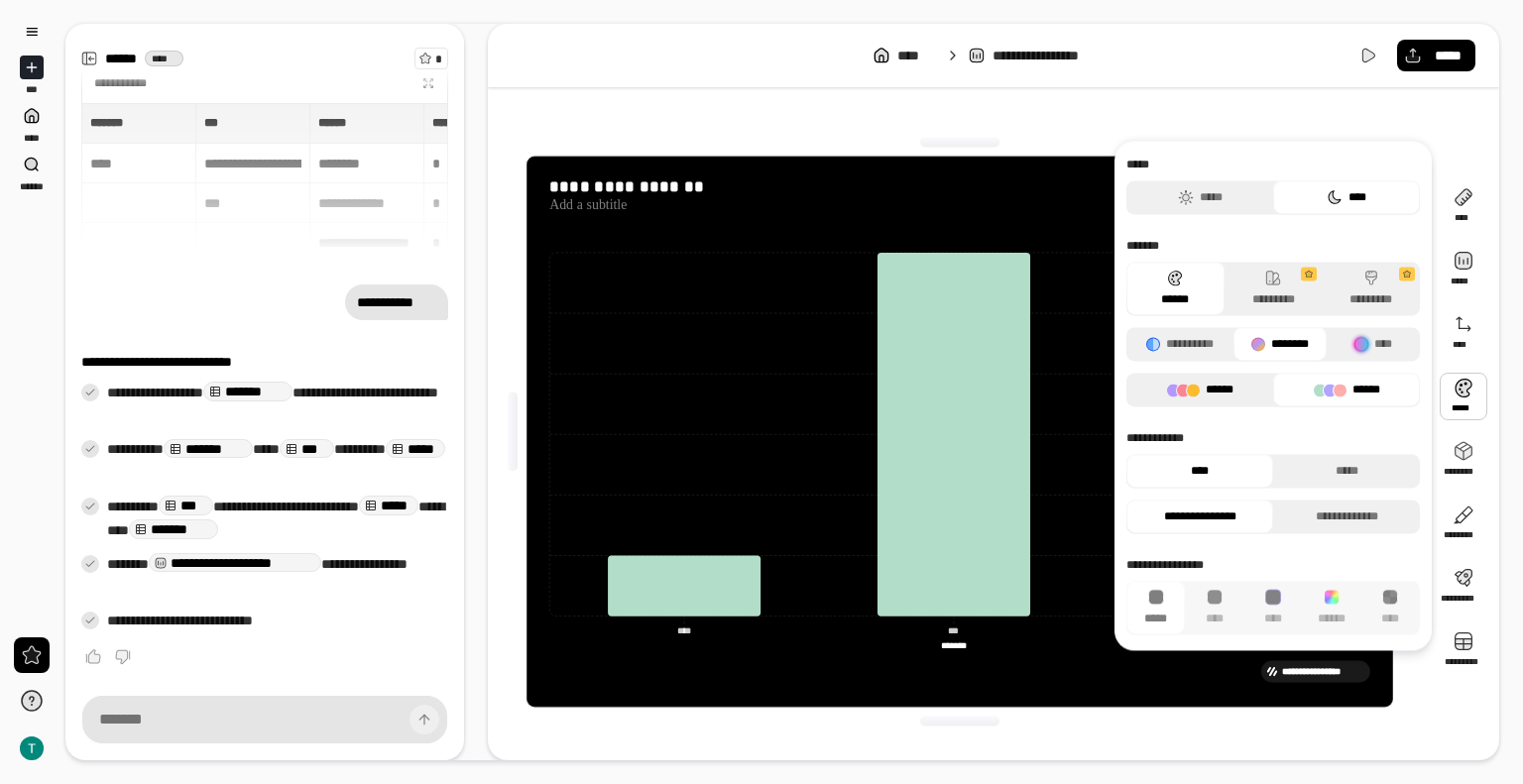 click on "******" at bounding box center (1200, 390) 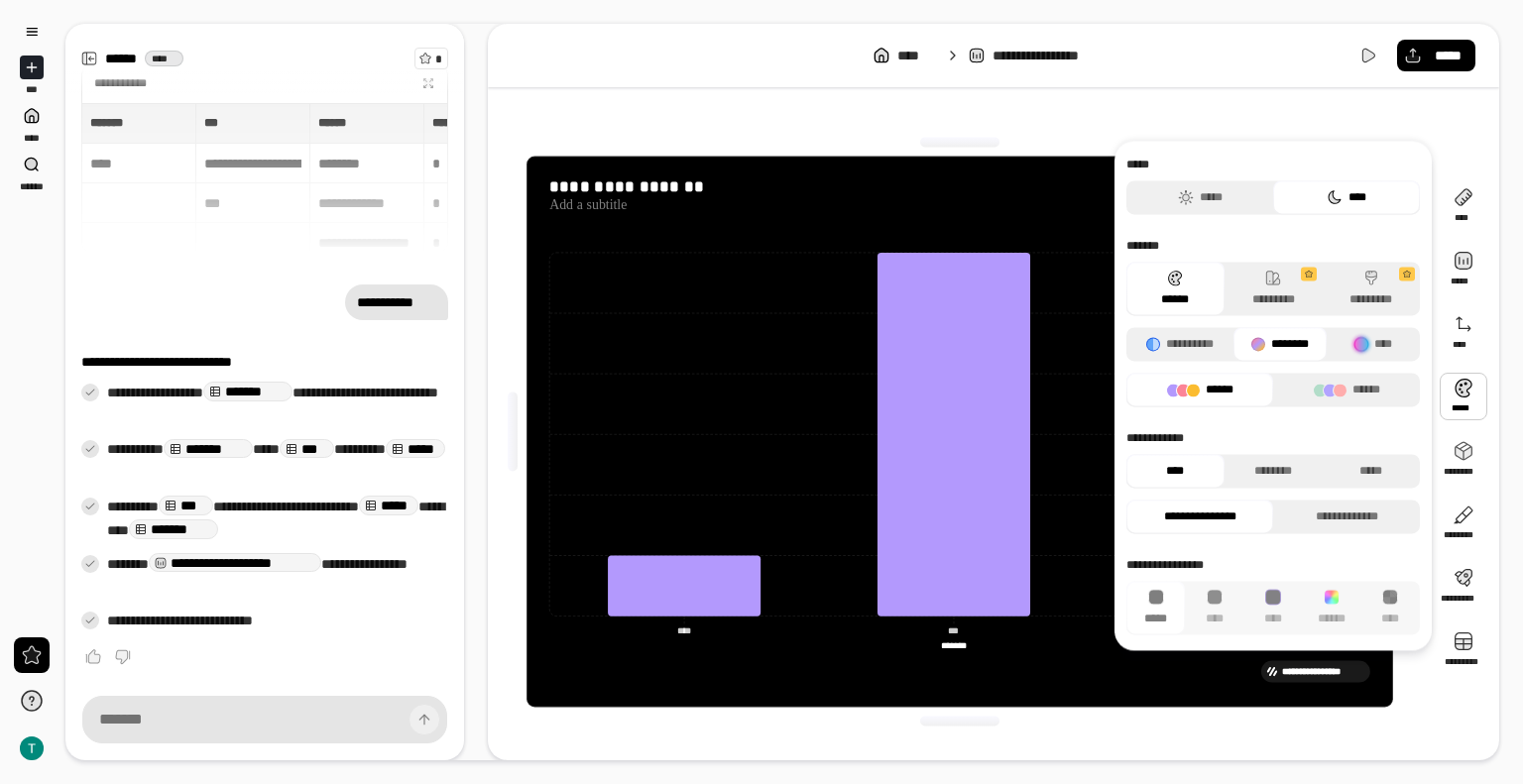 click on "**********" at bounding box center [1200, 516] 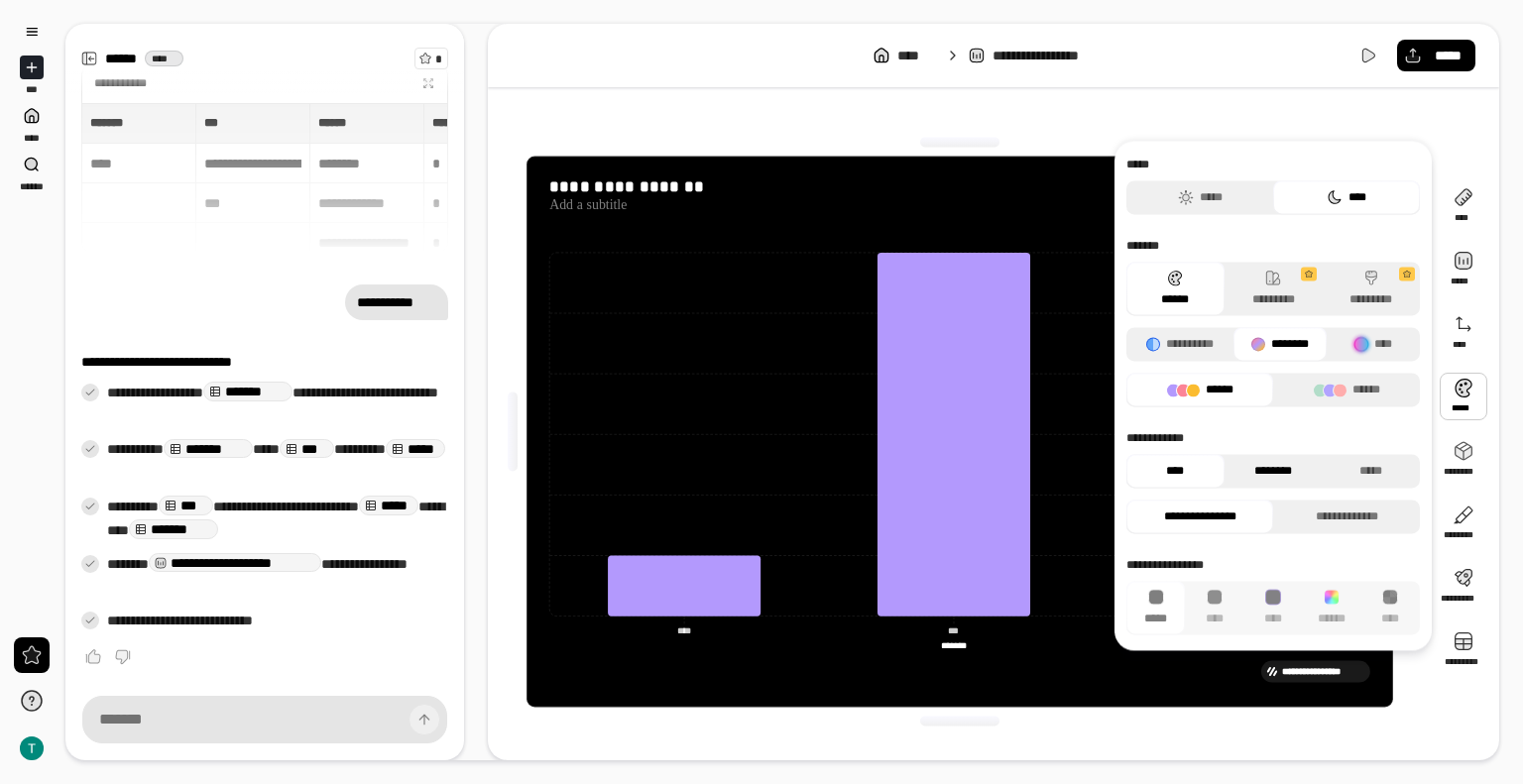 click on "********" at bounding box center [1273, 471] 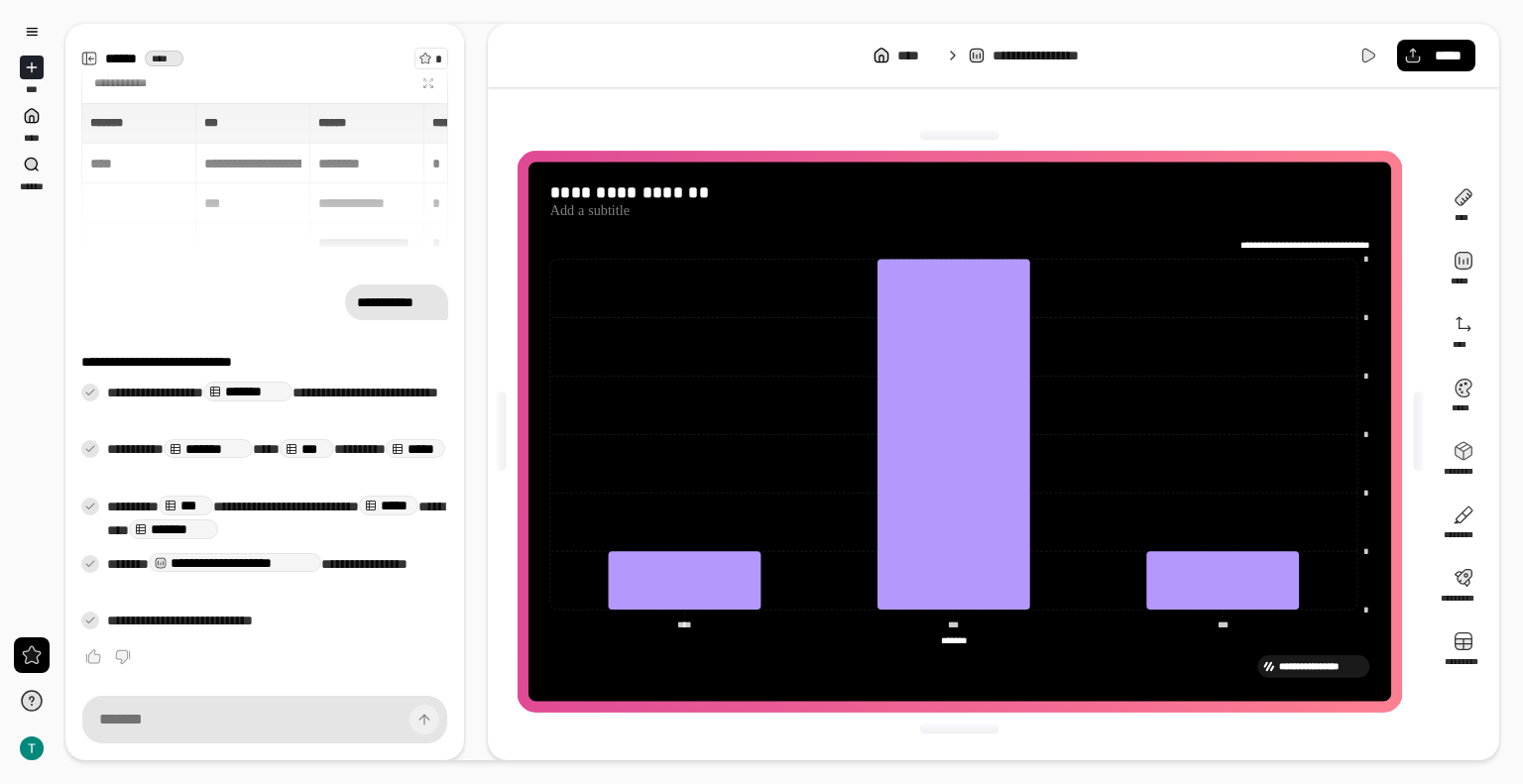 click on "**********" at bounding box center [994, 431] 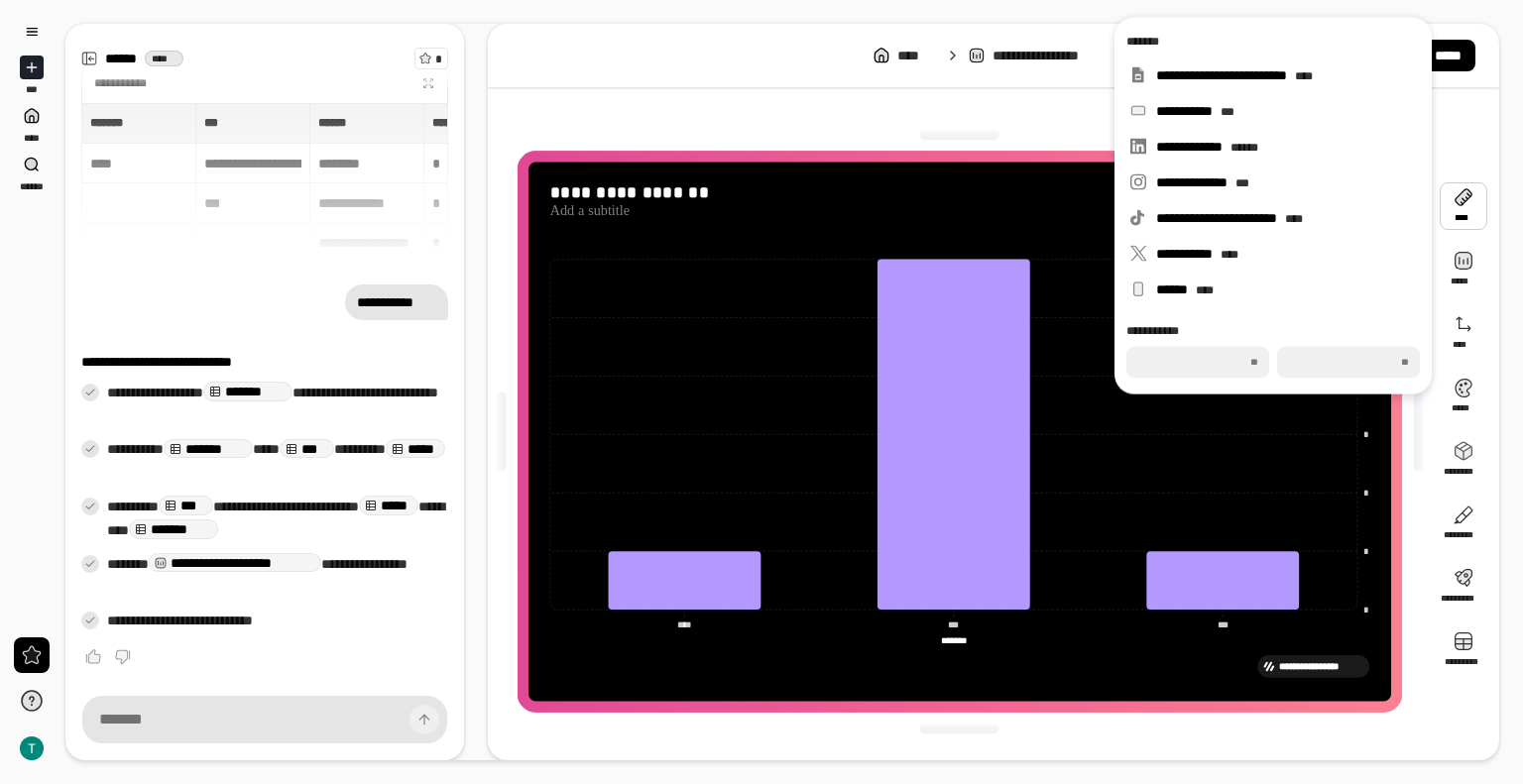 click on "**********" at bounding box center [960, 431] 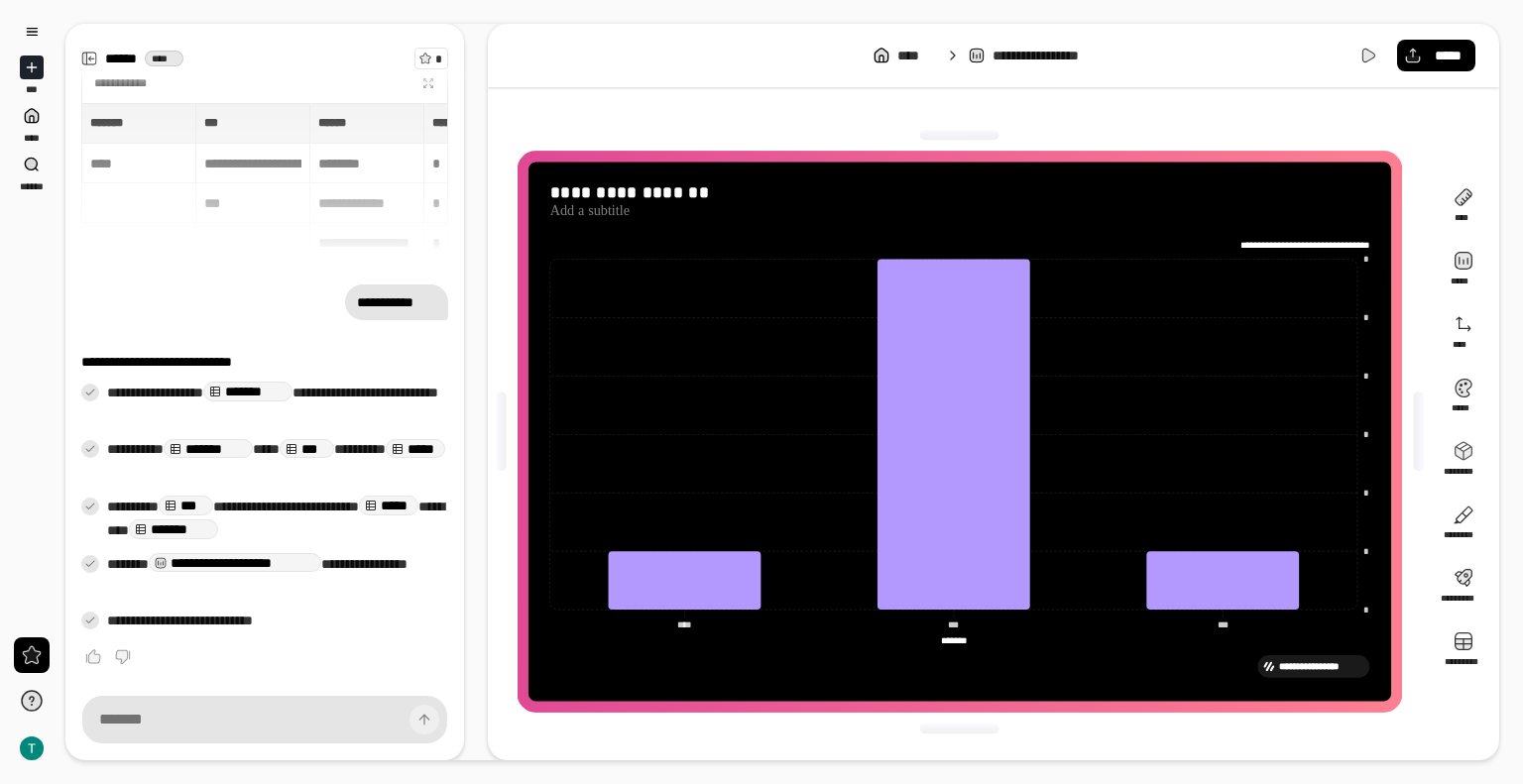 click on "**********" at bounding box center [1053, 56] 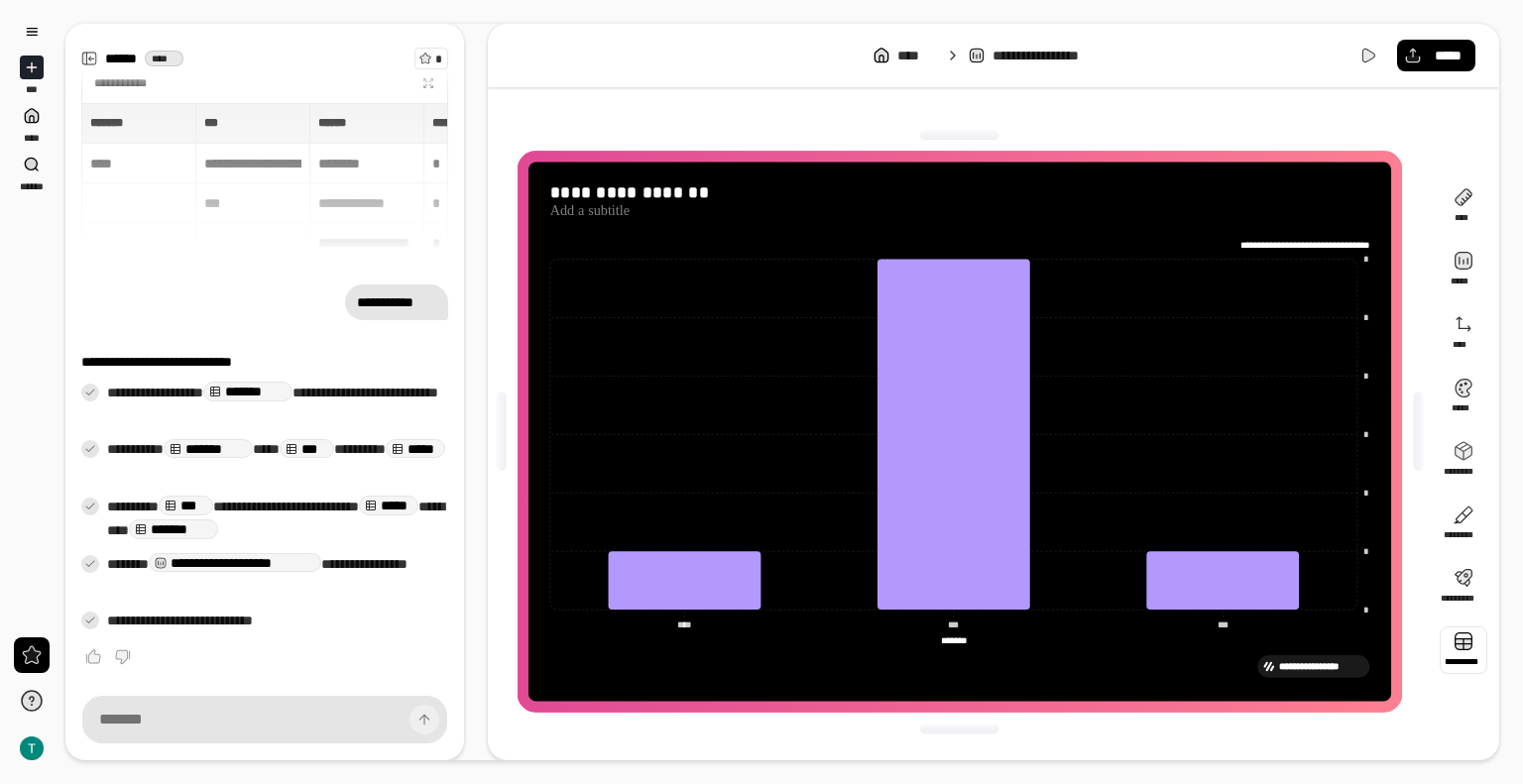 click at bounding box center [1464, 650] 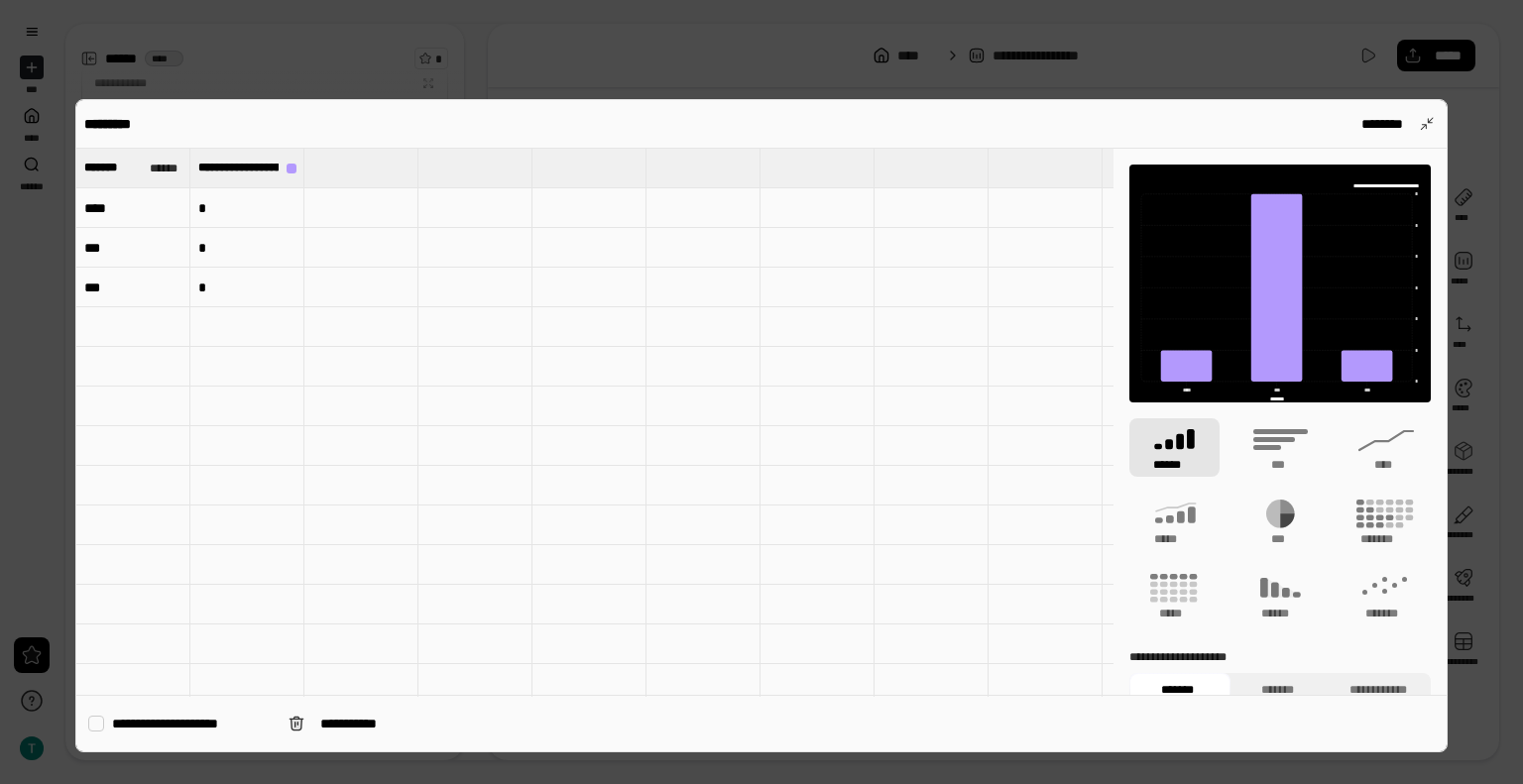 click on "*" at bounding box center (247, 208) 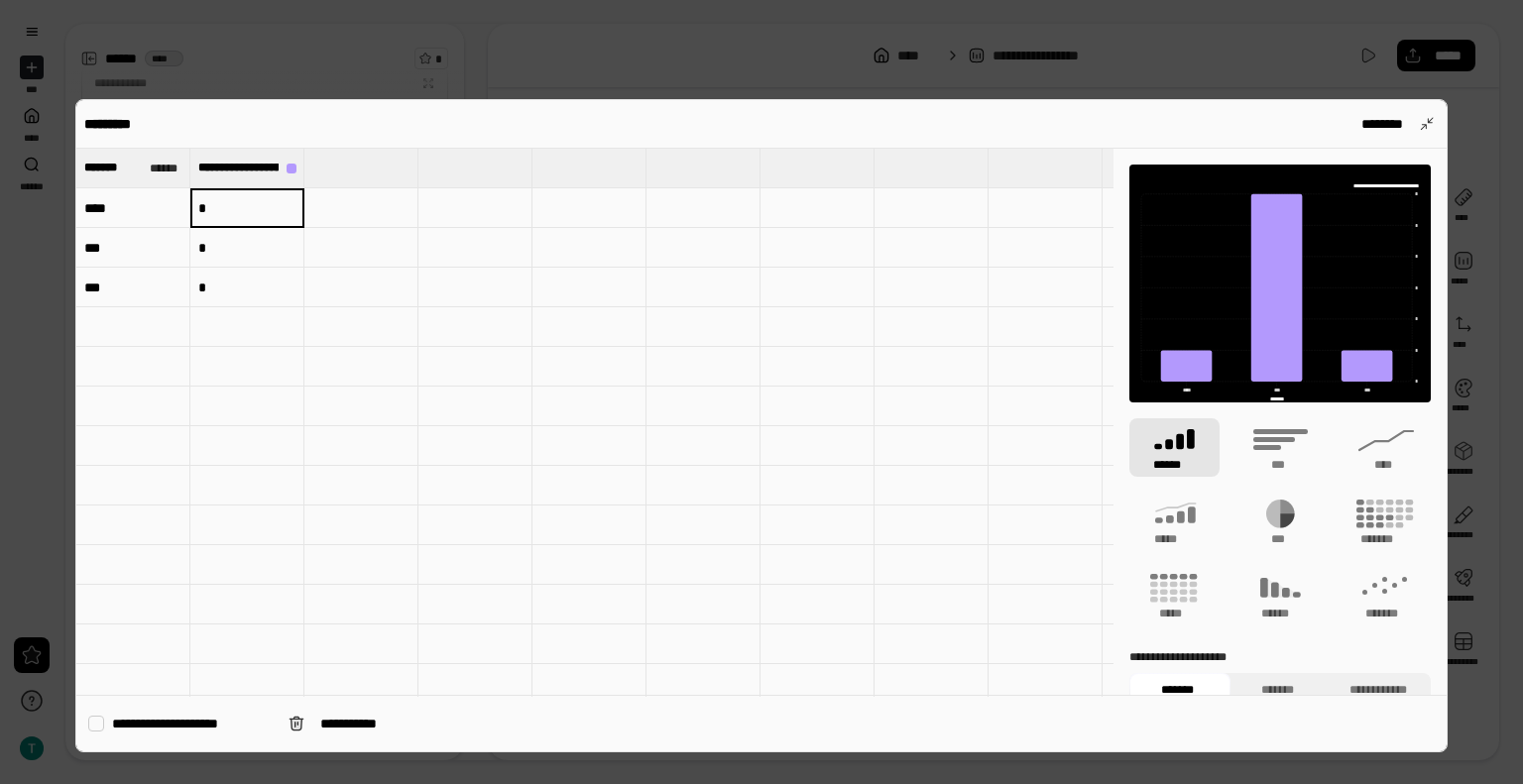 click at bounding box center [361, 168] 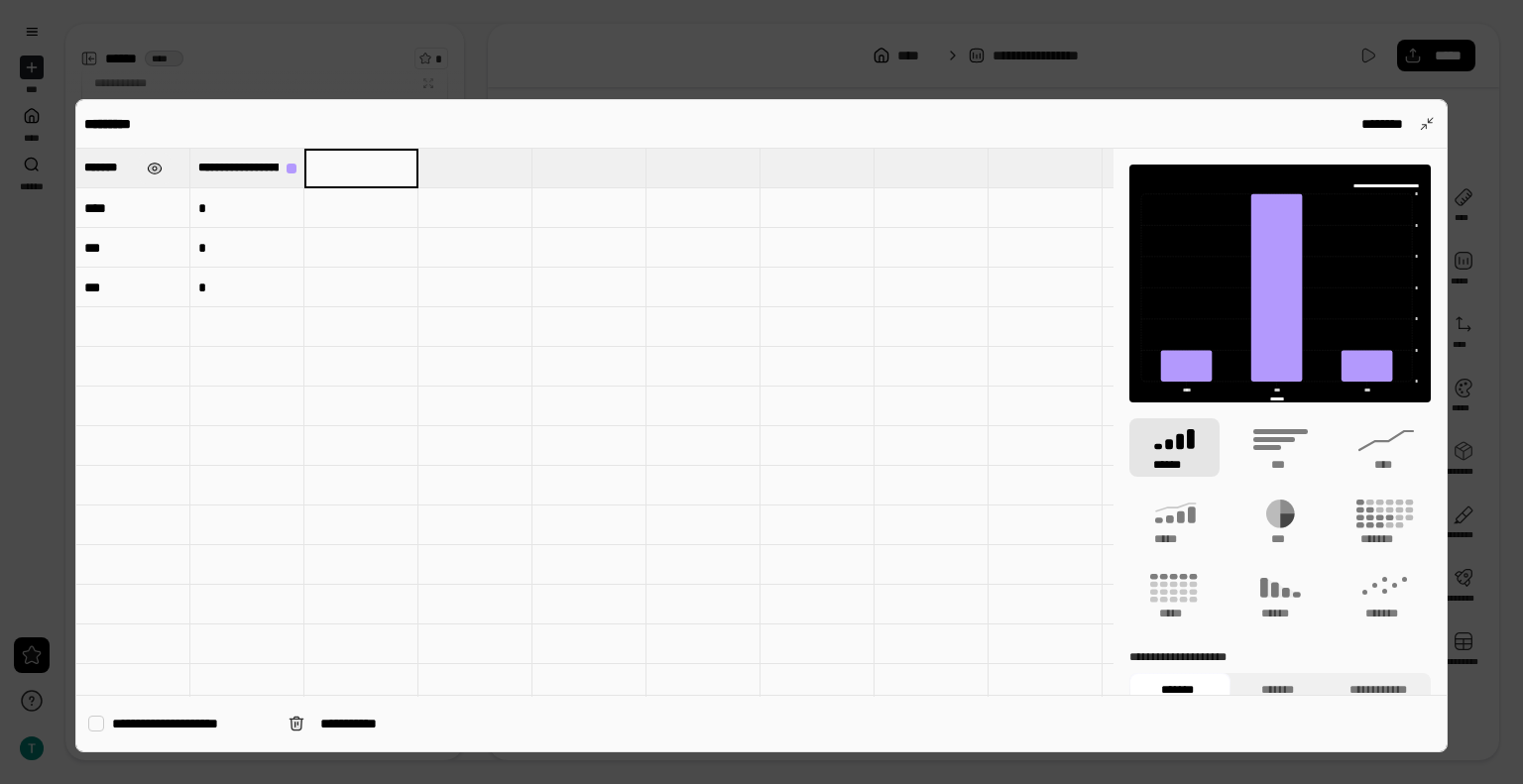 click at bounding box center [155, 168] 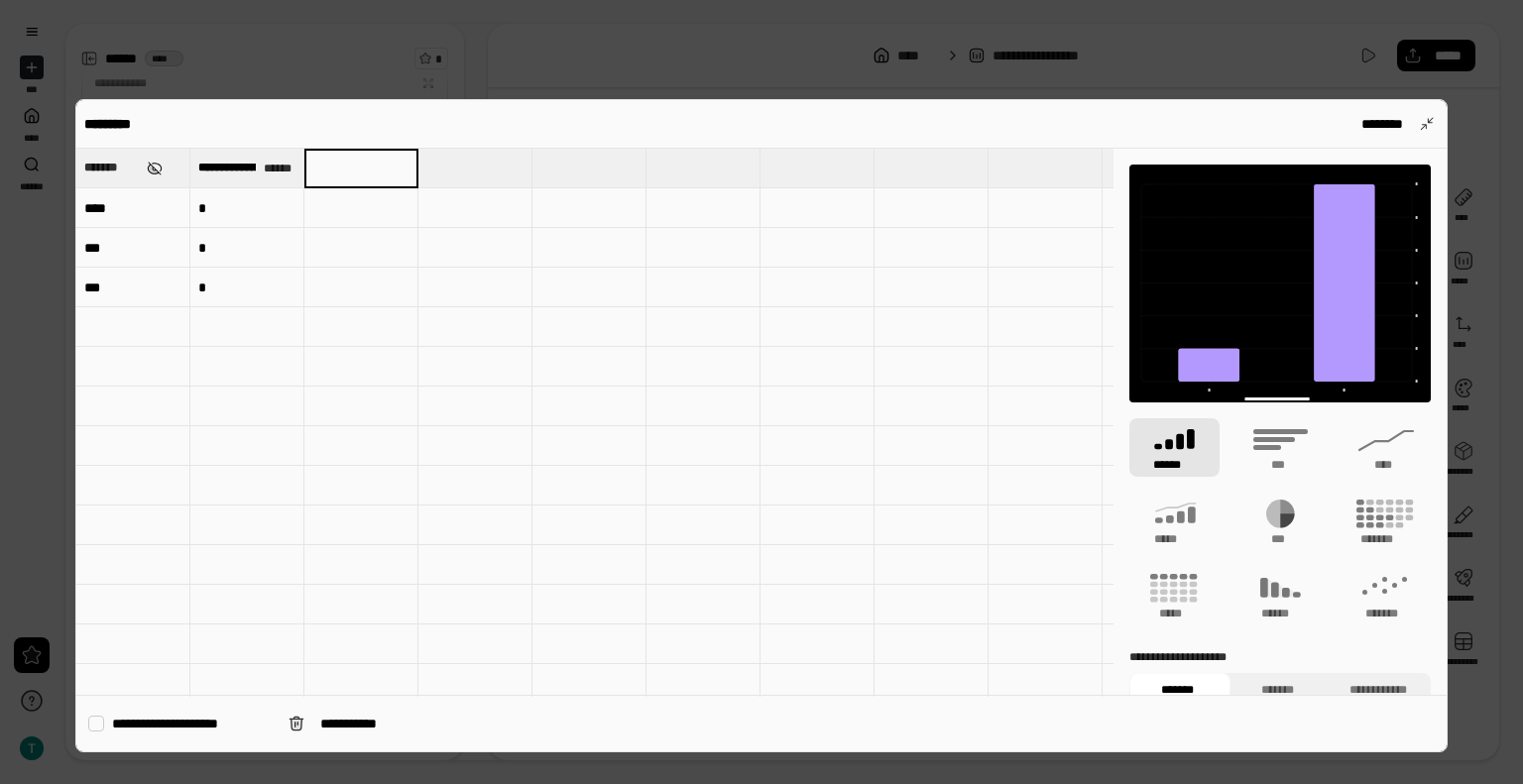 type 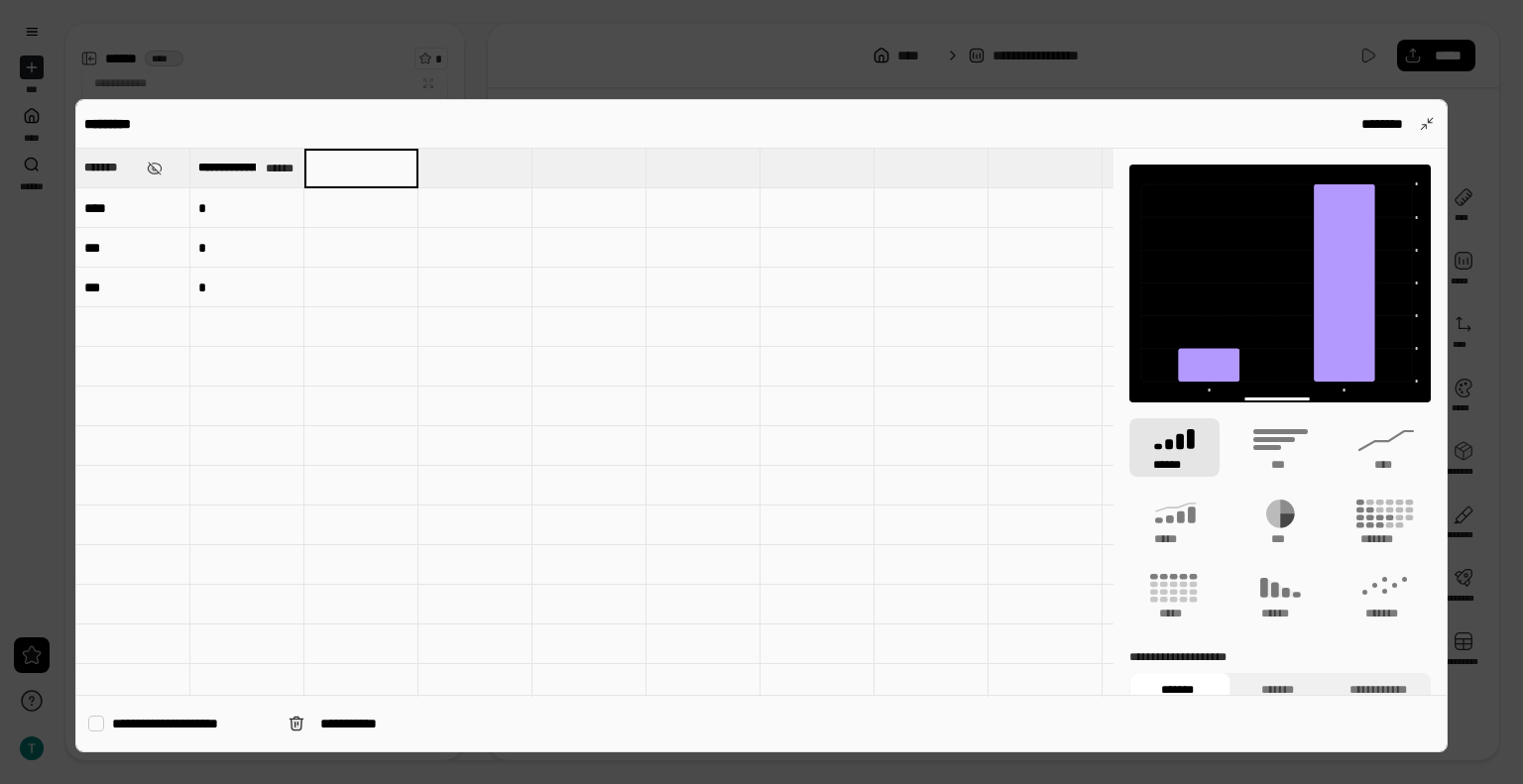 click on "*******" at bounding box center (111, 168) 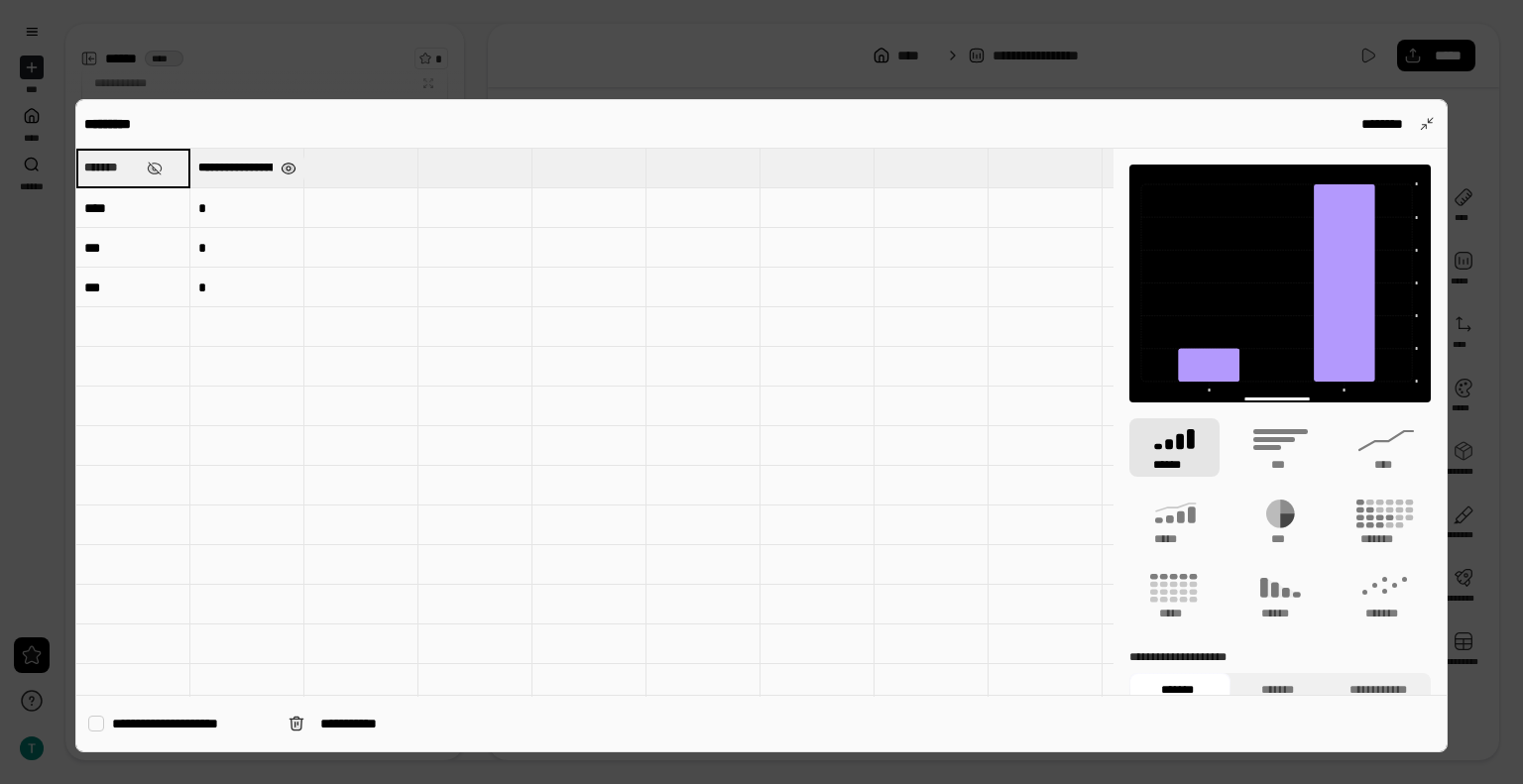 click at bounding box center (288, 168) 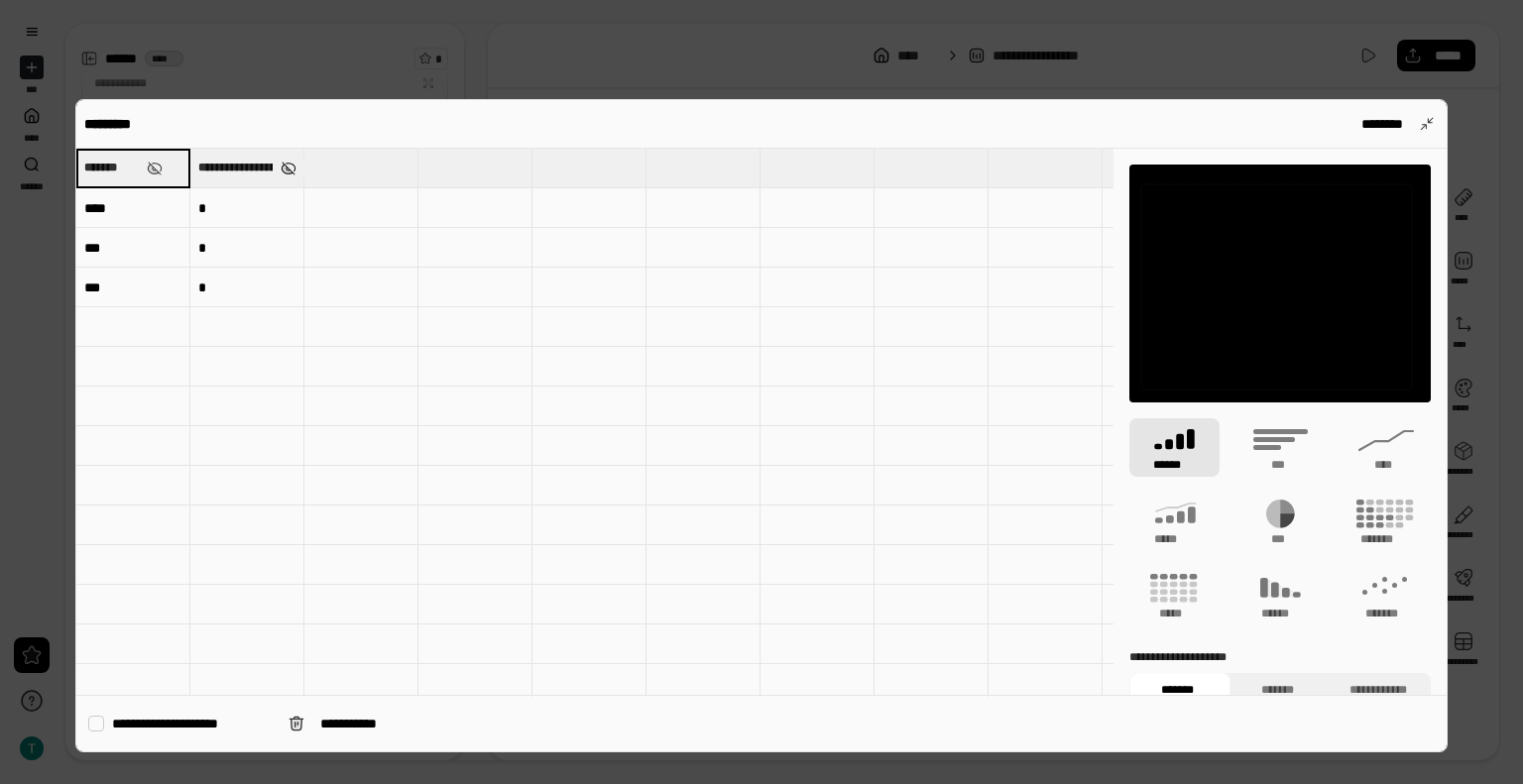 type 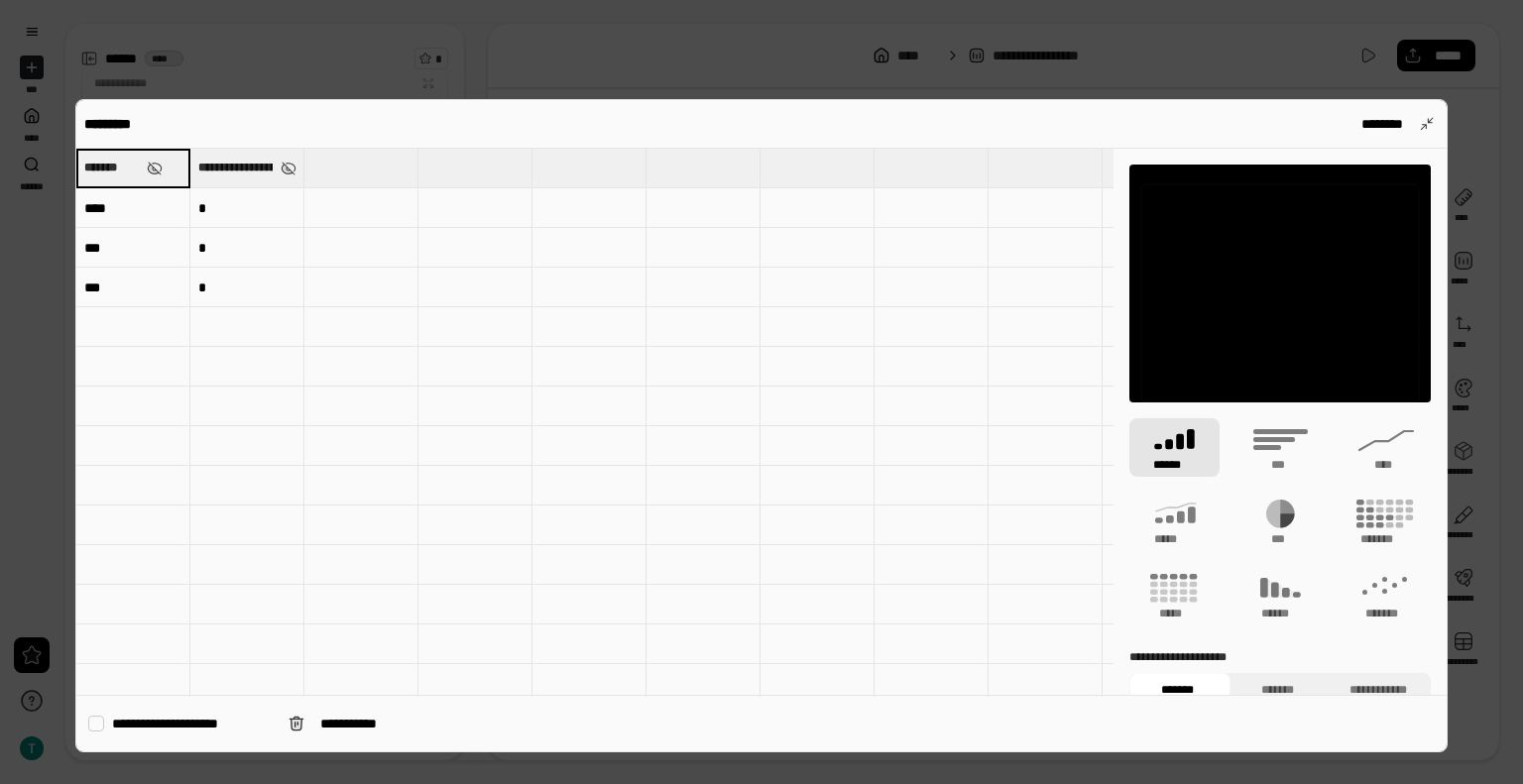 click on "**********" at bounding box center [235, 168] 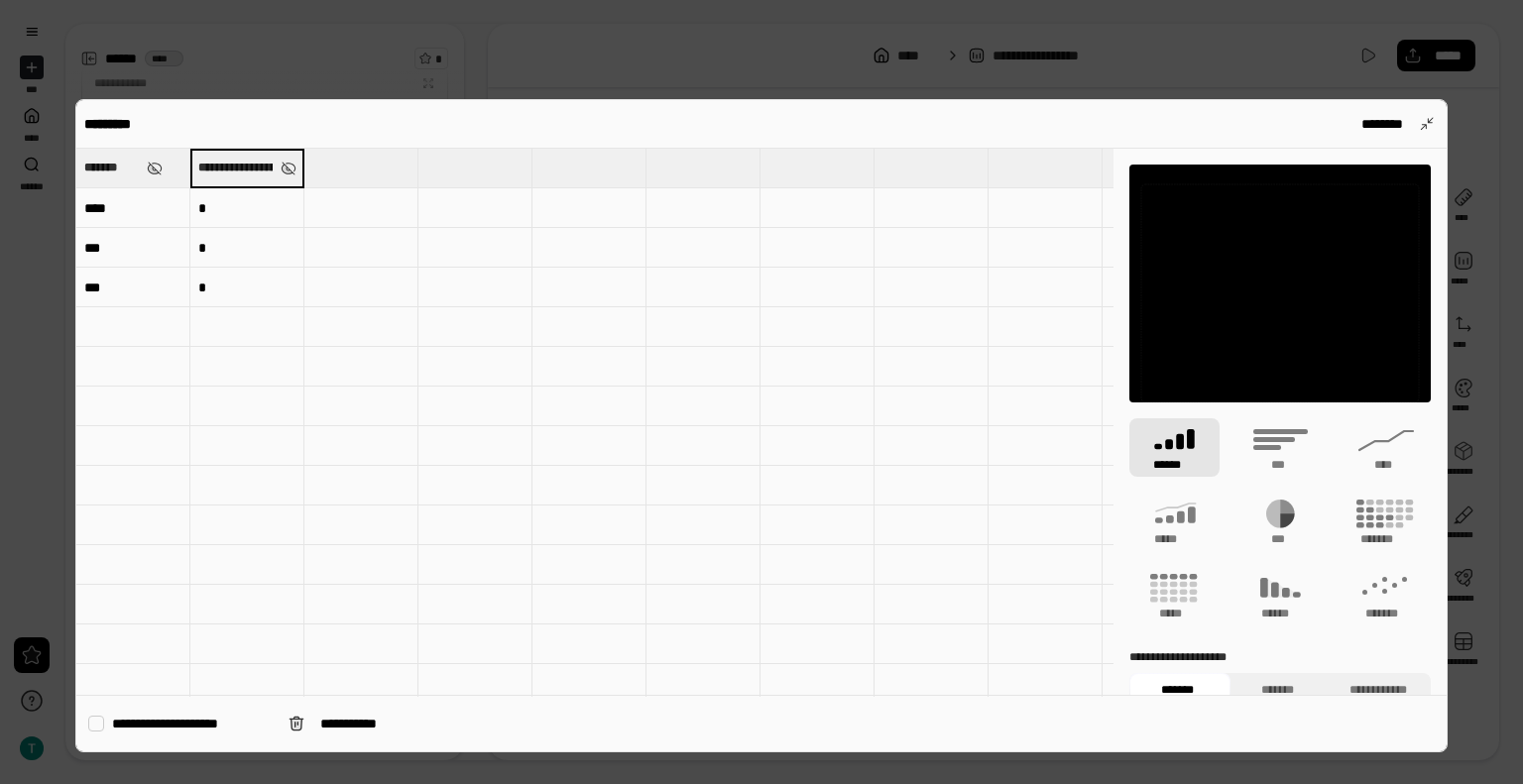 click at bounding box center [361, 168] 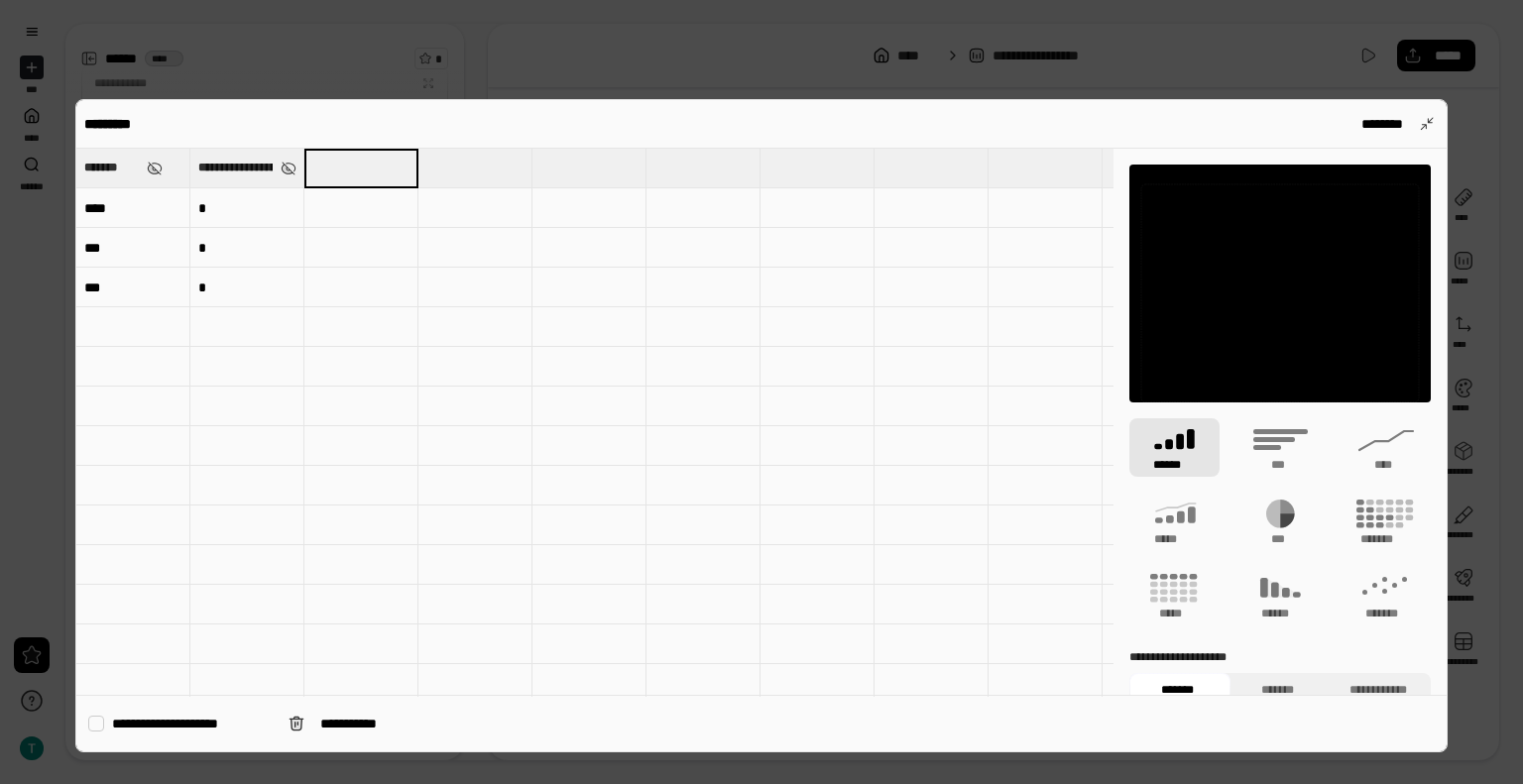 click on "*" at bounding box center (247, 208) 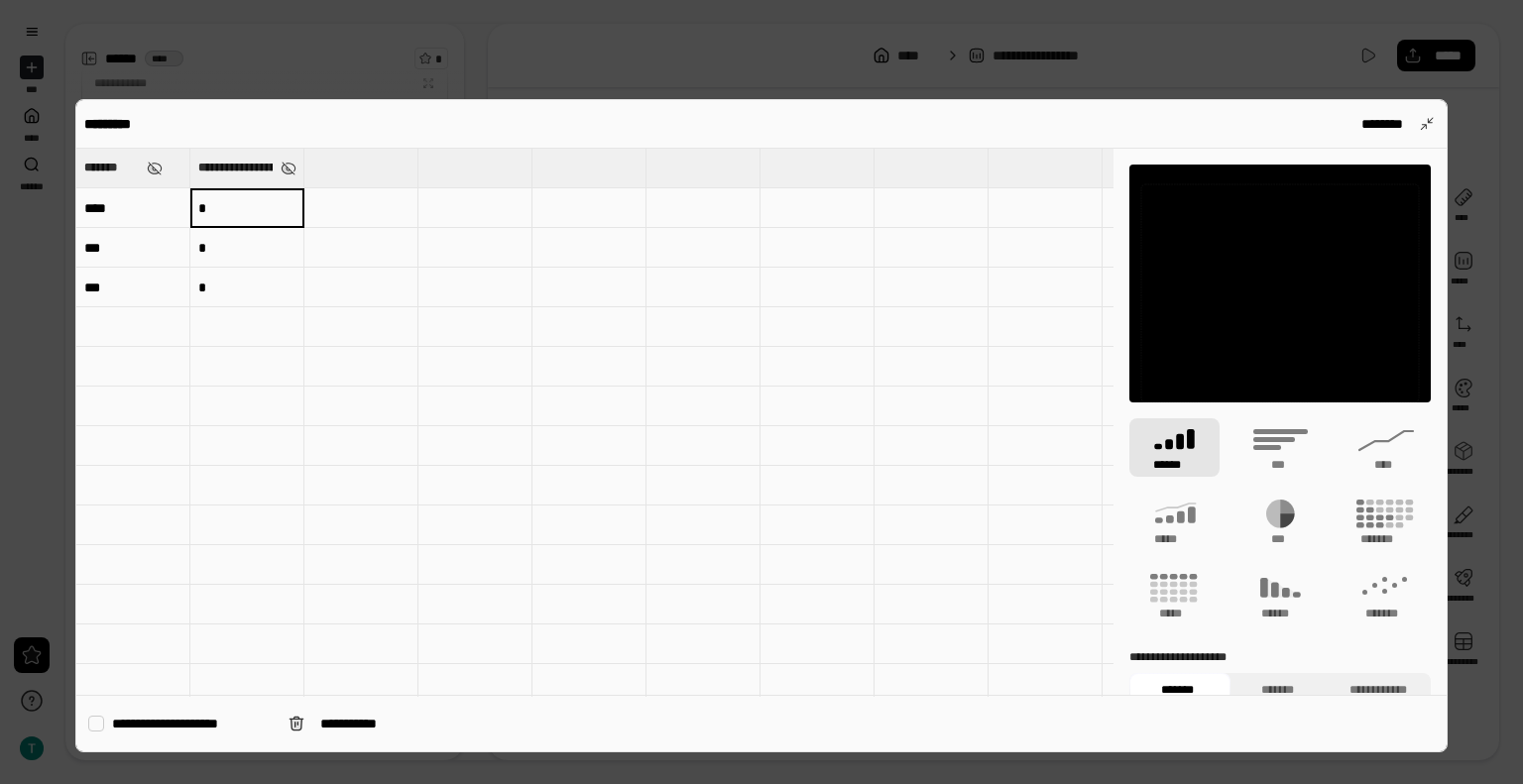 click on "*" at bounding box center [247, 208] 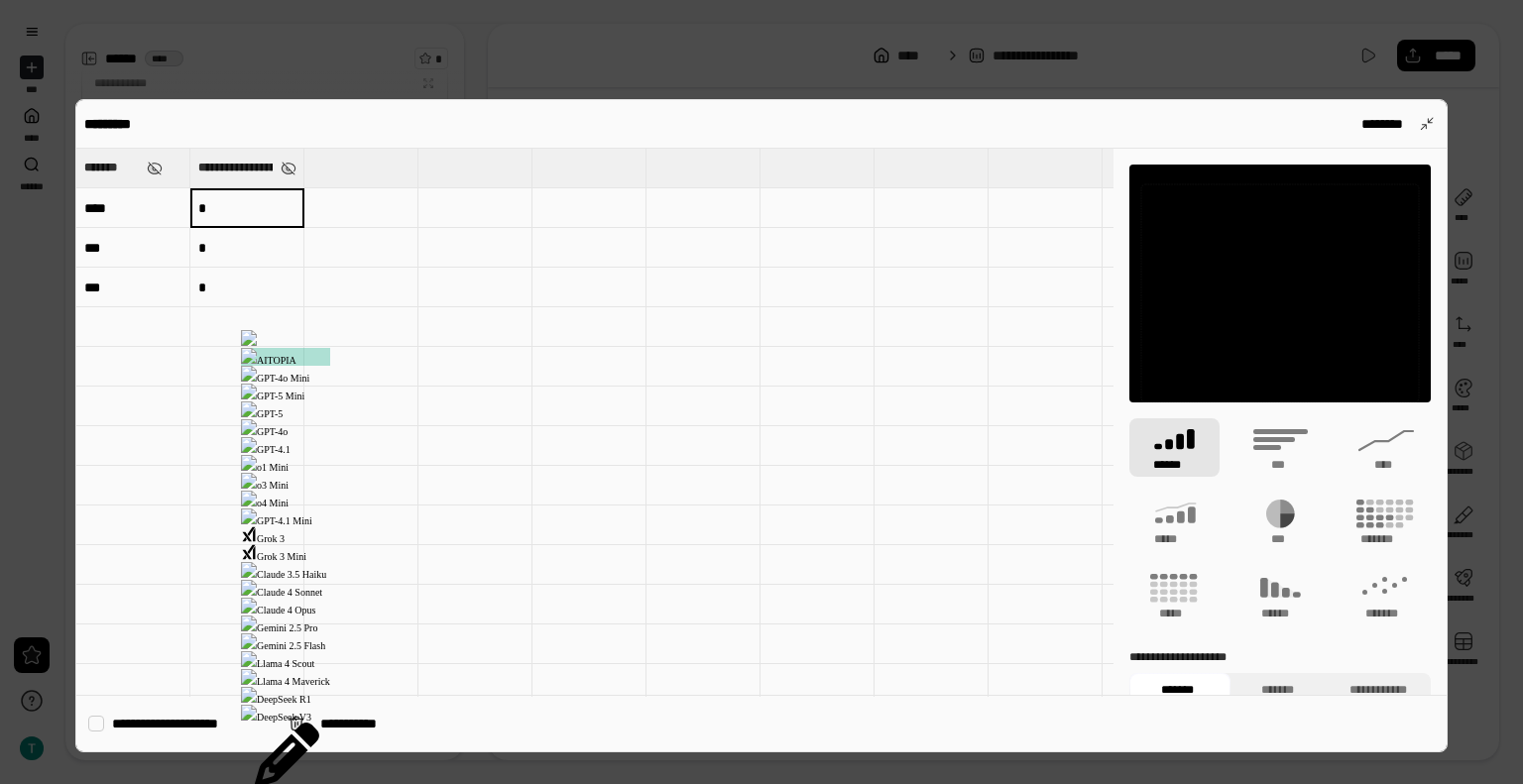 click at bounding box center [361, 168] 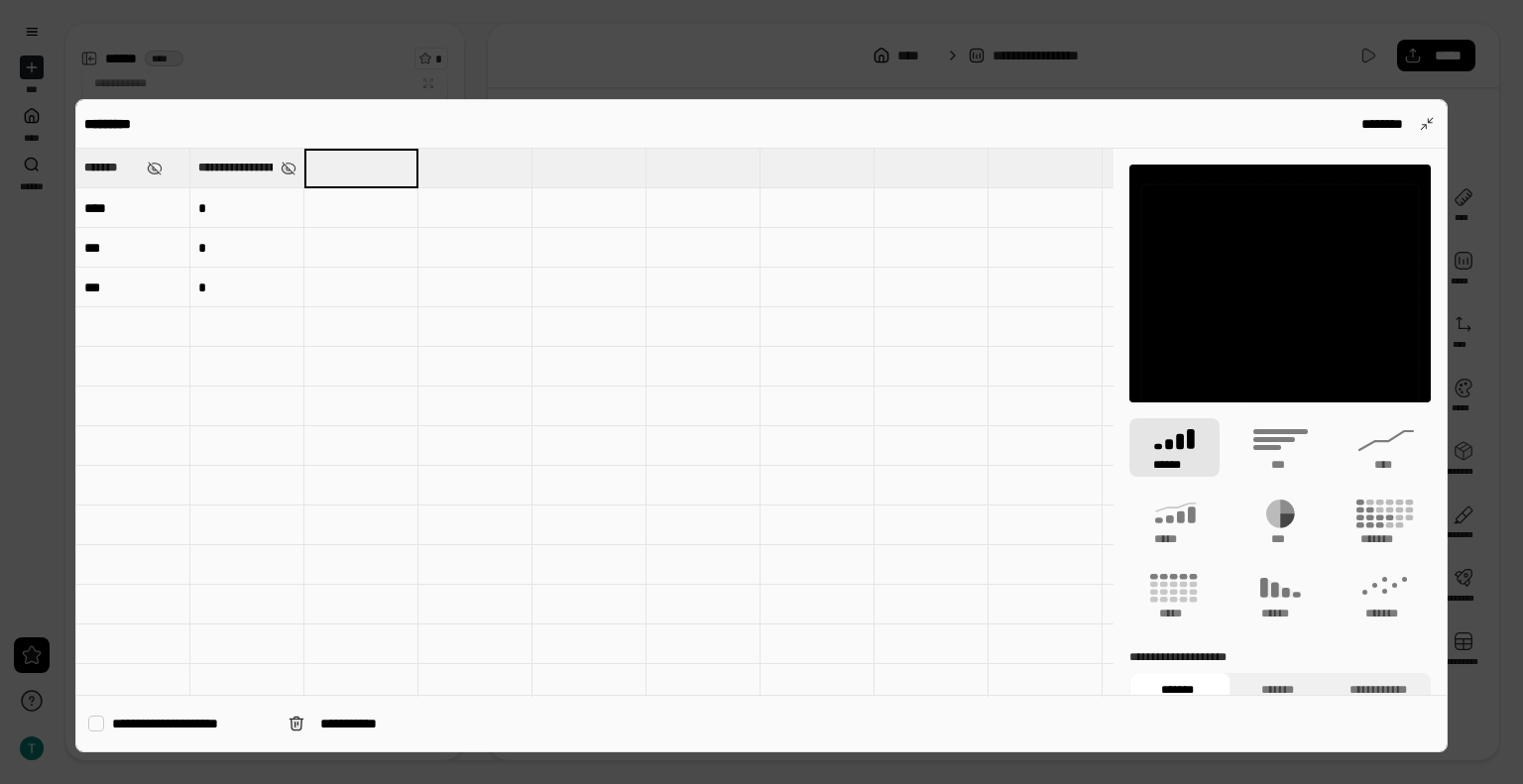 click at bounding box center (361, 168) 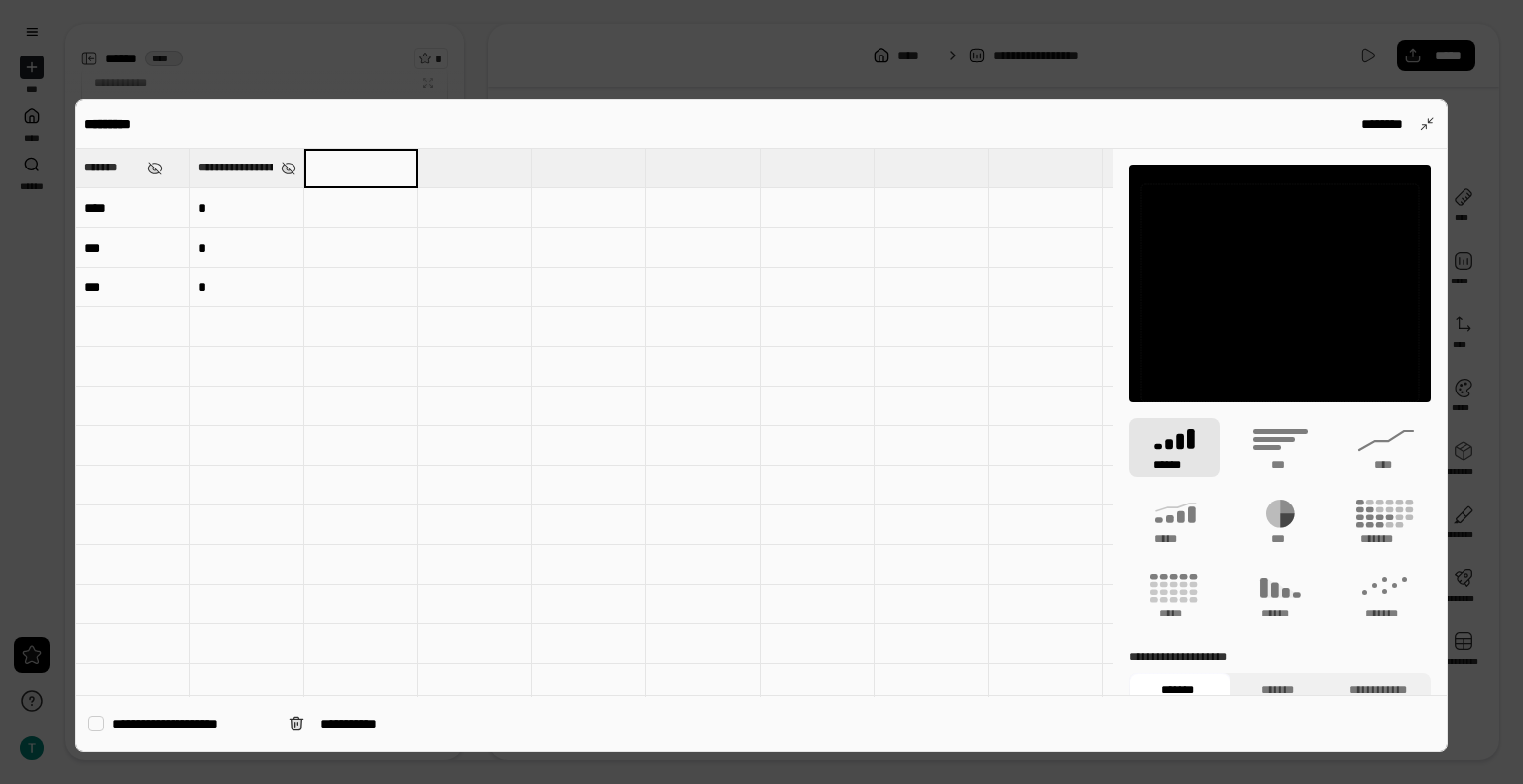 paste on "***" 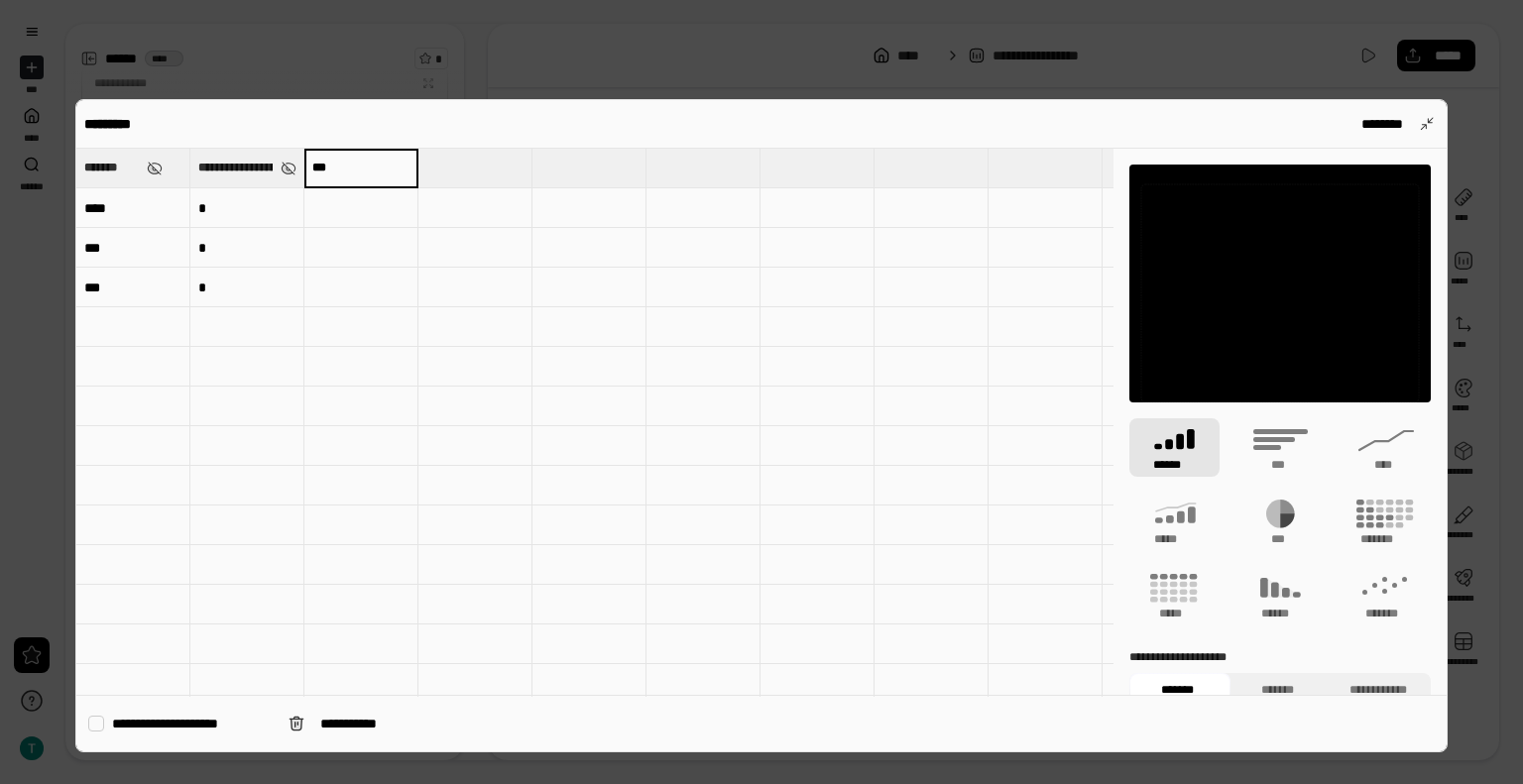type on "***" 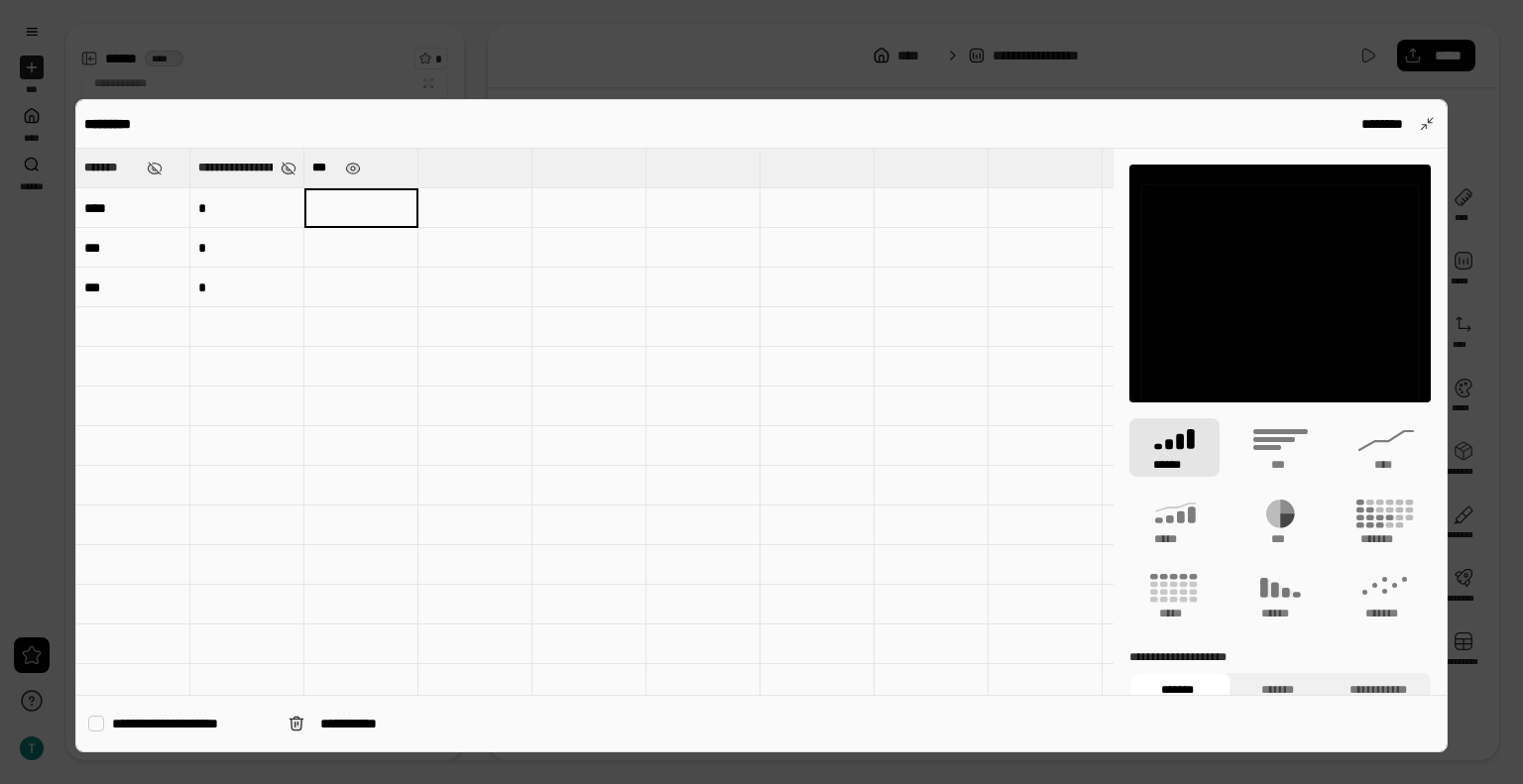 type on "*" 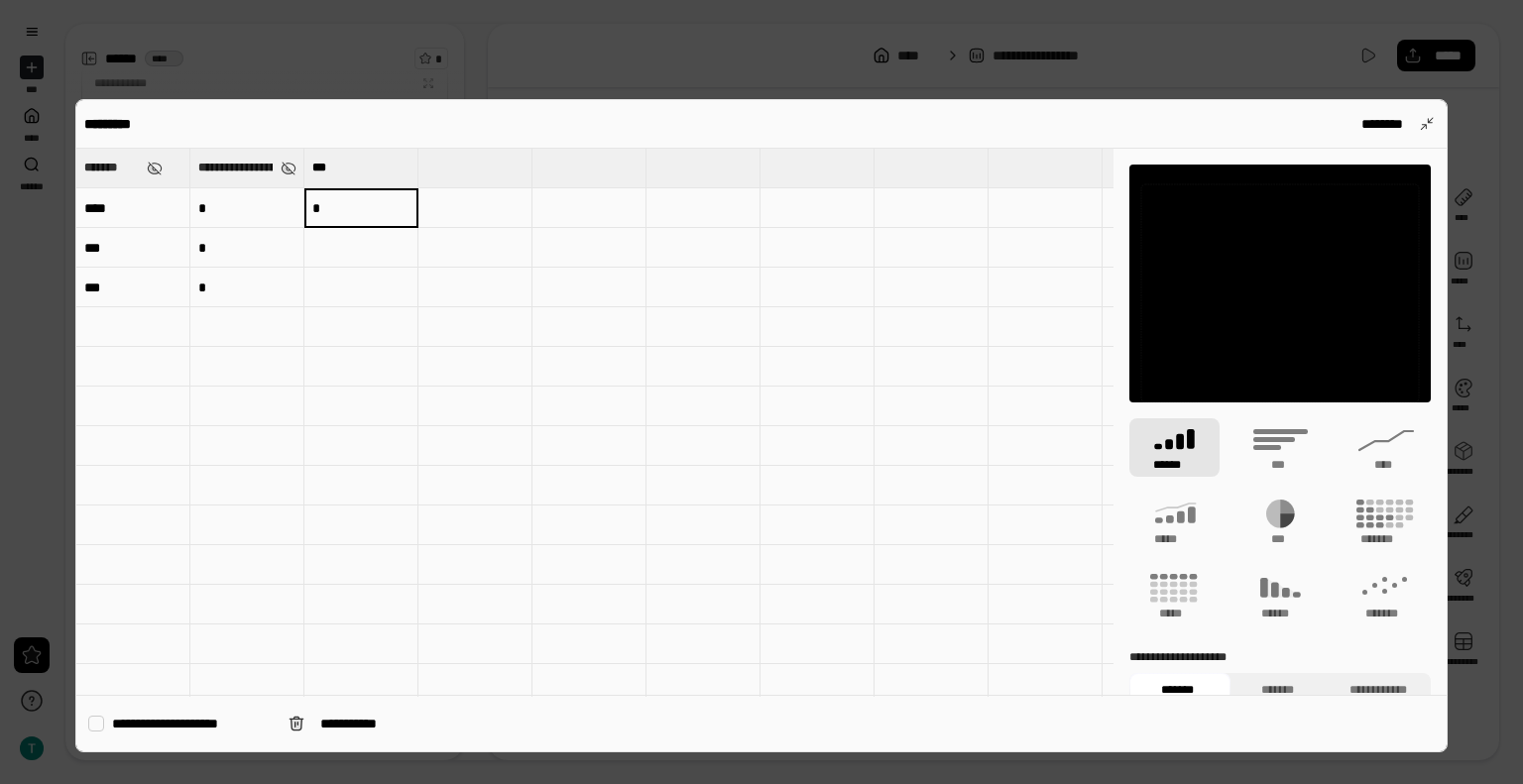 click at bounding box center (361, 248) 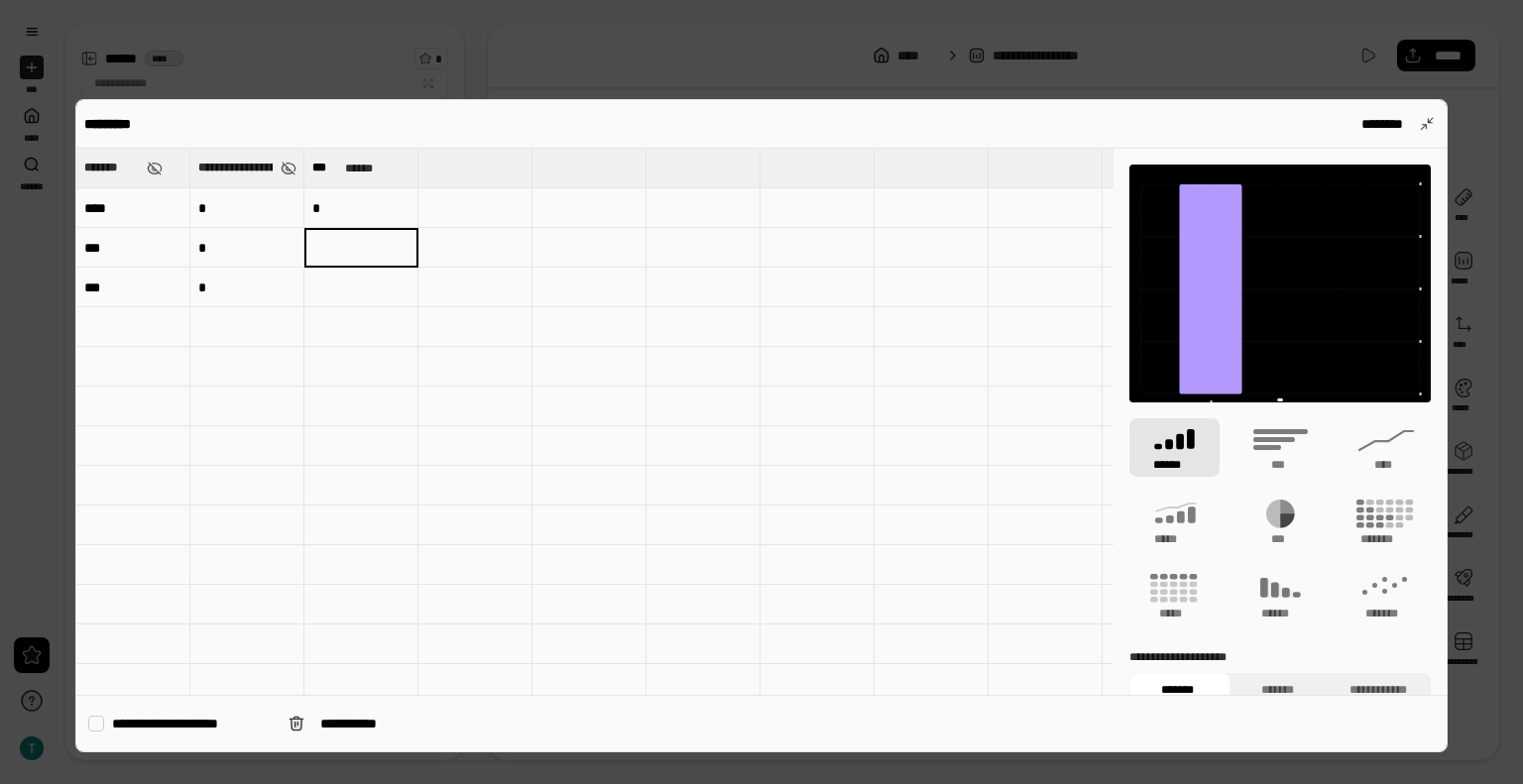 type on "***" 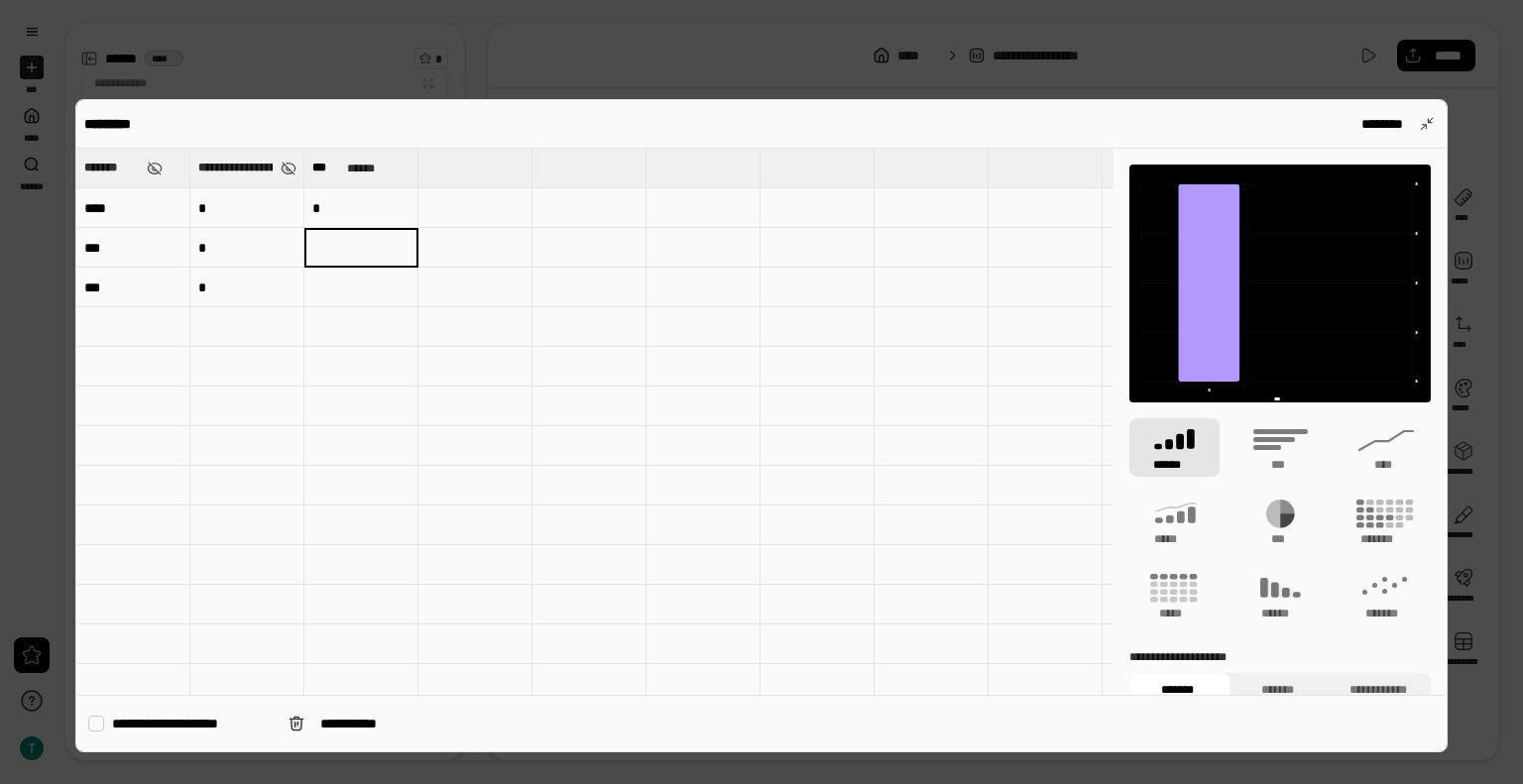 click at bounding box center [475, 168] 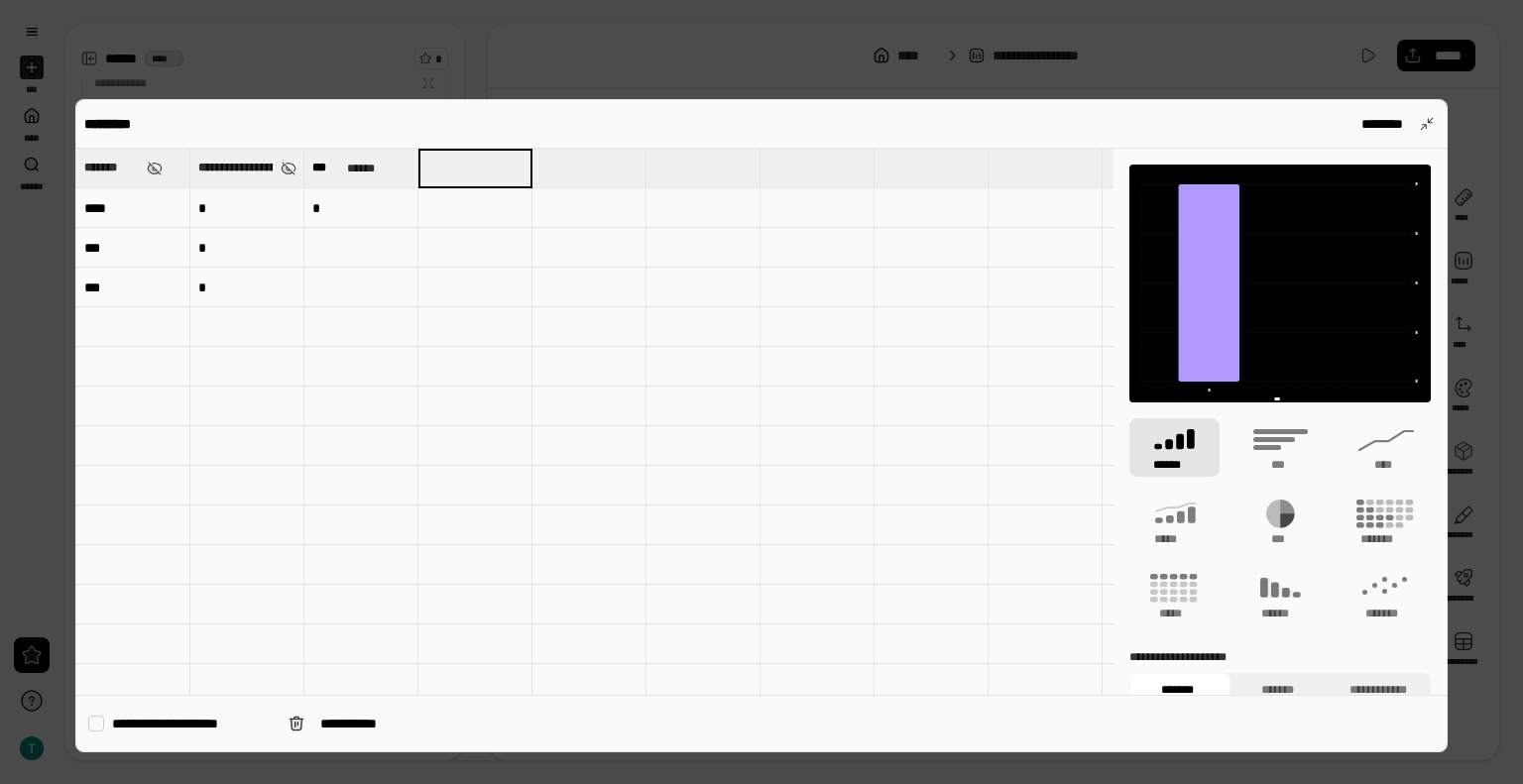 click at bounding box center (475, 168) 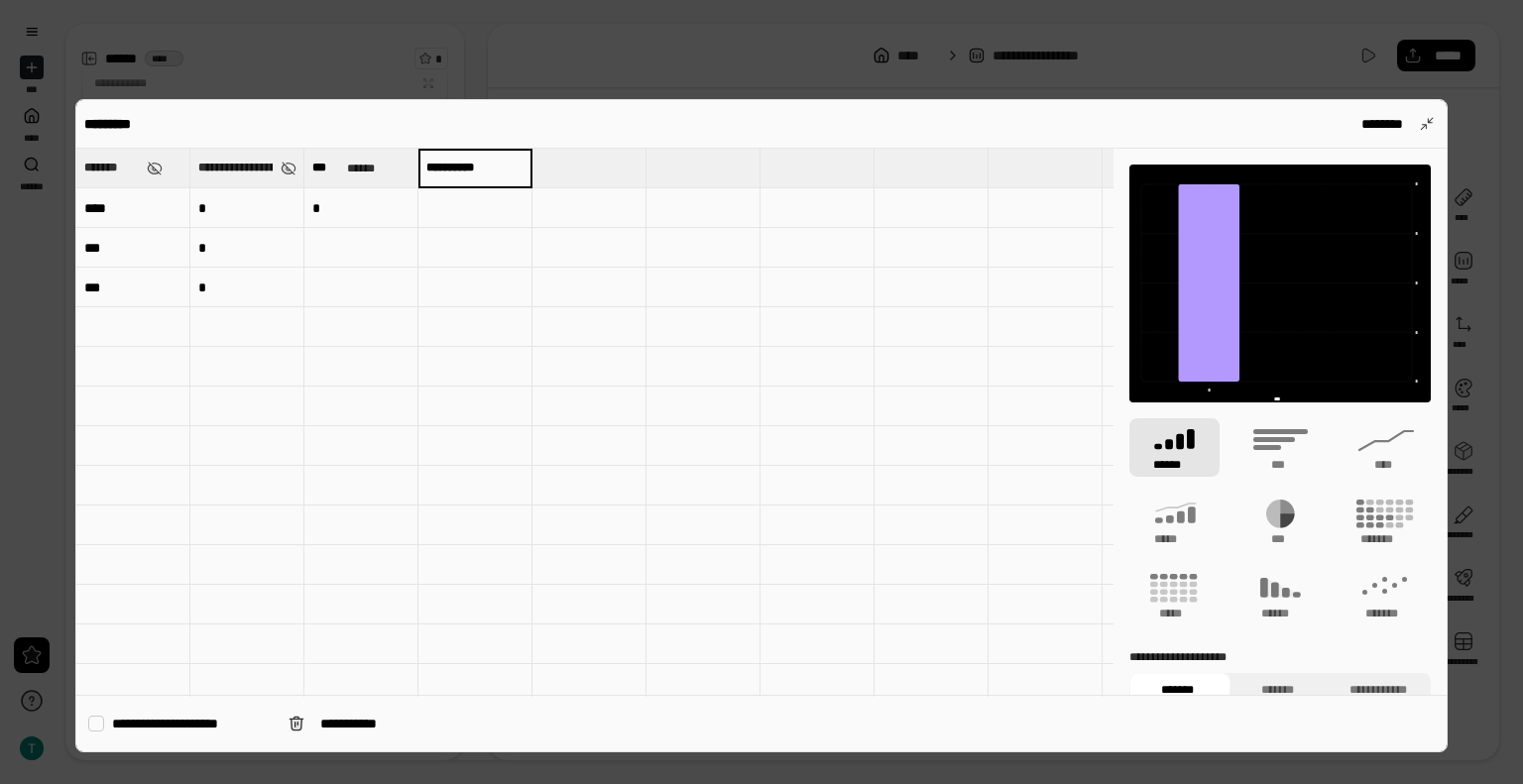 type on "**********" 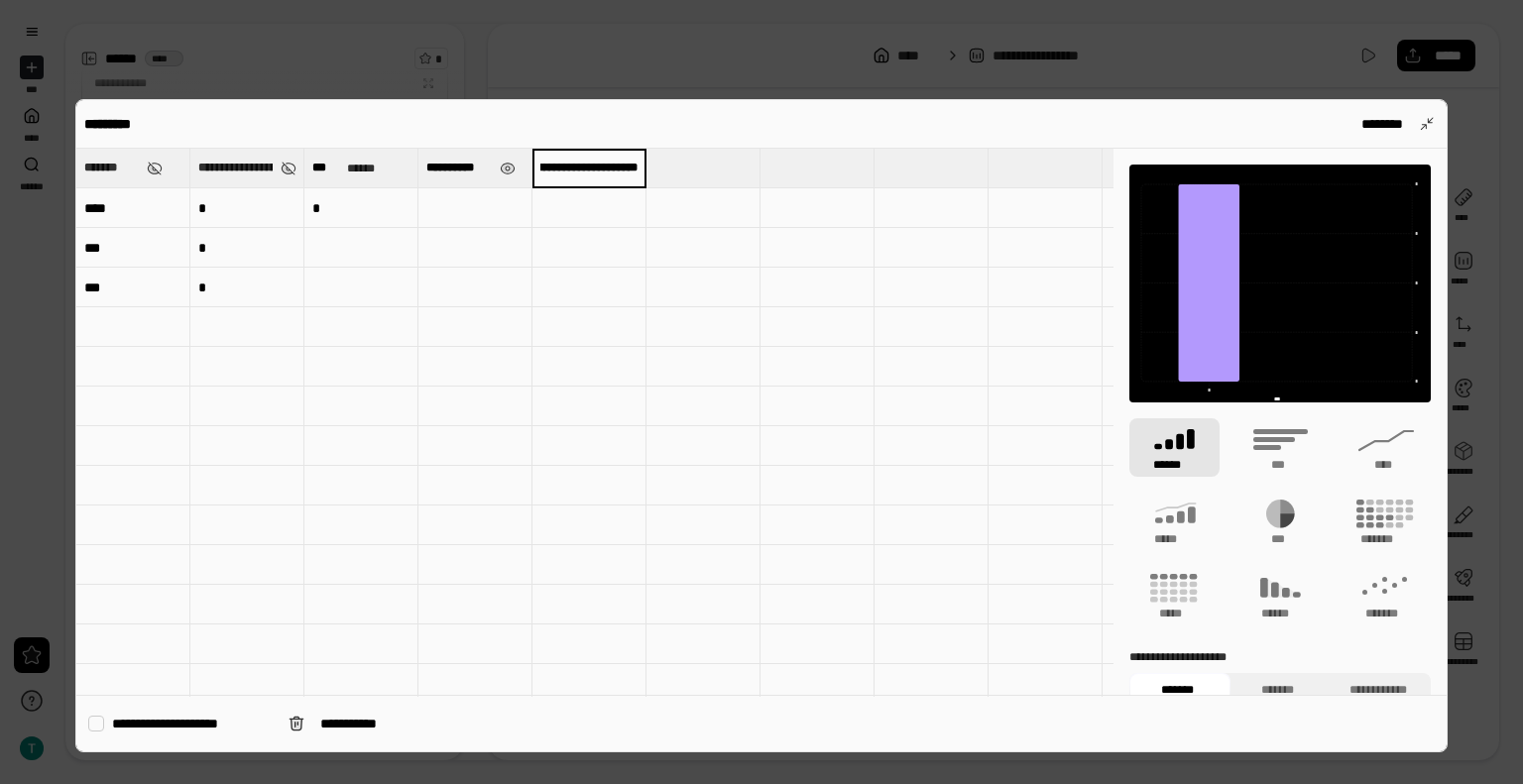 scroll, scrollTop: 0, scrollLeft: 51, axis: horizontal 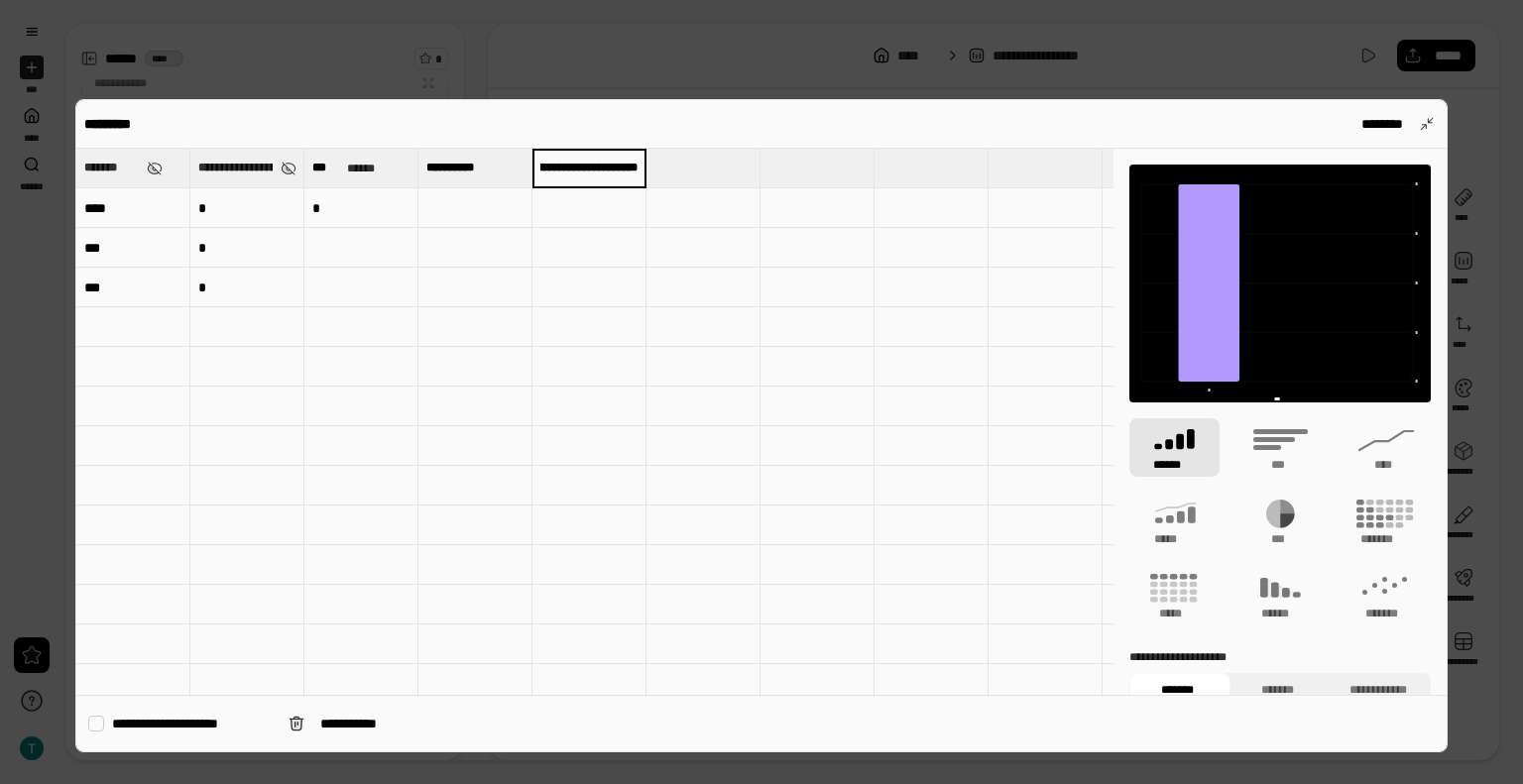 type on "**********" 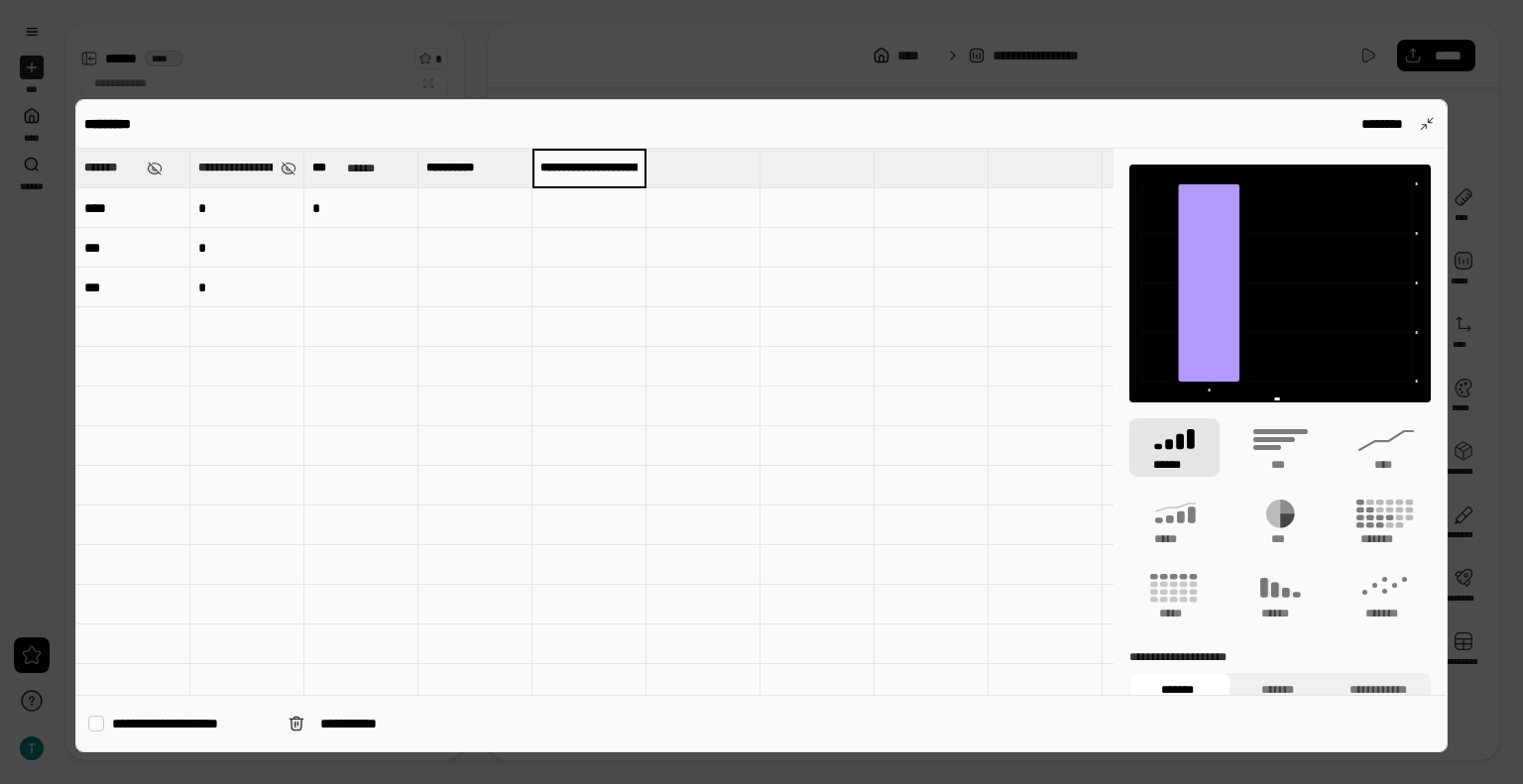 click at bounding box center [475, 208] 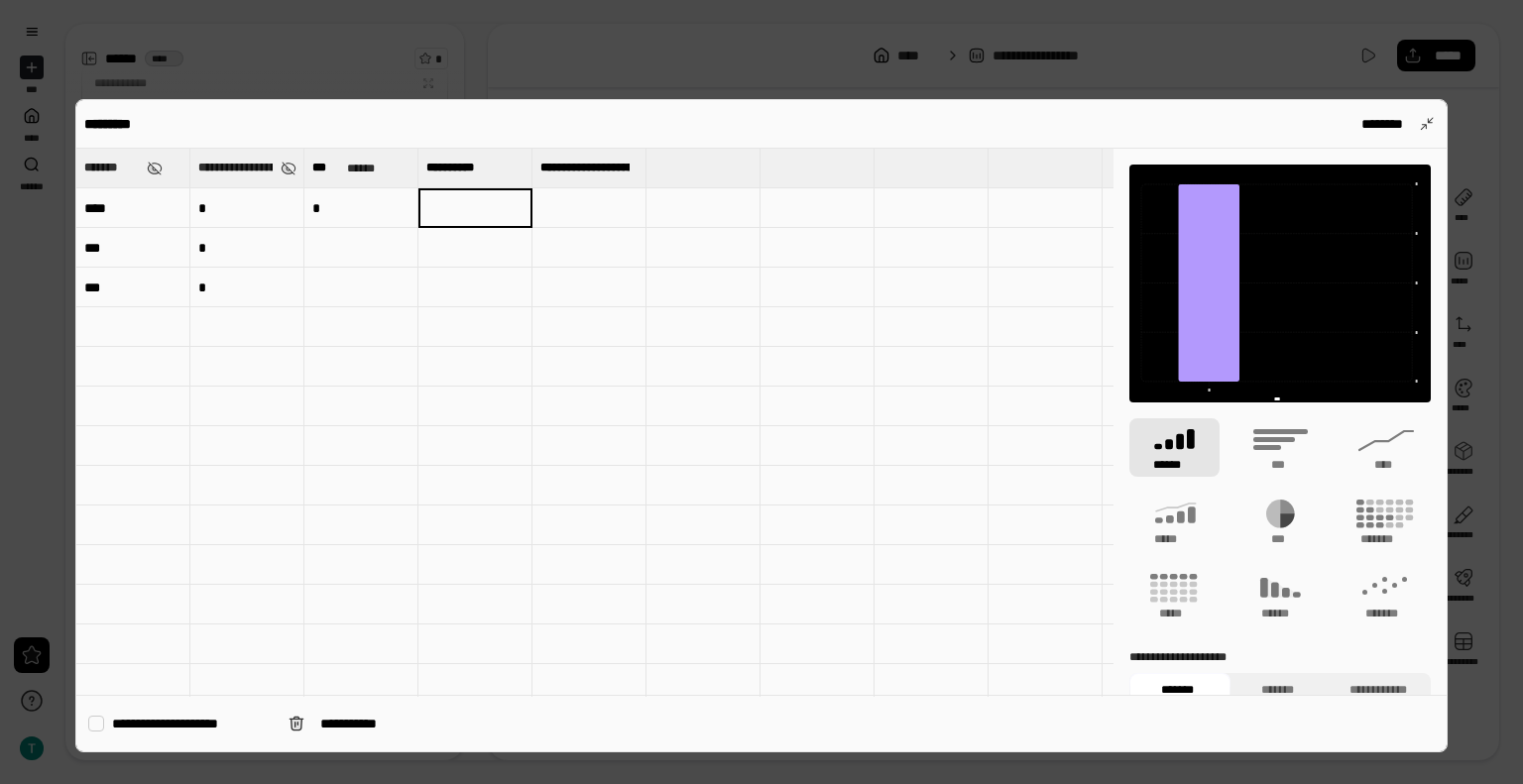 type on "*" 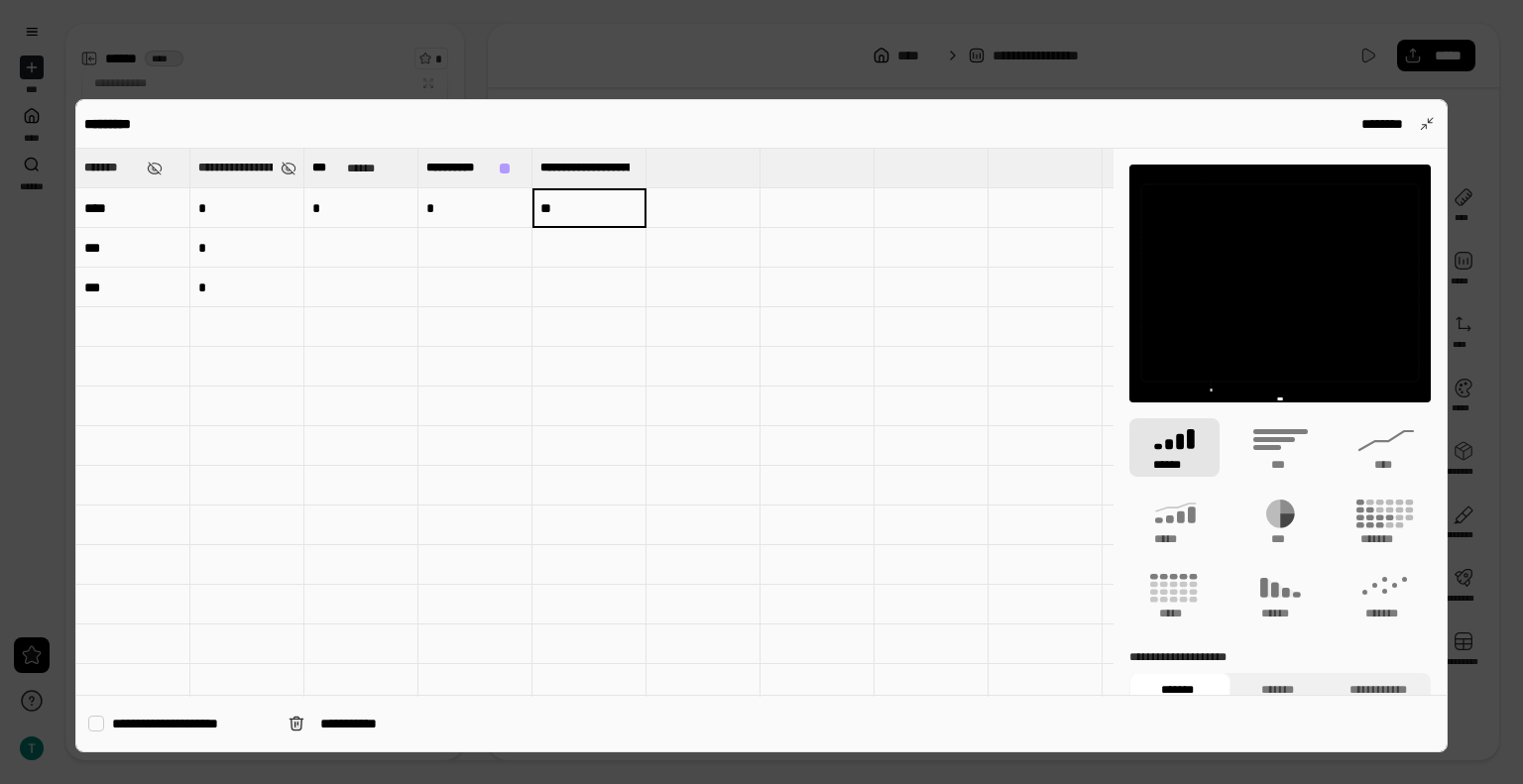 type on "**" 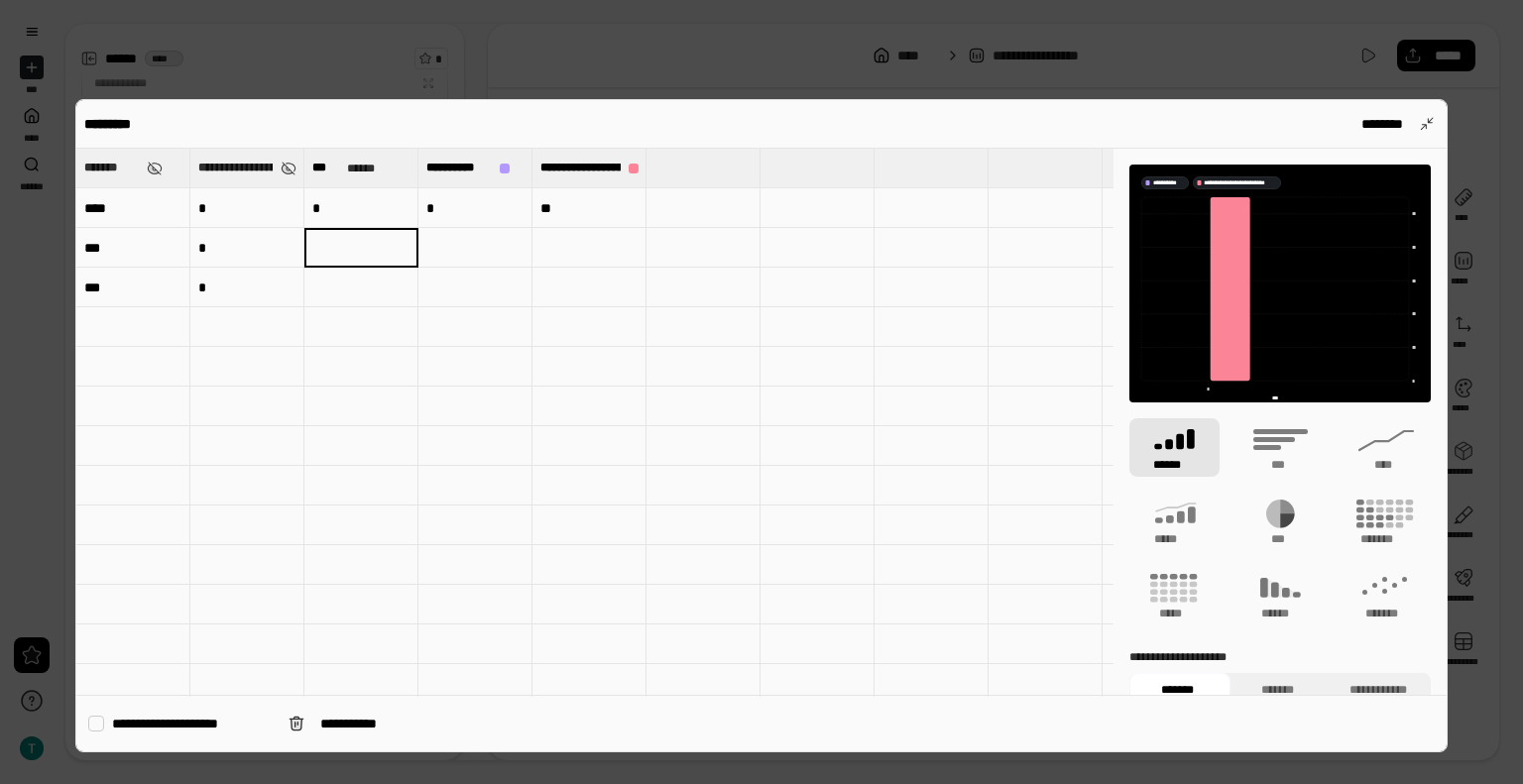 click on "*" at bounding box center [247, 248] 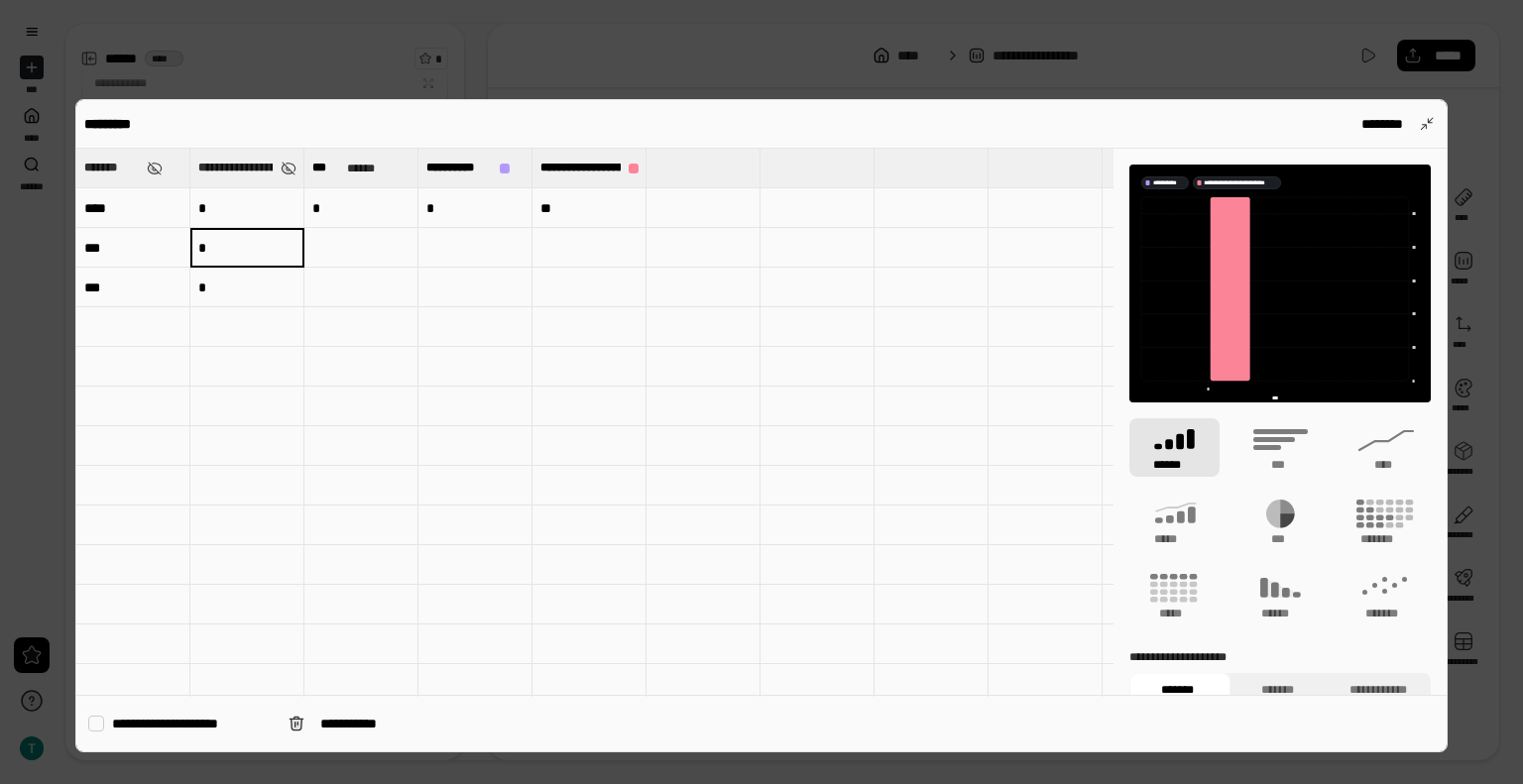click on "*" at bounding box center [247, 248] 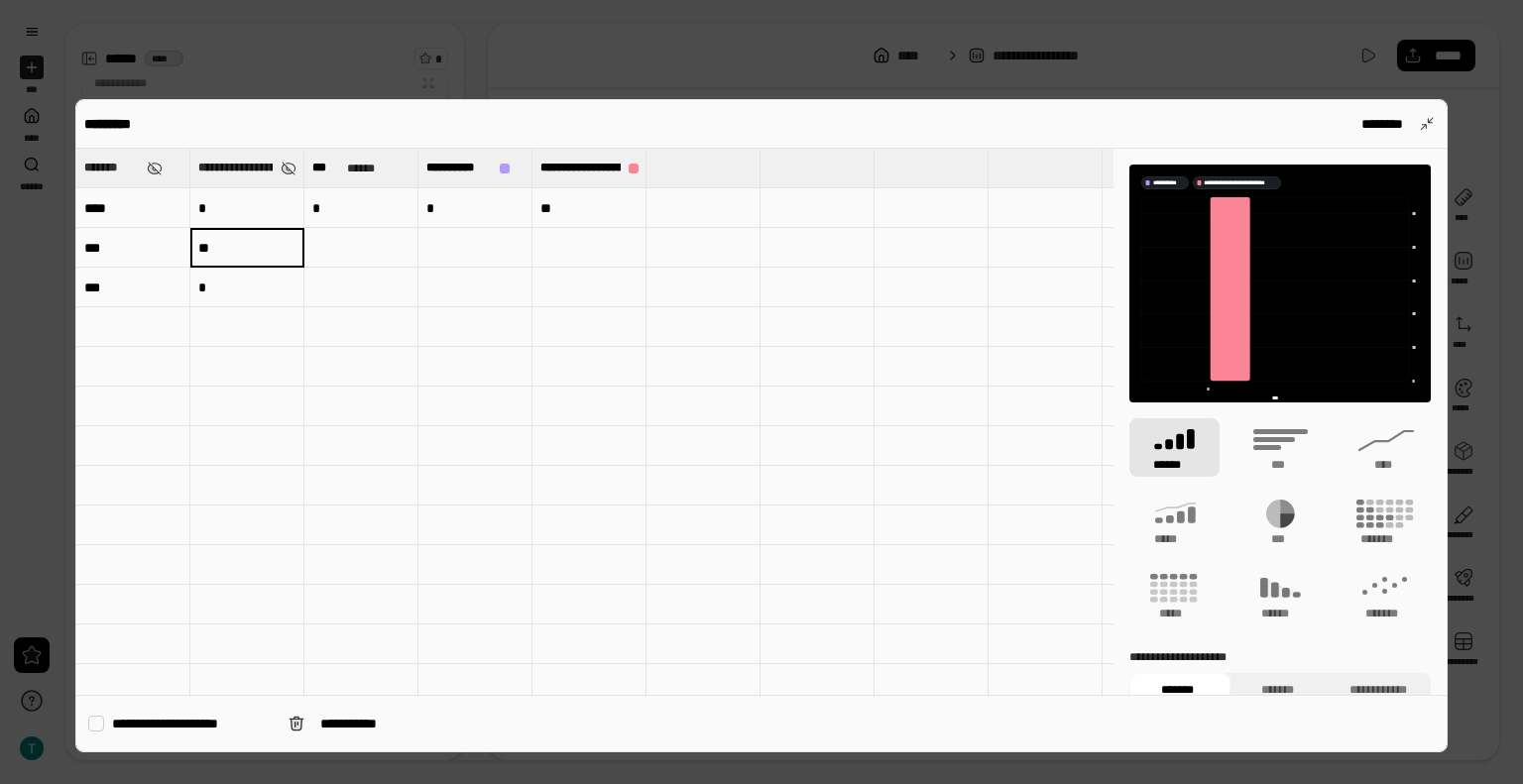 type on "**" 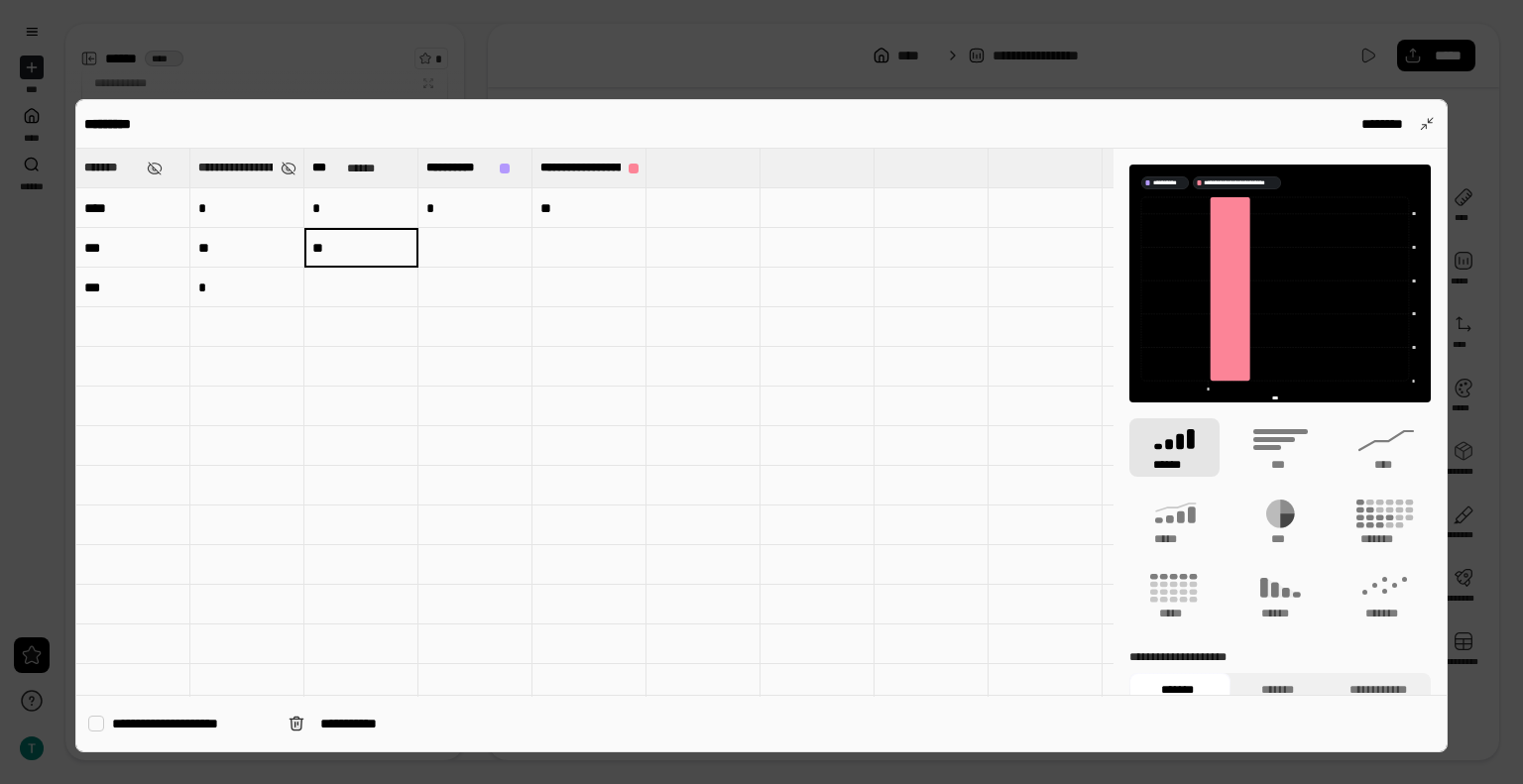 type on "**" 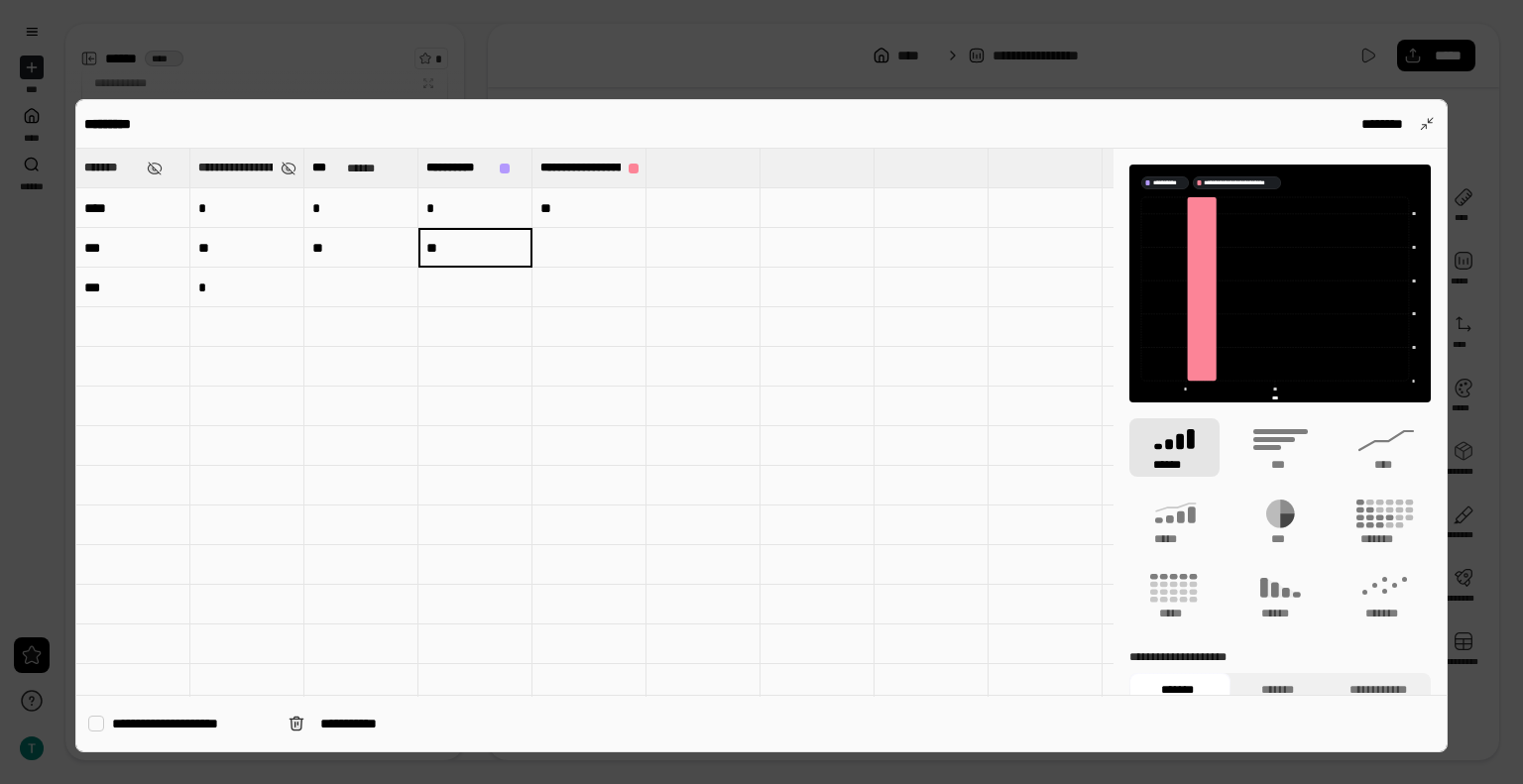 type on "**" 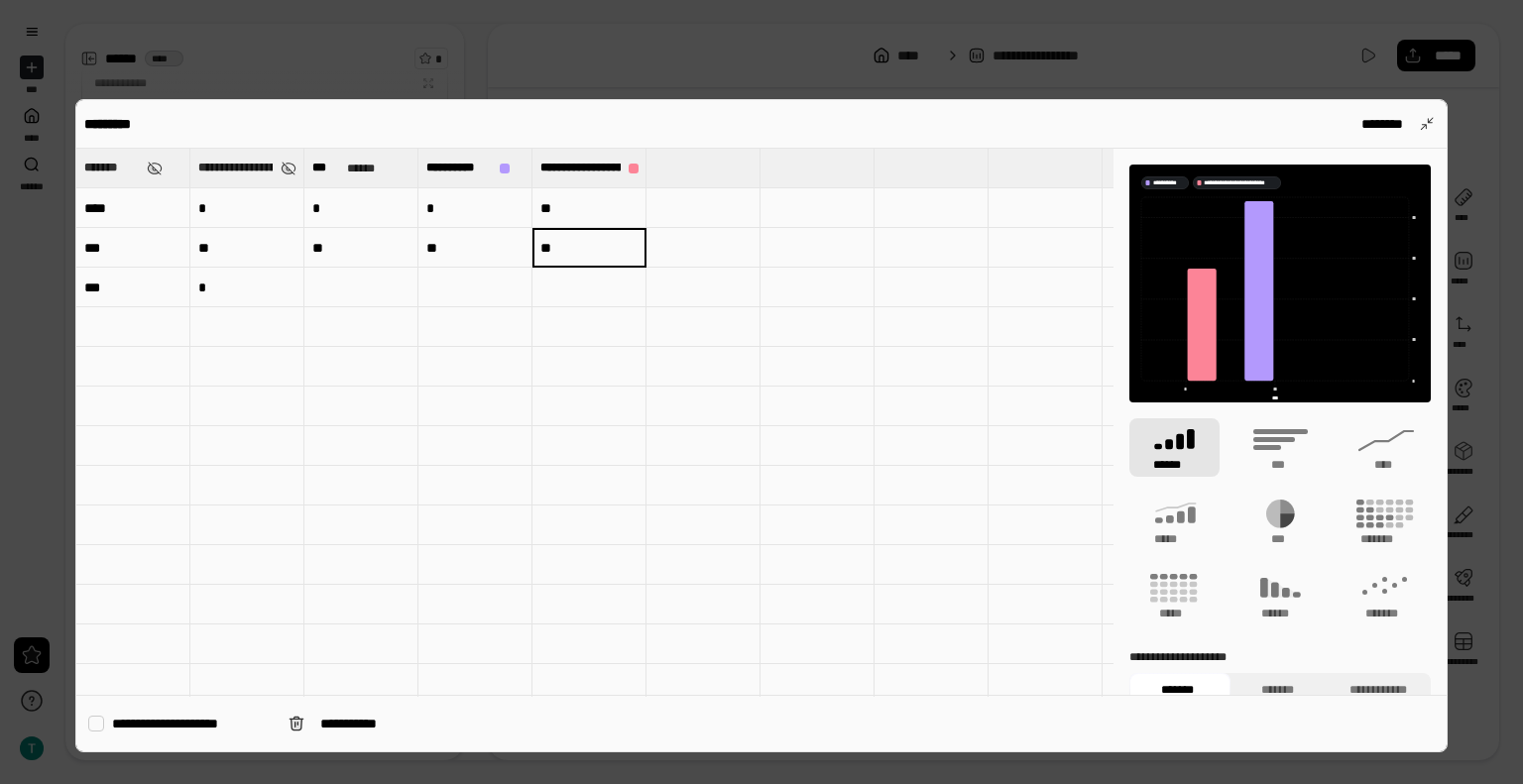 type on "**" 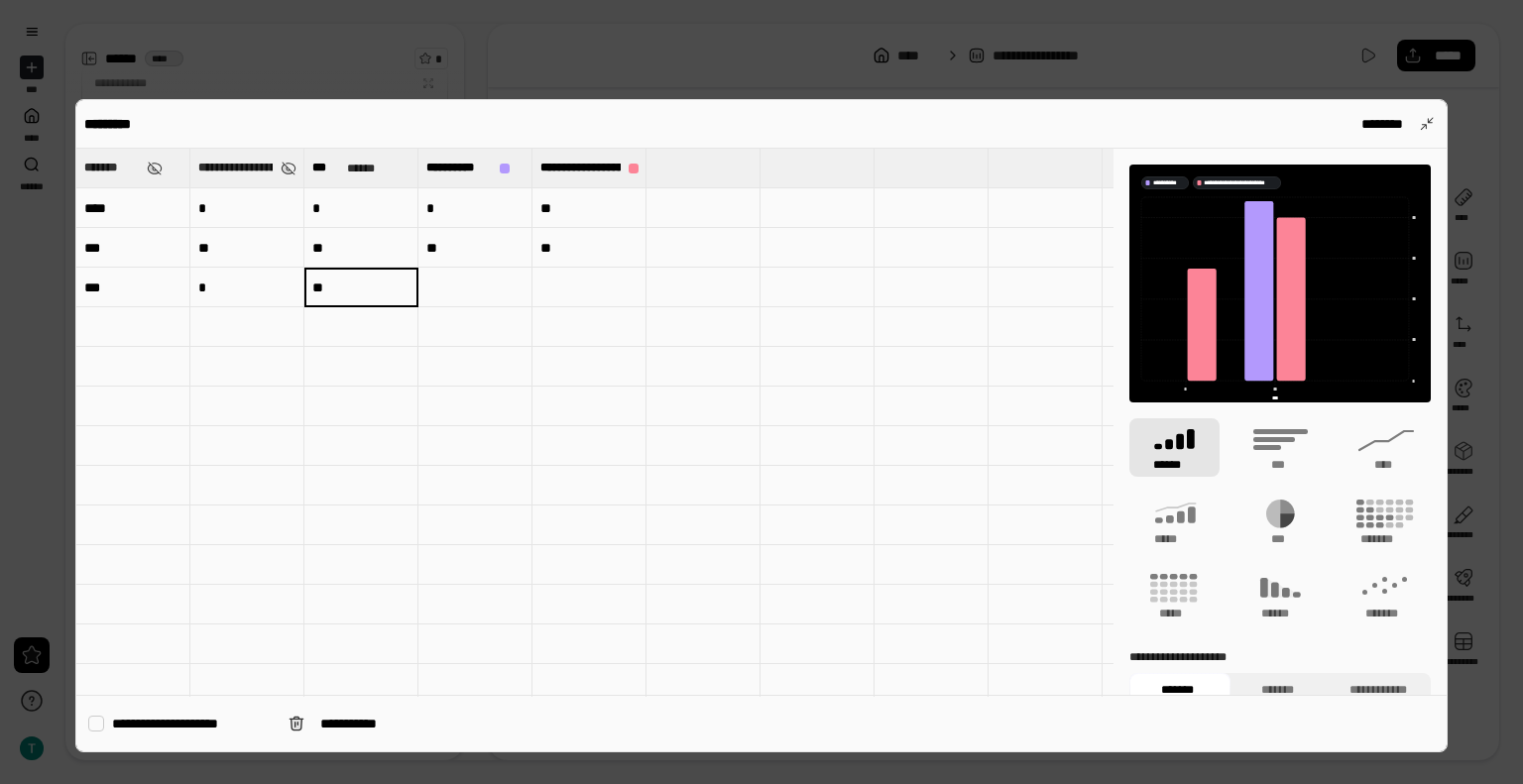 type on "**" 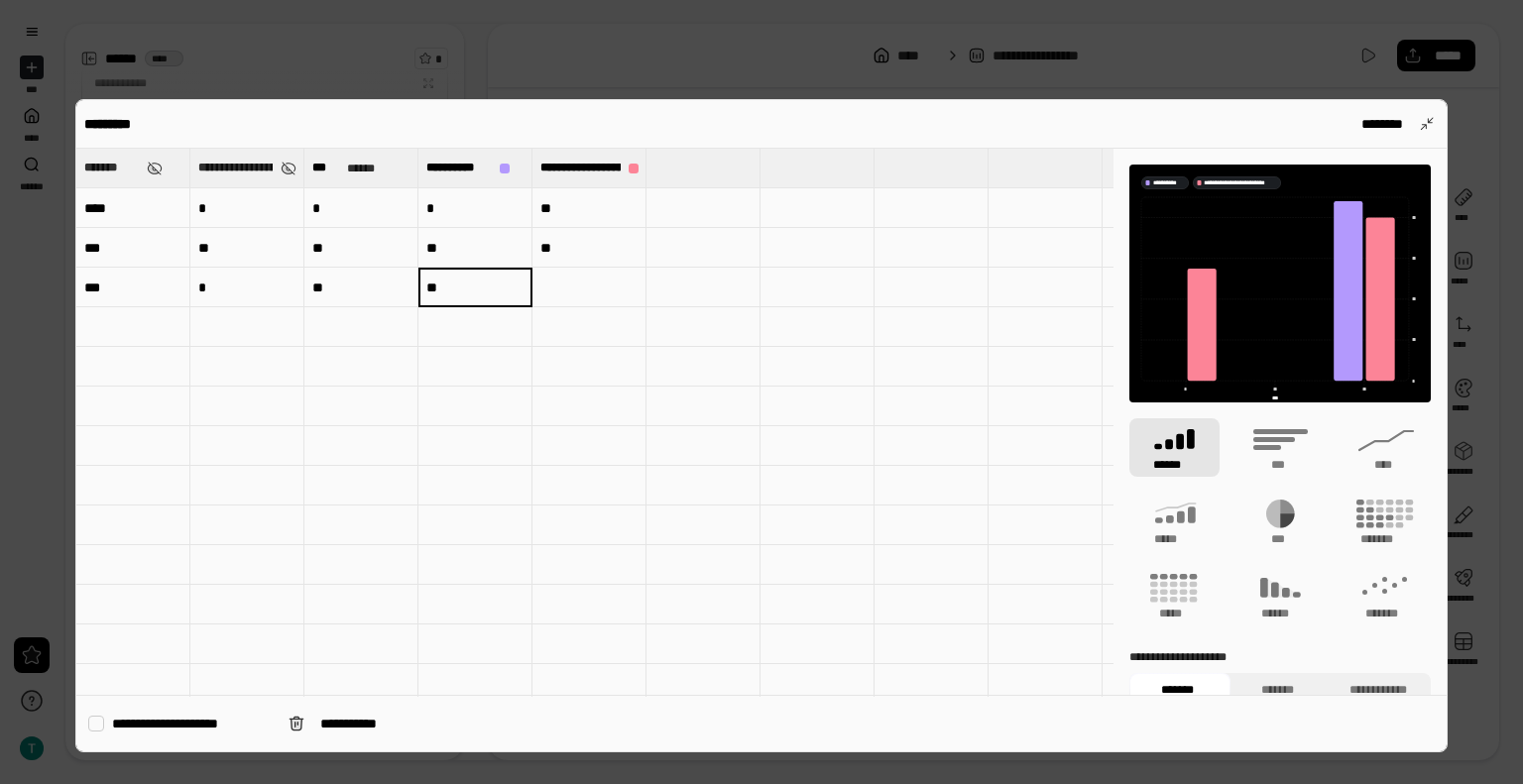 type on "**" 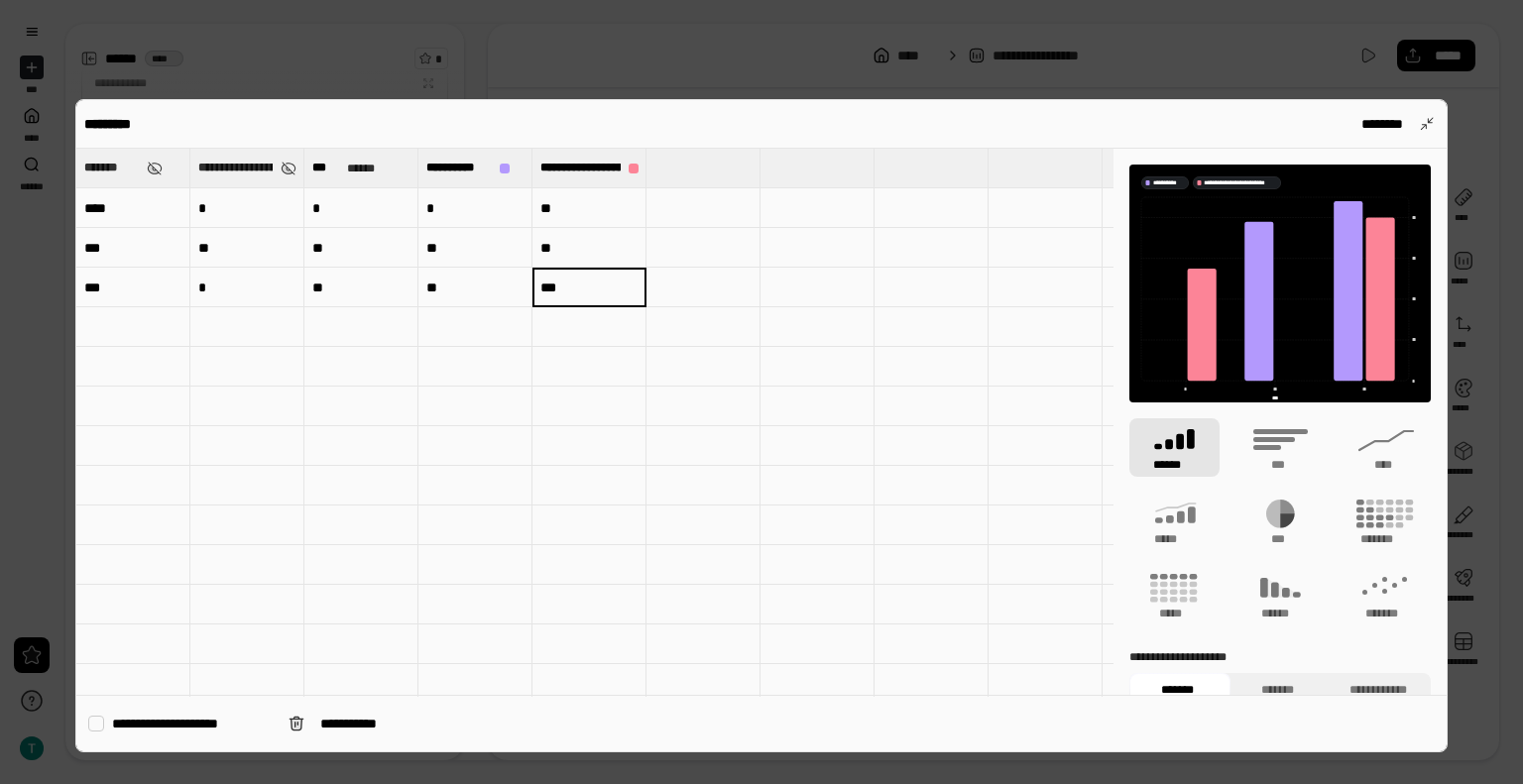 type on "***" 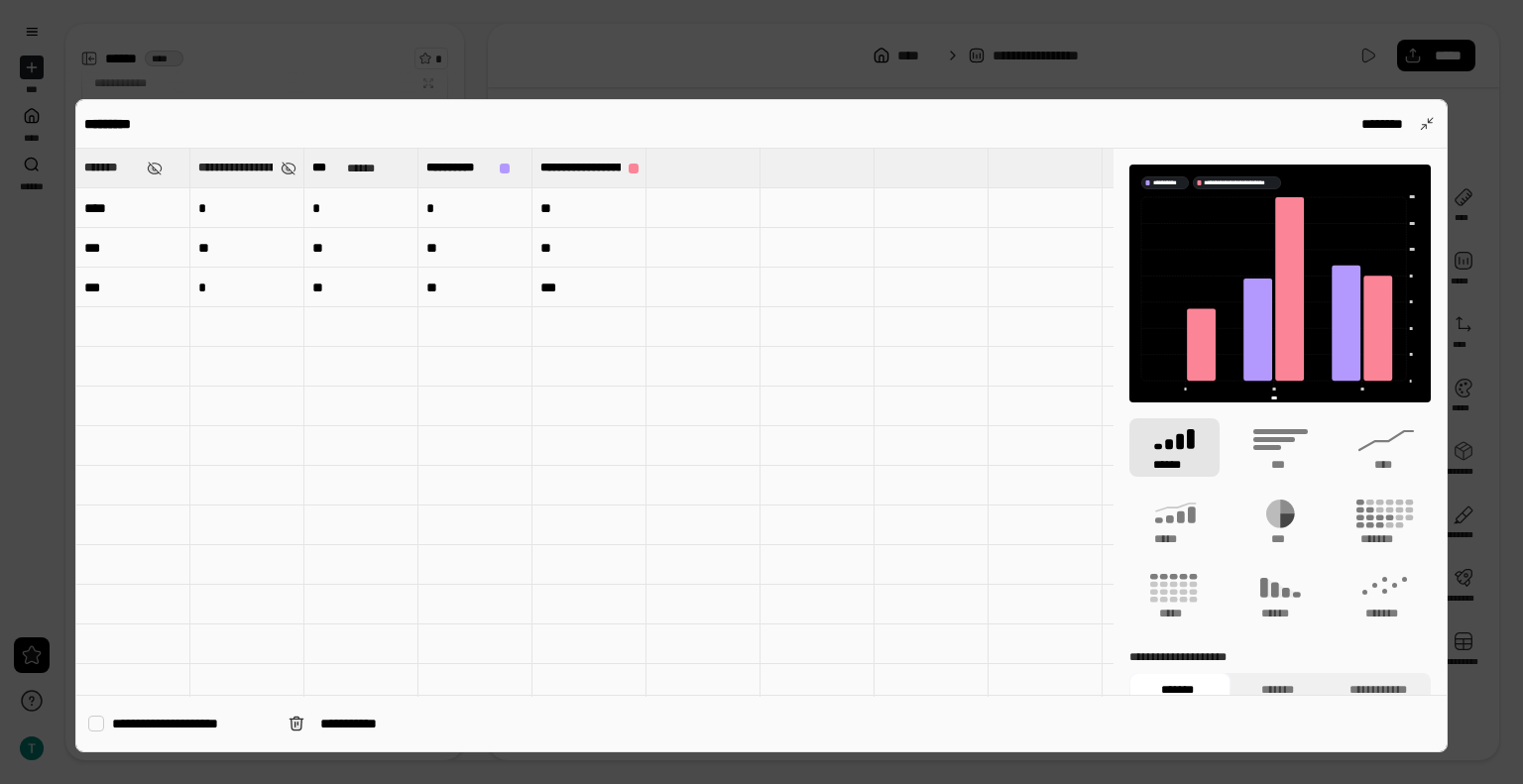 click on "*" at bounding box center [475, 208] 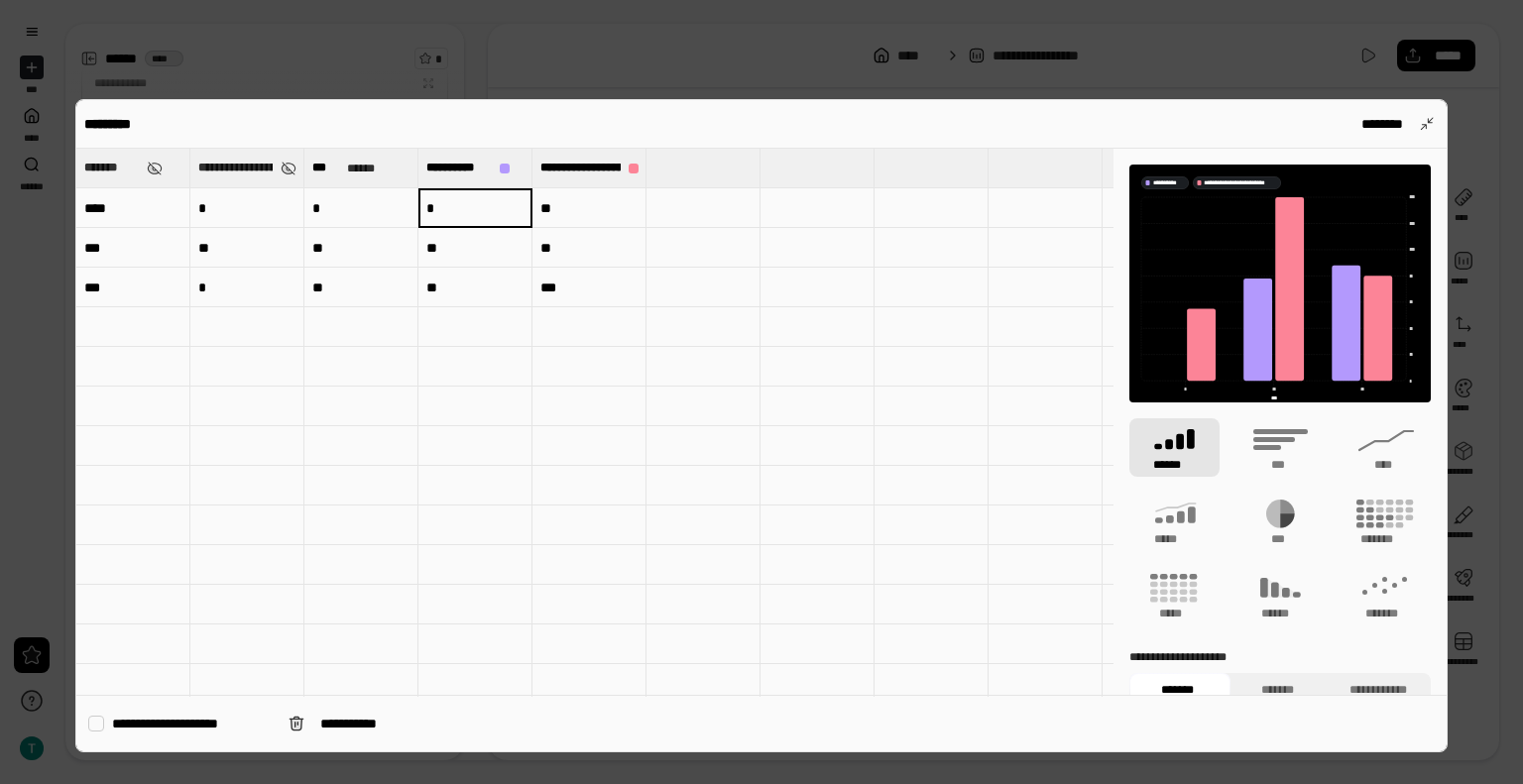 click on "*" at bounding box center [475, 208] 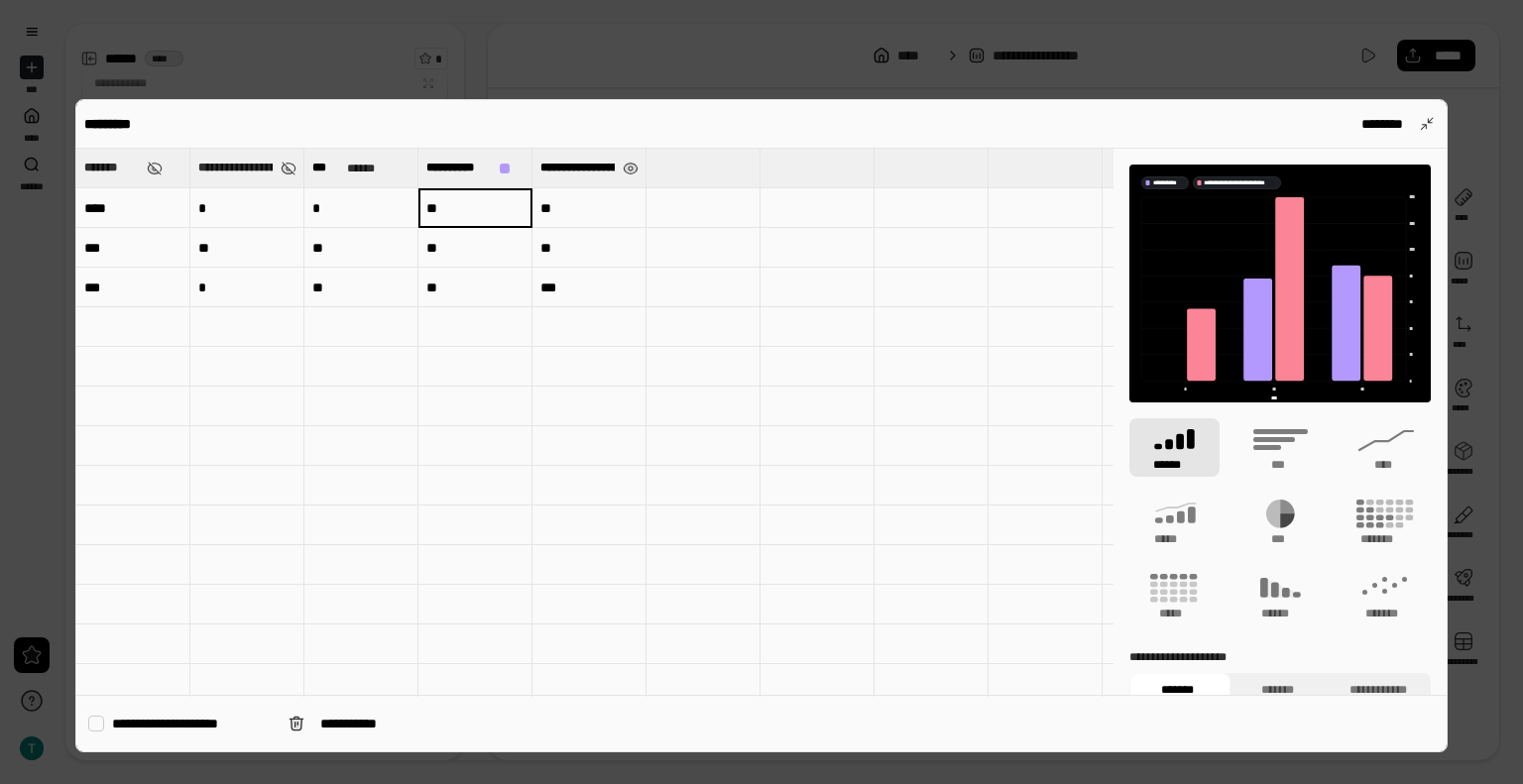 type on "**" 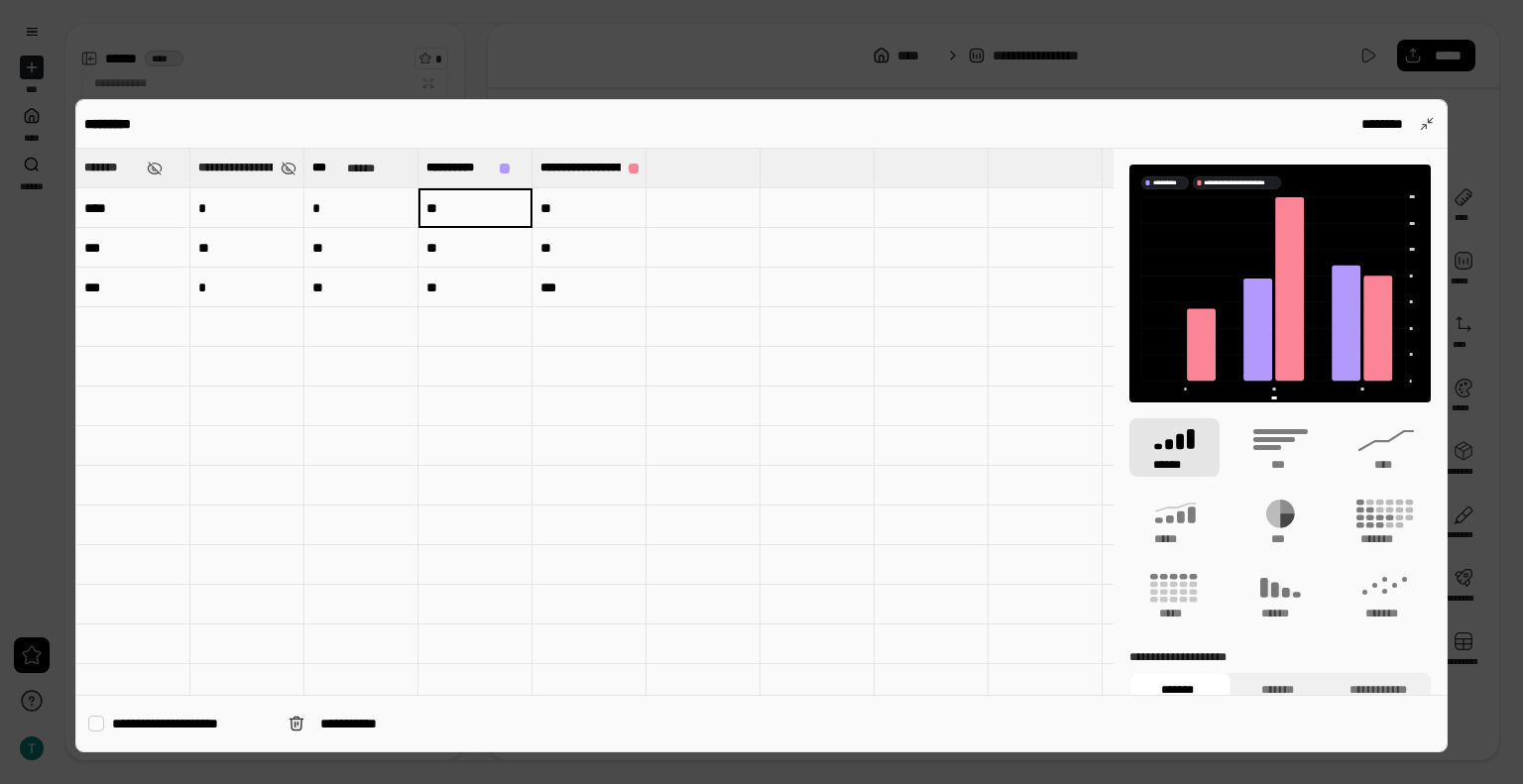 click on "********* ********" at bounding box center [762, 124] 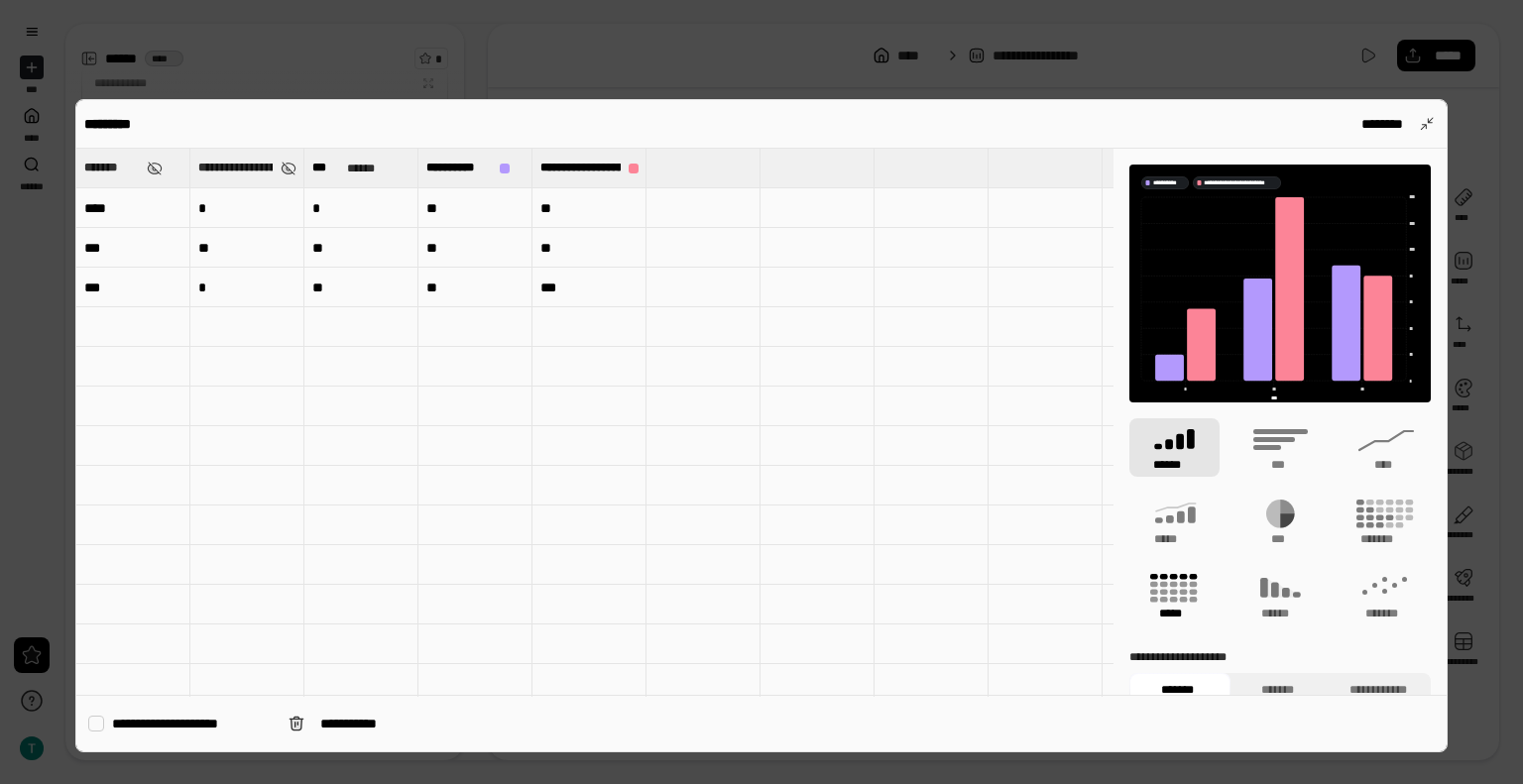 click 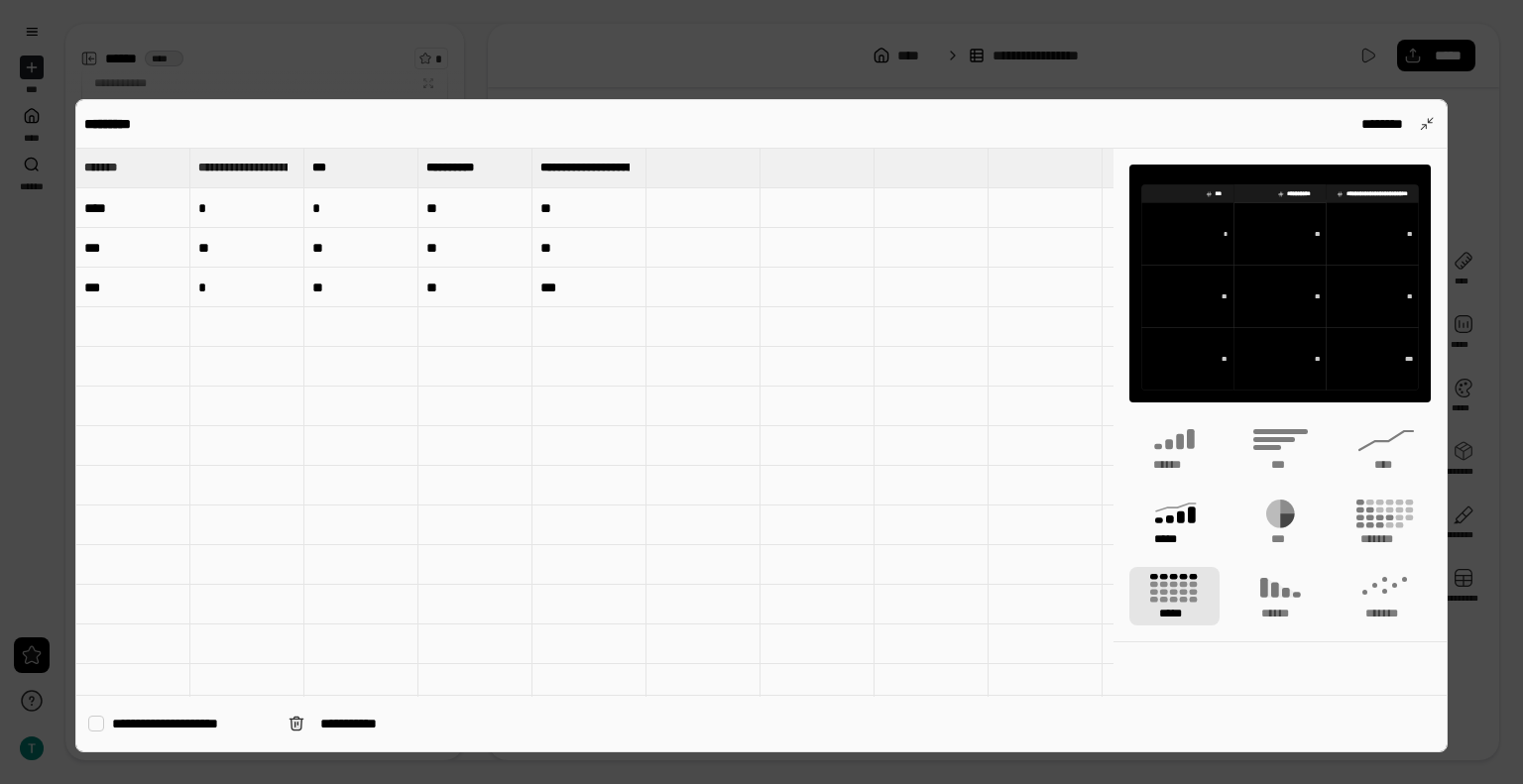 click on "*****" at bounding box center (1174, 539) 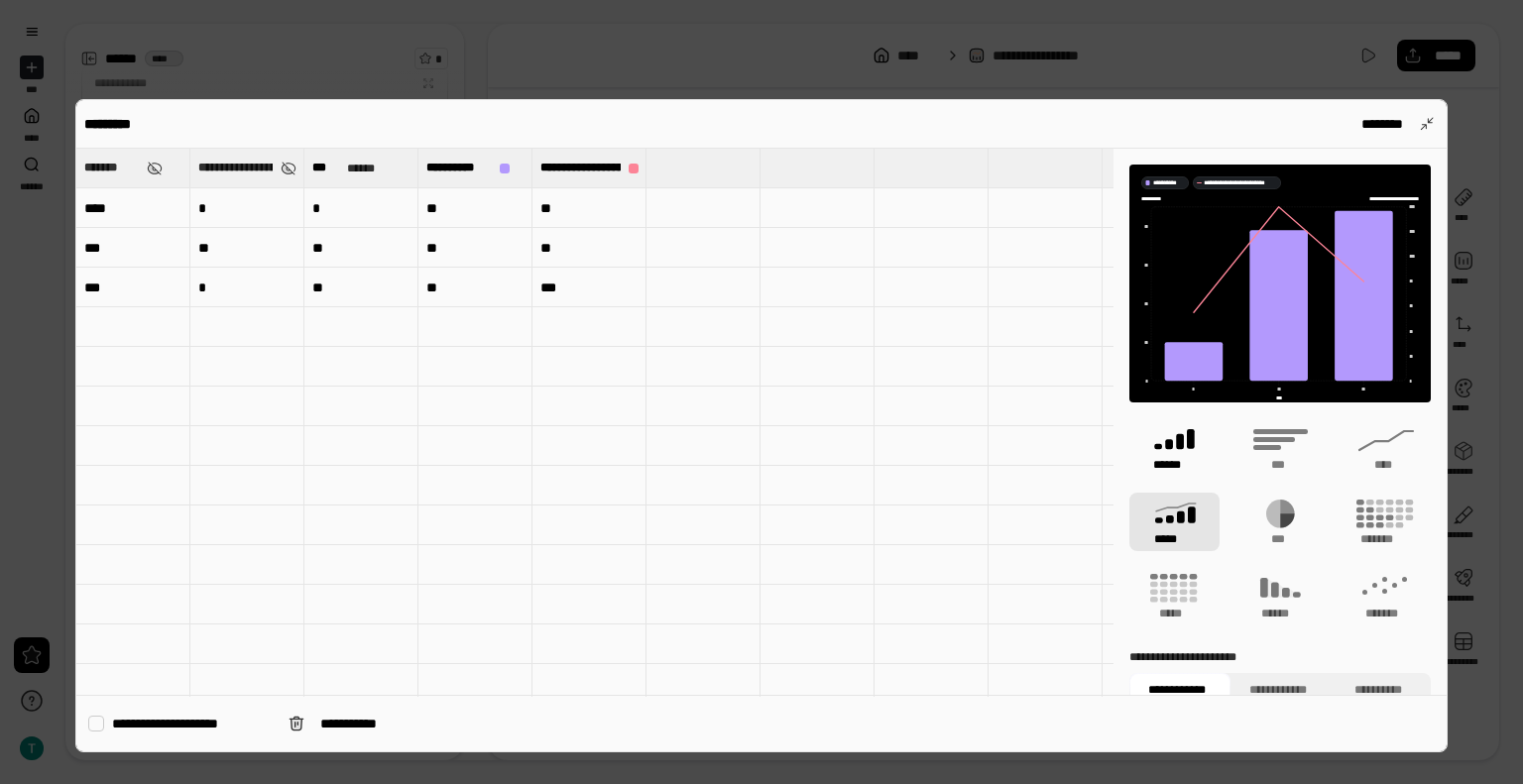 click on "******" at bounding box center [1175, 465] 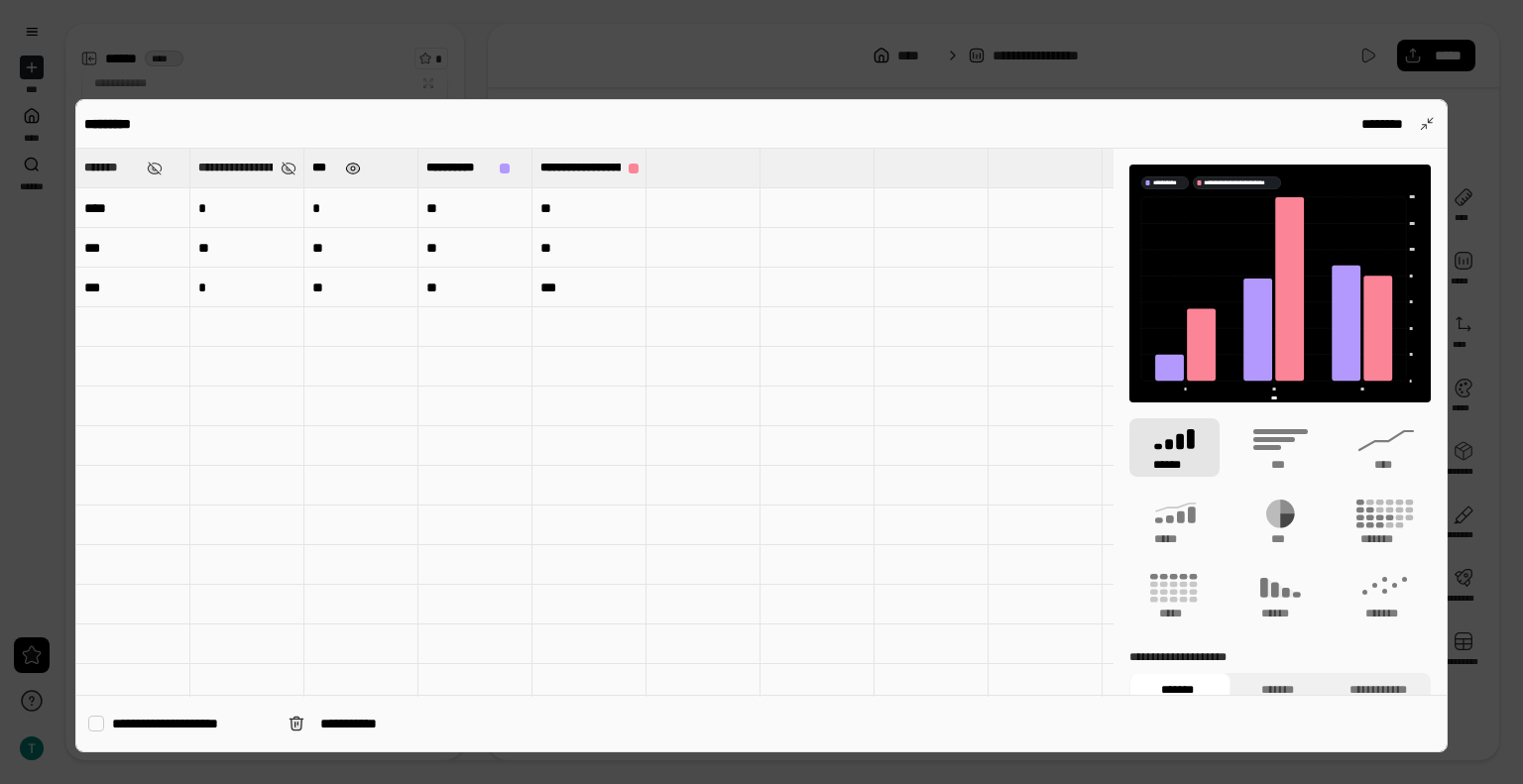 click at bounding box center [353, 168] 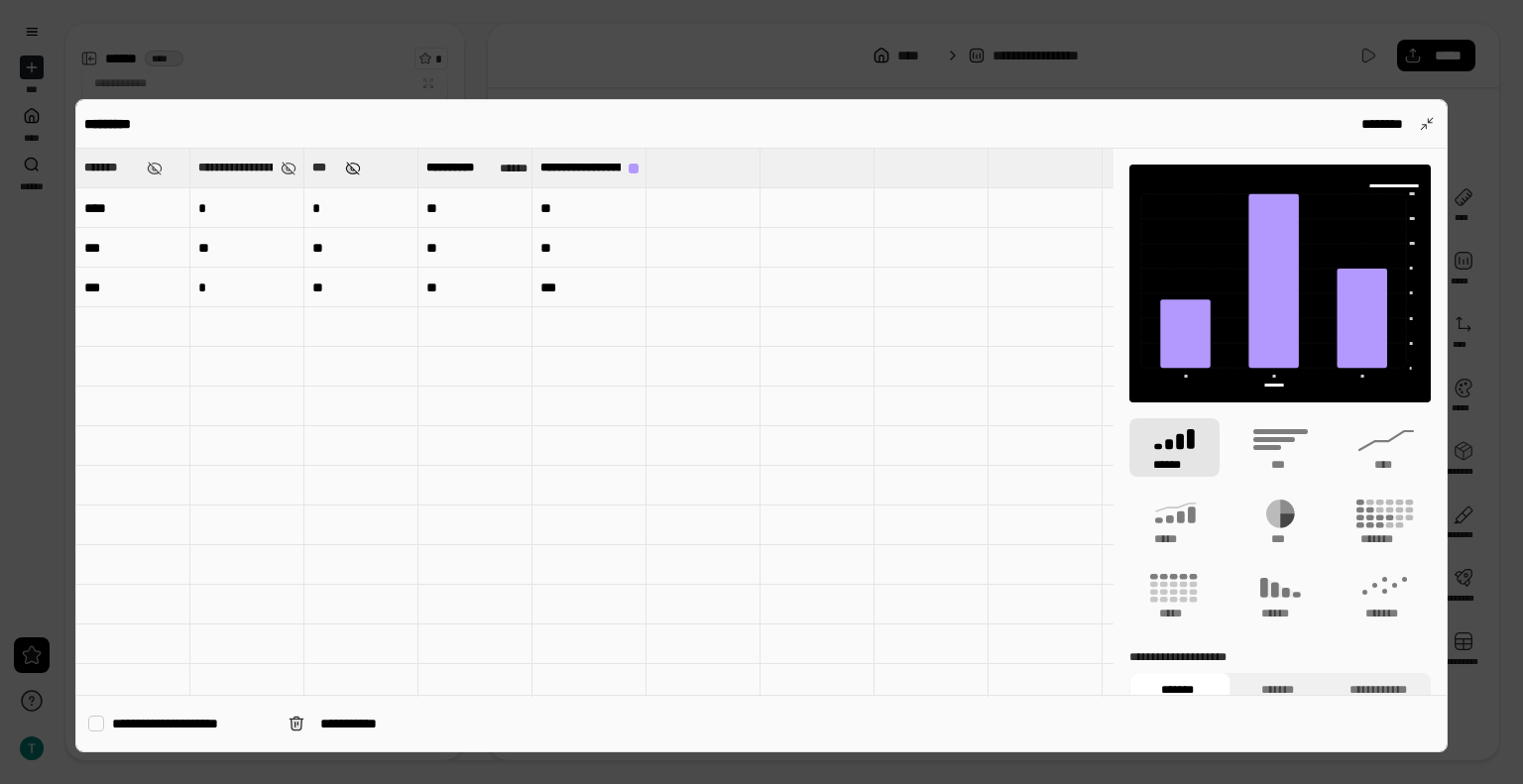 type on "**********" 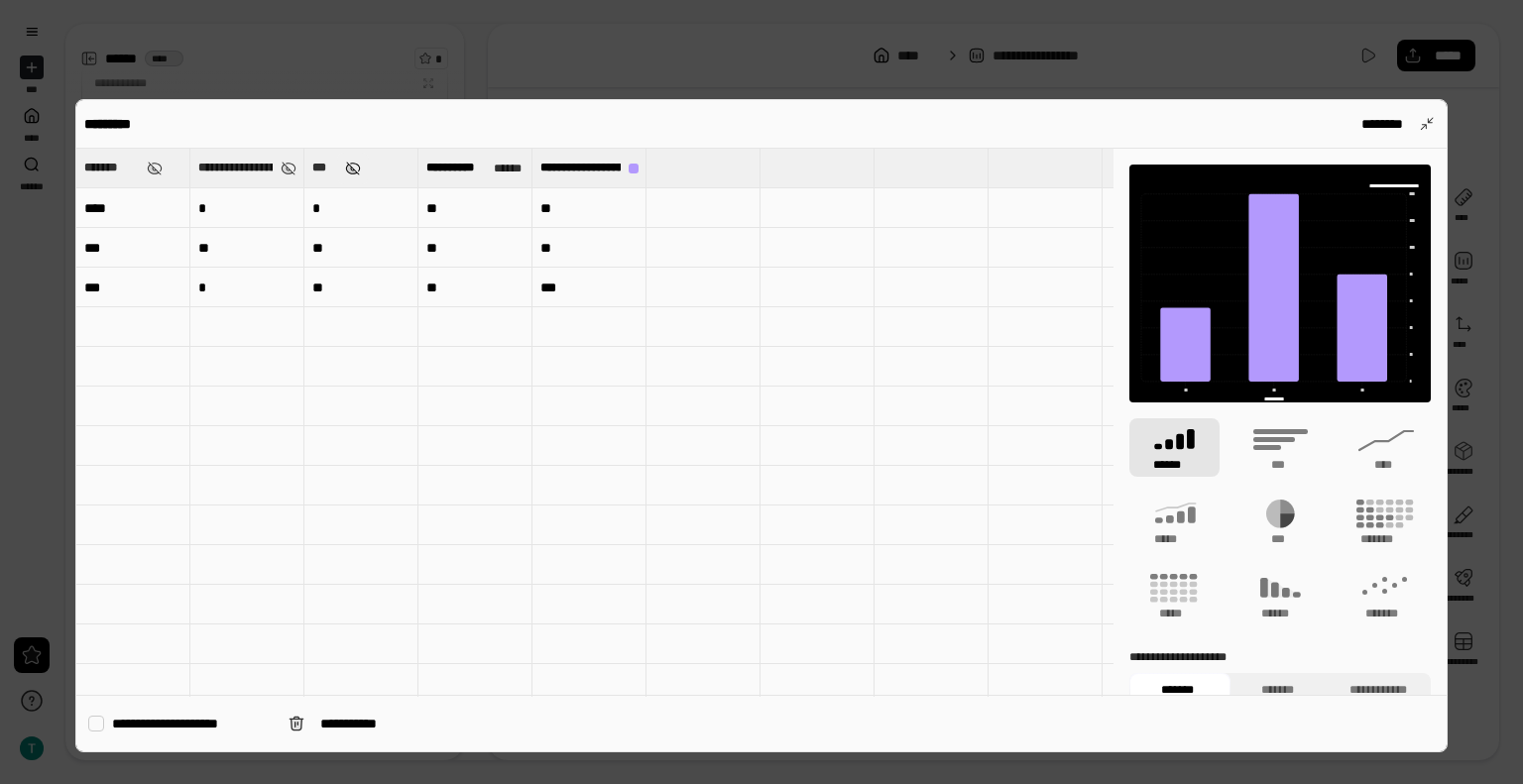 click at bounding box center (353, 168) 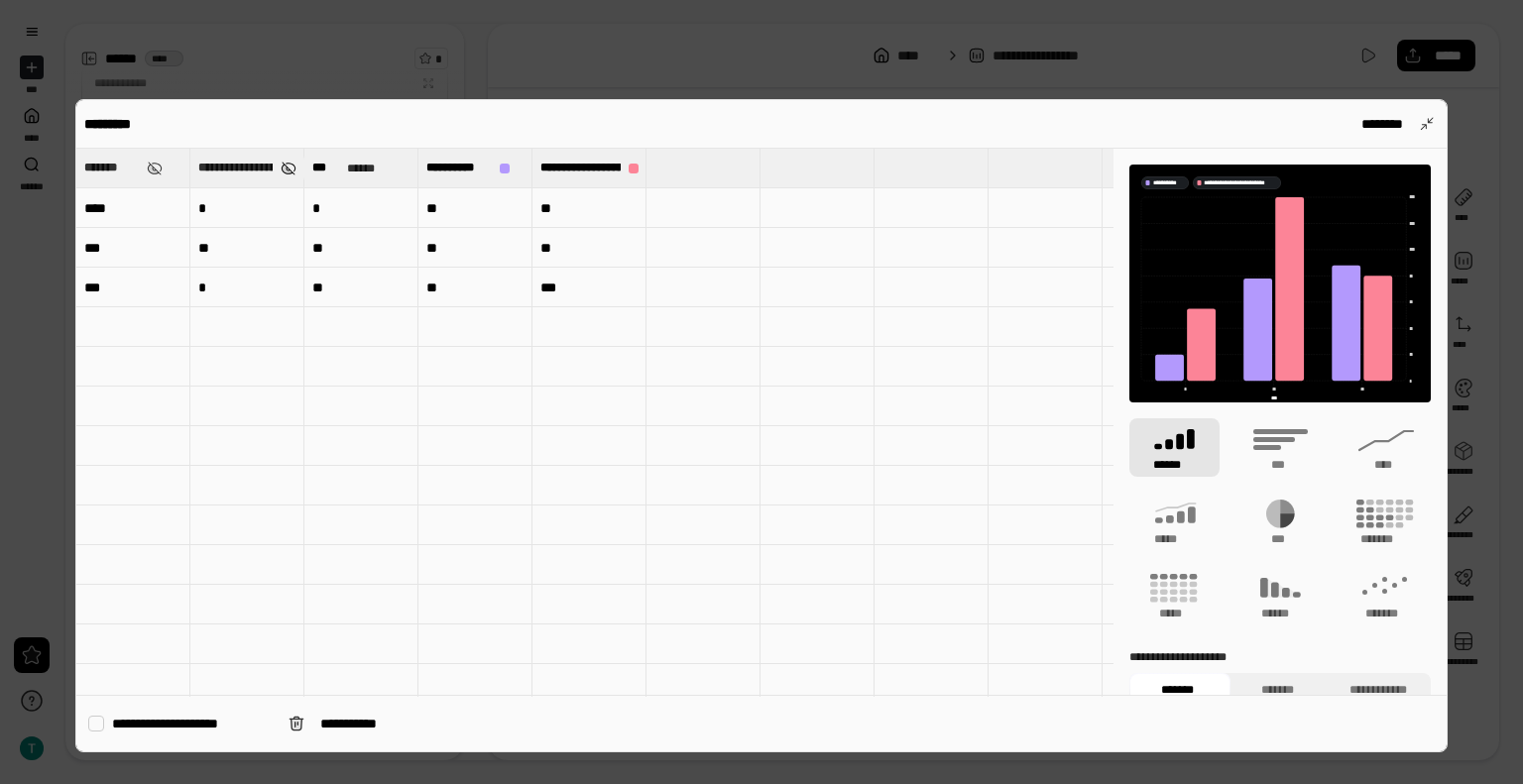 click at bounding box center [288, 168] 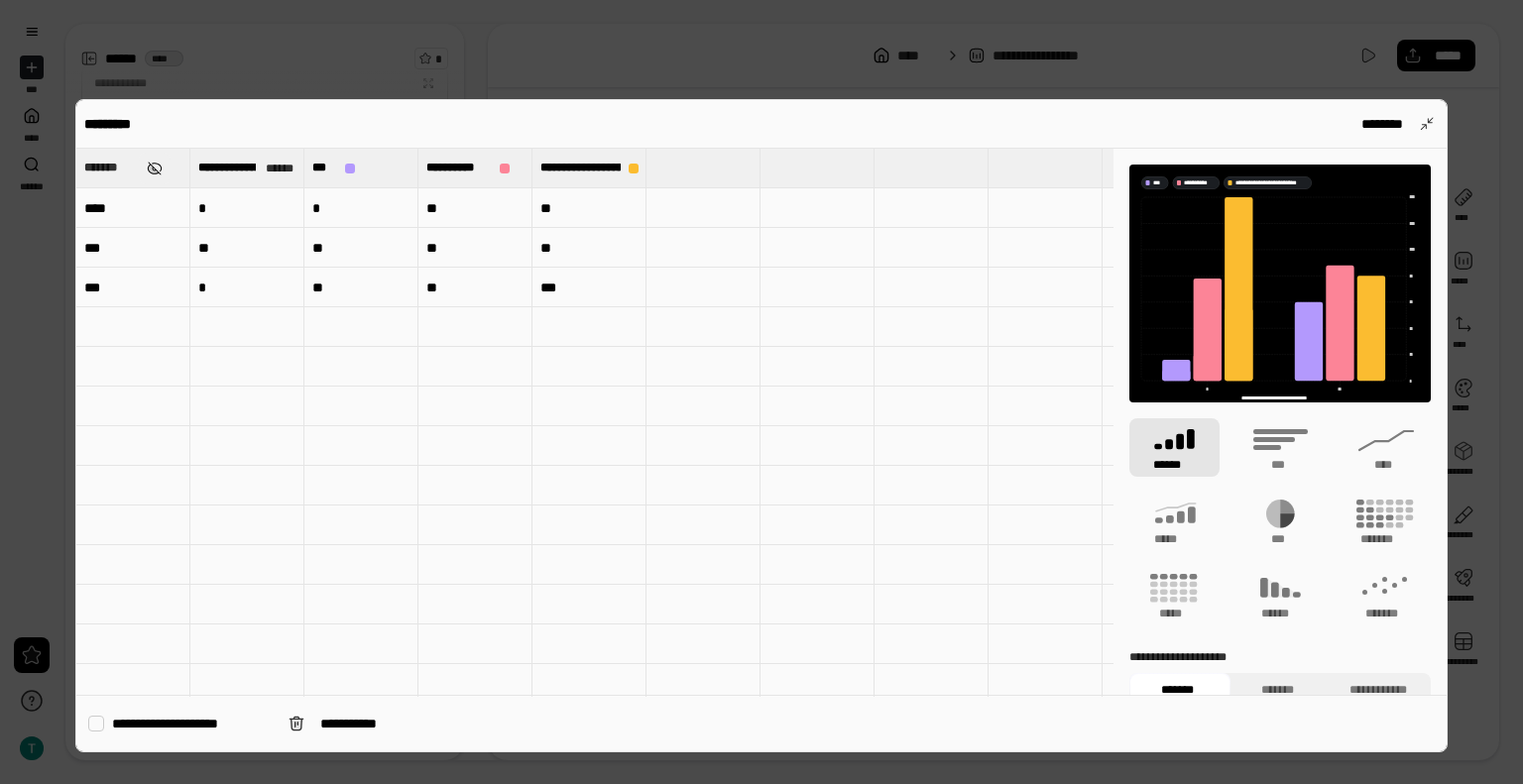 click at bounding box center (155, 168) 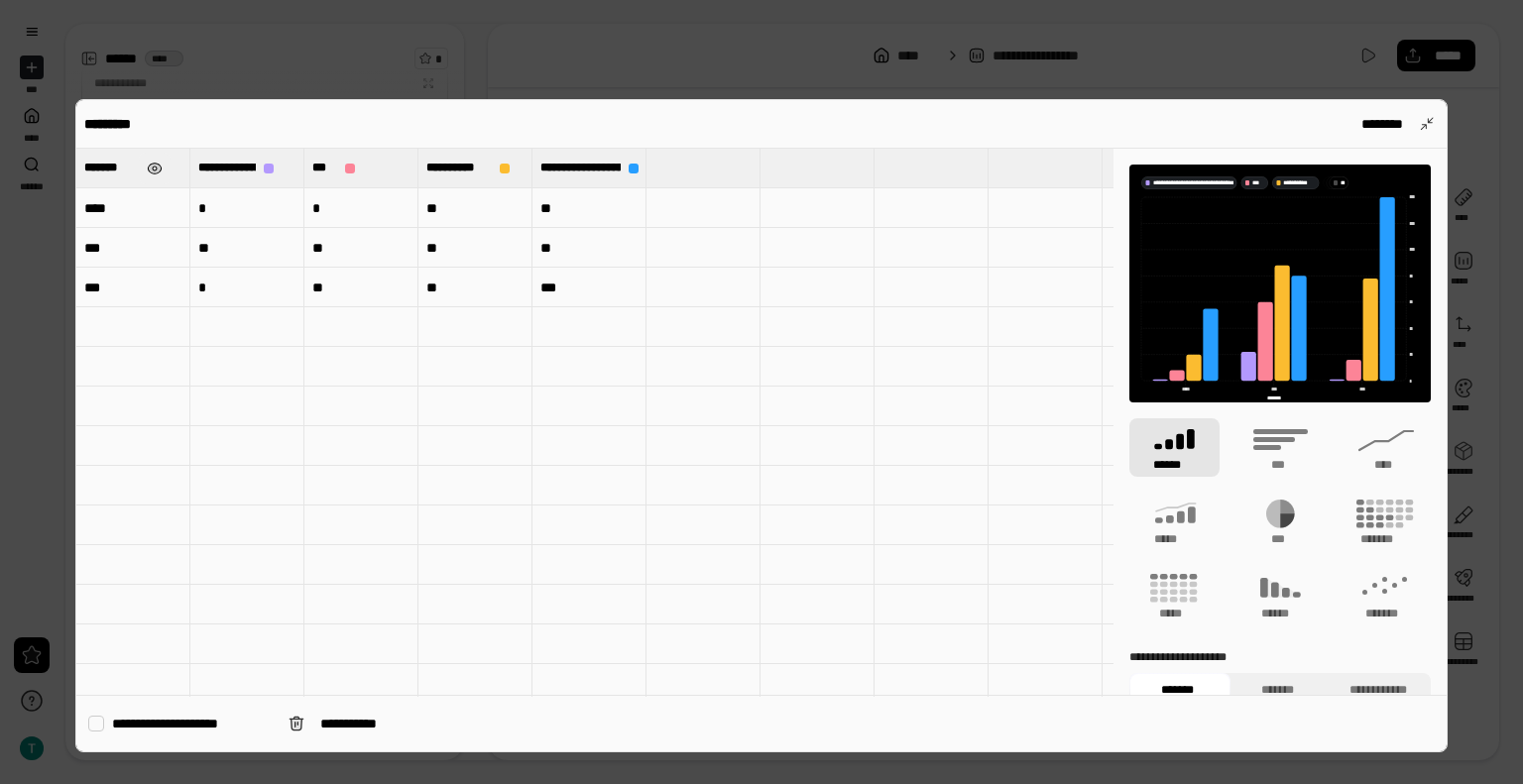 type on "*******" 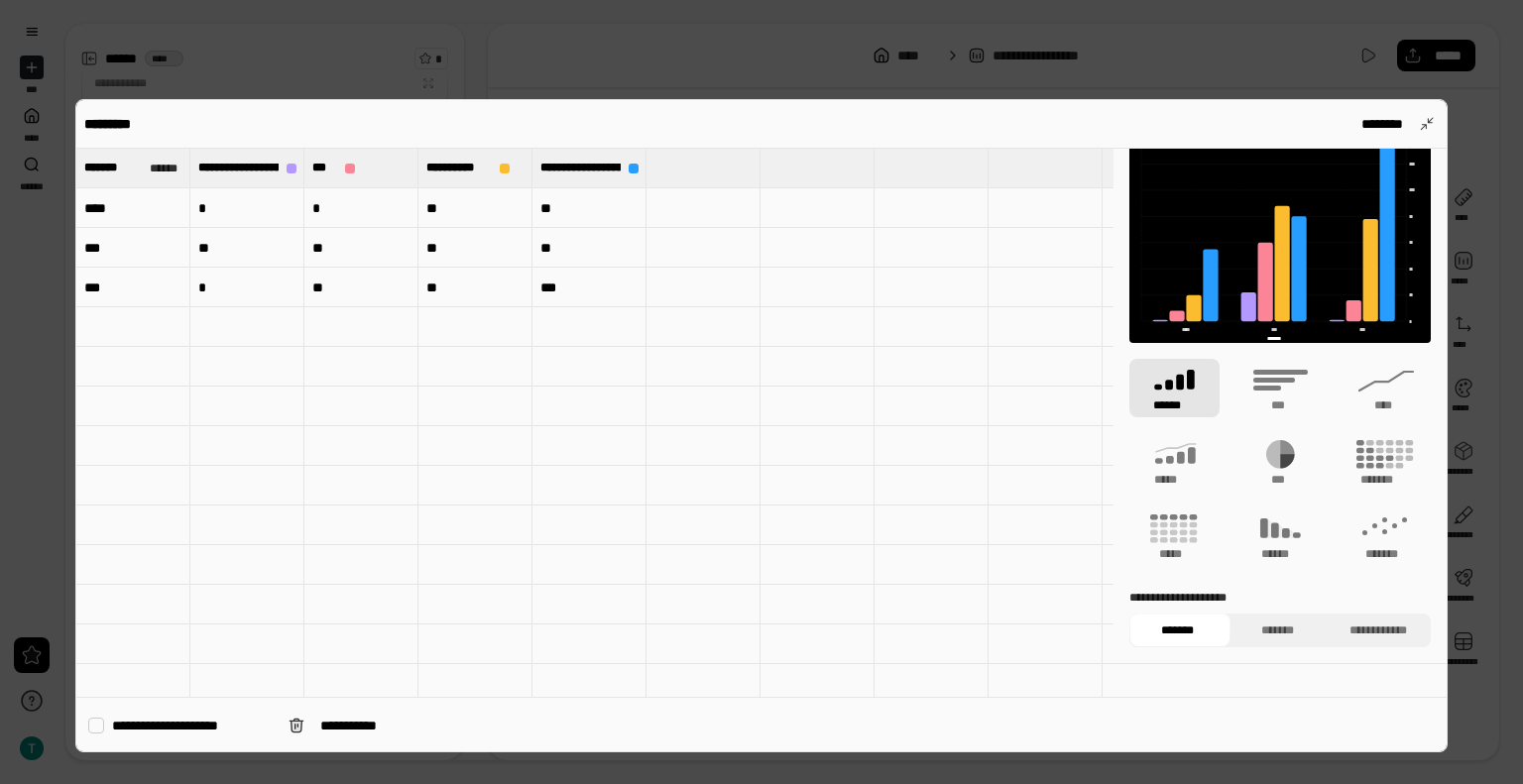 scroll, scrollTop: 86, scrollLeft: 0, axis: vertical 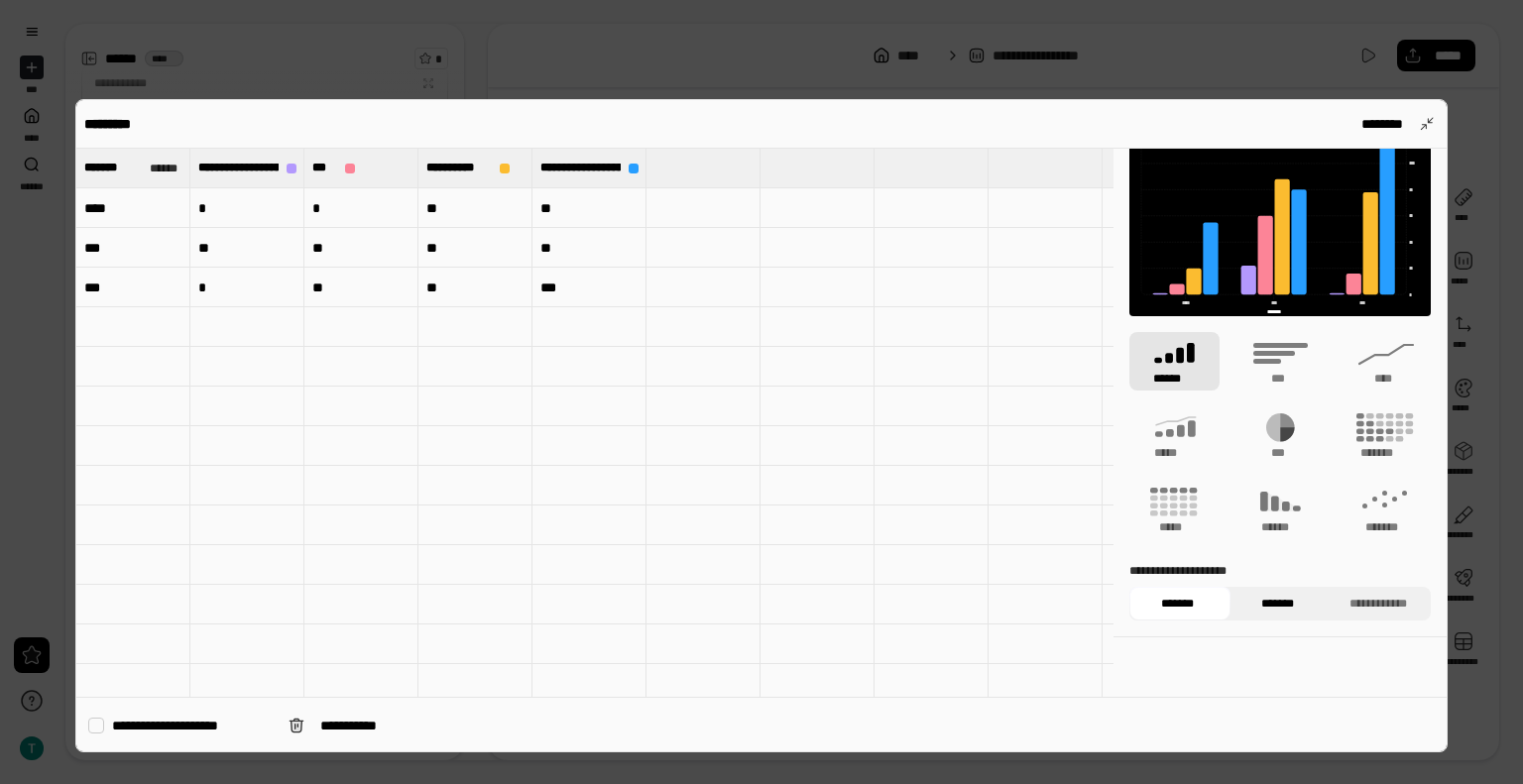 click on "*******" at bounding box center (1278, 604) 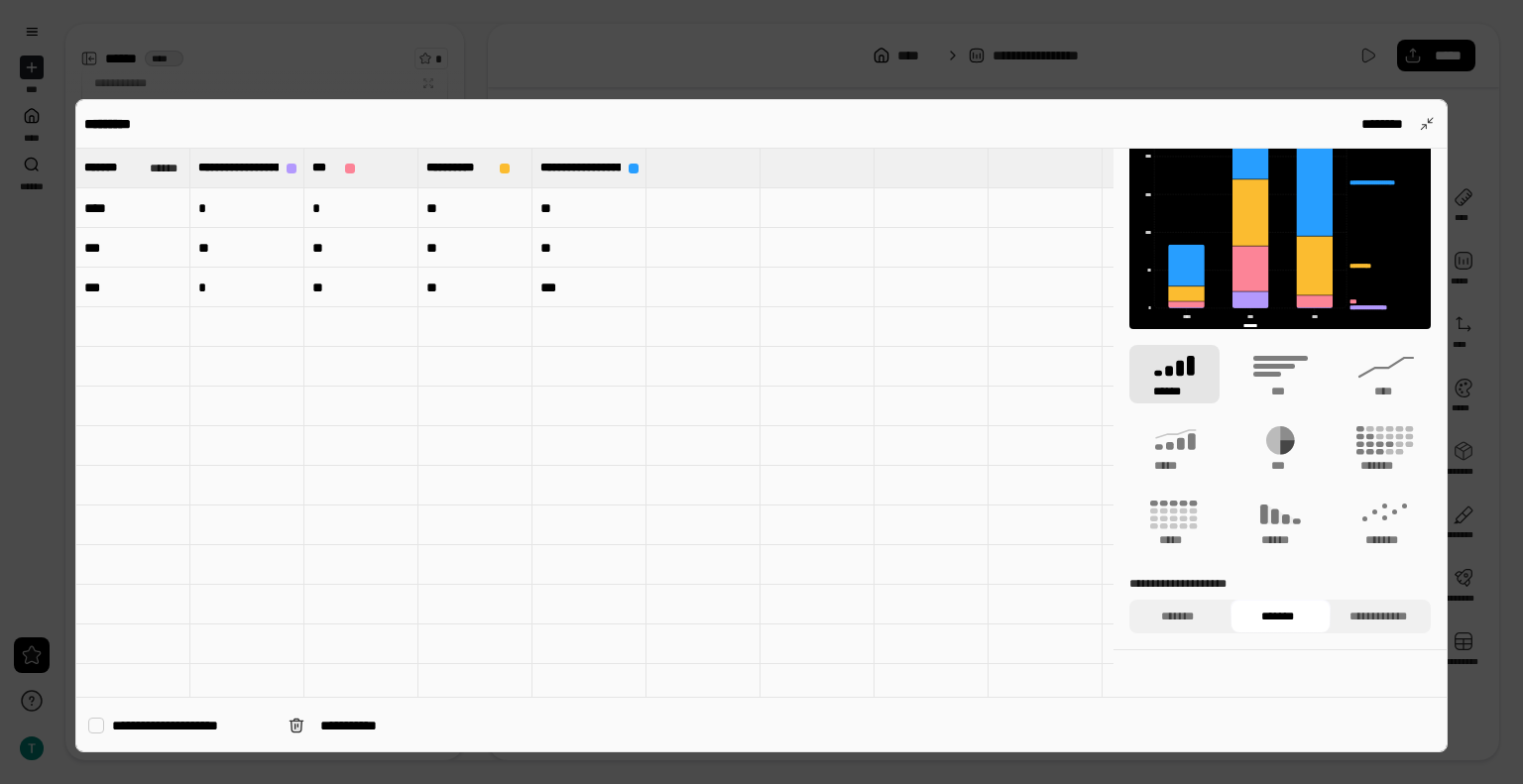 scroll, scrollTop: 0, scrollLeft: 0, axis: both 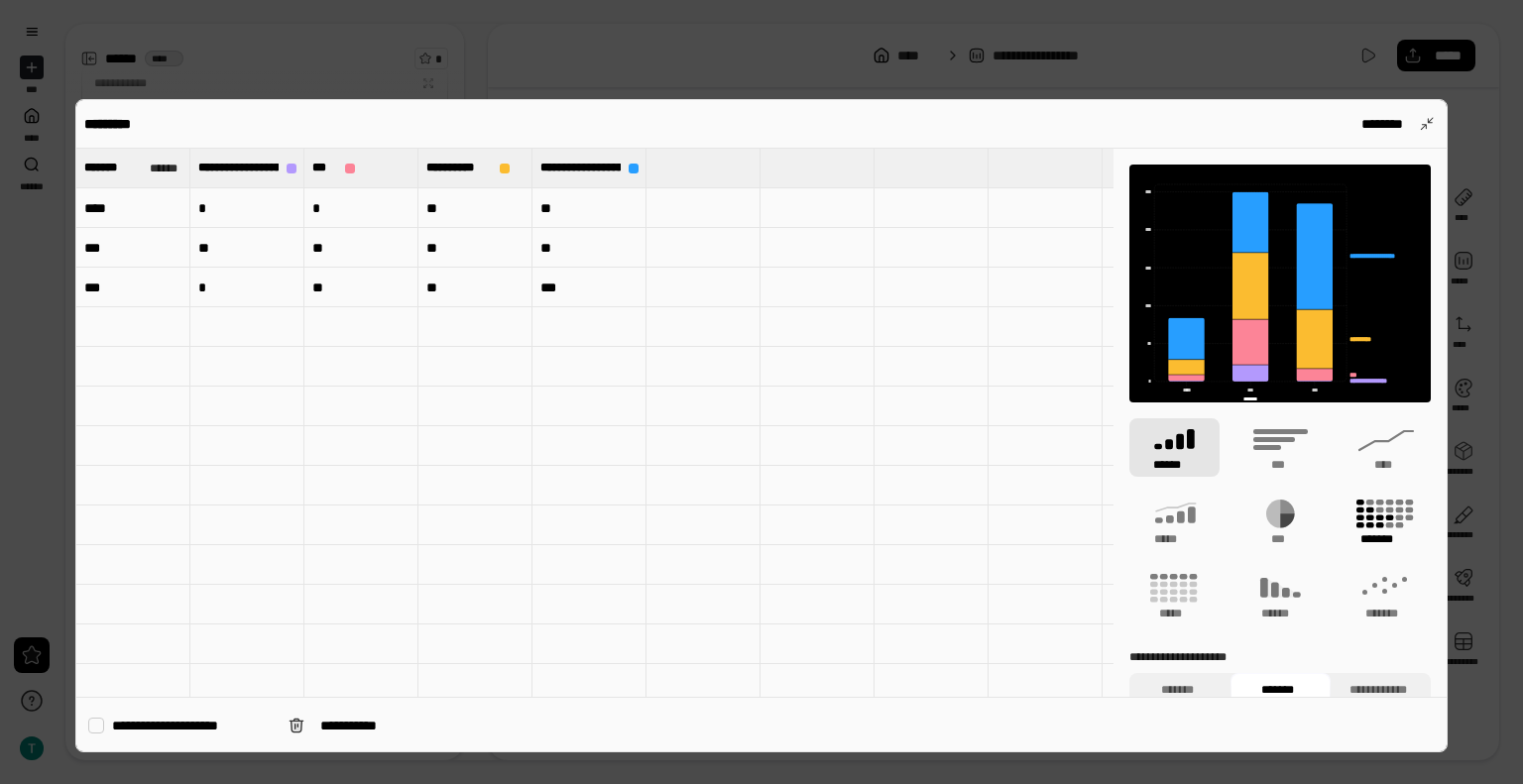 click 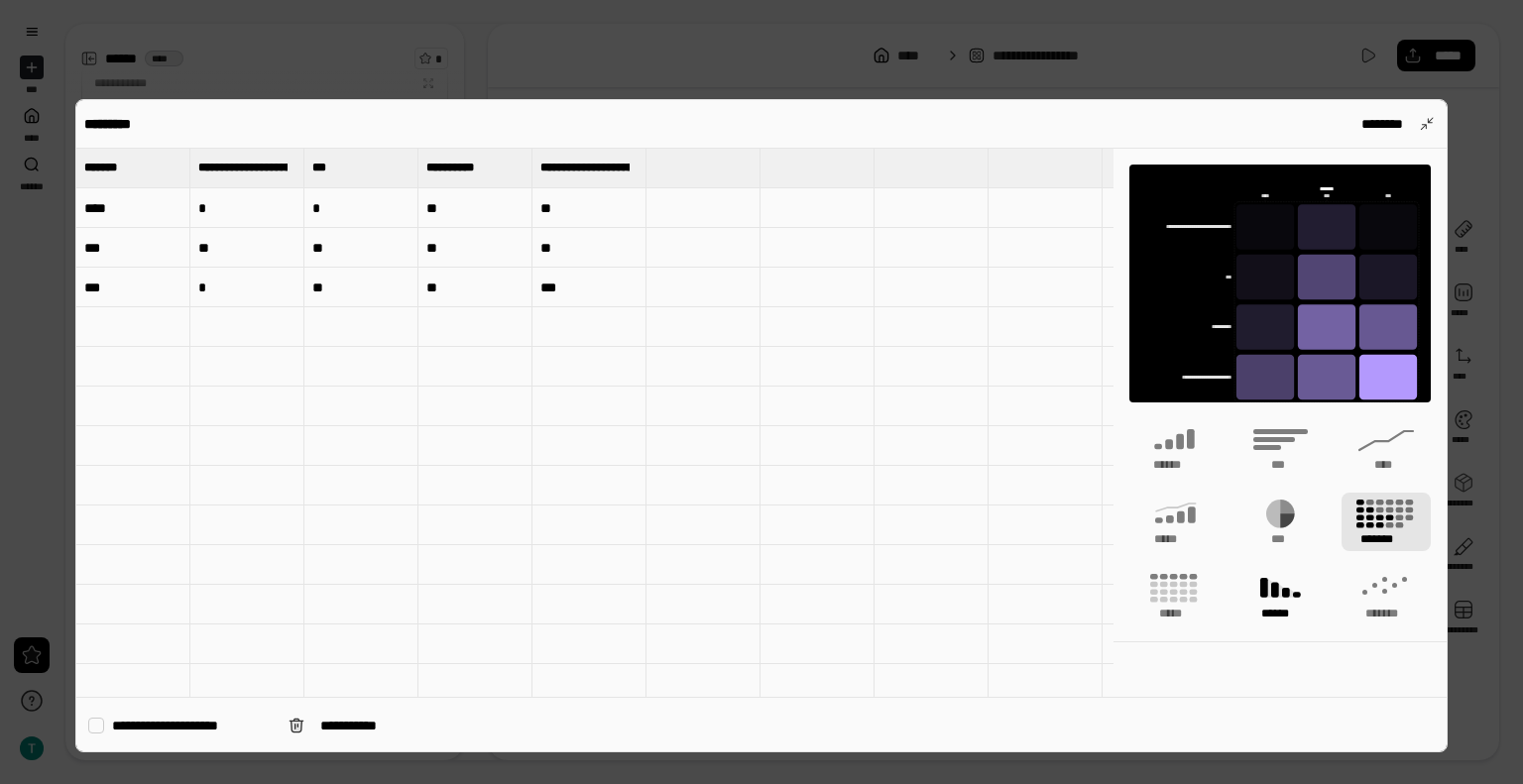 click on "******" at bounding box center (1280, 614) 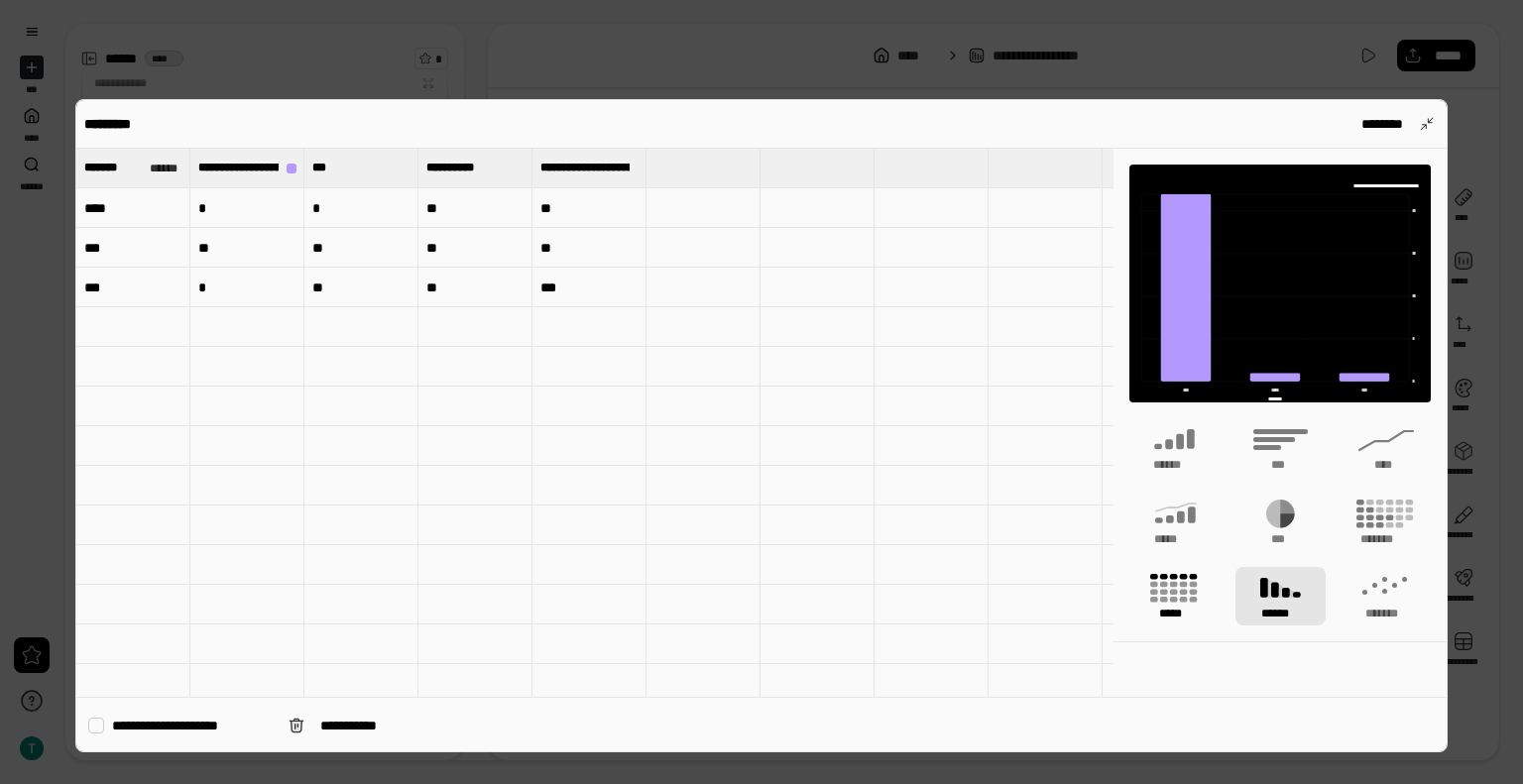 click 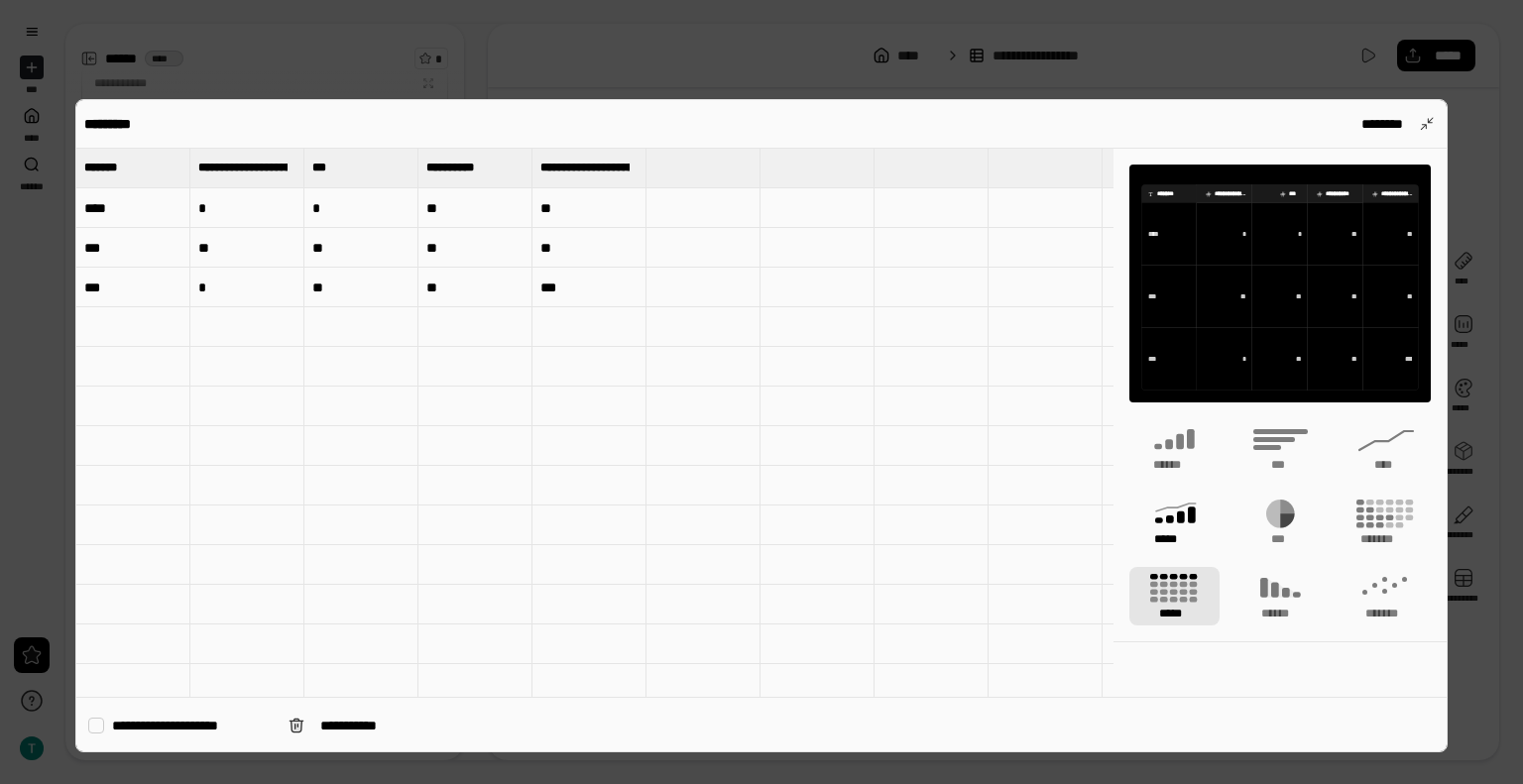 click 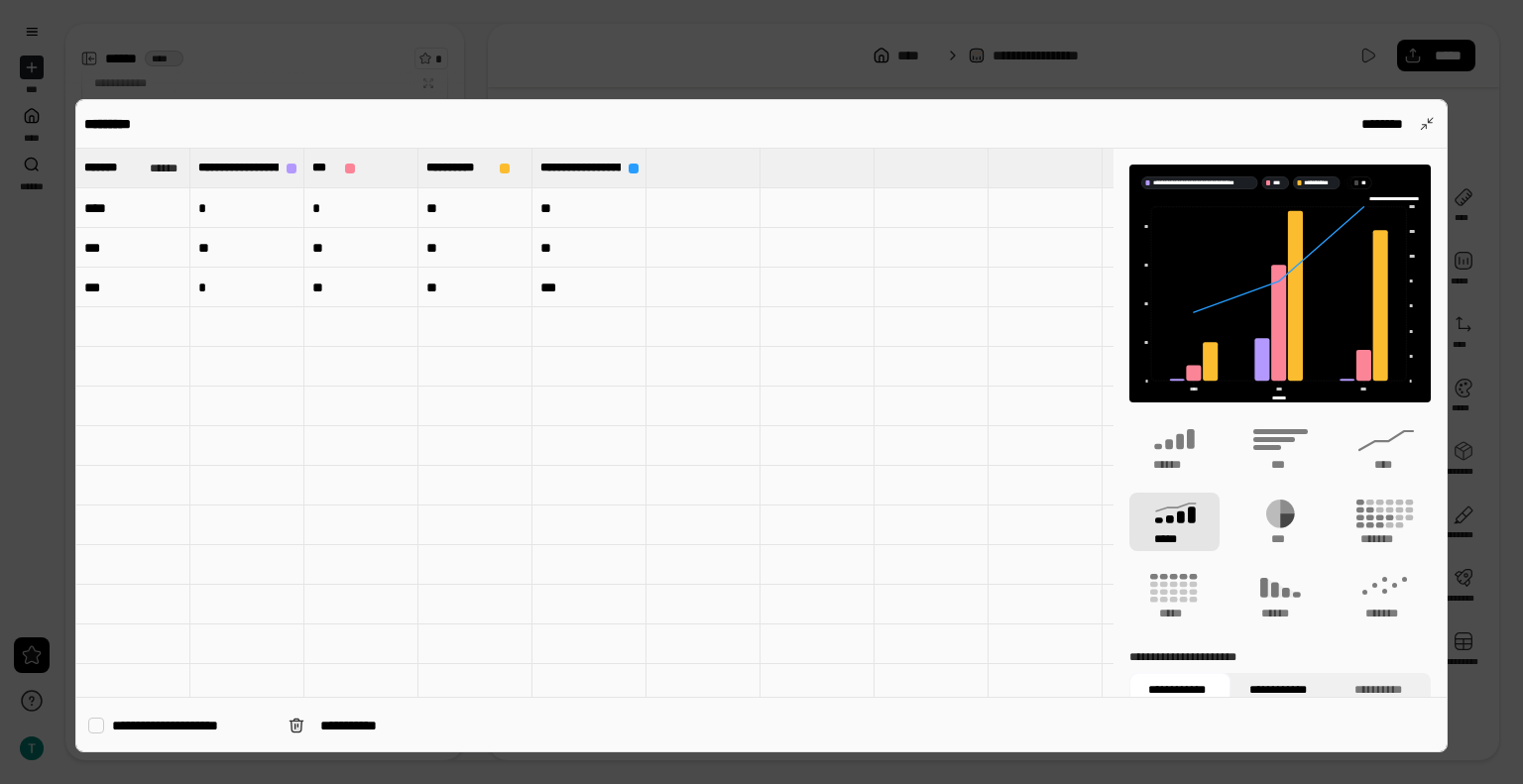 click on "**********" at bounding box center (1278, 690) 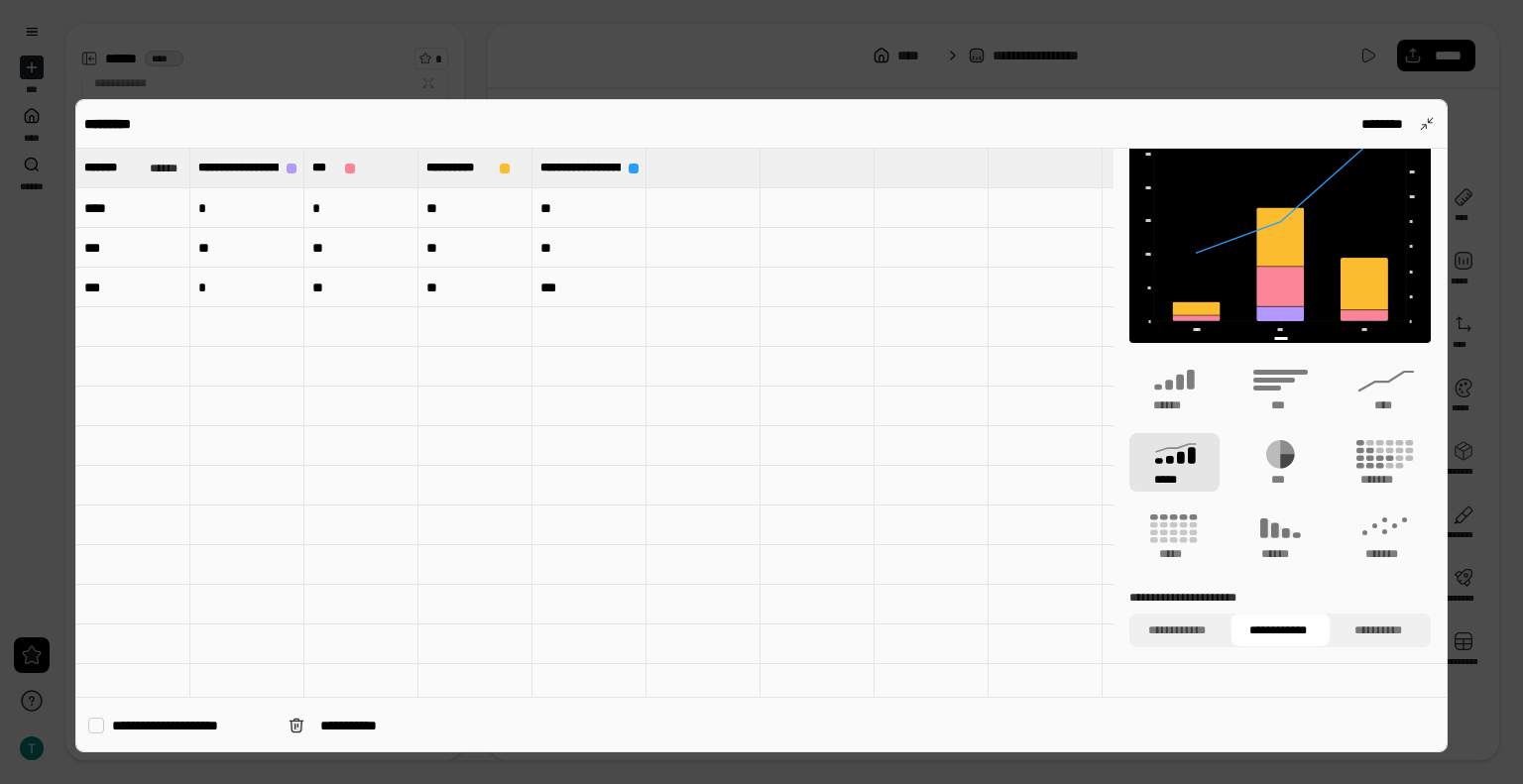 scroll, scrollTop: 86, scrollLeft: 0, axis: vertical 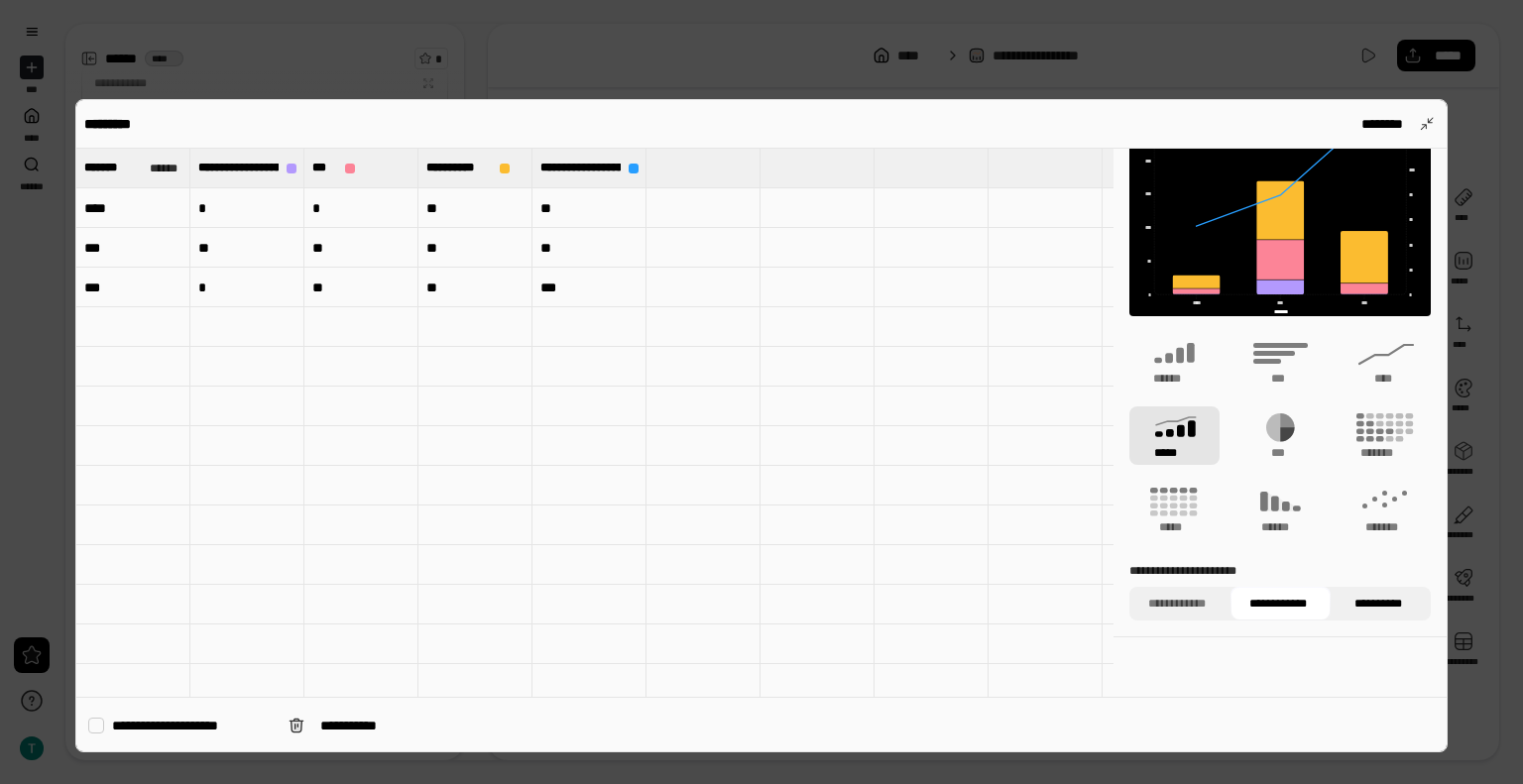 click on "**********" at bounding box center [1378, 604] 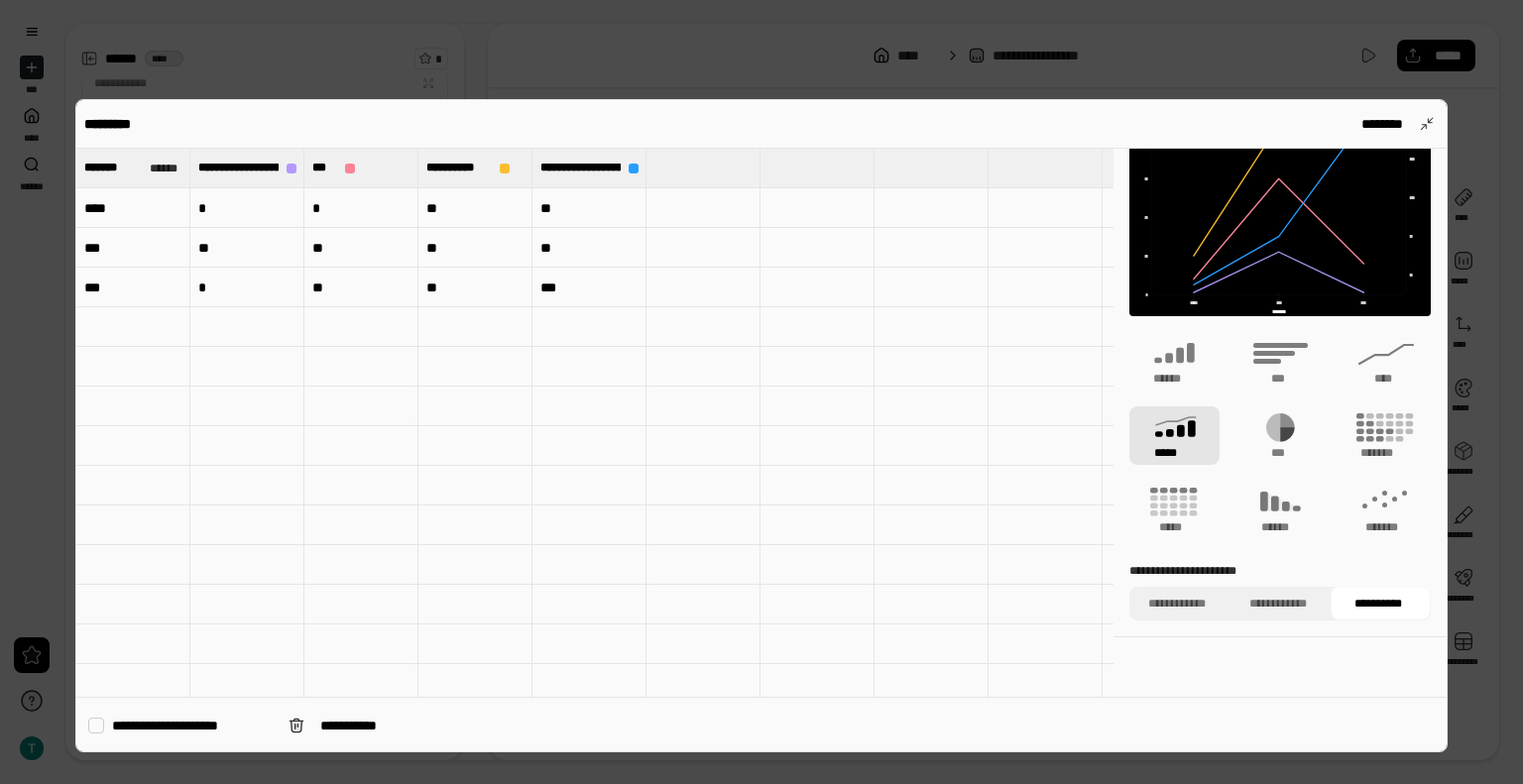 scroll, scrollTop: 0, scrollLeft: 0, axis: both 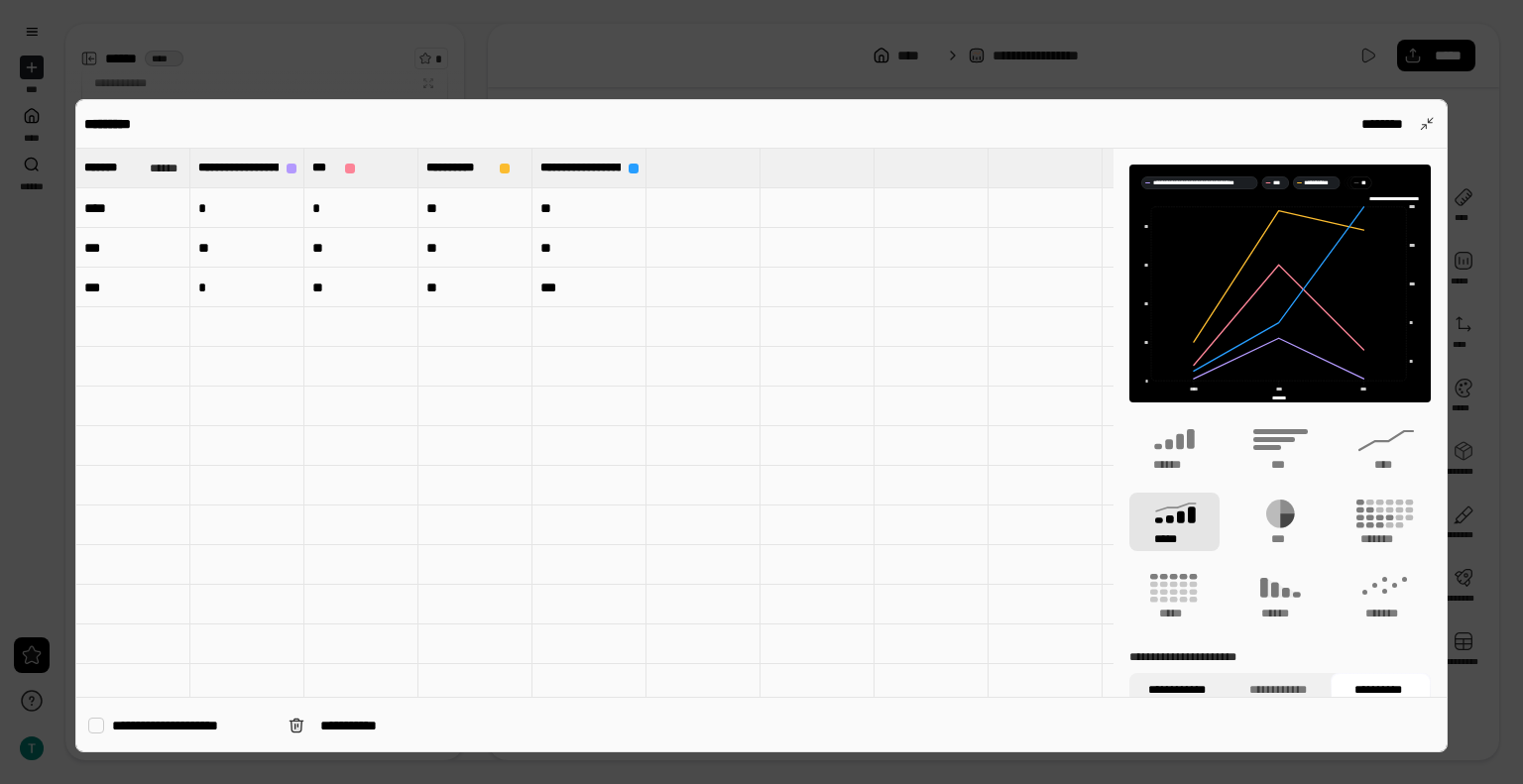 click on "**********" at bounding box center [1177, 690] 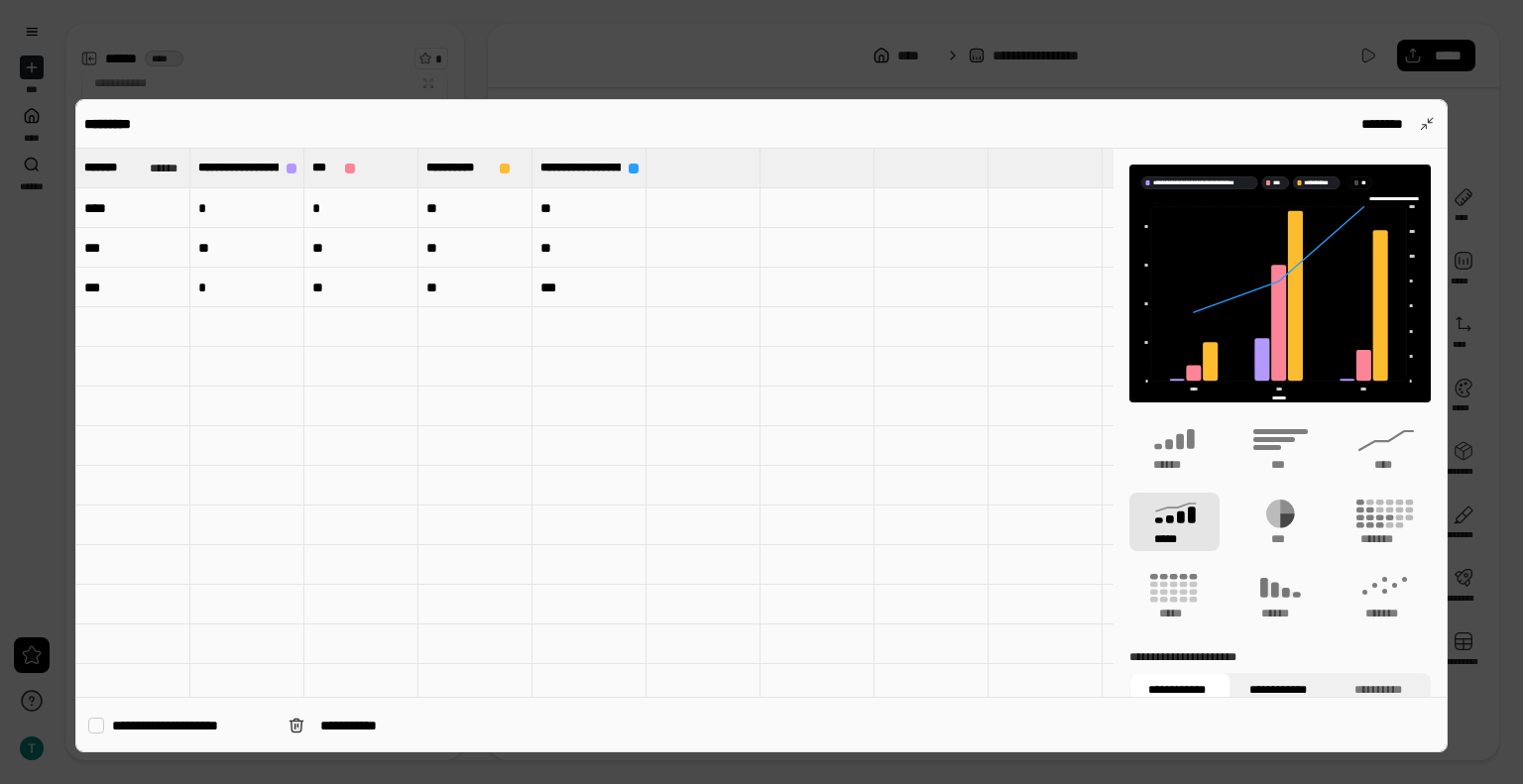click on "**********" at bounding box center [1278, 690] 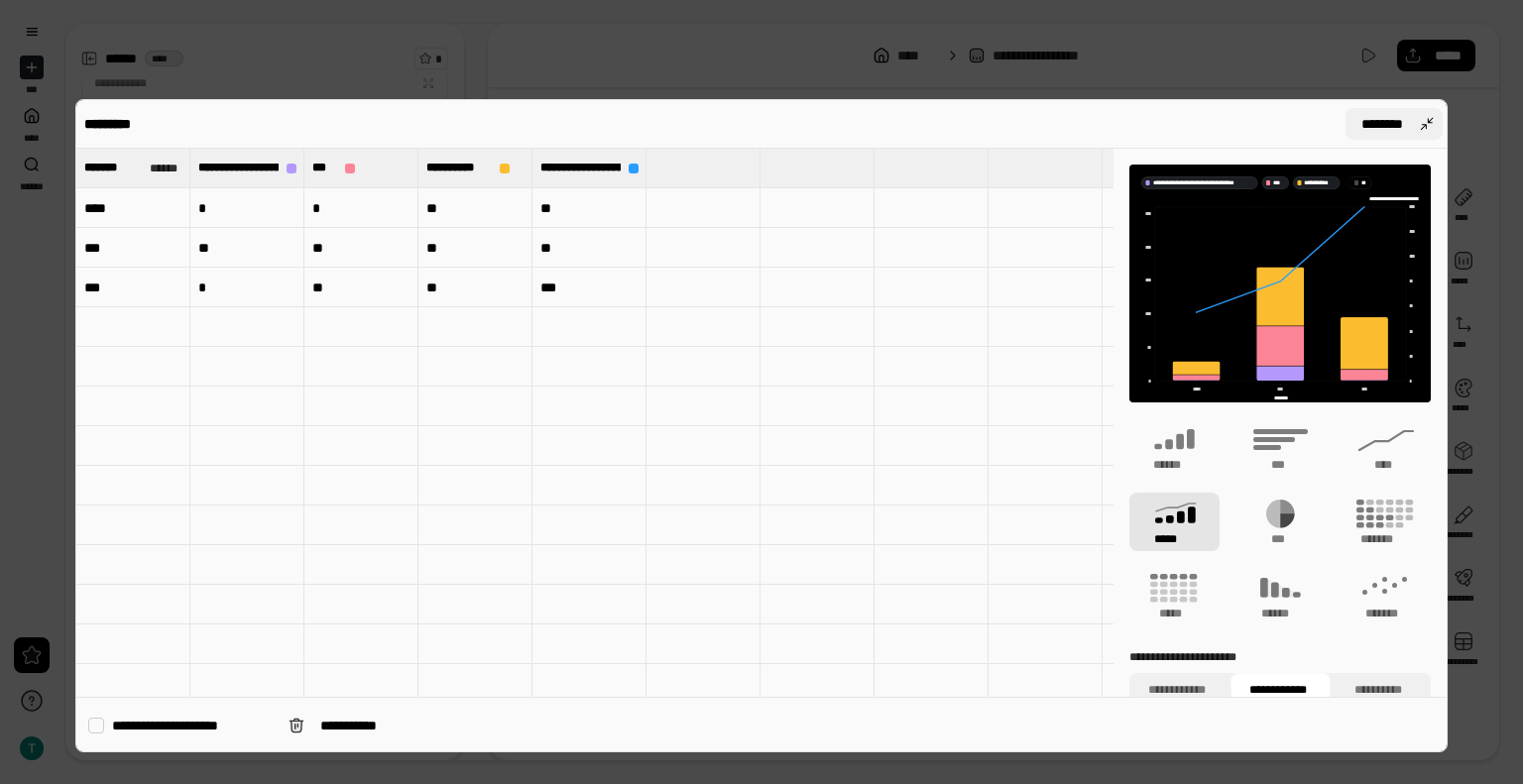 click on "********" at bounding box center (1394, 124) 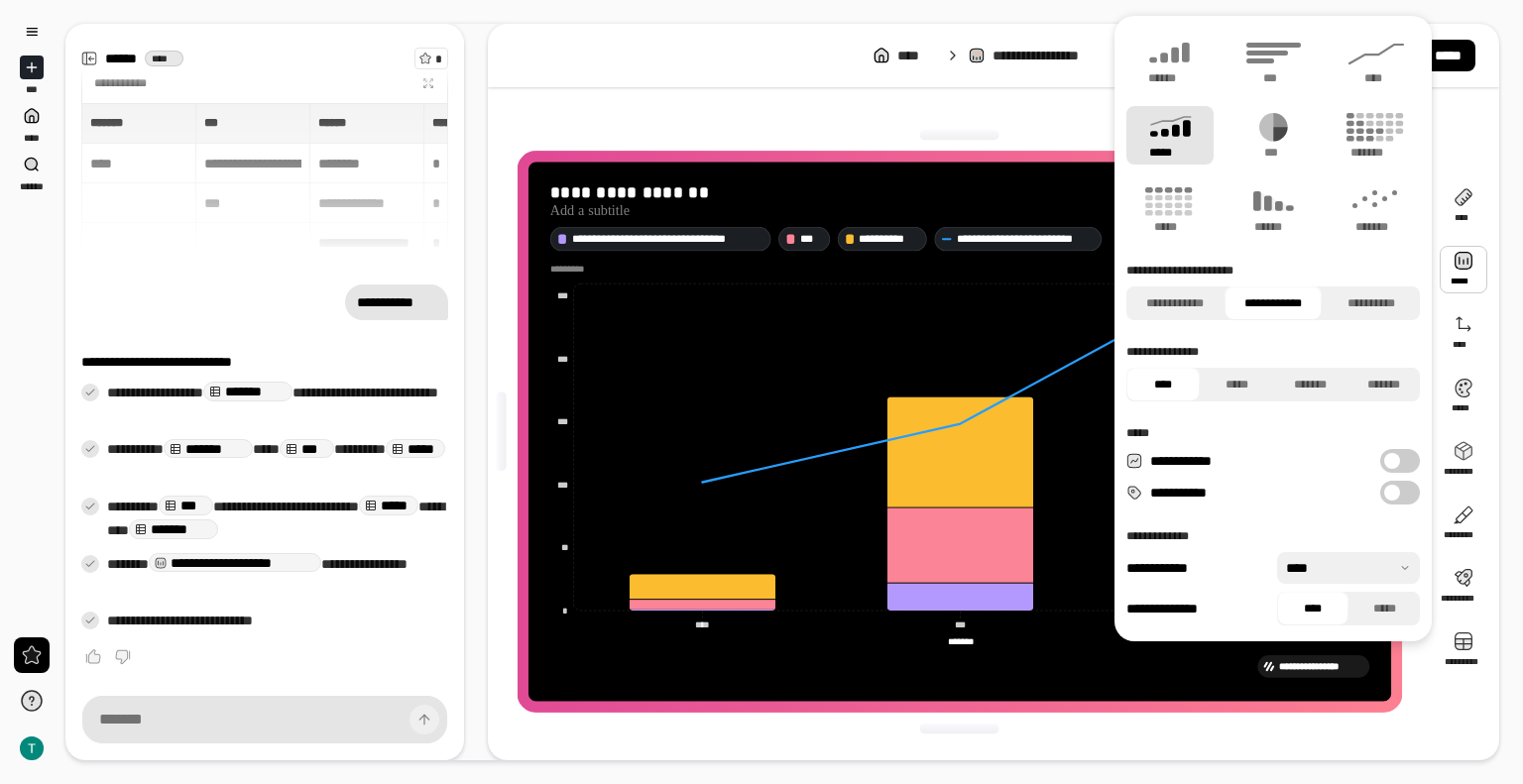 click at bounding box center (1464, 270) 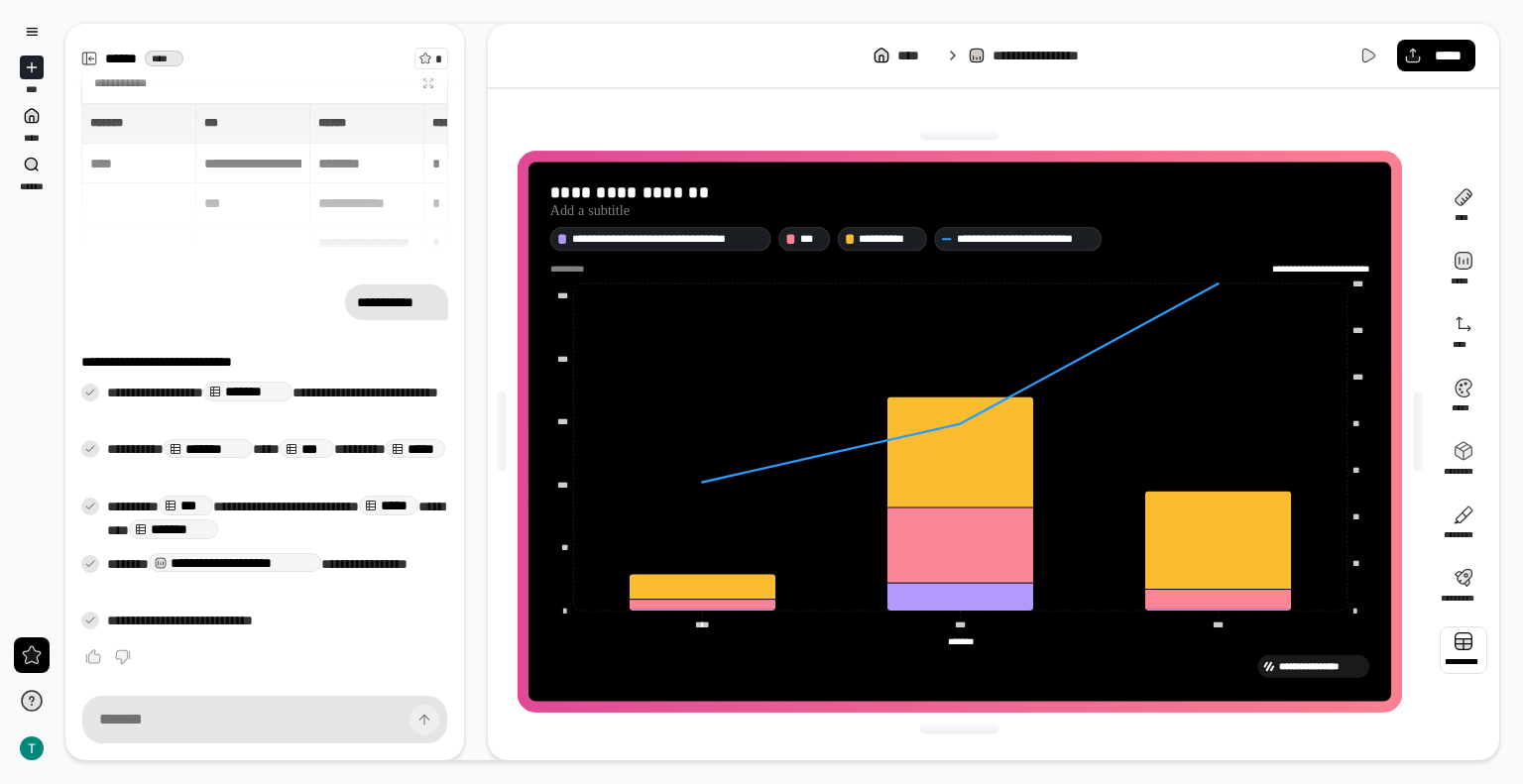 click at bounding box center (1464, 650) 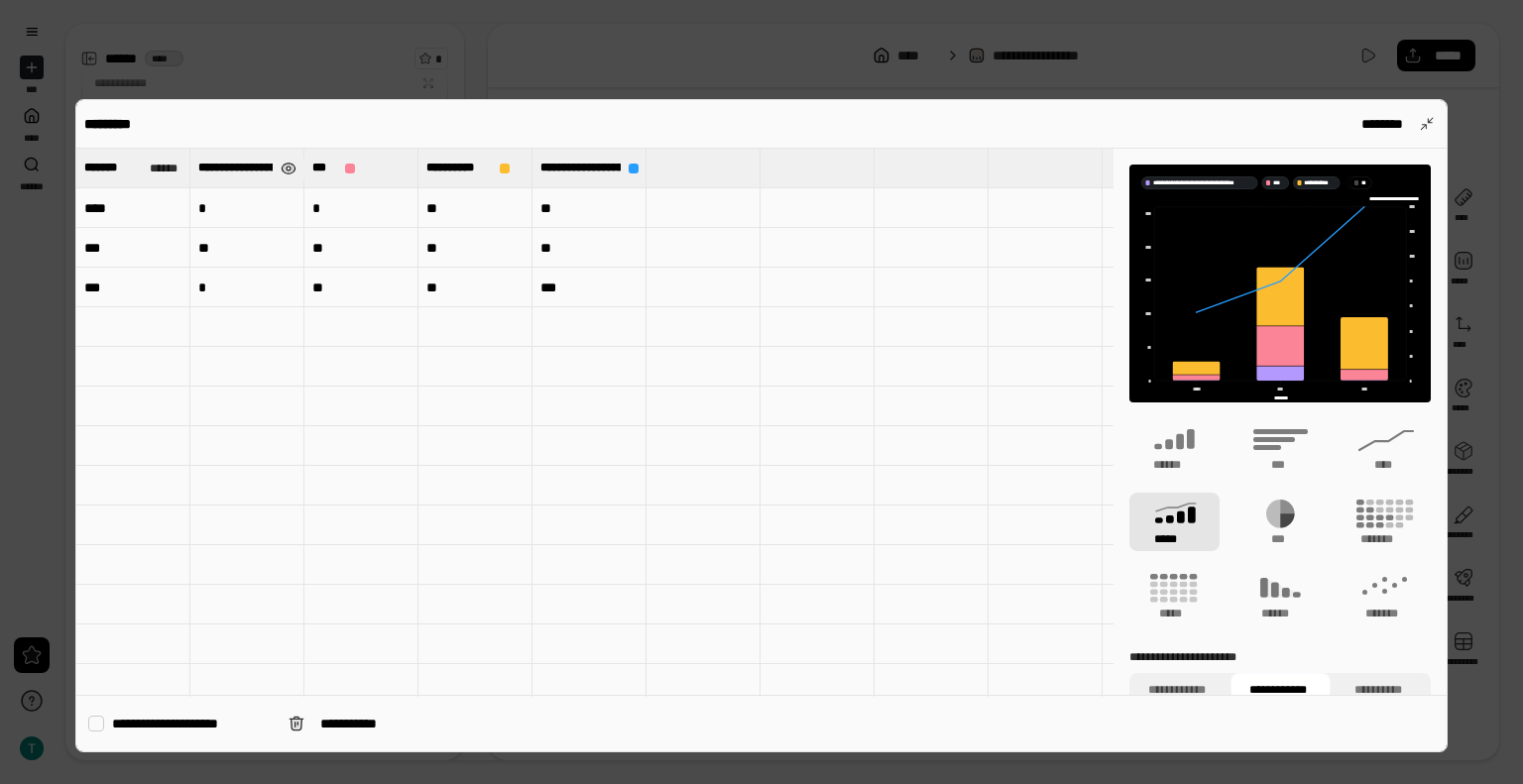 click at bounding box center [288, 168] 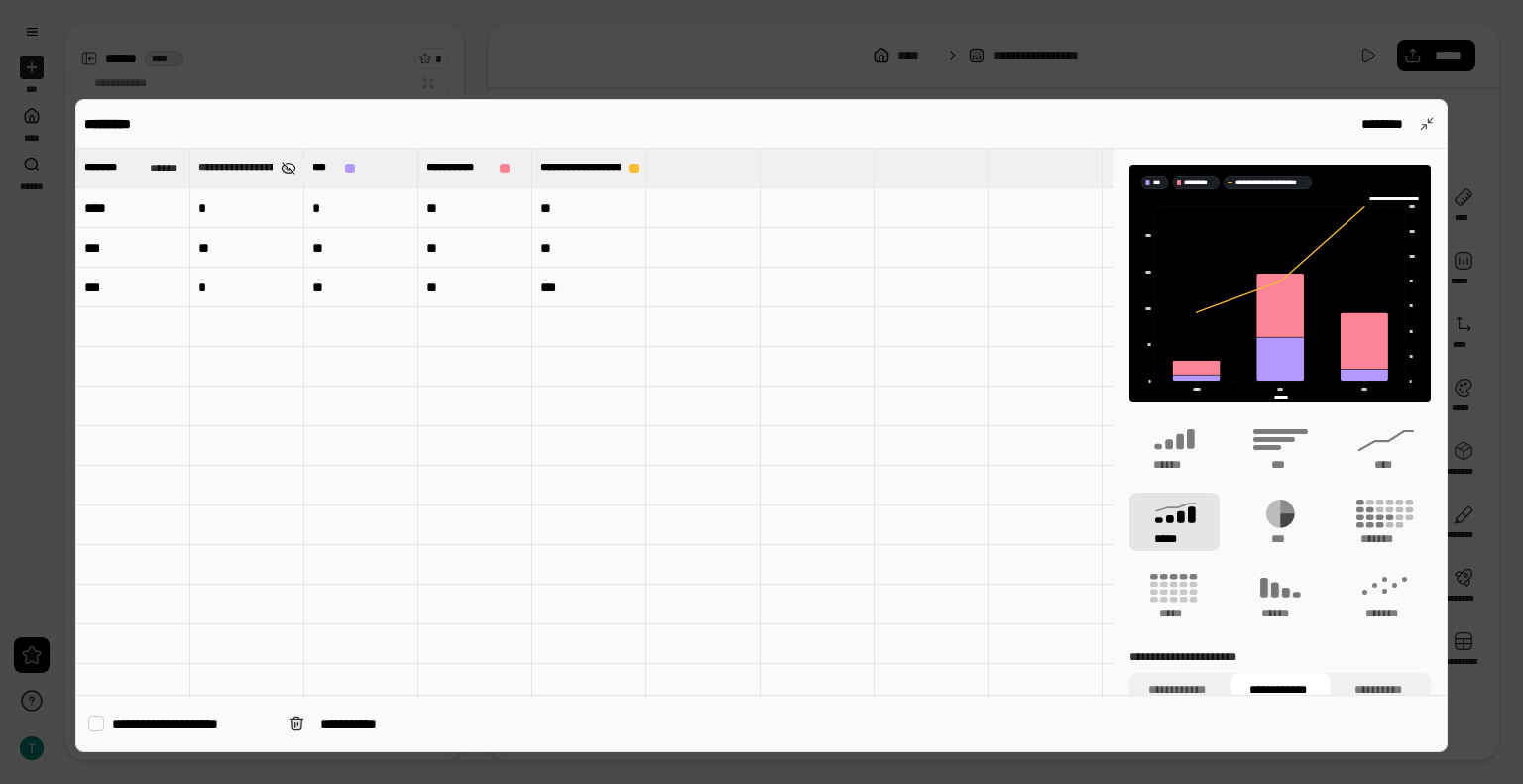 click at bounding box center (288, 168) 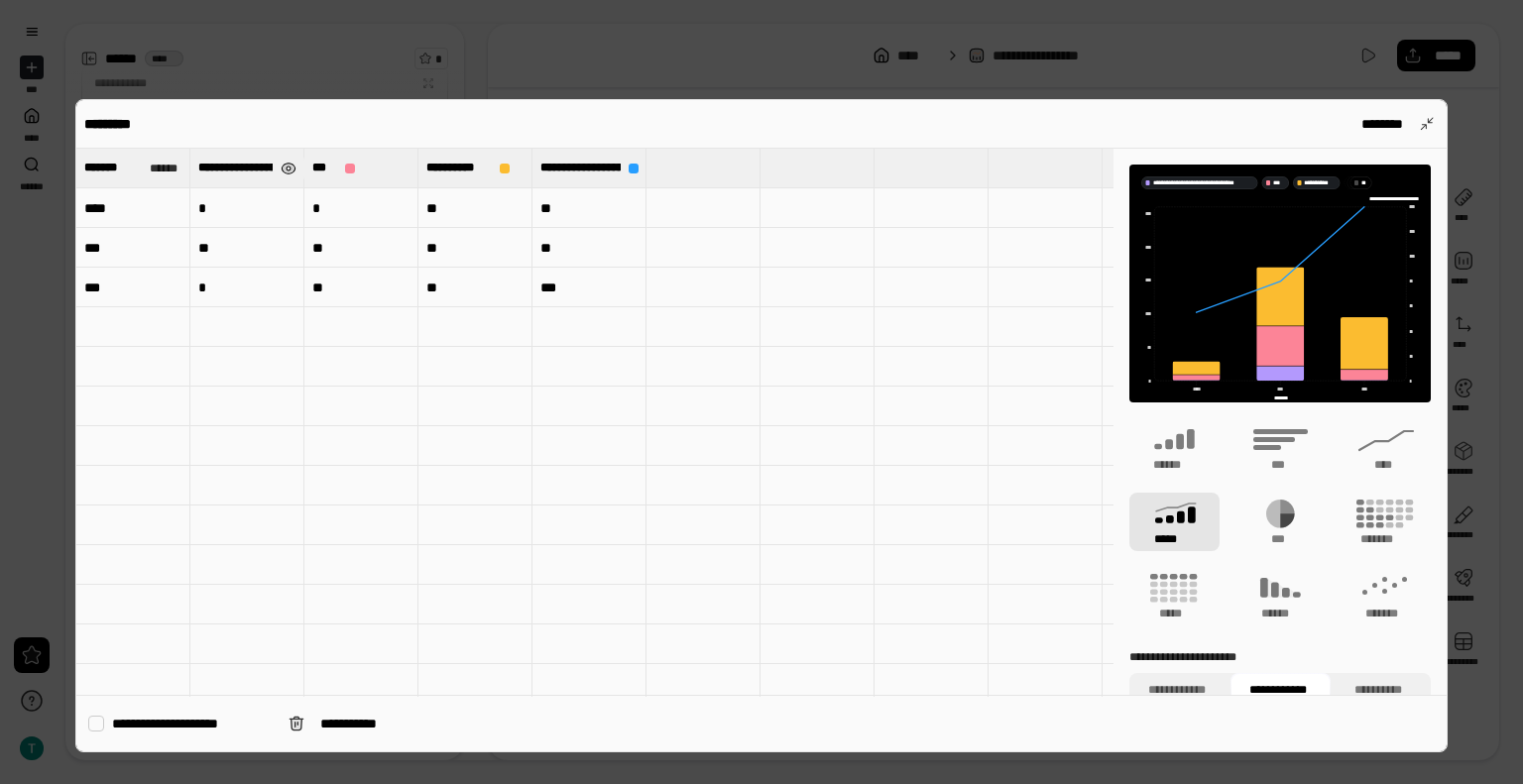 click at bounding box center [288, 168] 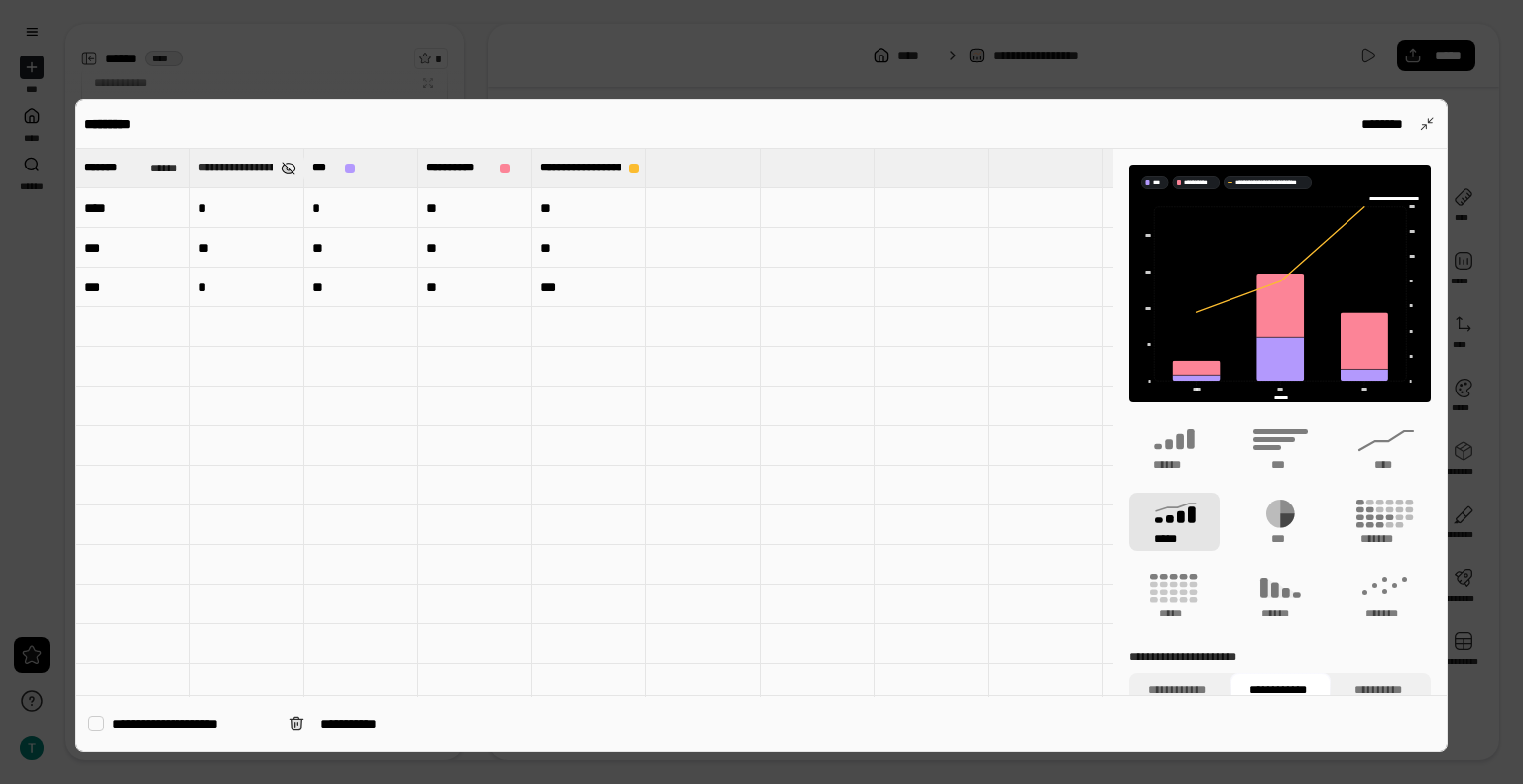 click at bounding box center (288, 168) 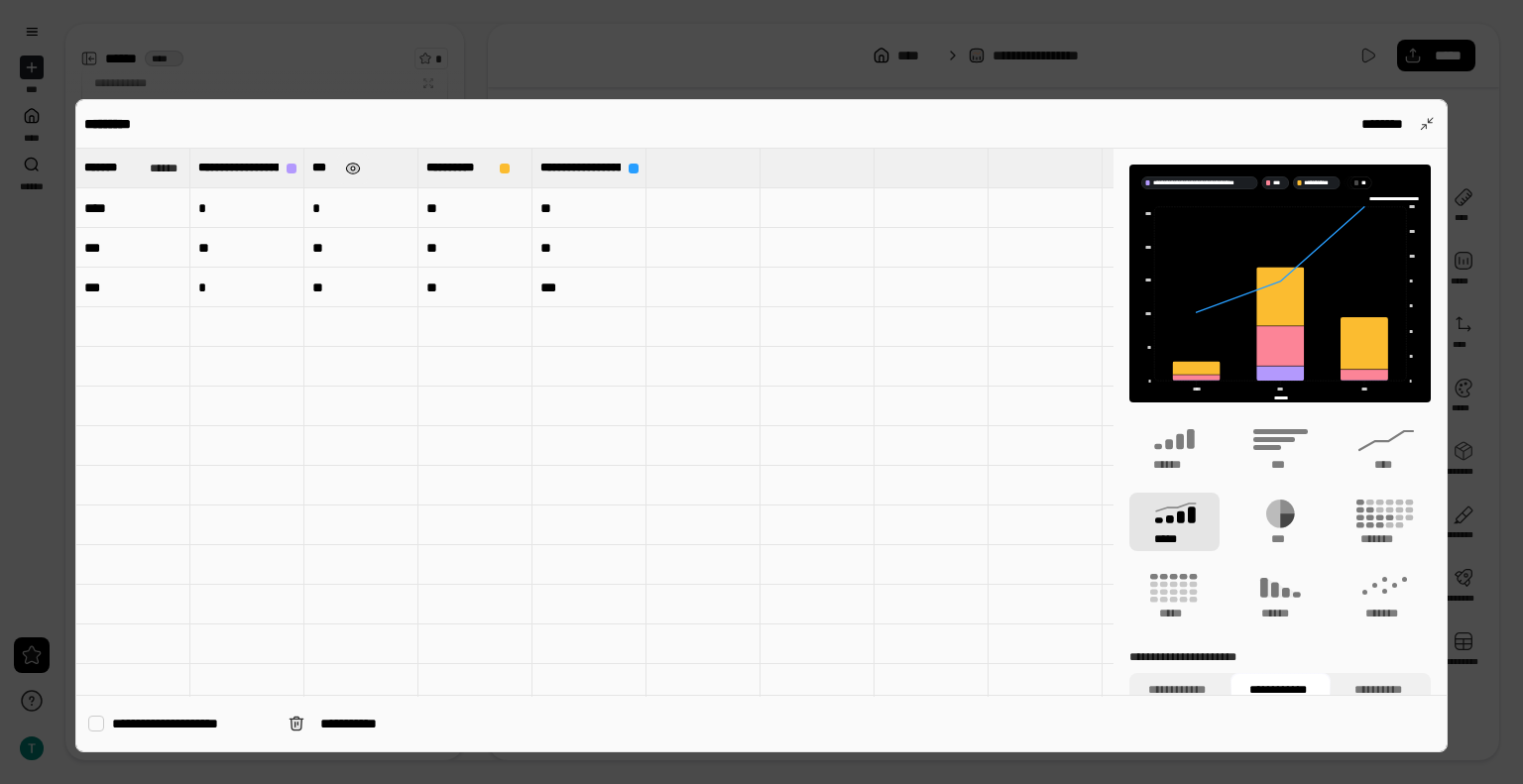 click at bounding box center [353, 168] 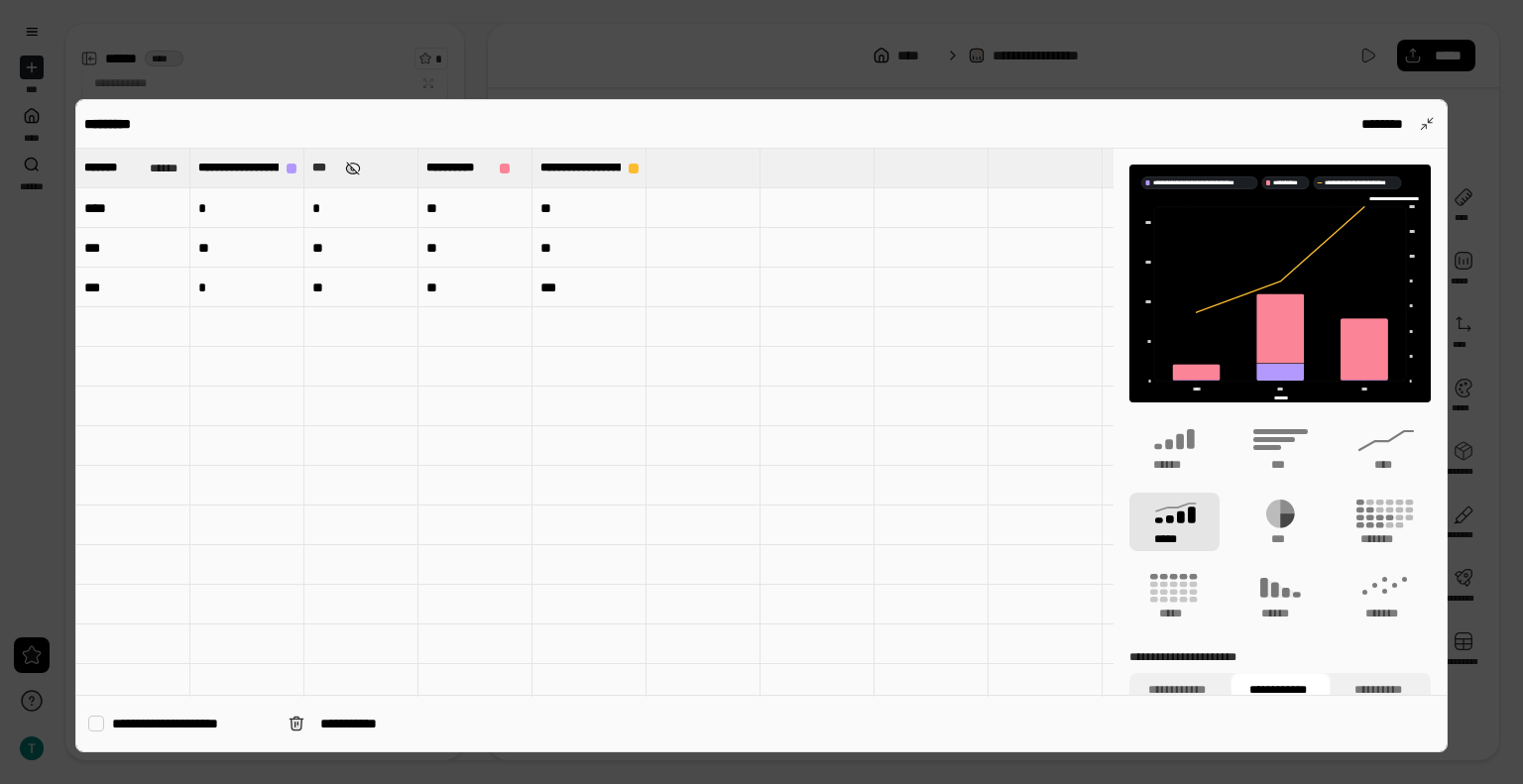 click at bounding box center [353, 168] 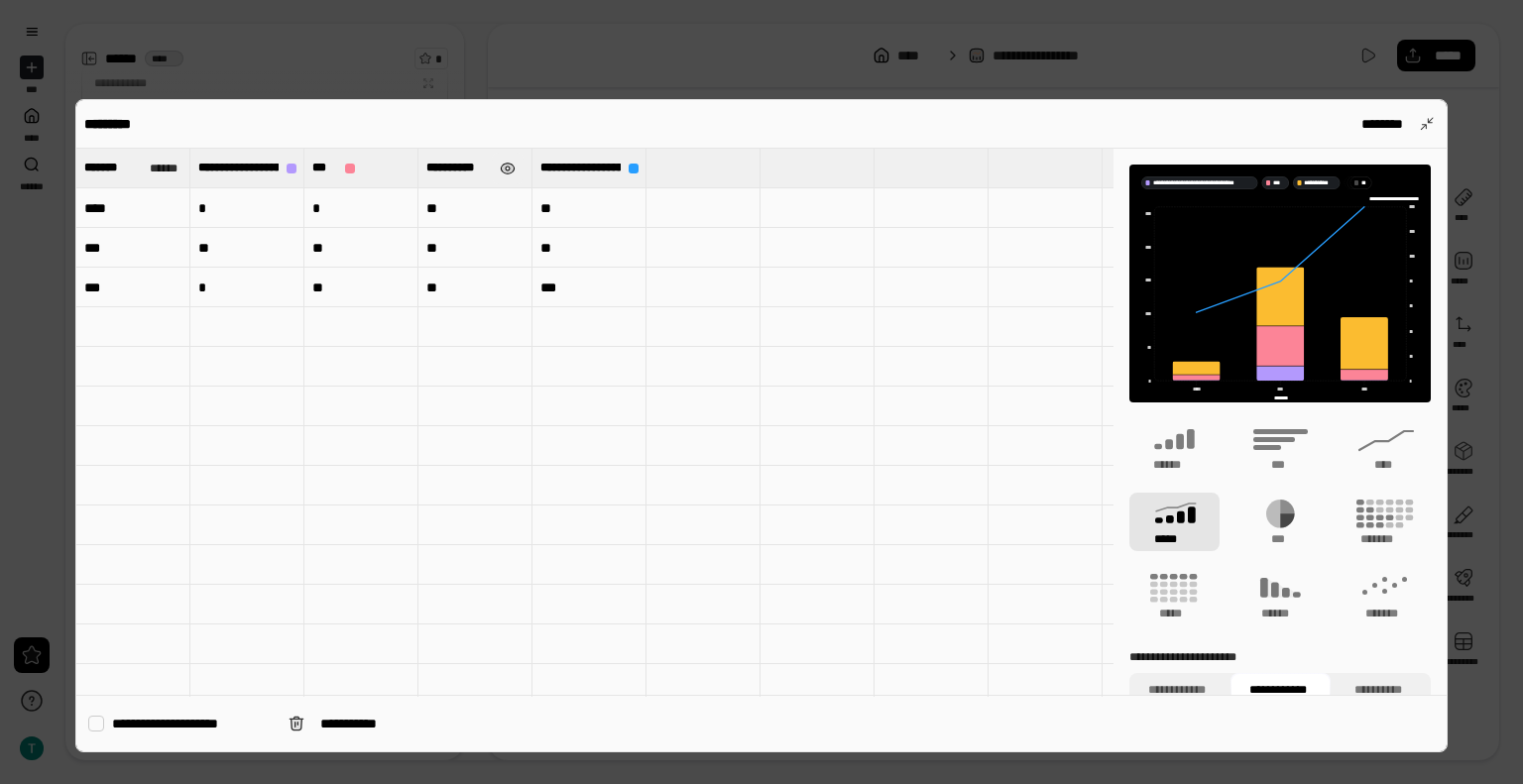 click at bounding box center [508, 168] 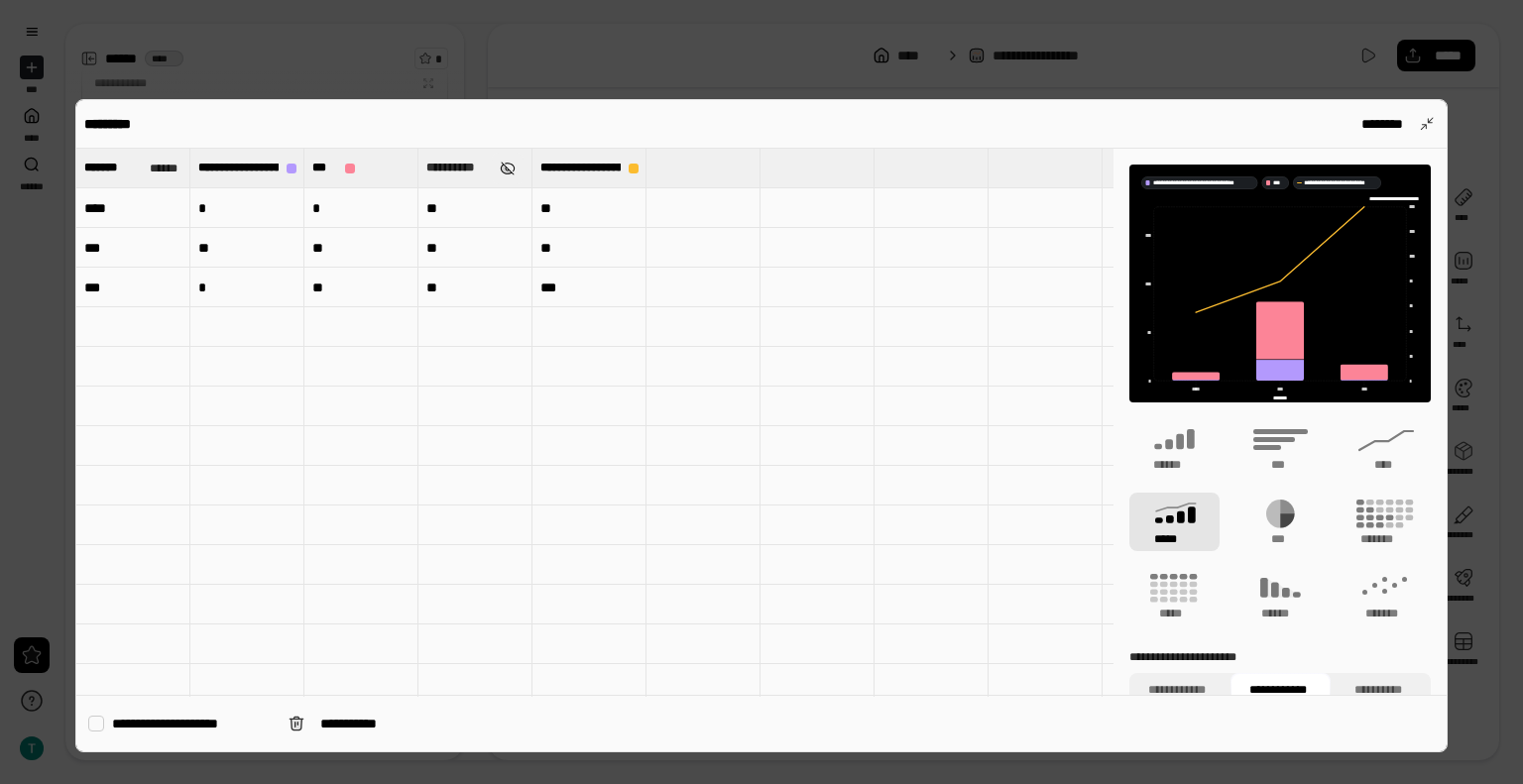 click at bounding box center (508, 168) 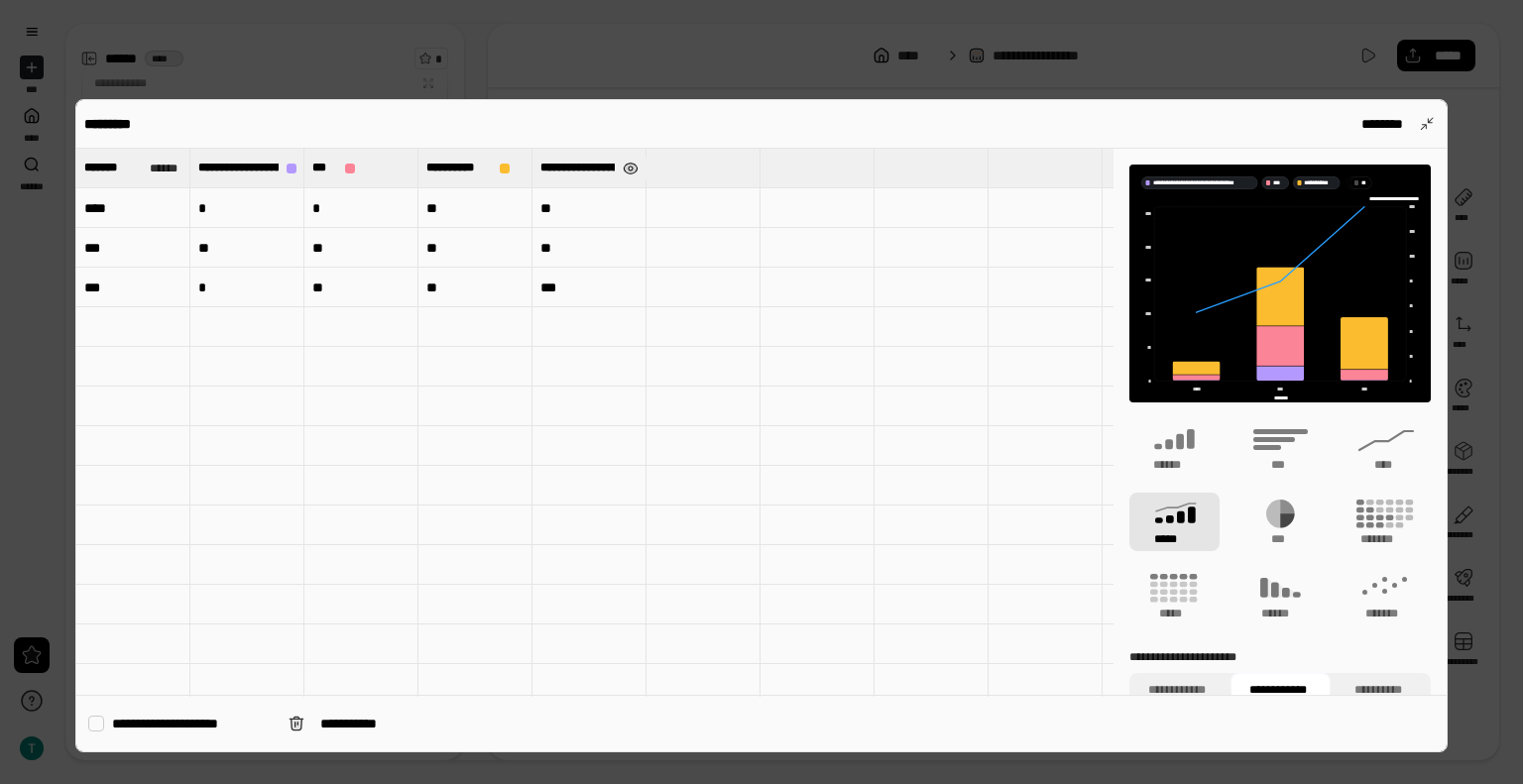 click at bounding box center [630, 168] 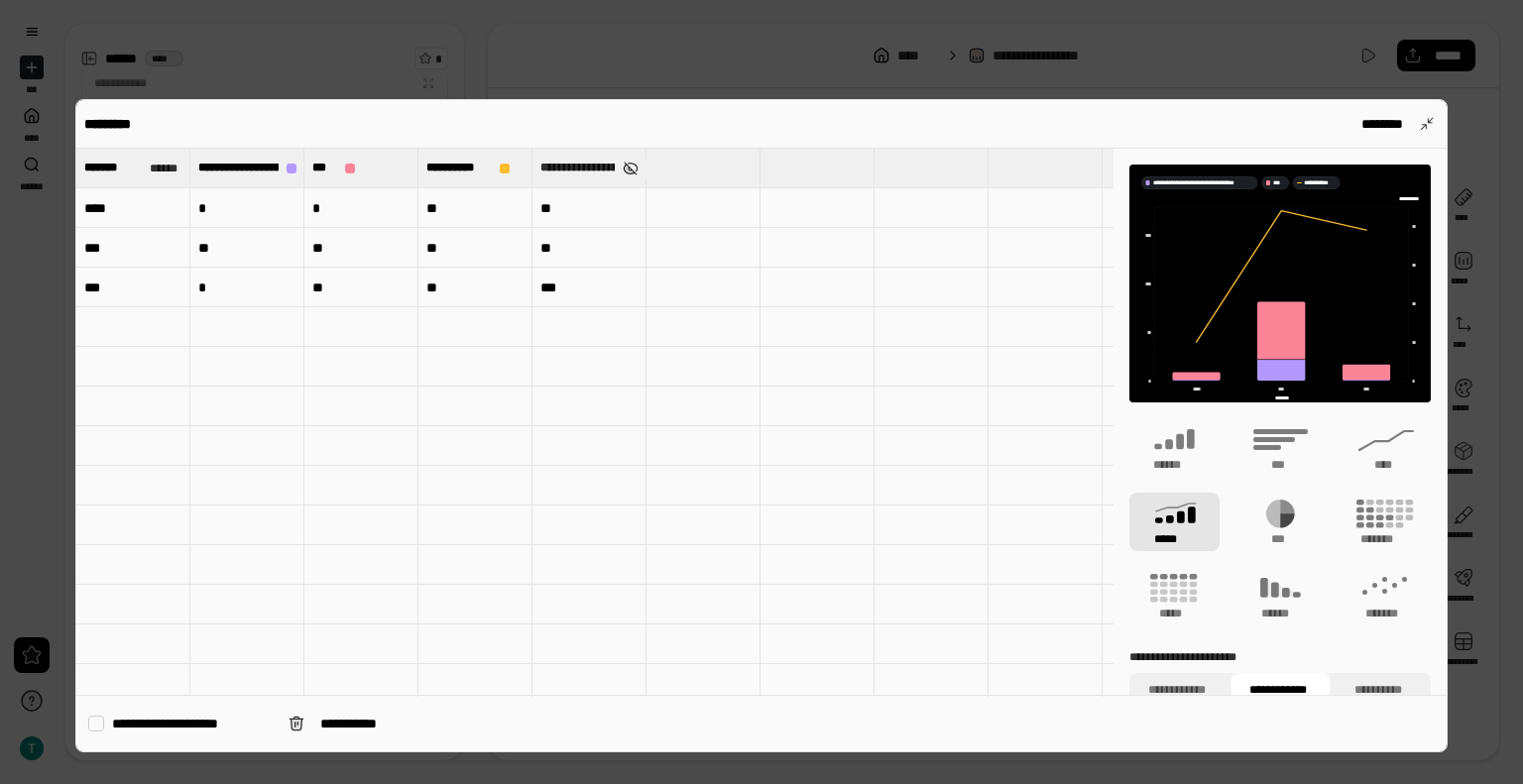 click at bounding box center (630, 168) 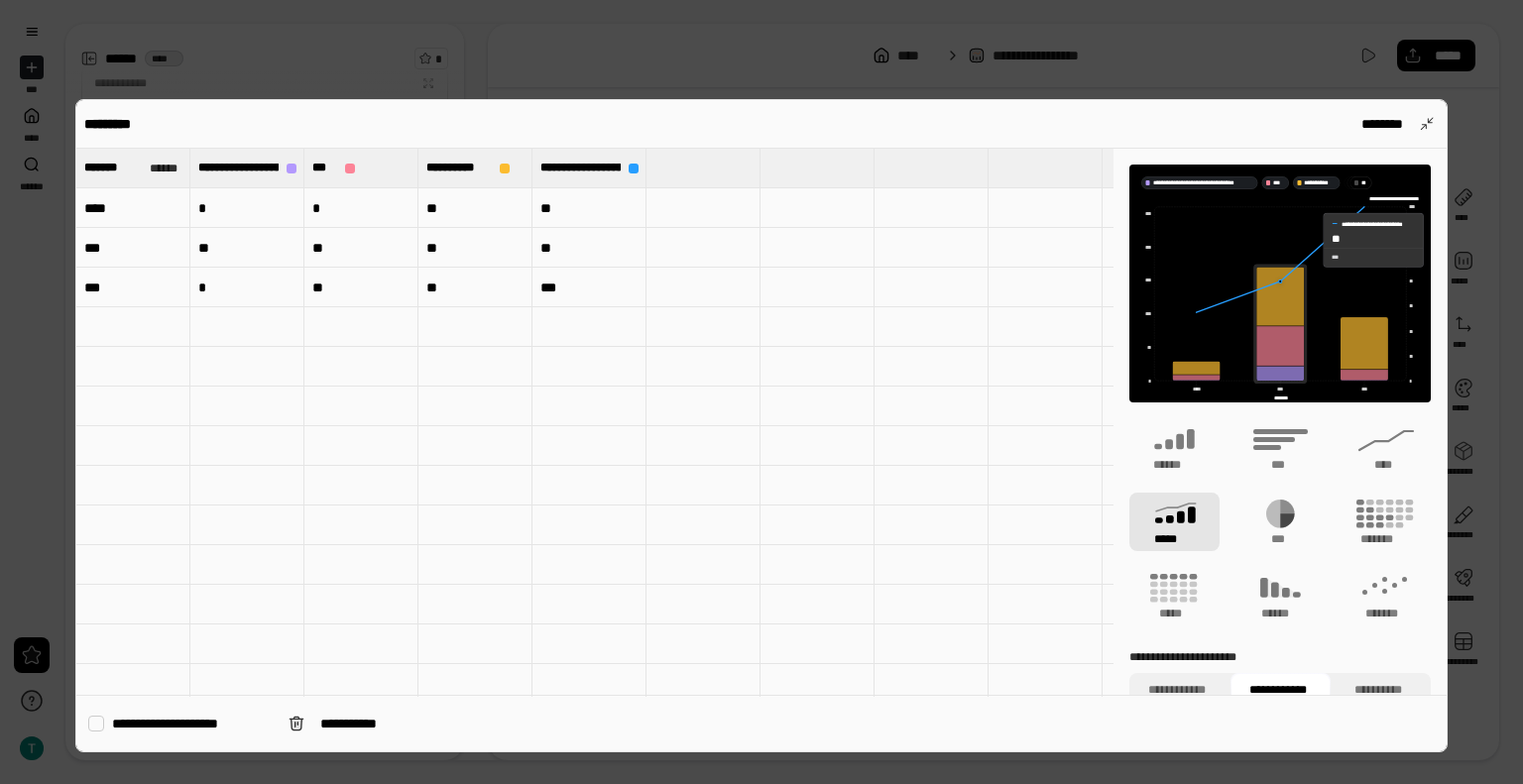 click 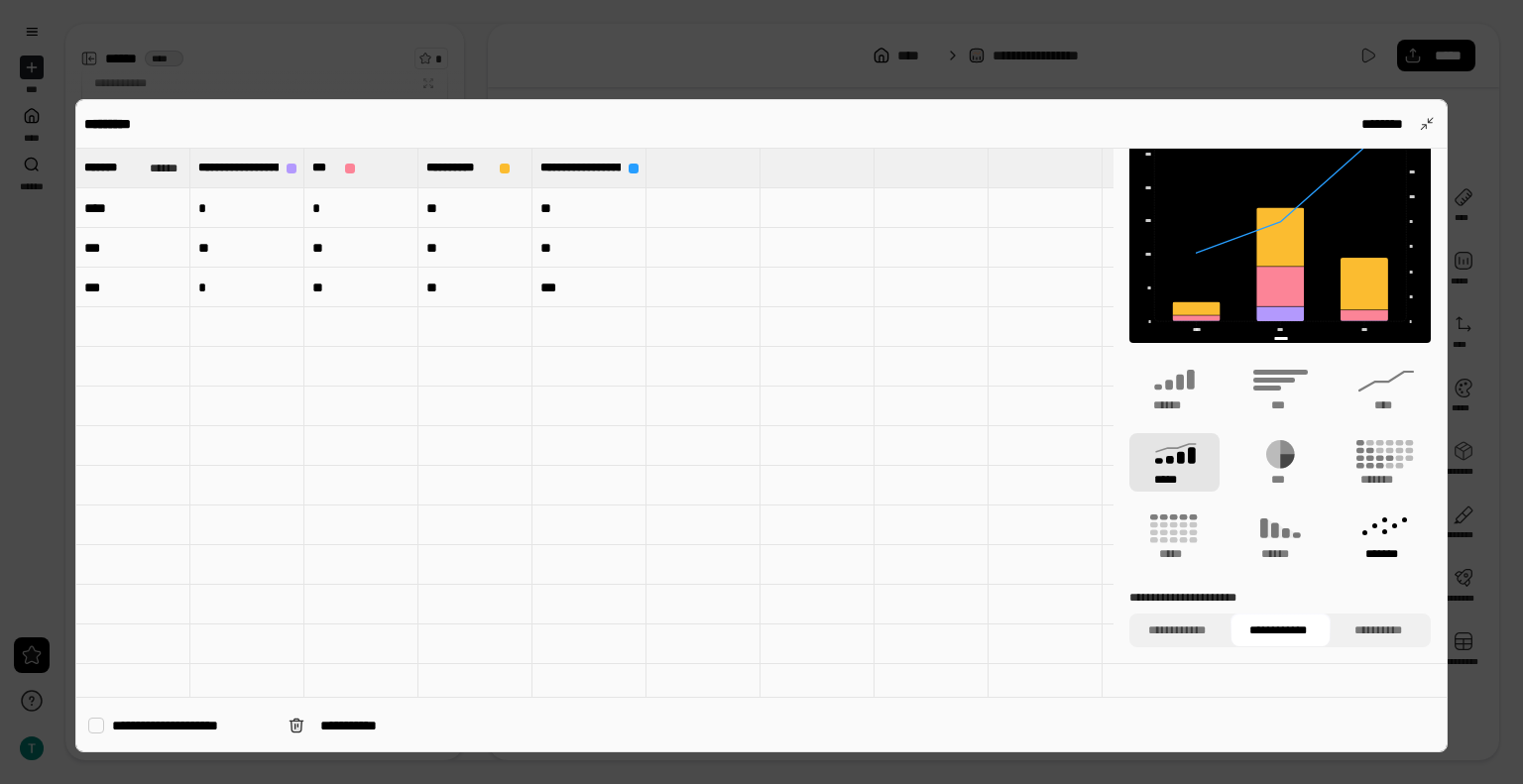 scroll, scrollTop: 86, scrollLeft: 0, axis: vertical 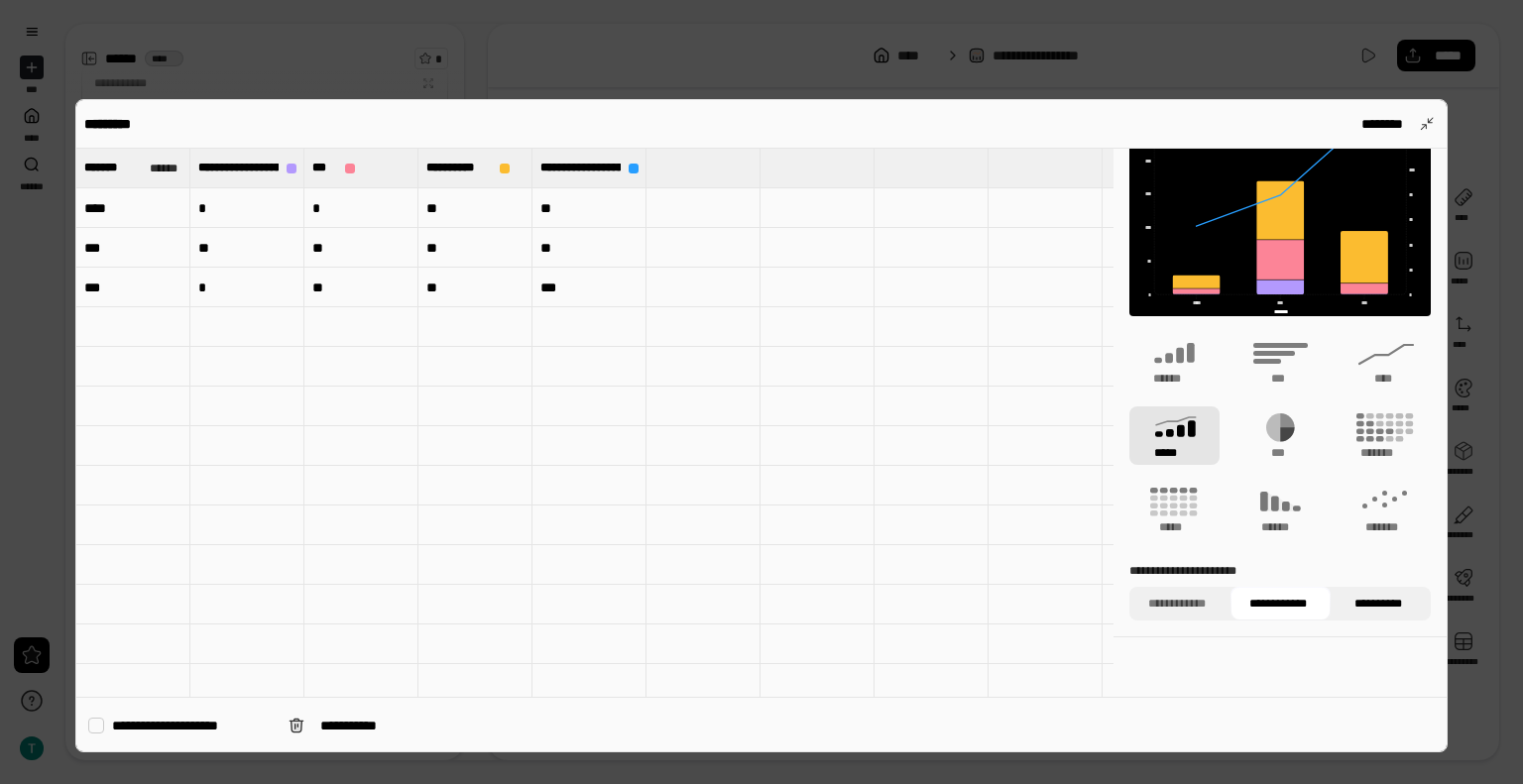 click on "**********" at bounding box center (1378, 604) 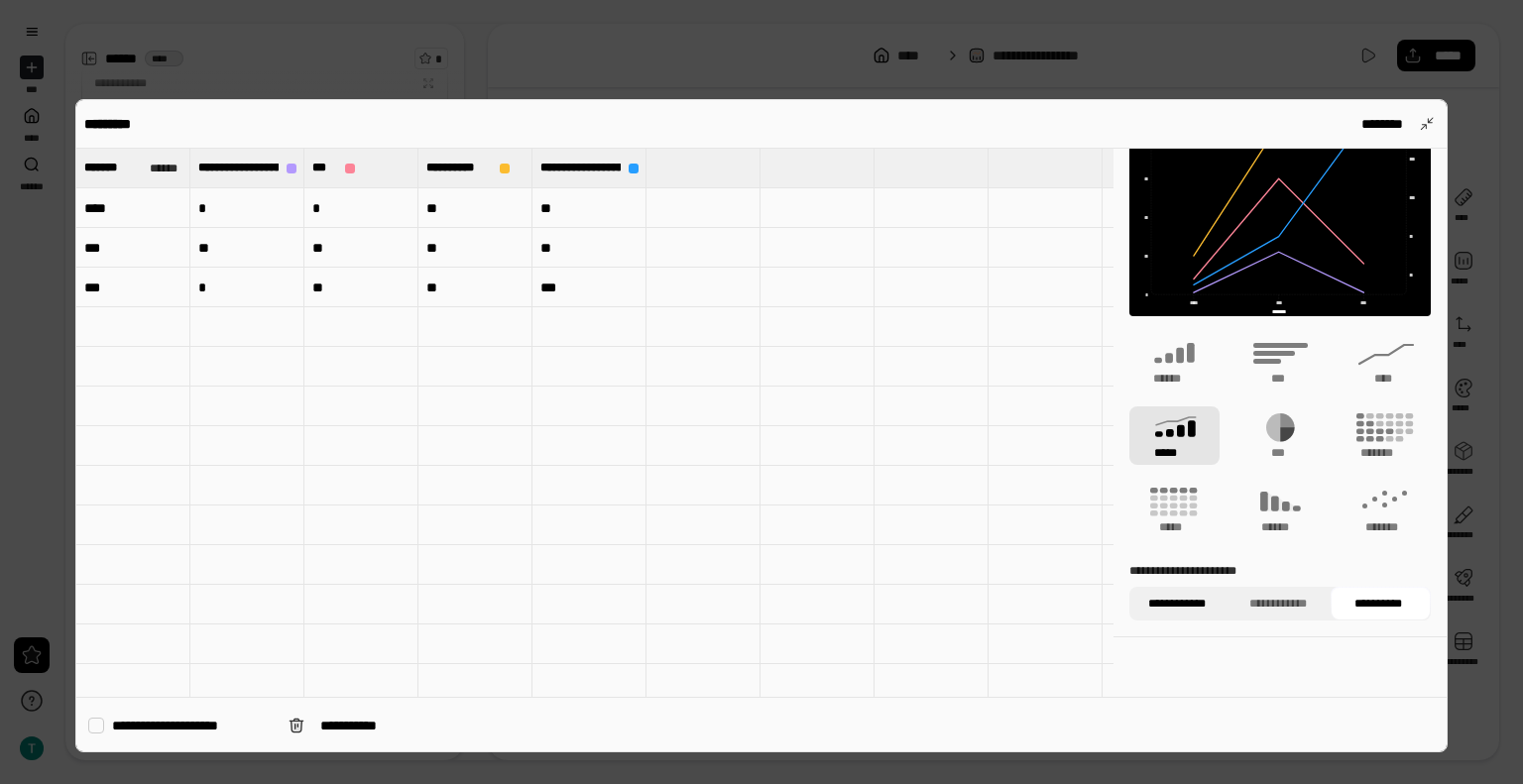 click on "**********" at bounding box center (1177, 604) 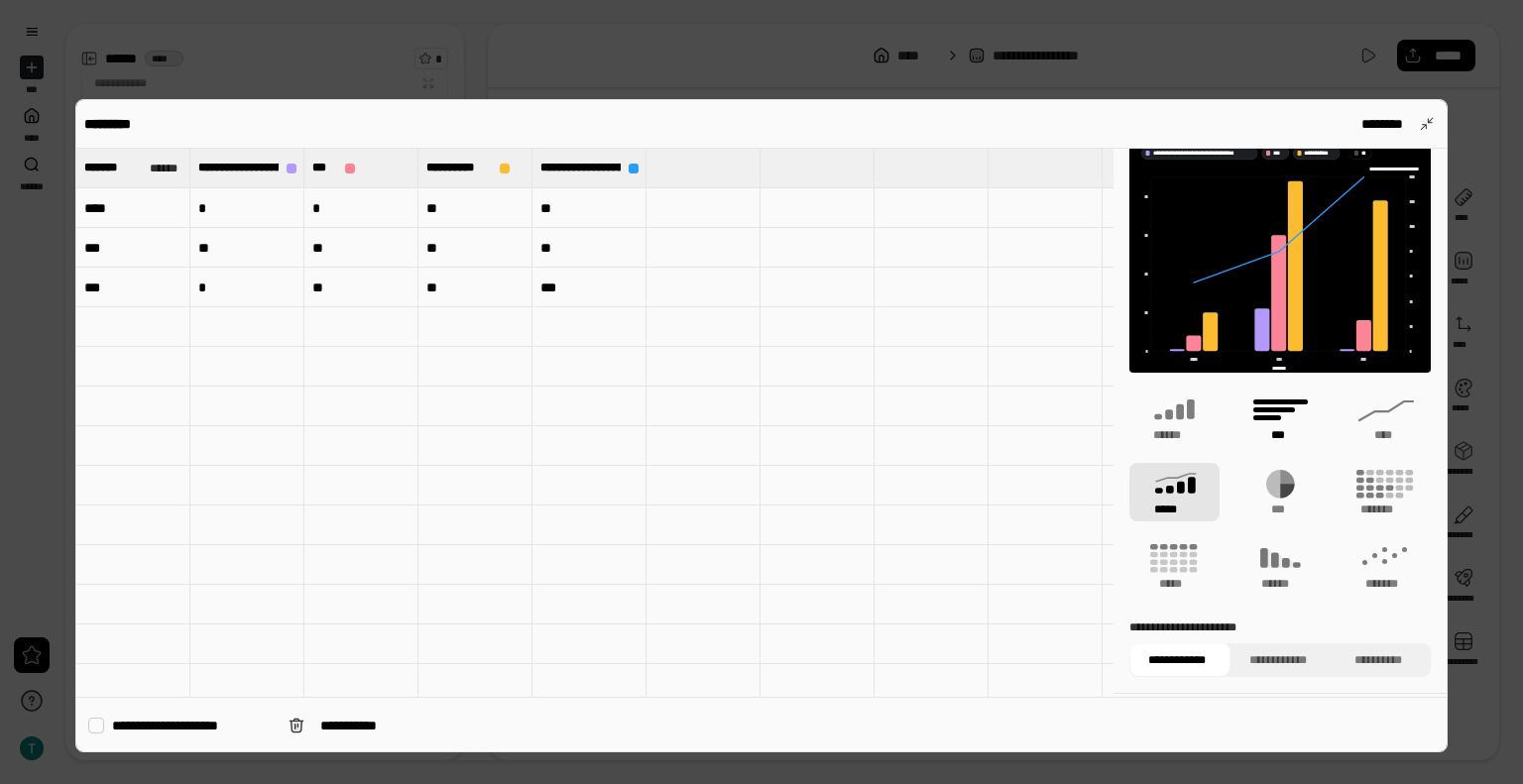 scroll, scrollTop: 0, scrollLeft: 0, axis: both 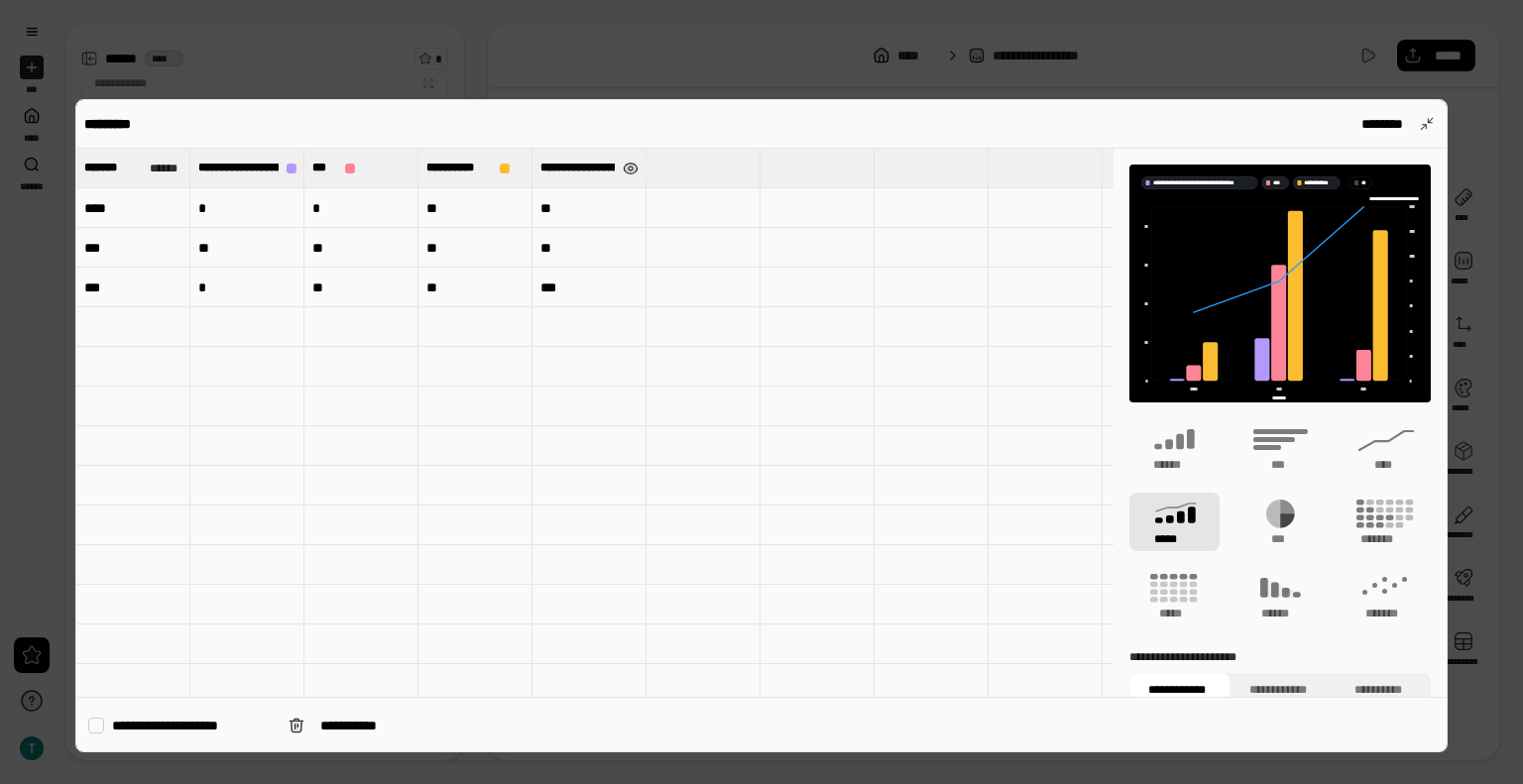 click at bounding box center [630, 168] 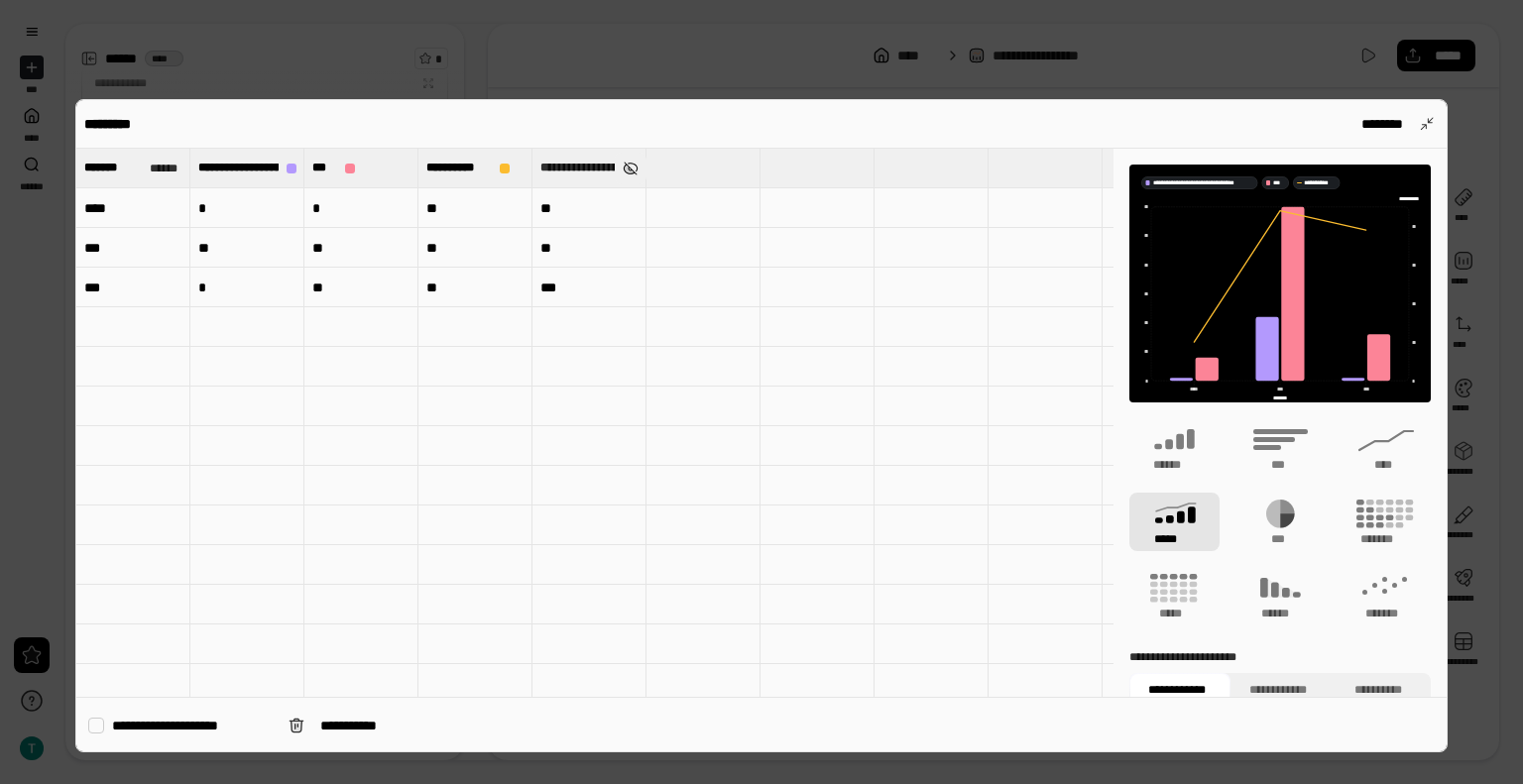 click at bounding box center [630, 168] 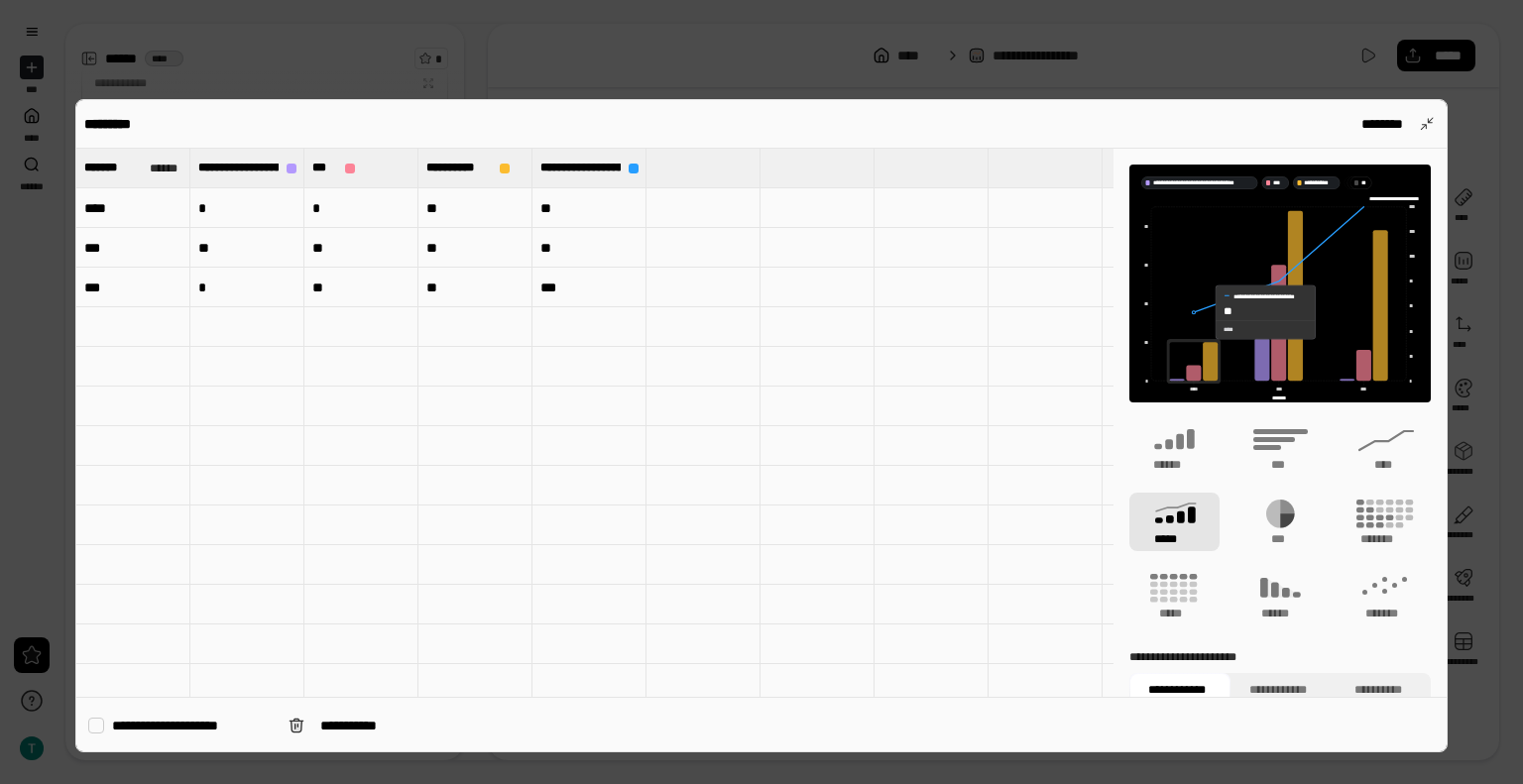 drag, startPoint x: 1218, startPoint y: 290, endPoint x: 1202, endPoint y: 328, distance: 41.231056 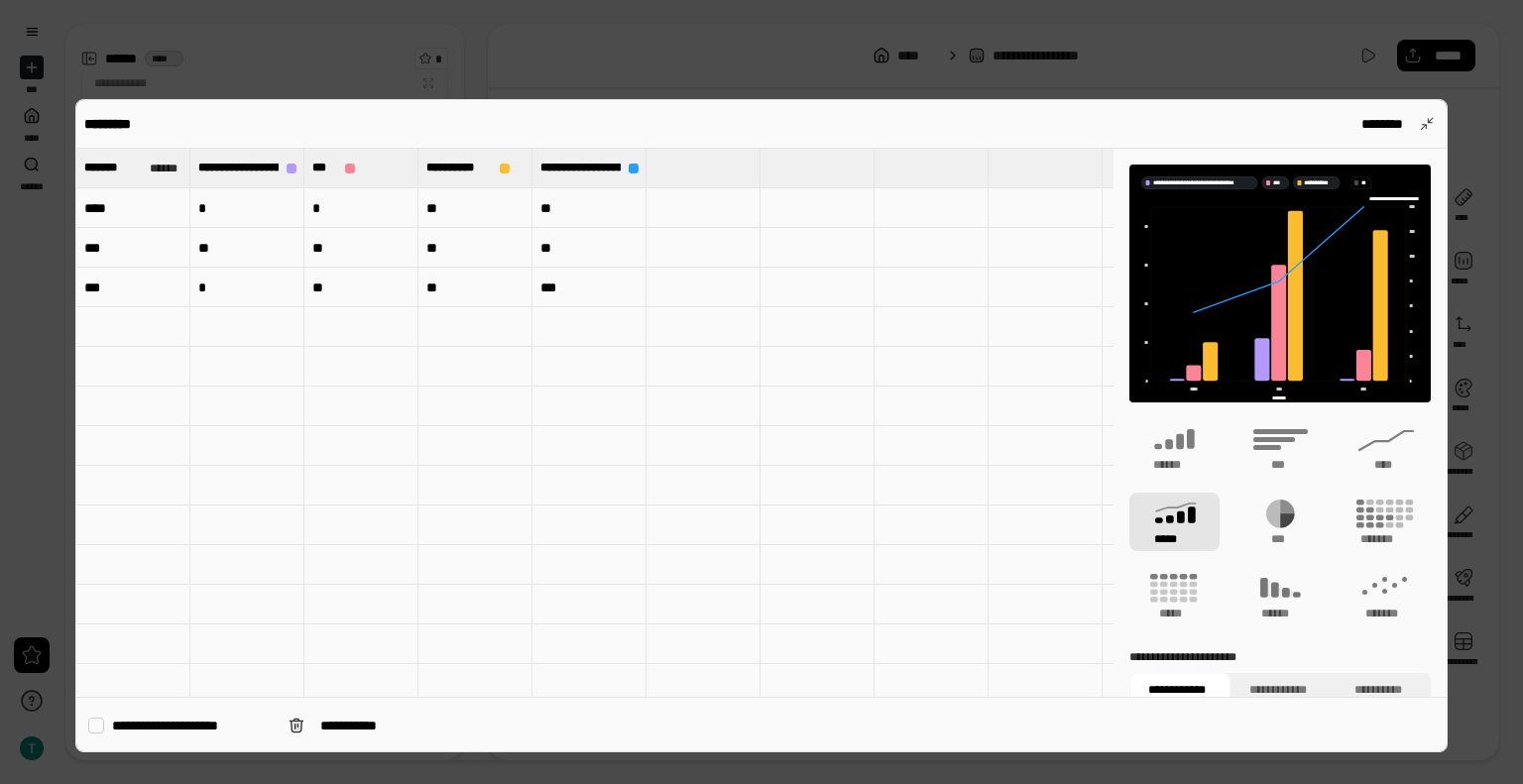 click at bounding box center [703, 168] 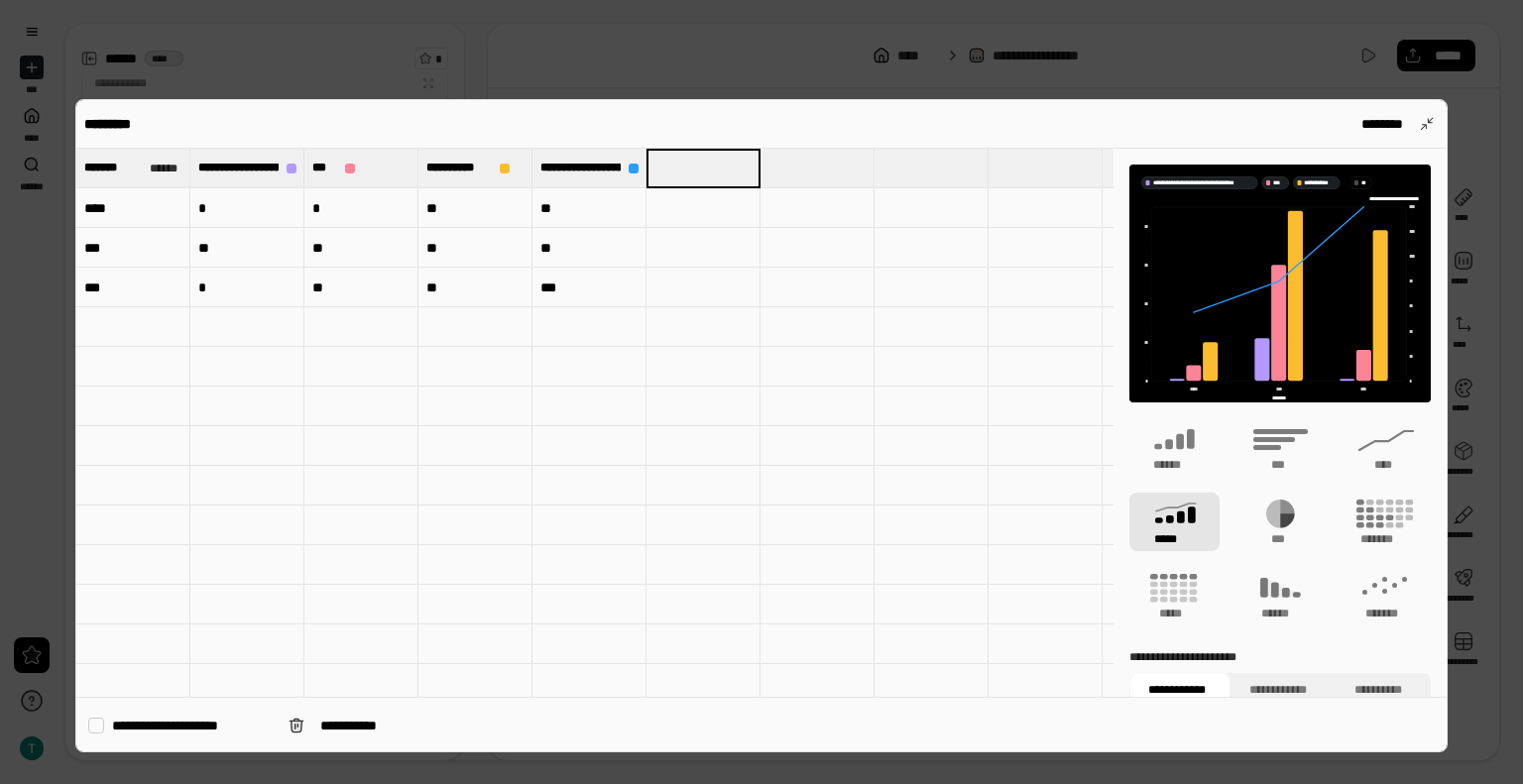 click at bounding box center [703, 168] 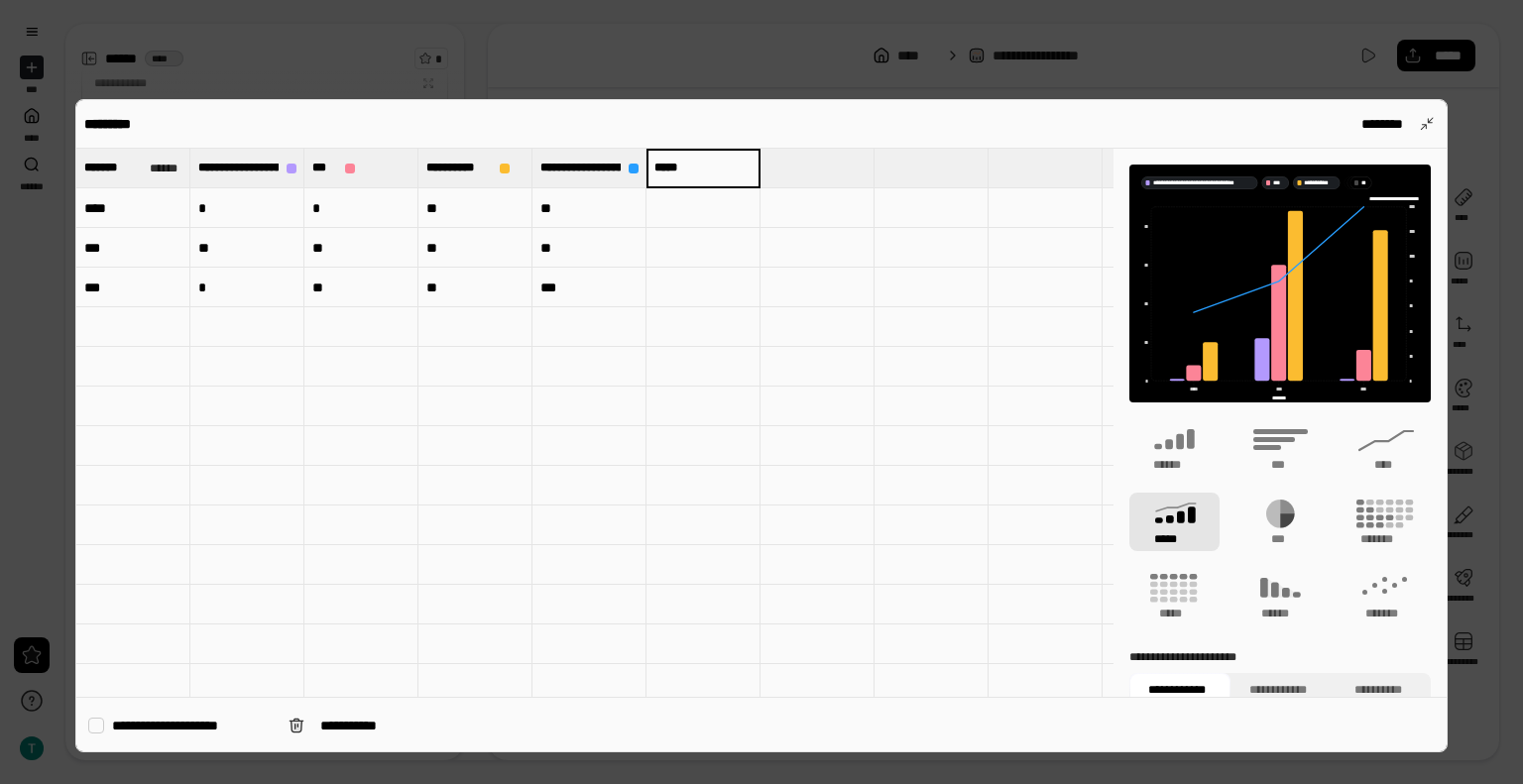 type on "*****" 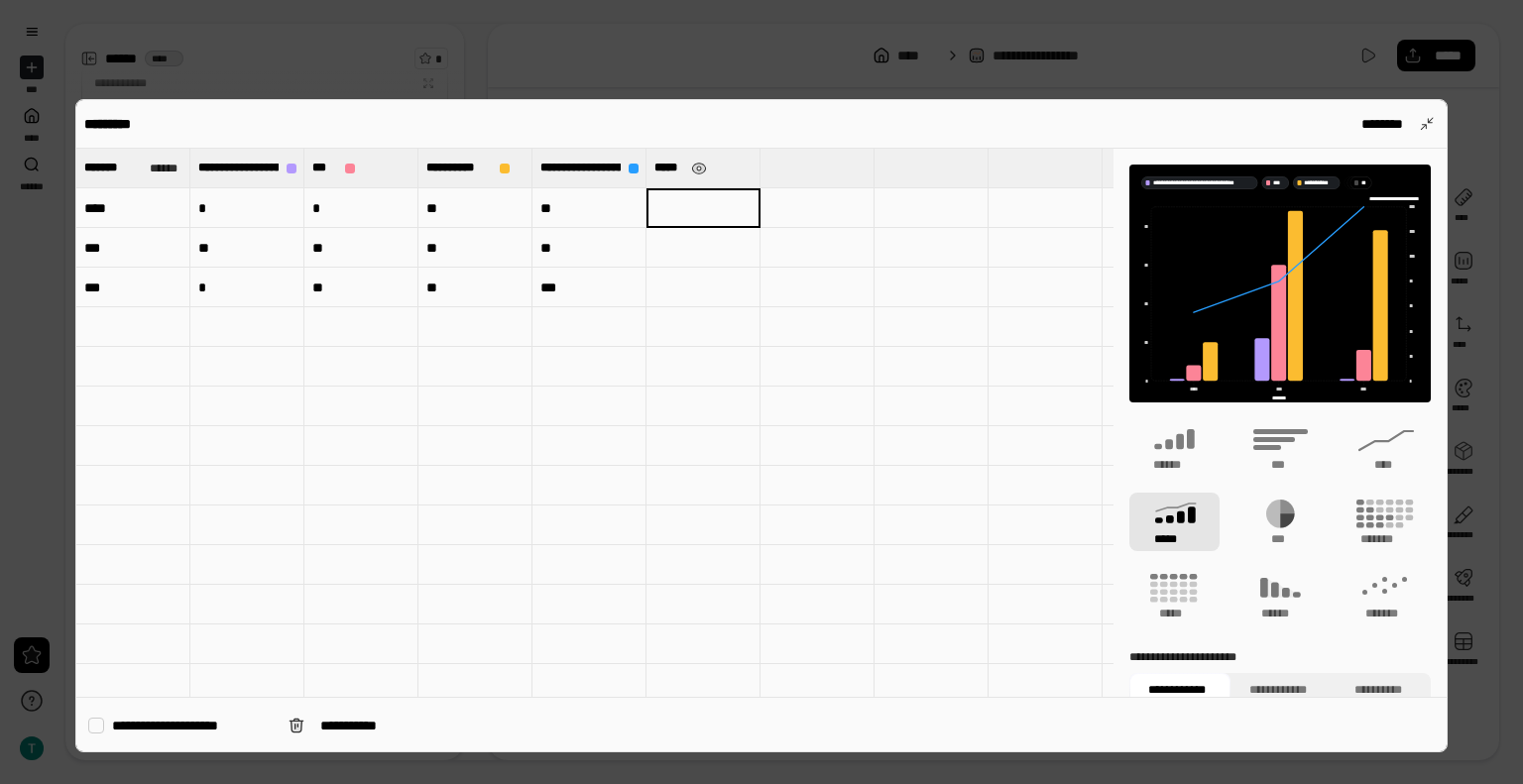click at bounding box center [703, 208] 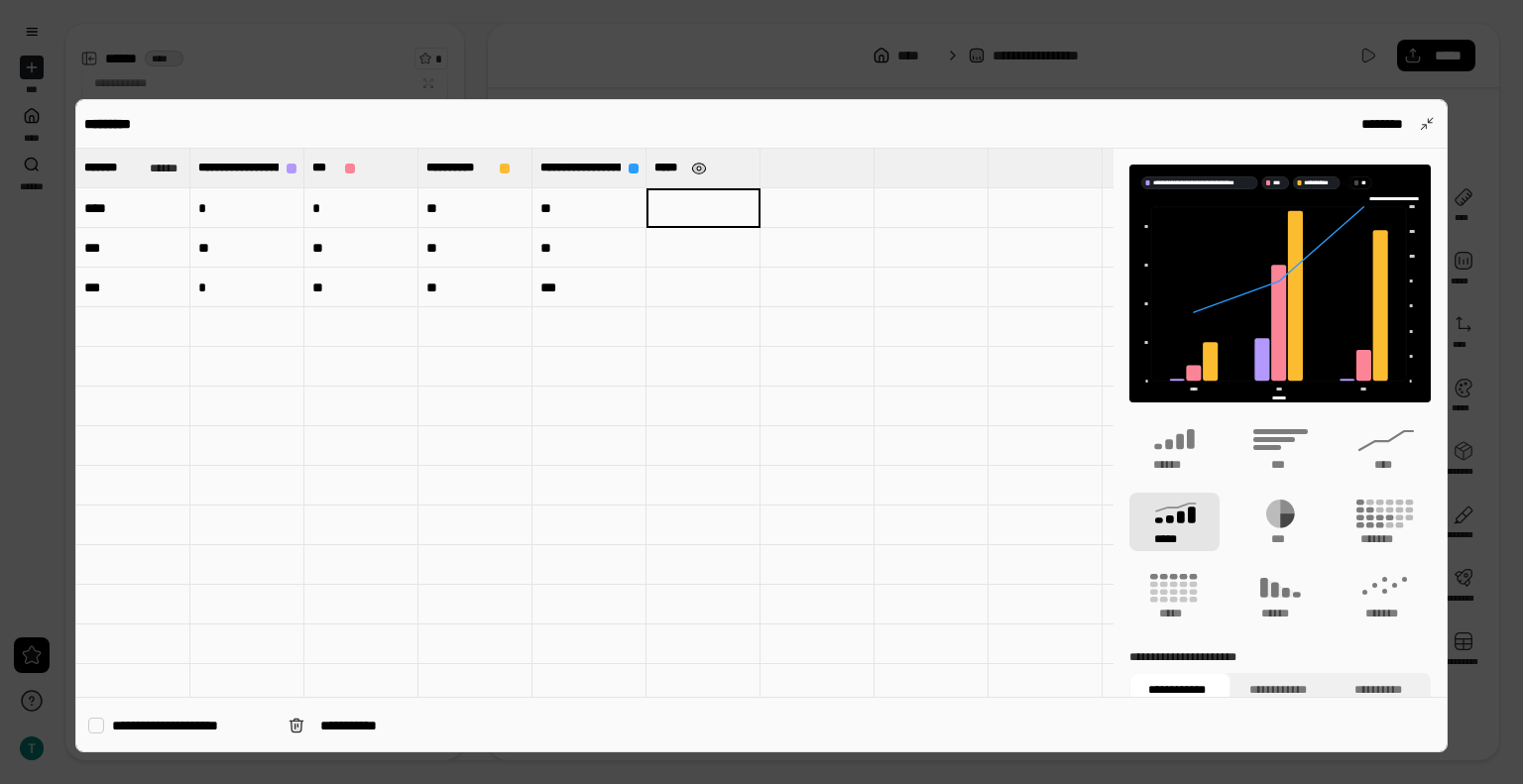 click at bounding box center (699, 168) 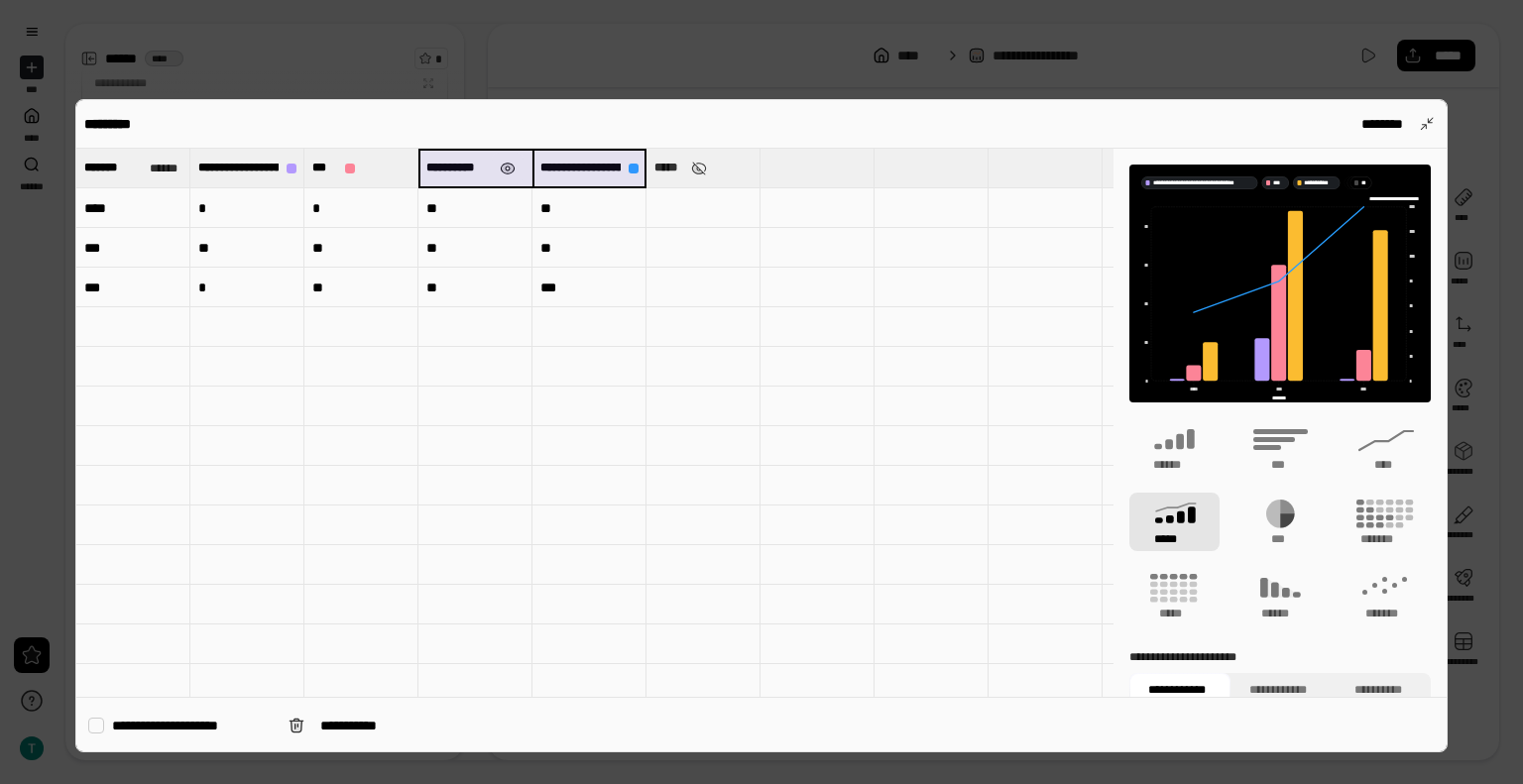 drag, startPoint x: 606, startPoint y: 168, endPoint x: 500, endPoint y: 168, distance: 106 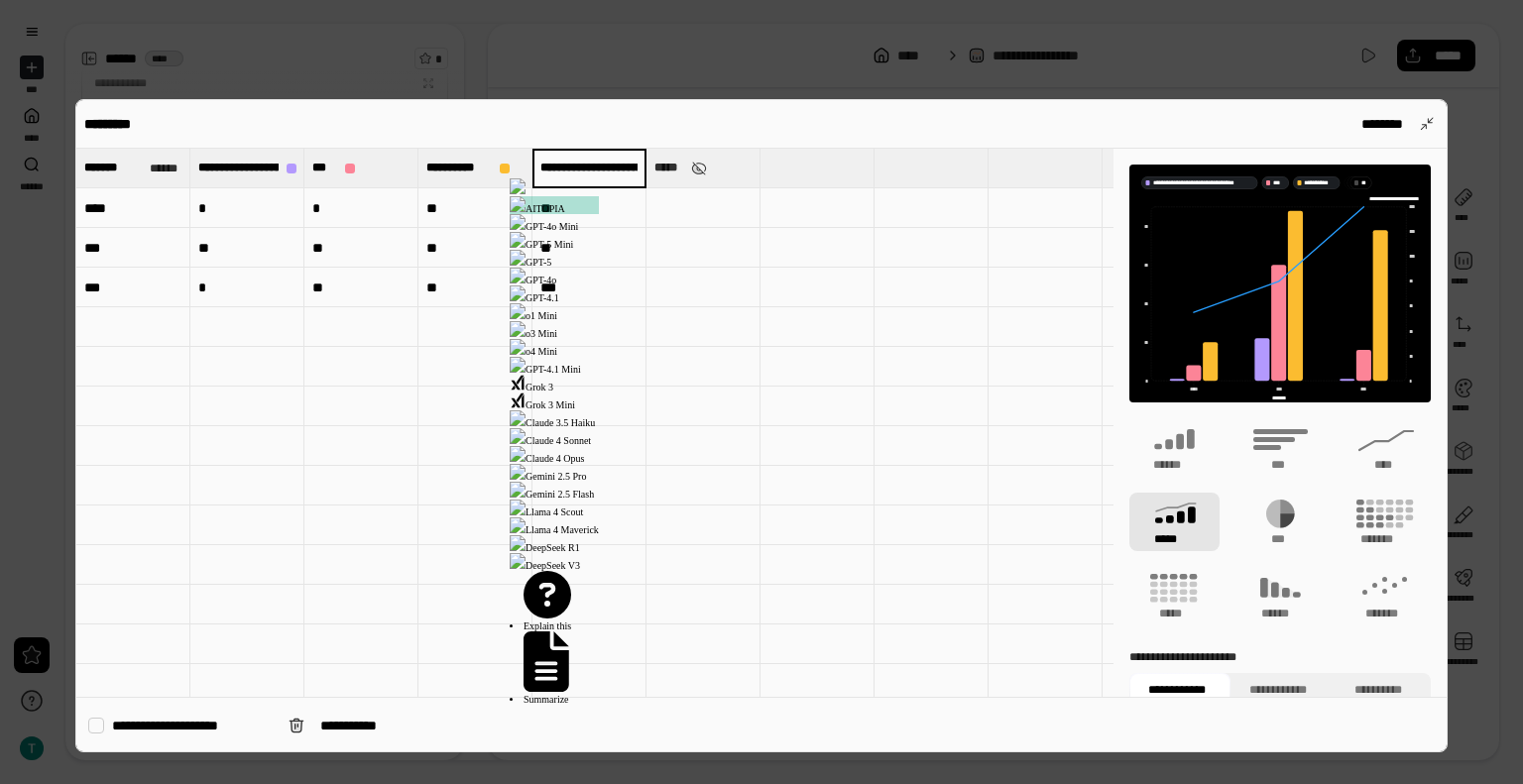 scroll, scrollTop: 0, scrollLeft: 51, axis: horizontal 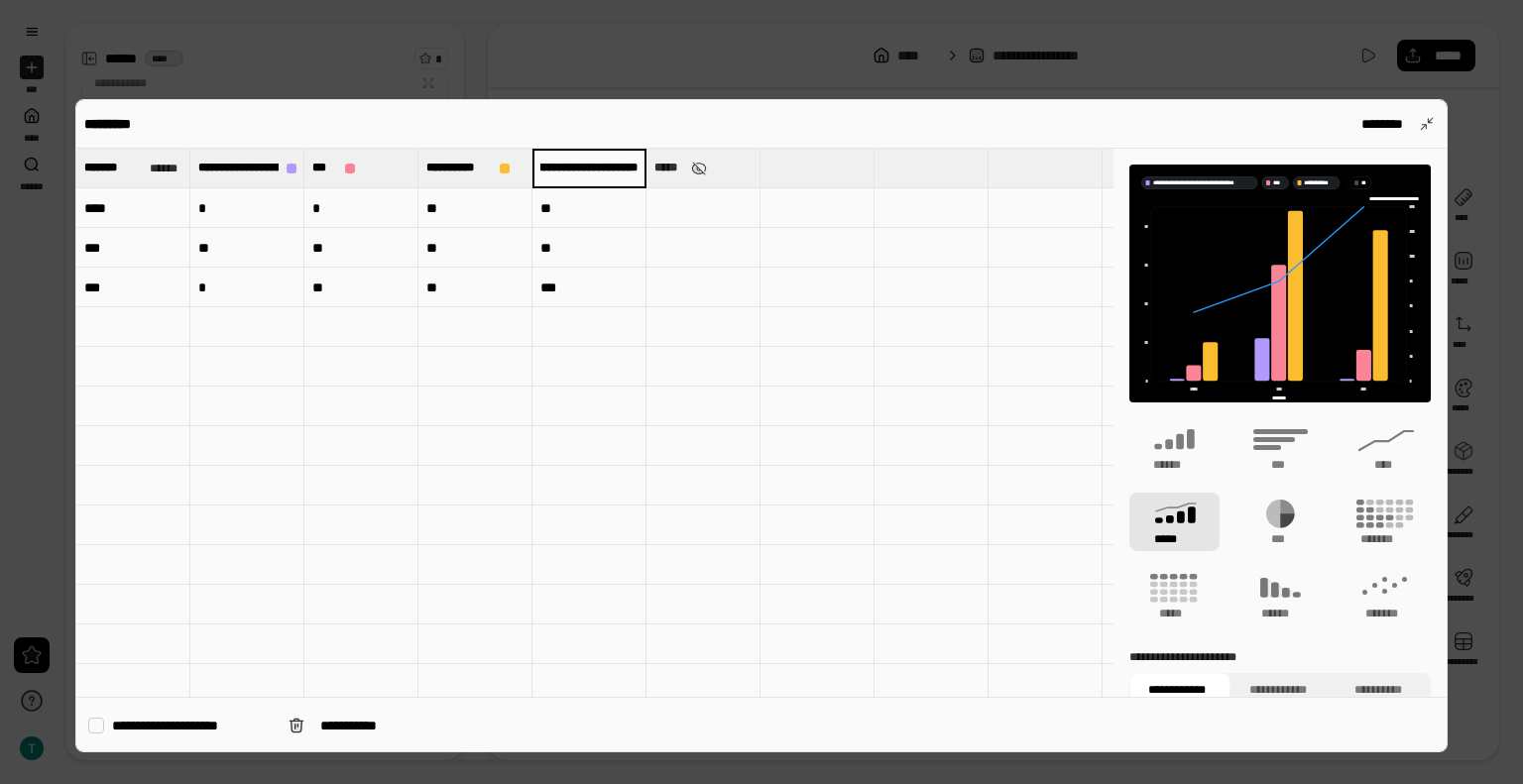 click at bounding box center (589, 327) 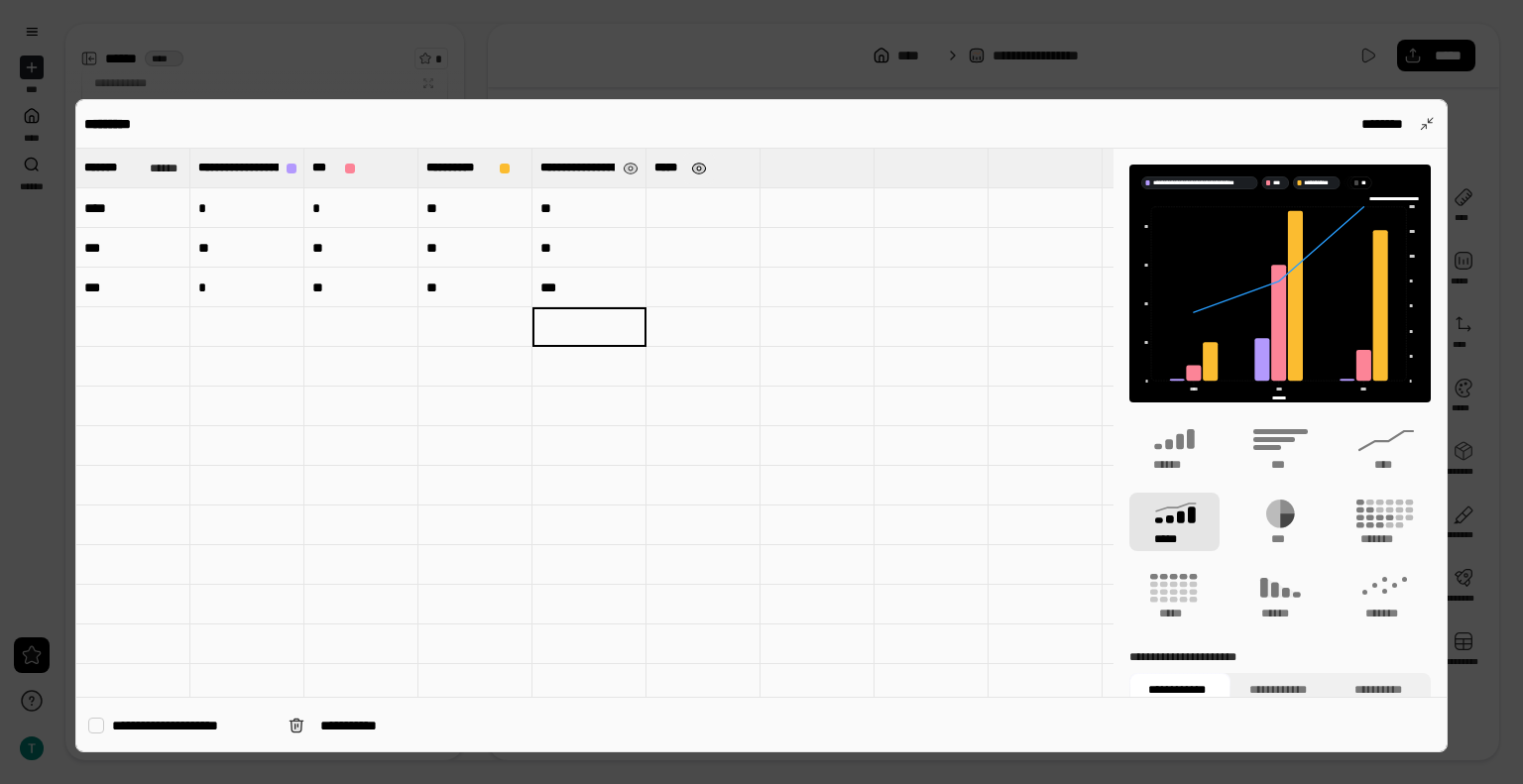 click at bounding box center (699, 168) 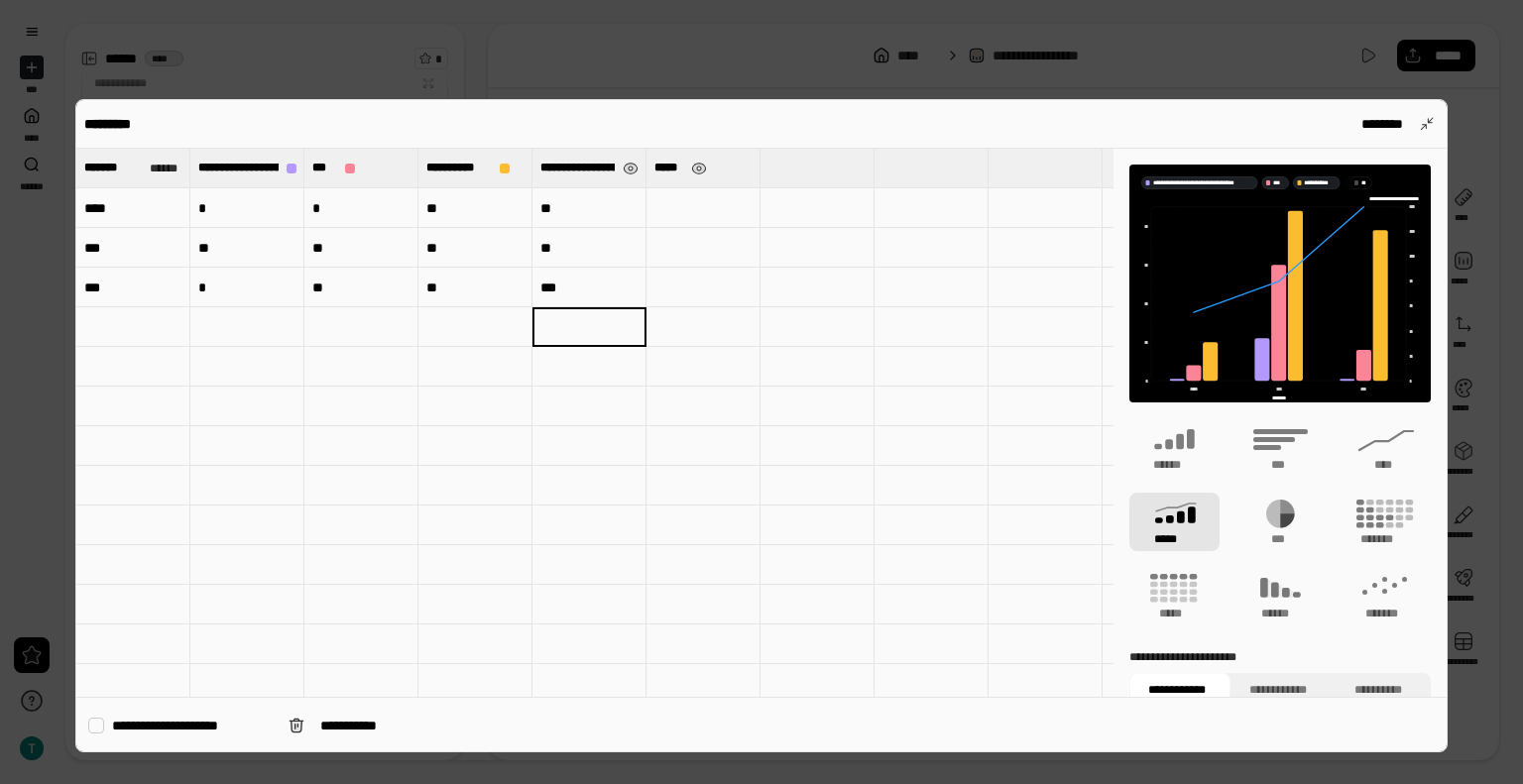 click on "*****" at bounding box center [668, 168] 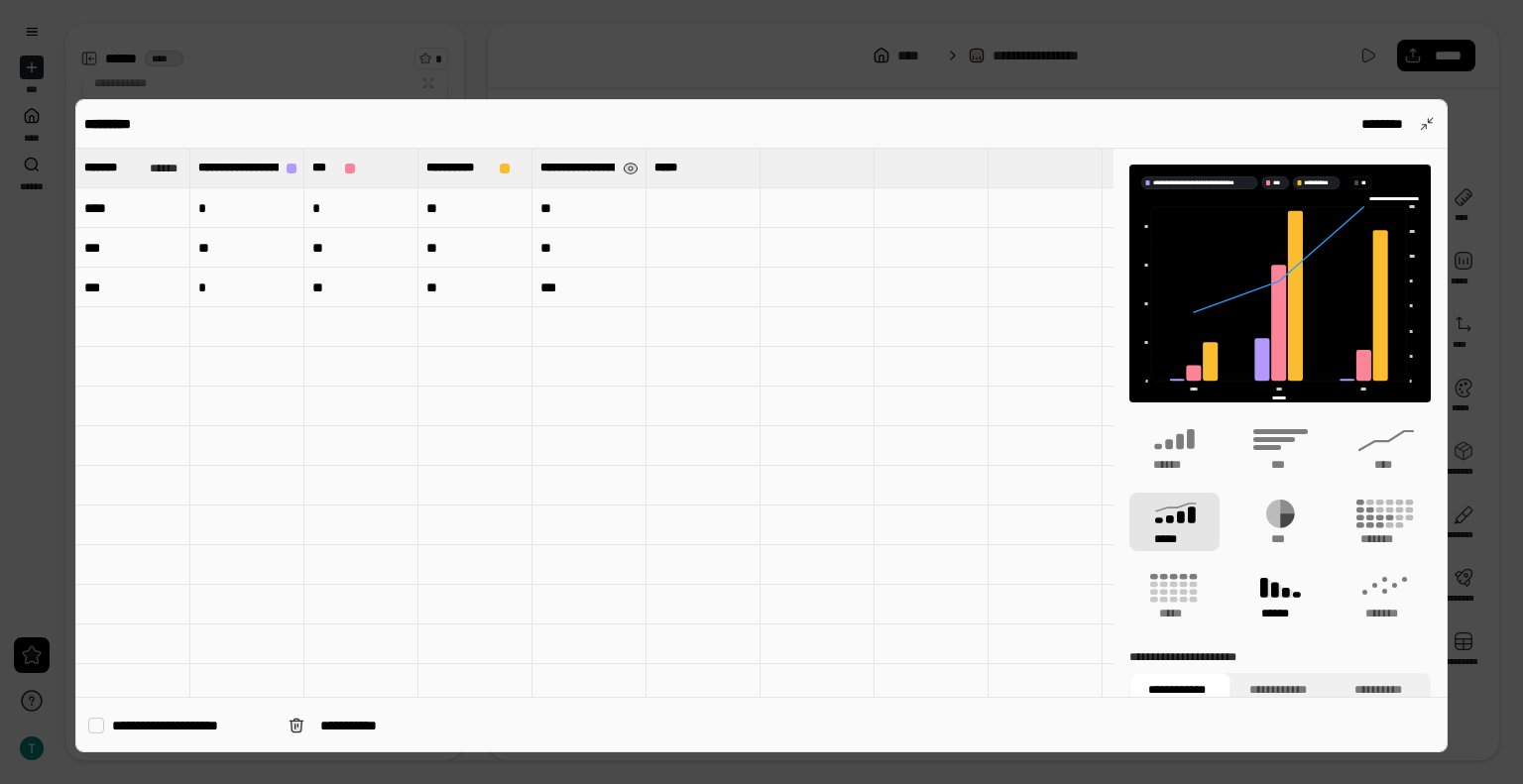 click 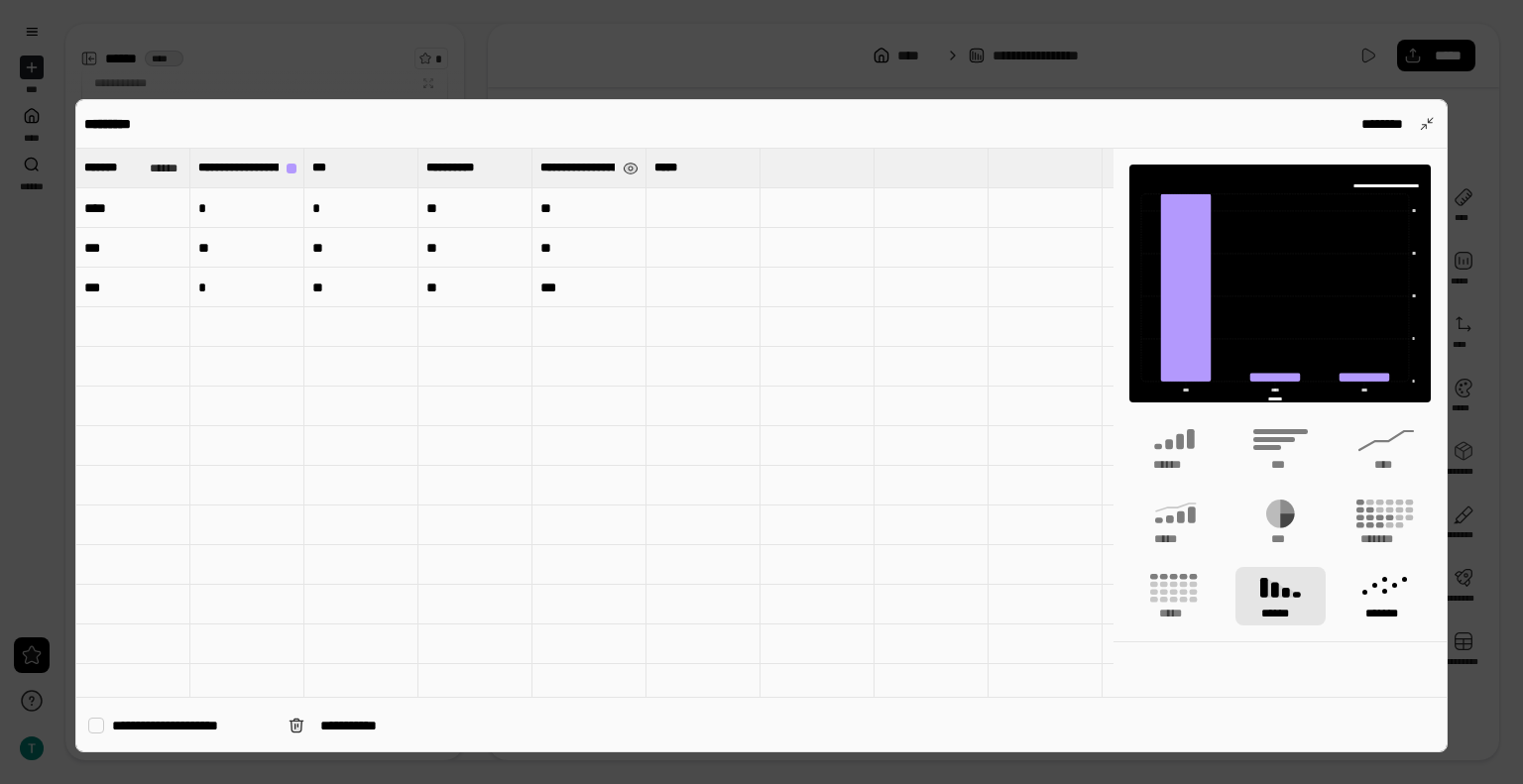 click 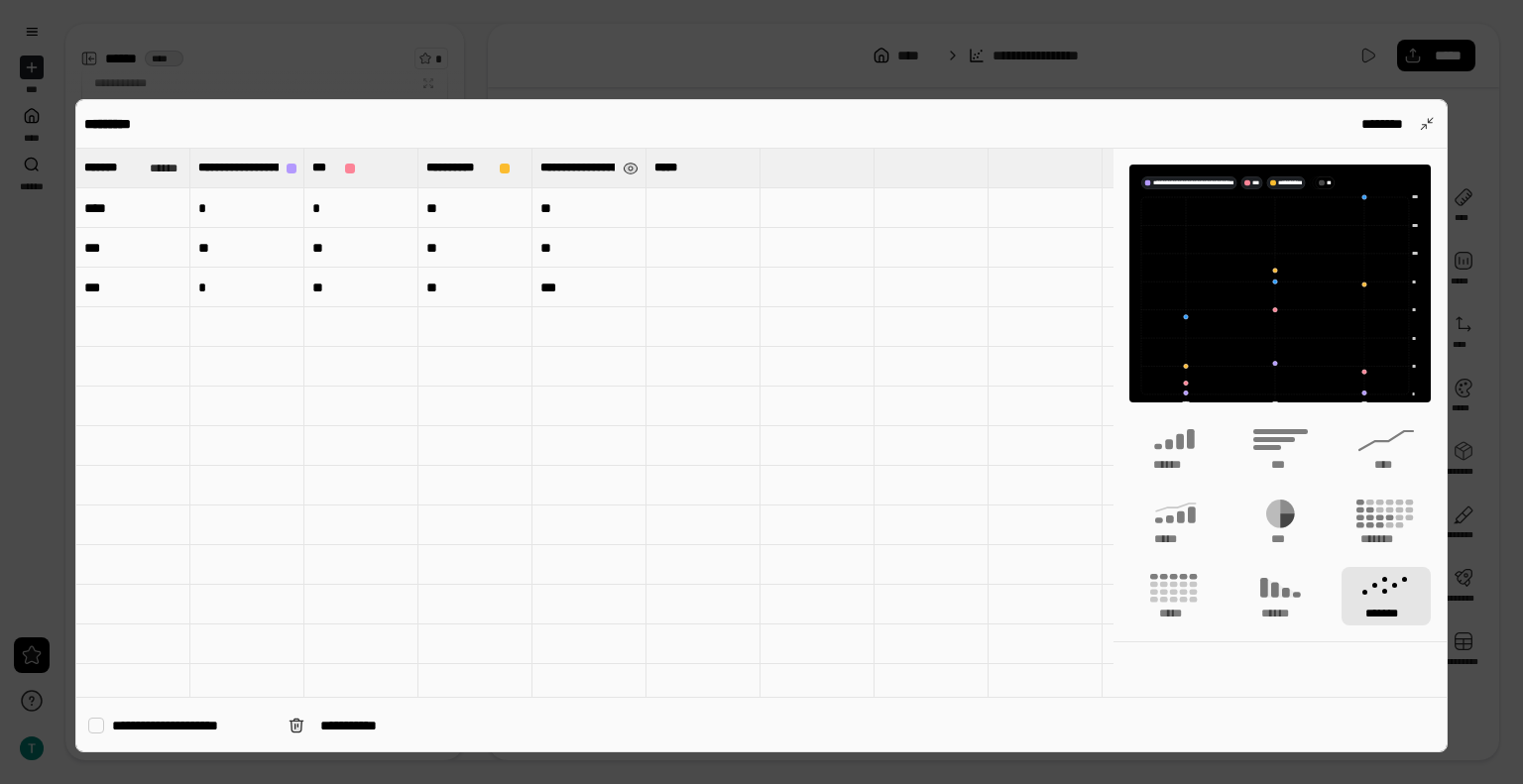 type 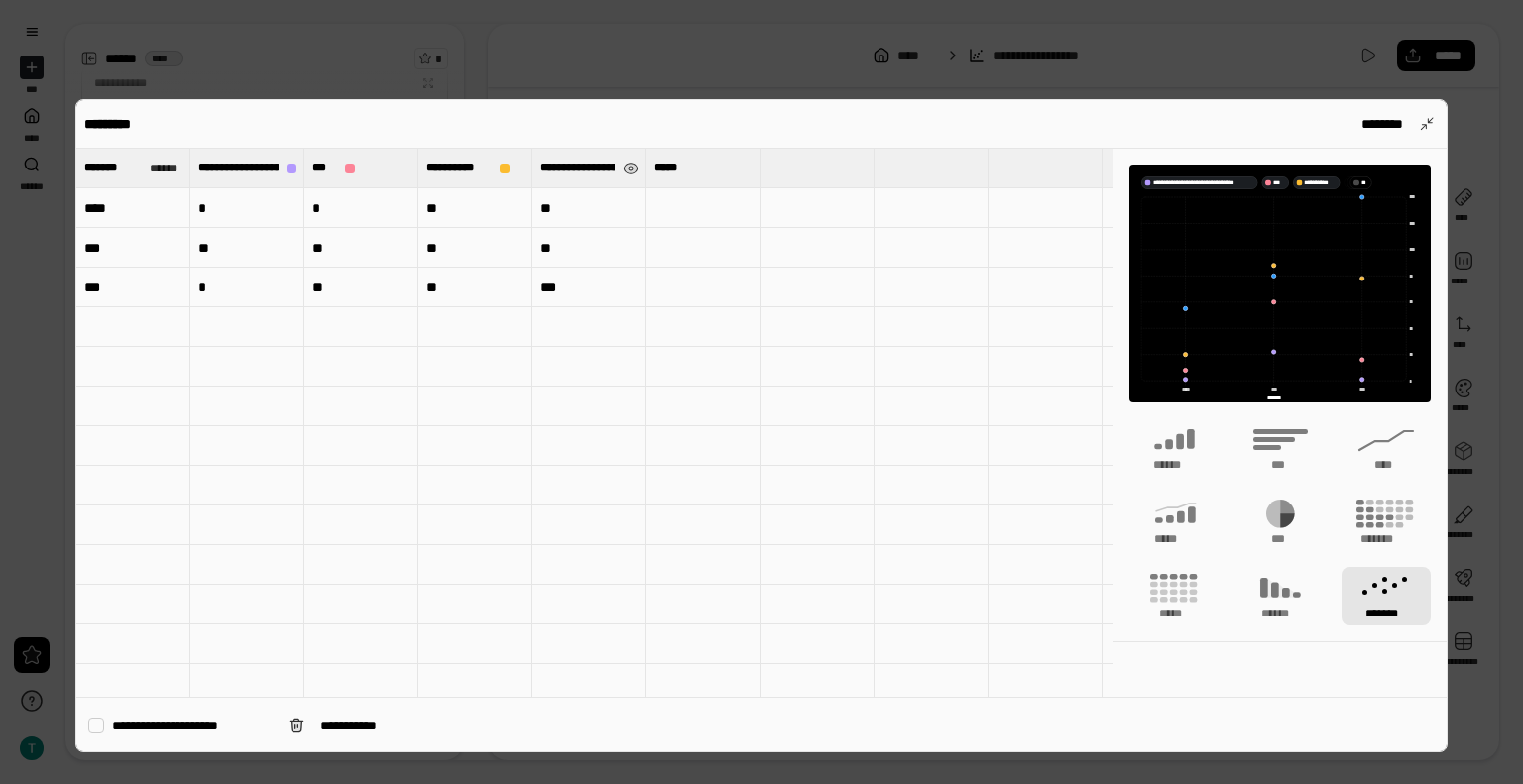 scroll, scrollTop: 86, scrollLeft: 0, axis: vertical 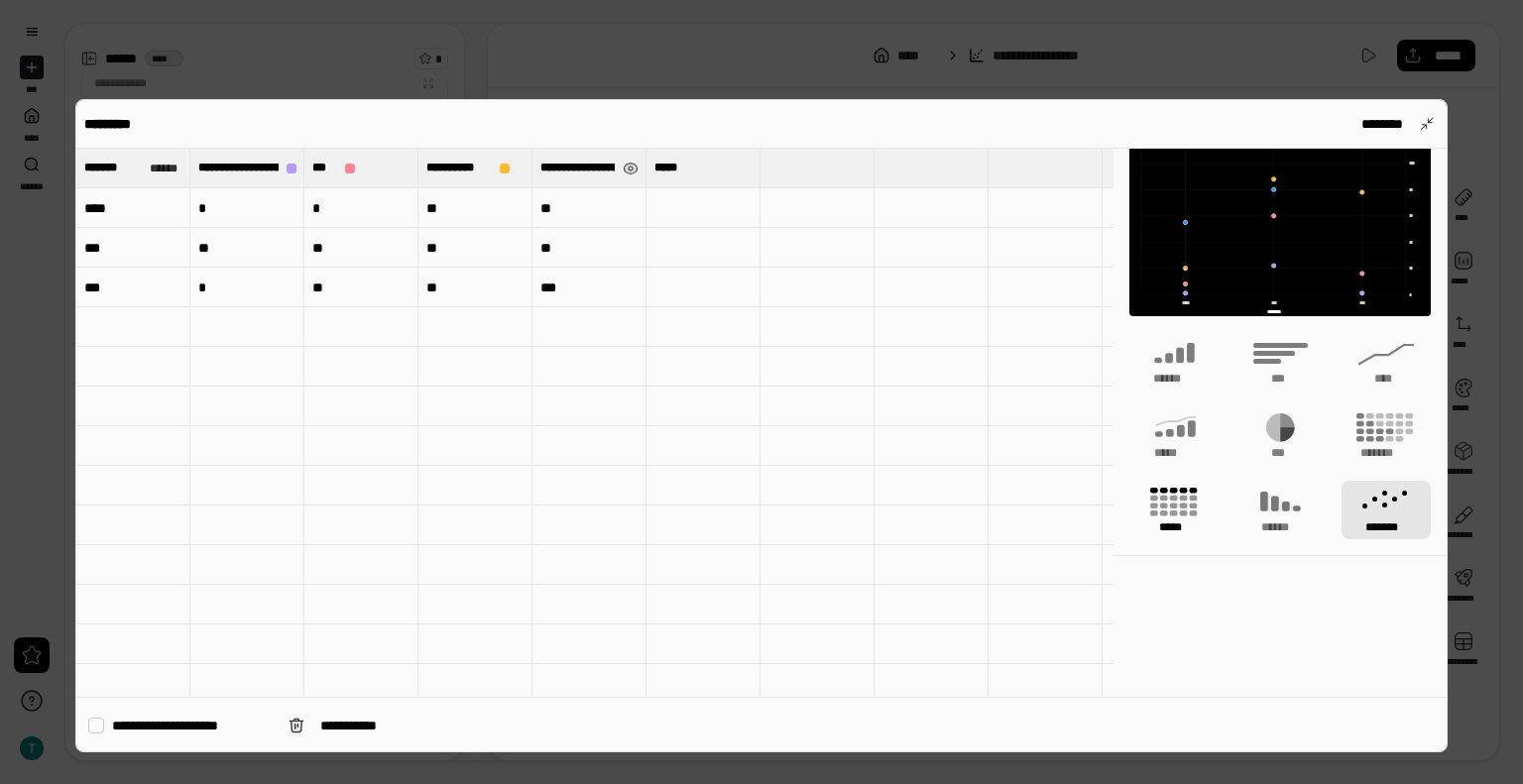 click on "*****" at bounding box center [1174, 509] 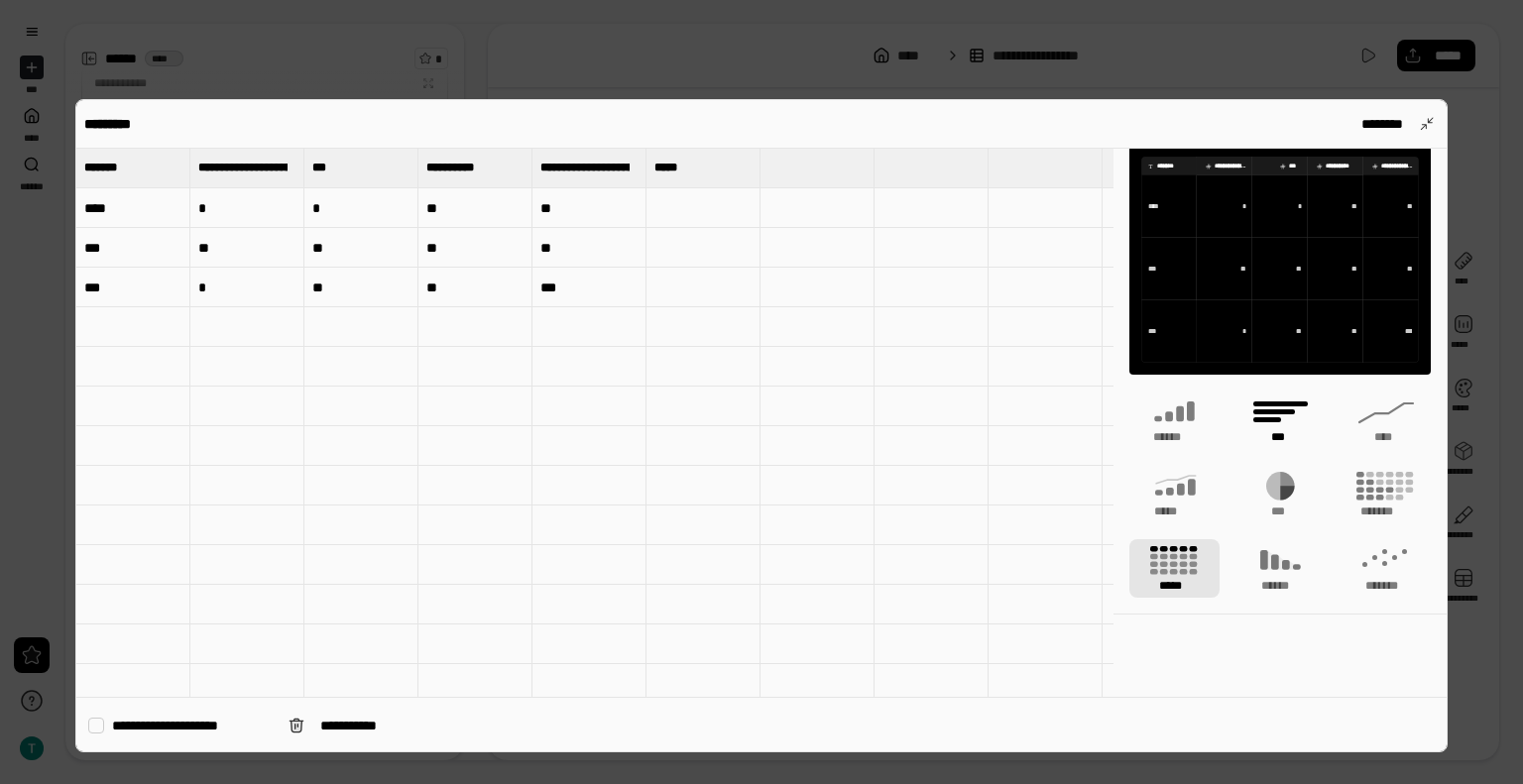 scroll, scrollTop: 0, scrollLeft: 0, axis: both 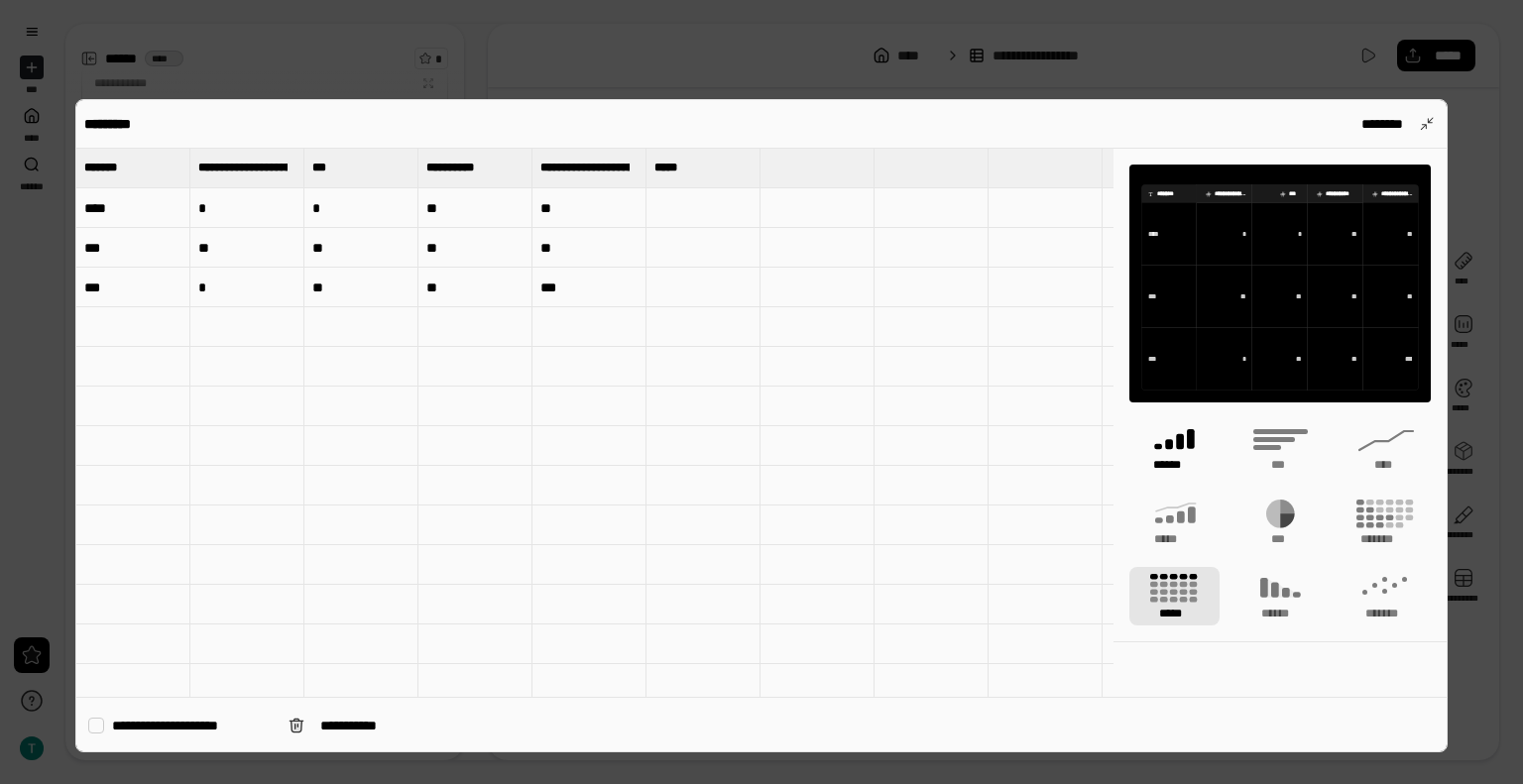 click on "******" at bounding box center [1175, 465] 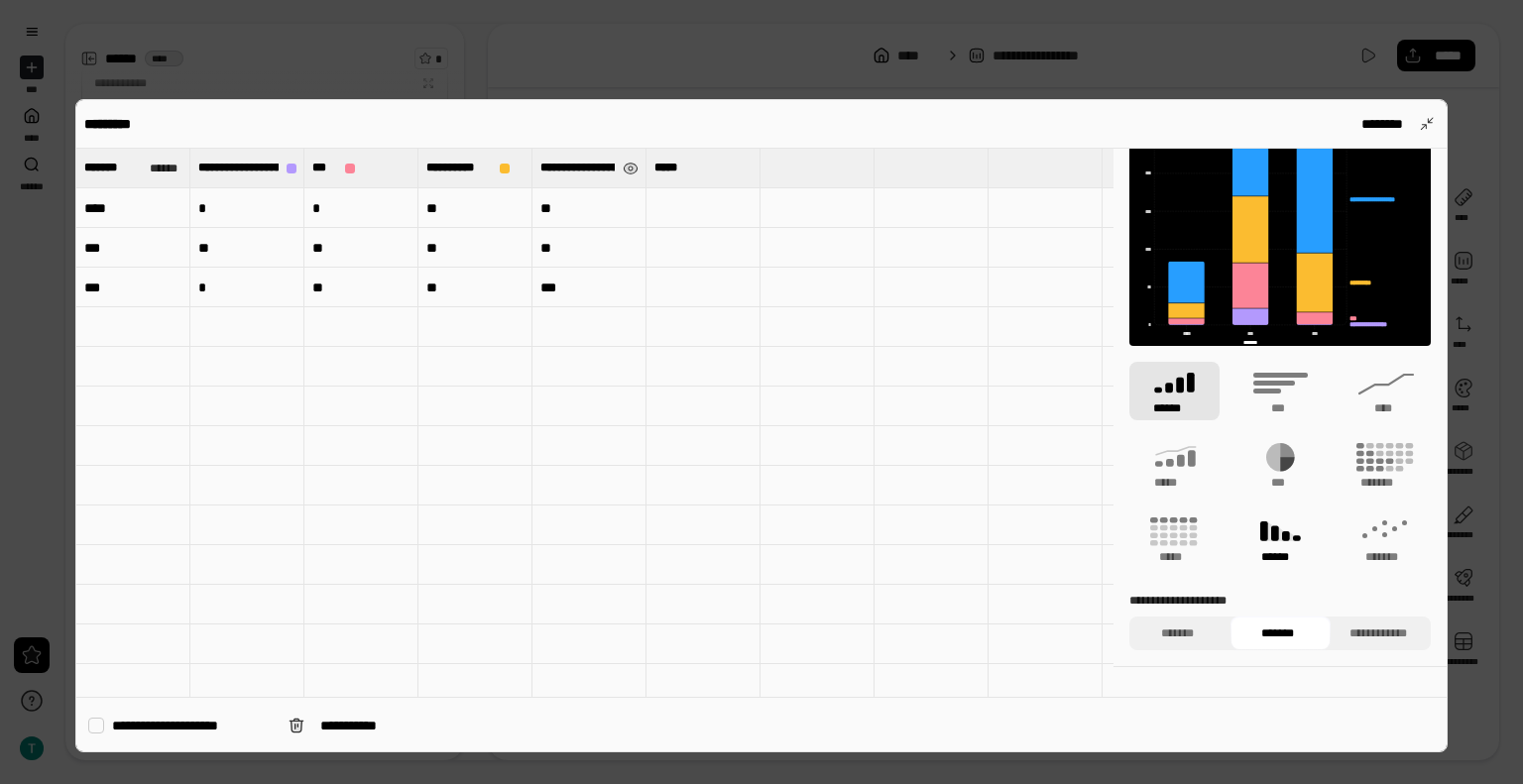 scroll, scrollTop: 86, scrollLeft: 0, axis: vertical 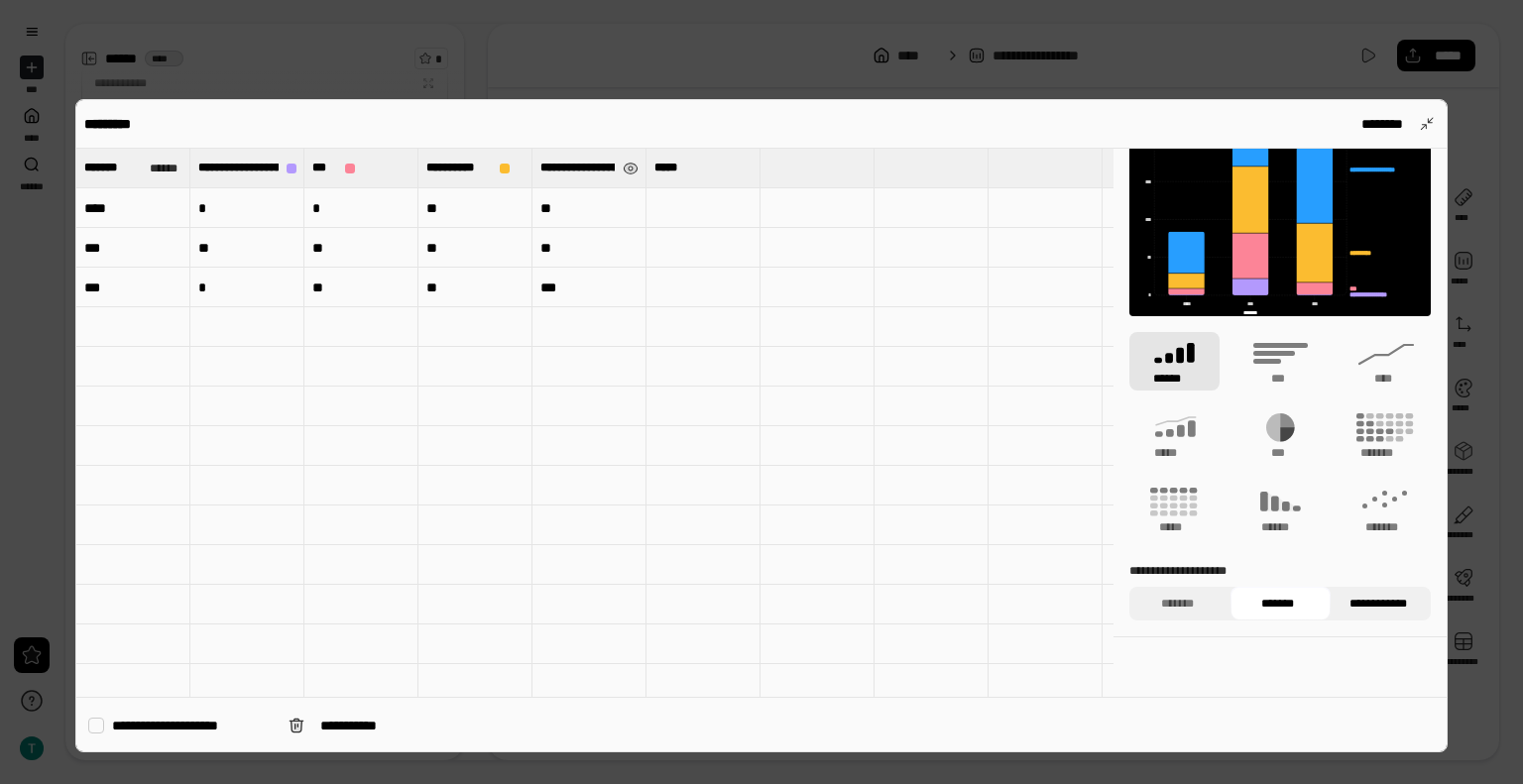 click on "**********" at bounding box center (1378, 604) 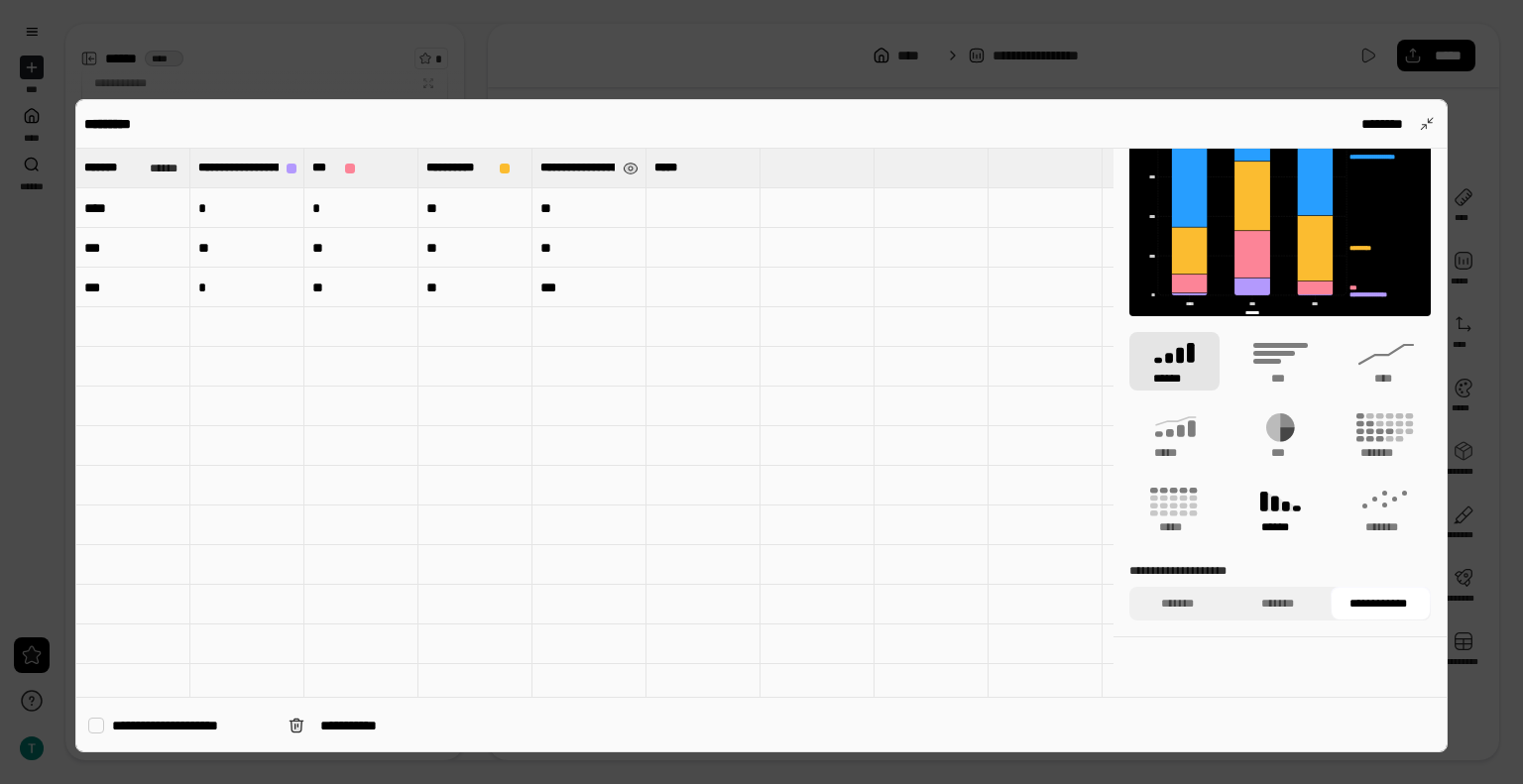 scroll, scrollTop: 0, scrollLeft: 0, axis: both 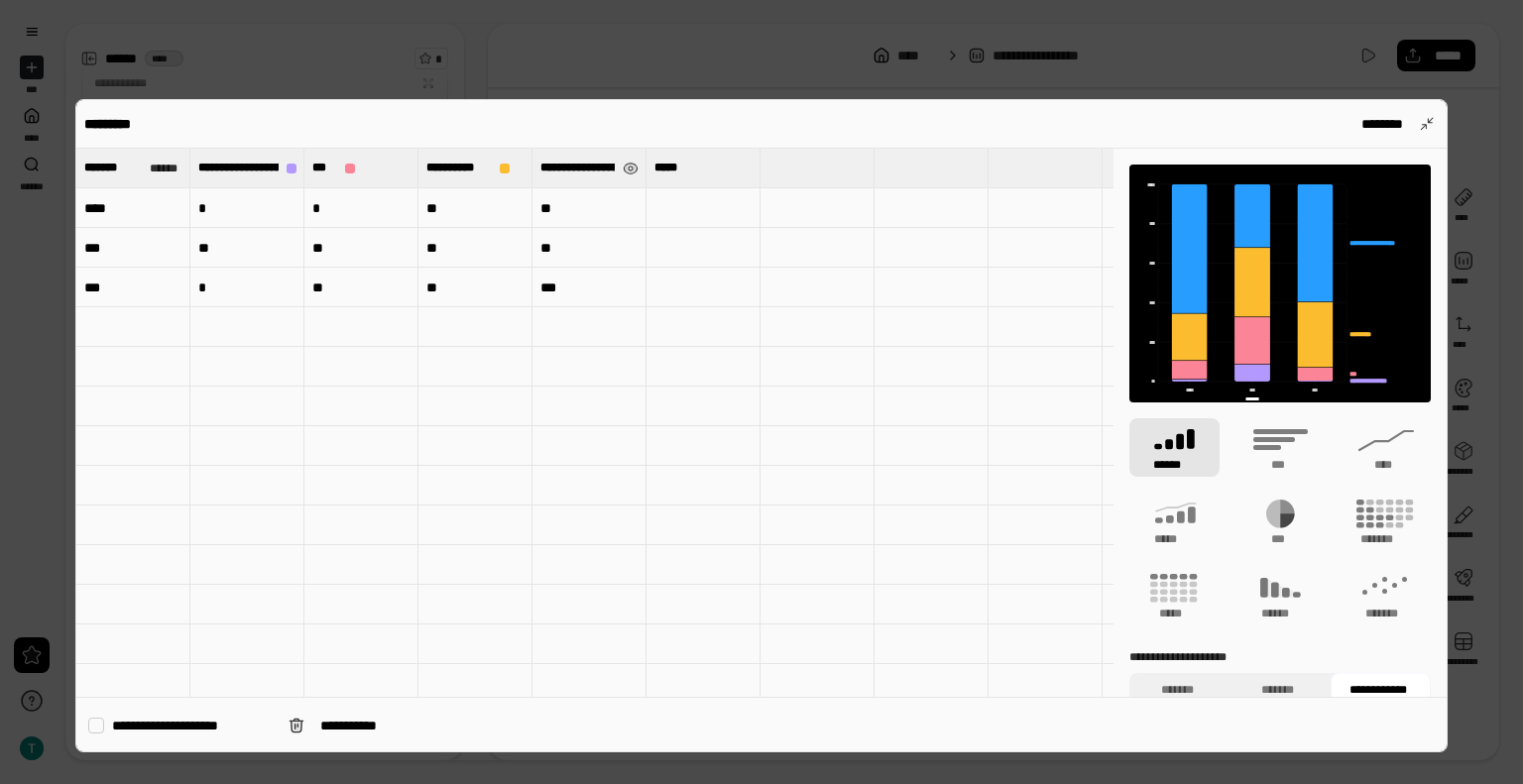 click at bounding box center (703, 208) 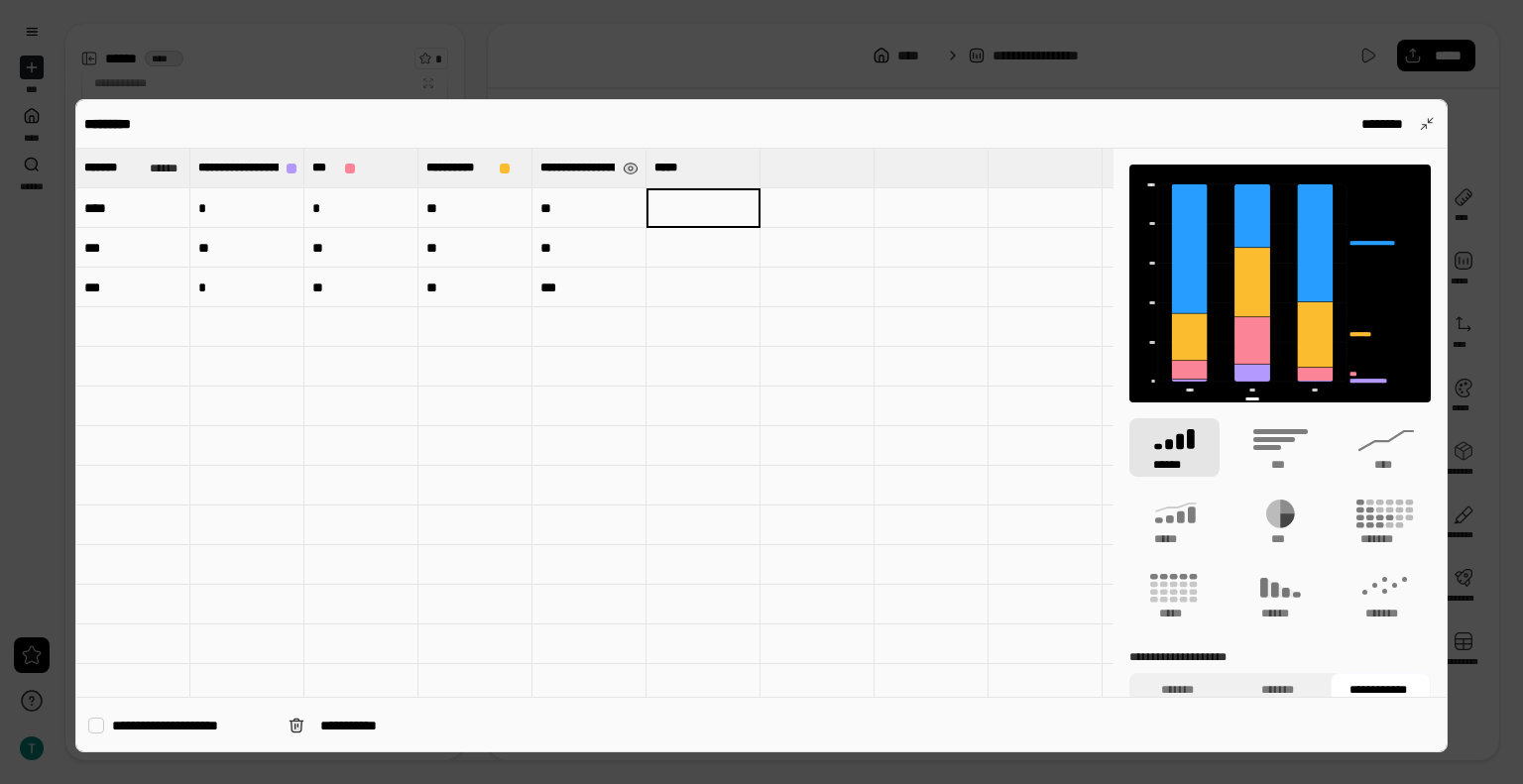 click at bounding box center [96, 726] 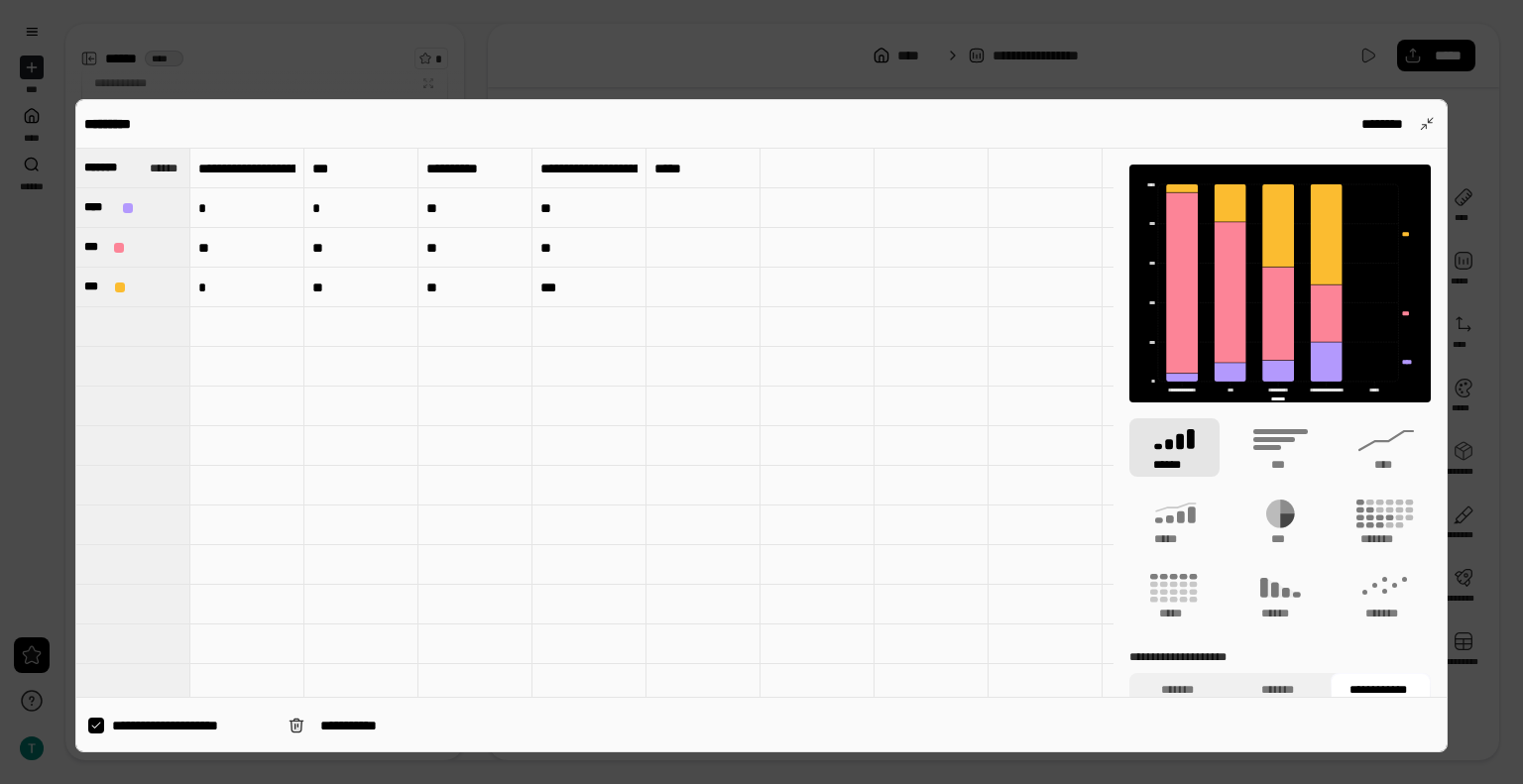 click 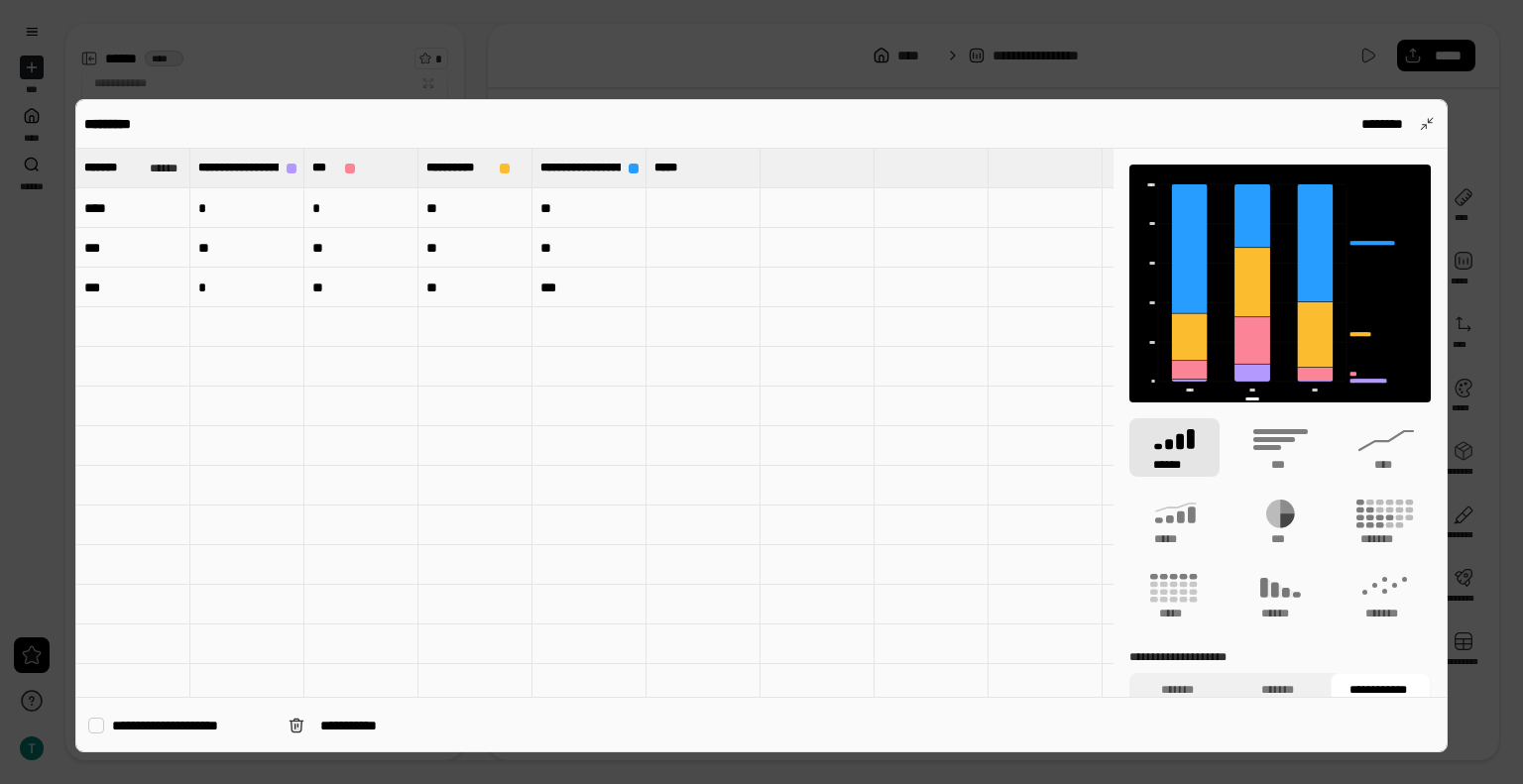 click at bounding box center (96, 726) 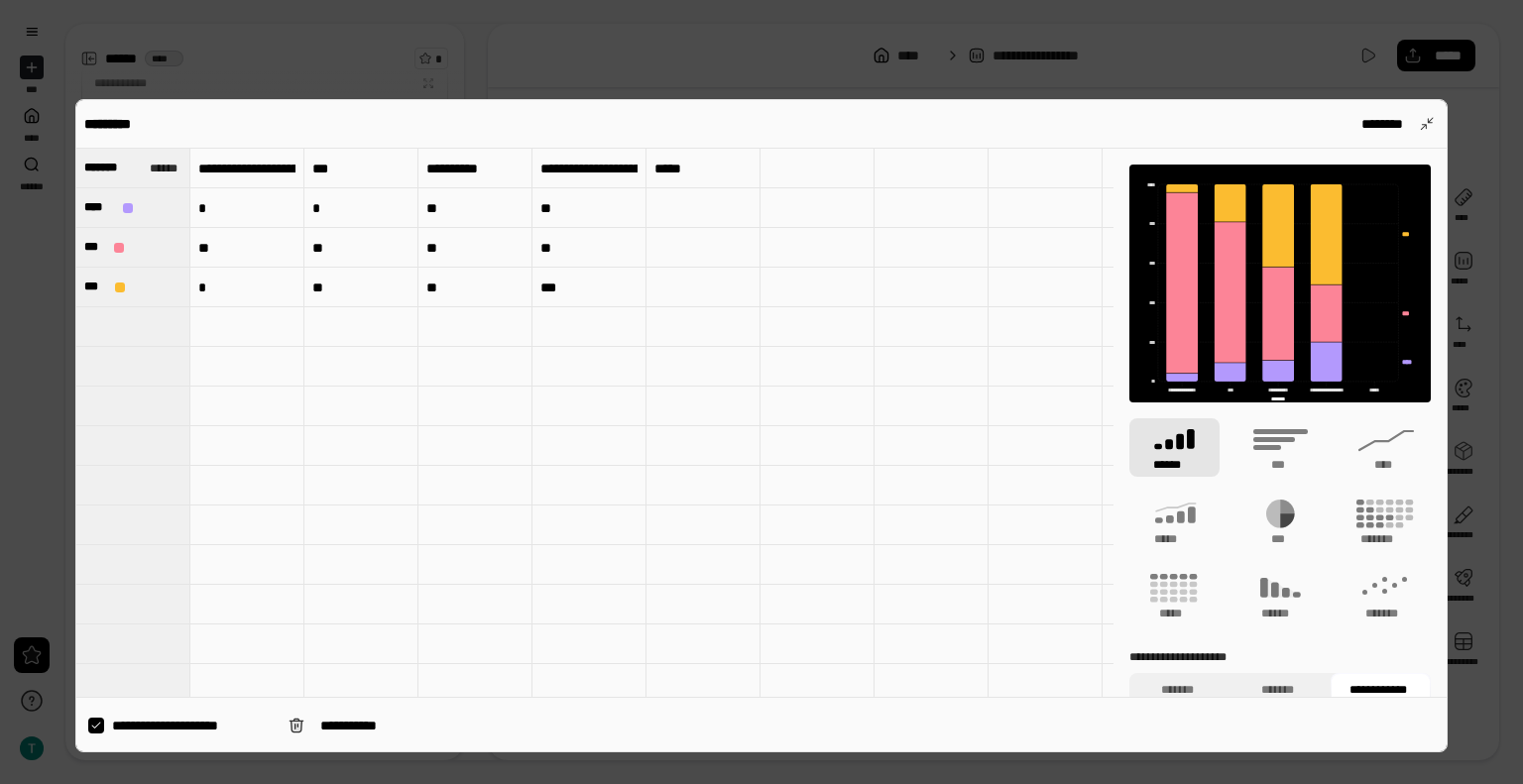 click 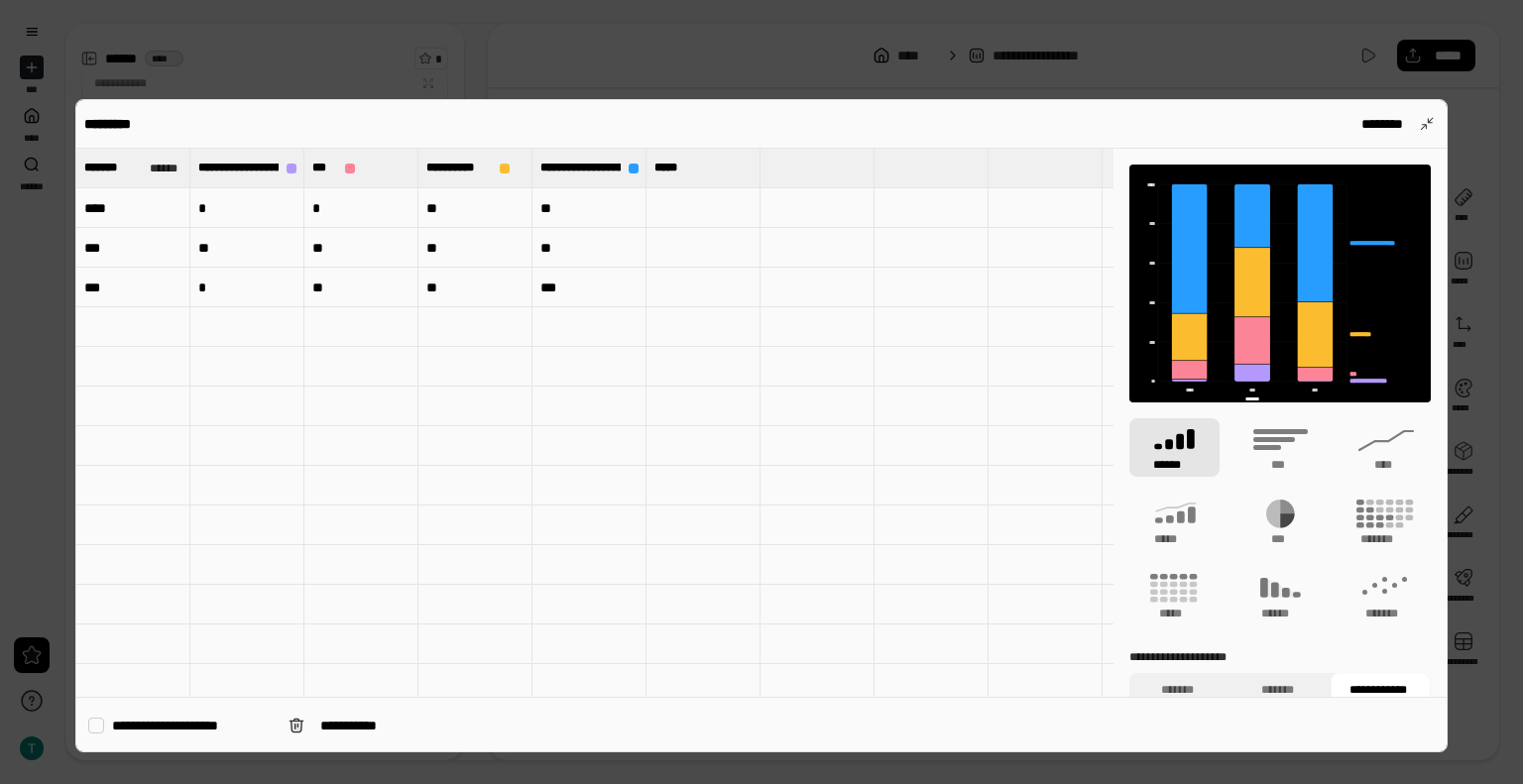click at bounding box center [703, 208] 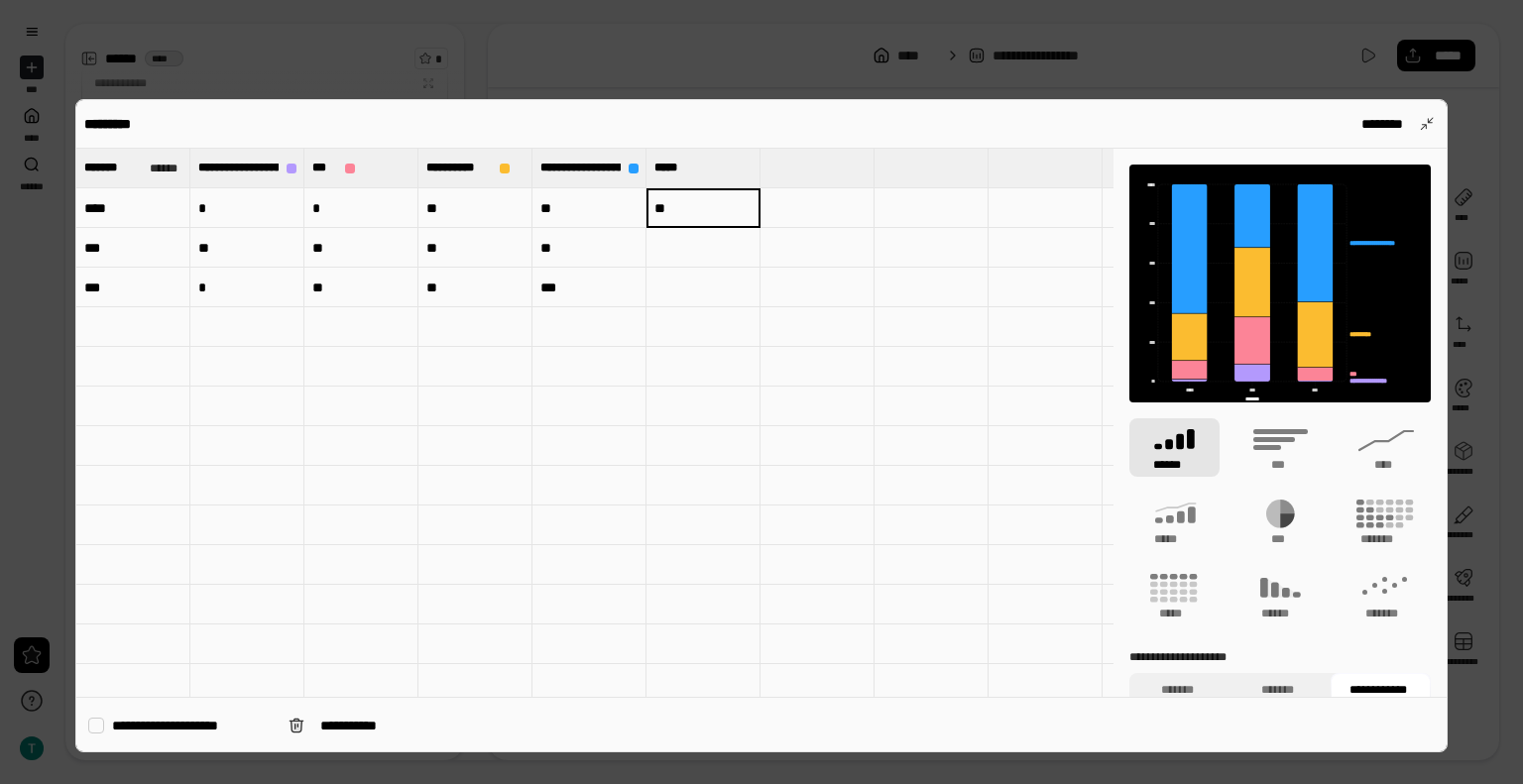 type on "**" 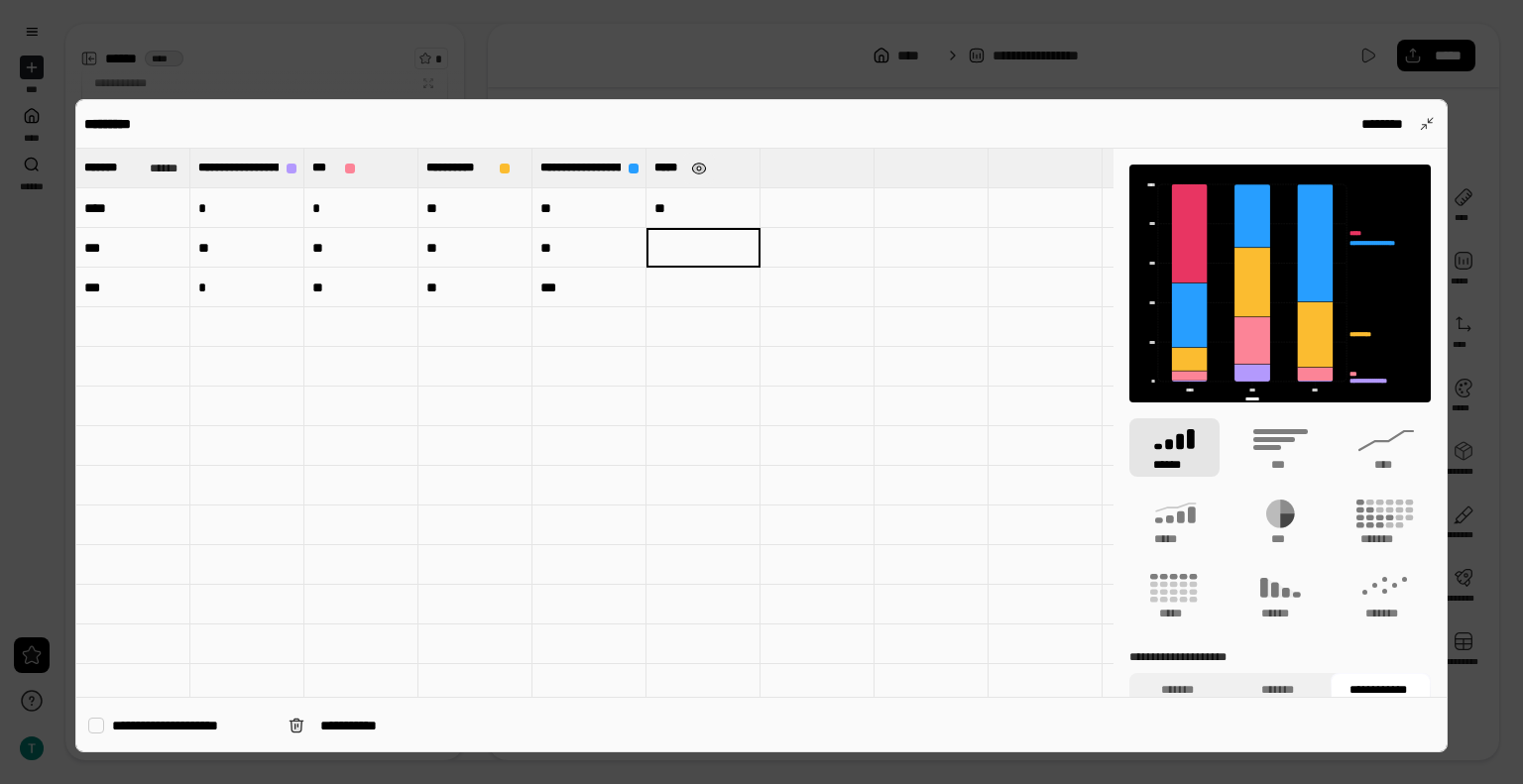 click at bounding box center (699, 168) 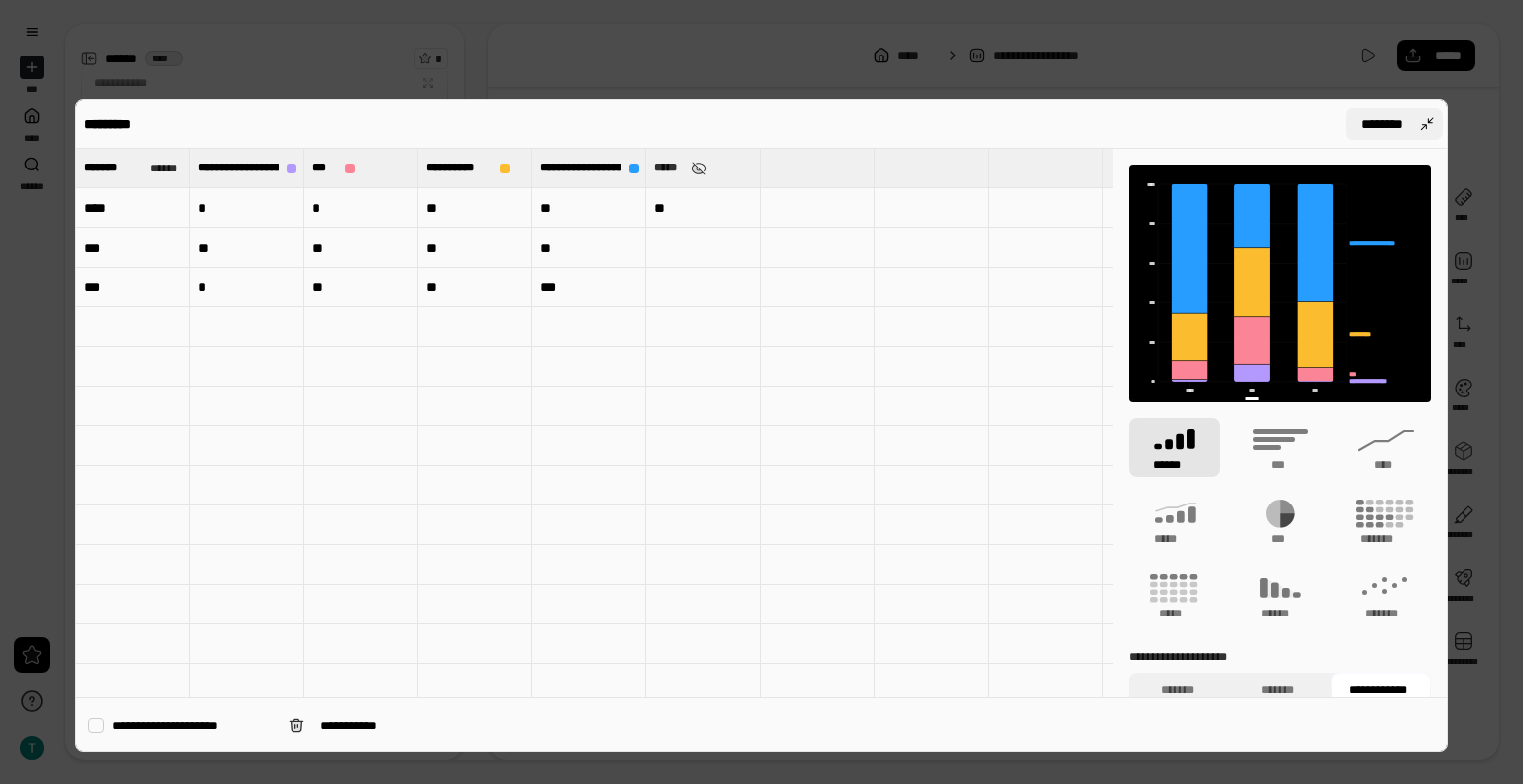 click on "********" at bounding box center (1394, 124) 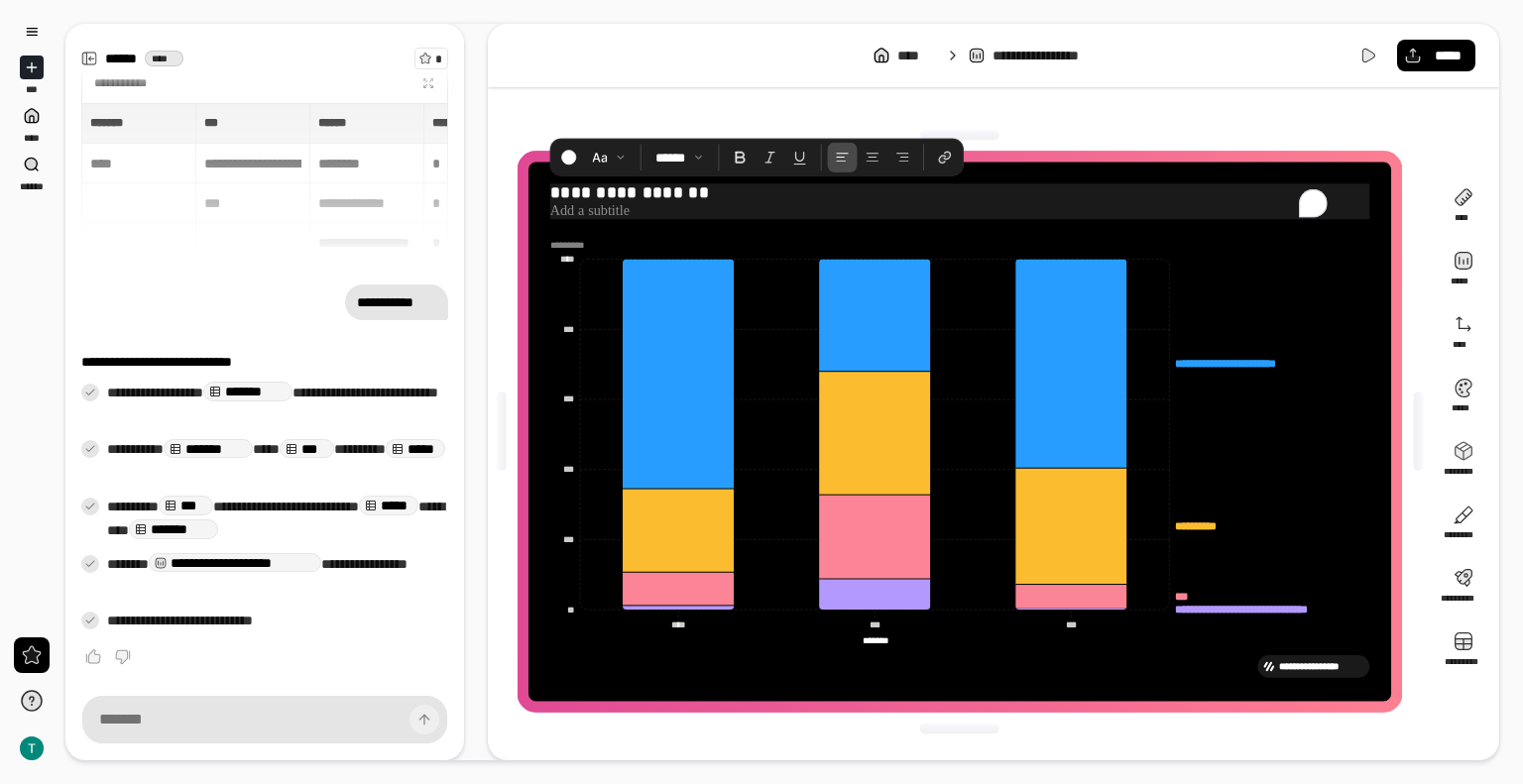 click at bounding box center (960, 210) 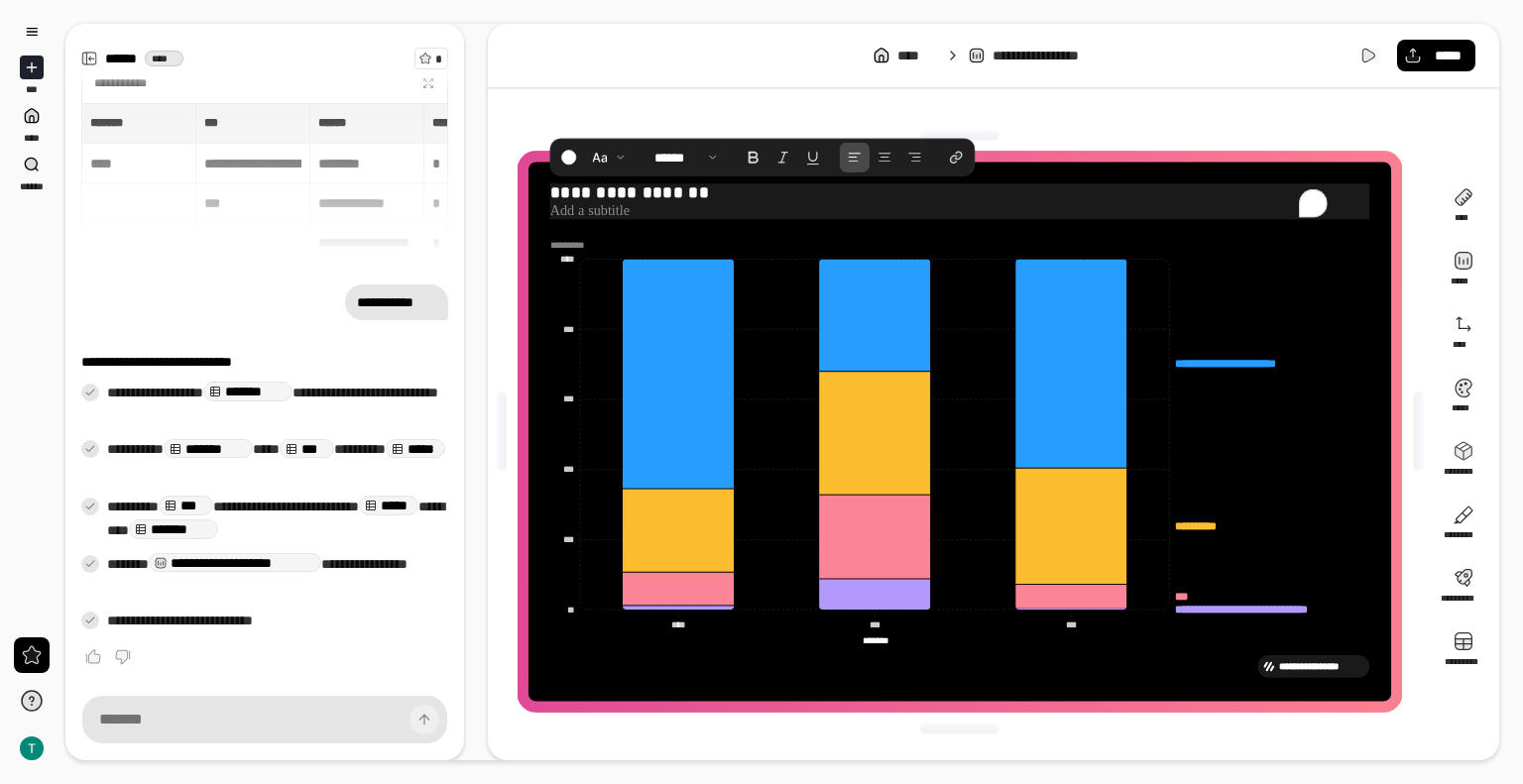 drag, startPoint x: 644, startPoint y: 211, endPoint x: 535, endPoint y: 193, distance: 110.47624 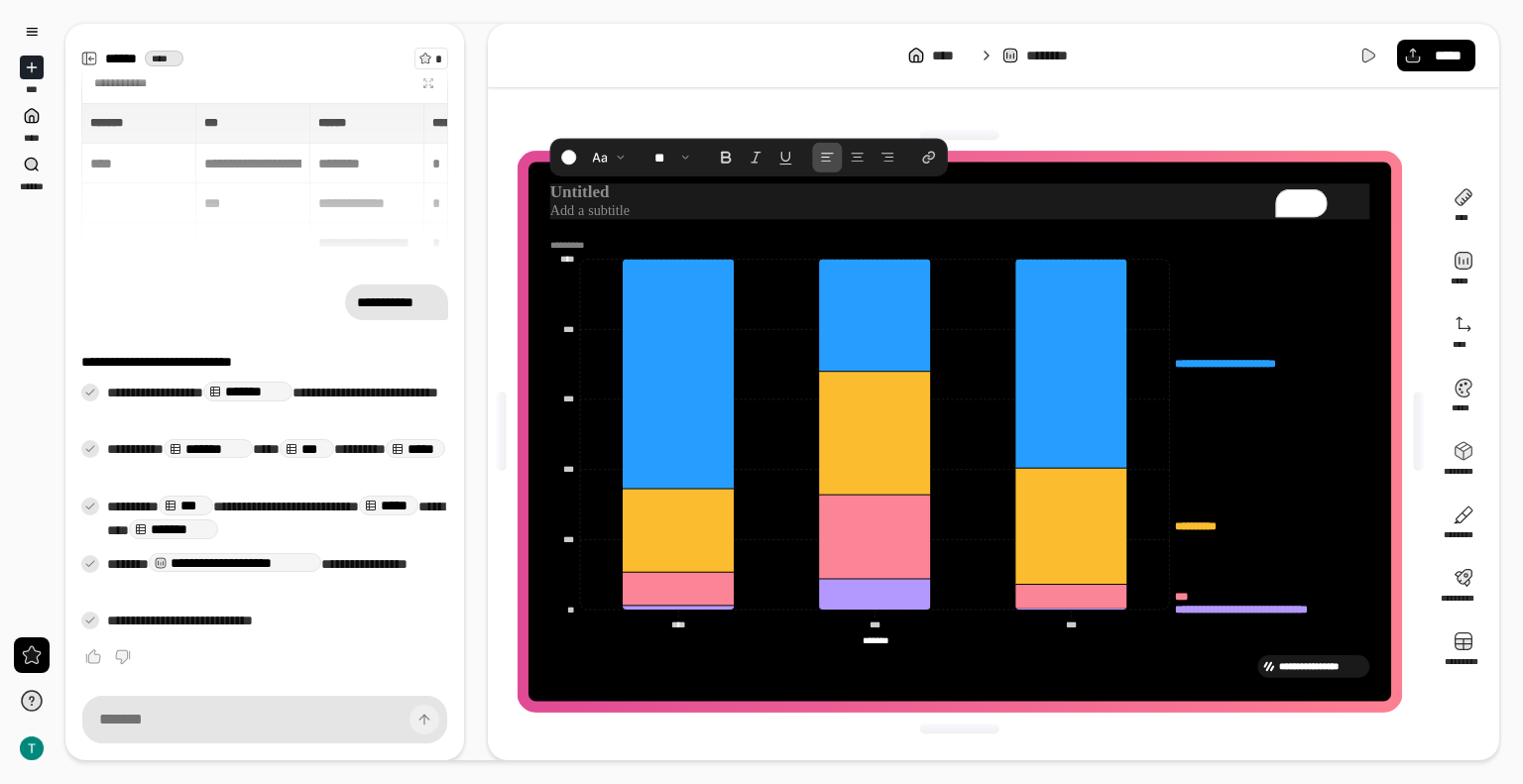 type 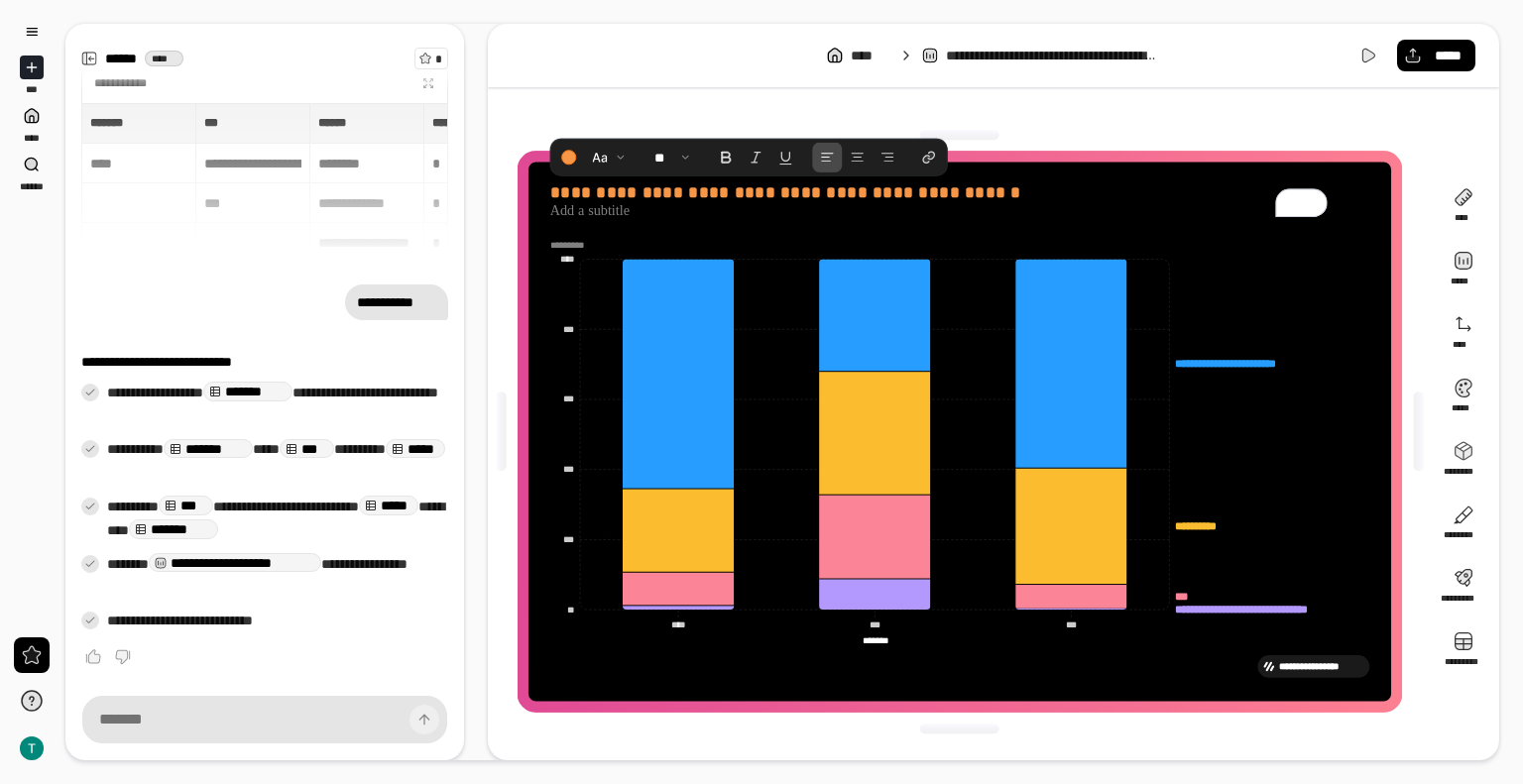 click on "**********" at bounding box center [960, 431] 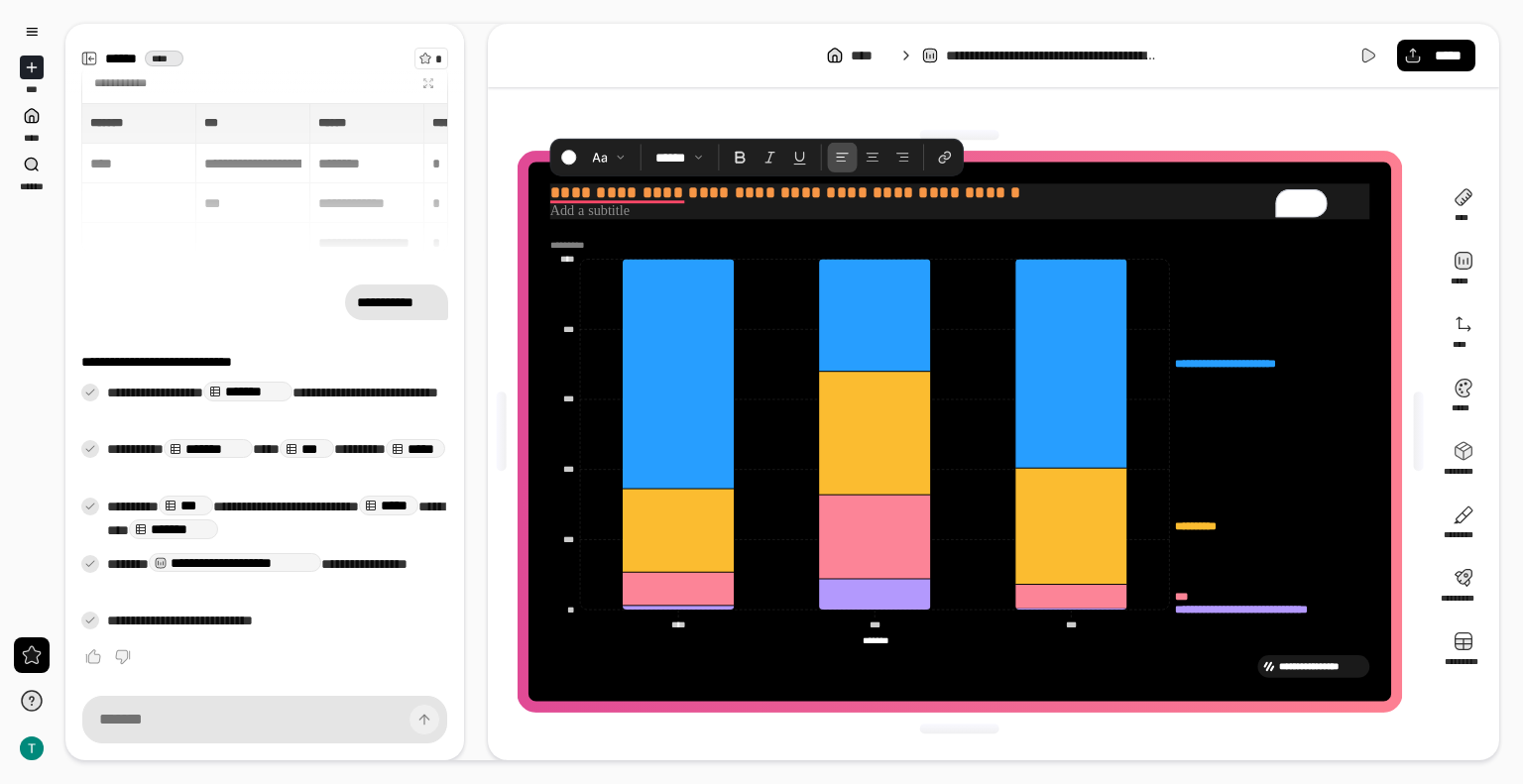 click at bounding box center [960, 210] 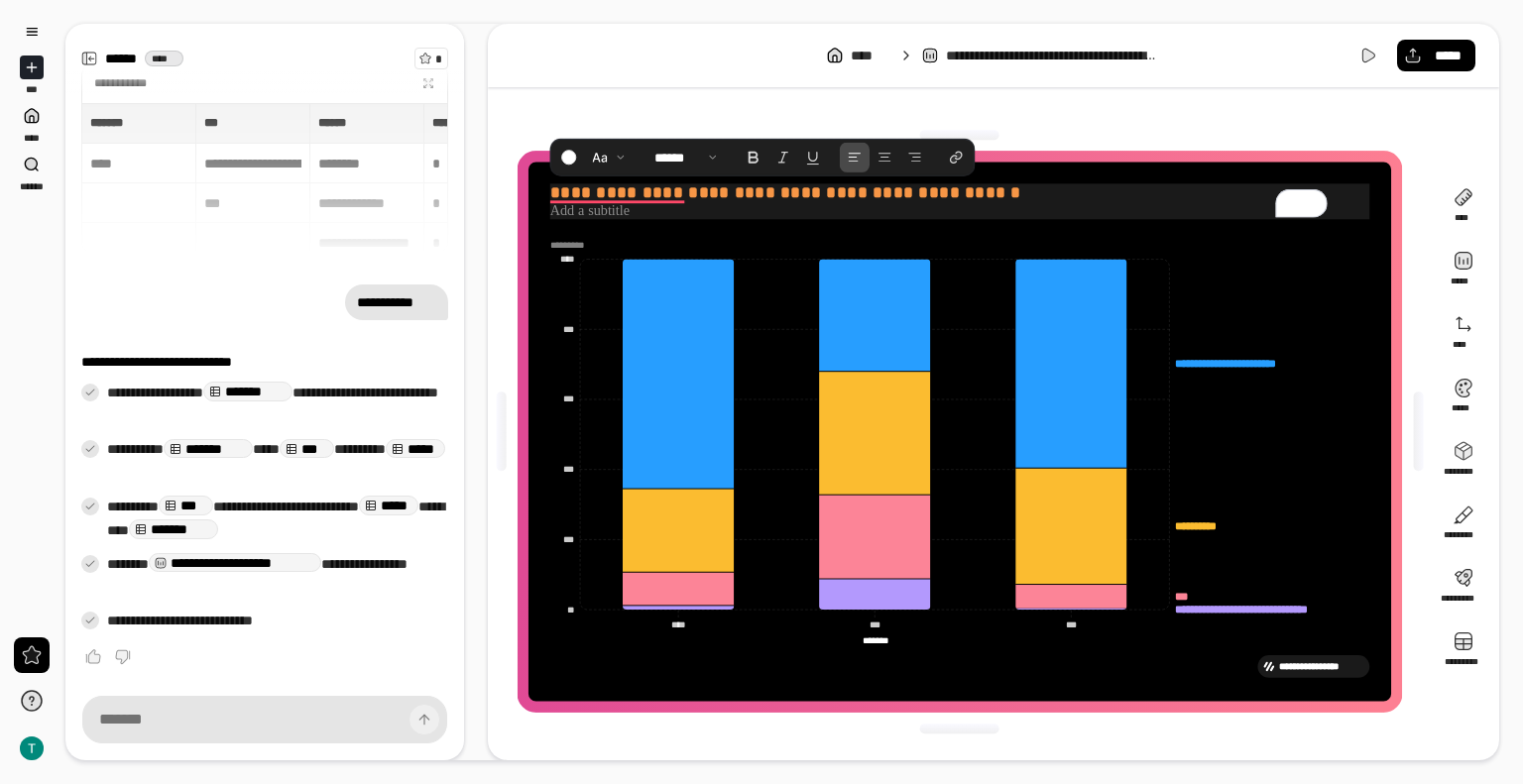click at bounding box center [960, 210] 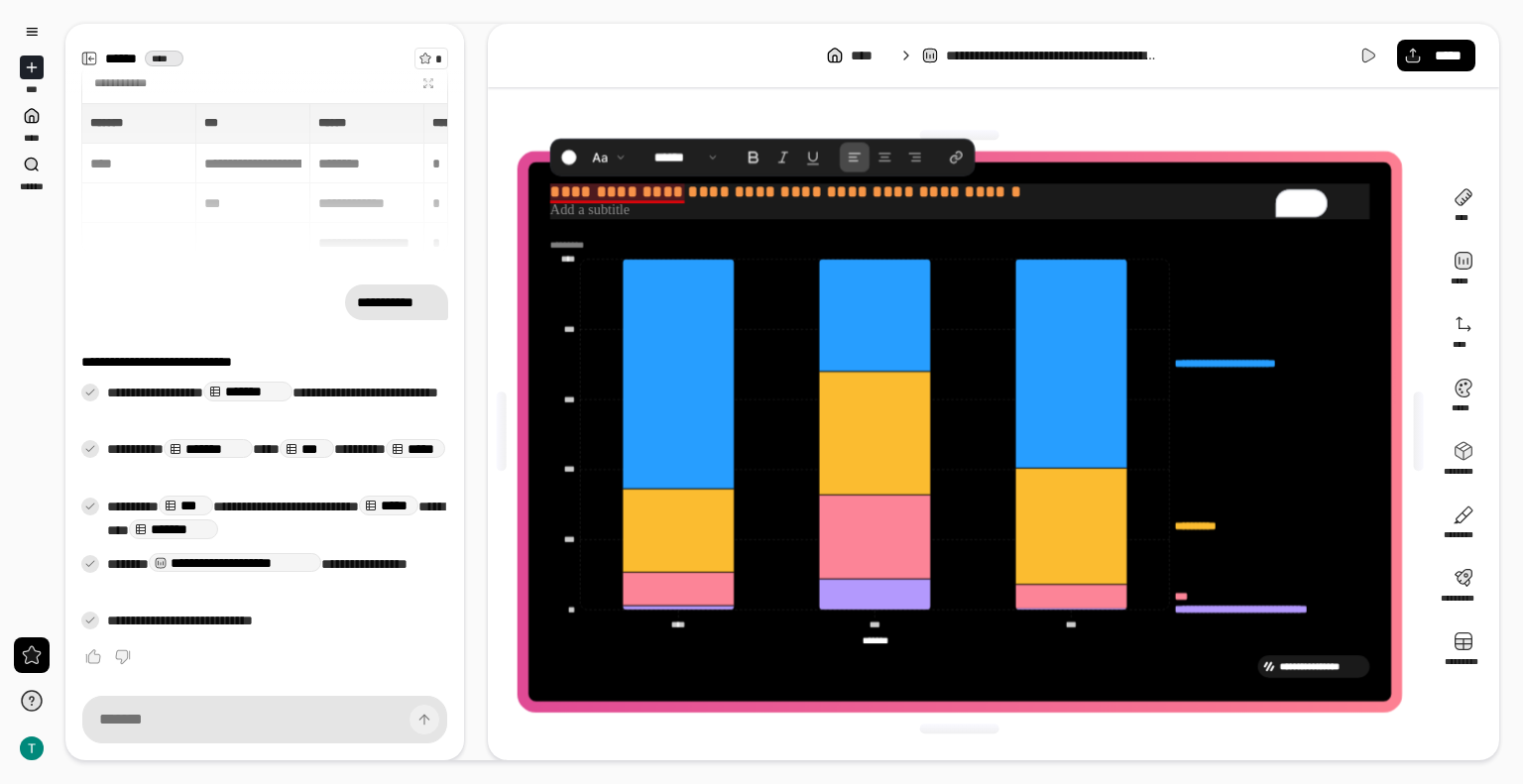 click on "**********" at bounding box center [785, 191] 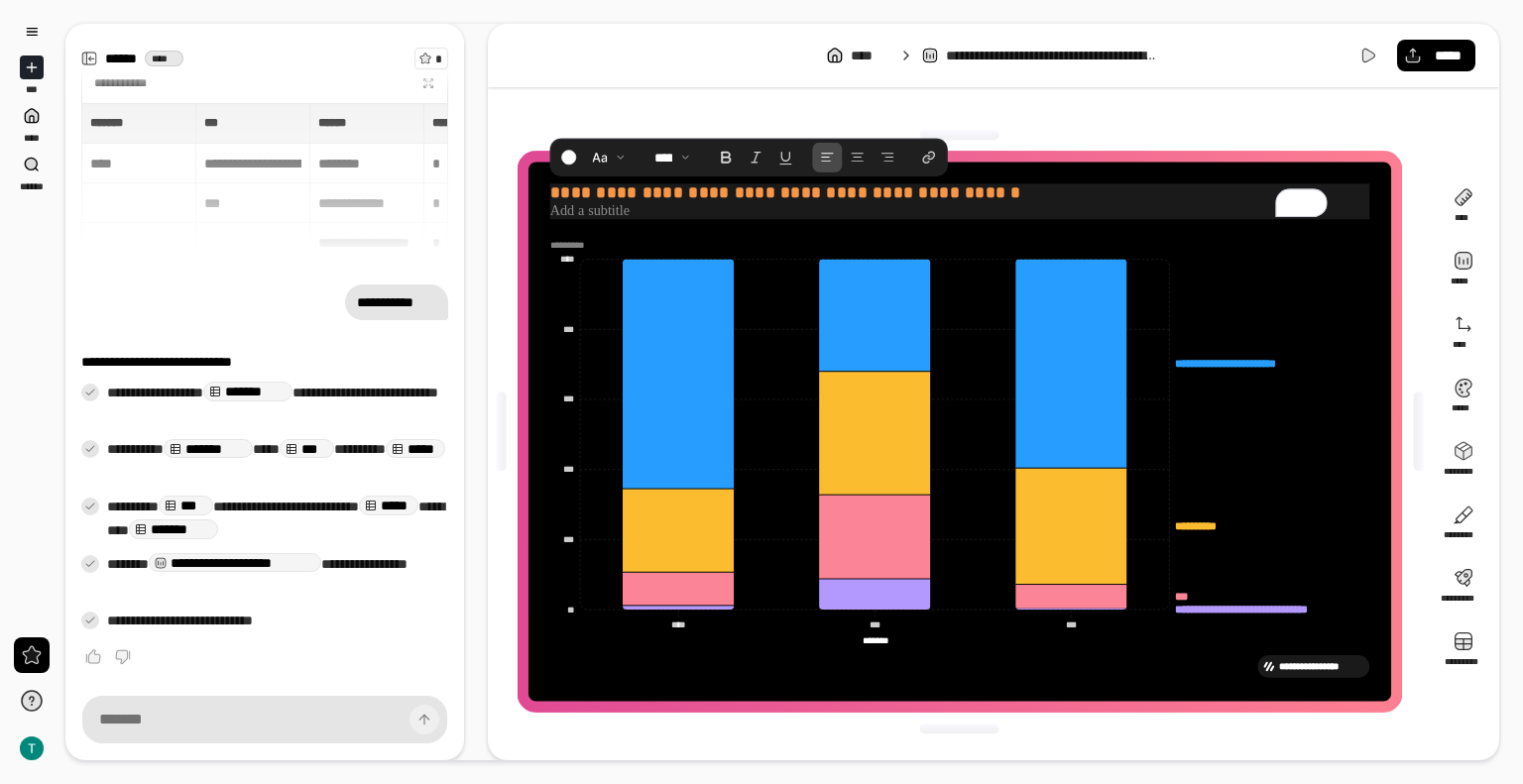 click at bounding box center [960, 210] 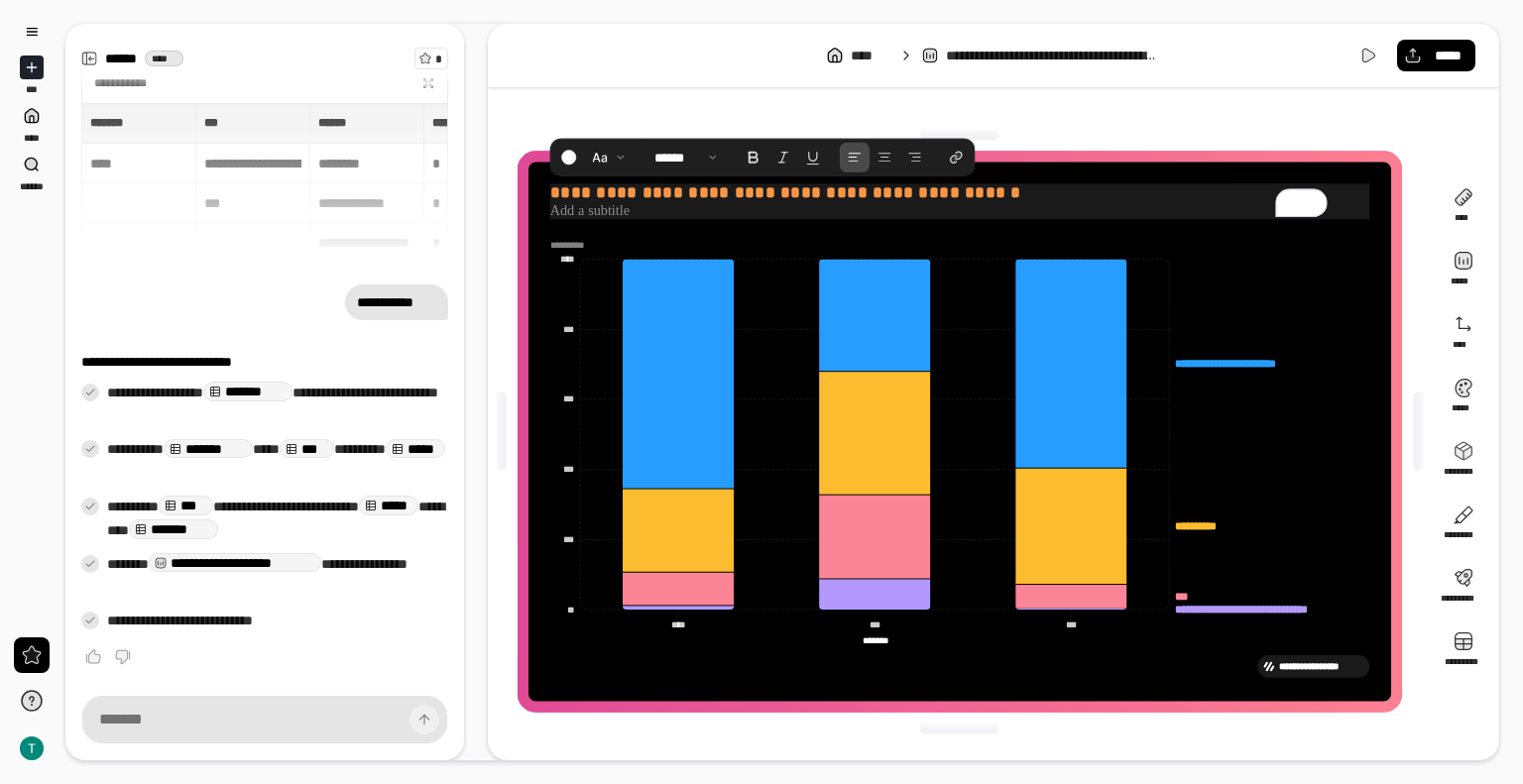 click at bounding box center [960, 135] 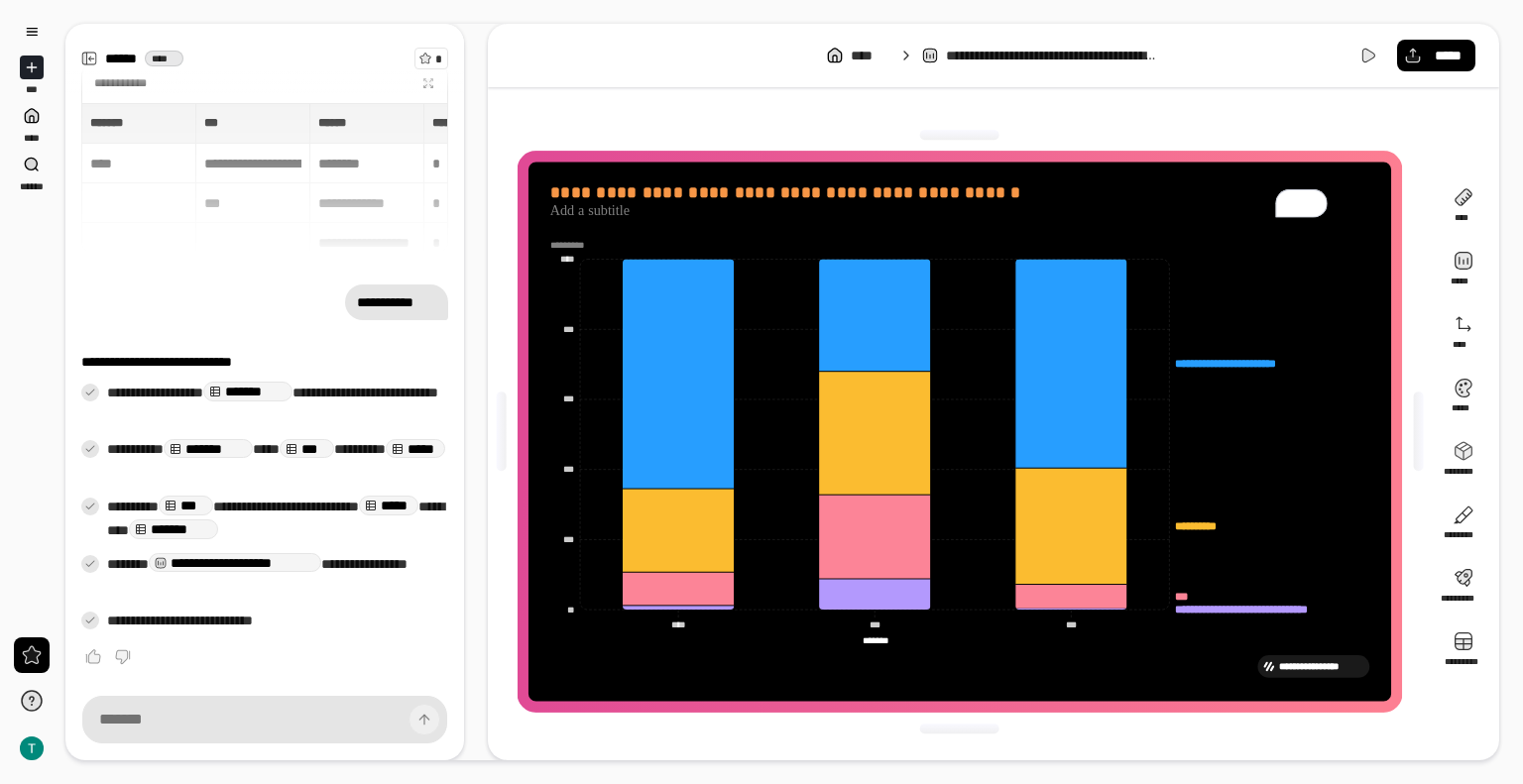 click on "**********" at bounding box center (1321, 666) 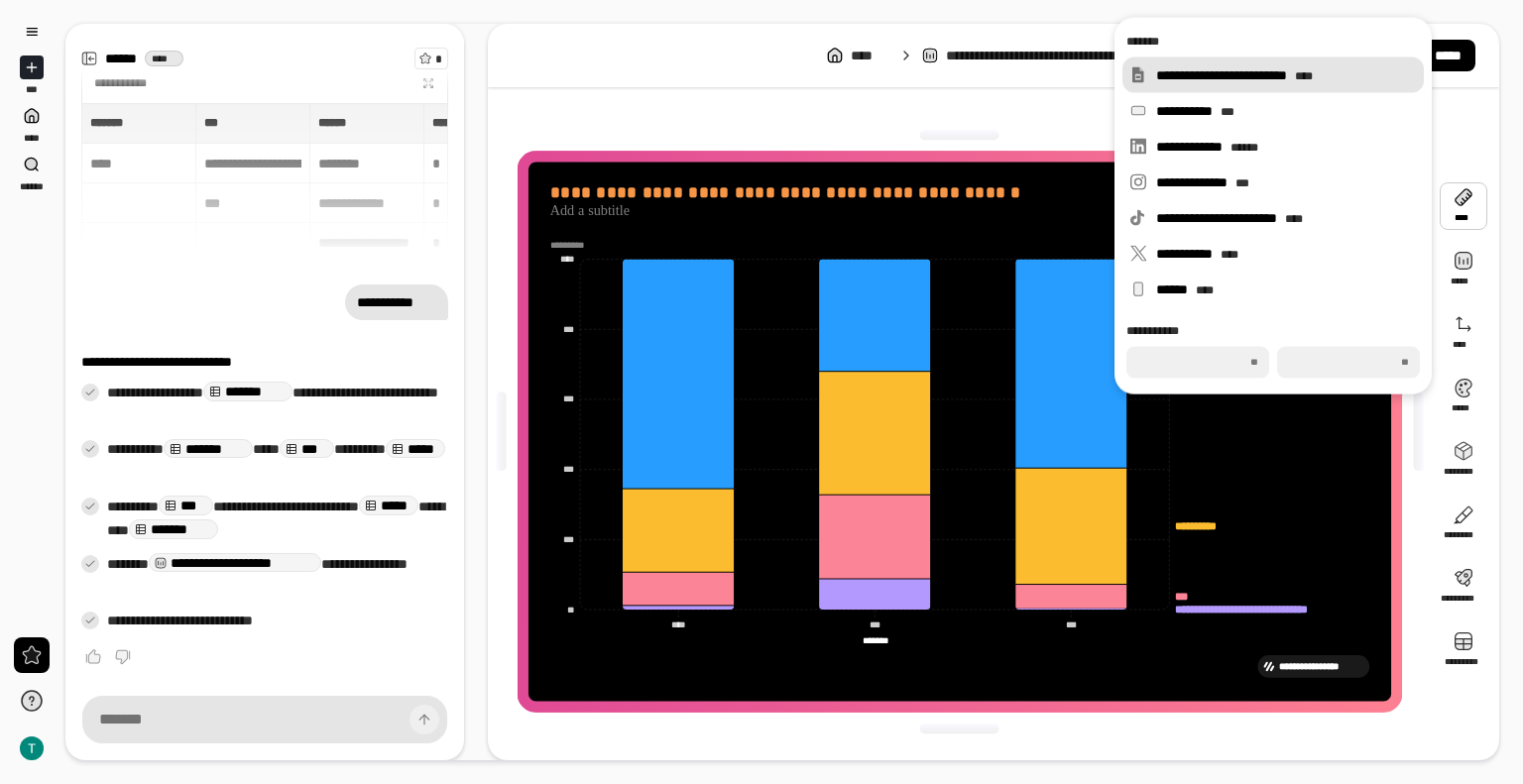 click on "**********" at bounding box center [1286, 75] 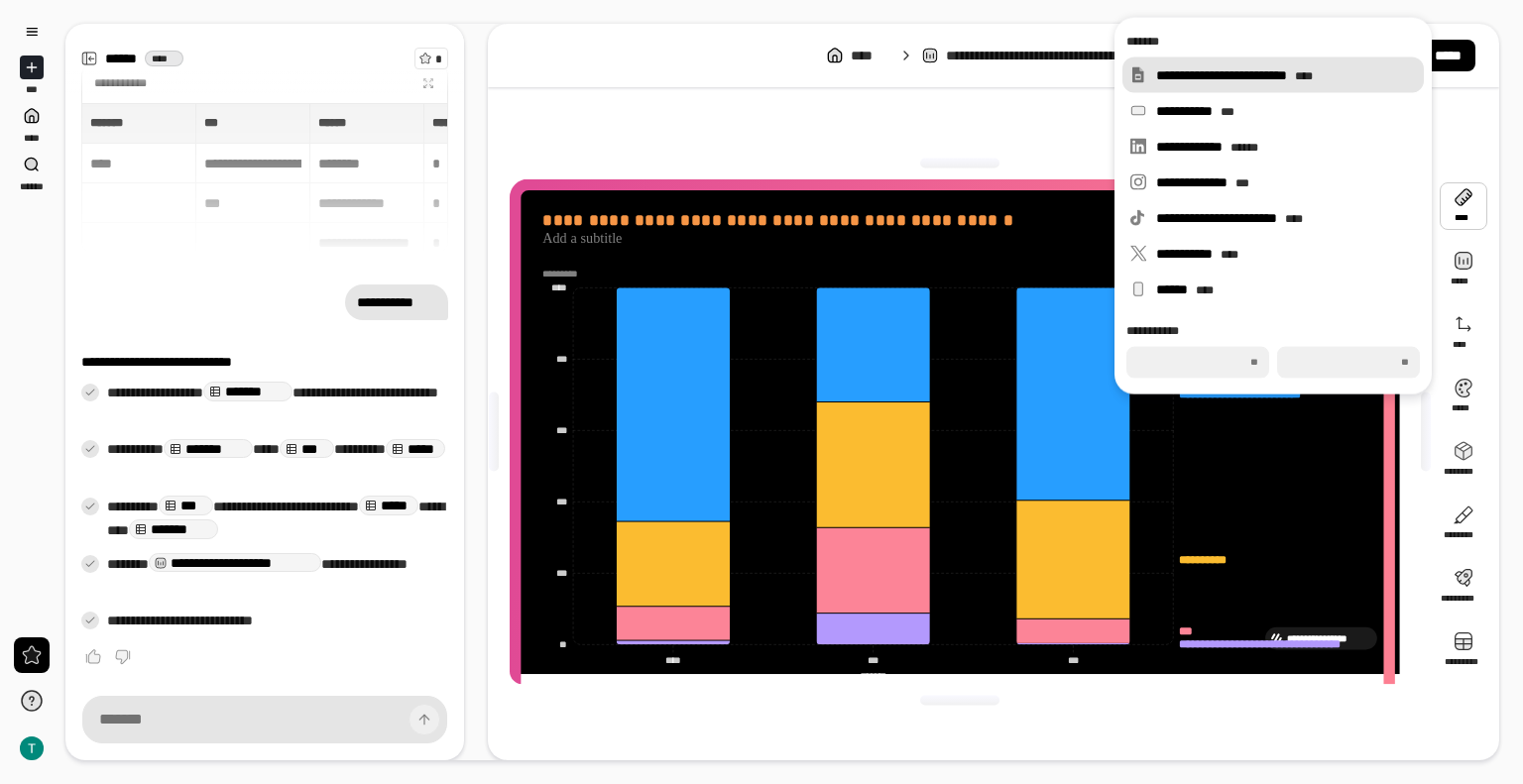 type on "***" 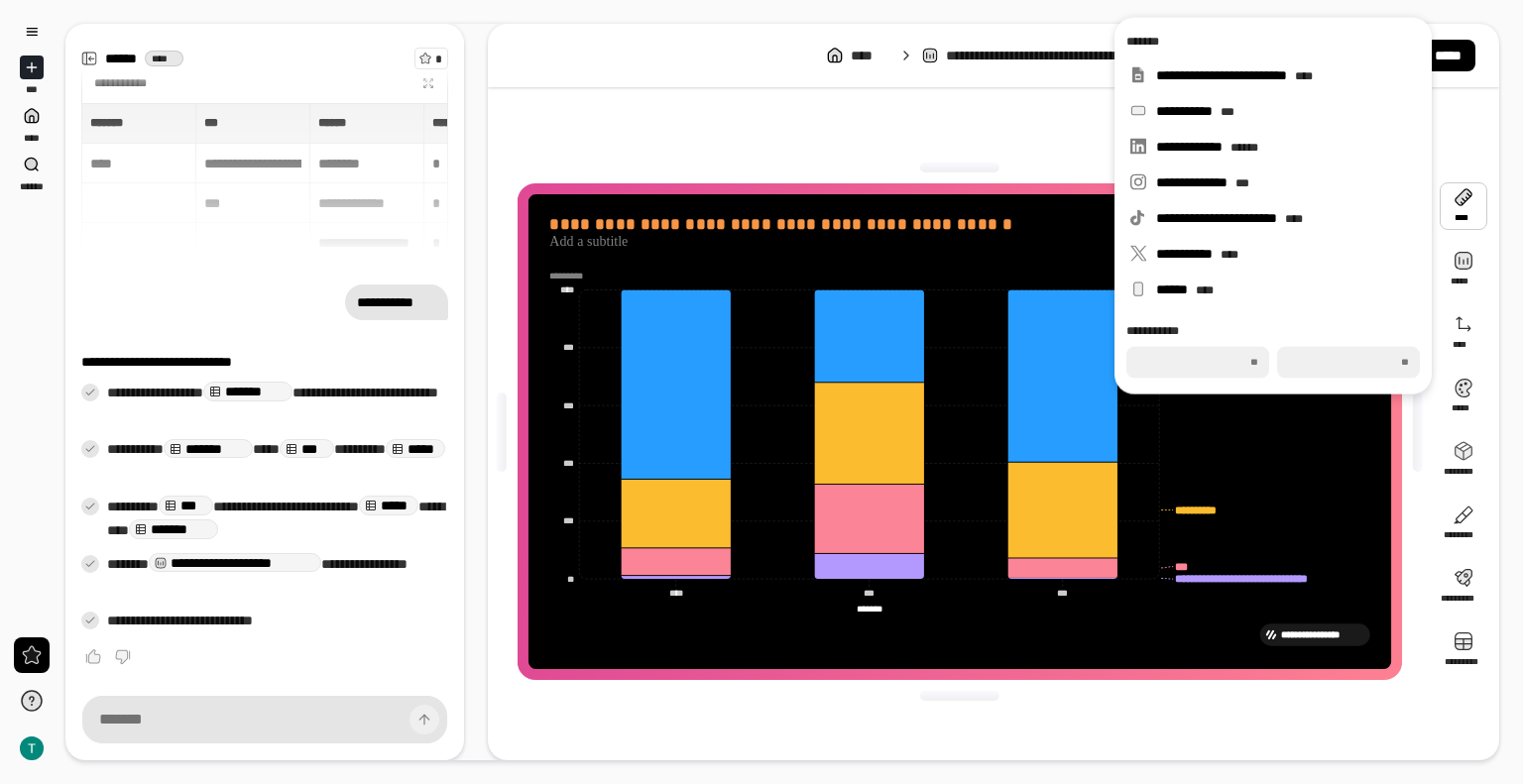 click at bounding box center (960, 168) 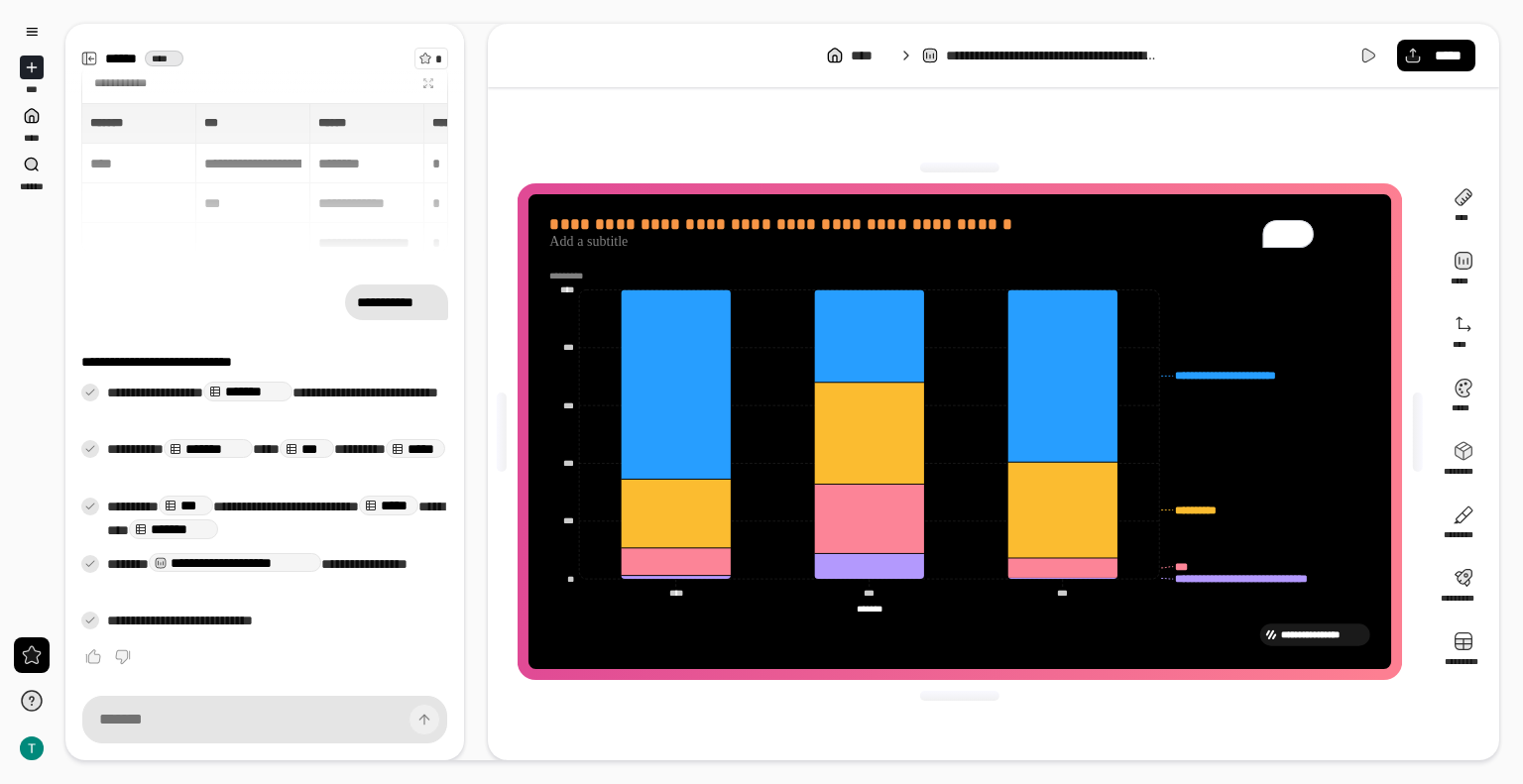 click on "**********" at bounding box center [994, 392] 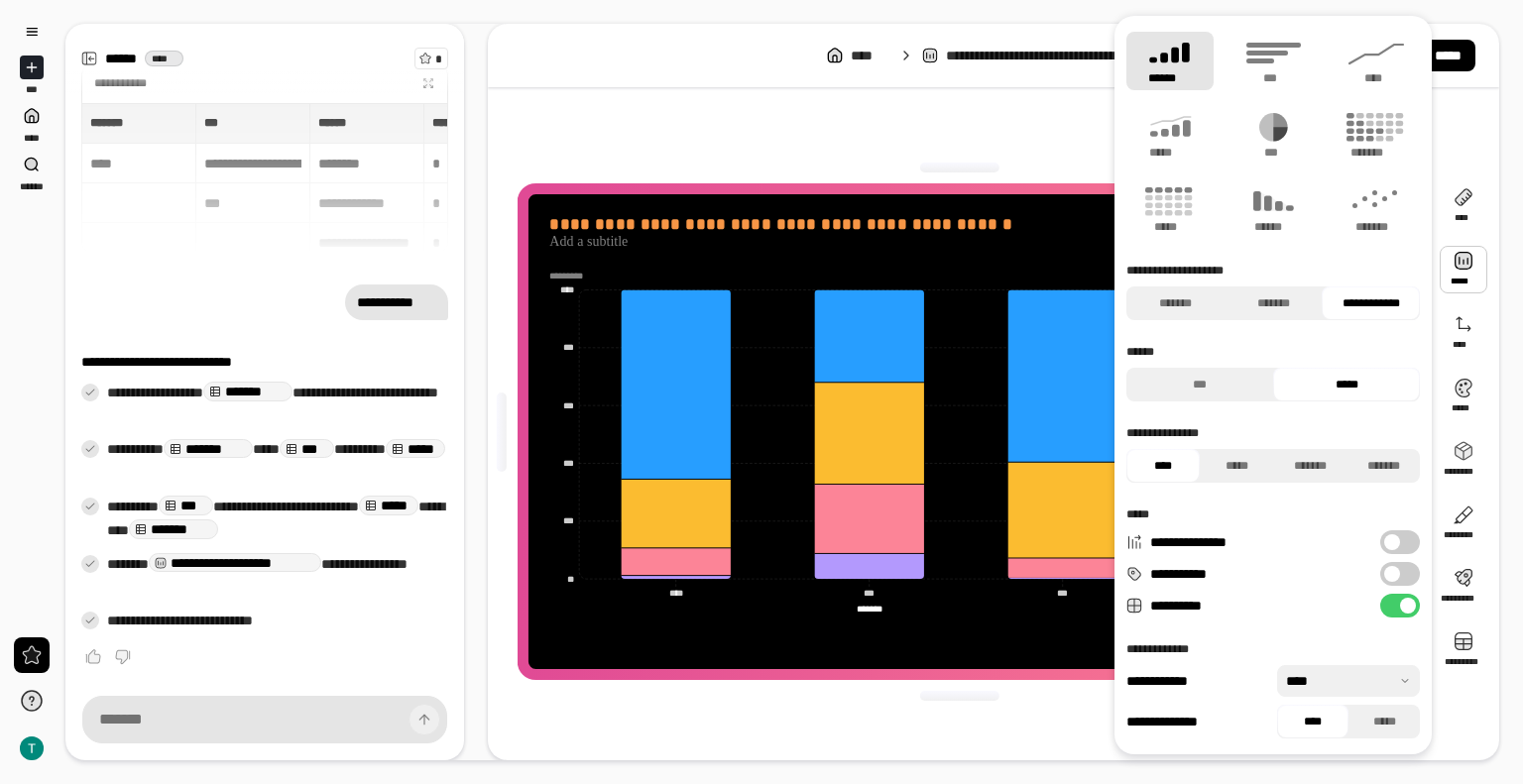 click at bounding box center [1464, 270] 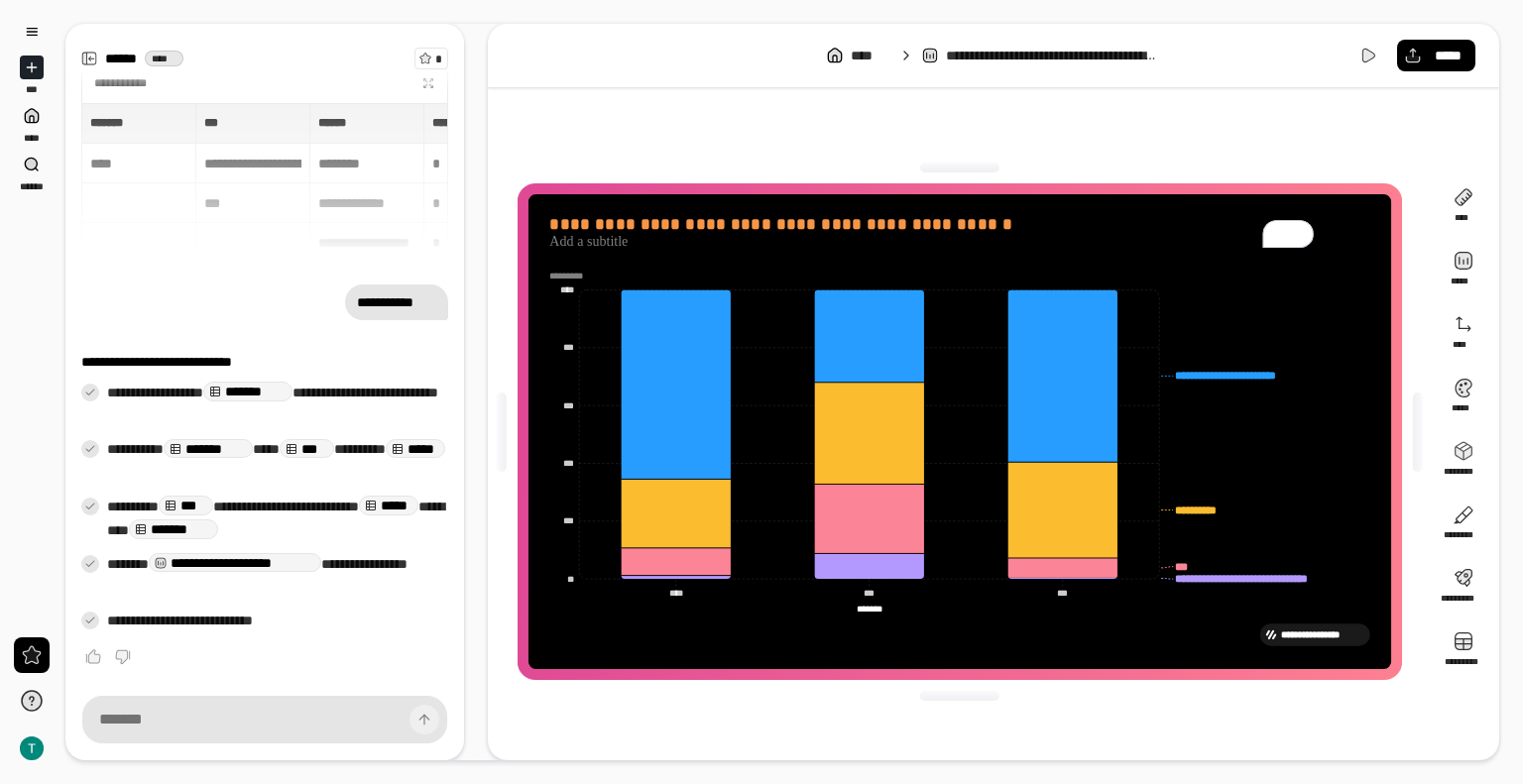 click on "**********" at bounding box center (994, 431) 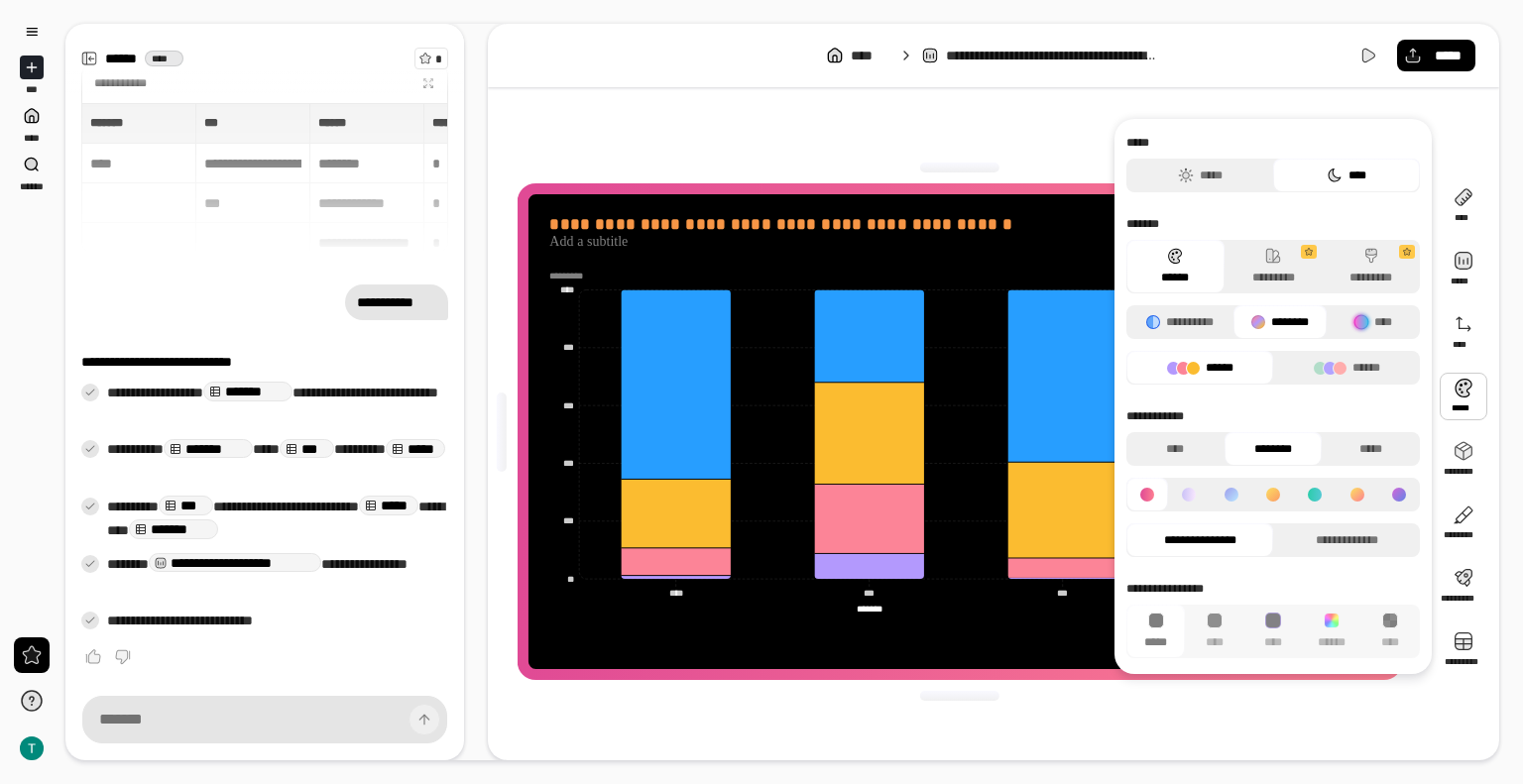click on "**********" at bounding box center [960, 431] 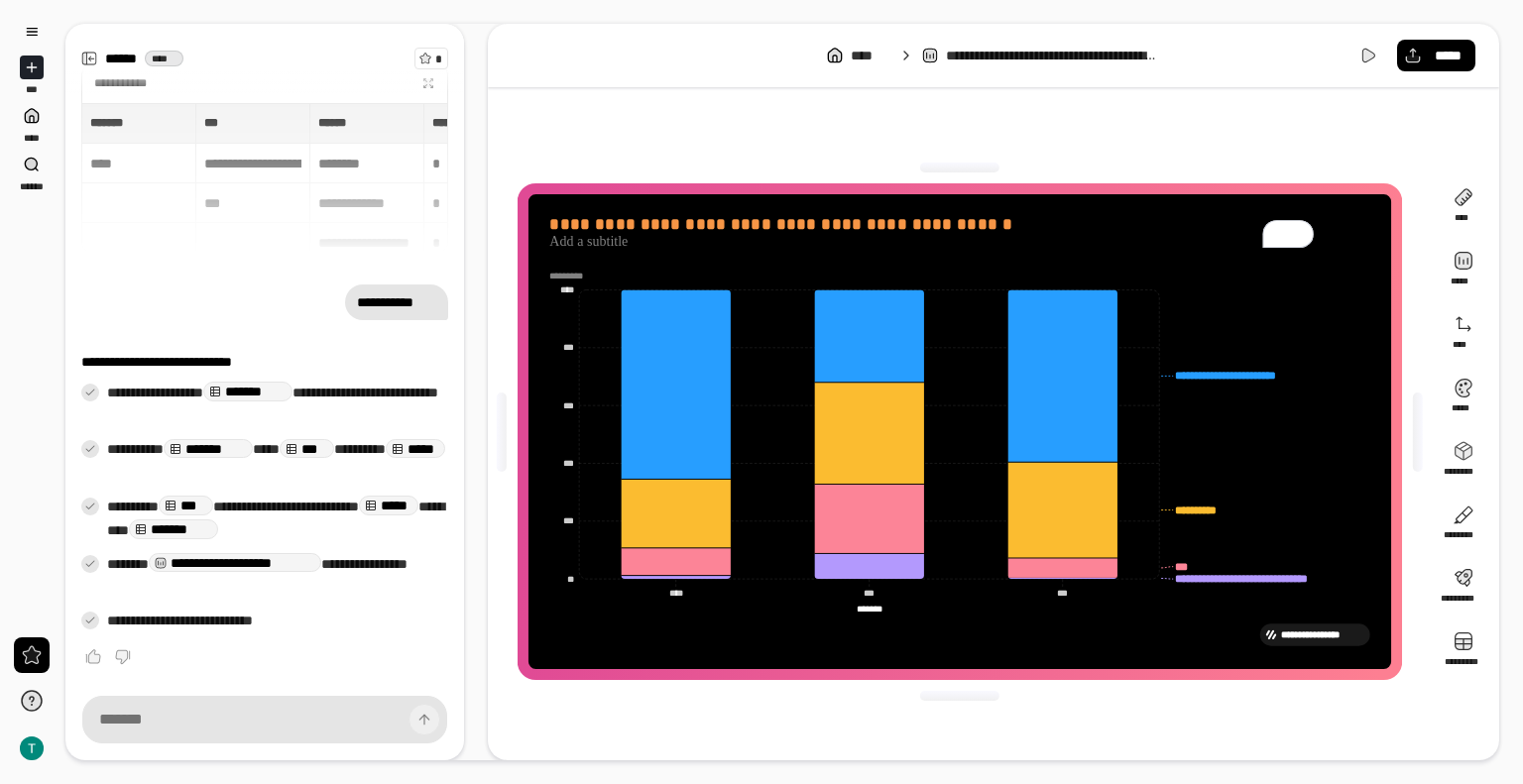 click at bounding box center (960, 168) 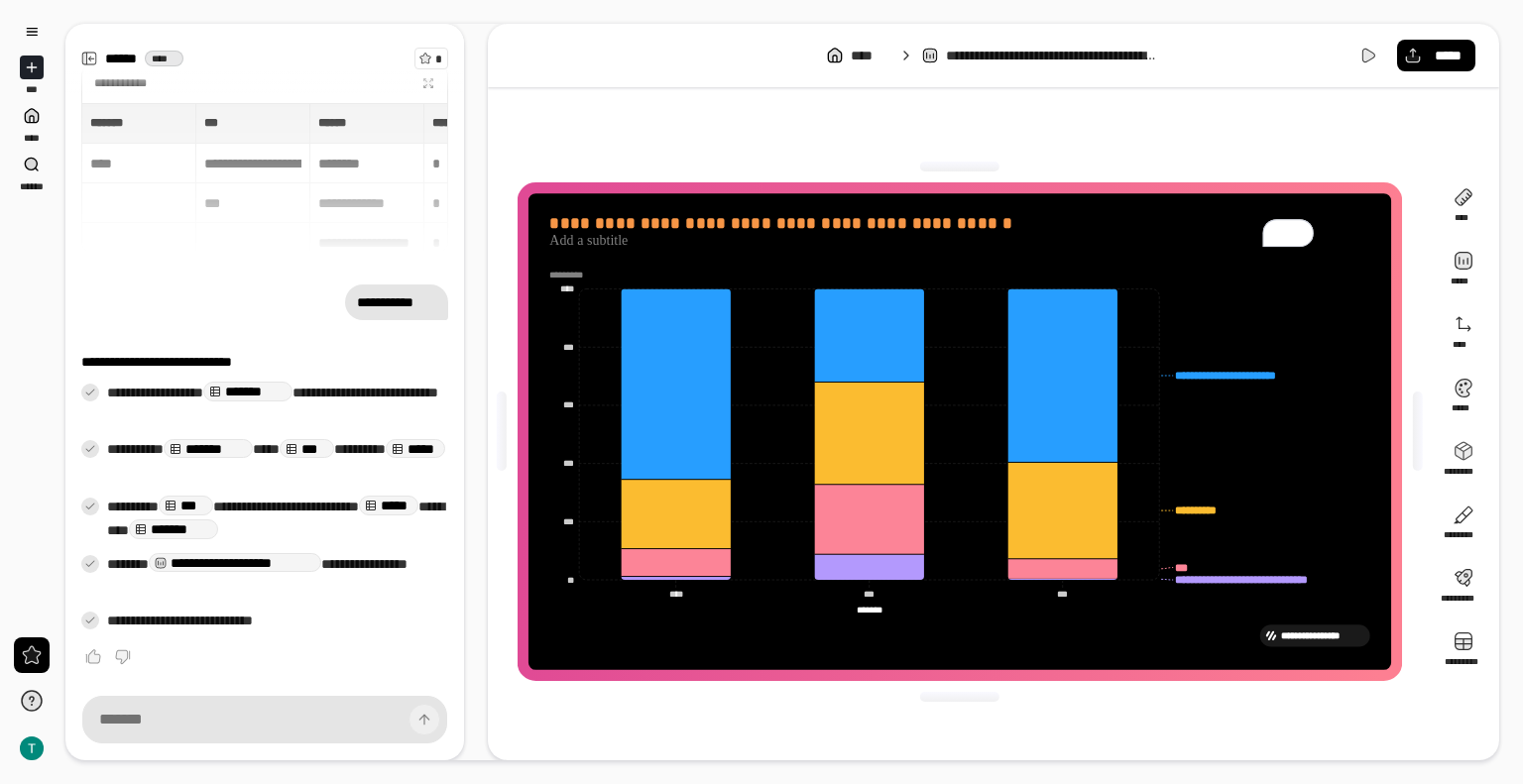 click at bounding box center [960, 167] 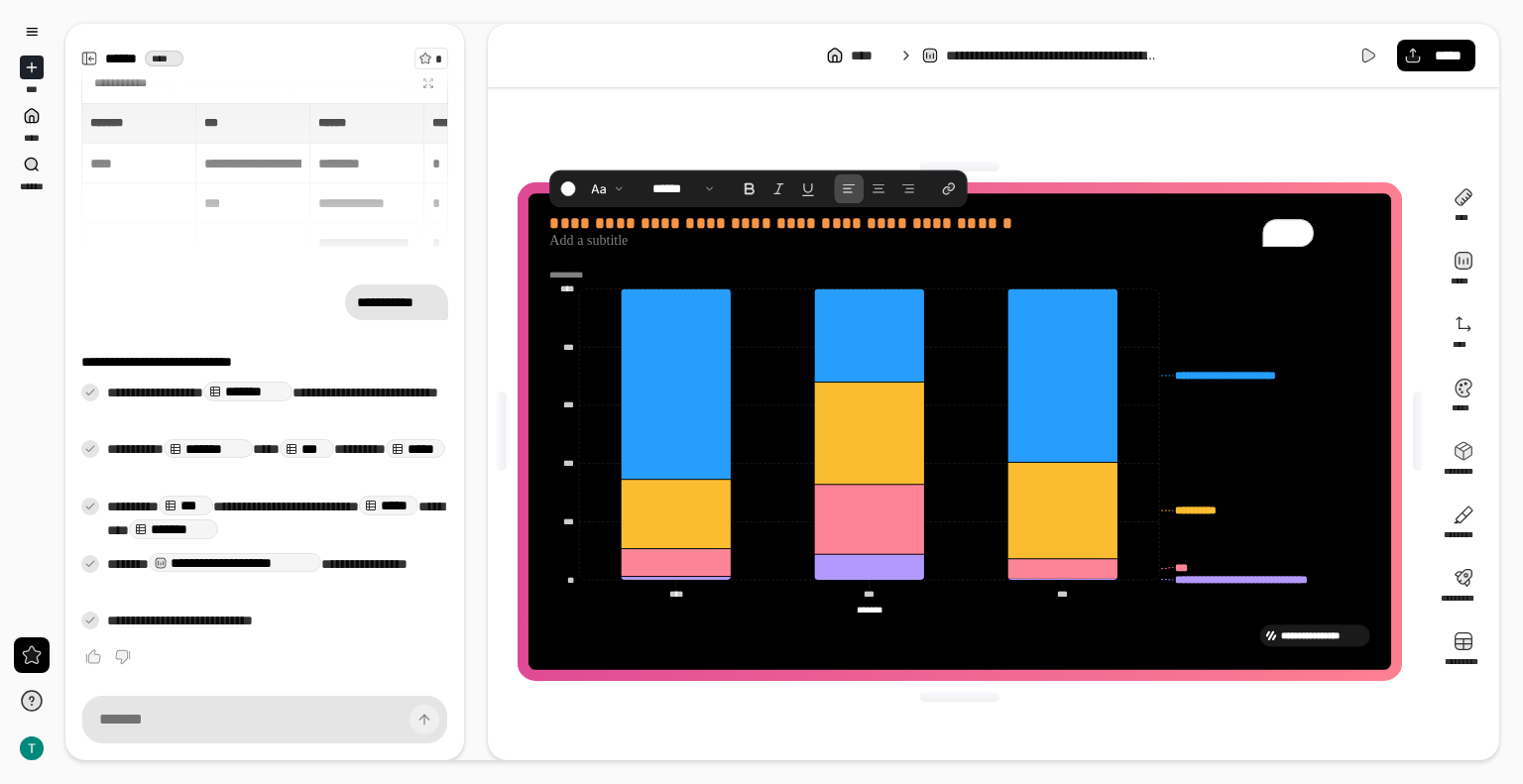 drag, startPoint x: 1008, startPoint y: 239, endPoint x: 1059, endPoint y: 119, distance: 130.38788 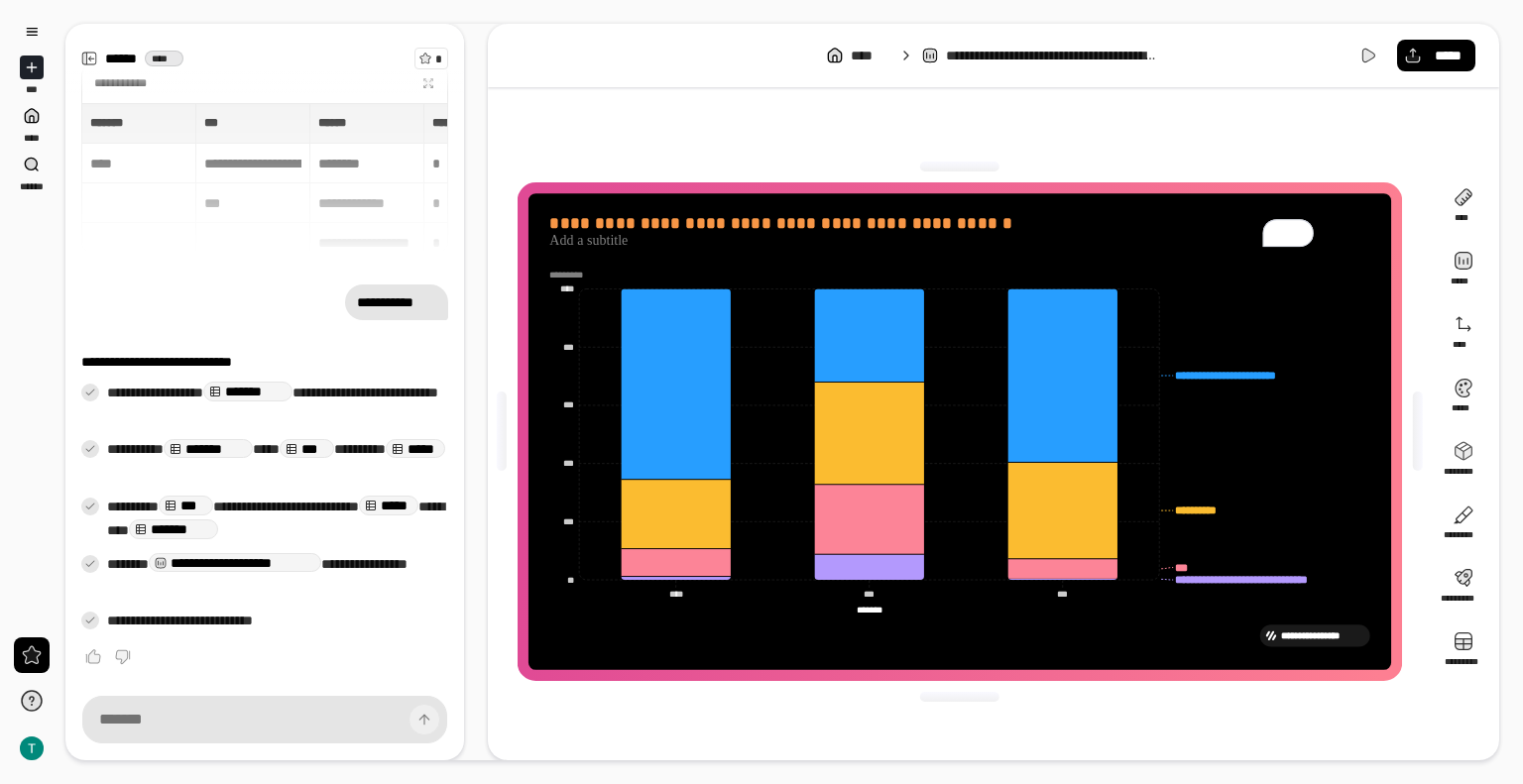 click at bounding box center (960, 167) 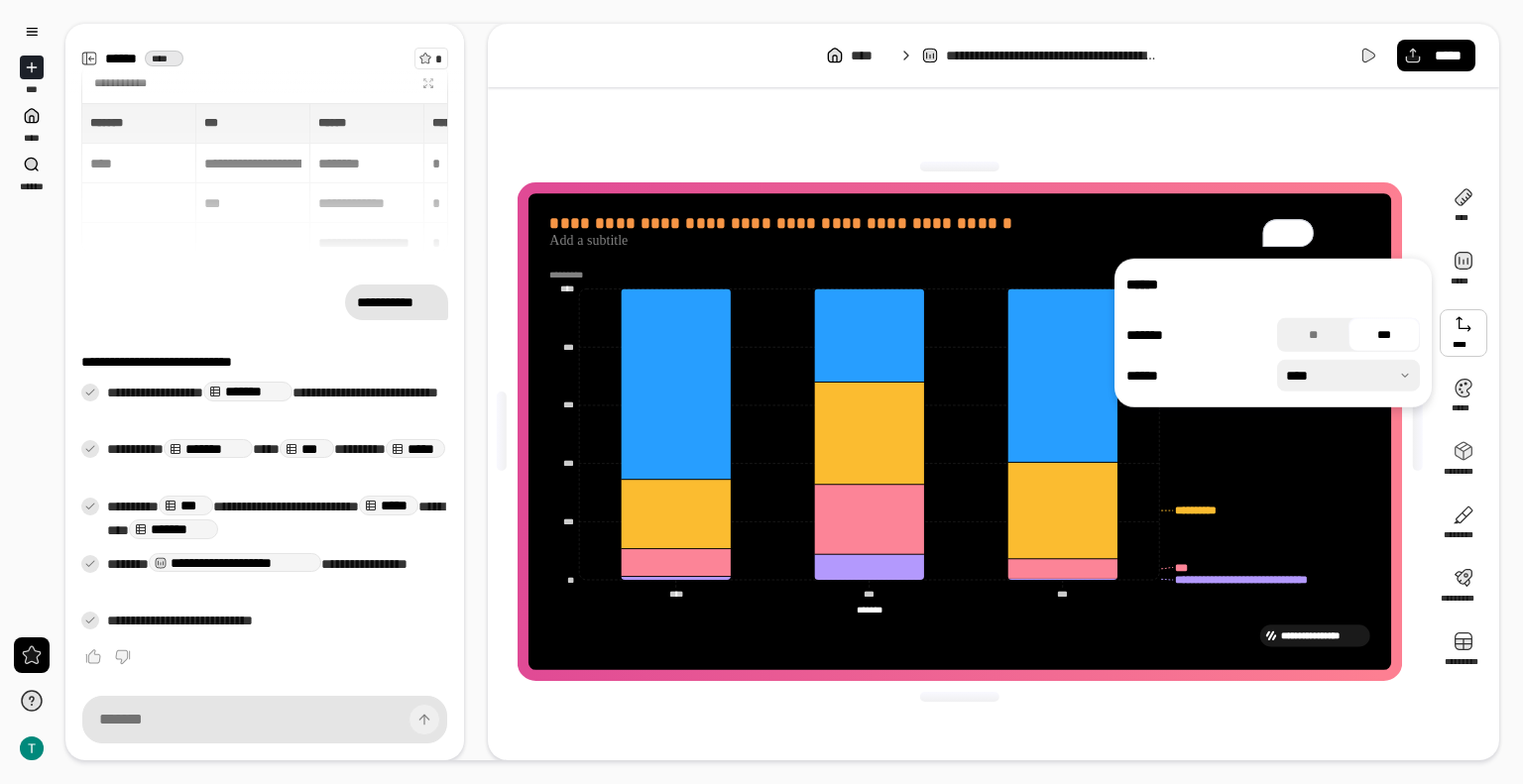 click on "***" at bounding box center (1384, 335) 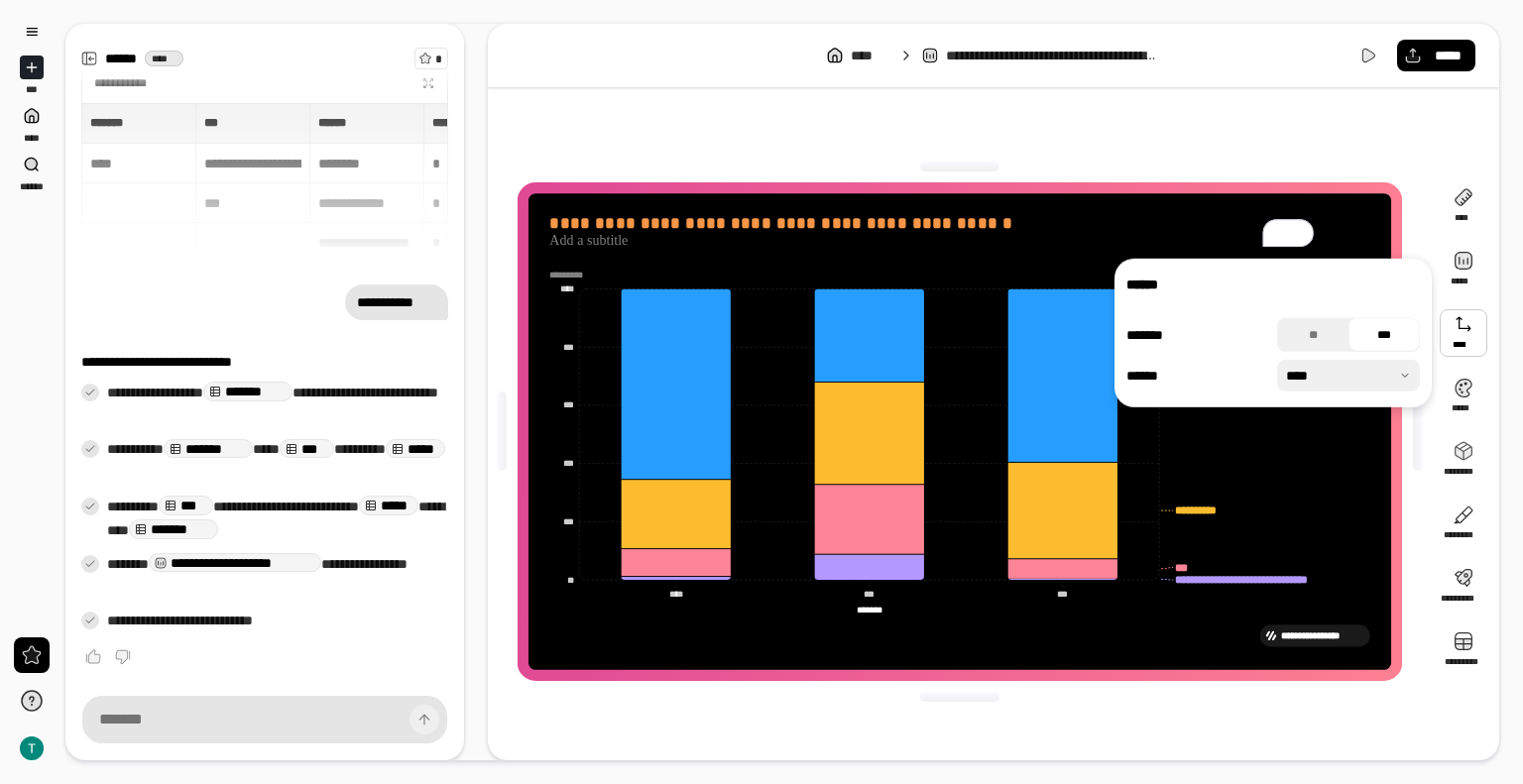 click on "**********" at bounding box center (960, 431) 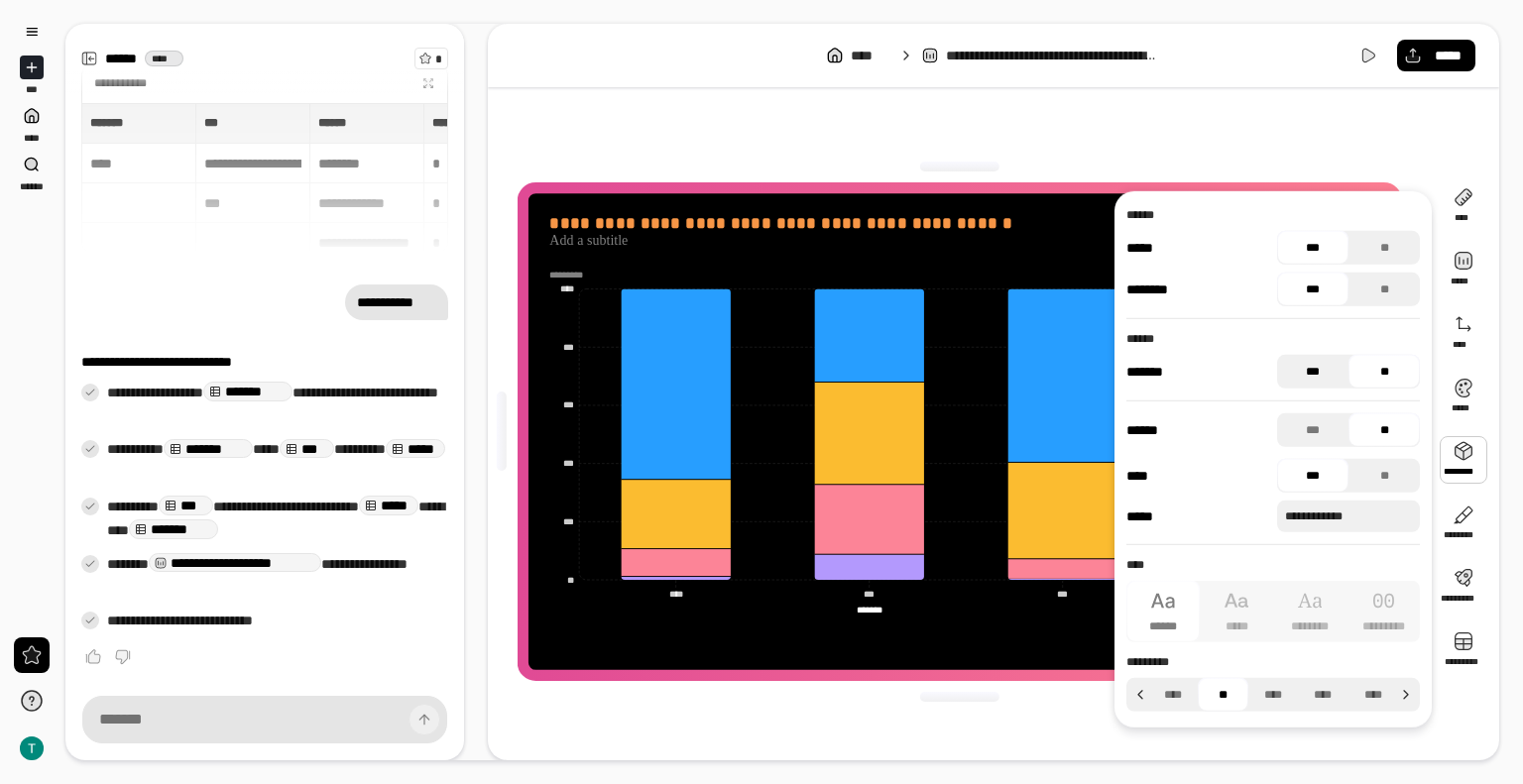 click on "***" at bounding box center (1313, 372) 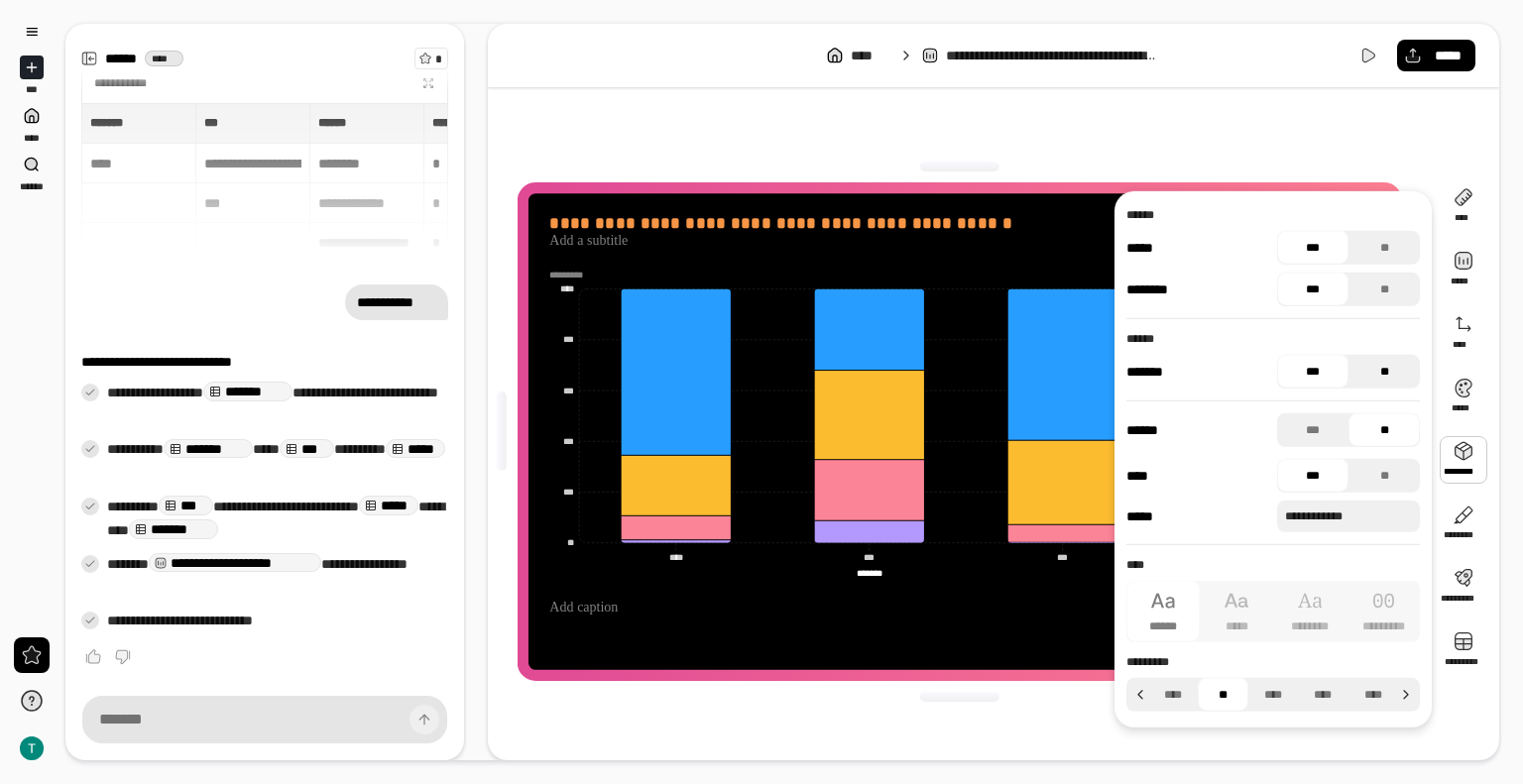click on "**" at bounding box center (1384, 372) 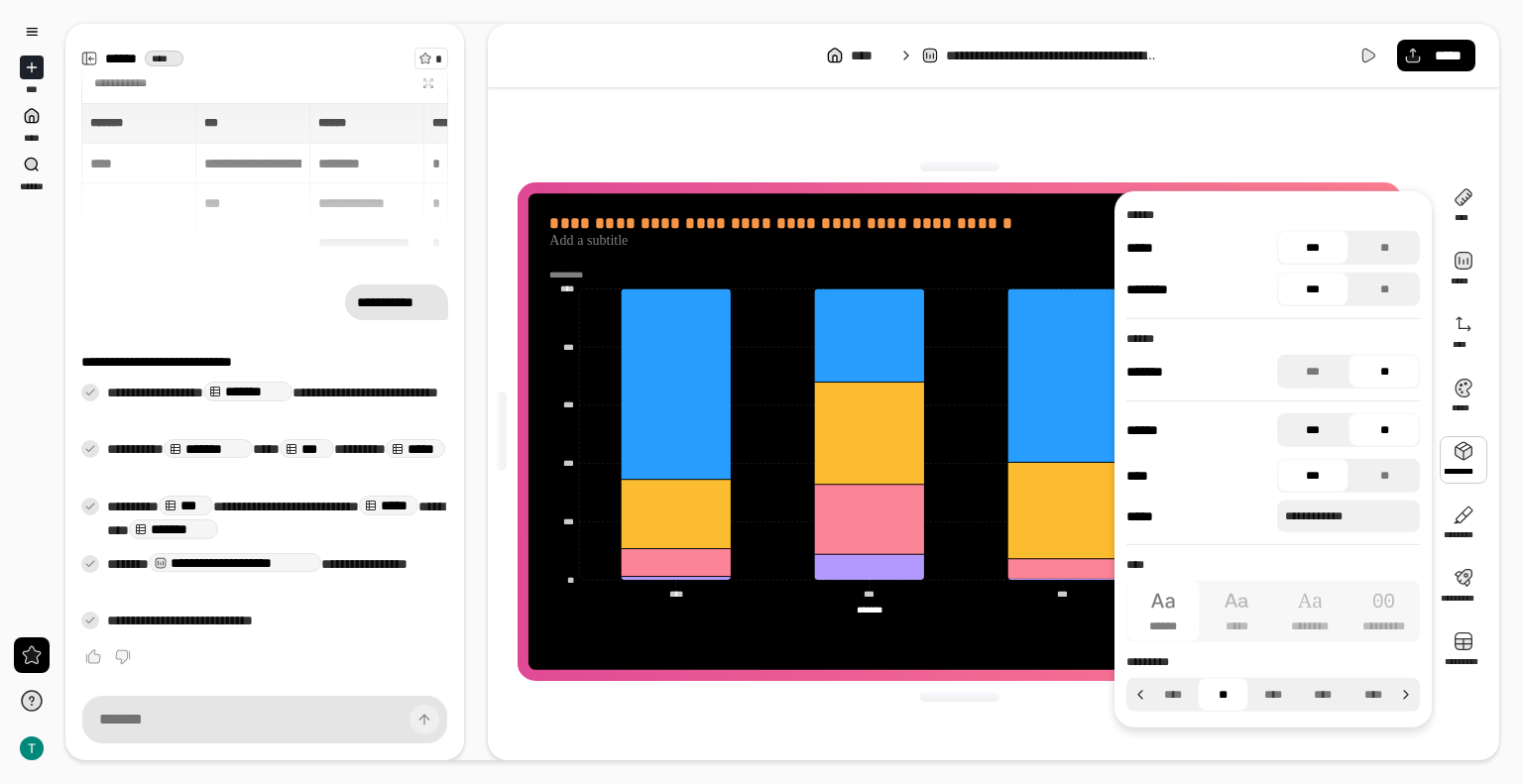 click on "***" at bounding box center [1313, 430] 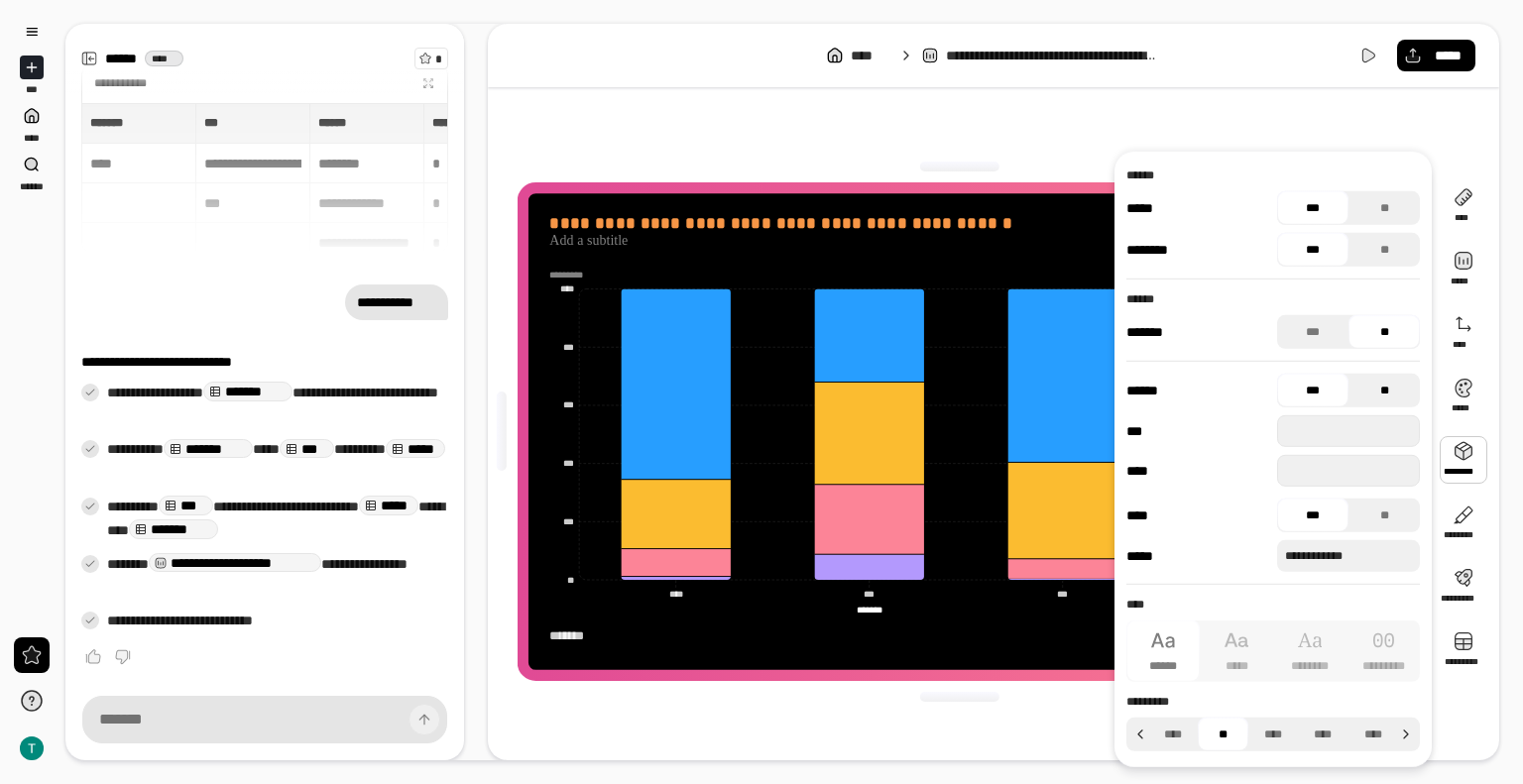 click on "**" at bounding box center [1384, 391] 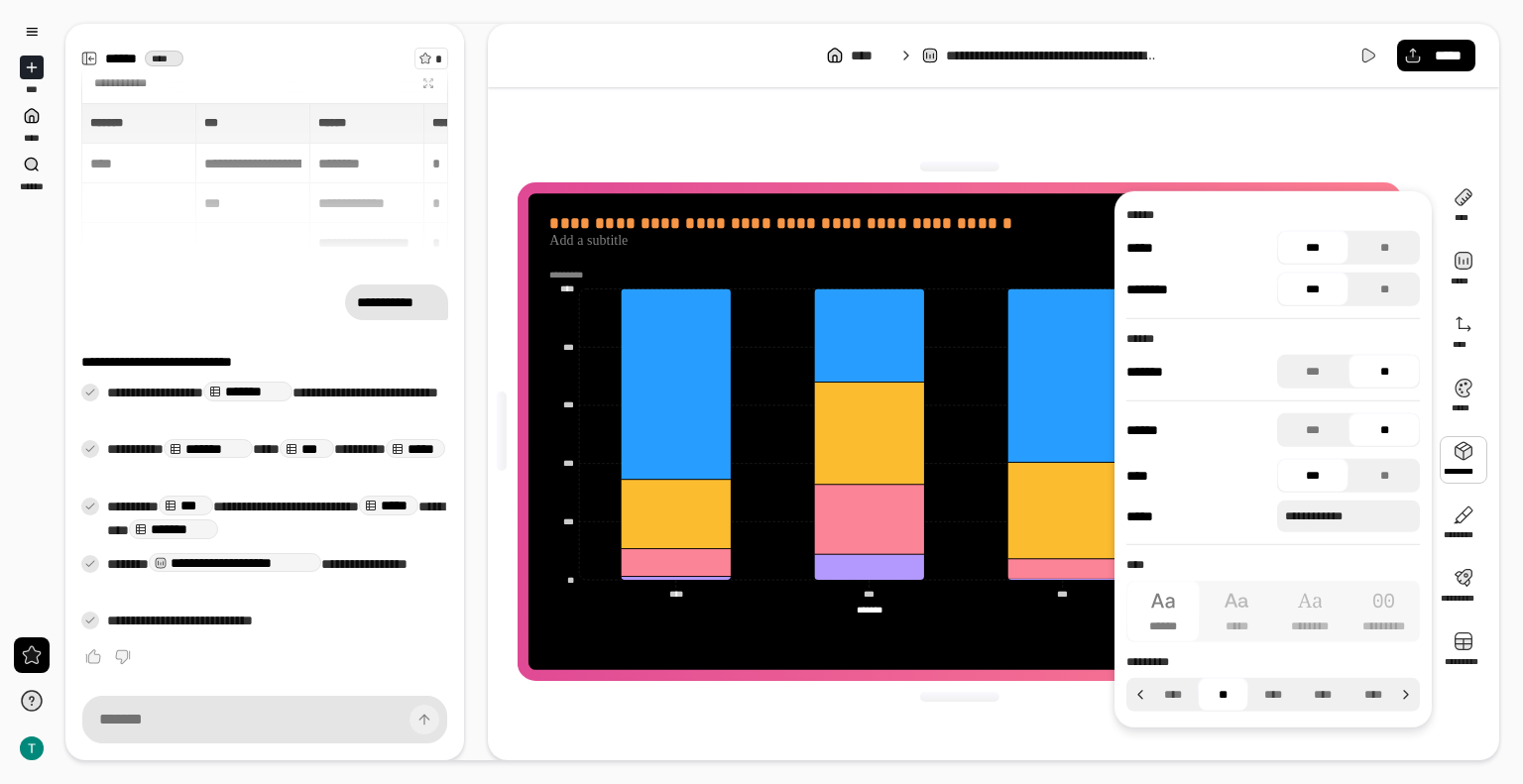 click on "***" at bounding box center [1313, 289] 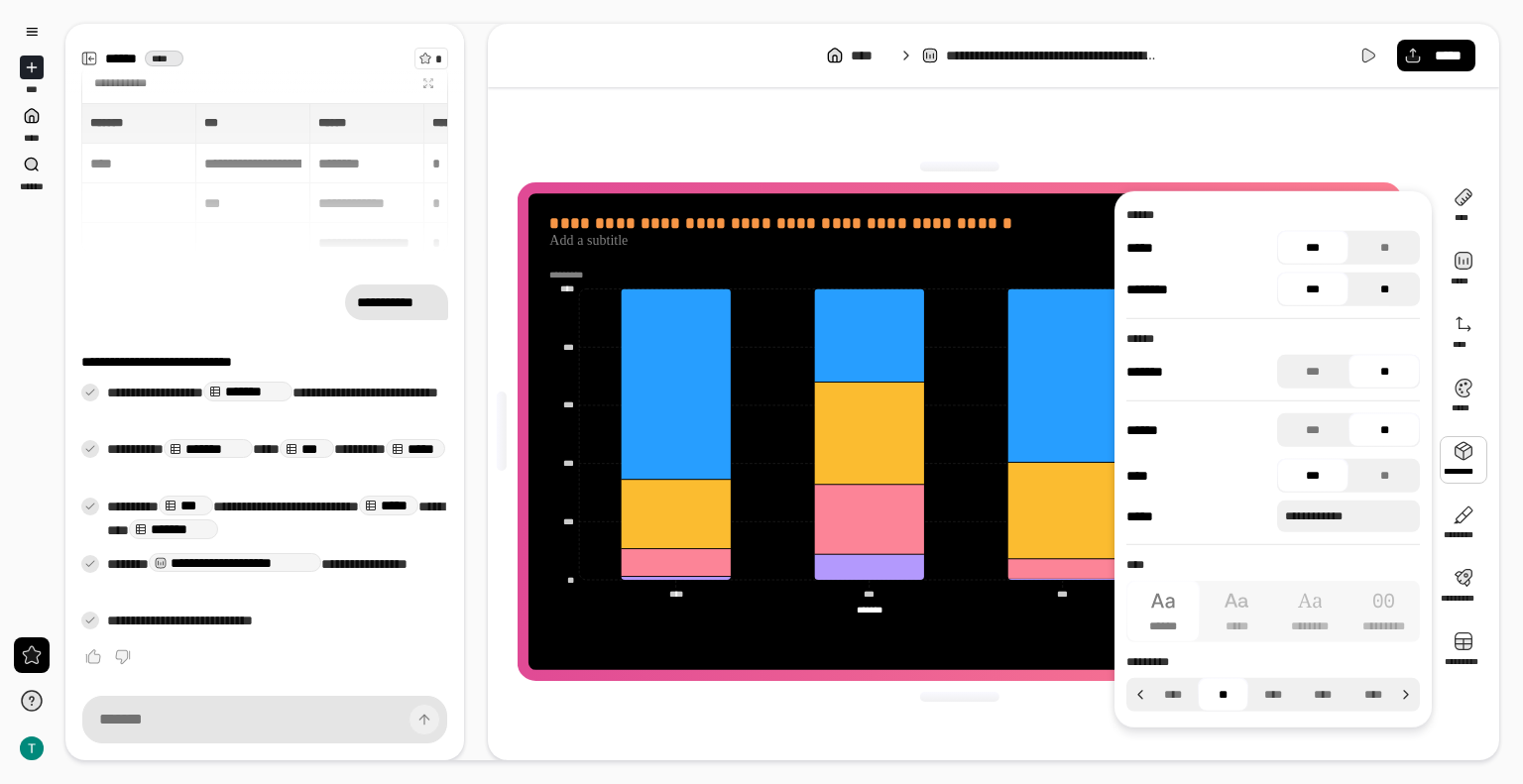 click on "**" at bounding box center (1384, 289) 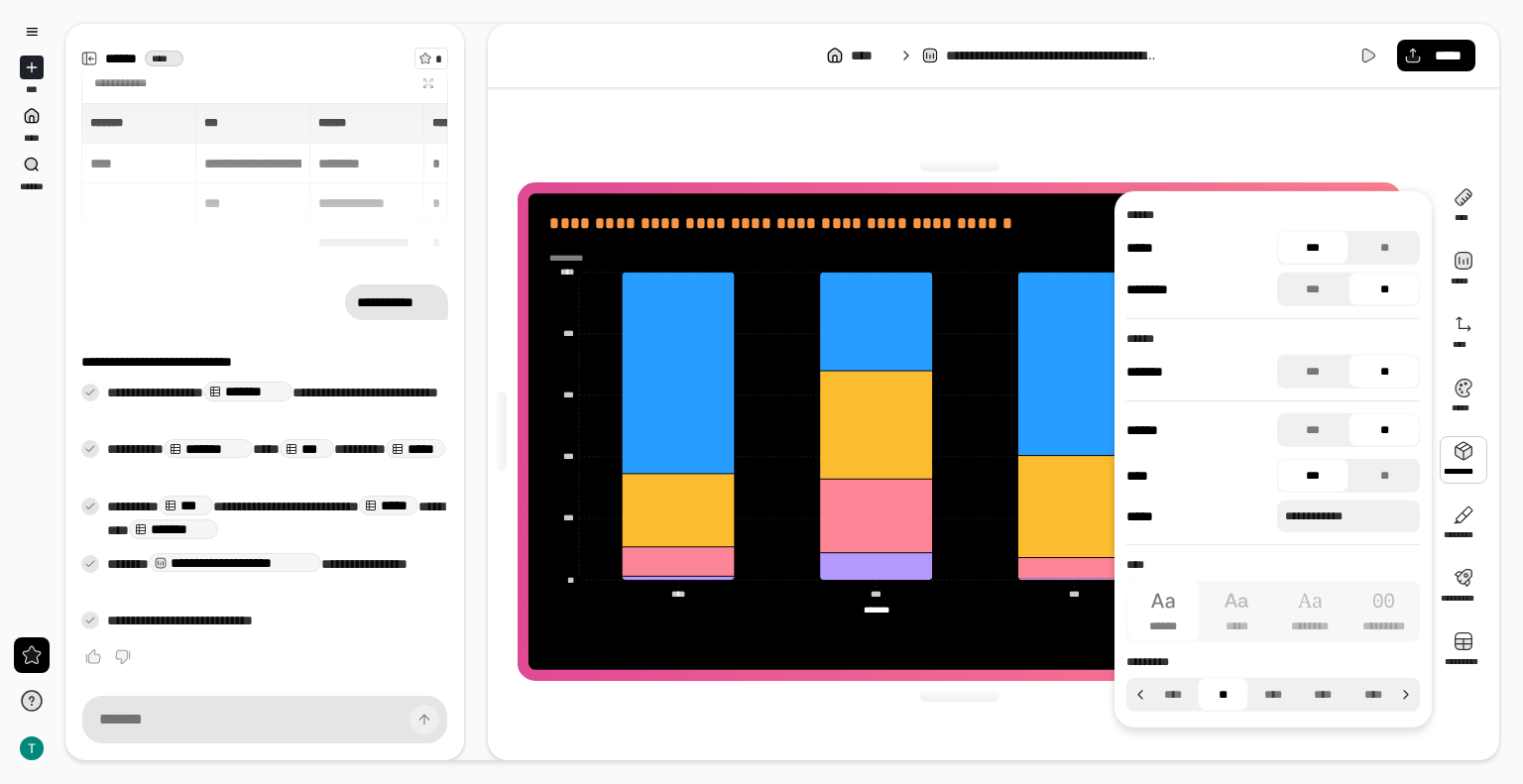 click on "**********" at bounding box center [994, 392] 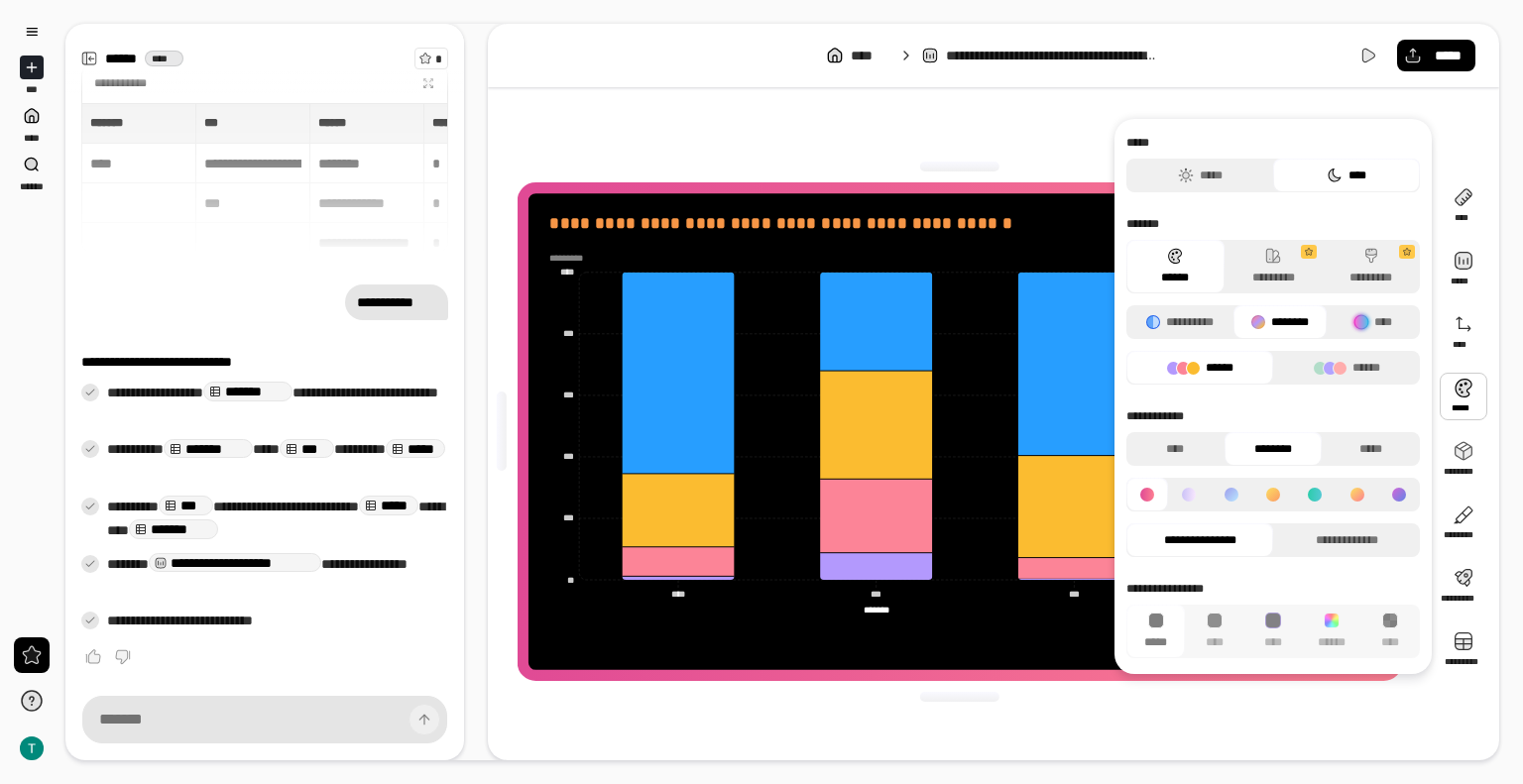 click at bounding box center [1315, 495] 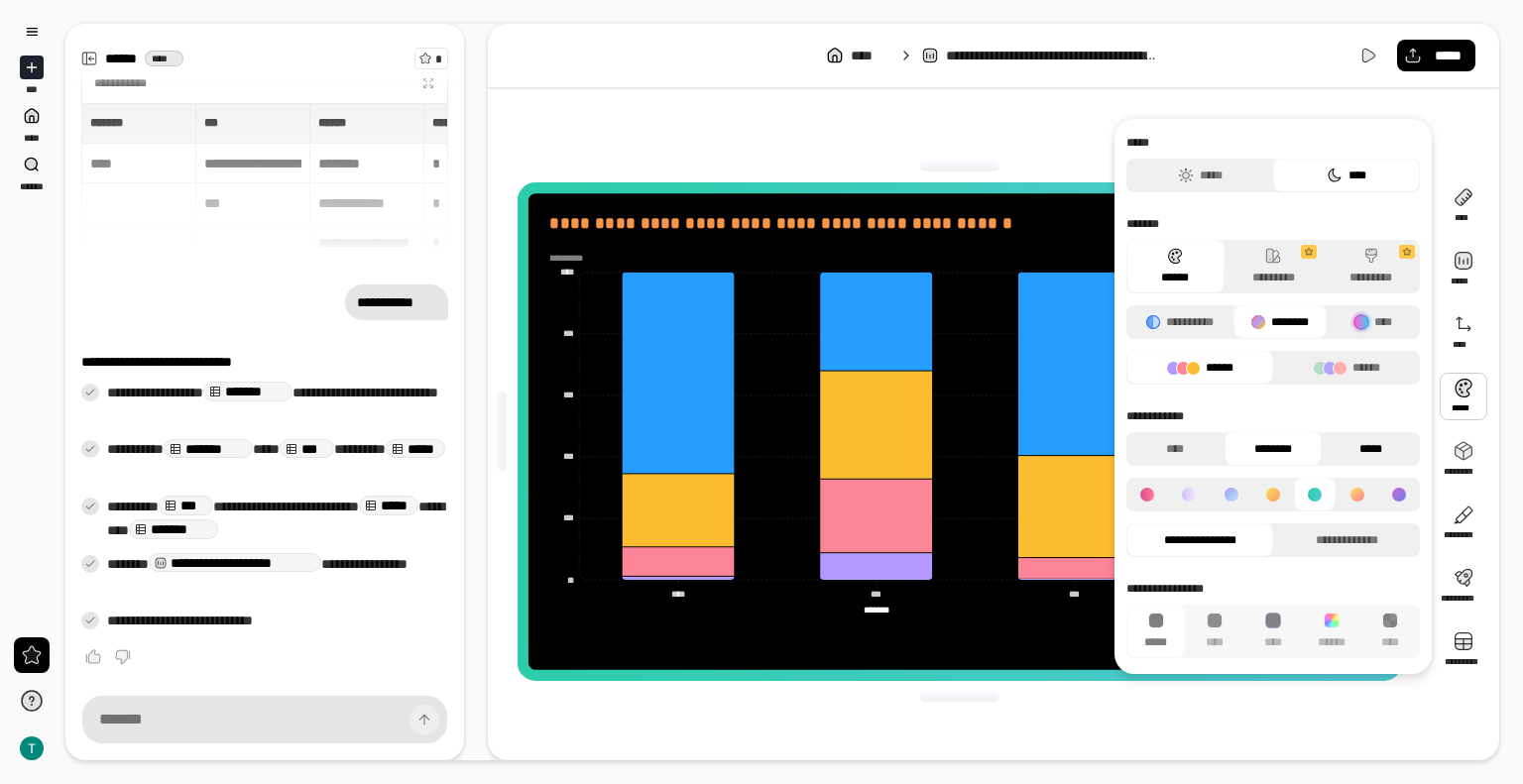 click on "*****" at bounding box center [1370, 449] 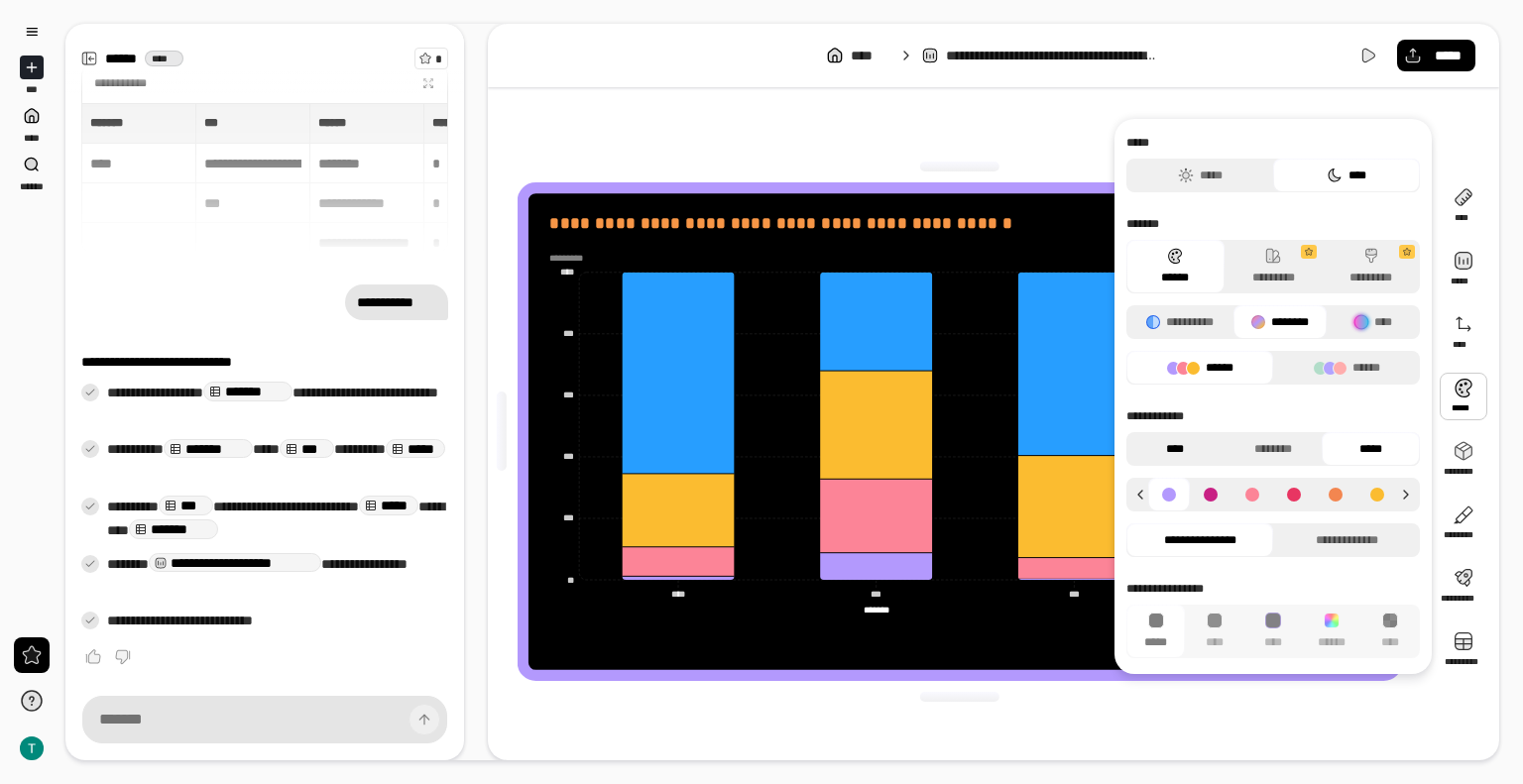 click on "****" at bounding box center [1175, 449] 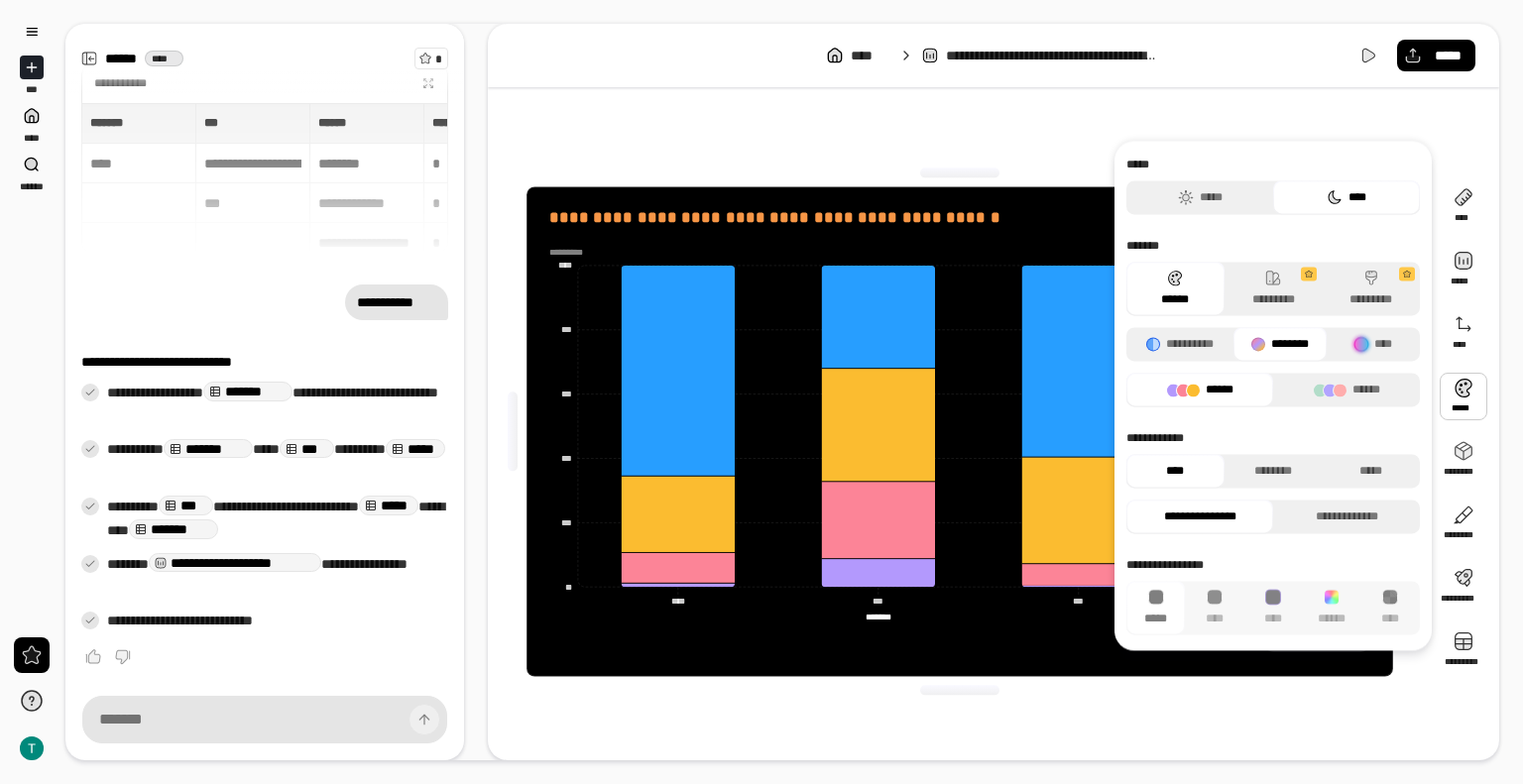 click on "********" at bounding box center (1280, 344) 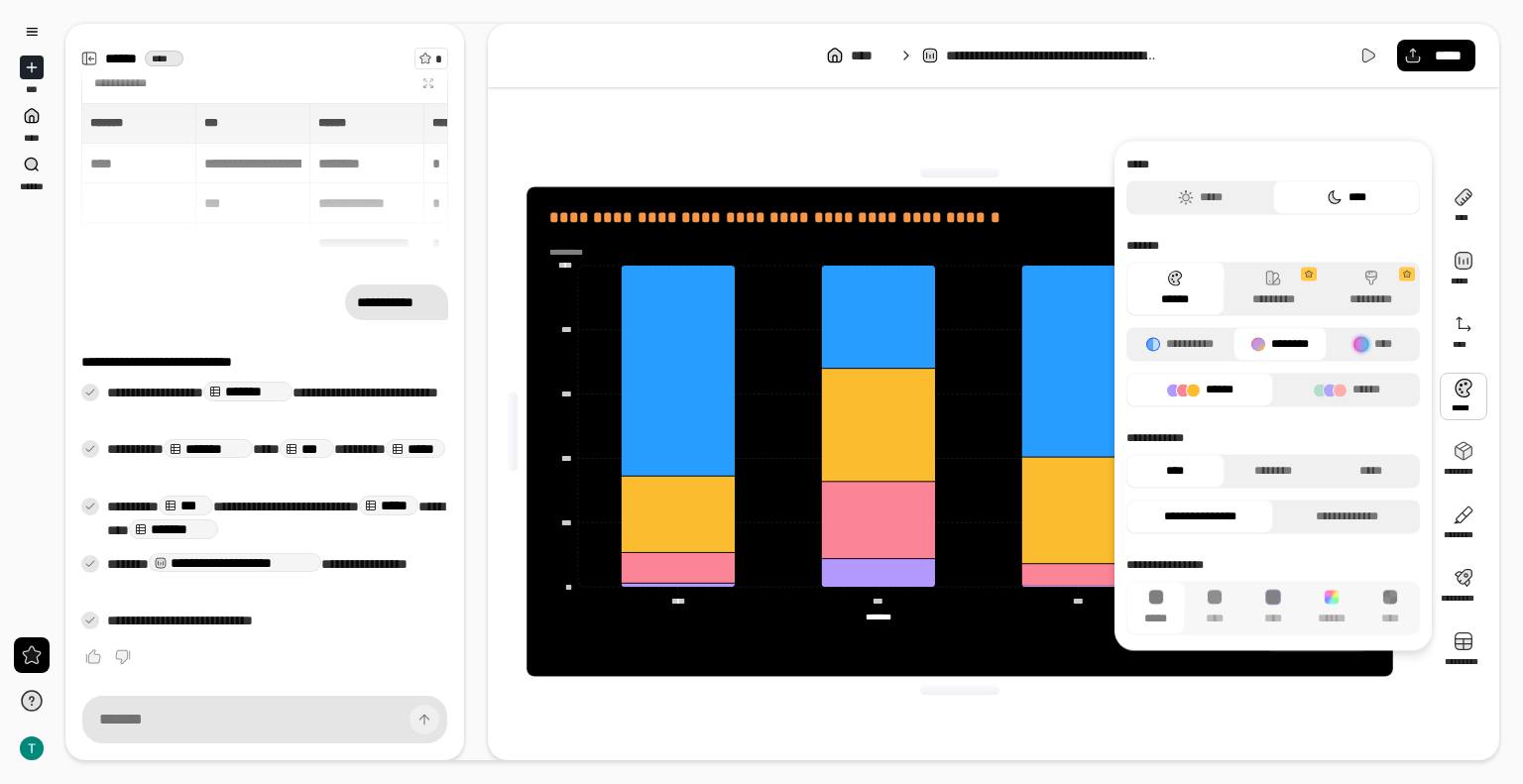 click on "******" at bounding box center [1175, 288] 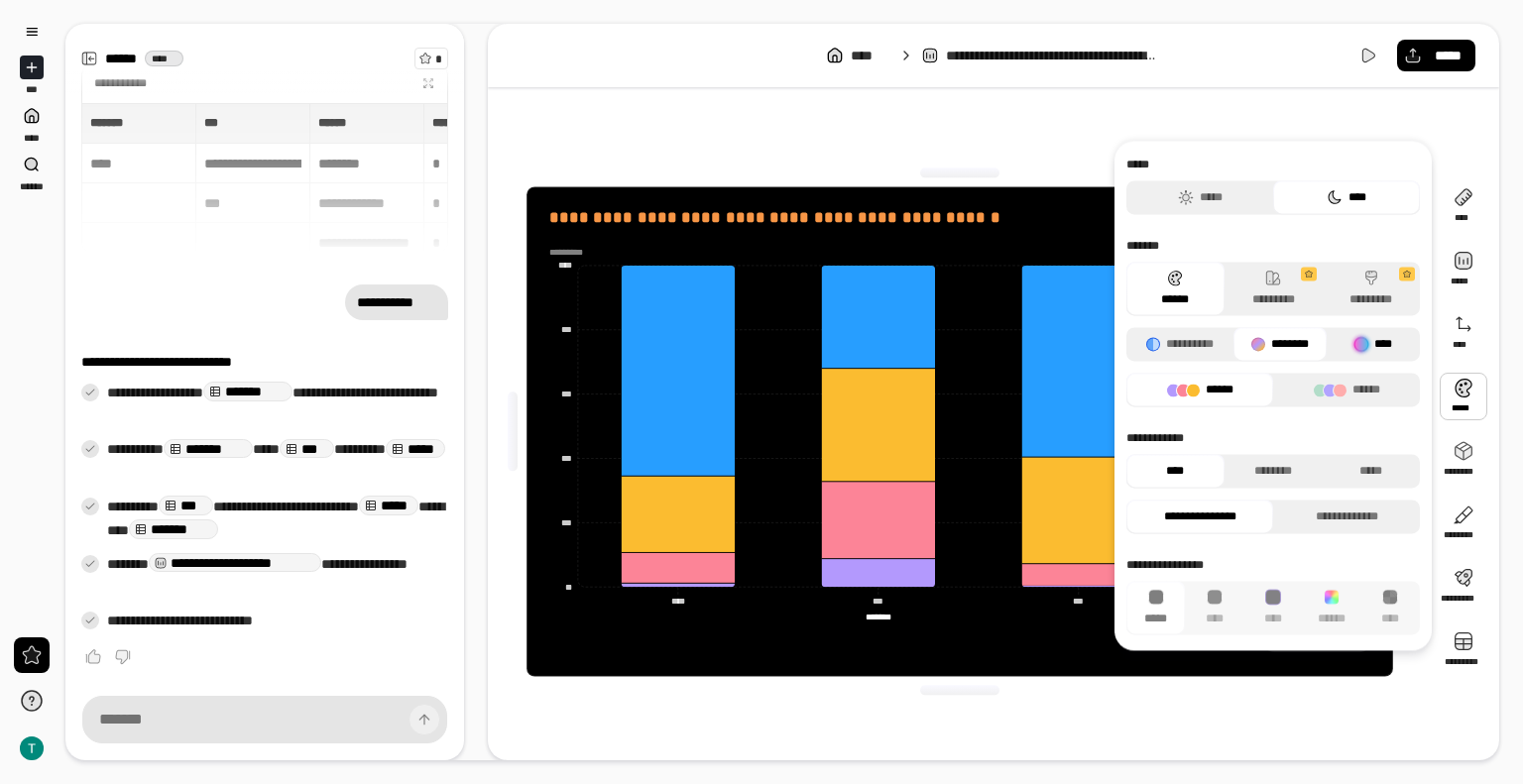 click on "****" at bounding box center (1373, 344) 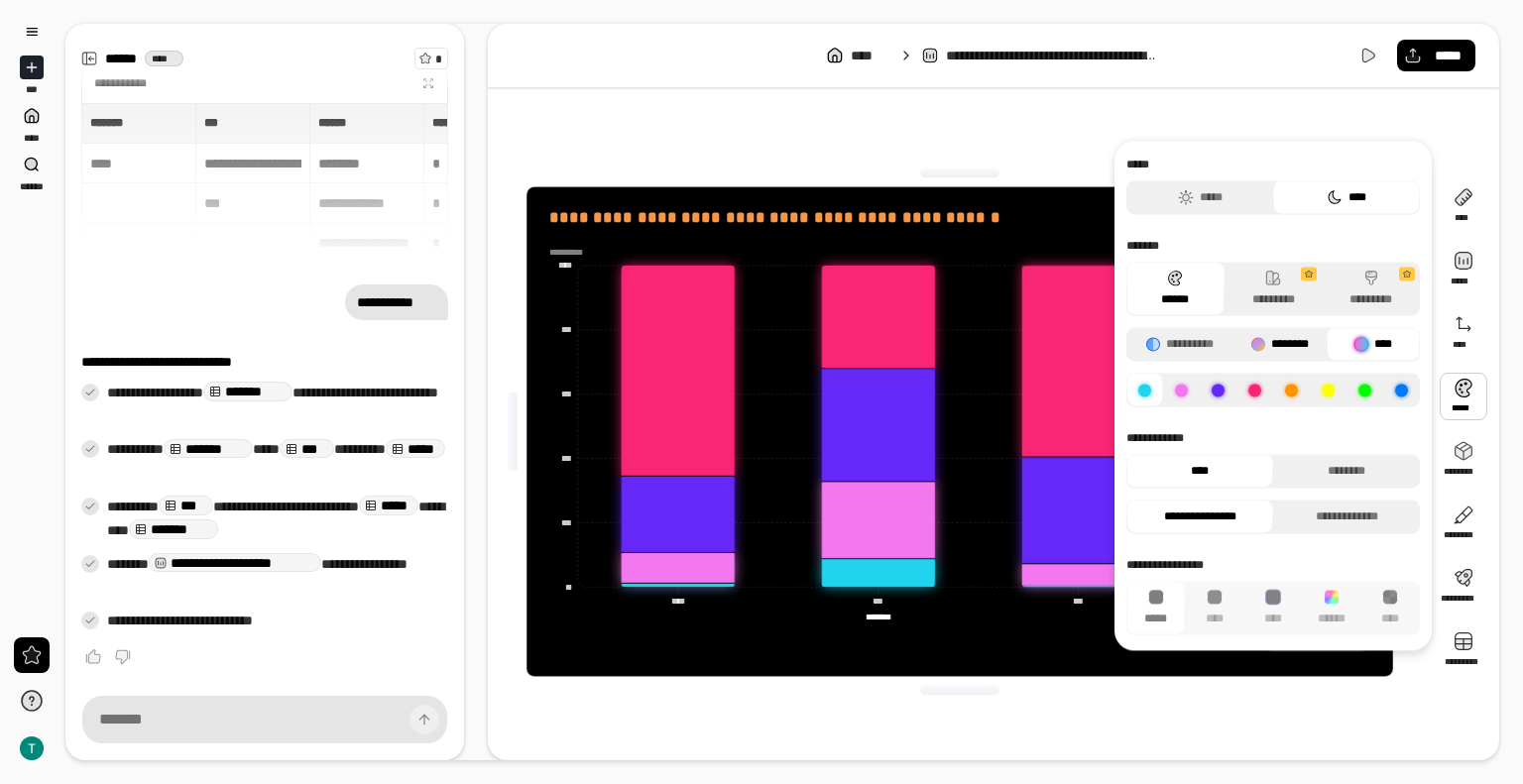 click on "********" at bounding box center (1280, 344) 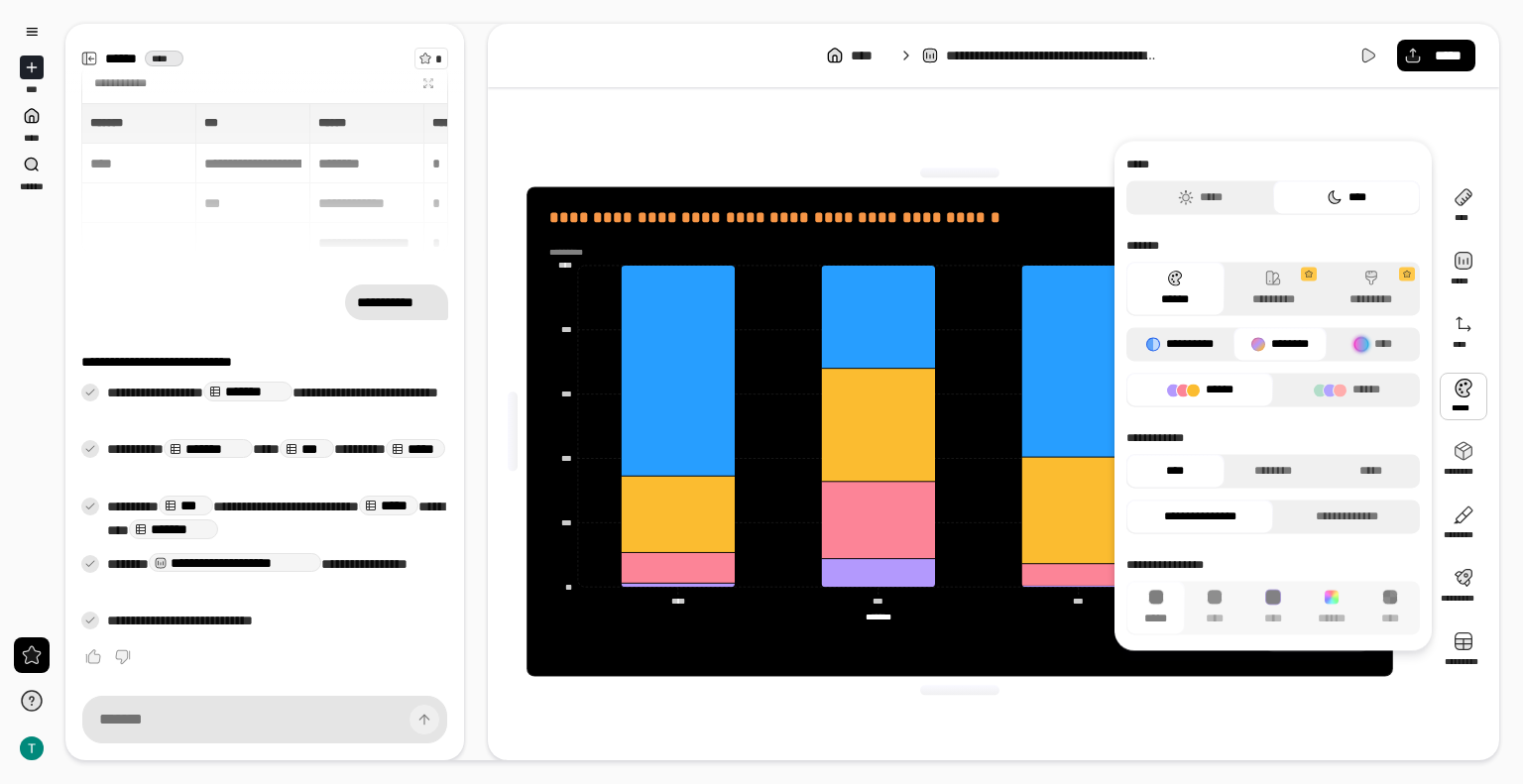 click on "**********" at bounding box center (1180, 344) 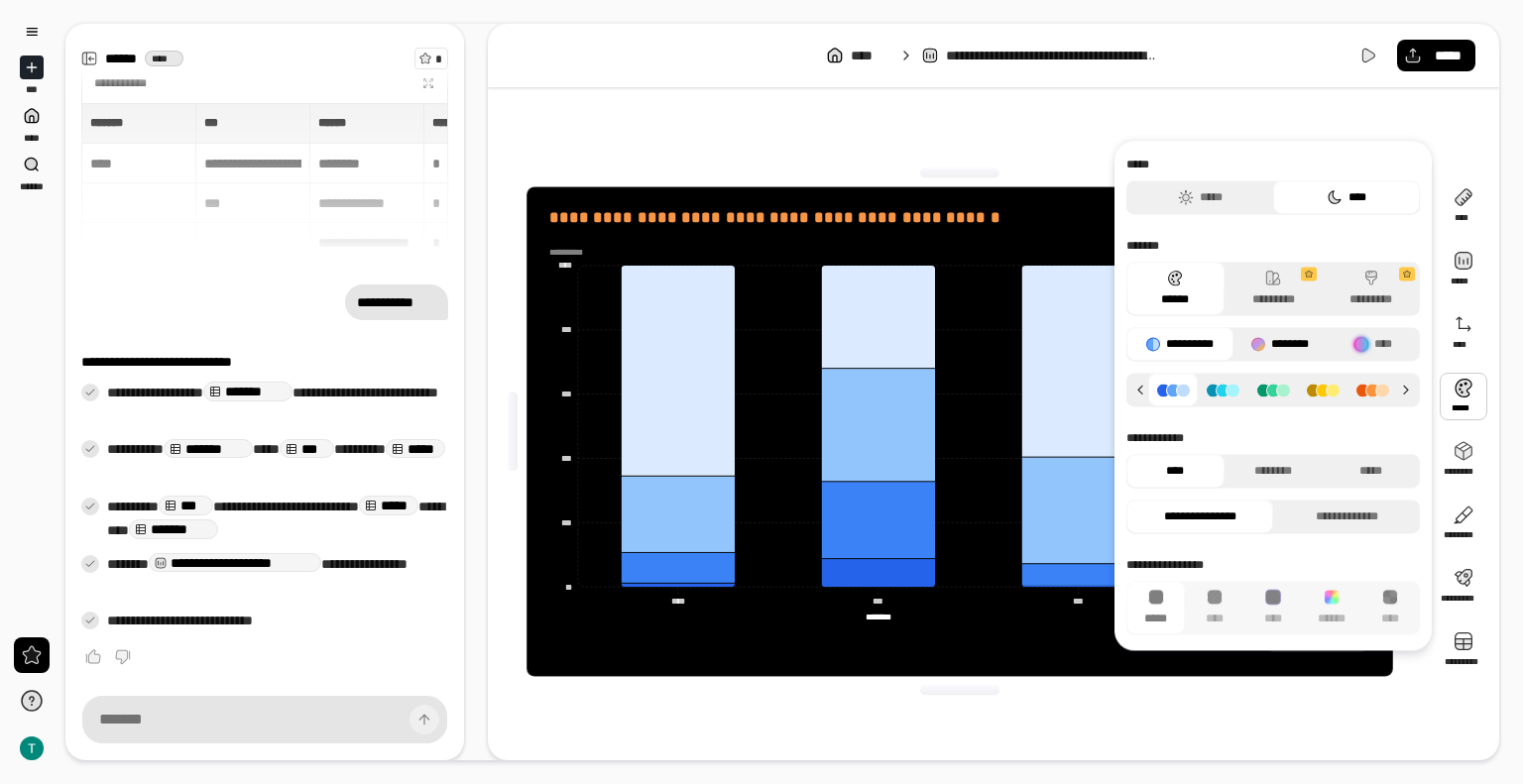 click at bounding box center (1258, 344) 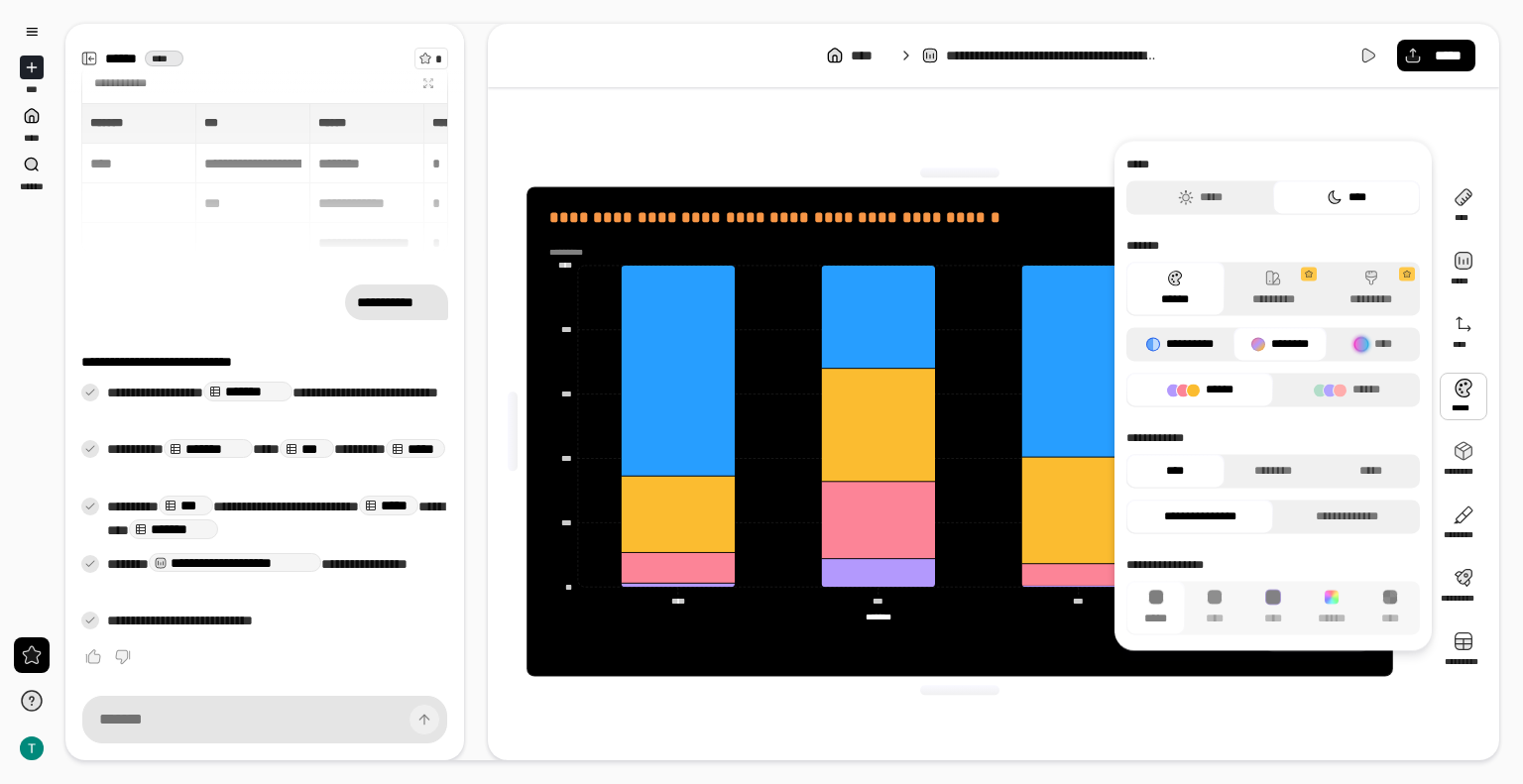 click on "**********" at bounding box center [1180, 344] 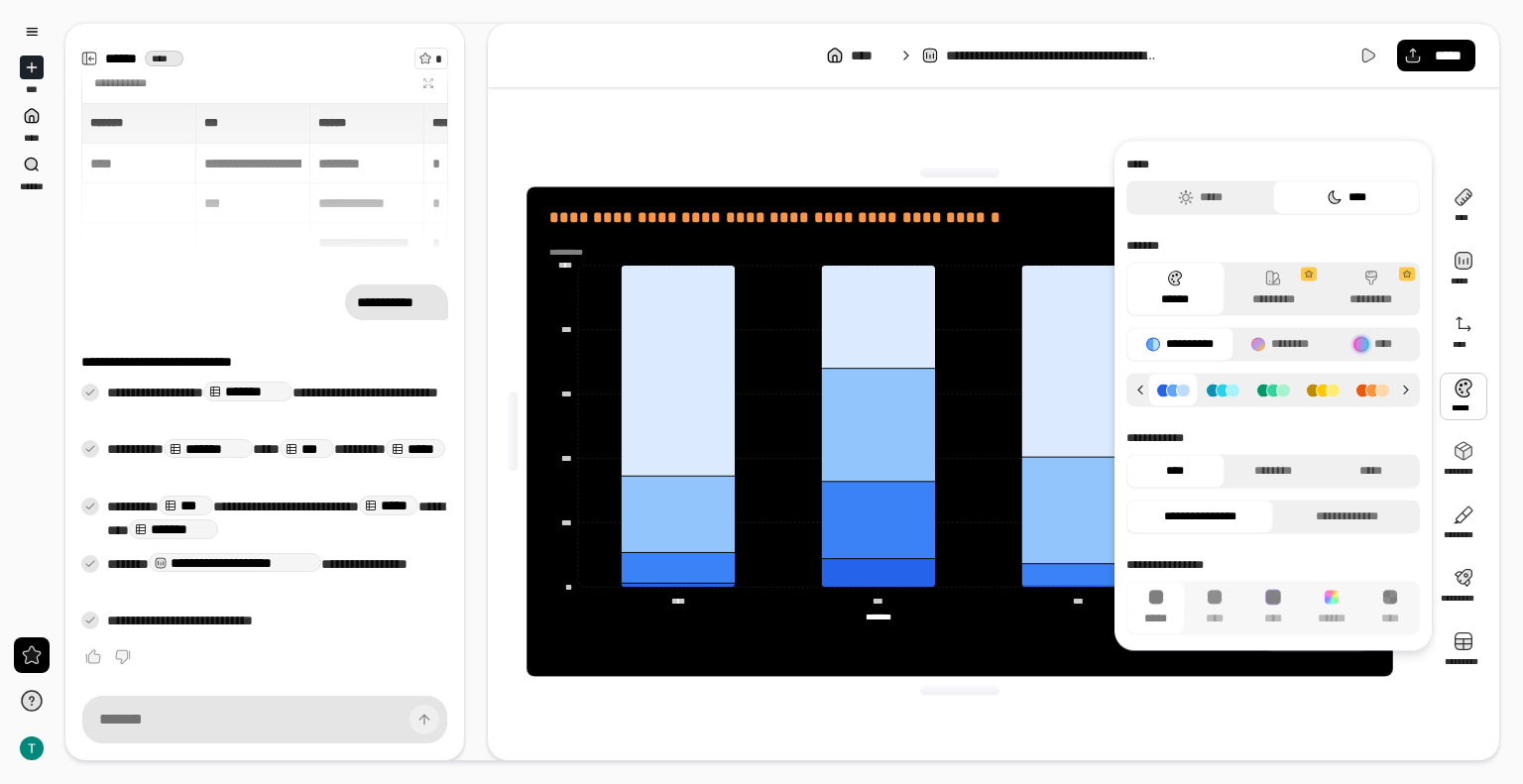 click on "******" at bounding box center [1175, 288] 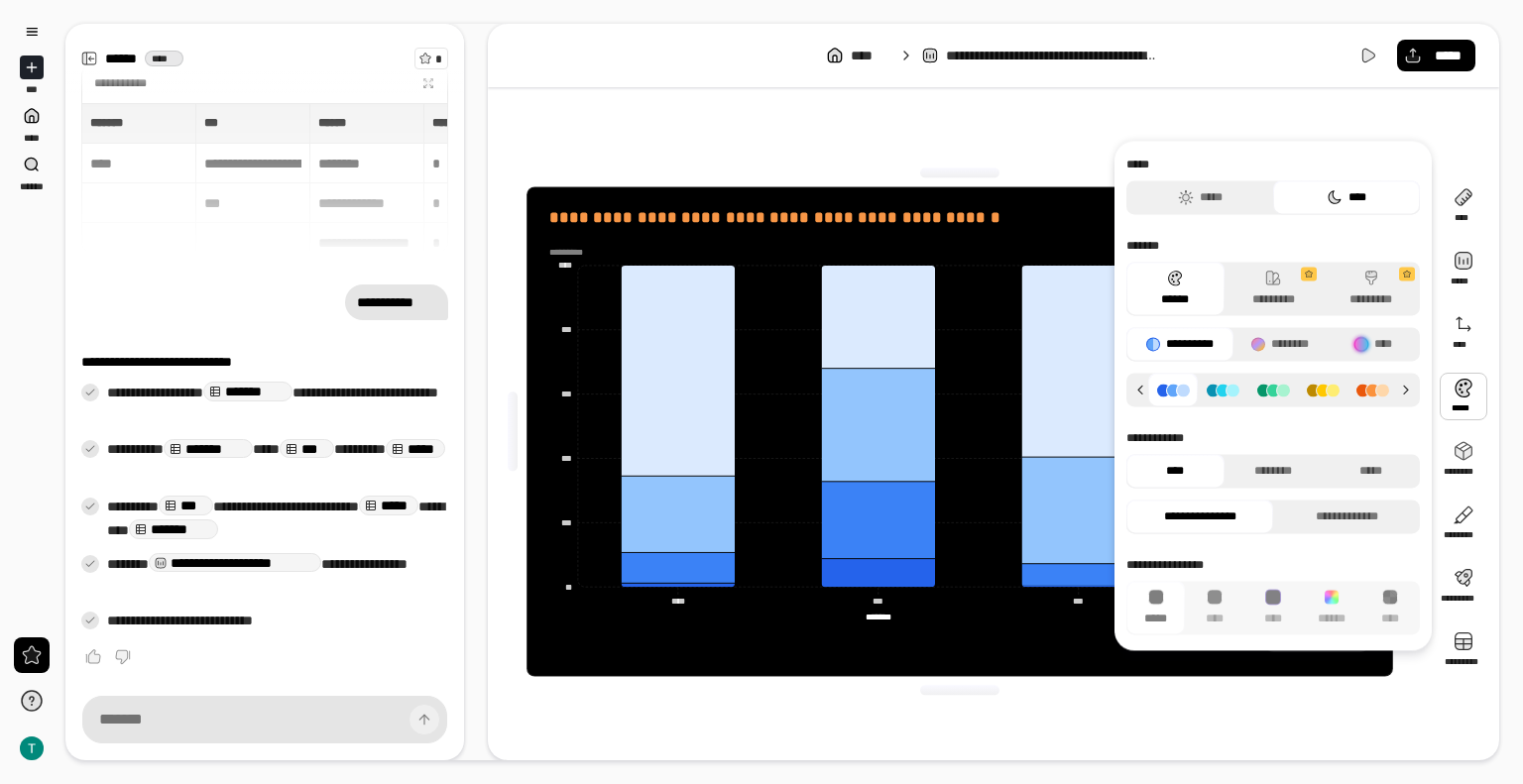 click on "******" at bounding box center (1175, 288) 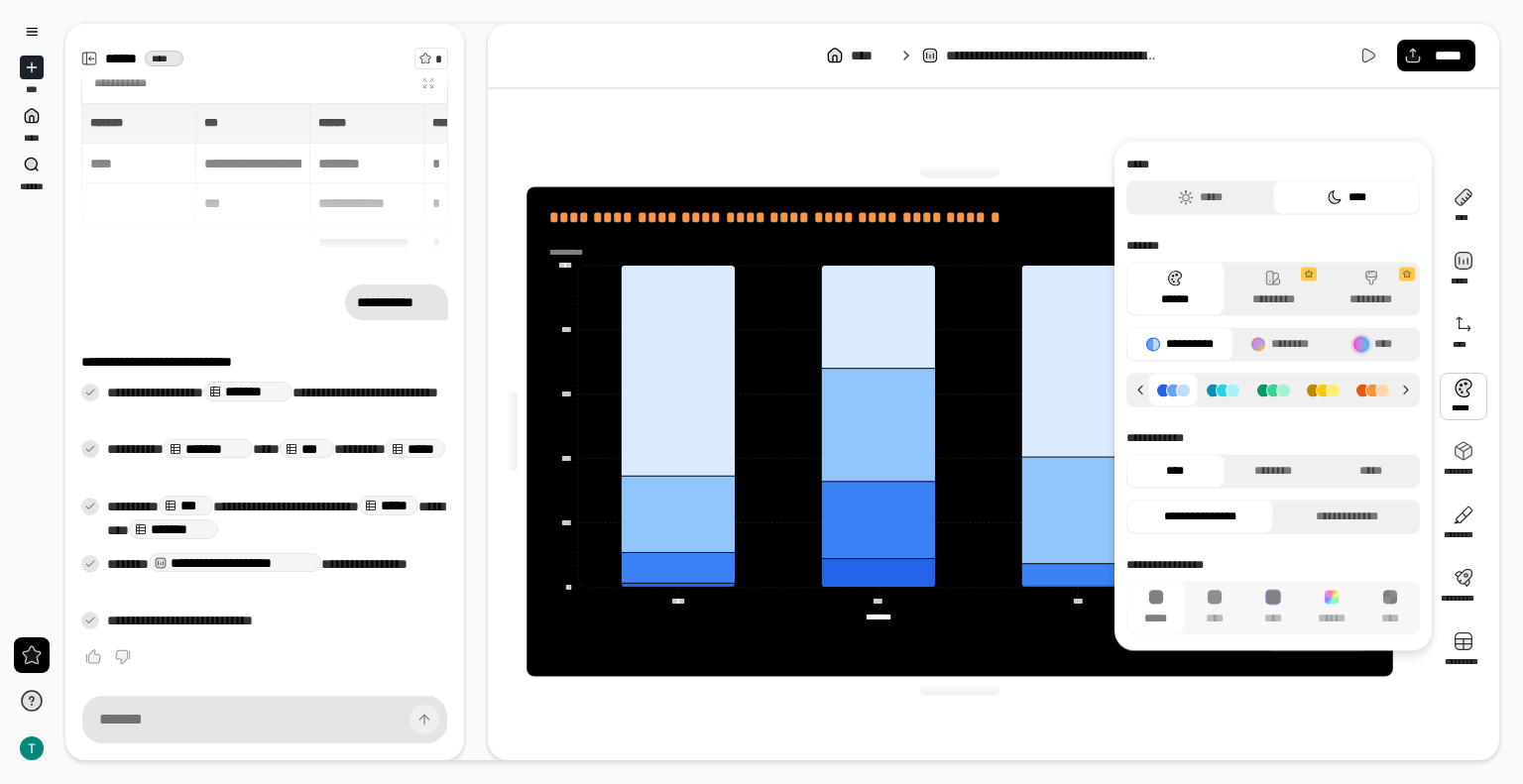 click on "****" at bounding box center (1347, 197) 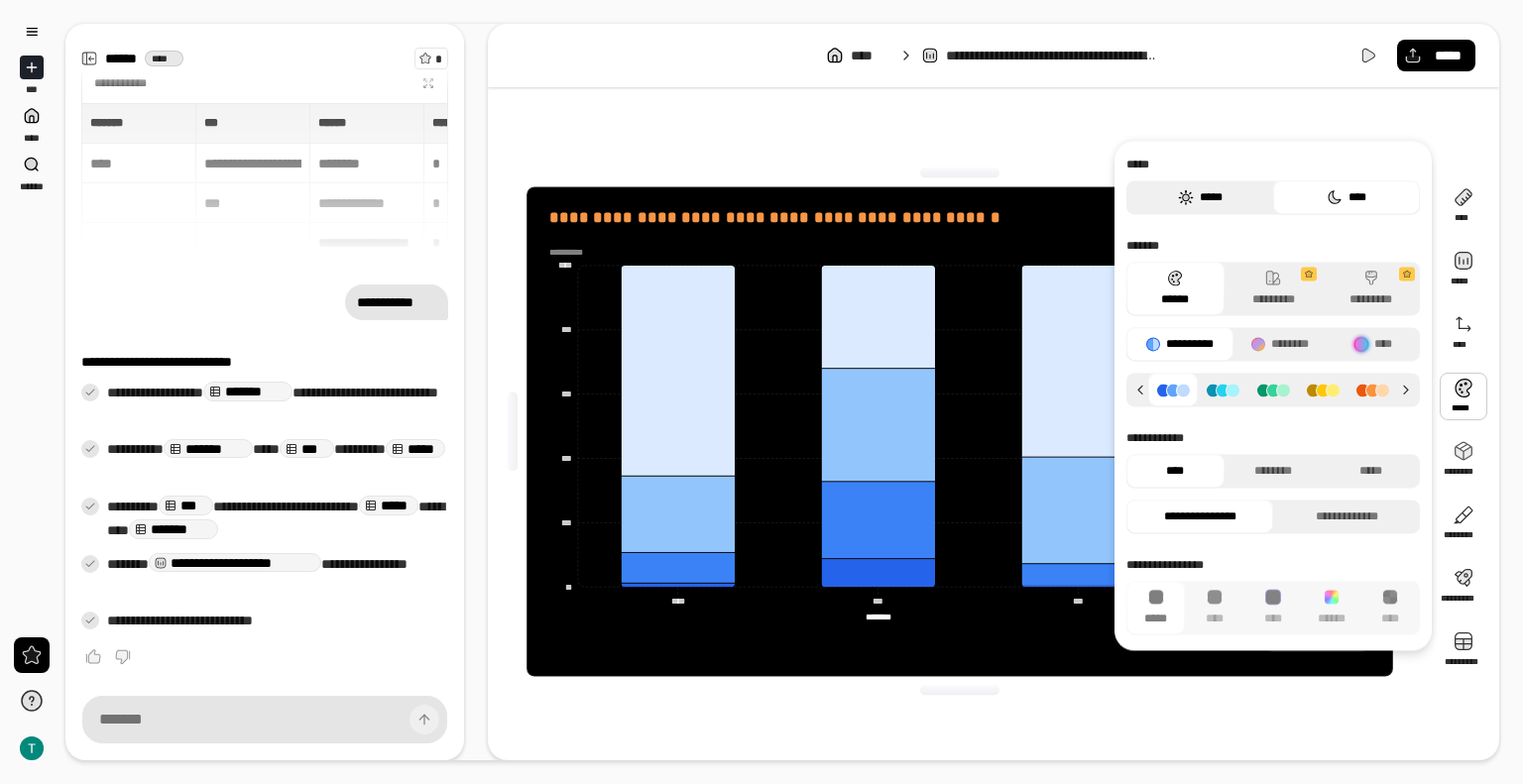 click on "*****" at bounding box center (1200, 197) 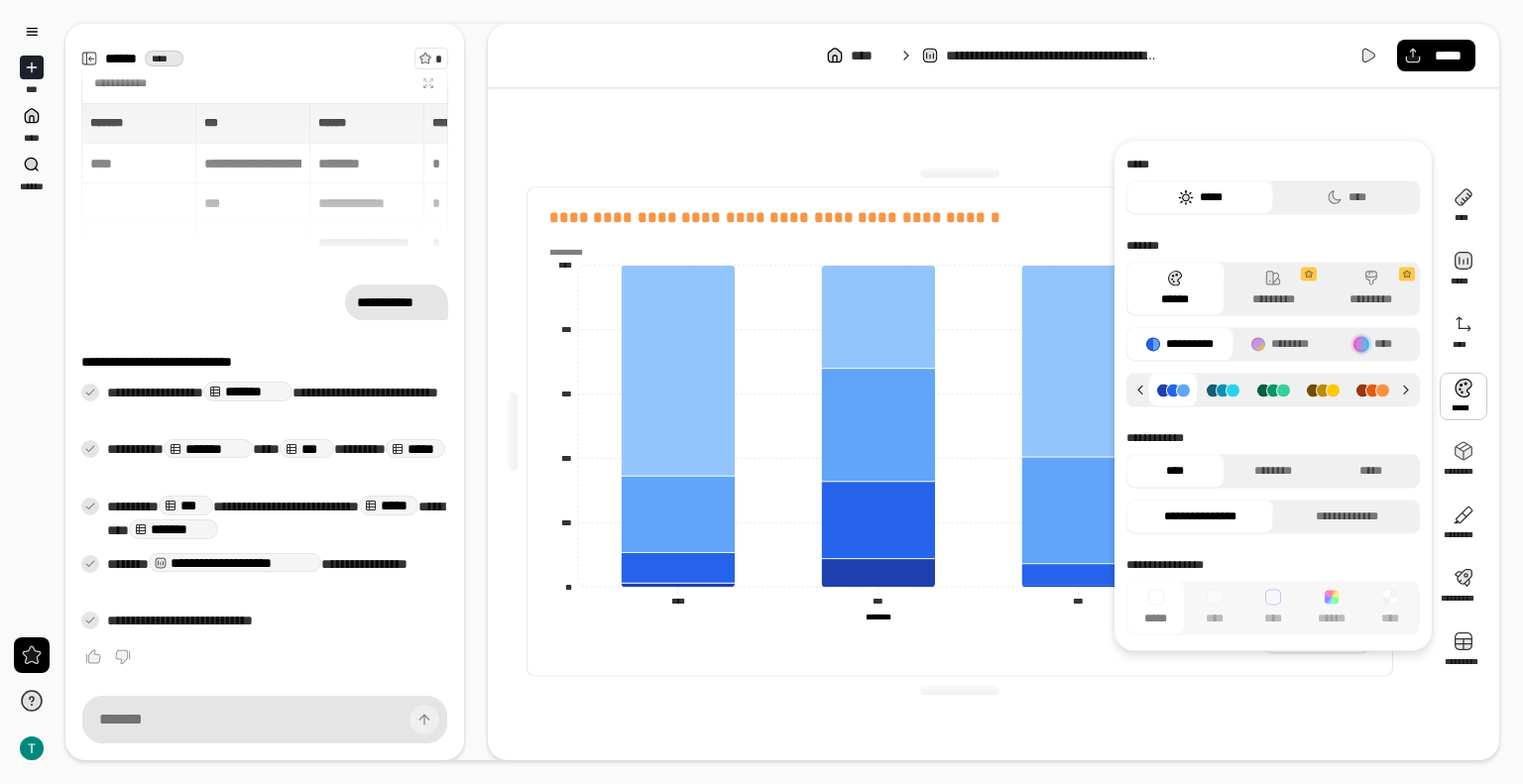 click on "**********" at bounding box center (960, 431) 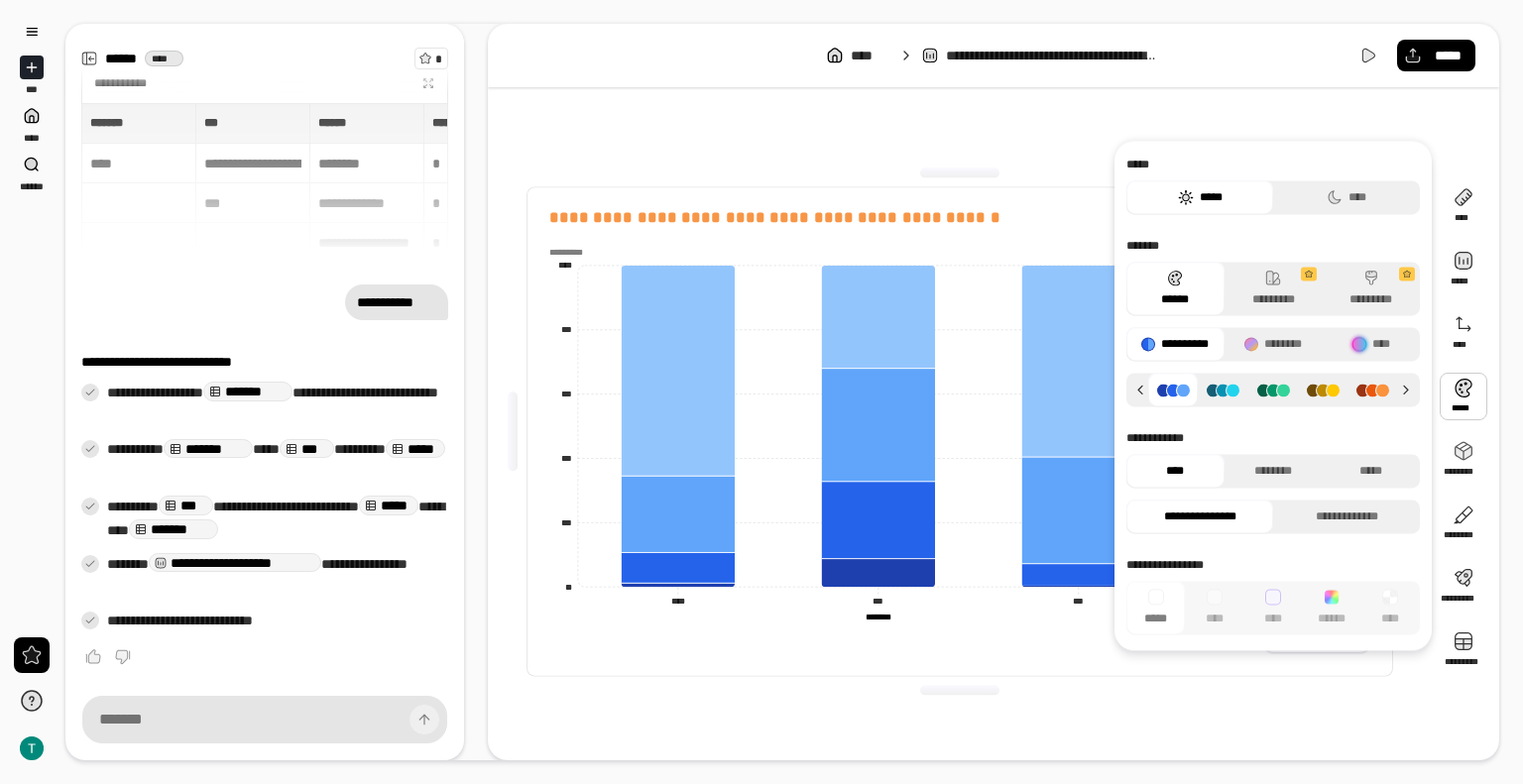 click at bounding box center (1464, 396) 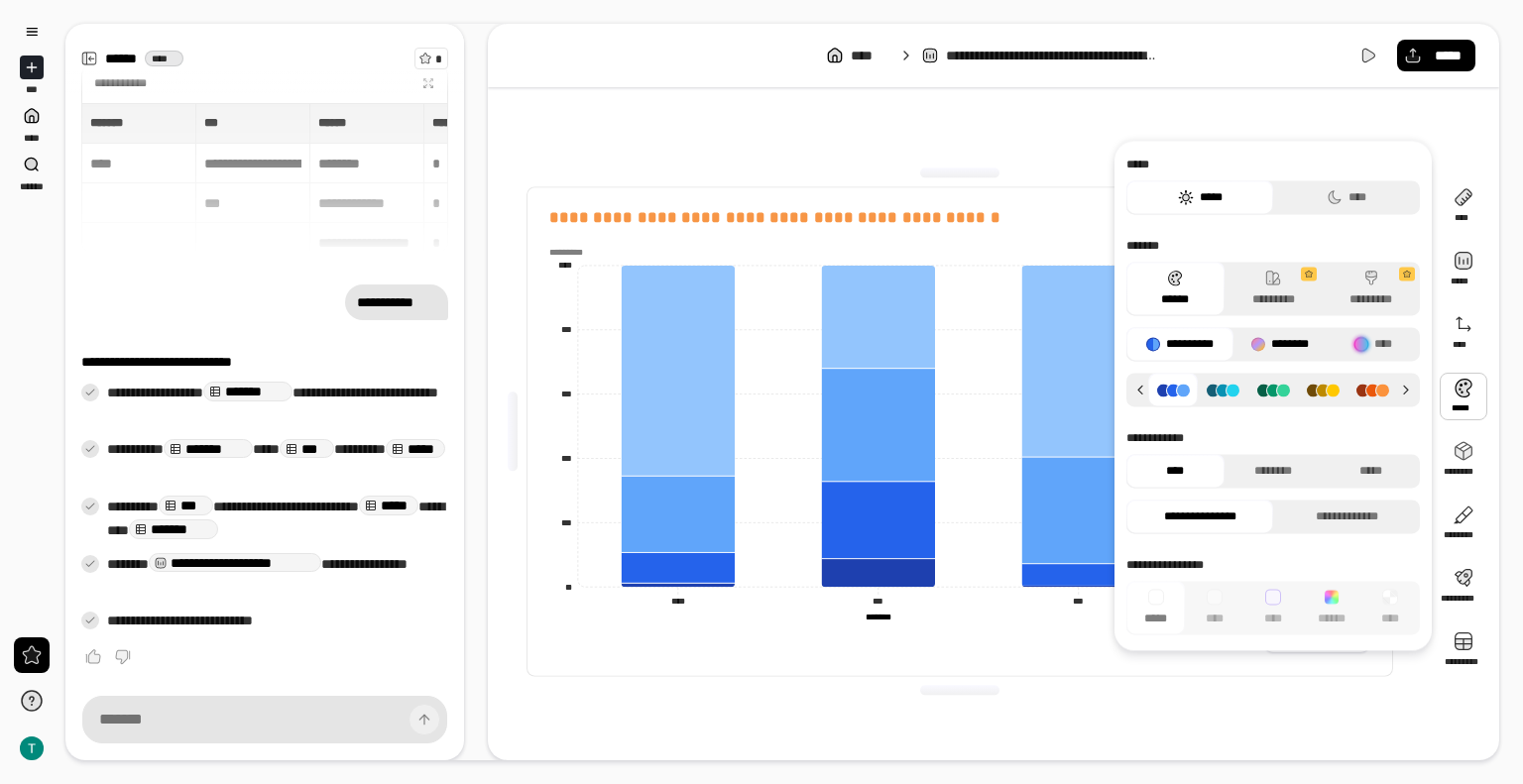 click on "********" at bounding box center (1280, 344) 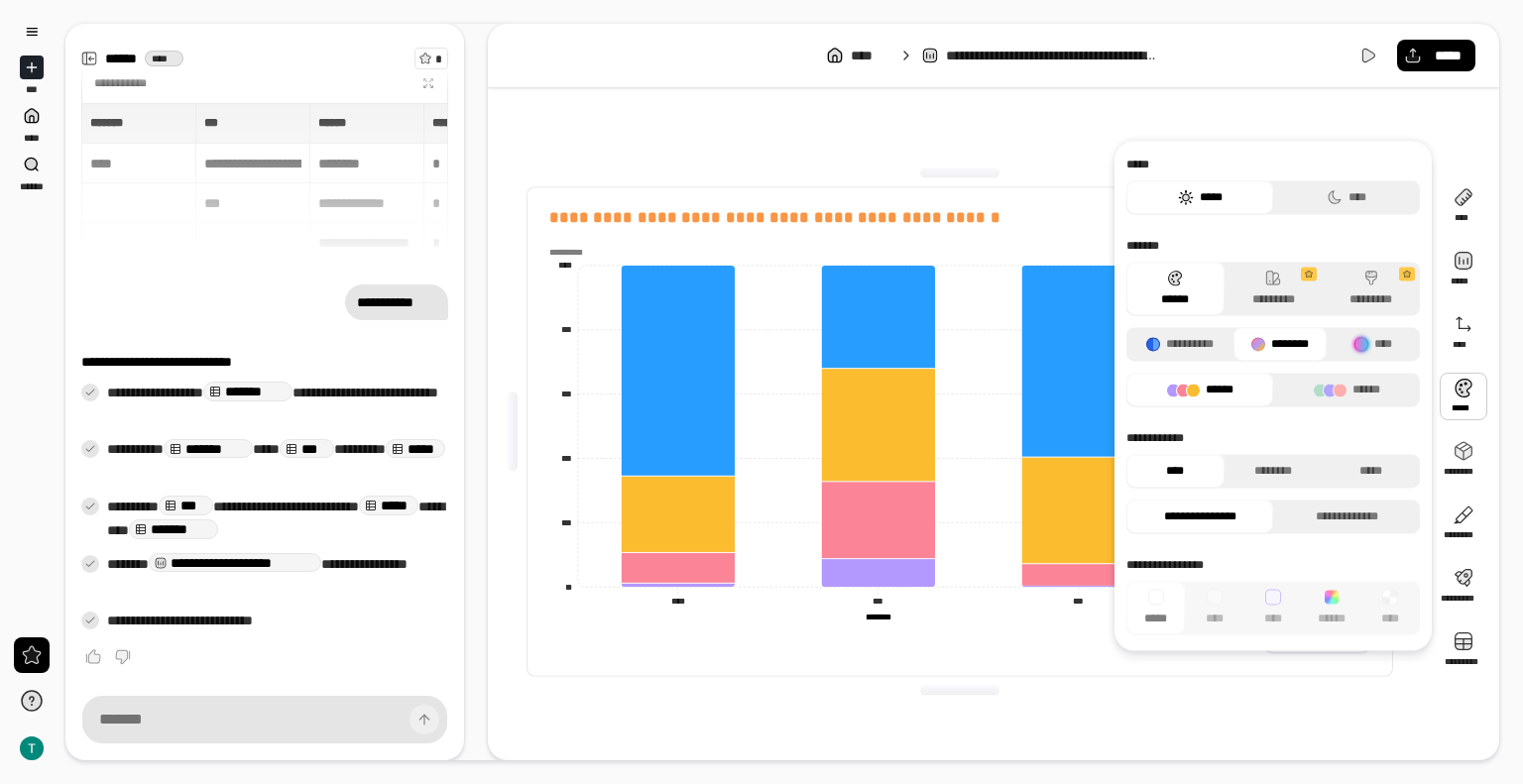 click on "**********" at bounding box center (960, 431) 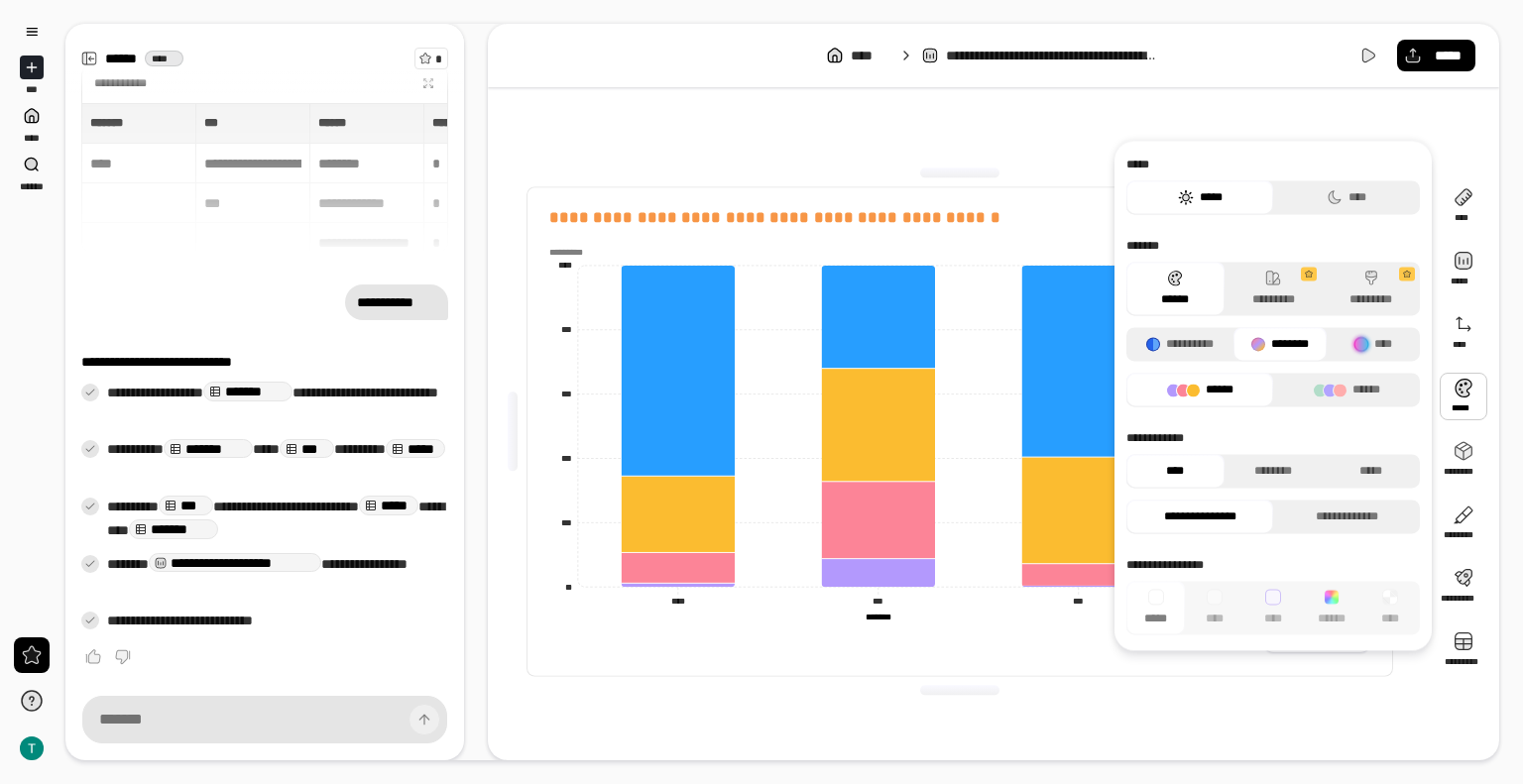click at bounding box center (1464, 396) 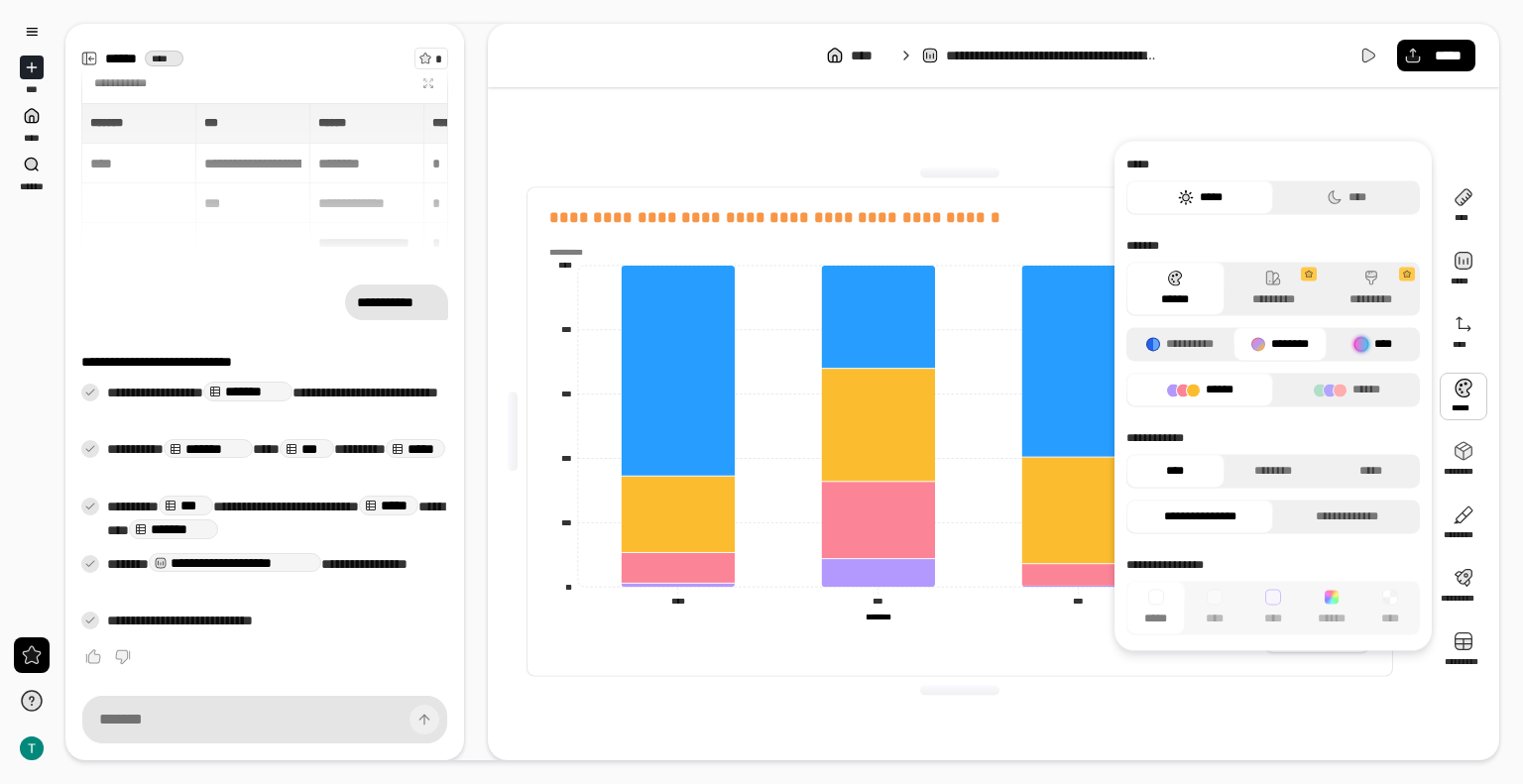 click on "****" at bounding box center (1373, 344) 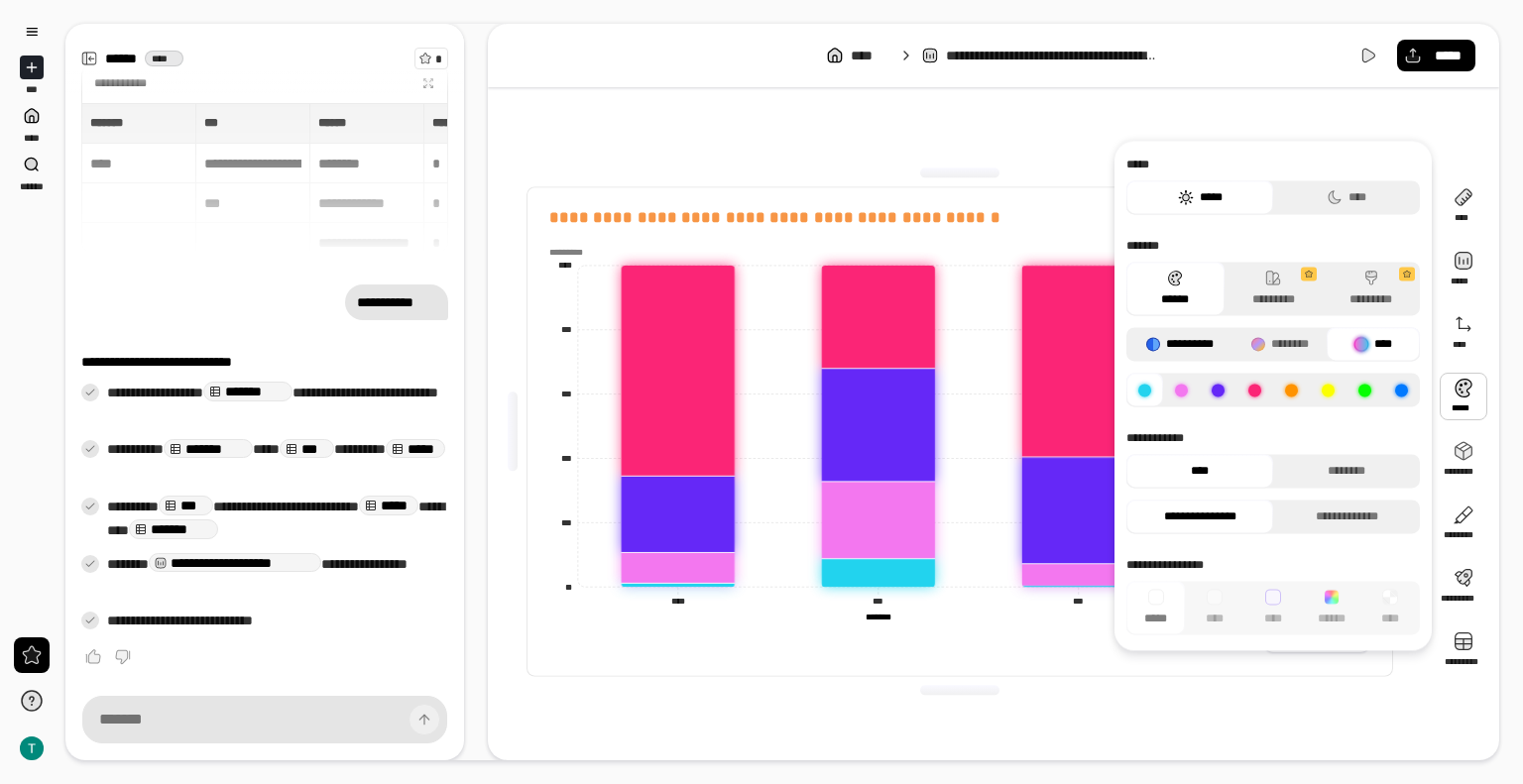 click on "**********" at bounding box center [1180, 344] 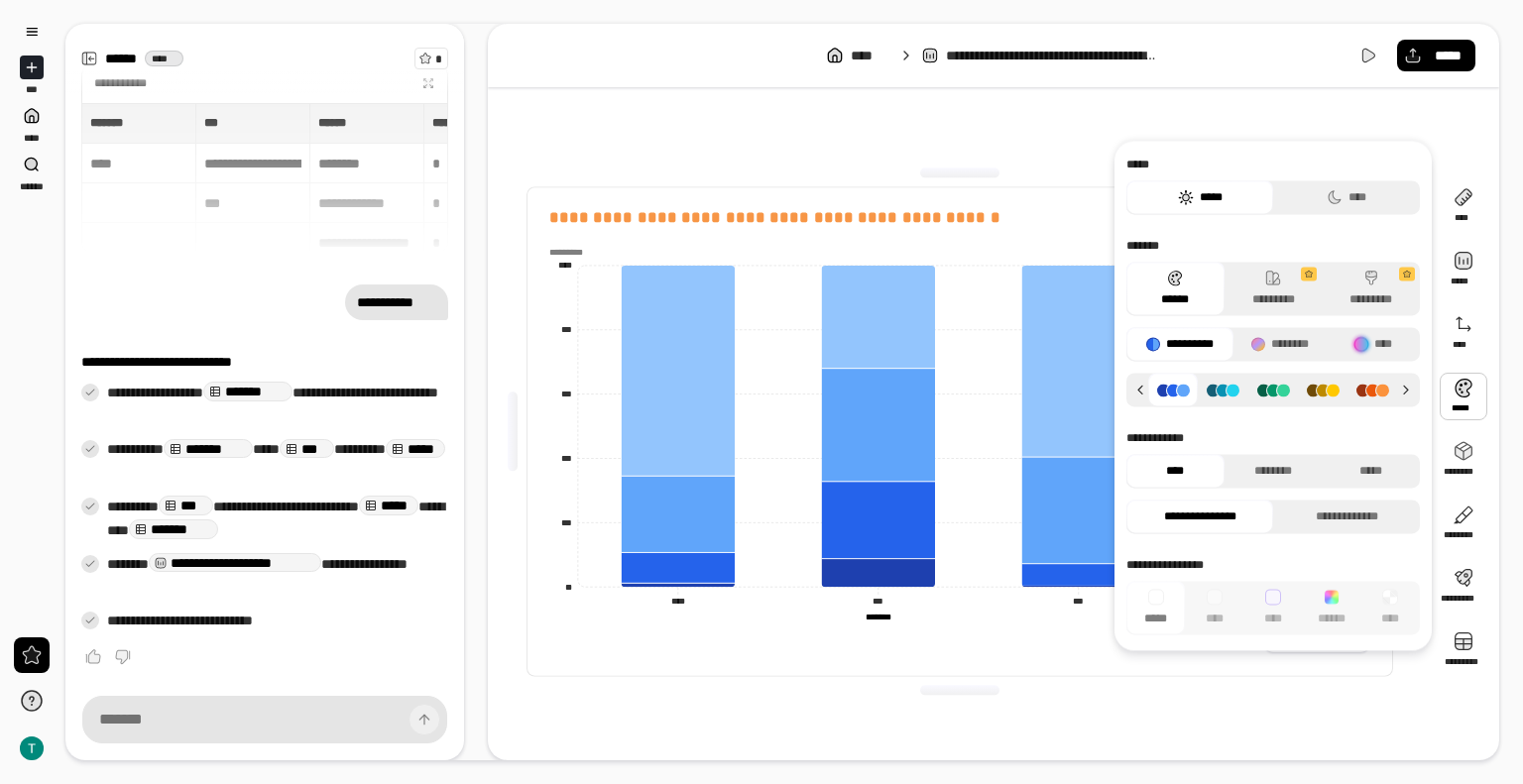 click 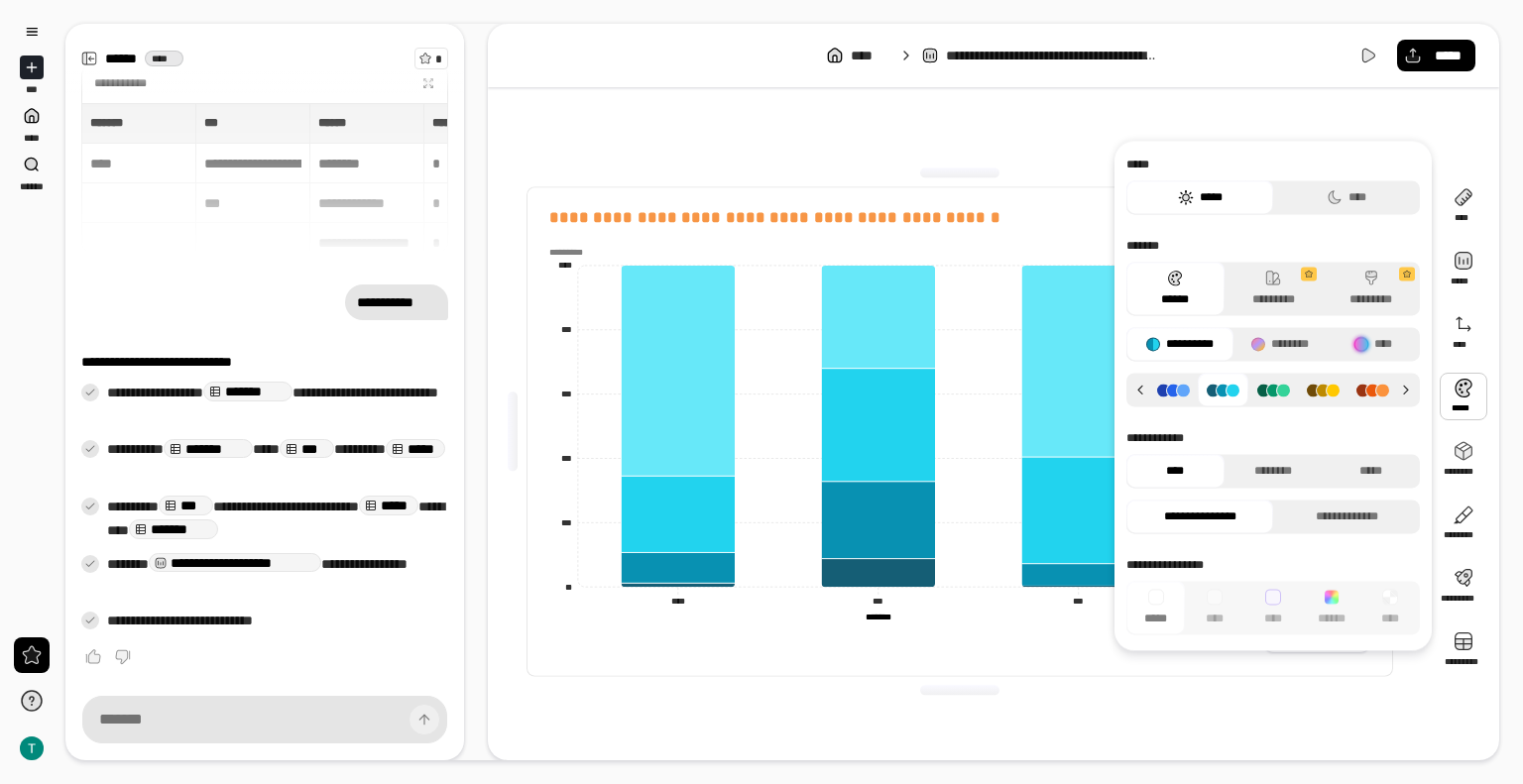 click at bounding box center [1323, 390] 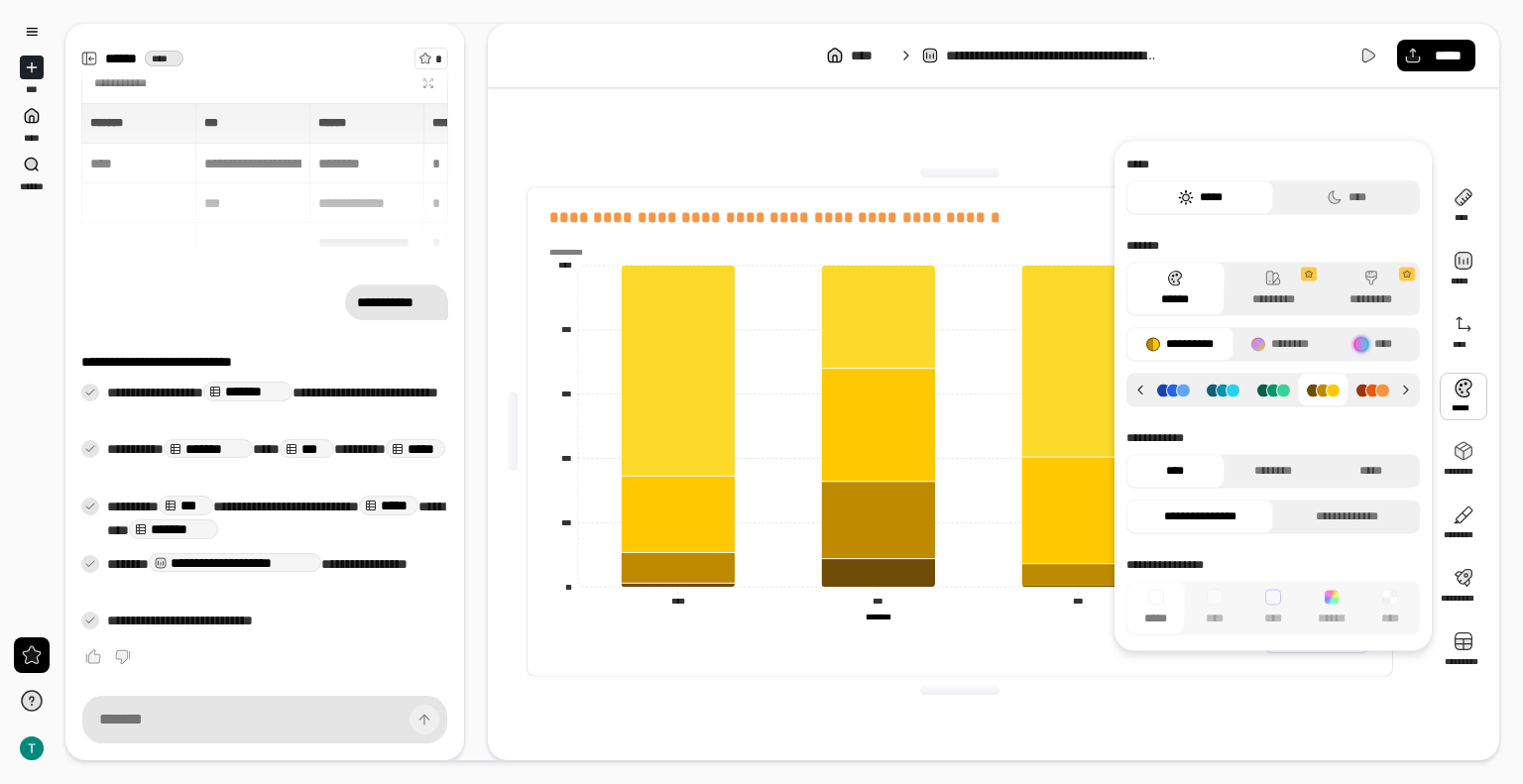 click 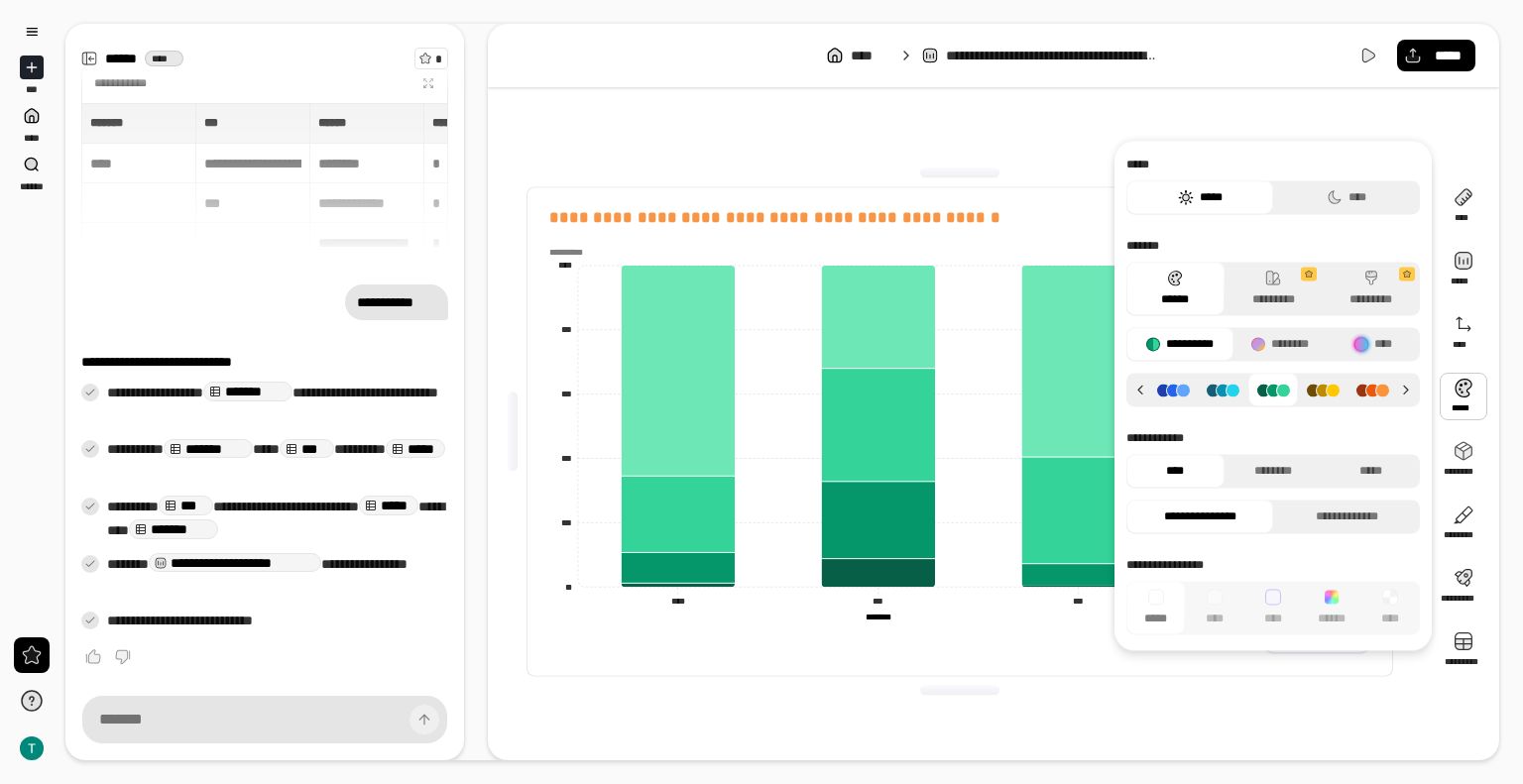 click at bounding box center [1373, 390] 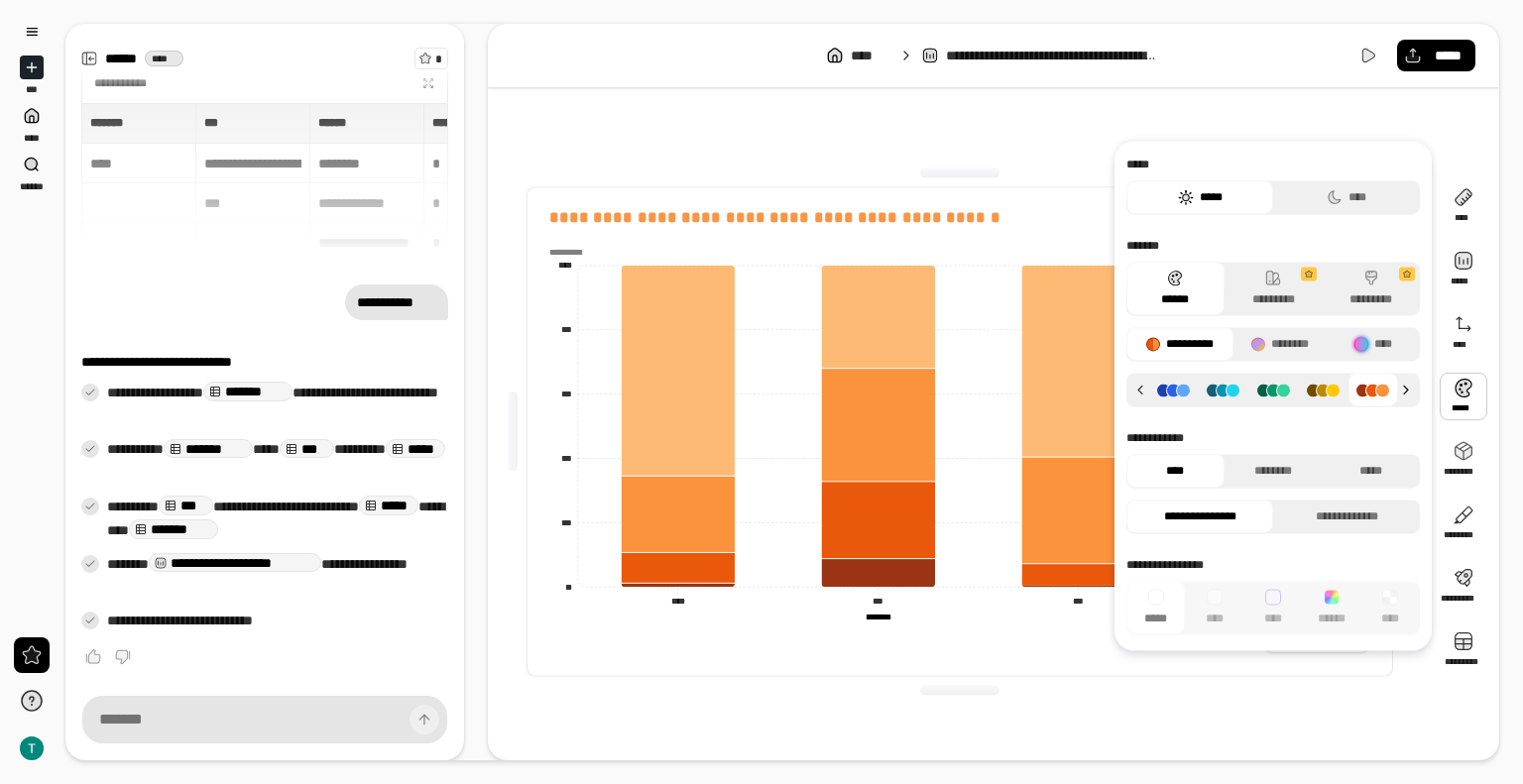 click 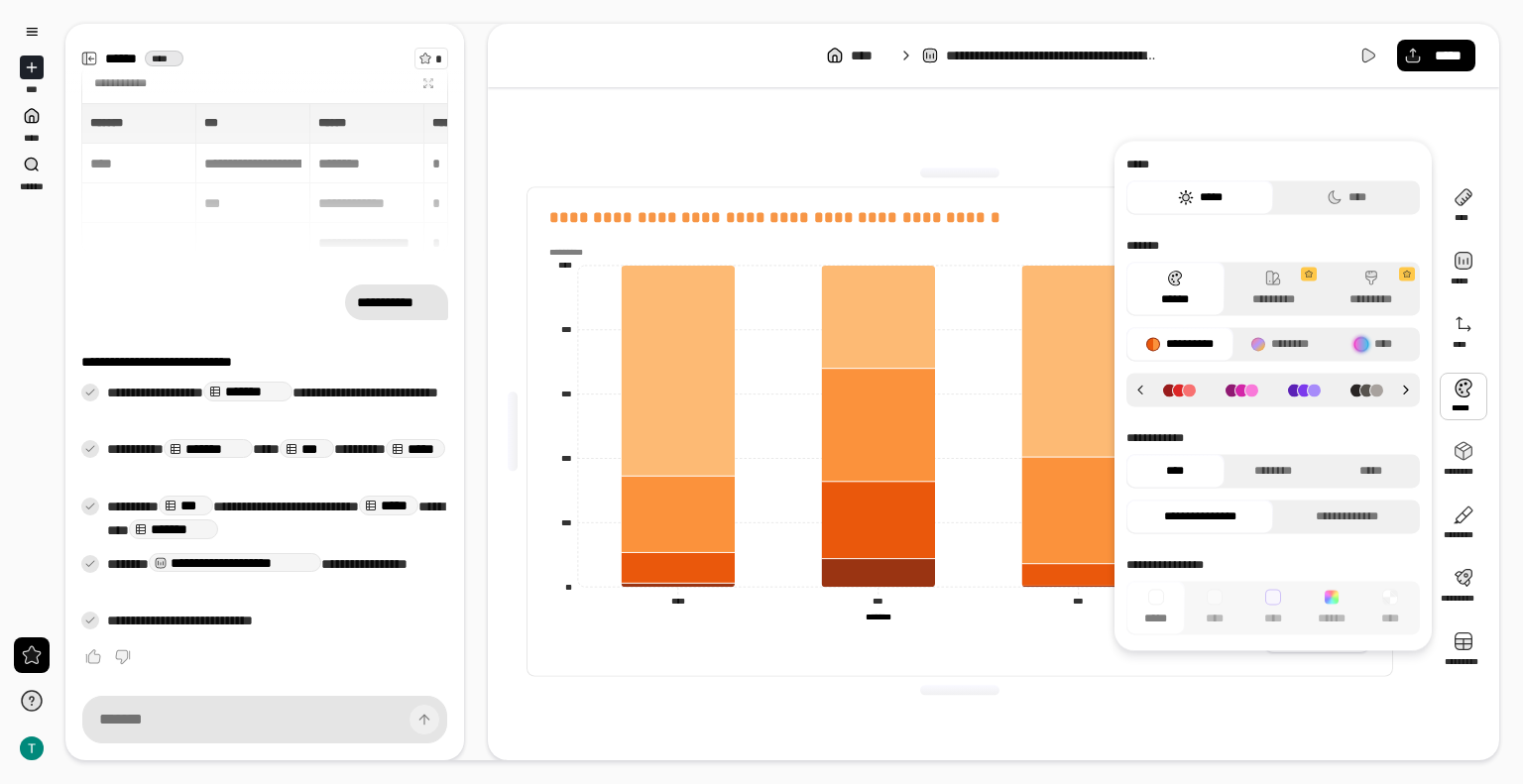 click 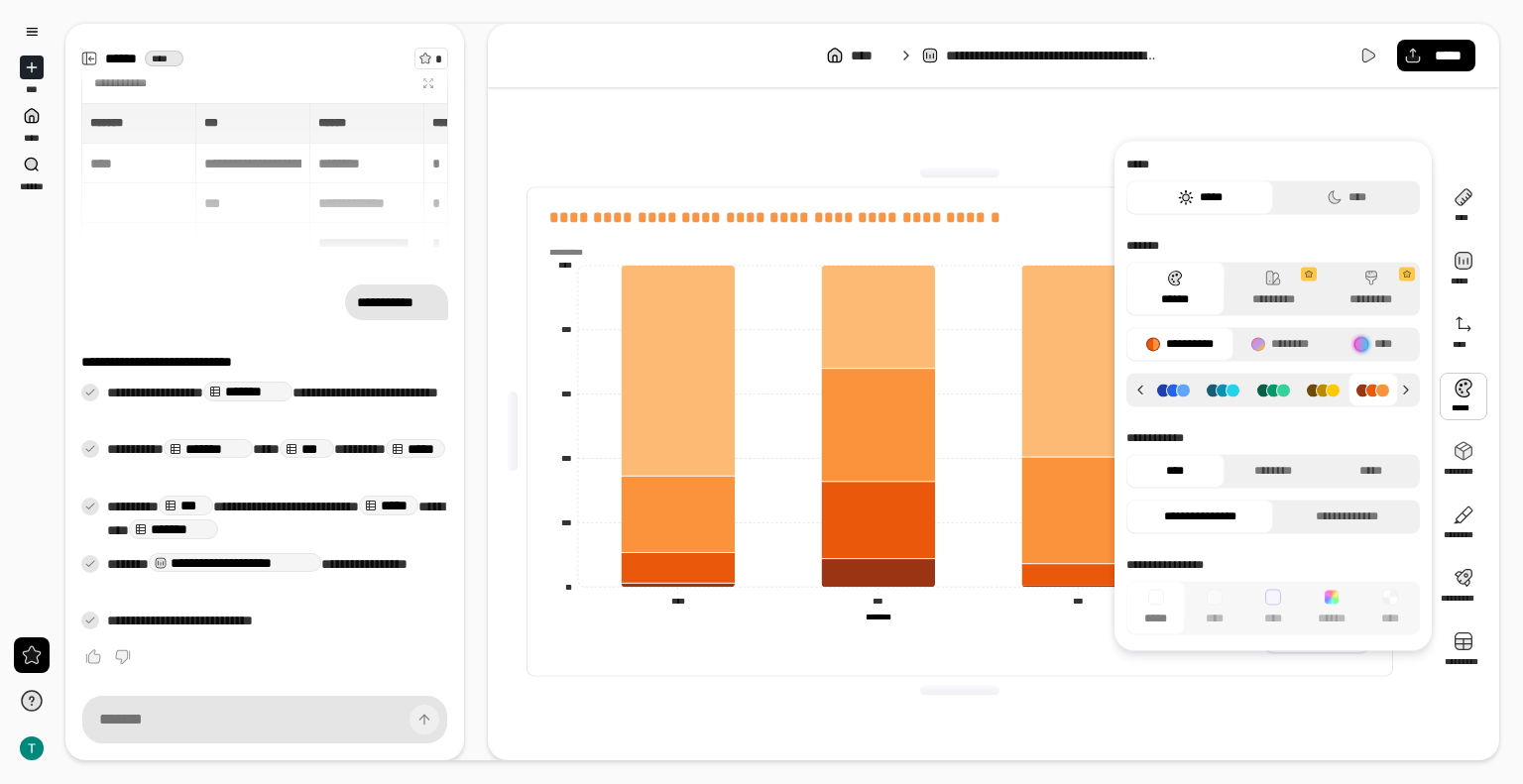 click at bounding box center [1273, 390] 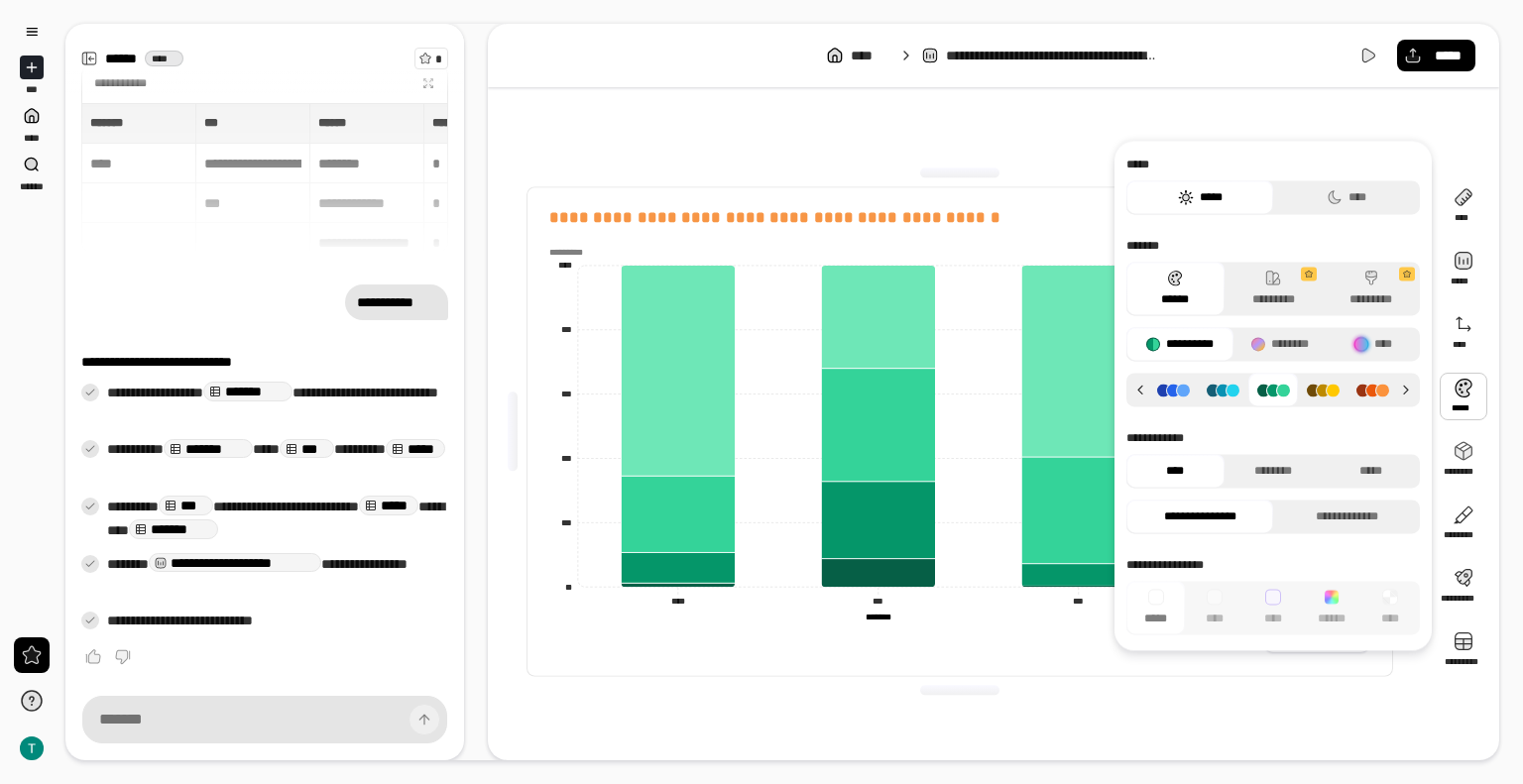click 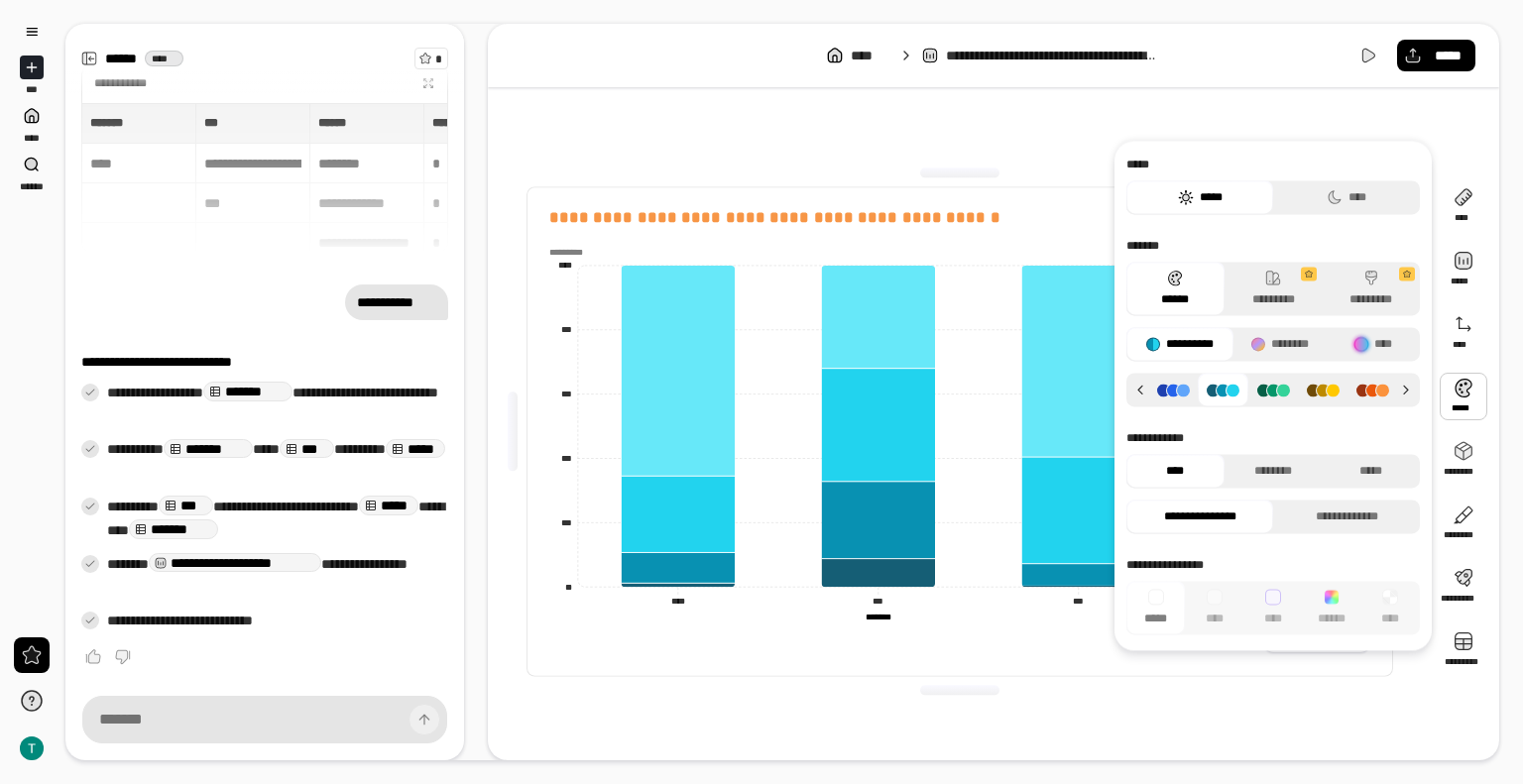 click at bounding box center [1323, 390] 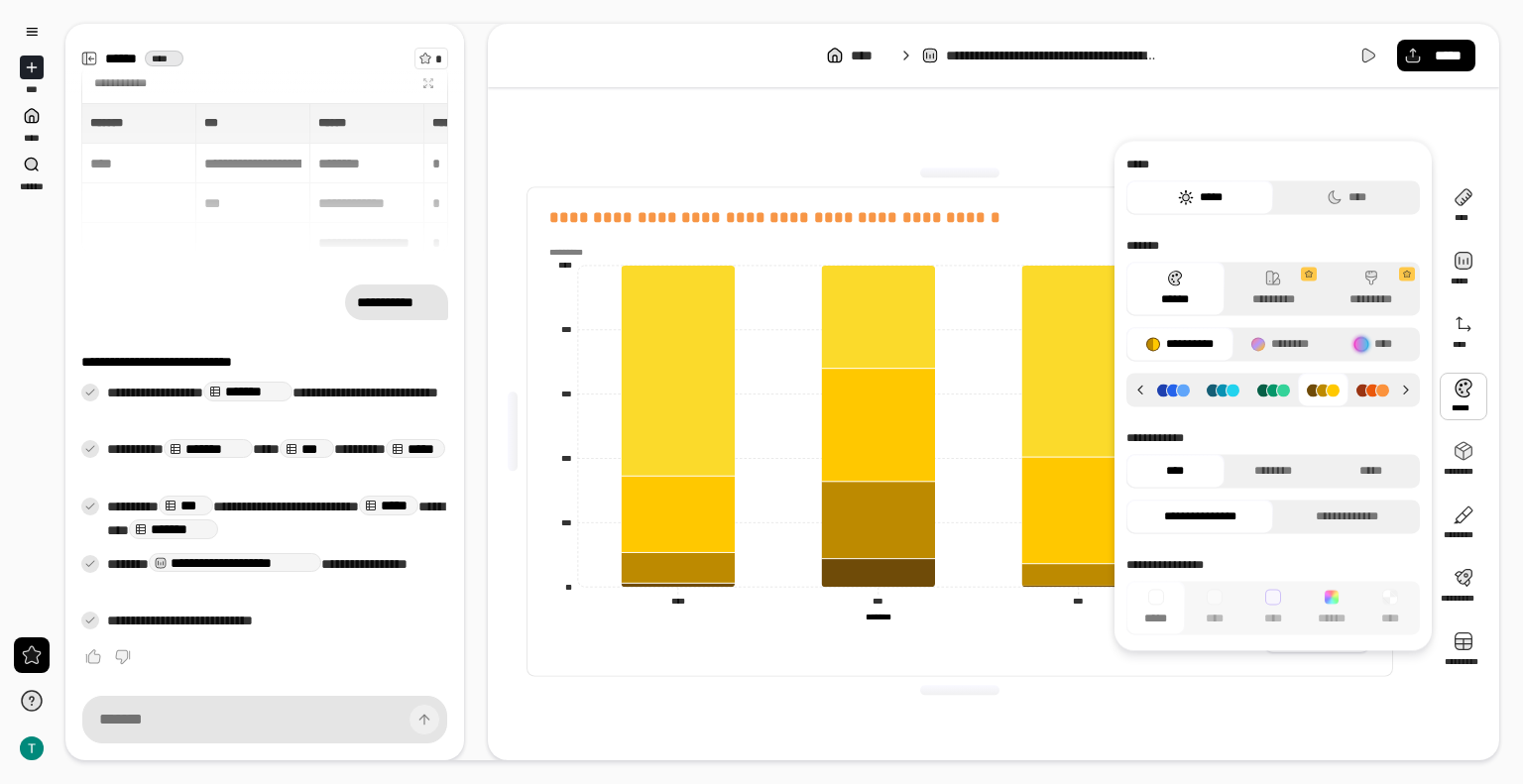 click 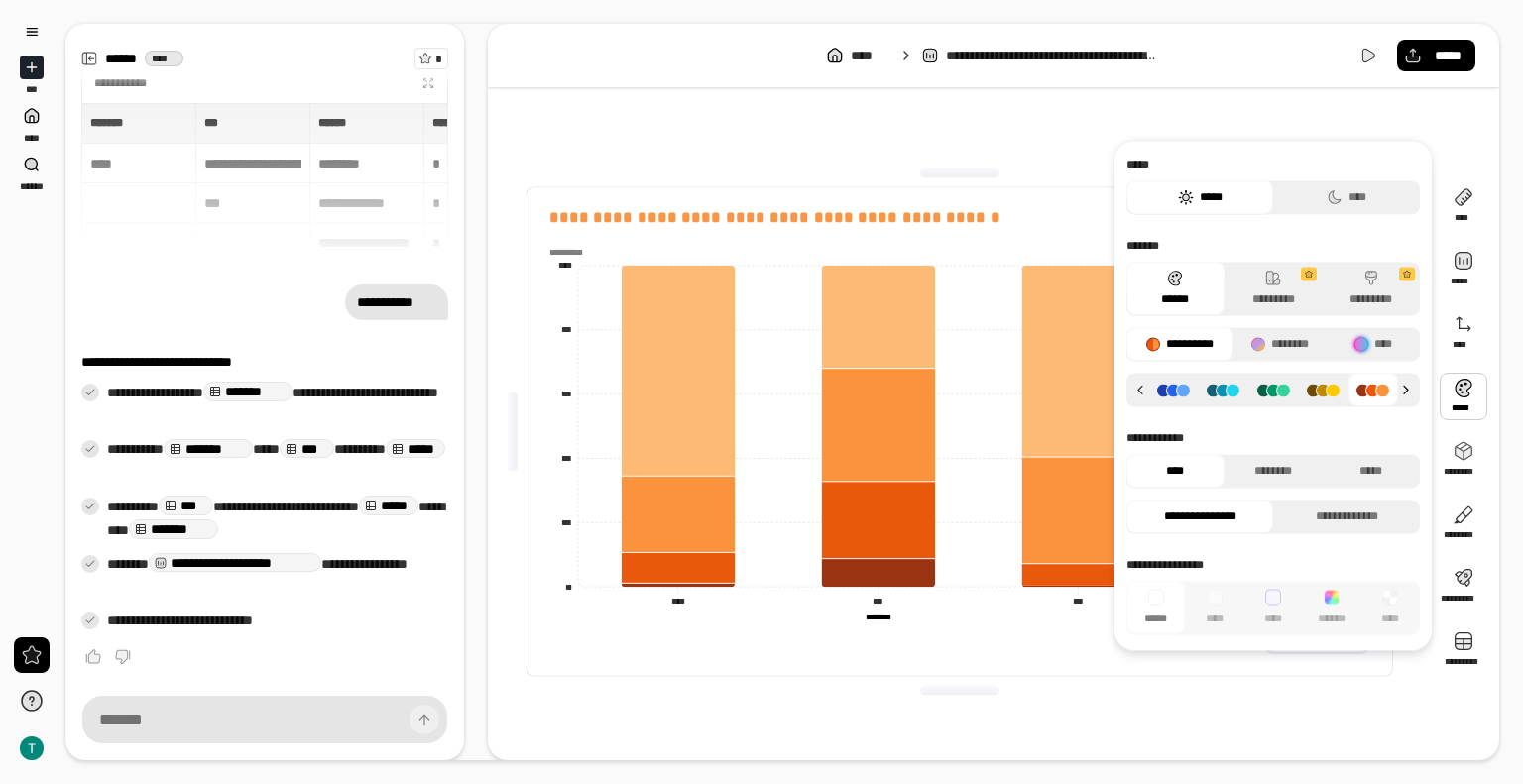 click 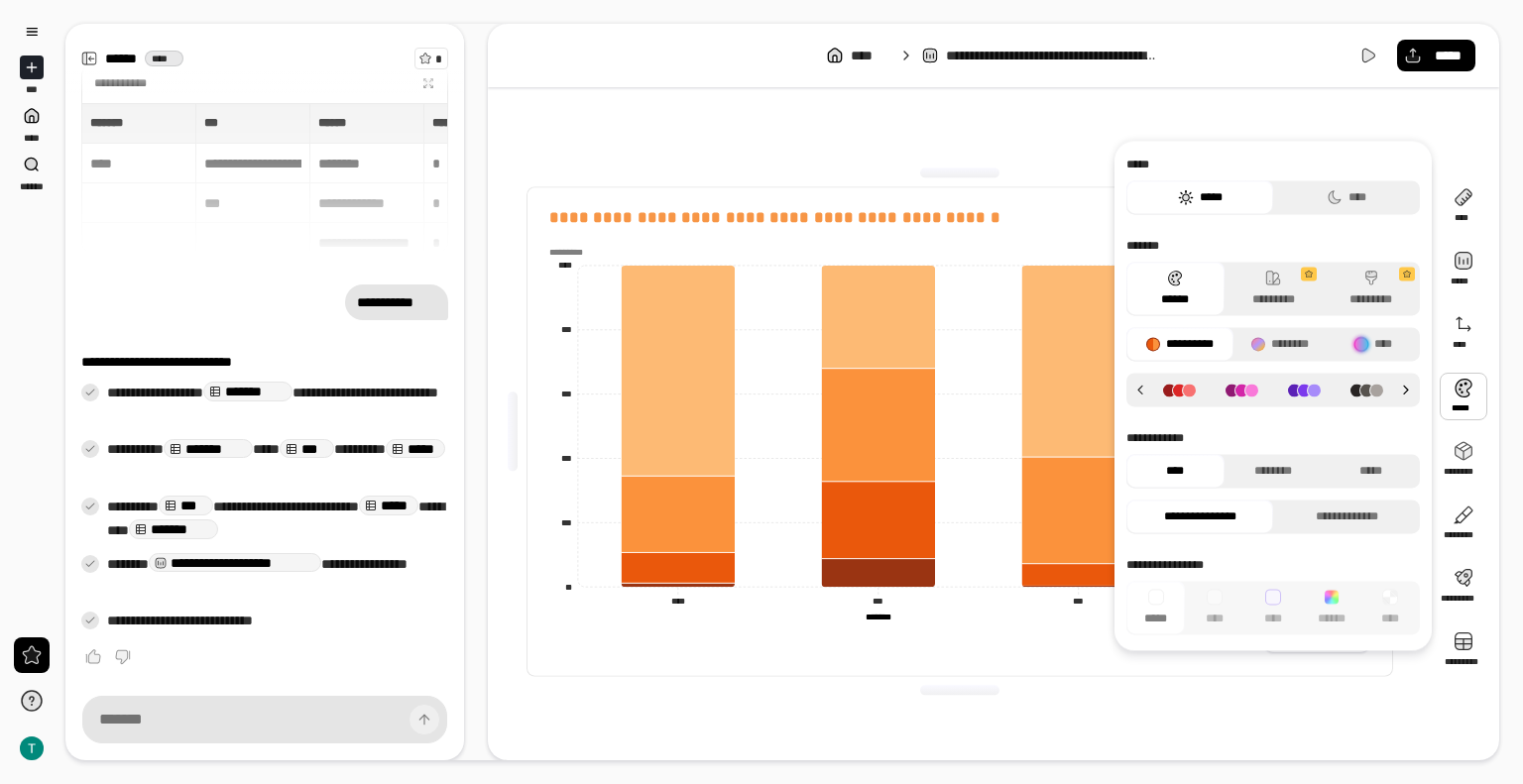 click 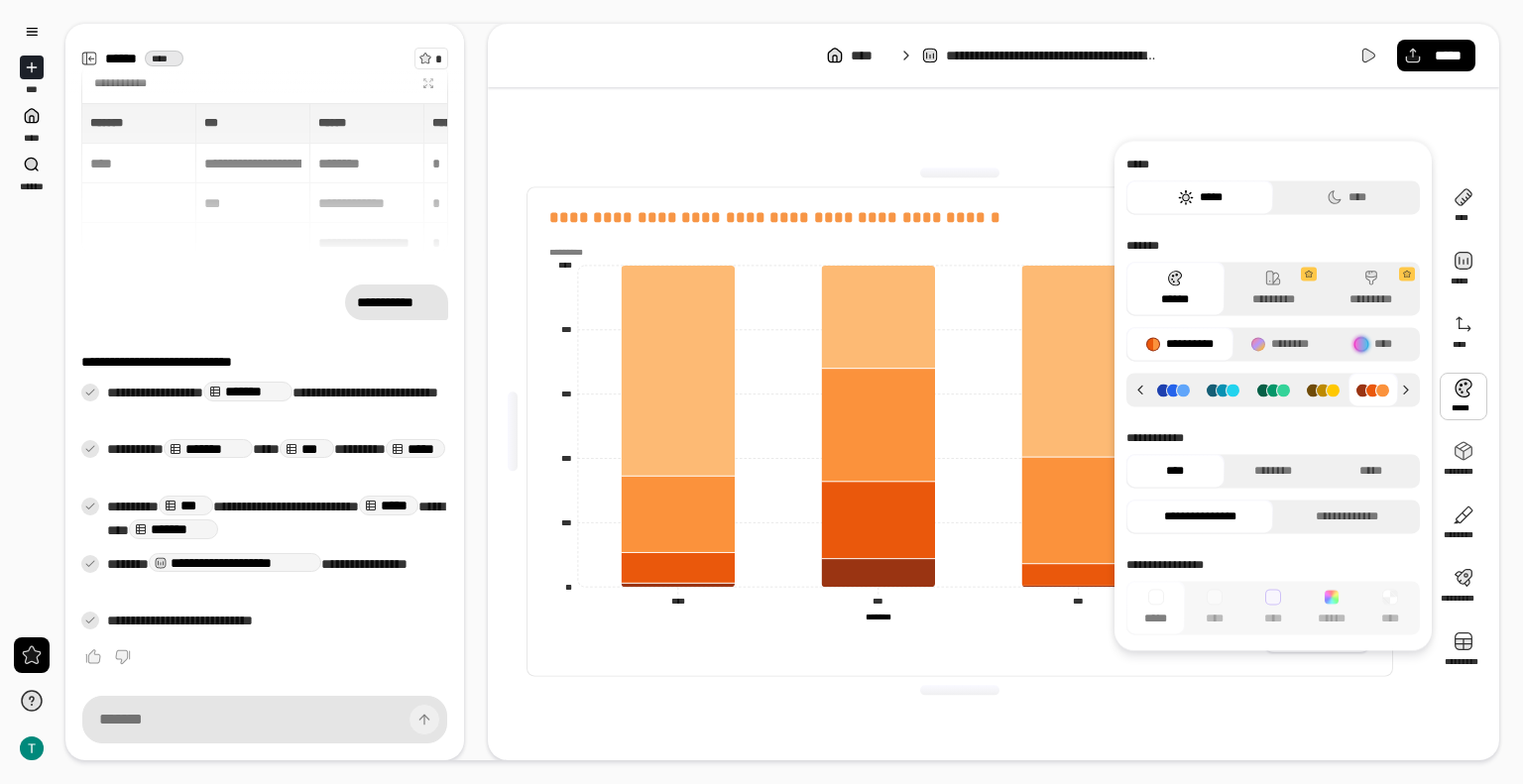 click 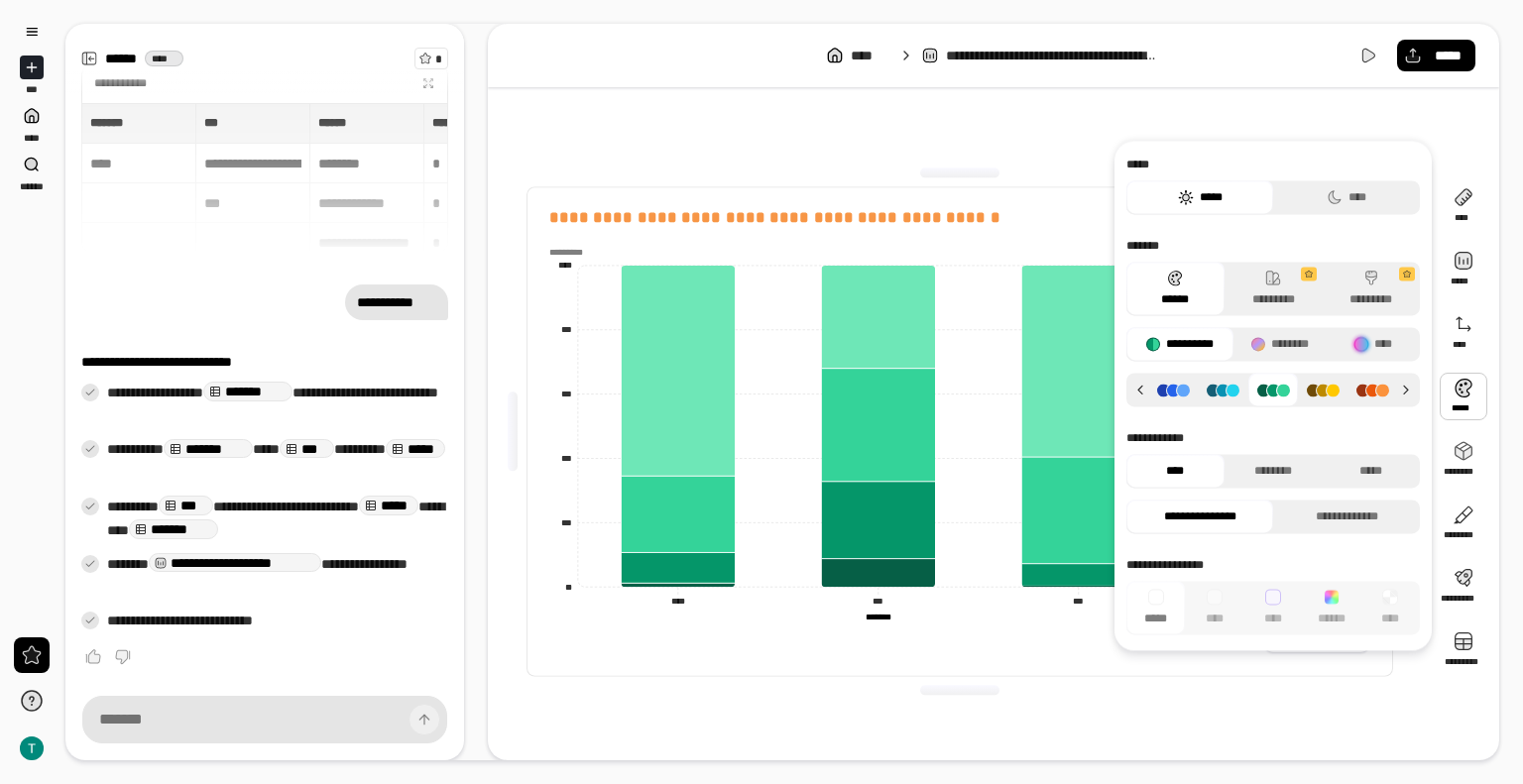 click 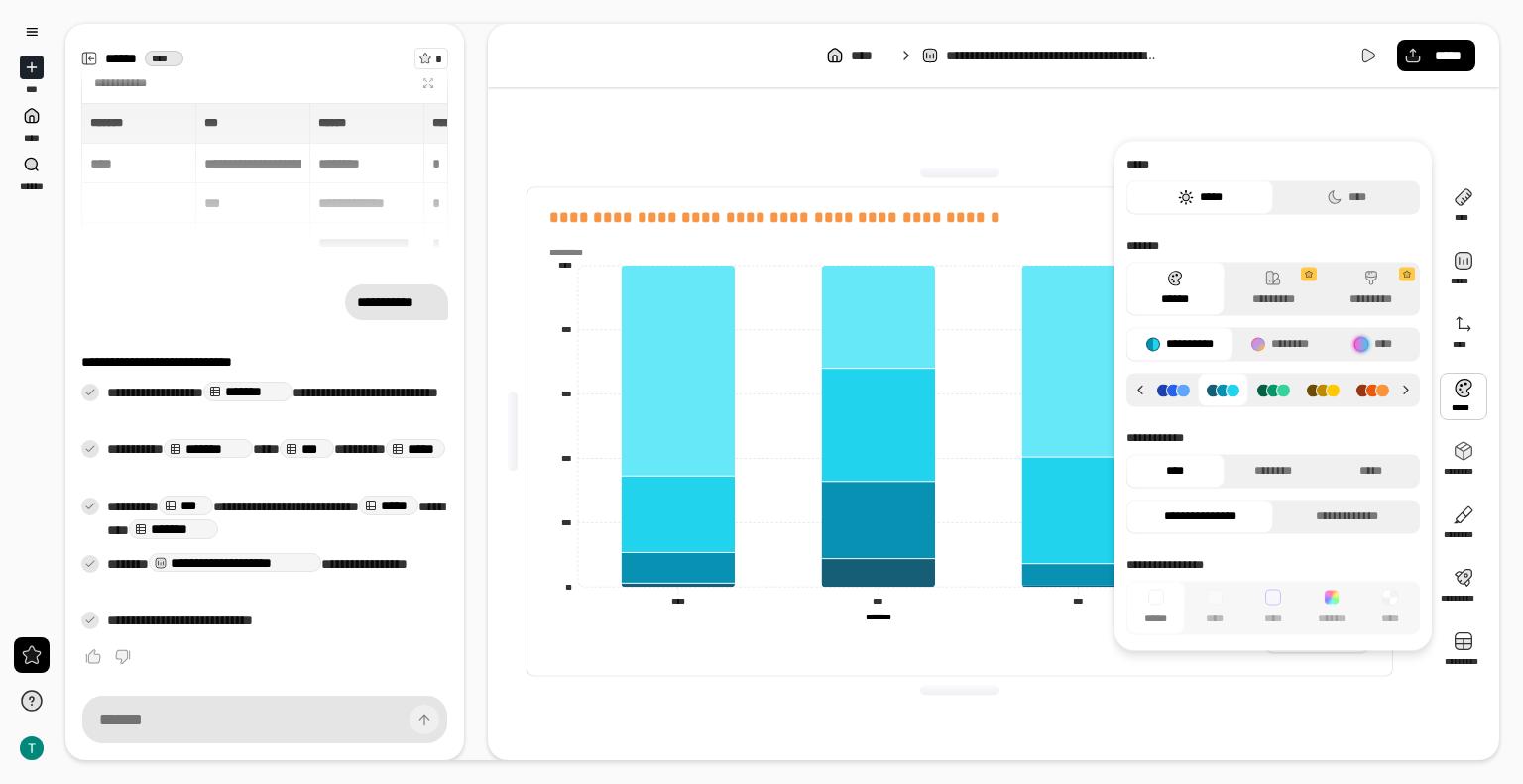 click at bounding box center [1373, 390] 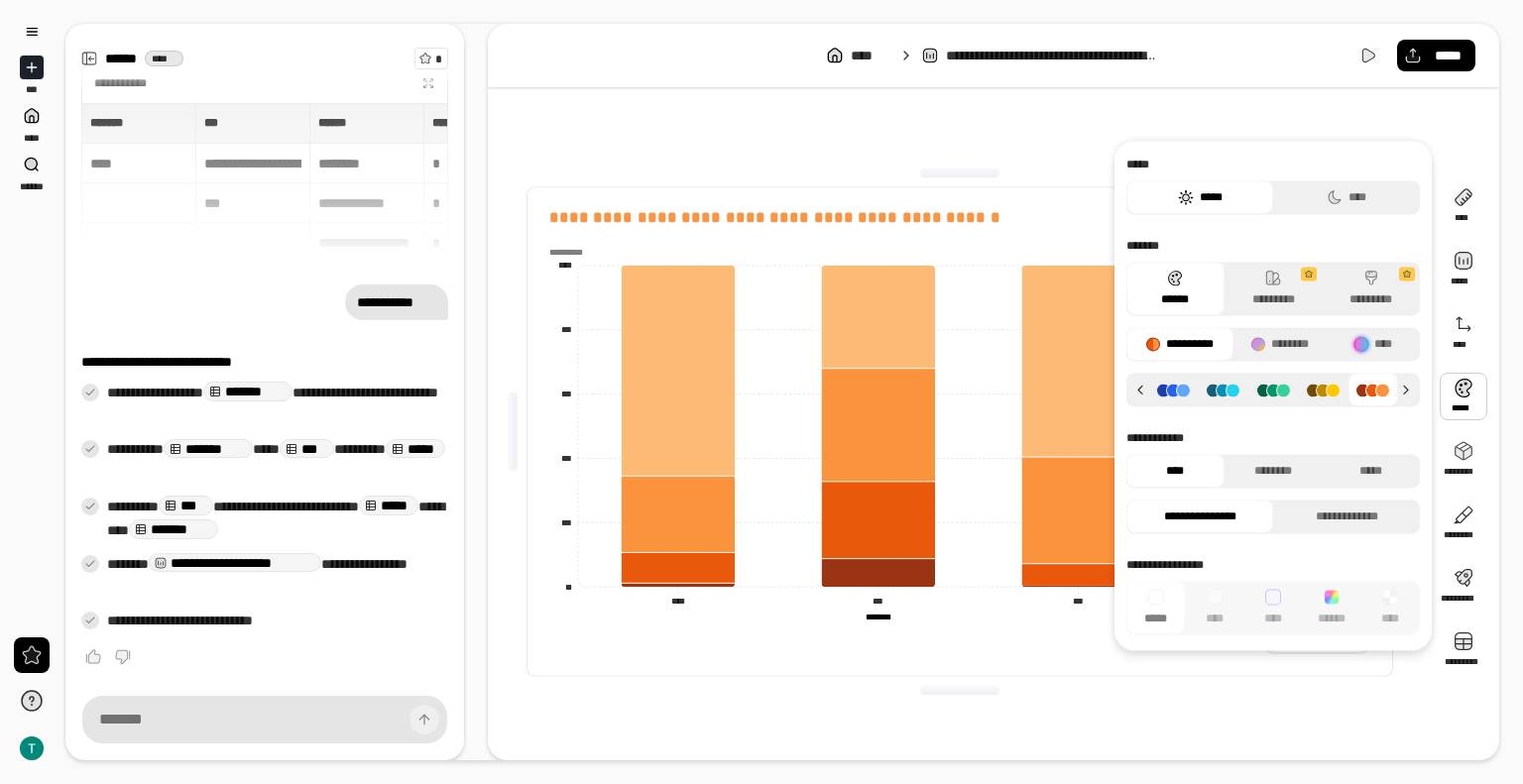click 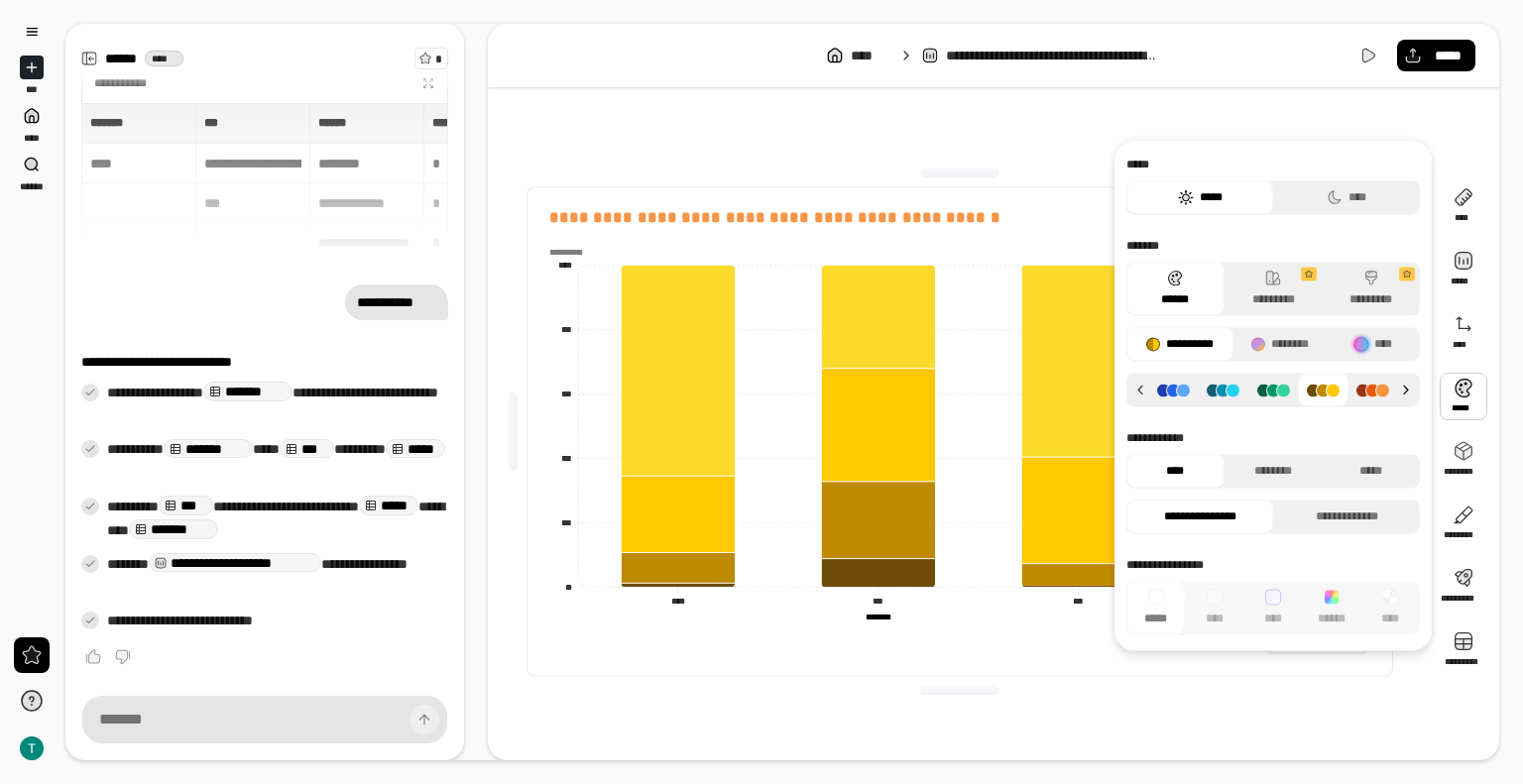 click 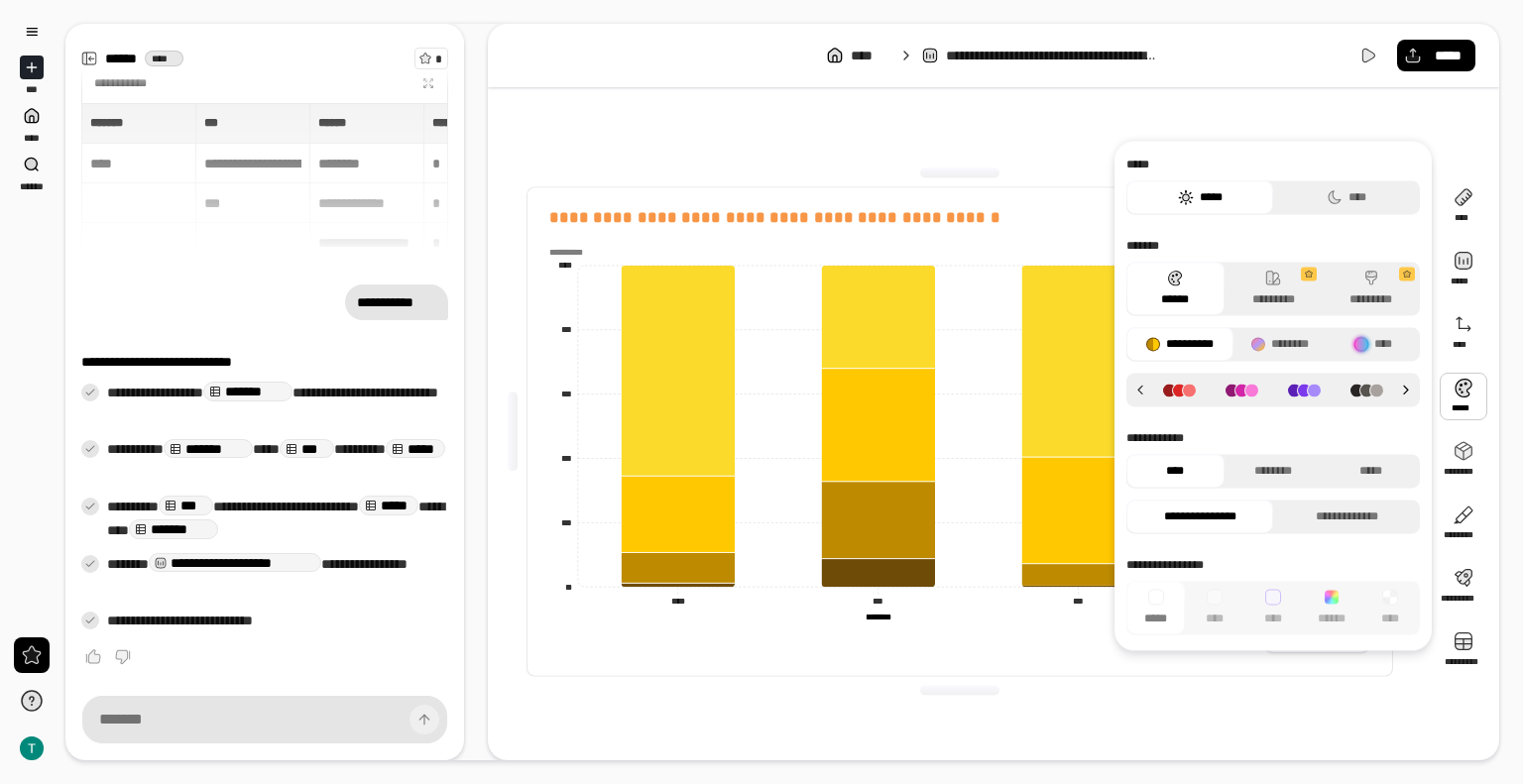 click 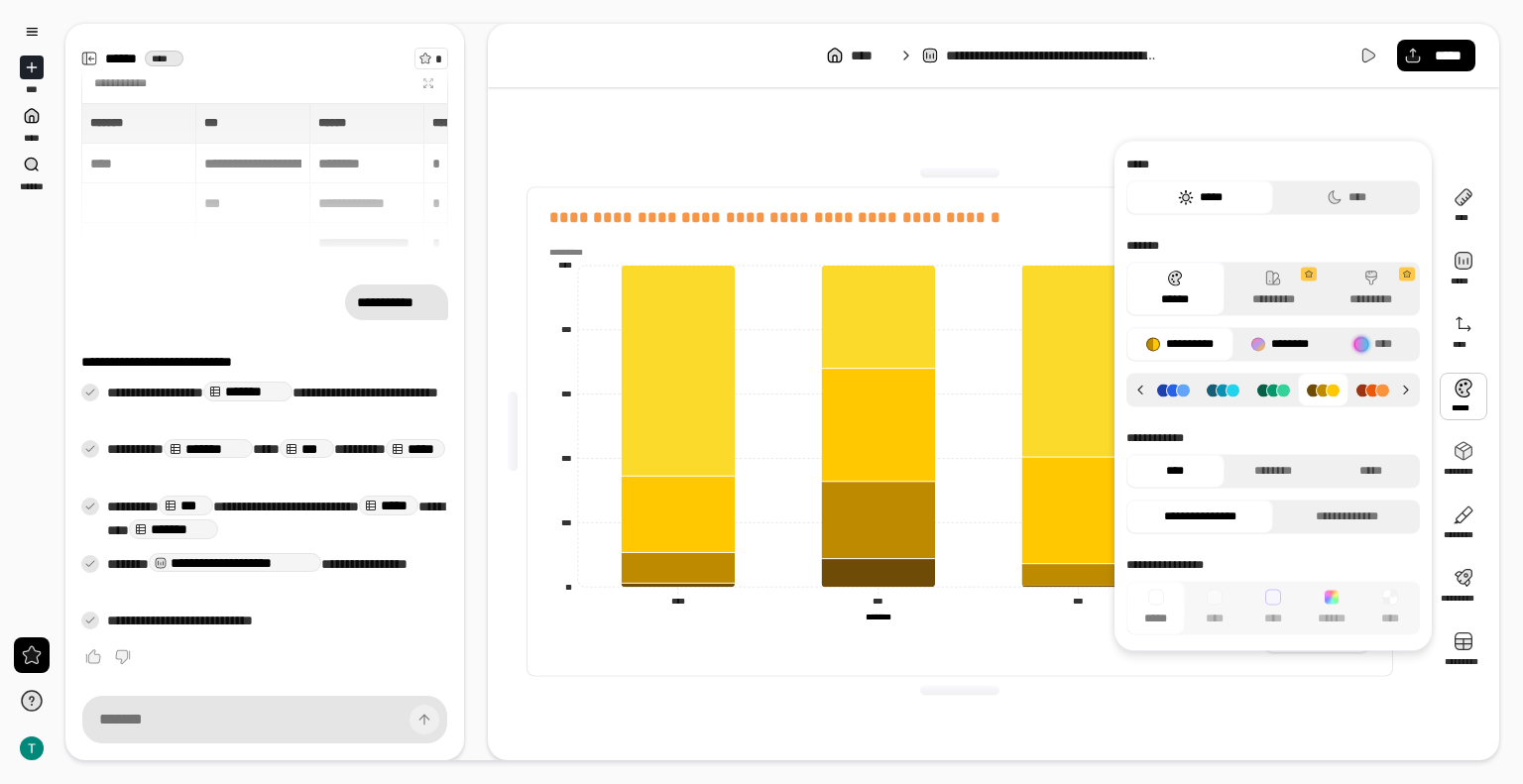 click on "********" at bounding box center (1280, 344) 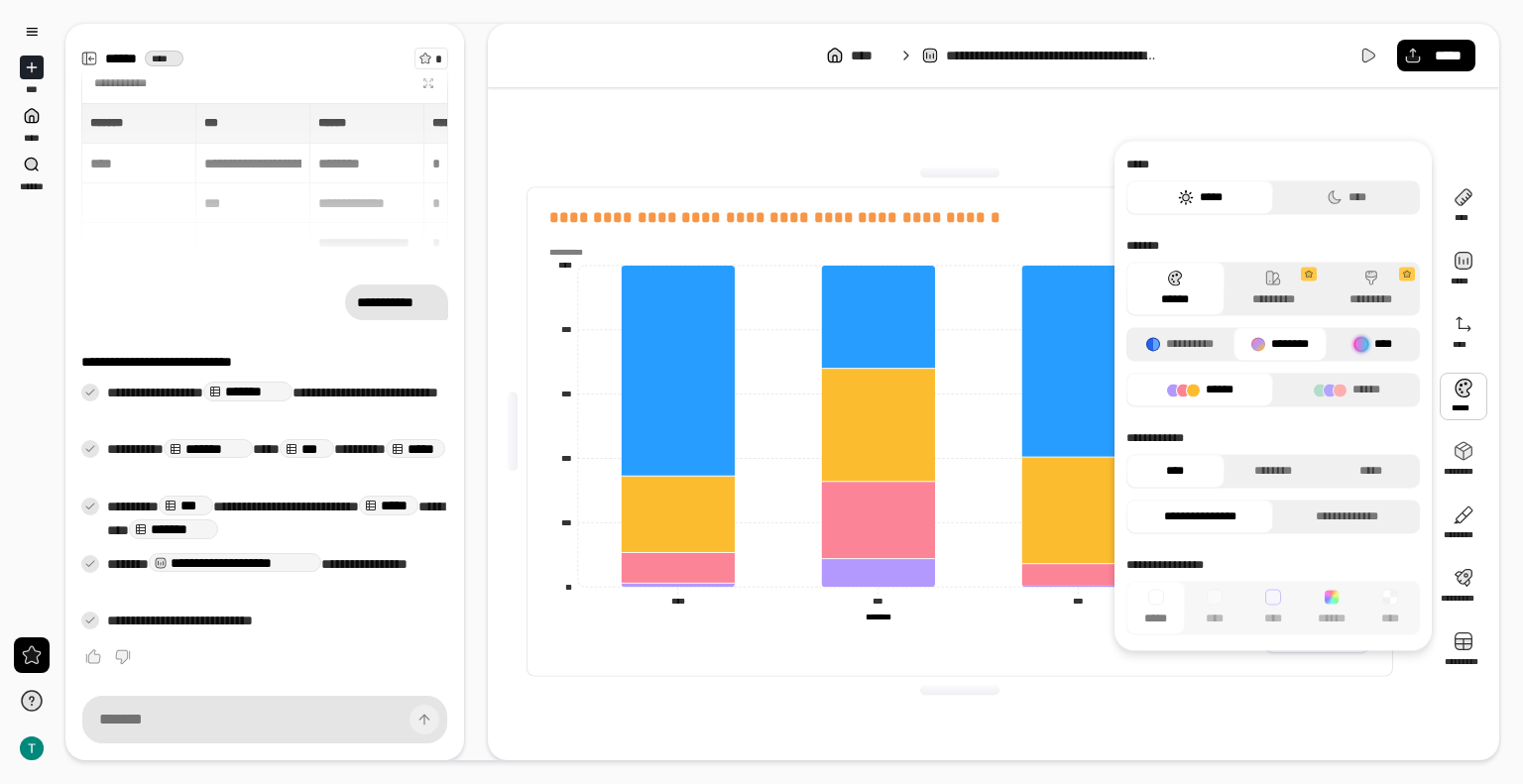 click on "****" at bounding box center [1373, 344] 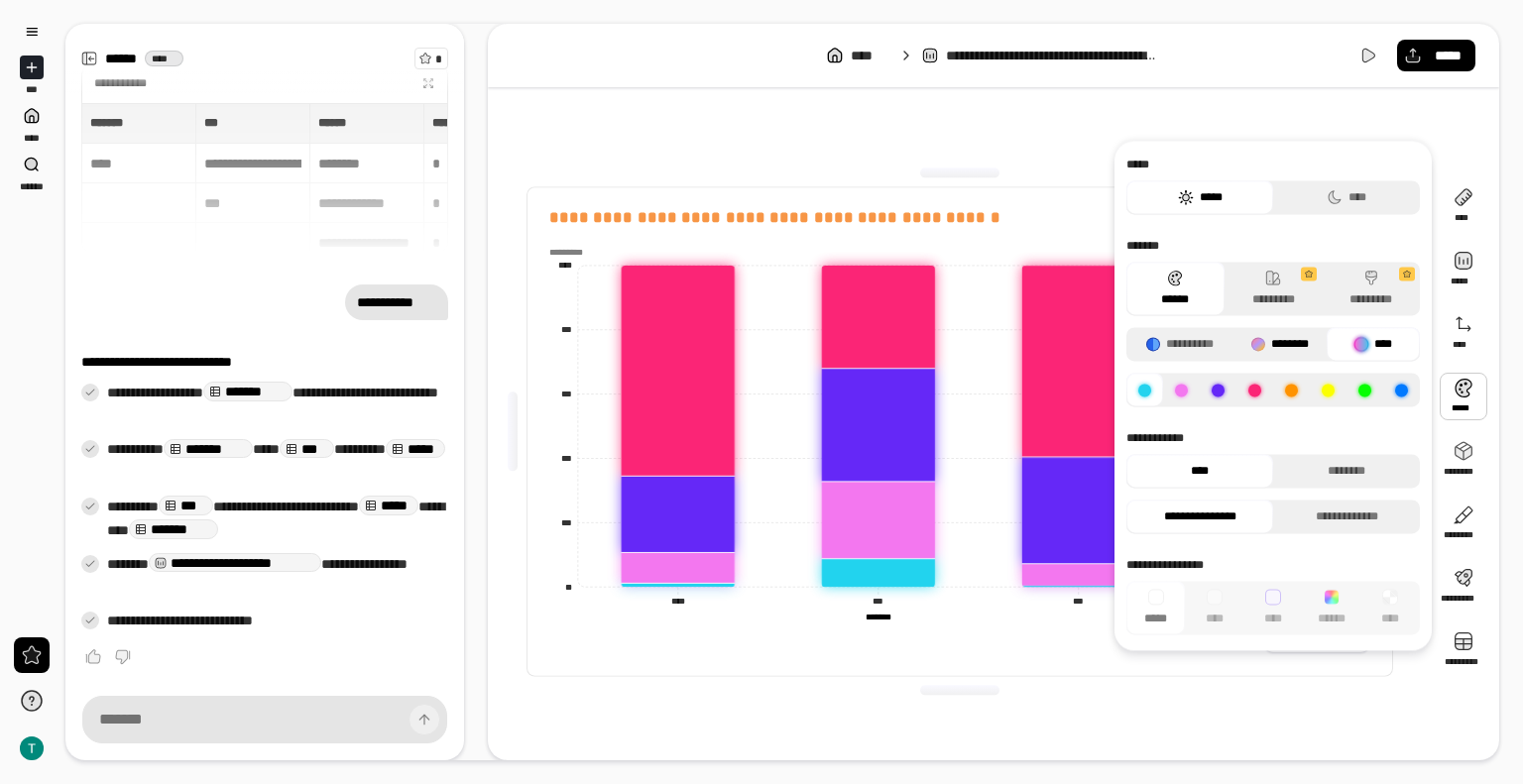click on "********" at bounding box center (1280, 344) 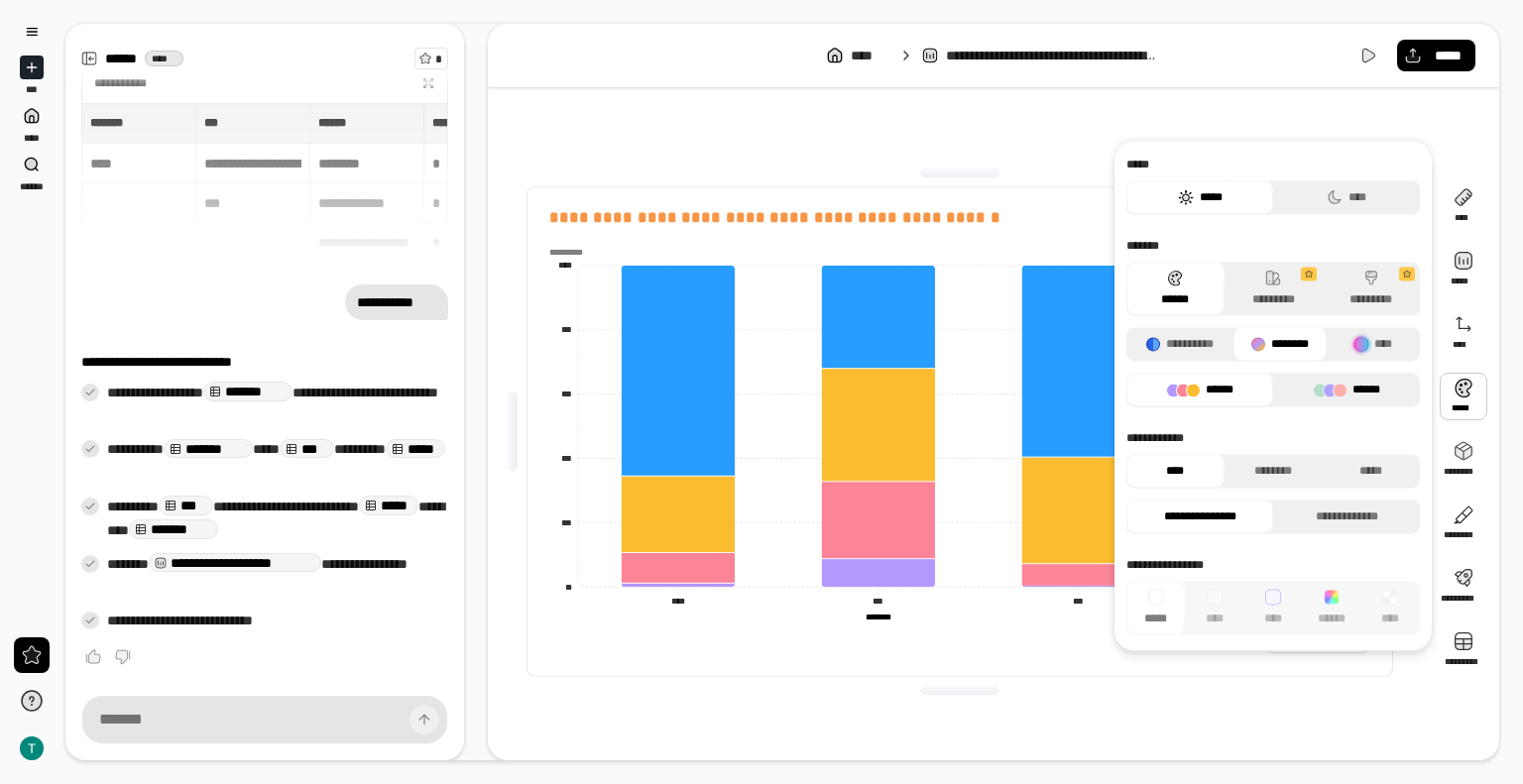 click on "******" at bounding box center [1347, 390] 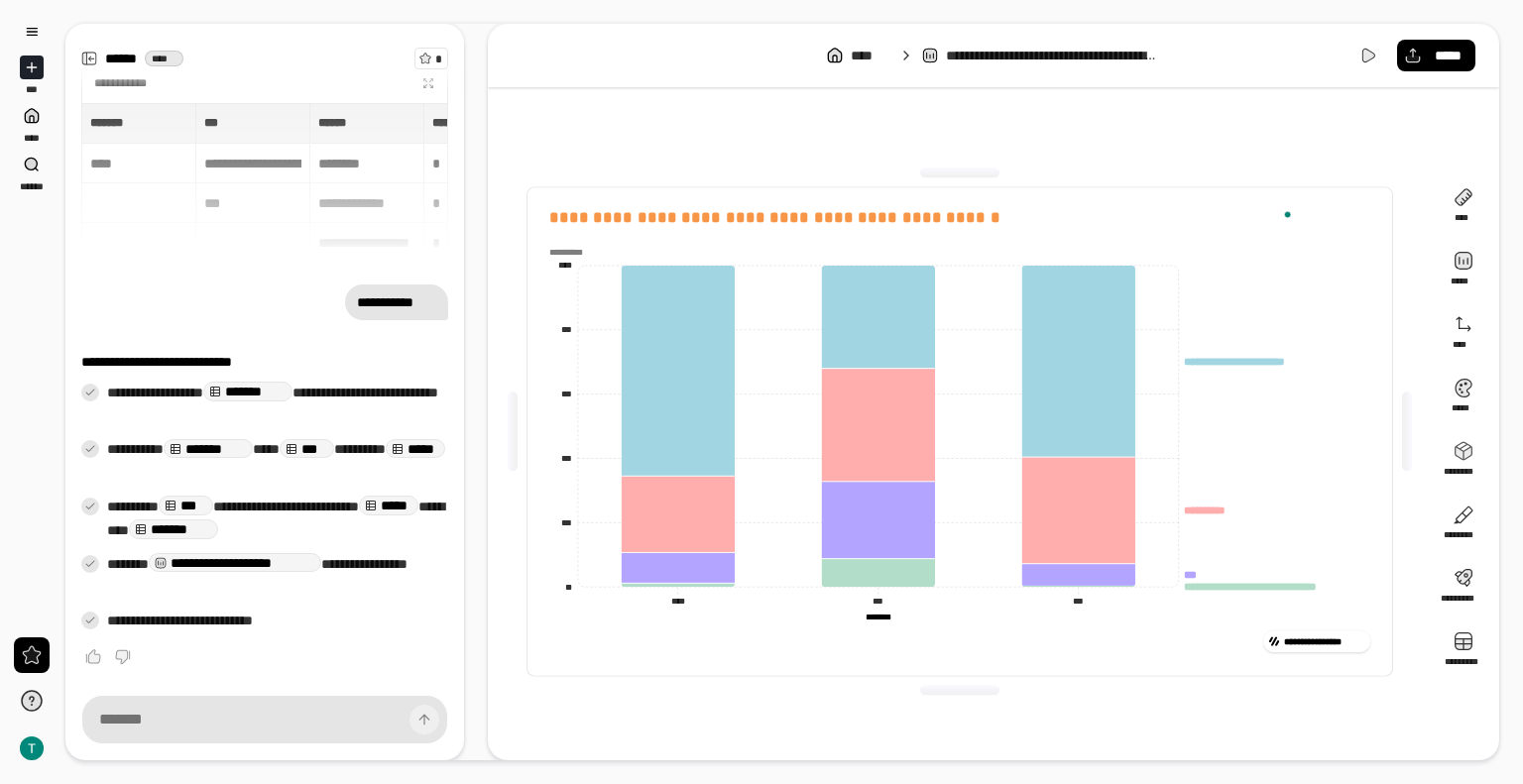 click on "**********" at bounding box center [994, 392] 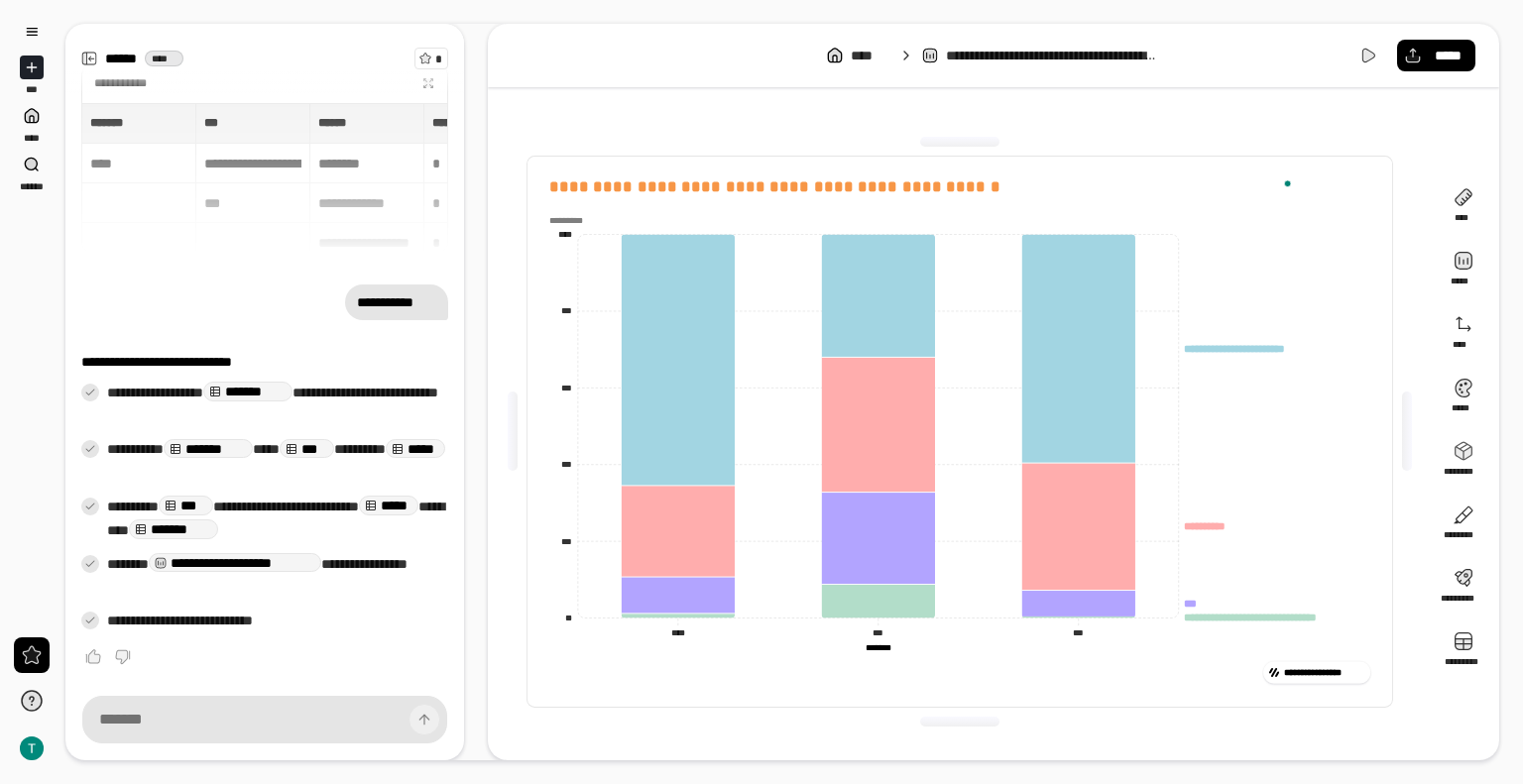 click at bounding box center [960, 142] 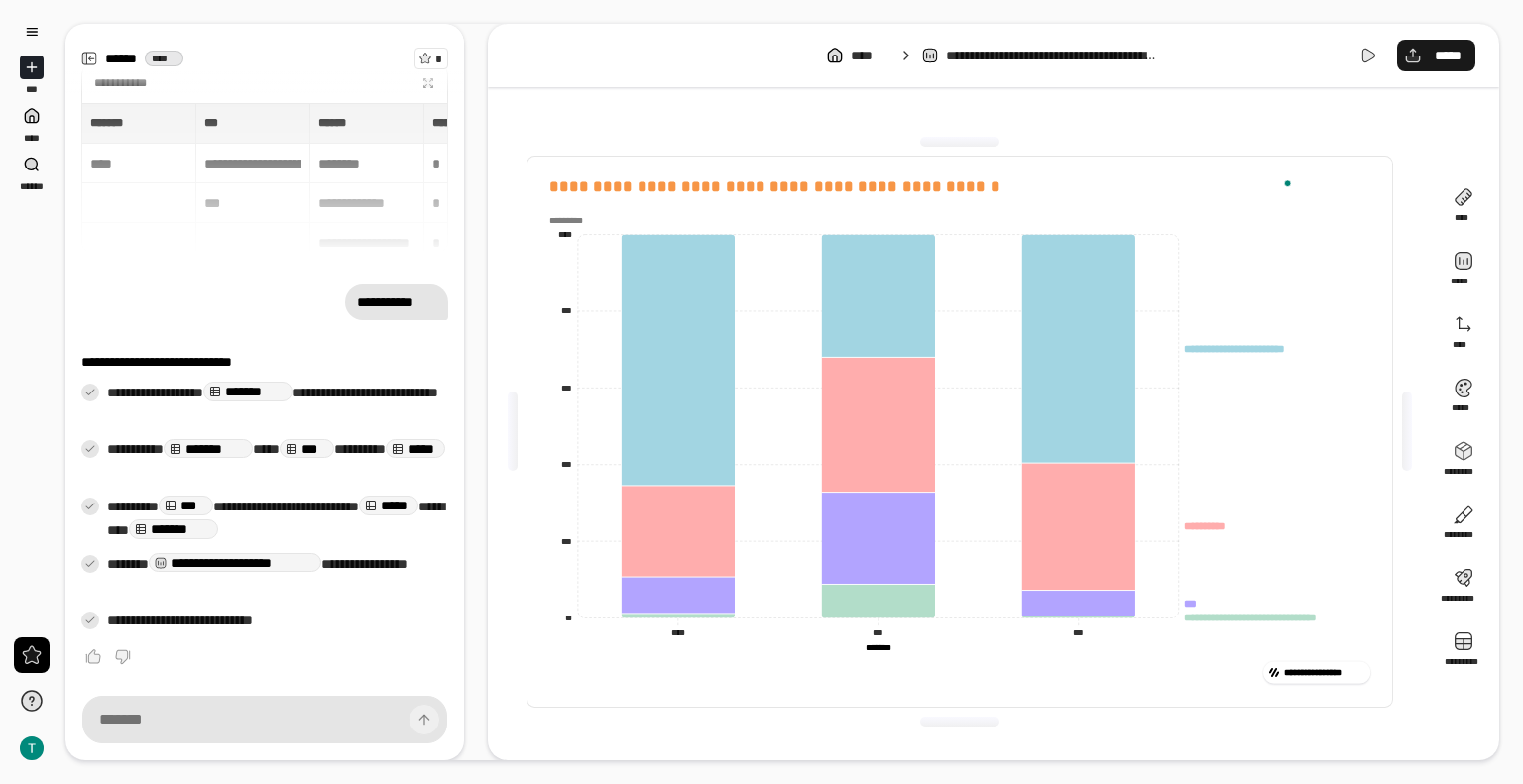 click on "*****" at bounding box center (1448, 56) 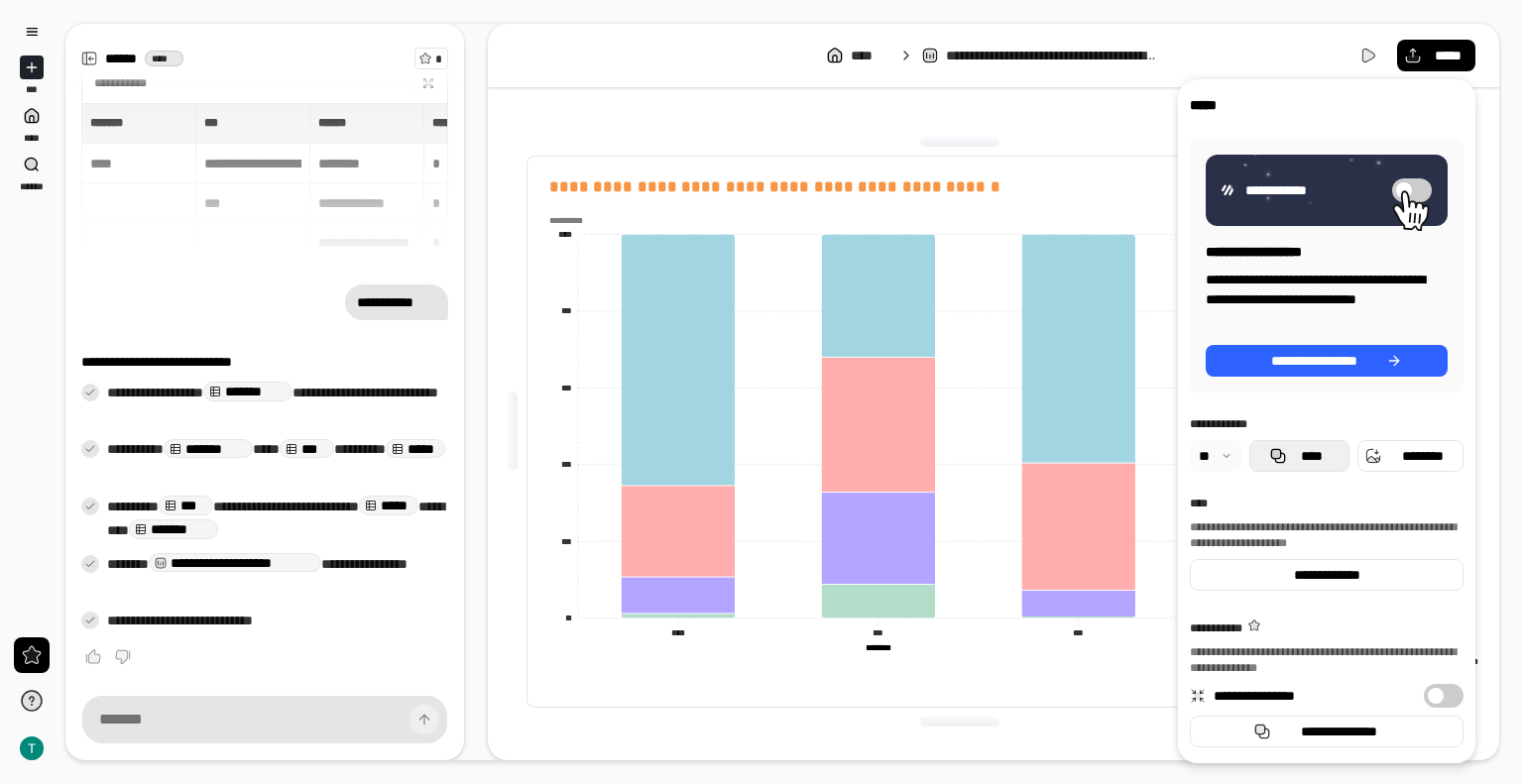 click on "****" at bounding box center [1299, 456] 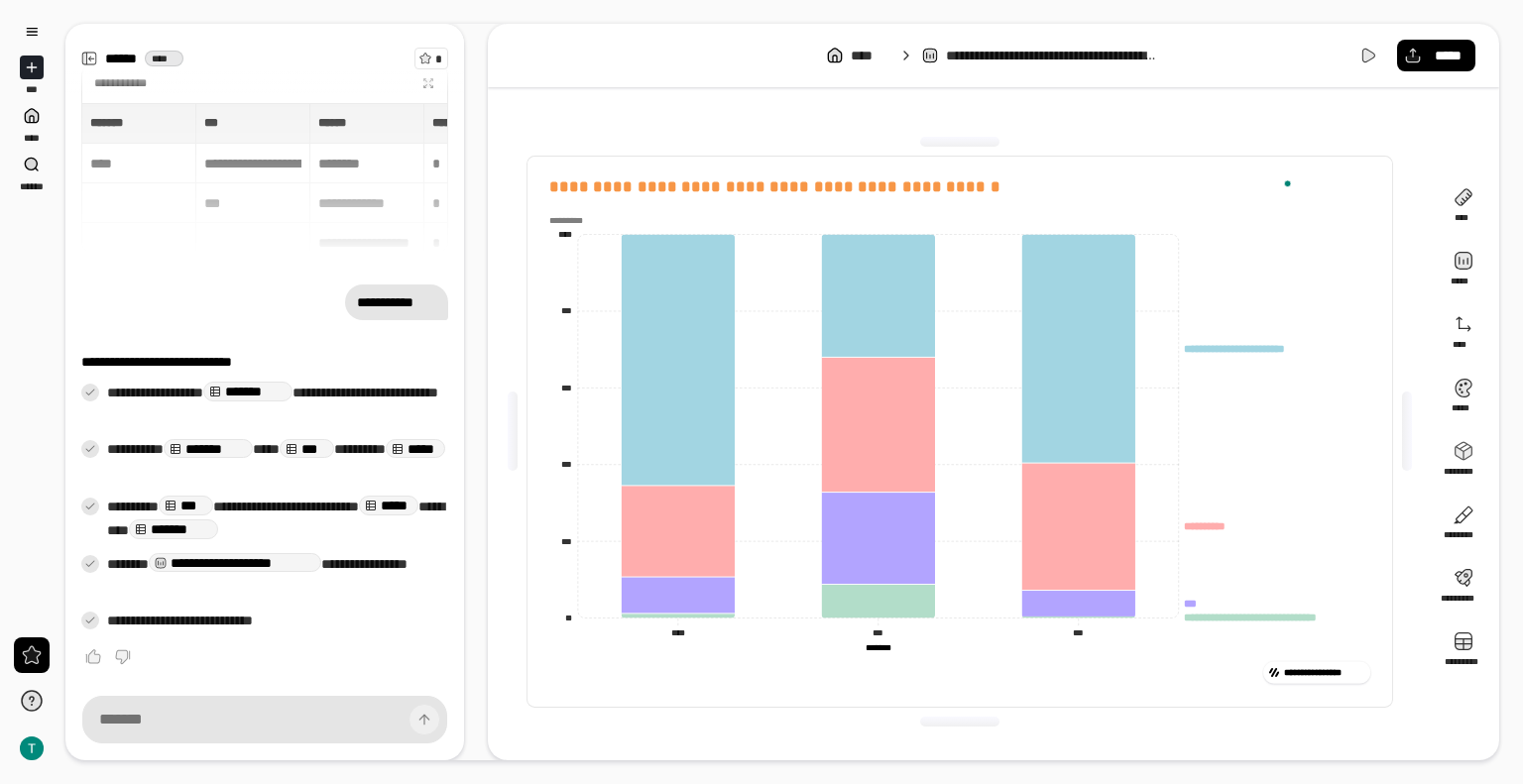 click on "**********" at bounding box center (960, 431) 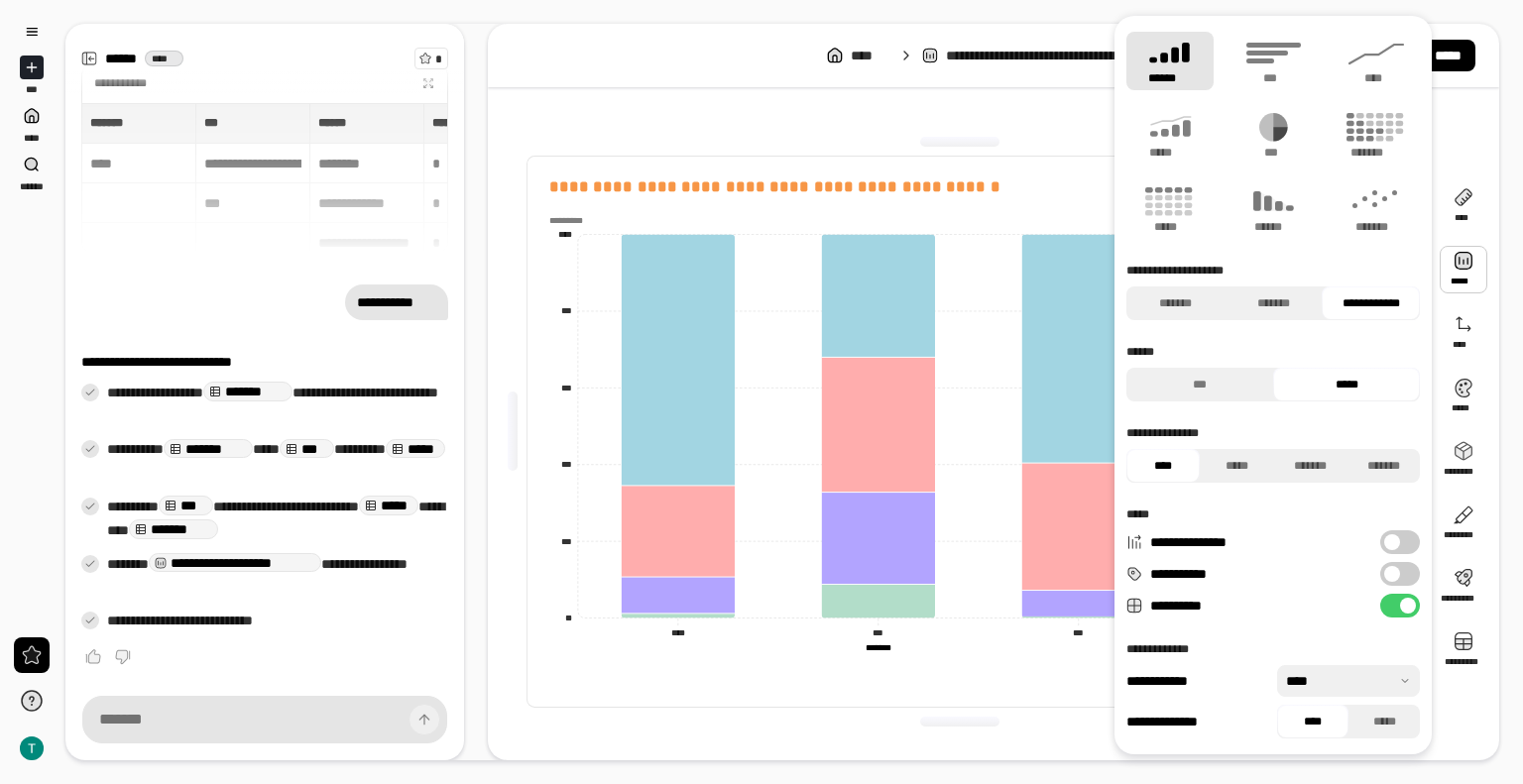 click at bounding box center (1392, 574) 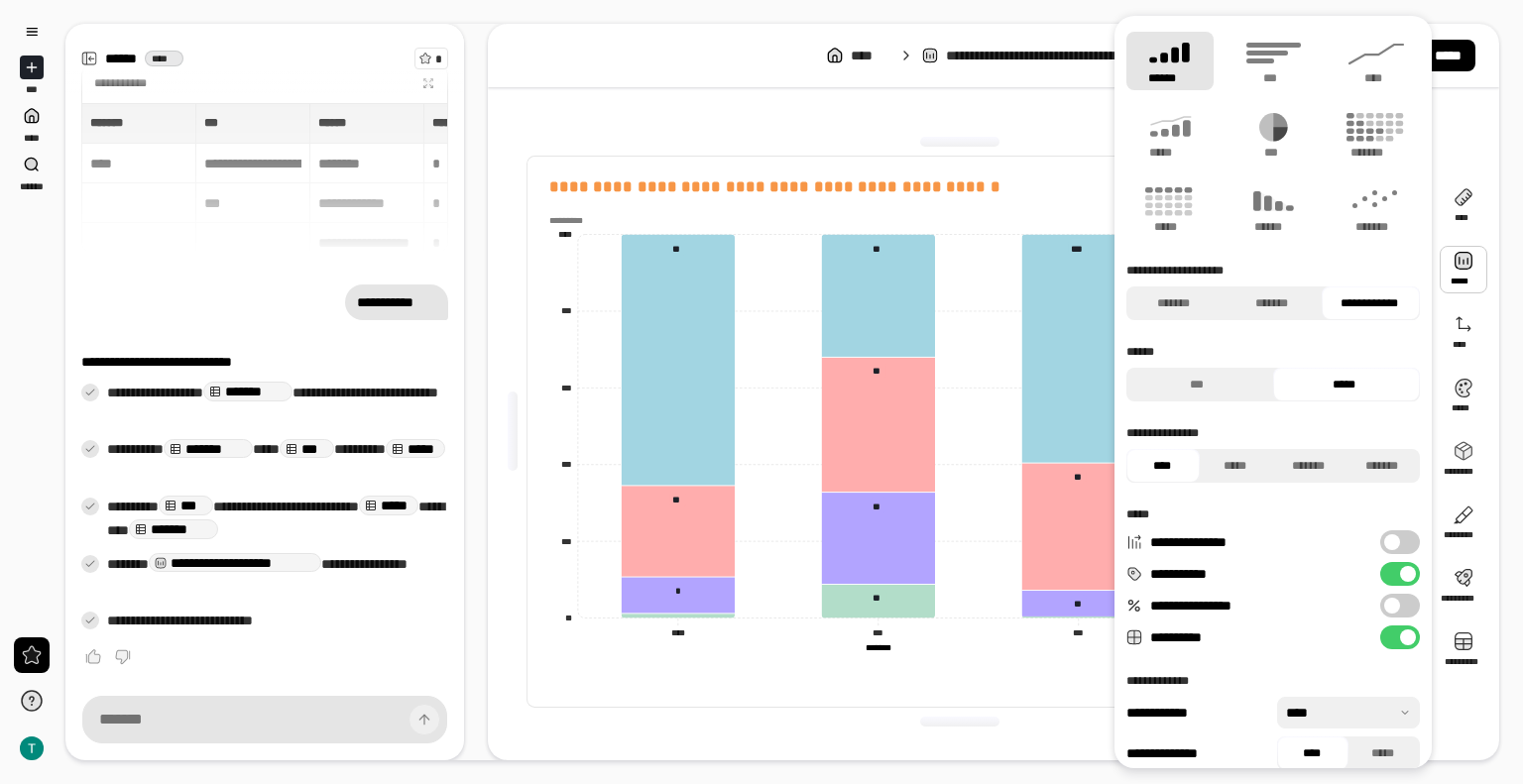 click at bounding box center (1464, 270) 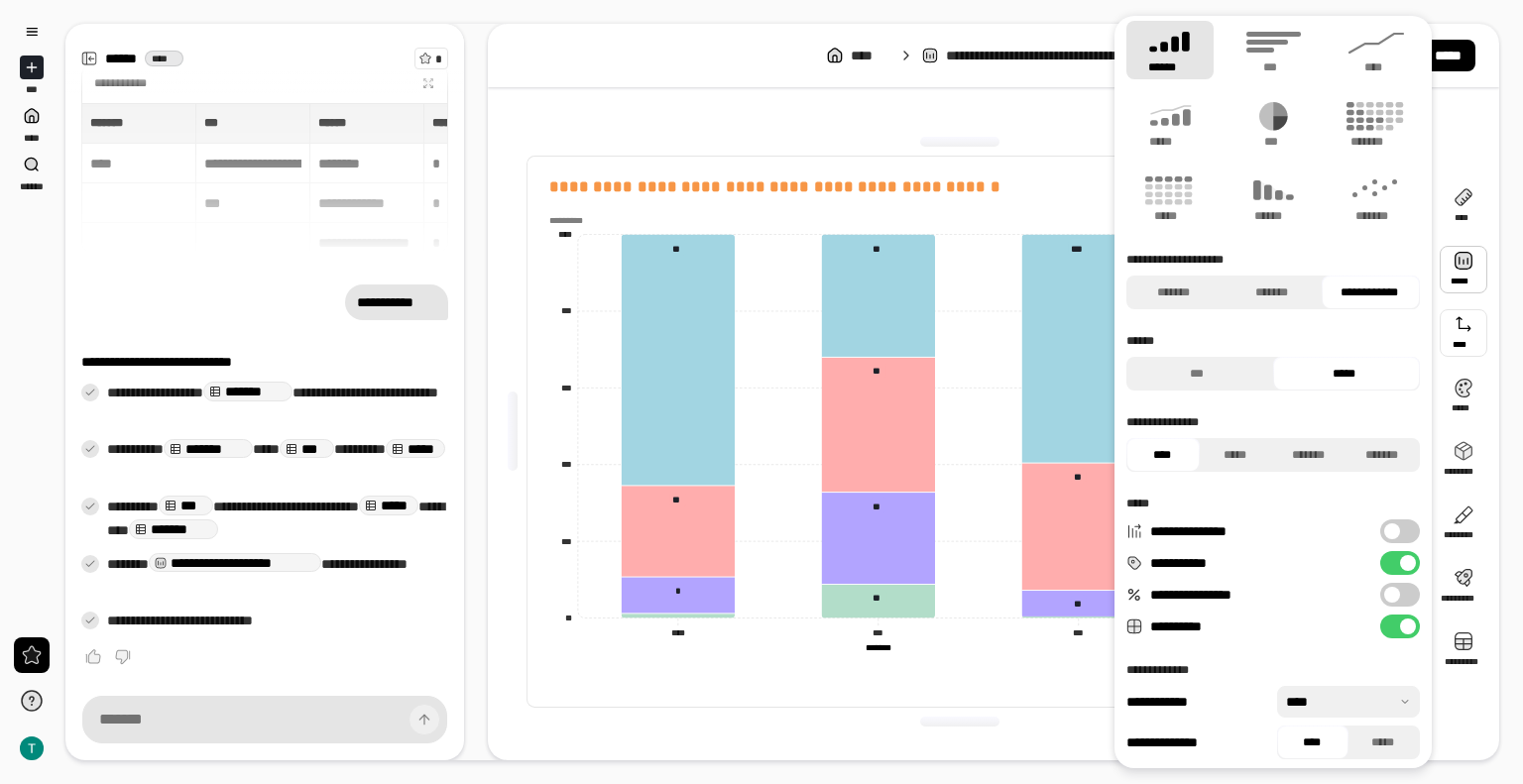 scroll, scrollTop: 17, scrollLeft: 0, axis: vertical 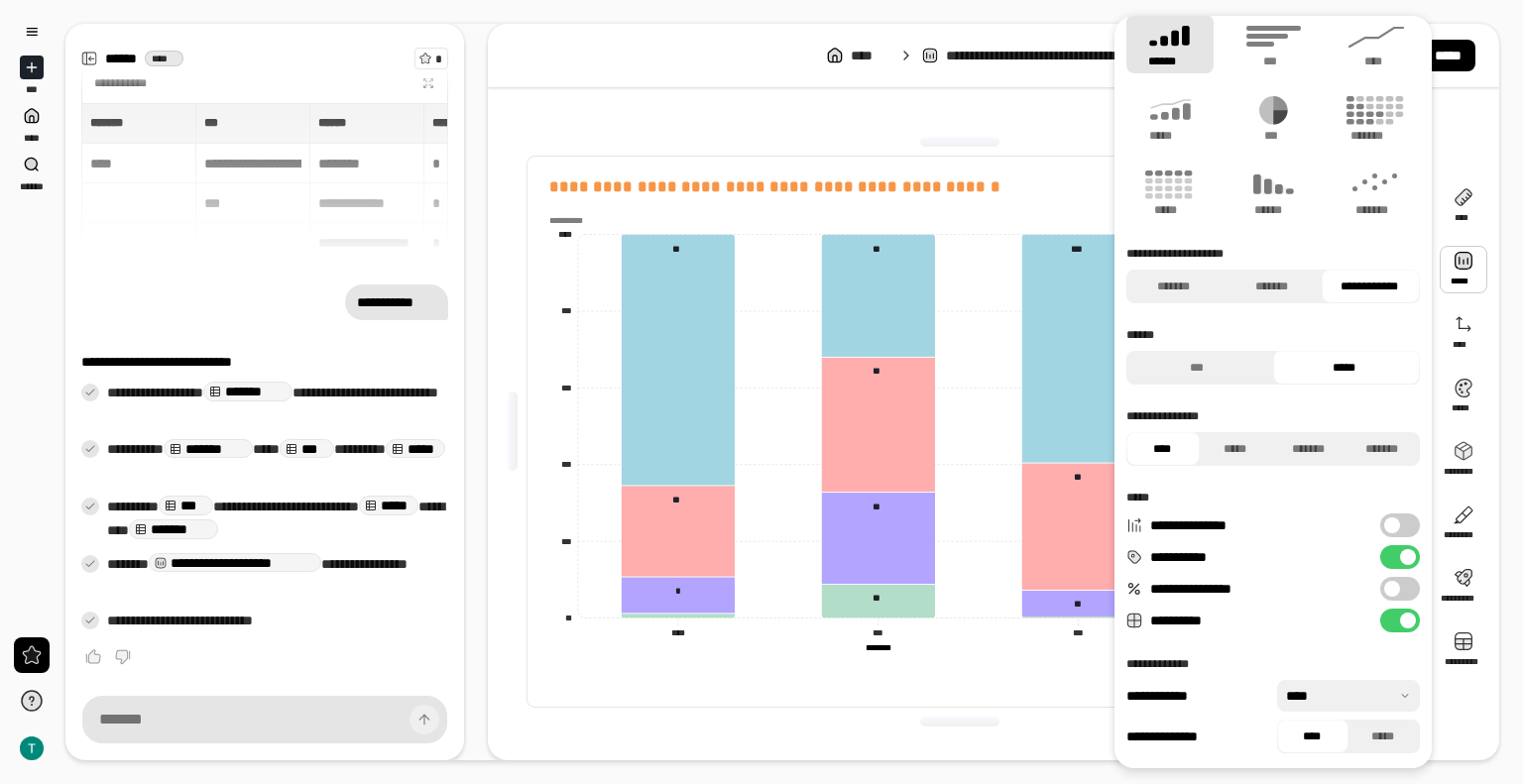 click at bounding box center [1392, 589] 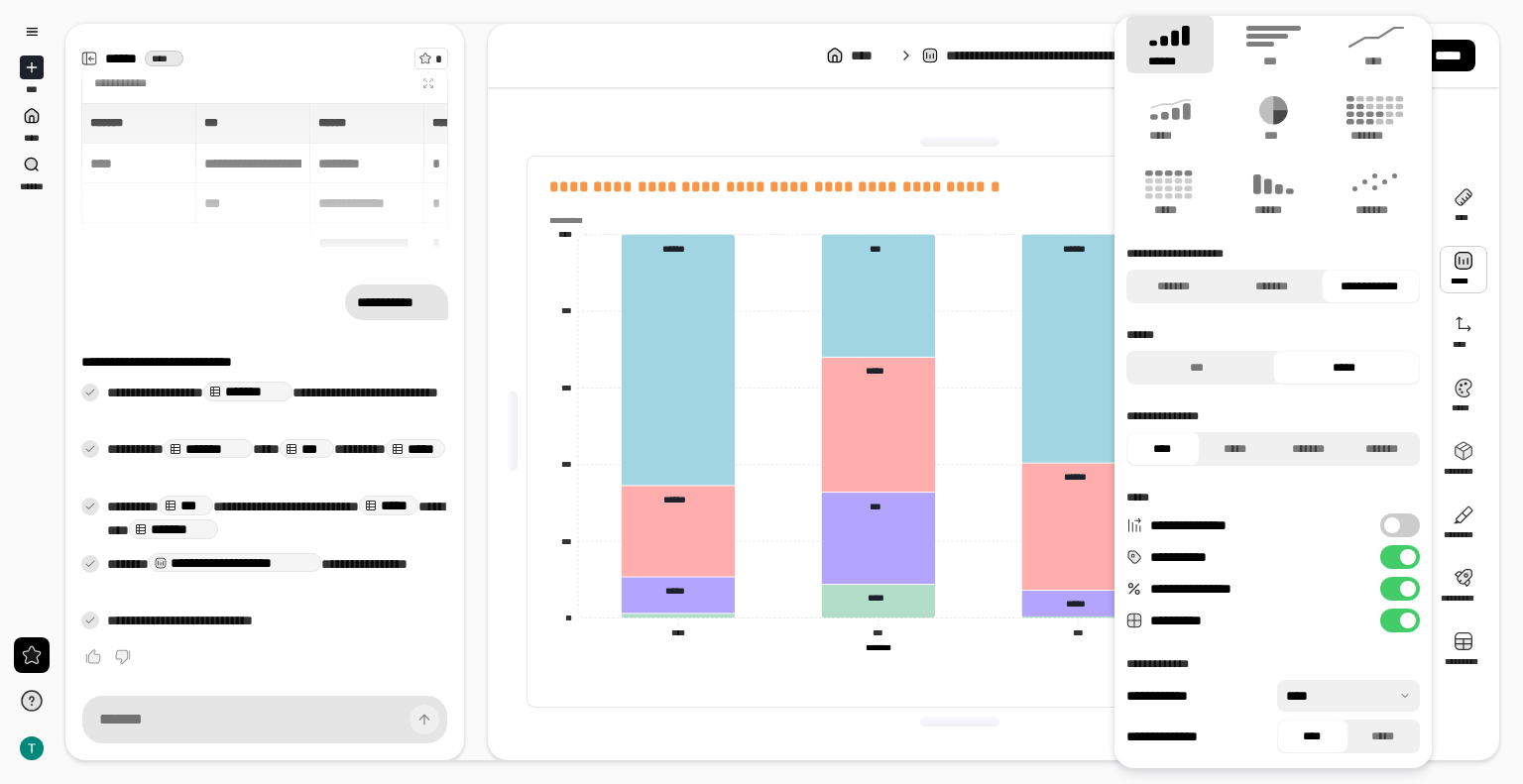 click on "**********" at bounding box center [1400, 589] 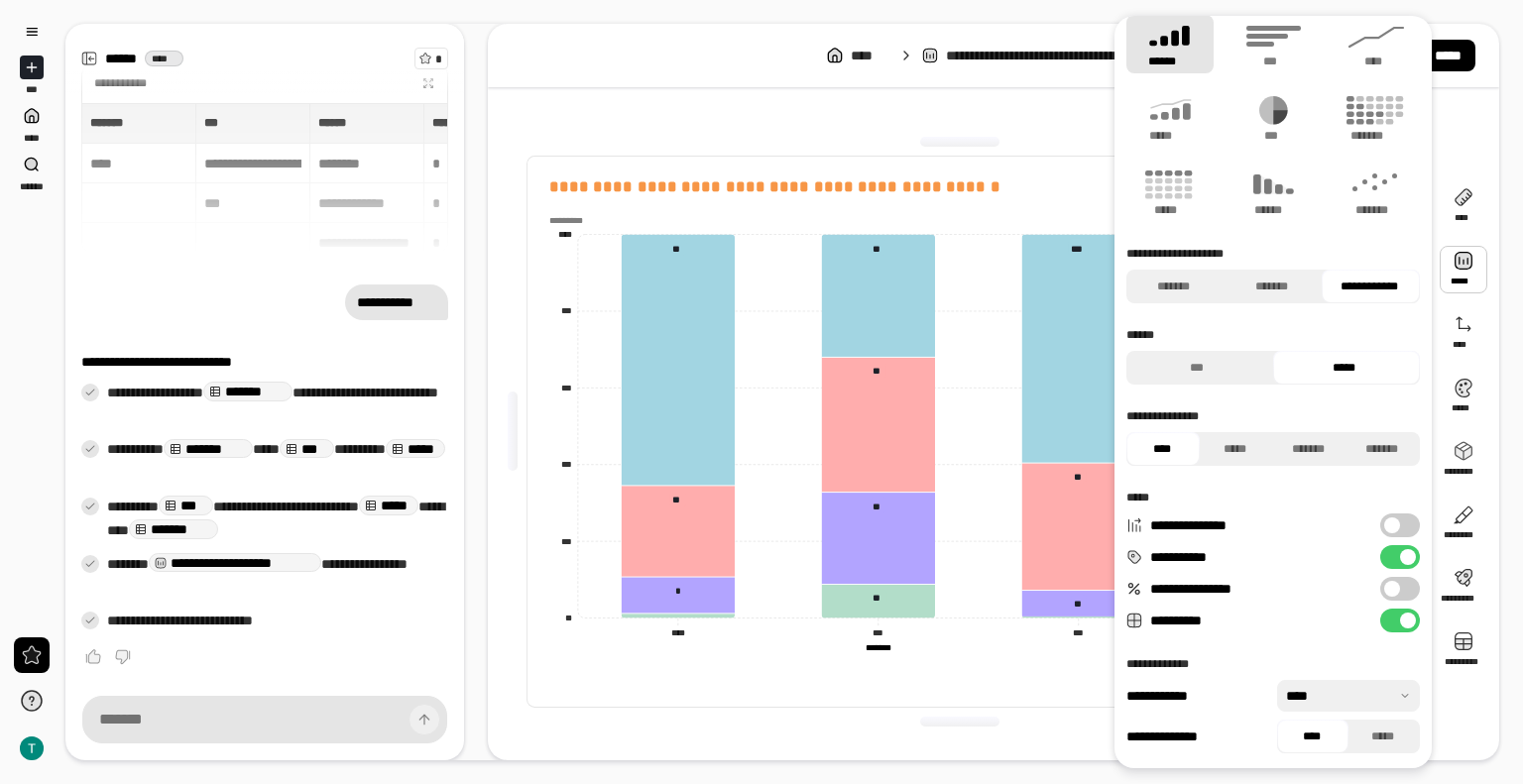 click on "**********" at bounding box center [1400, 525] 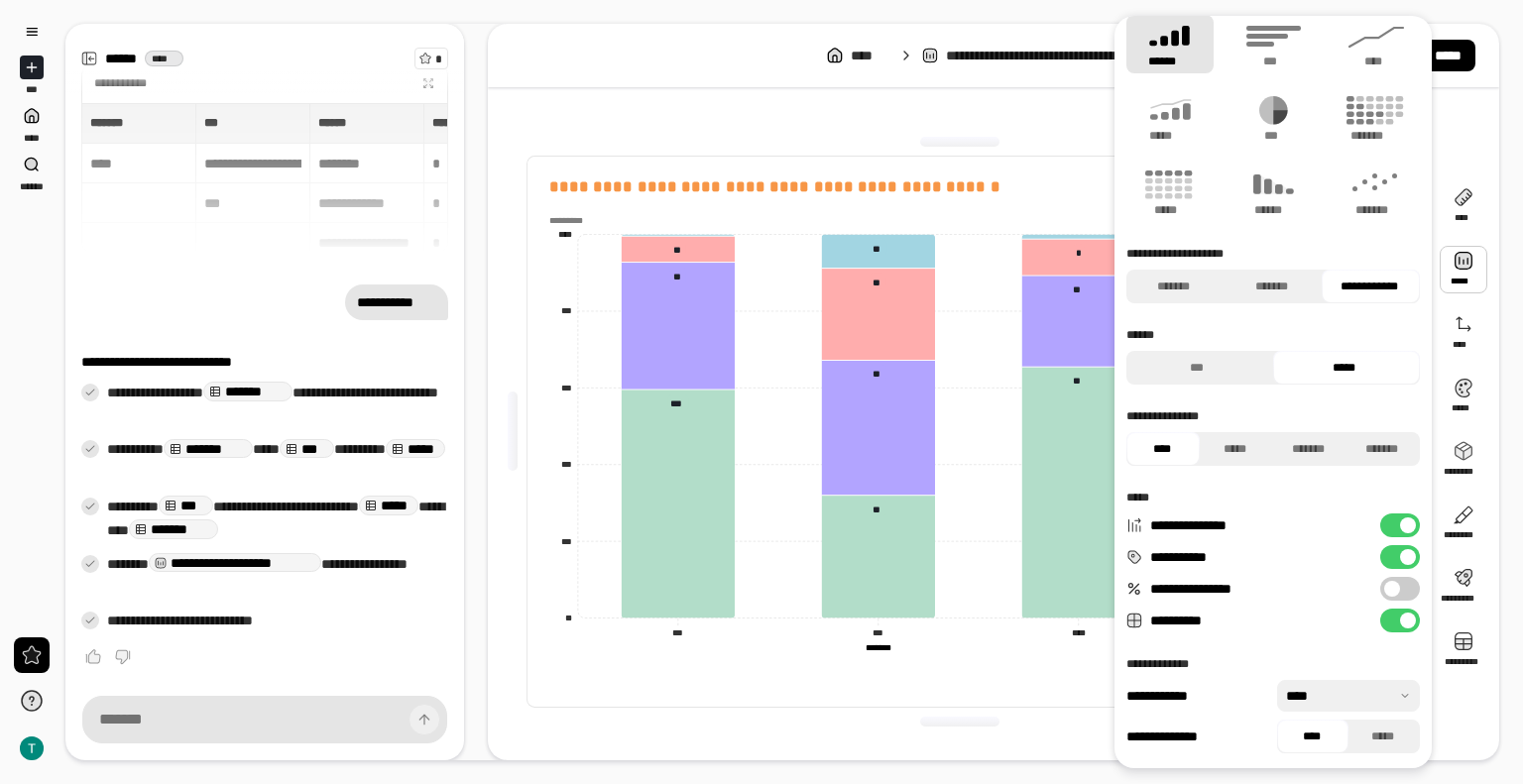 click on "**********" at bounding box center [1400, 525] 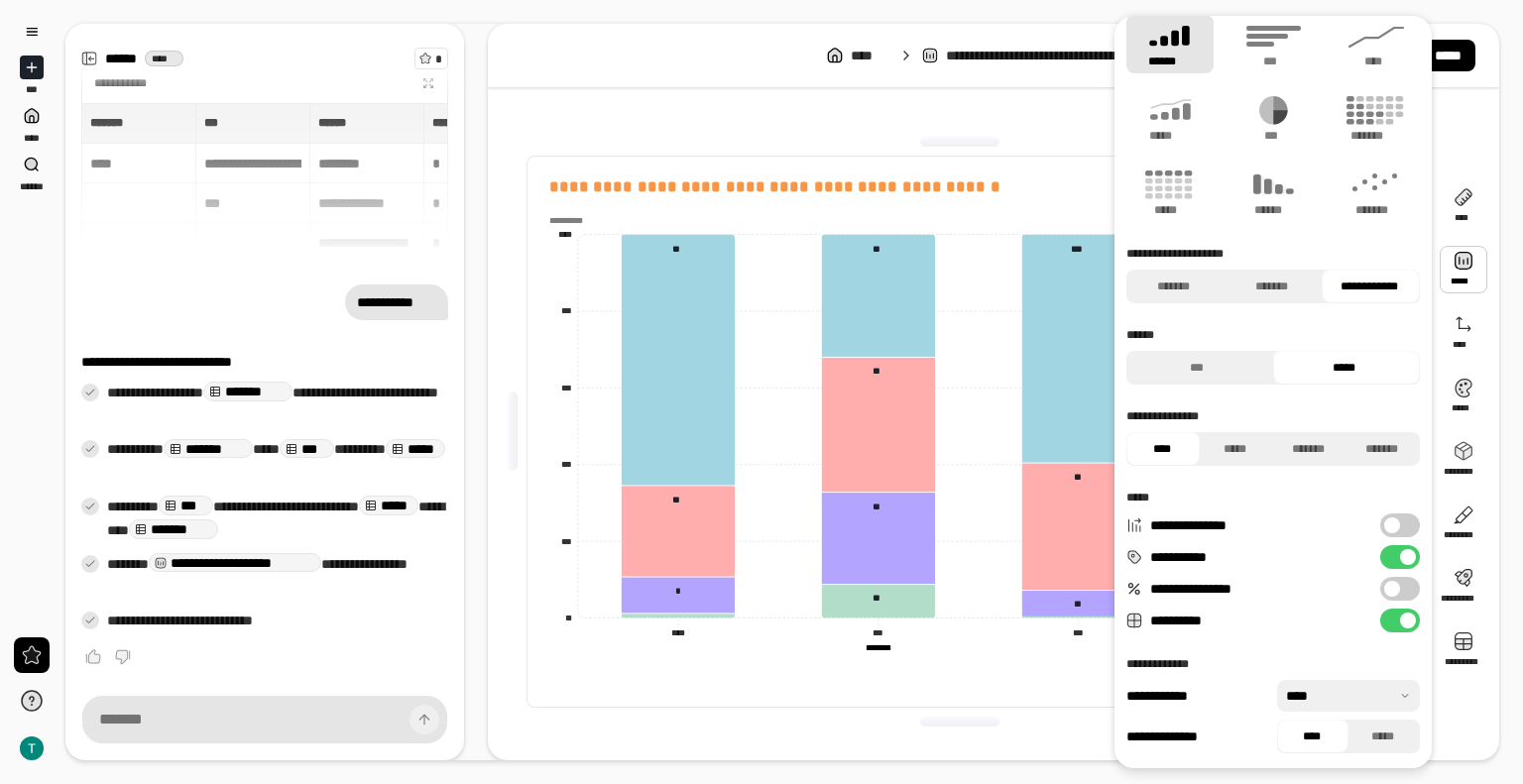 click on "**********" at bounding box center (1400, 525) 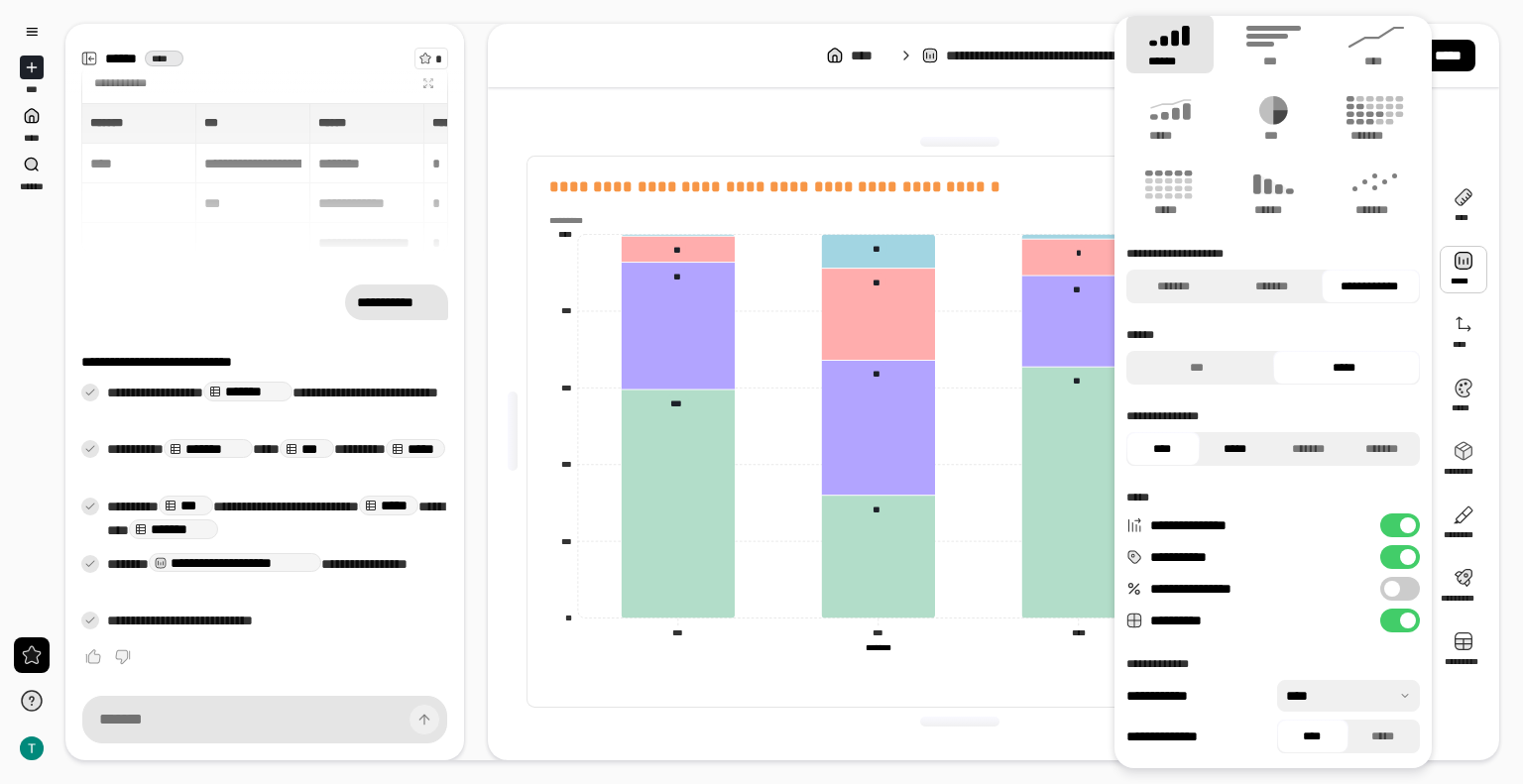 click on "*****" at bounding box center [1234, 449] 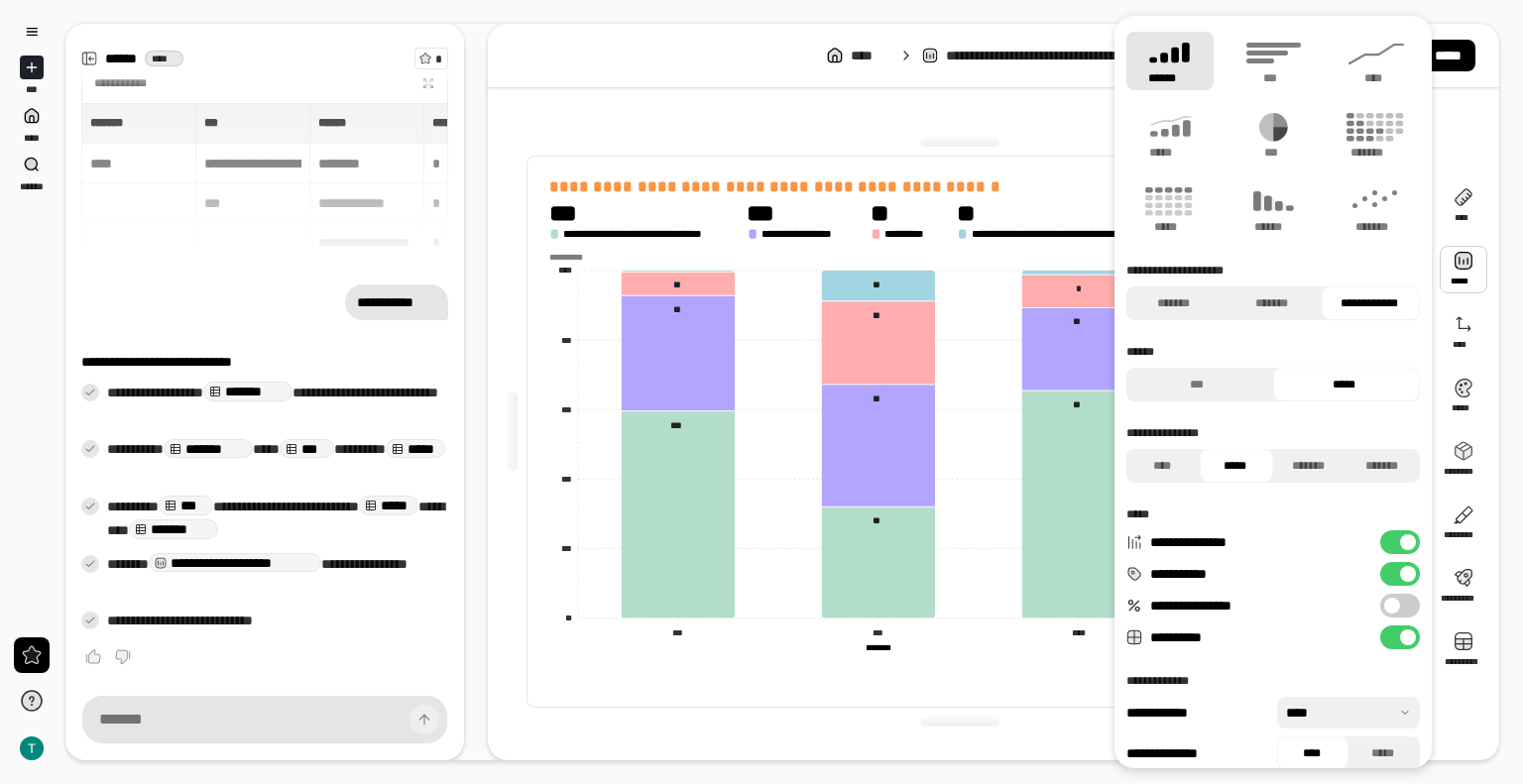 click on "*****" at bounding box center [1344, 385] 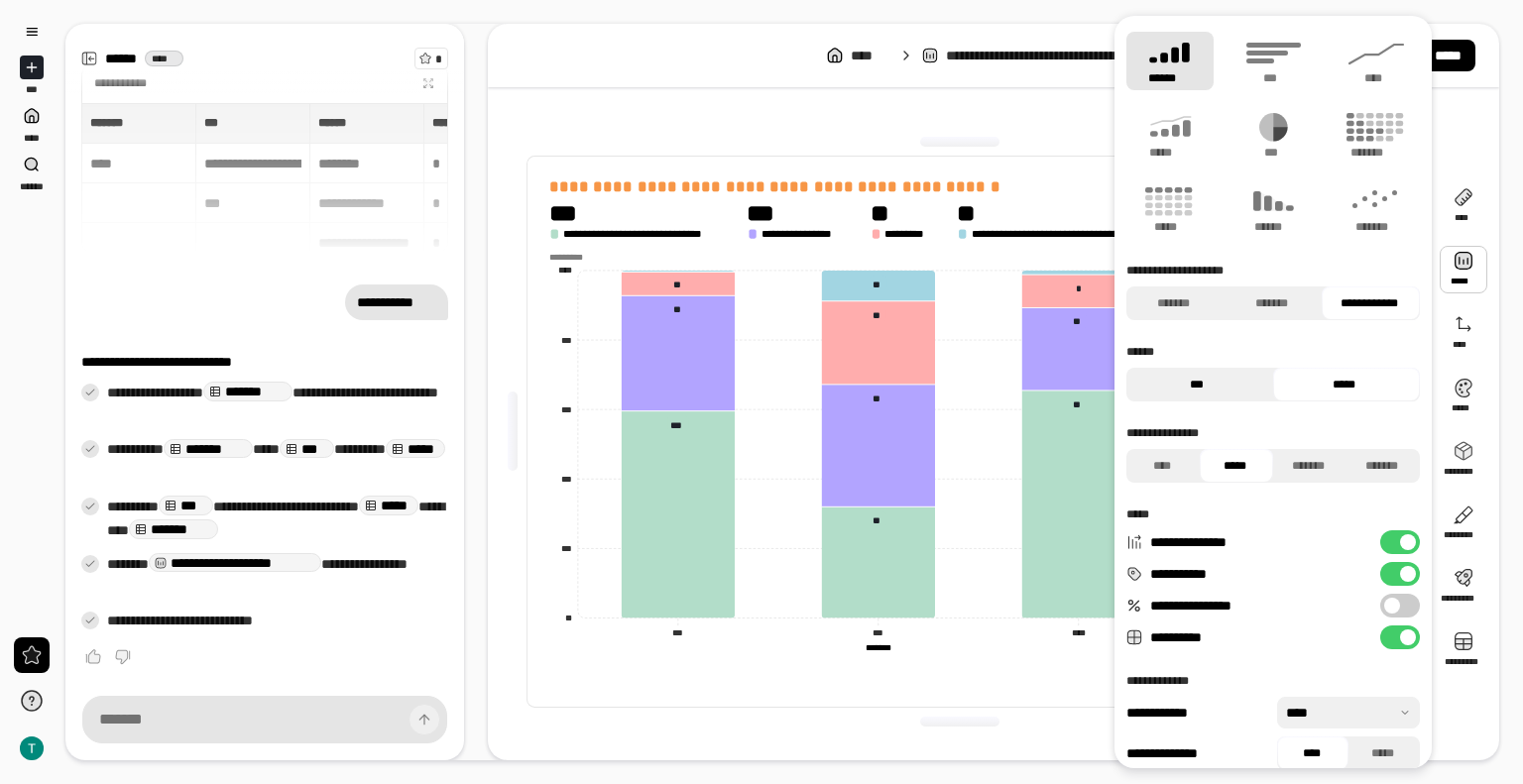 click on "***" at bounding box center (1197, 385) 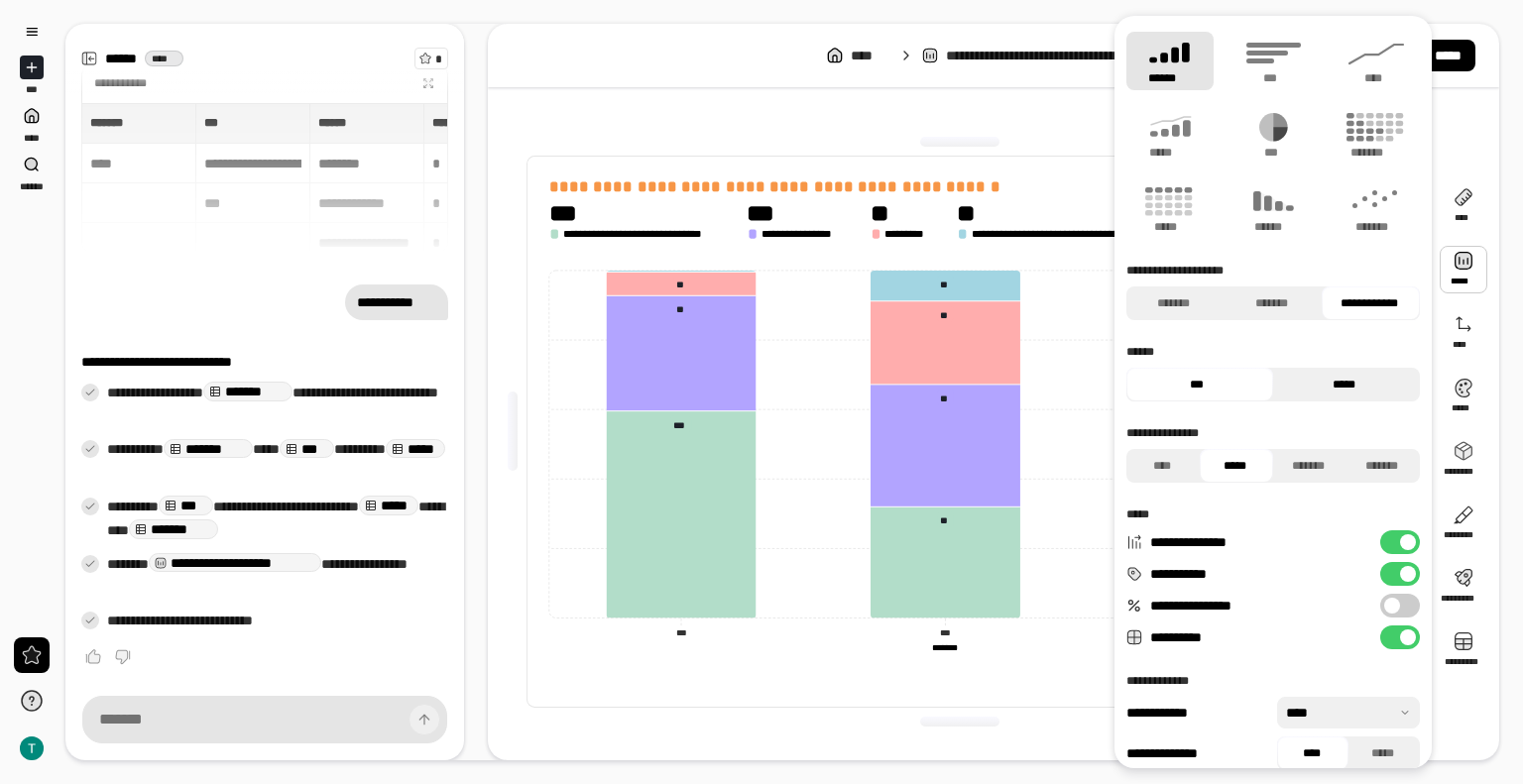 click on "*****" at bounding box center [1344, 385] 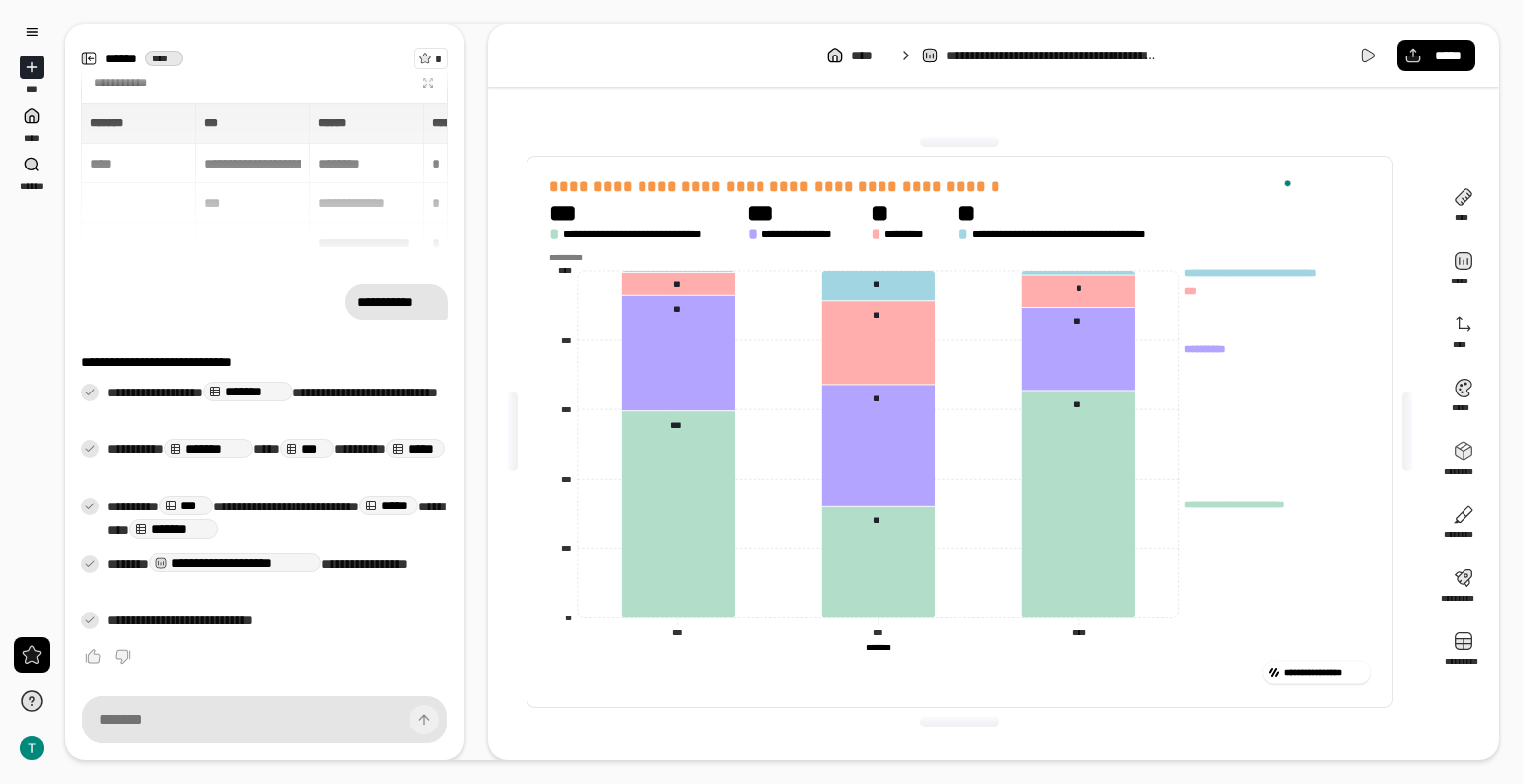 click 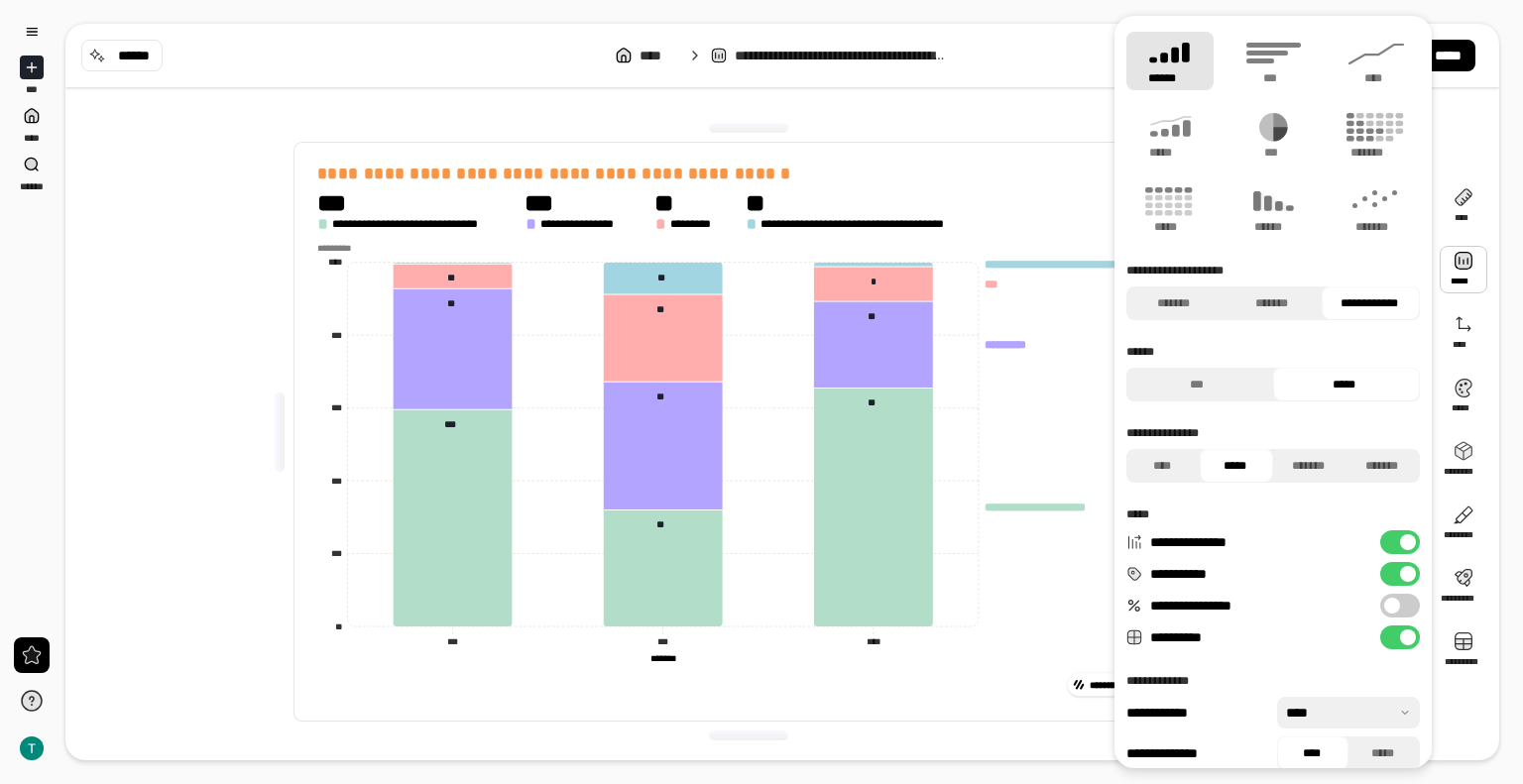 click at bounding box center [1464, 270] 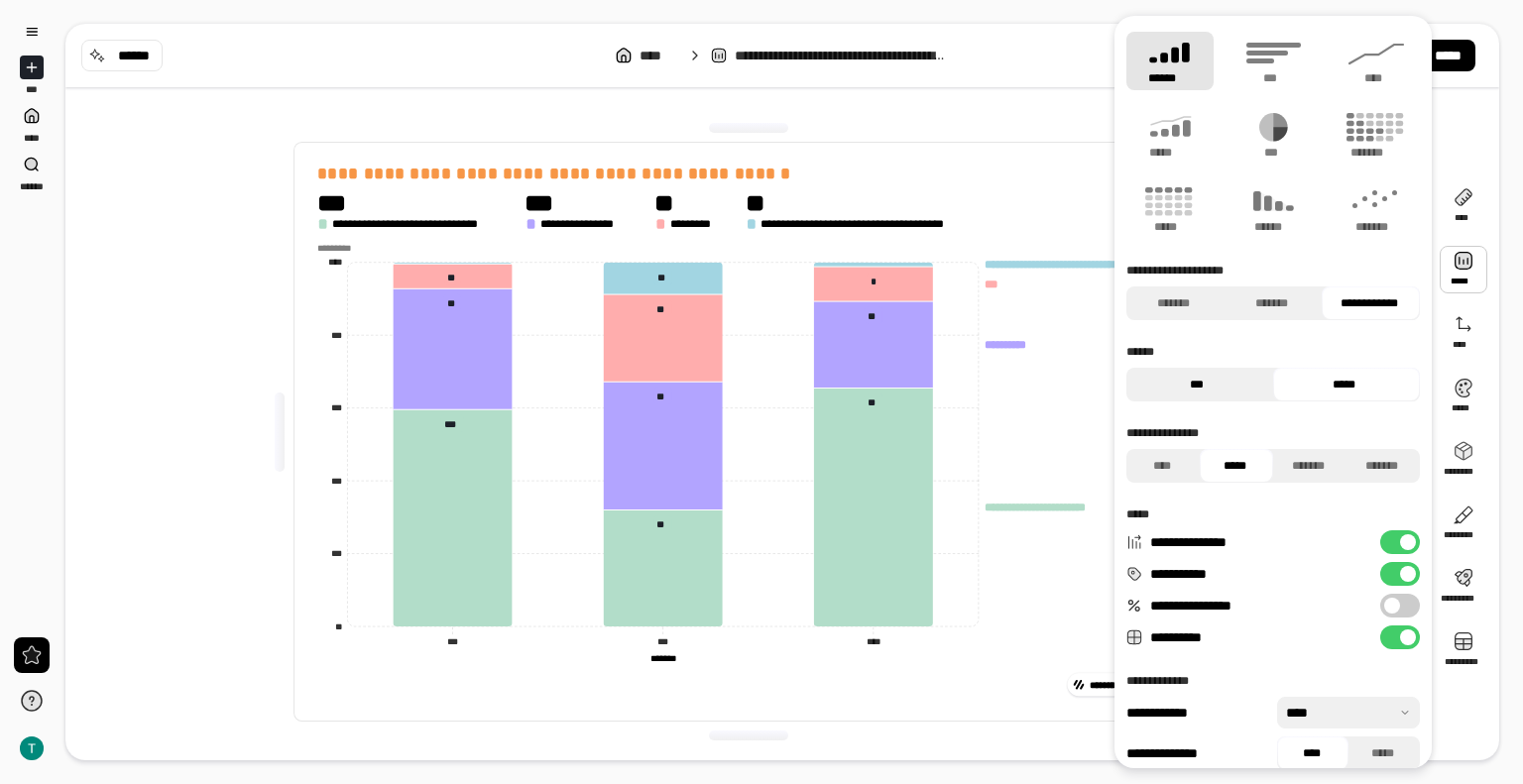 click on "***" at bounding box center [1197, 385] 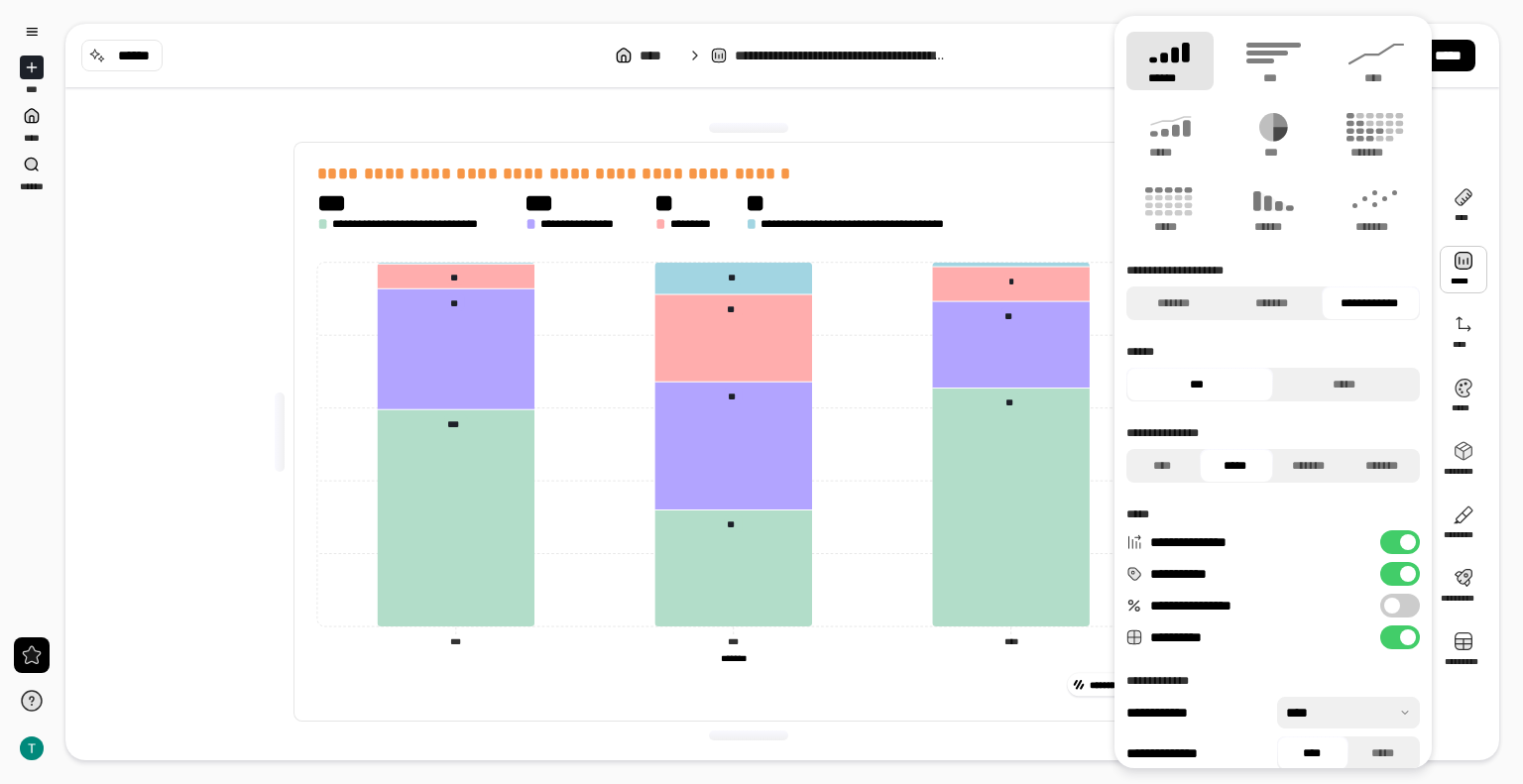 click on "**********" at bounding box center [749, 431] 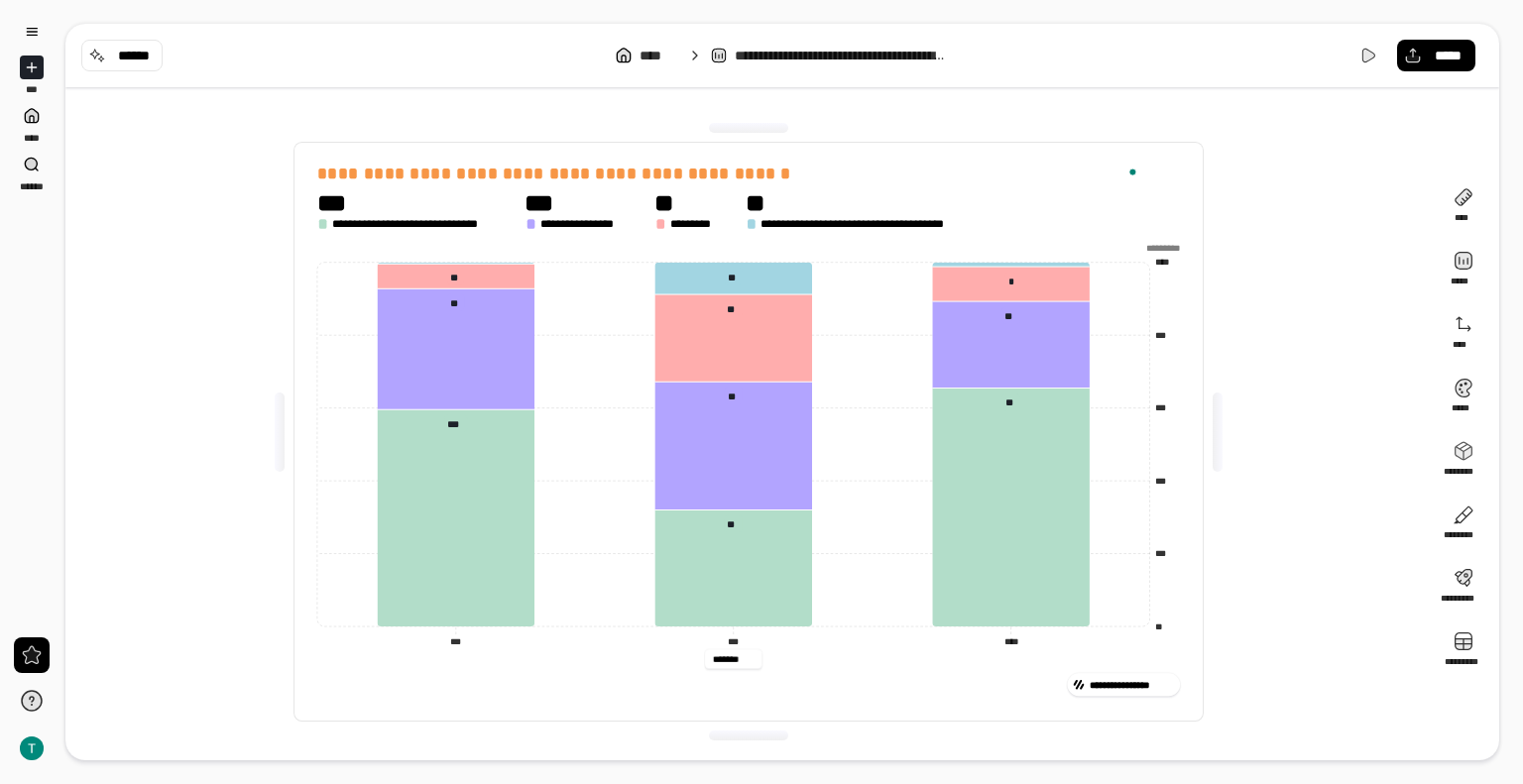 click on "*******" at bounding box center (733, 658) 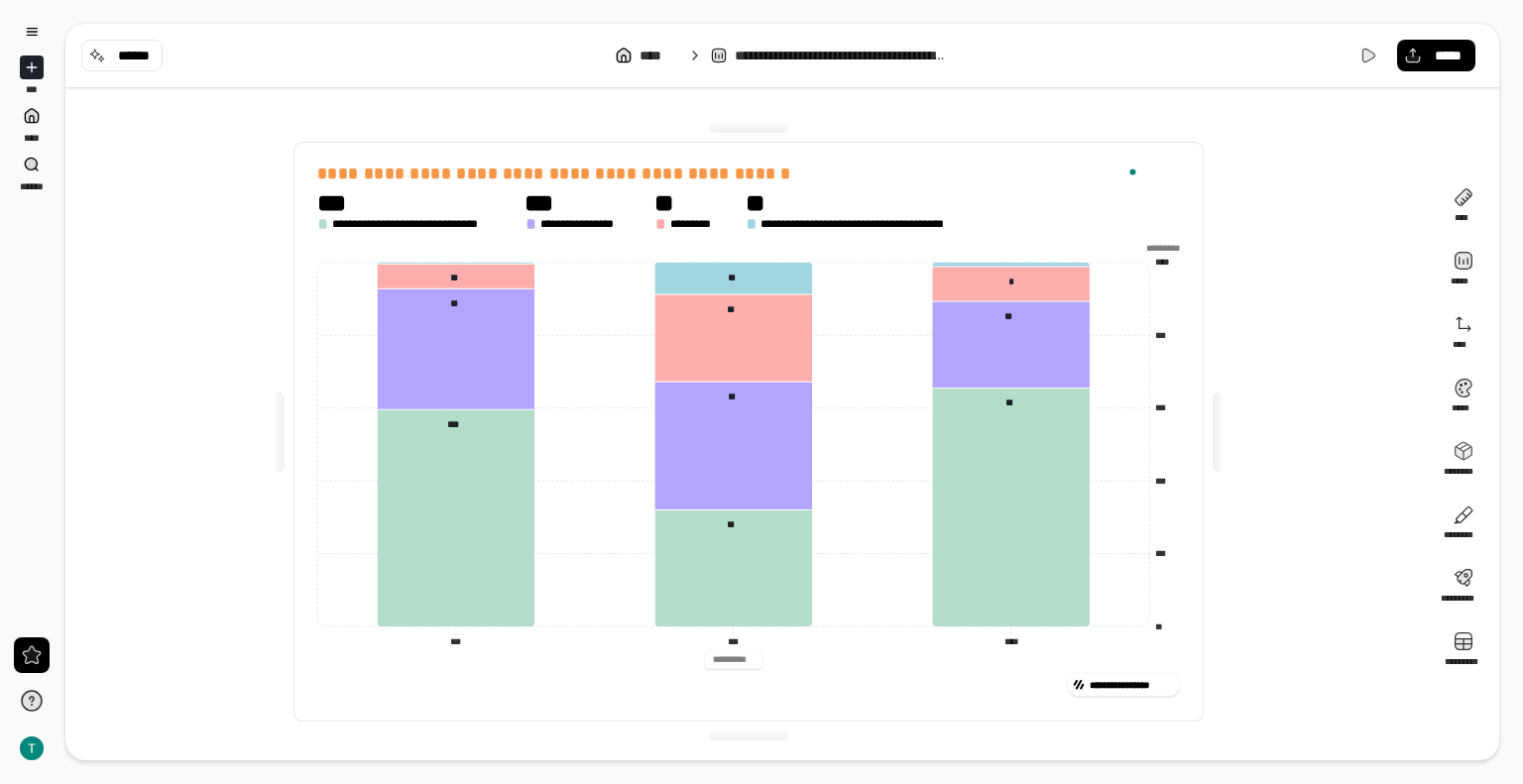 type 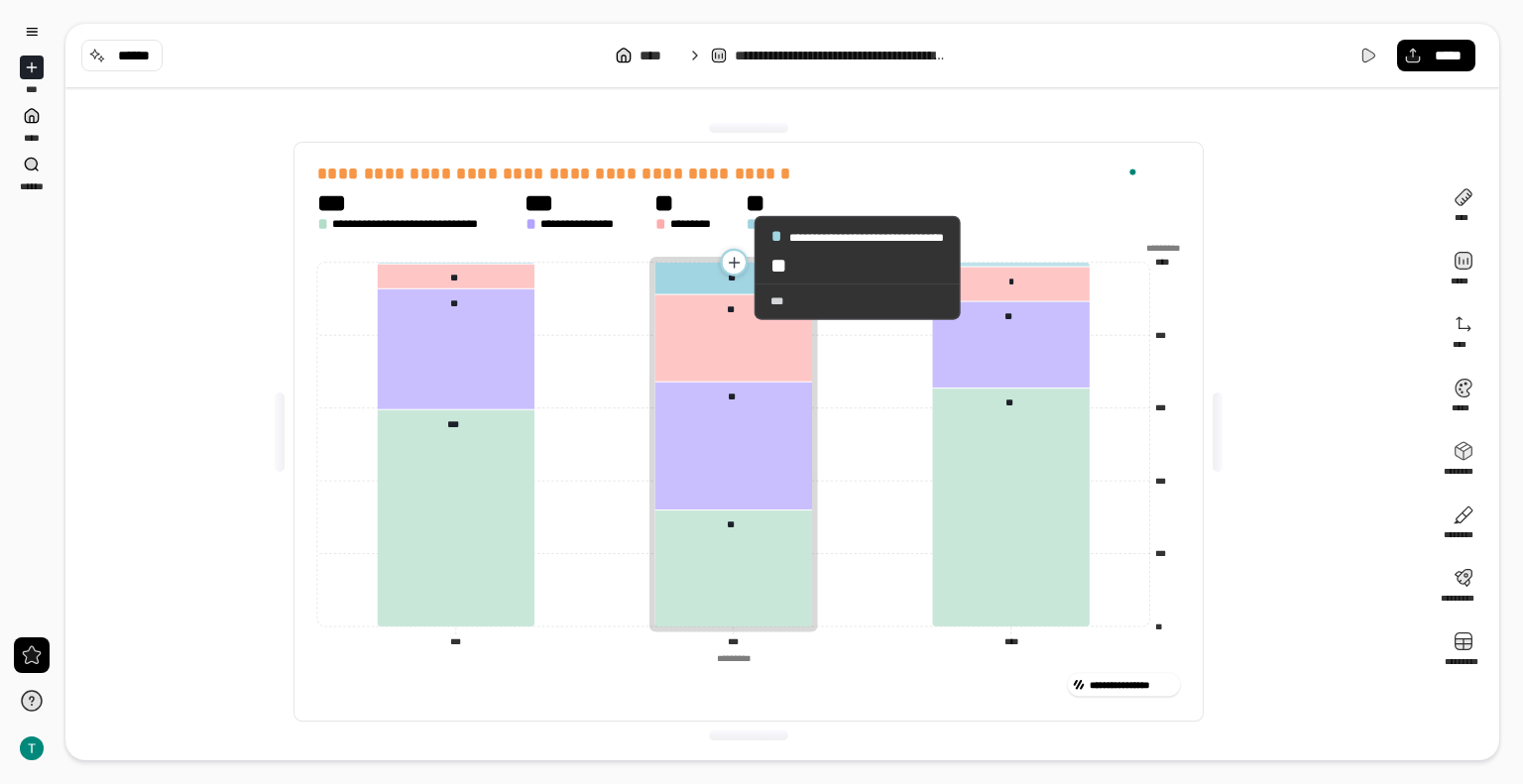 click 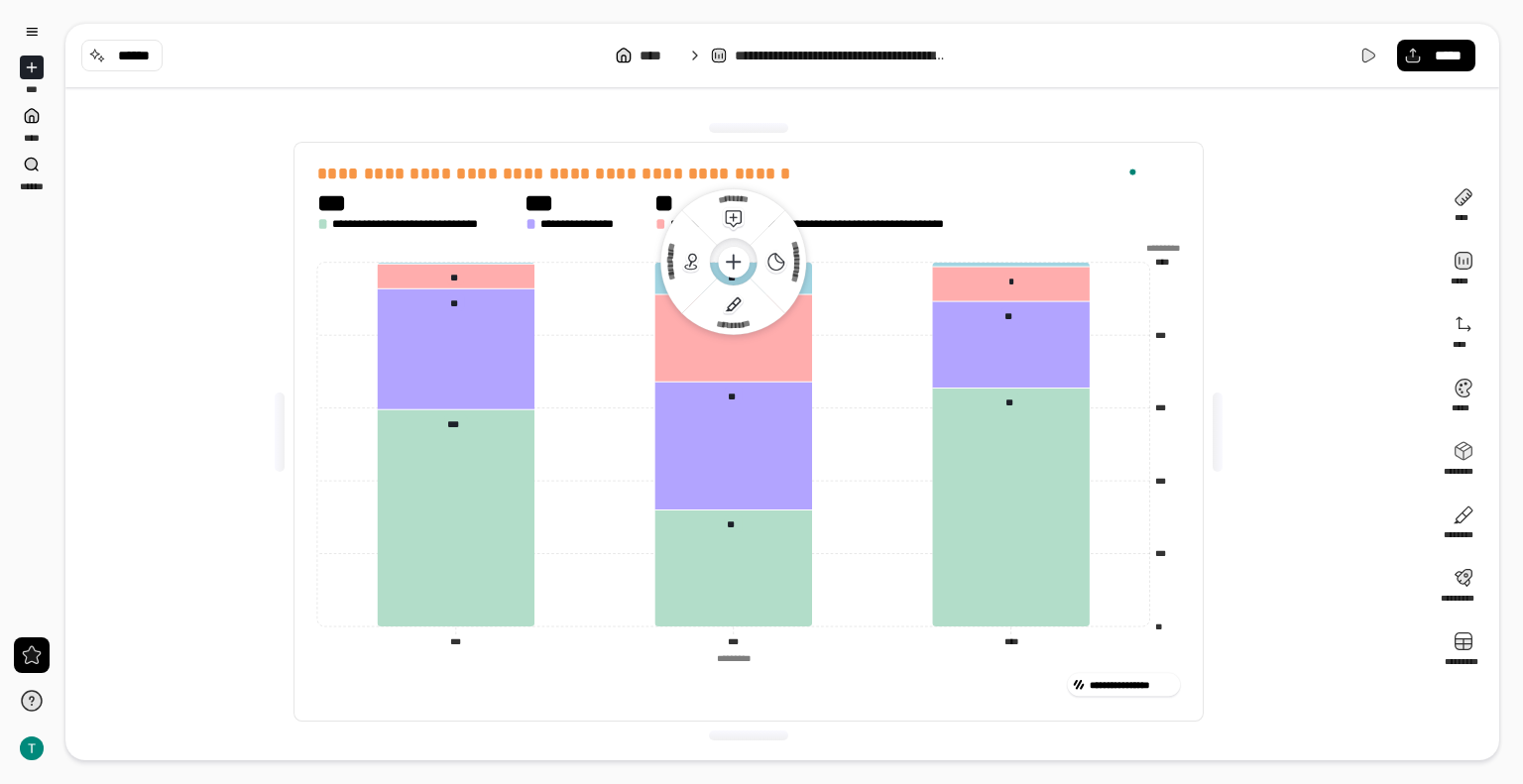 click on "**********" at bounding box center (749, 431) 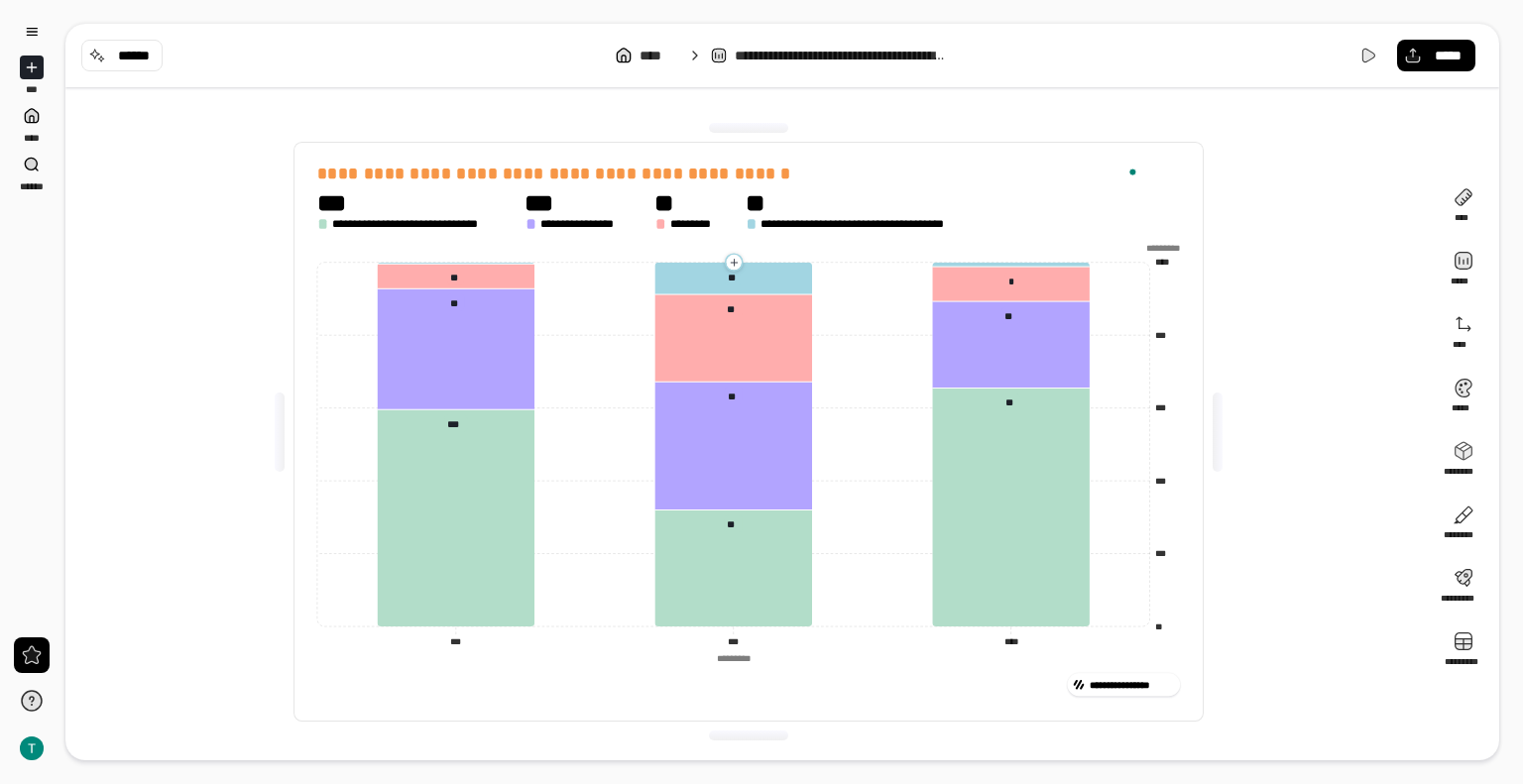 click on "**********" at bounding box center [749, 431] 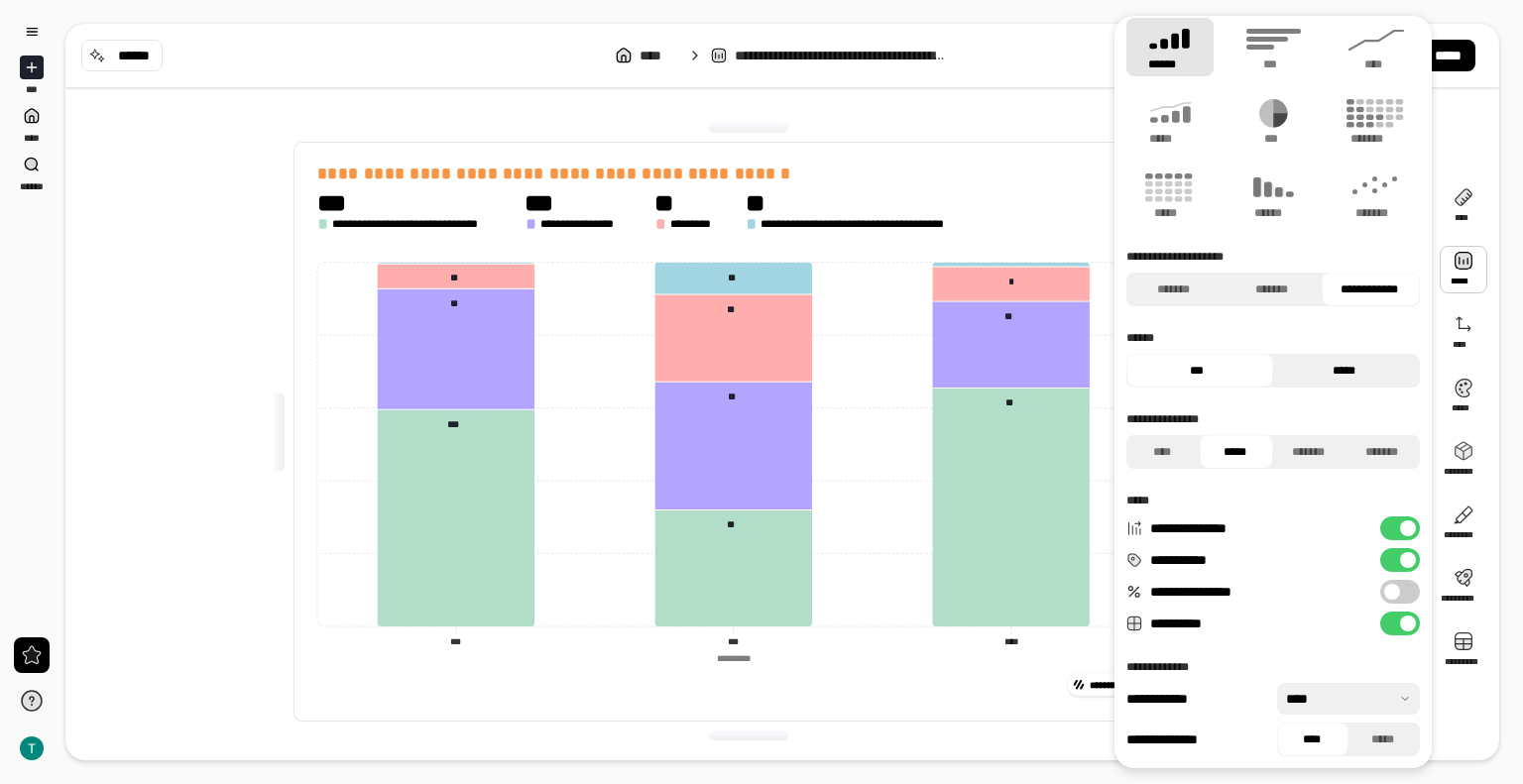scroll, scrollTop: 17, scrollLeft: 0, axis: vertical 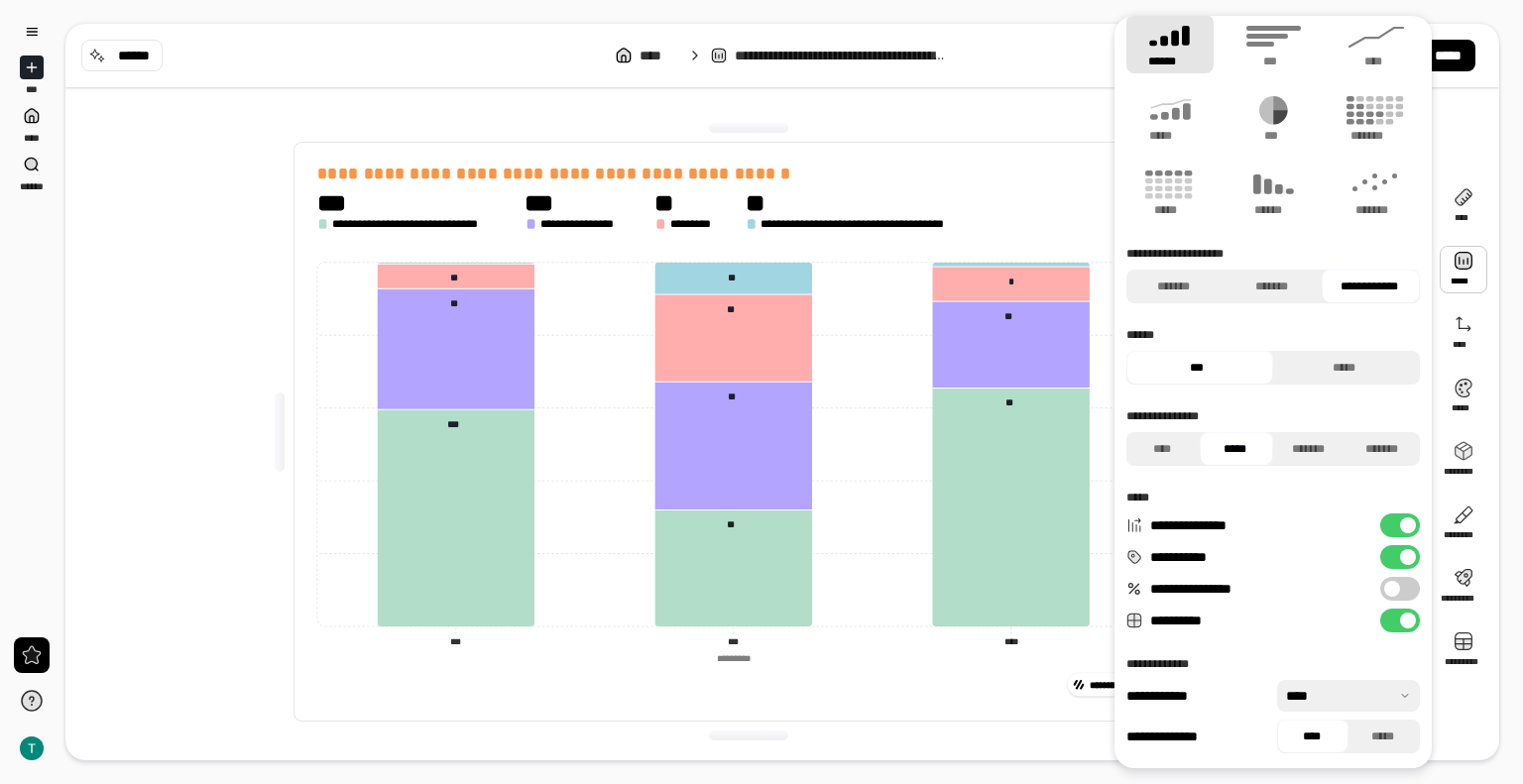 click at bounding box center [1348, 696] 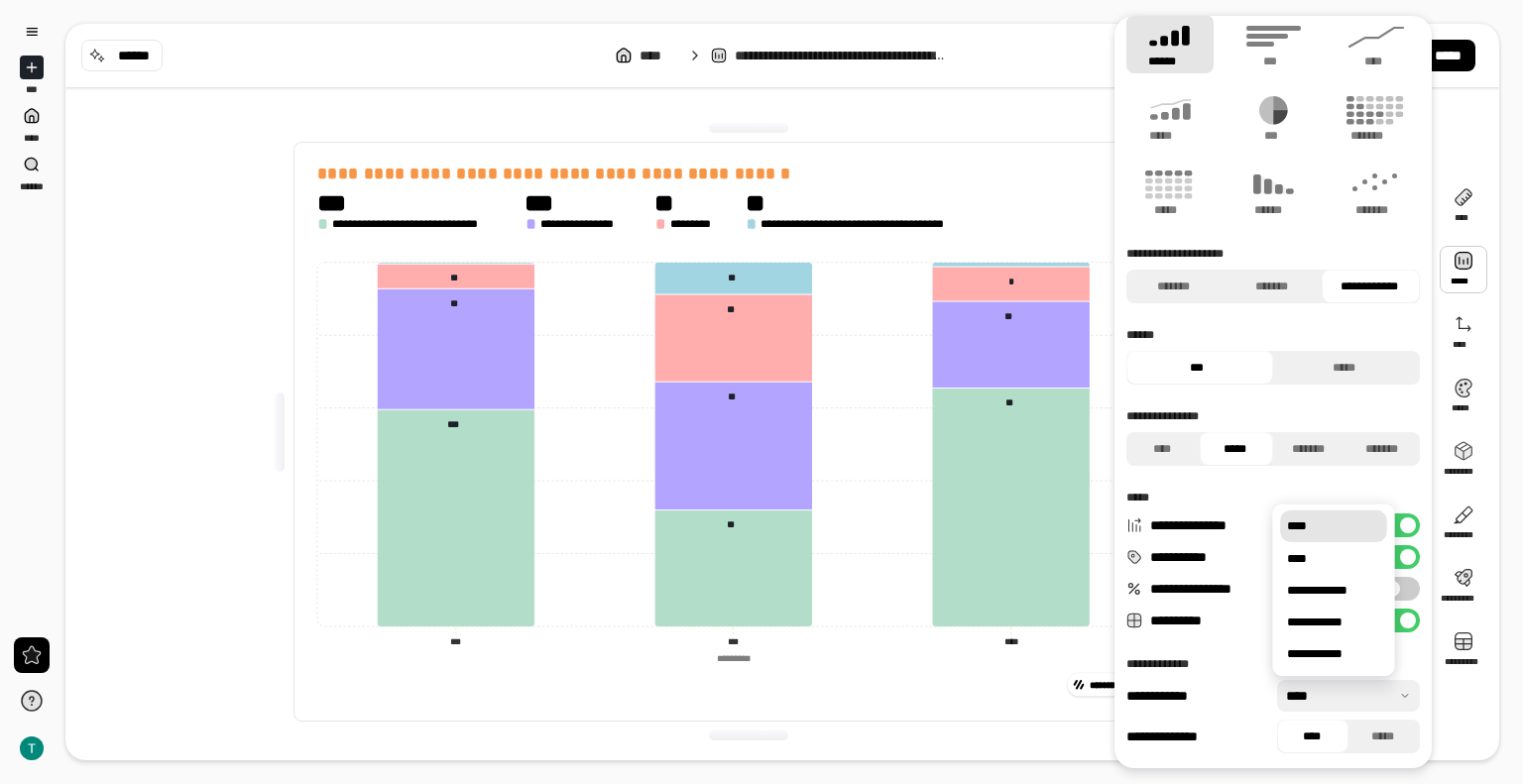 click on "*****" at bounding box center [1273, 498] 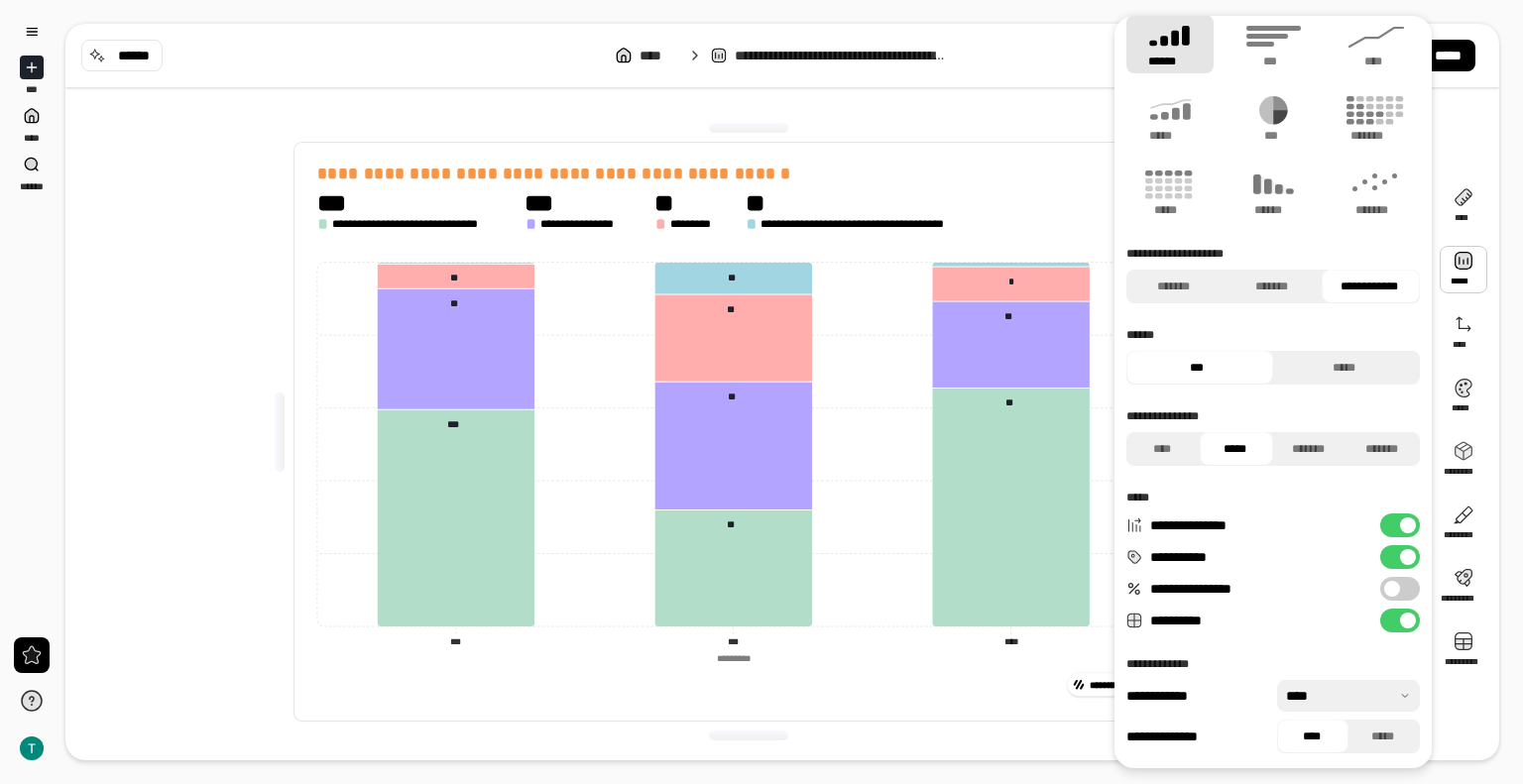 click on "**********" at bounding box center [1273, 384] 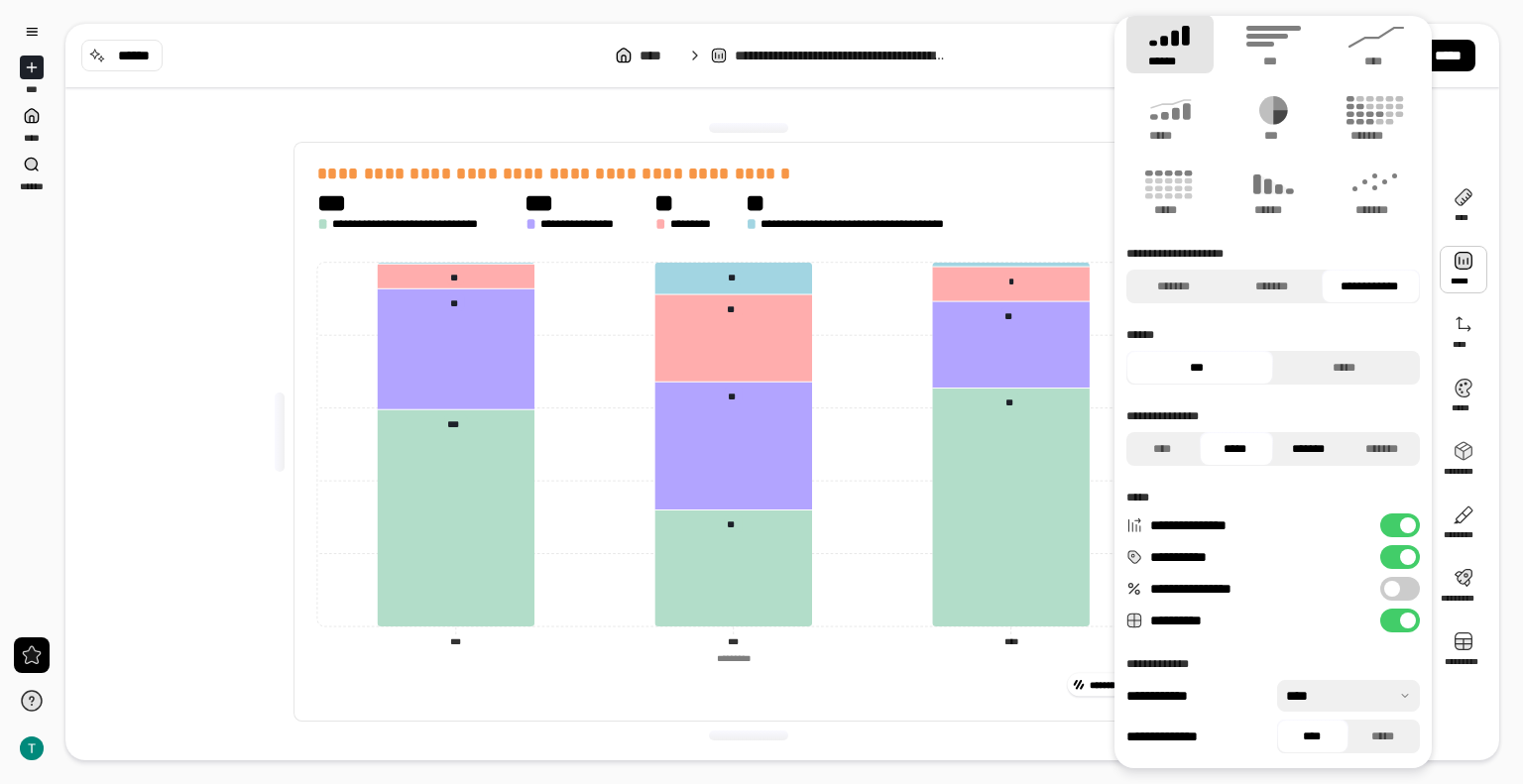 click on "*******" at bounding box center (1308, 449) 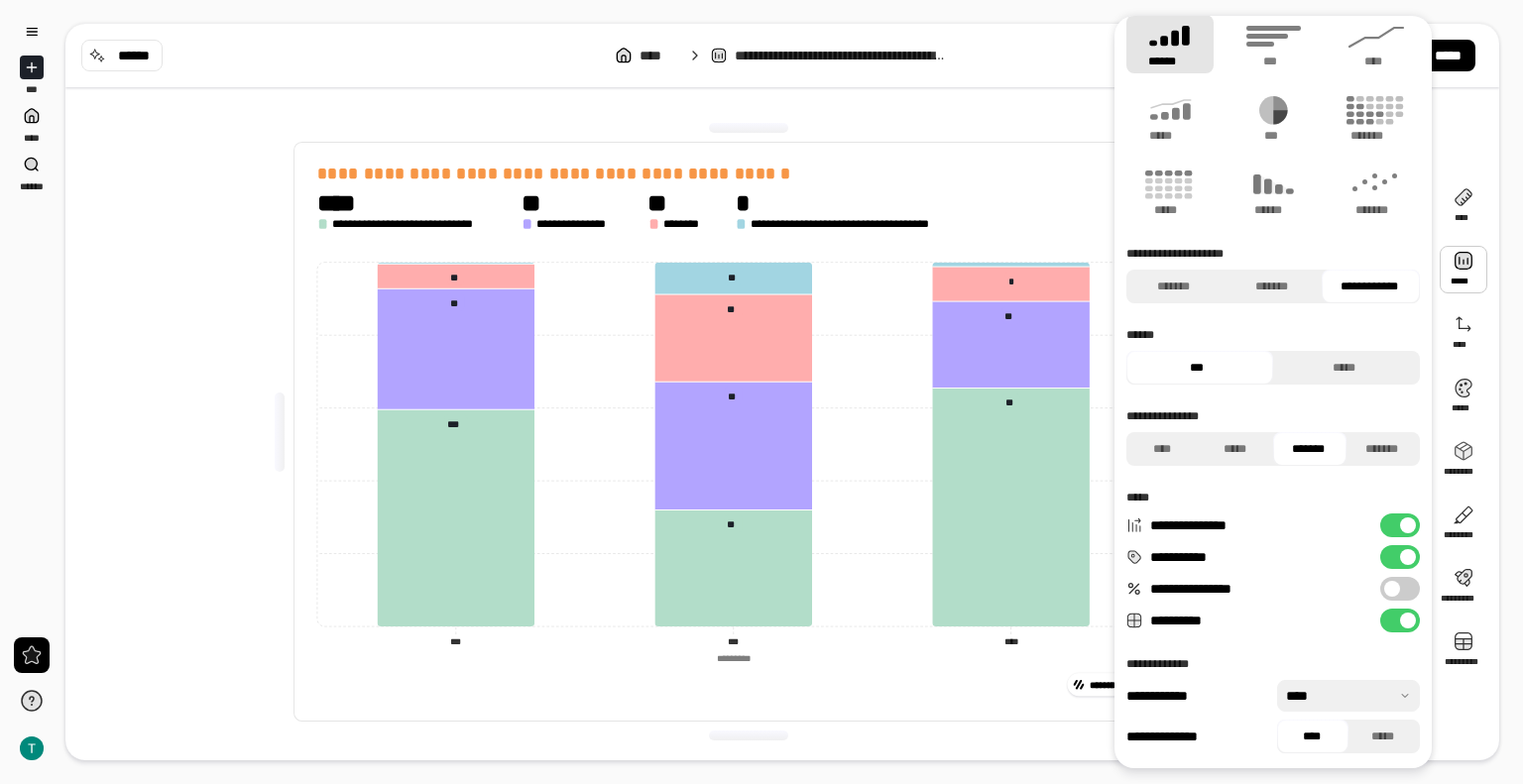 click on "*******" at bounding box center (1308, 449) 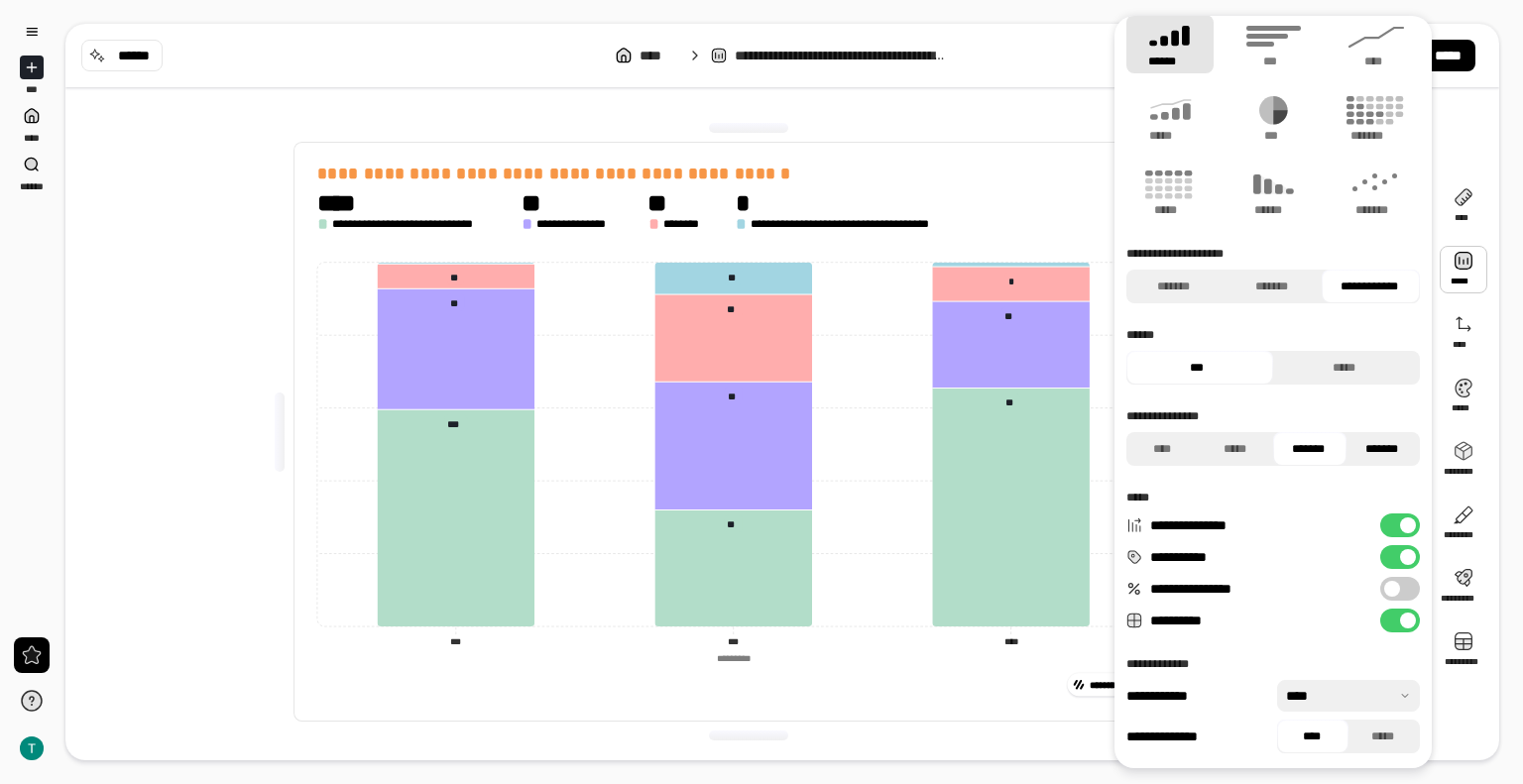 click on "*******" at bounding box center (1381, 449) 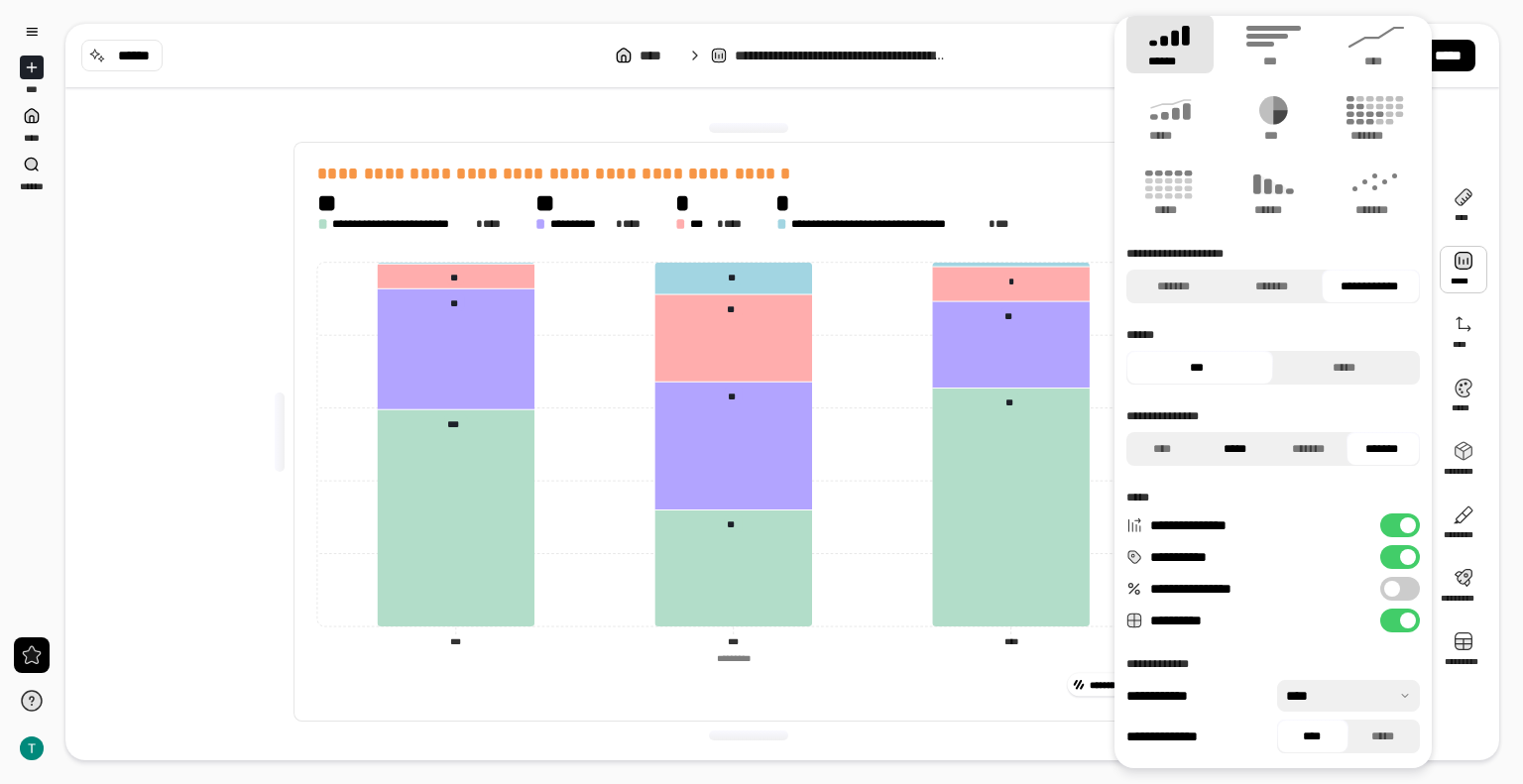 click on "*****" at bounding box center (1234, 449) 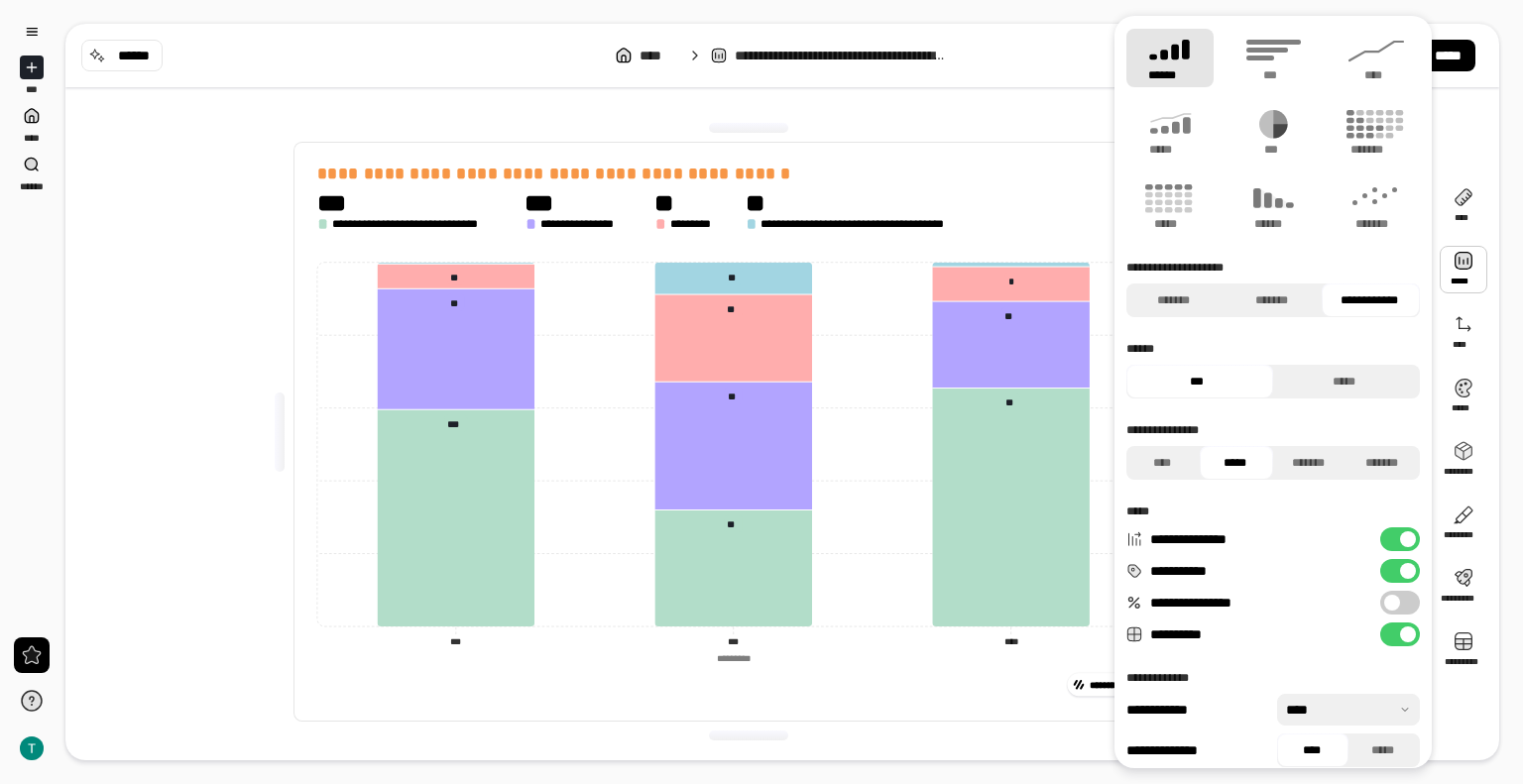 scroll, scrollTop: 0, scrollLeft: 0, axis: both 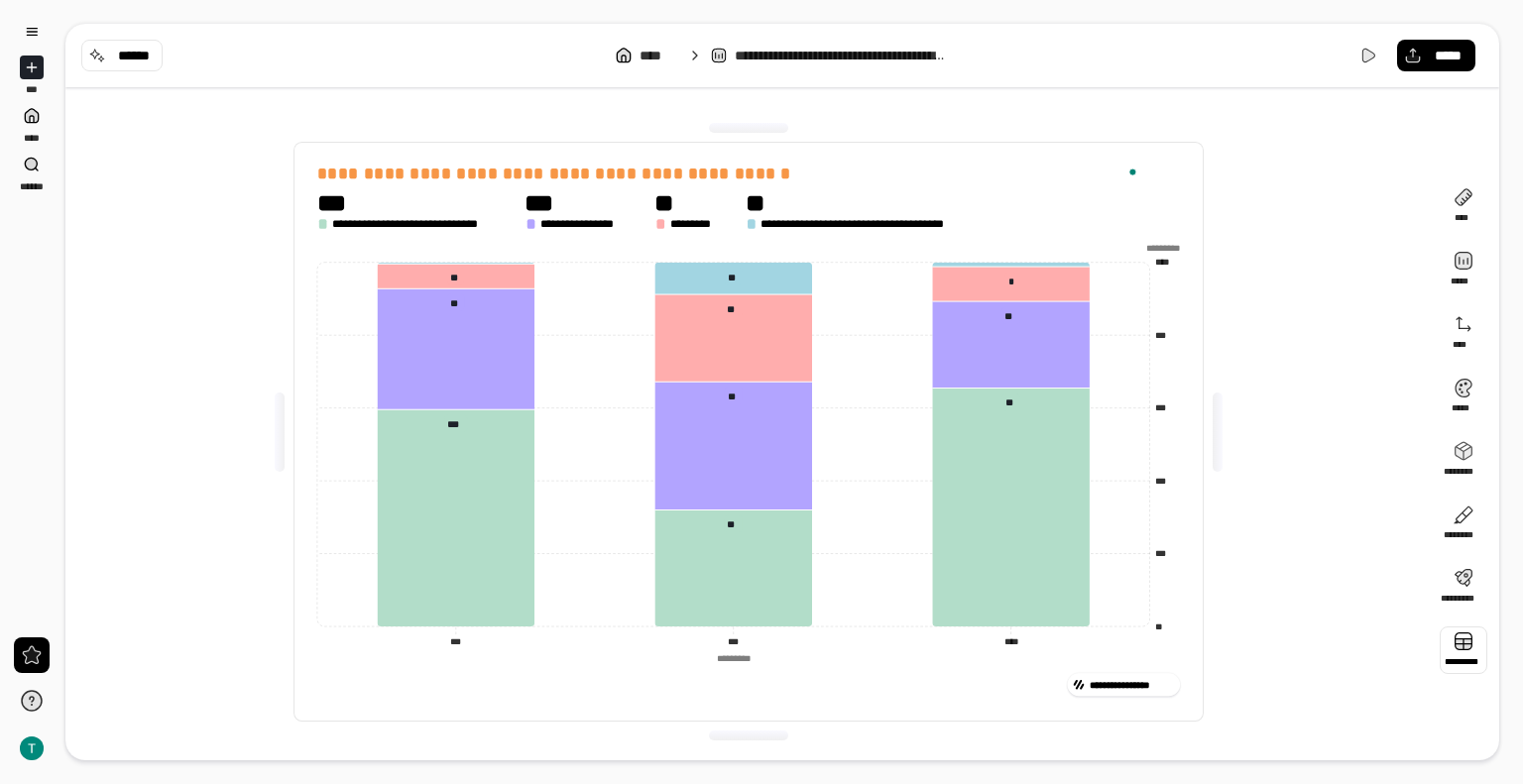 click at bounding box center (1464, 650) 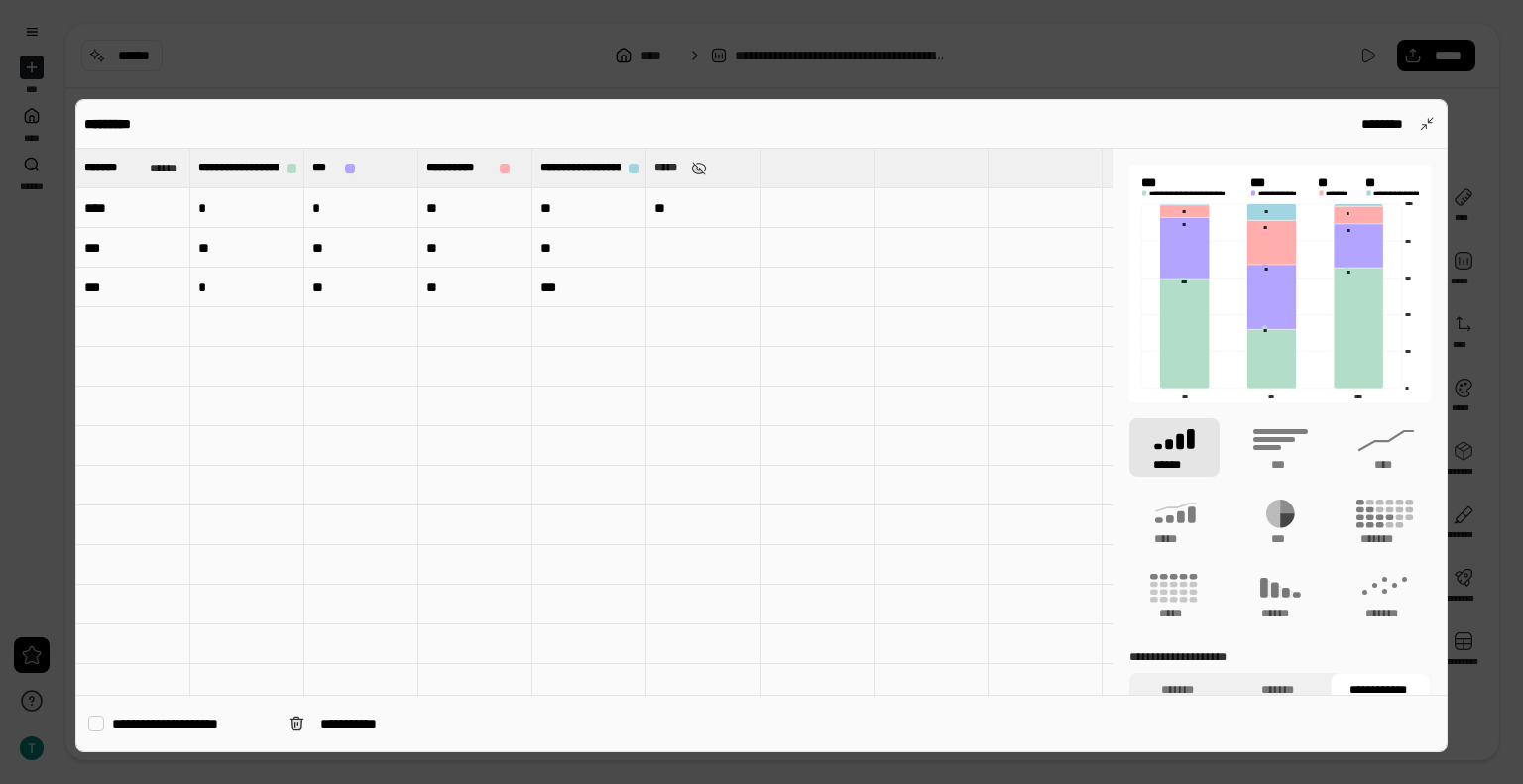 click at bounding box center (703, 248) 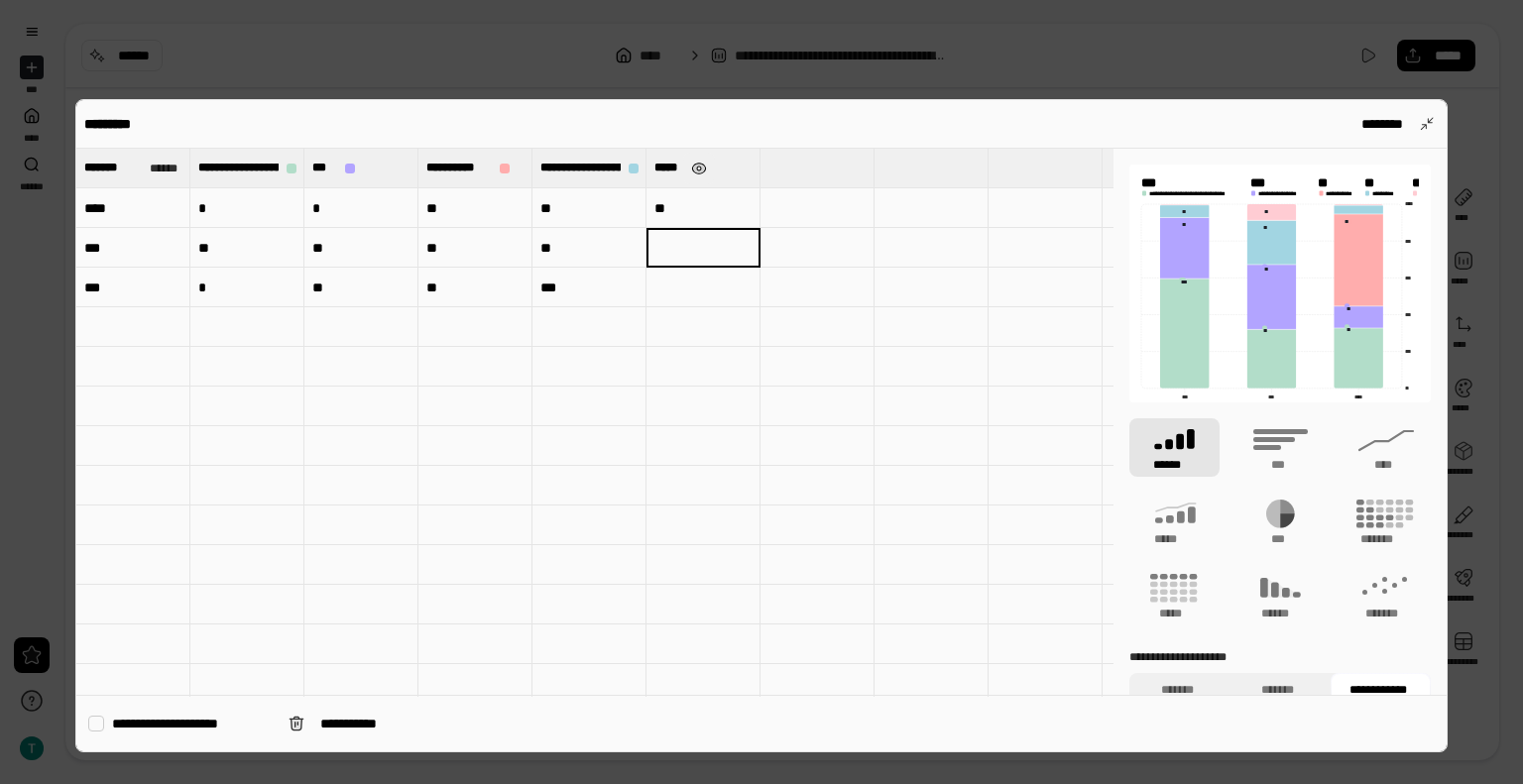 click at bounding box center (699, 168) 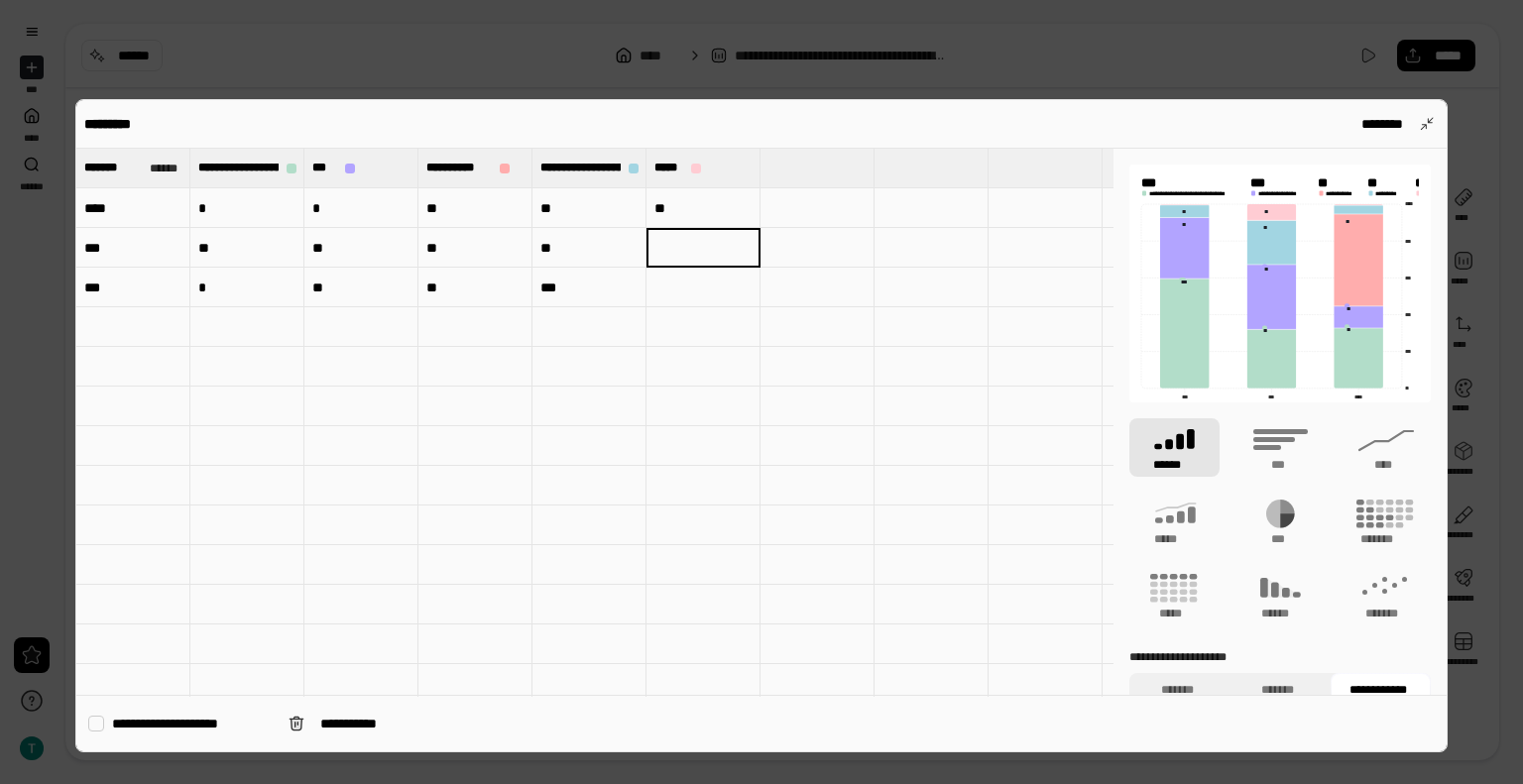 click at bounding box center [703, 248] 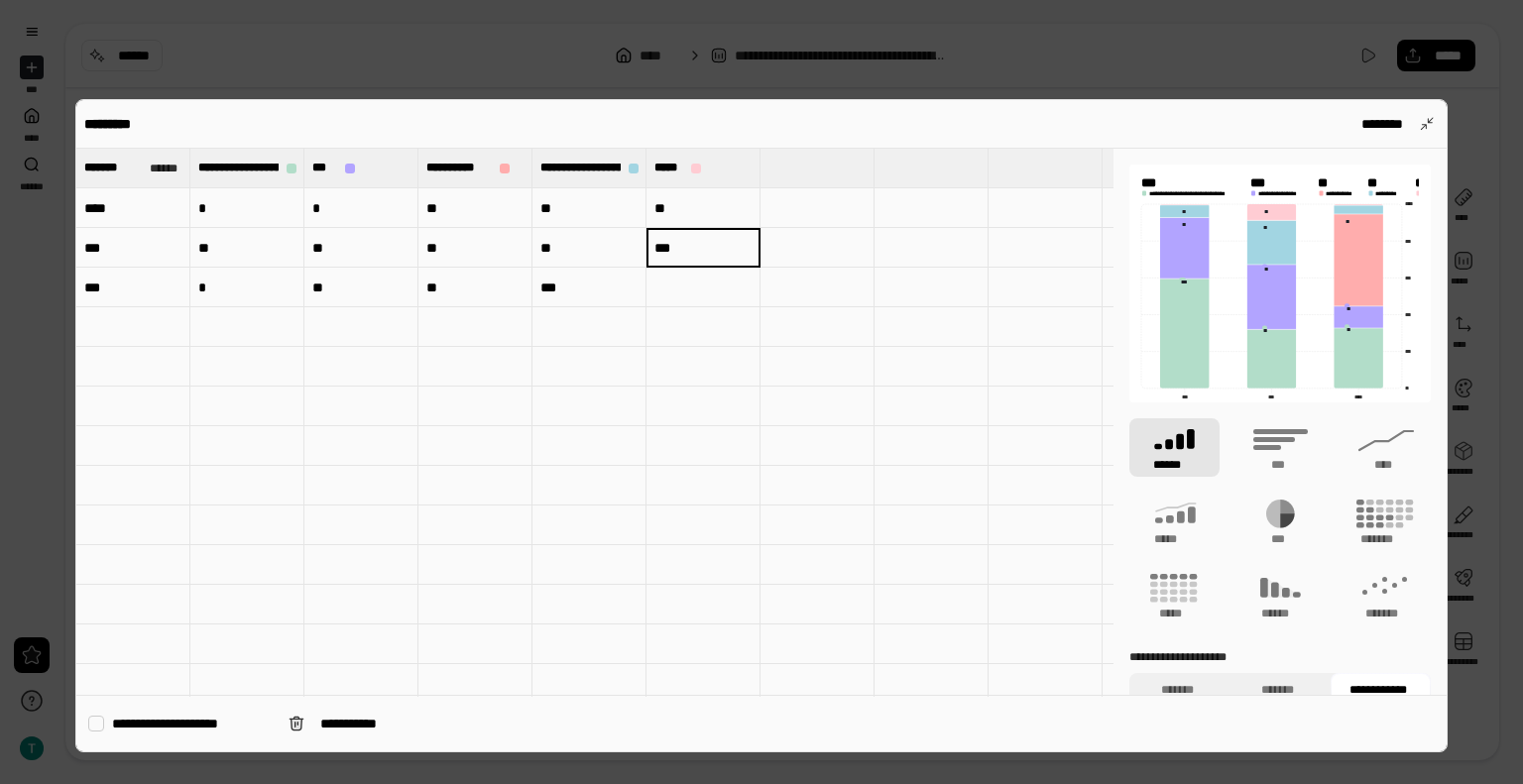 type on "***" 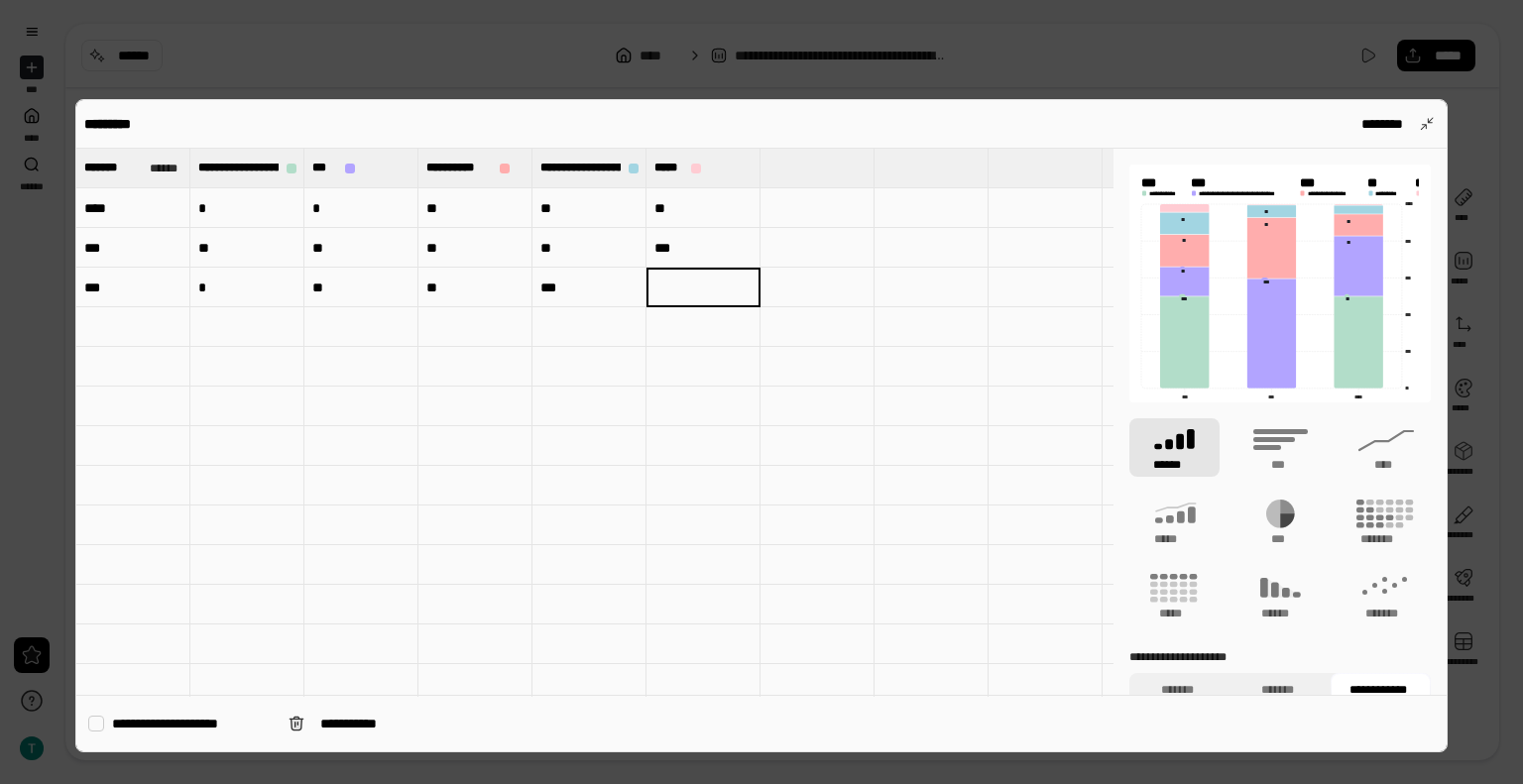 click at bounding box center [703, 287] 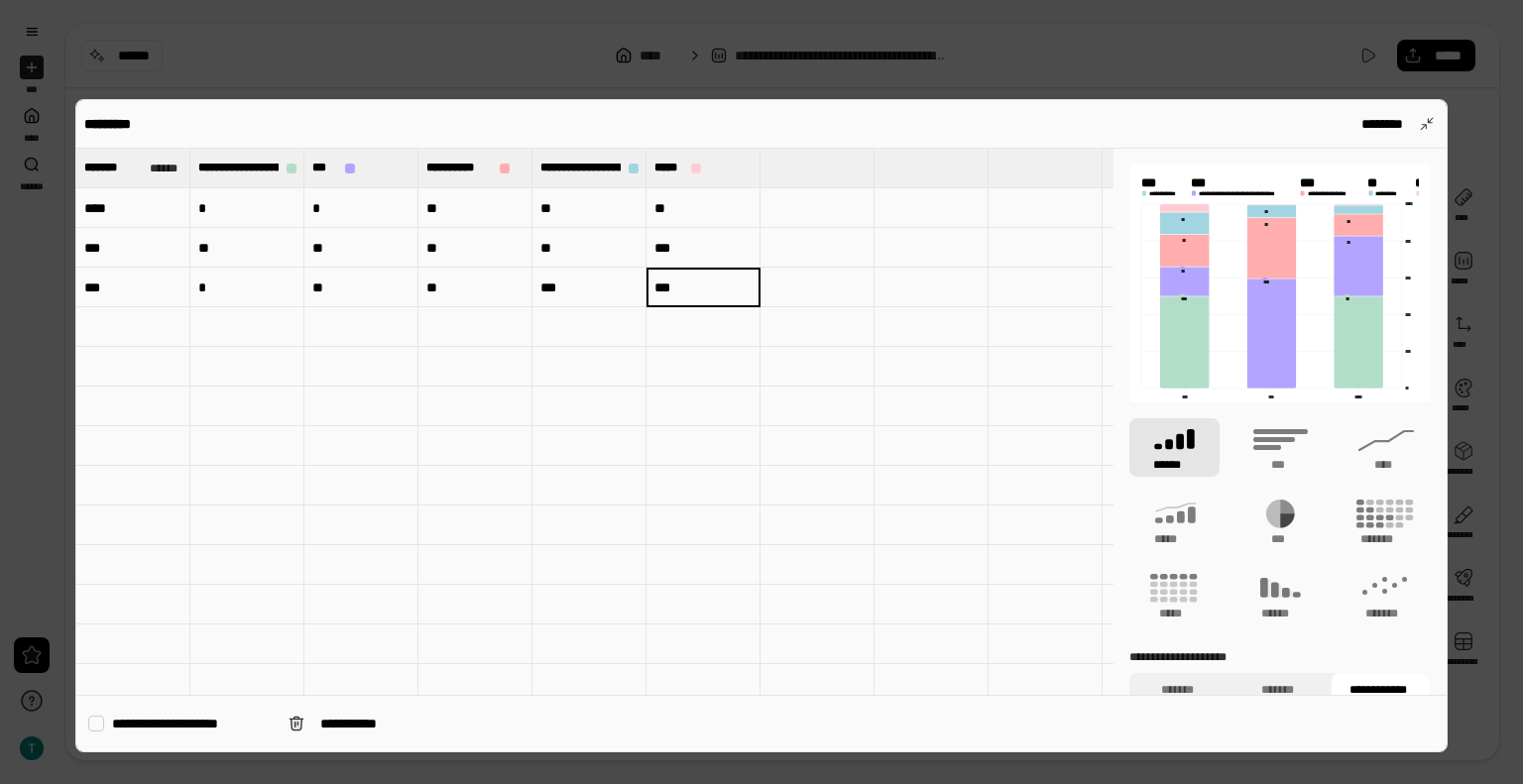 type on "***" 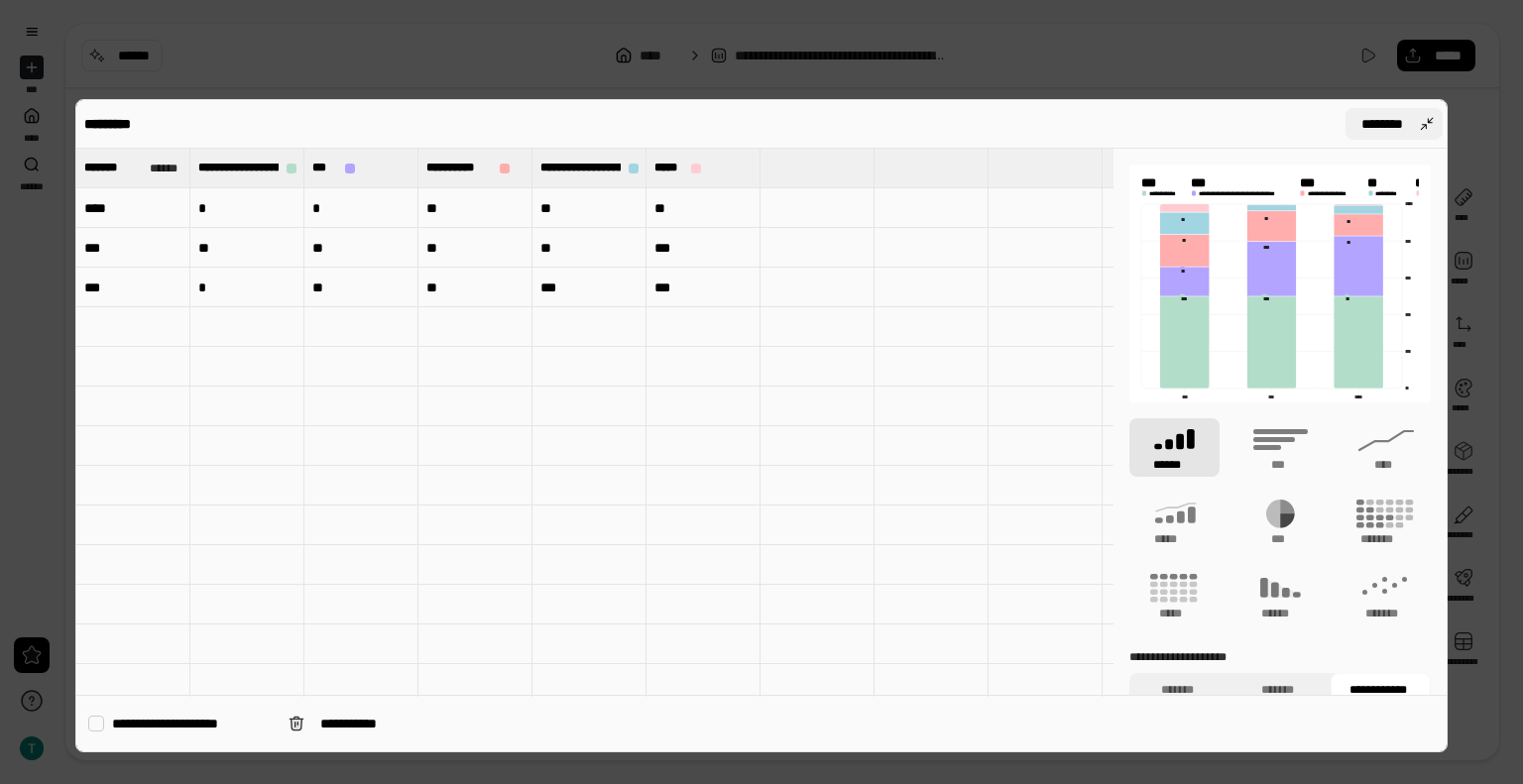 click on "********" at bounding box center [1394, 124] 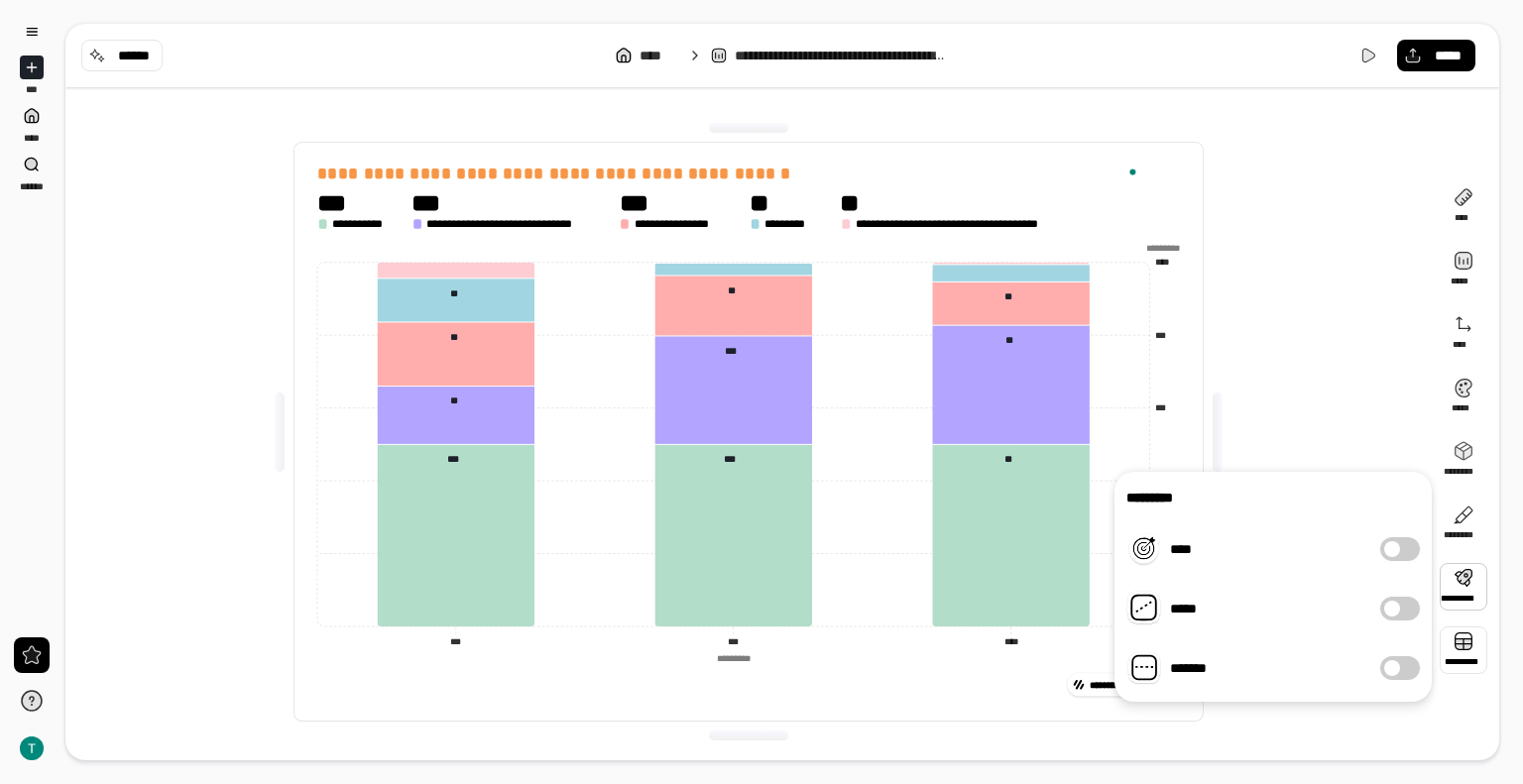 click at bounding box center [1464, 650] 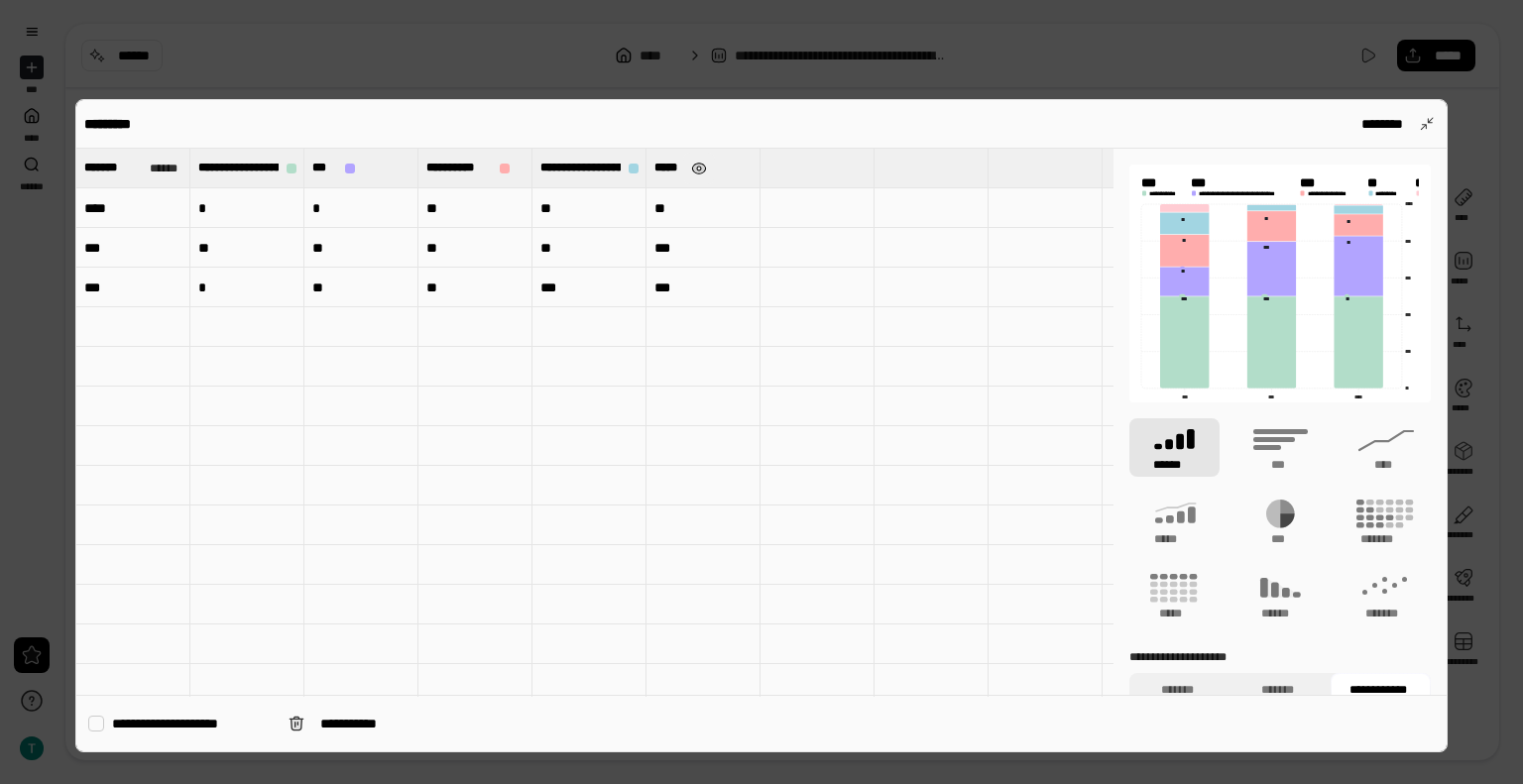click at bounding box center [699, 168] 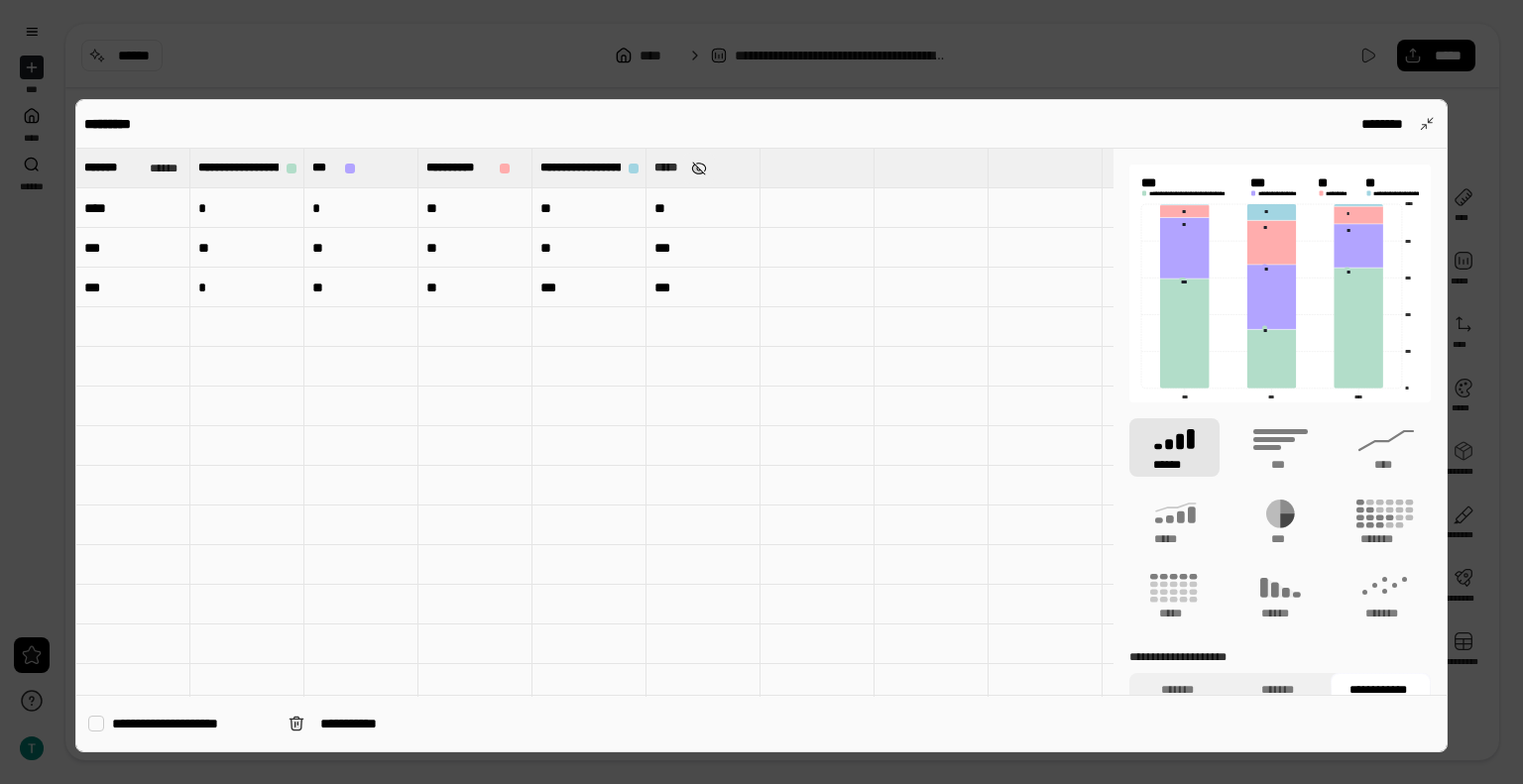click at bounding box center [699, 168] 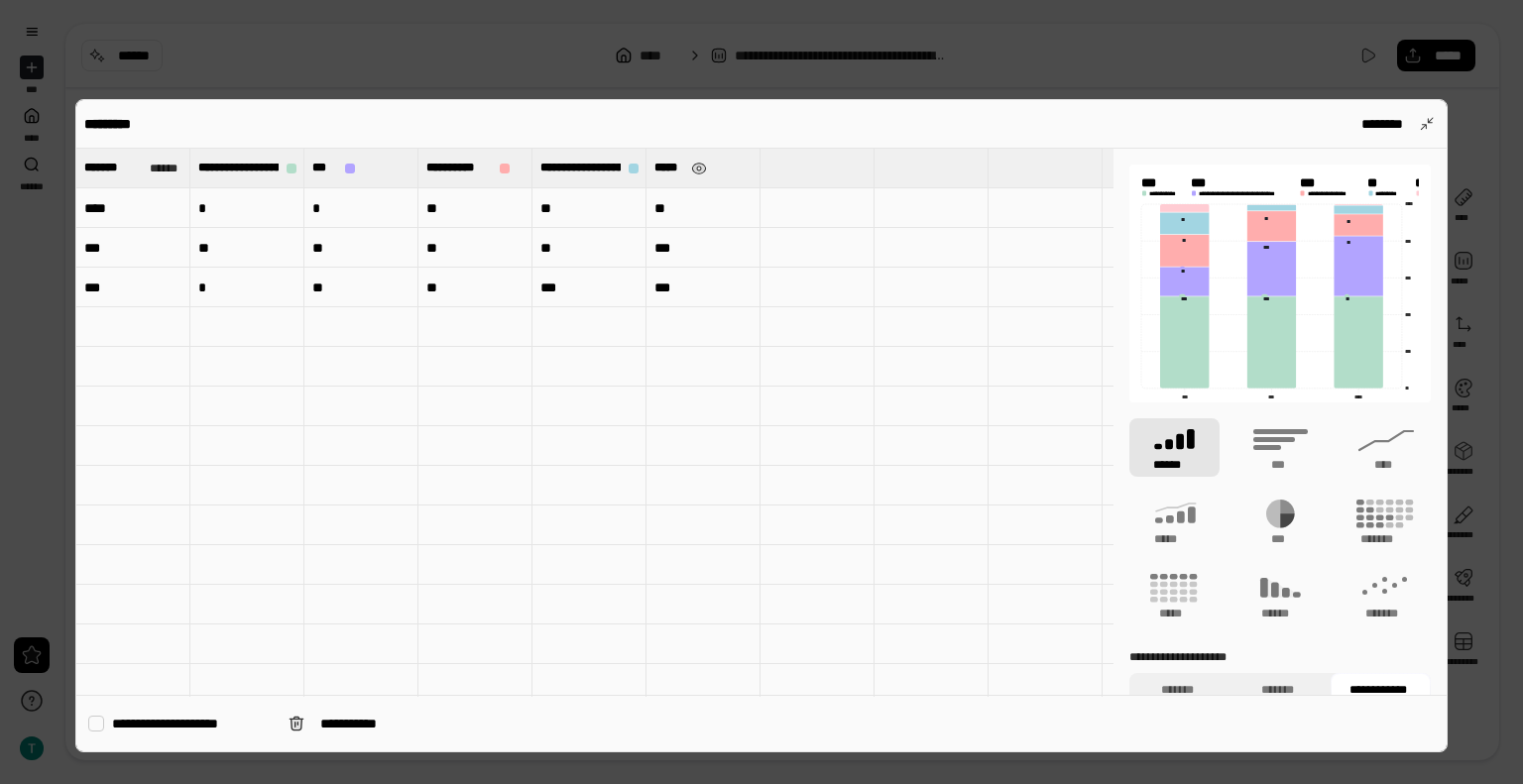 click on "*****" at bounding box center [668, 168] 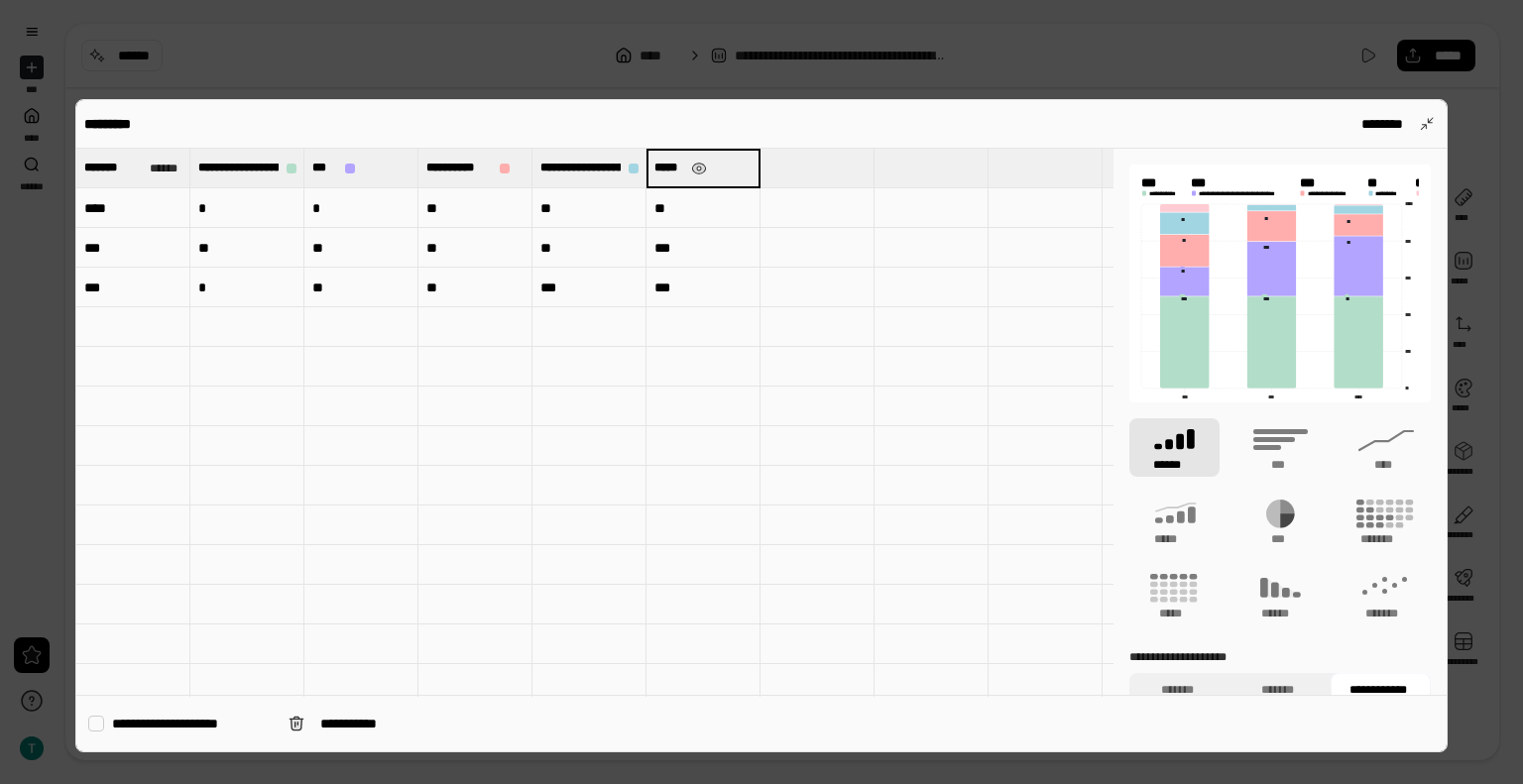 drag, startPoint x: 676, startPoint y: 168, endPoint x: 658, endPoint y: 176, distance: 19.697716 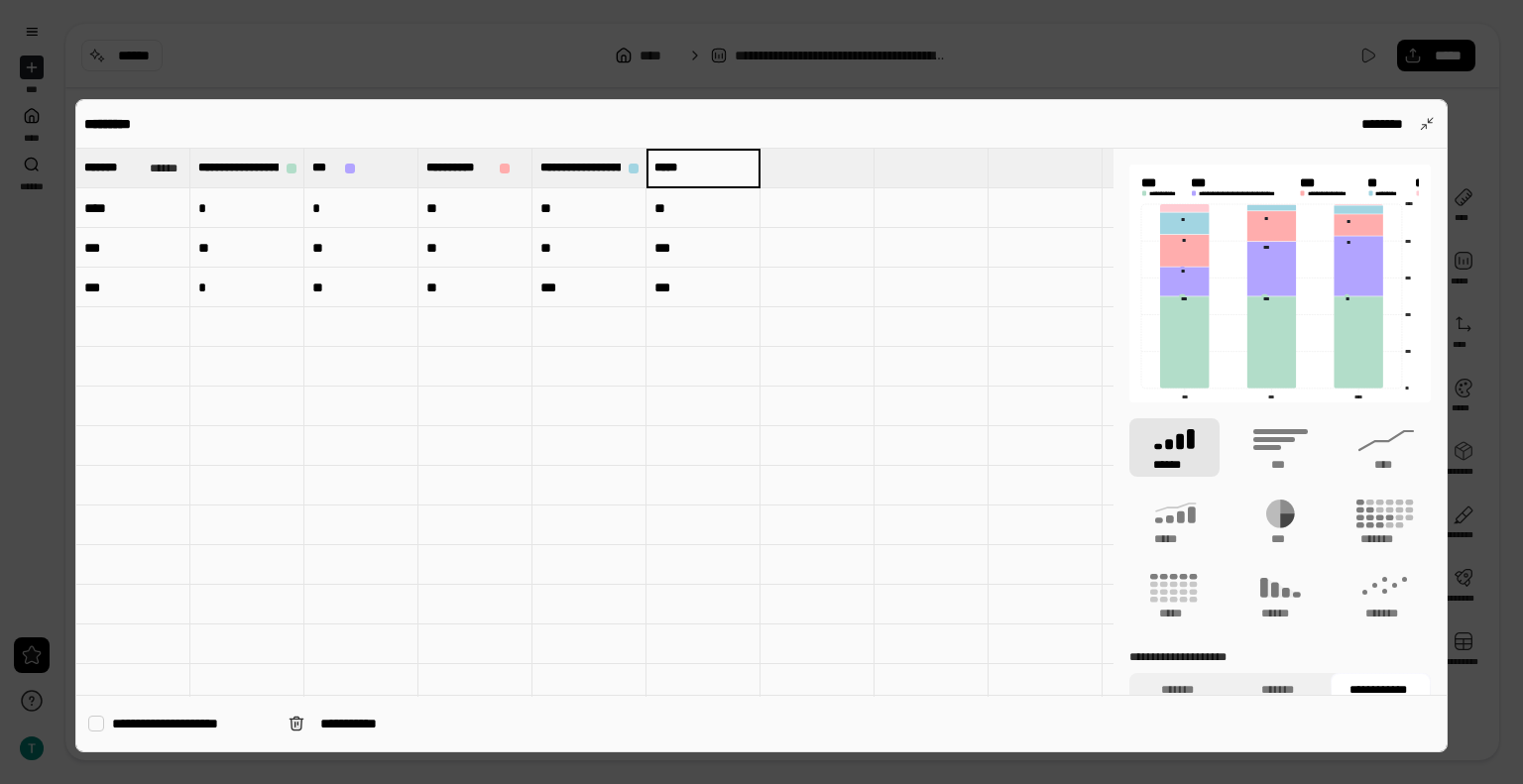 click on "********* ********" at bounding box center [762, 124] 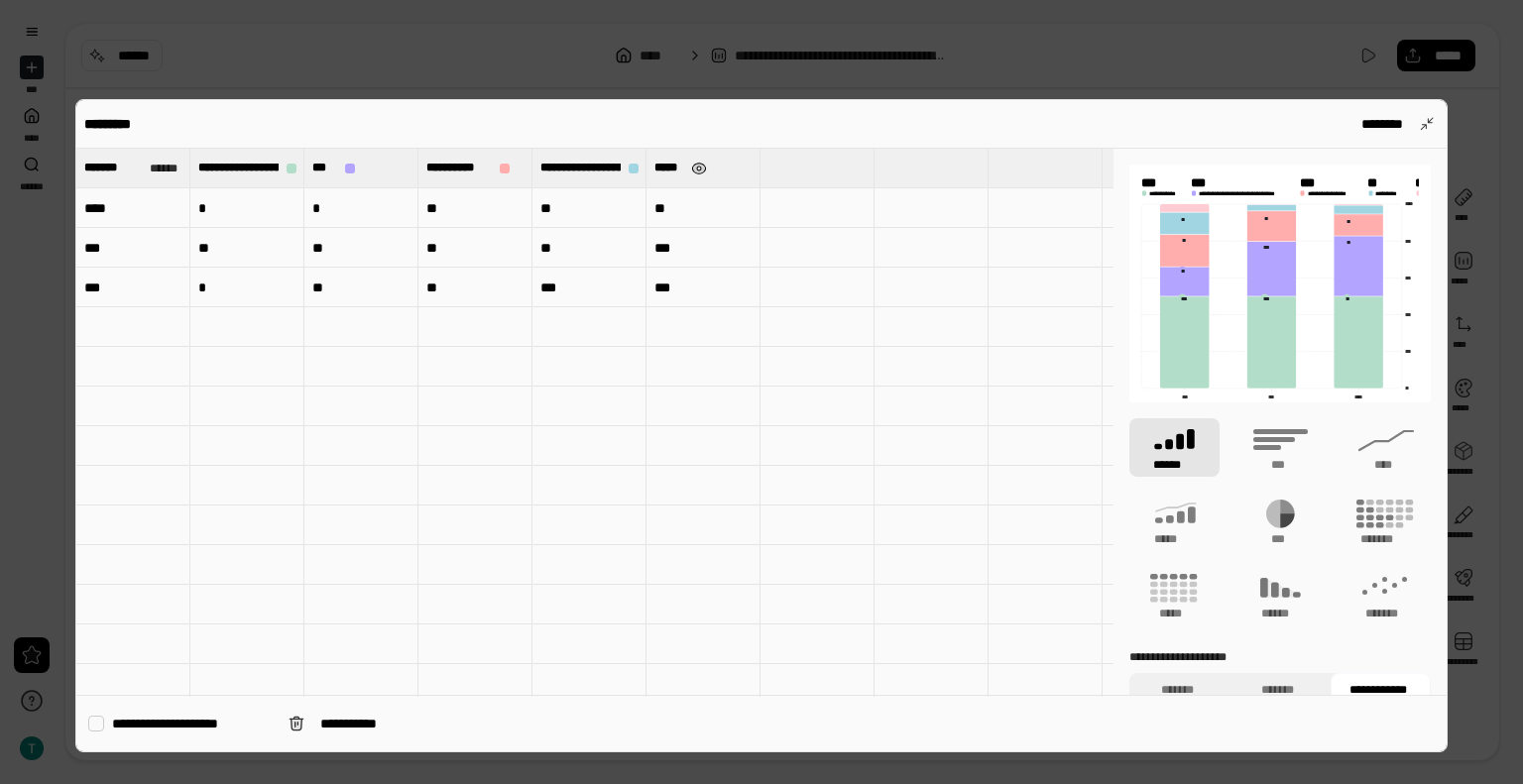click at bounding box center (699, 168) 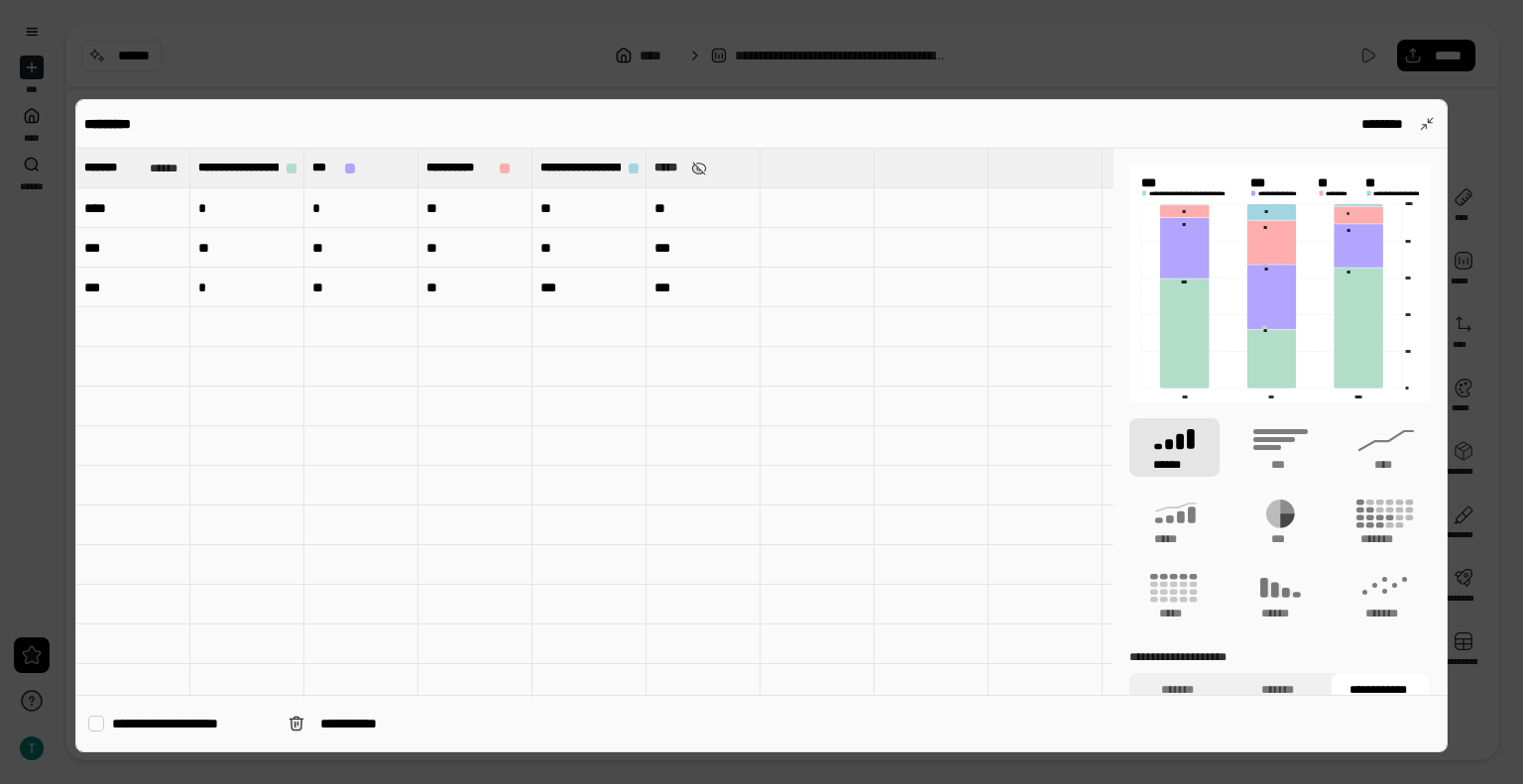 click at bounding box center (133, 327) 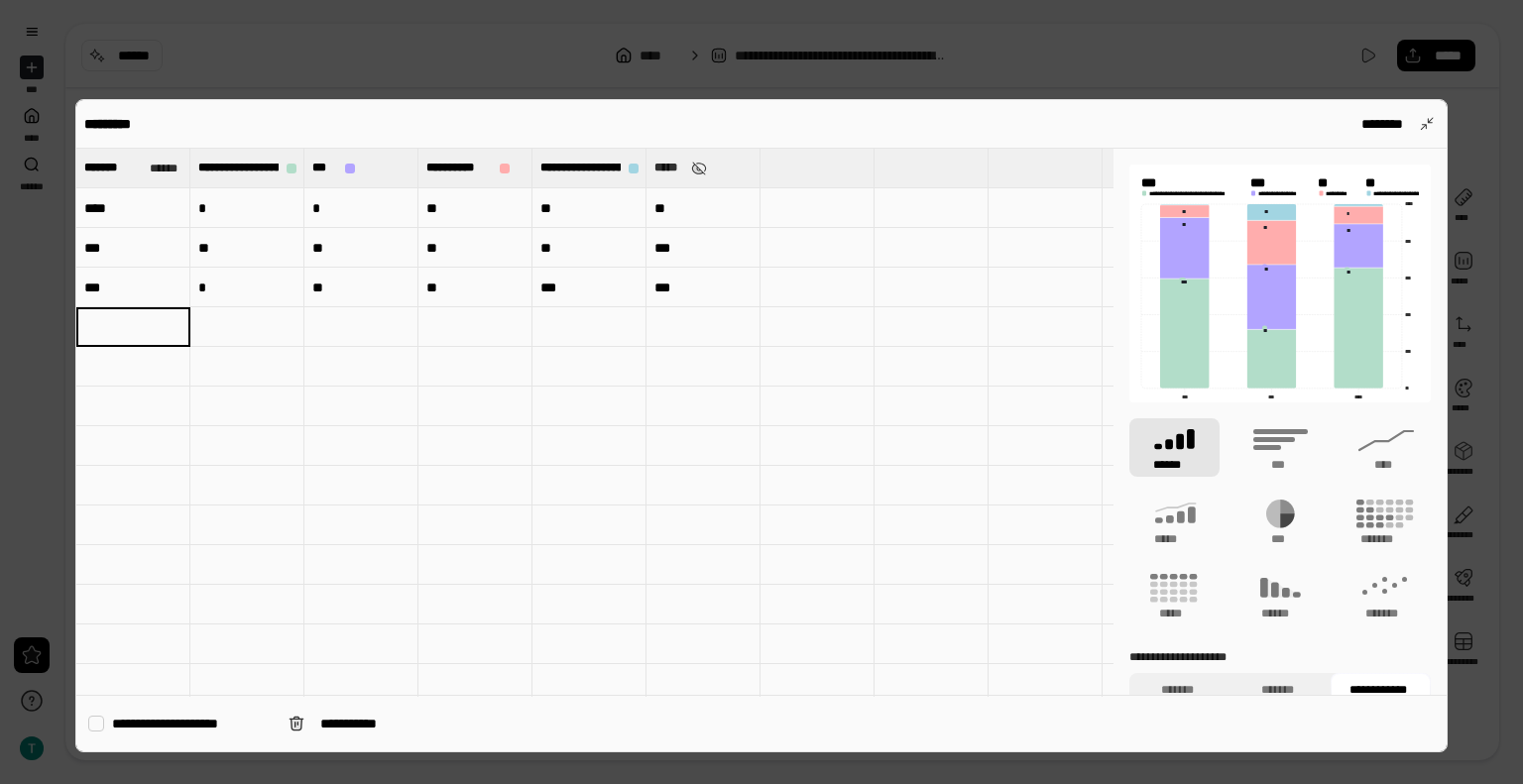 click at bounding box center (133, 327) 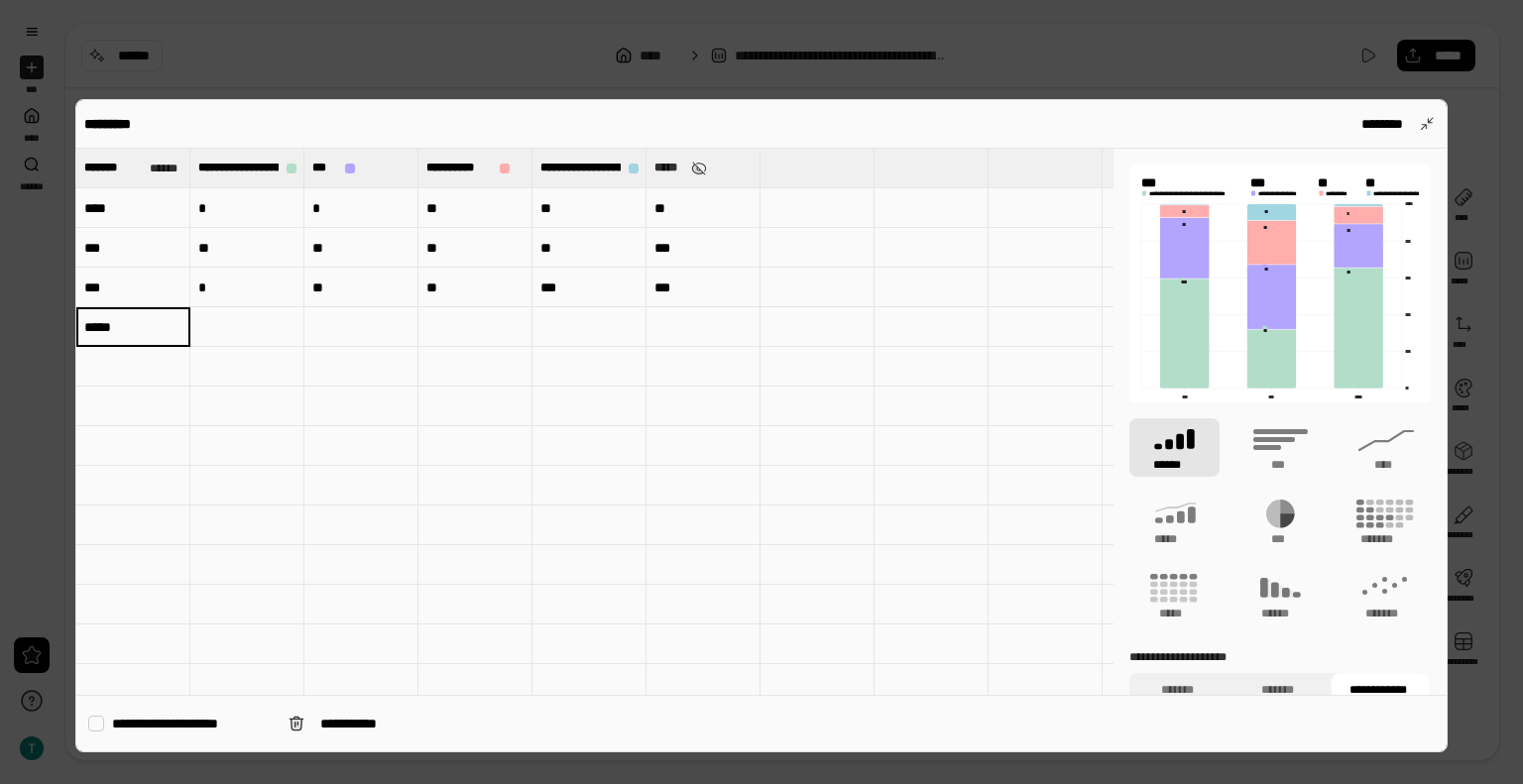 type on "*****" 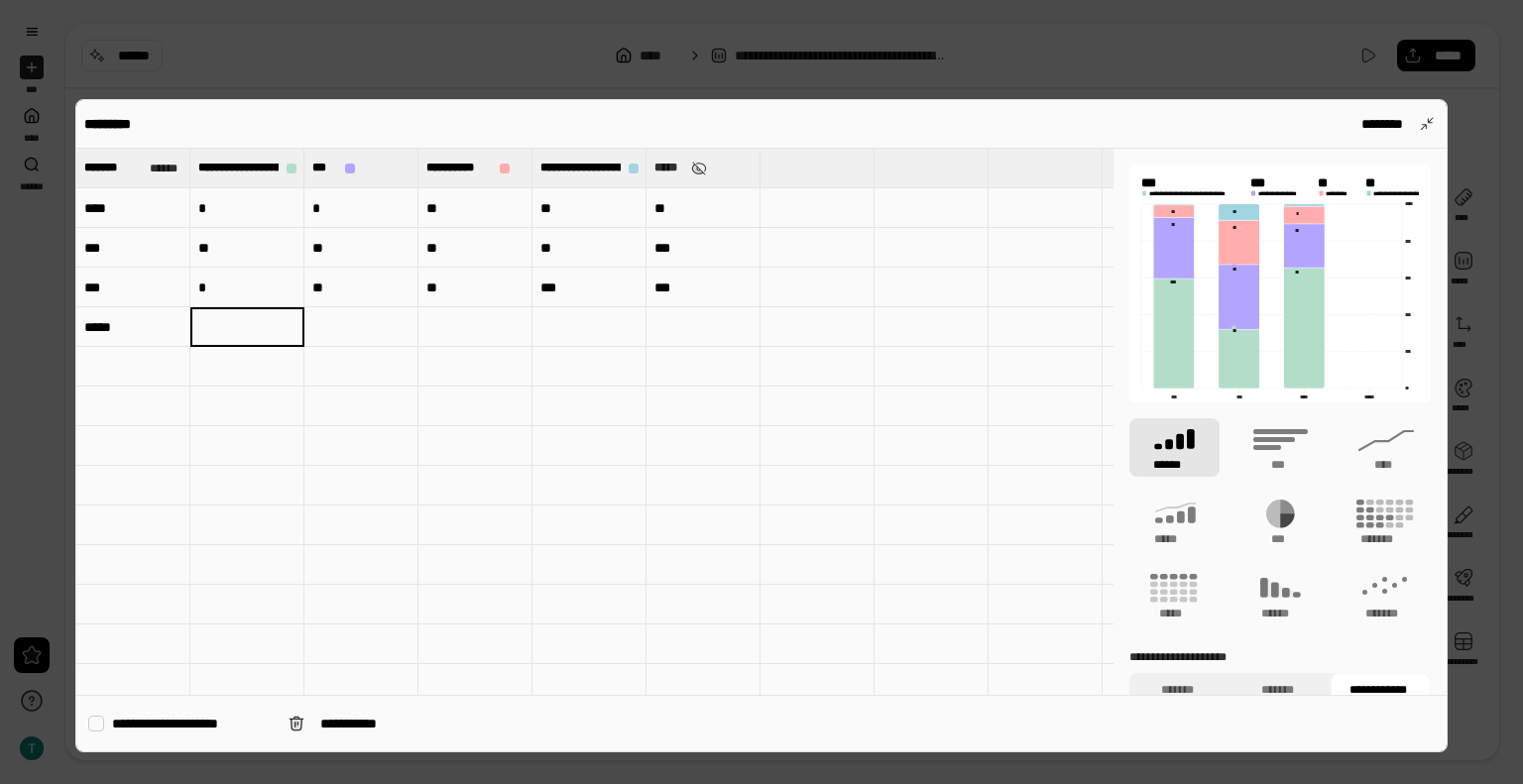 click on "*****" at bounding box center [133, 327] 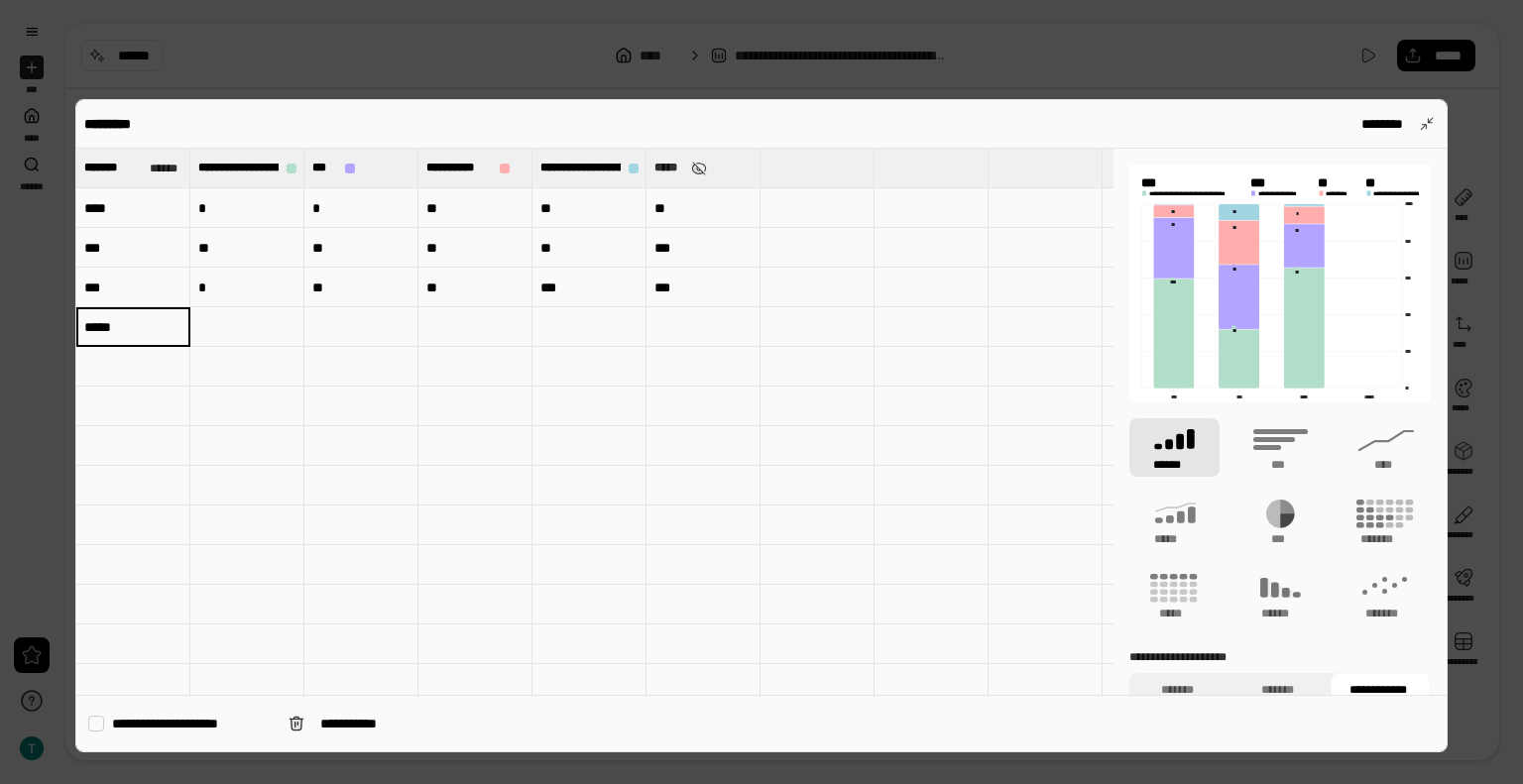 click on "*****" at bounding box center [133, 327] 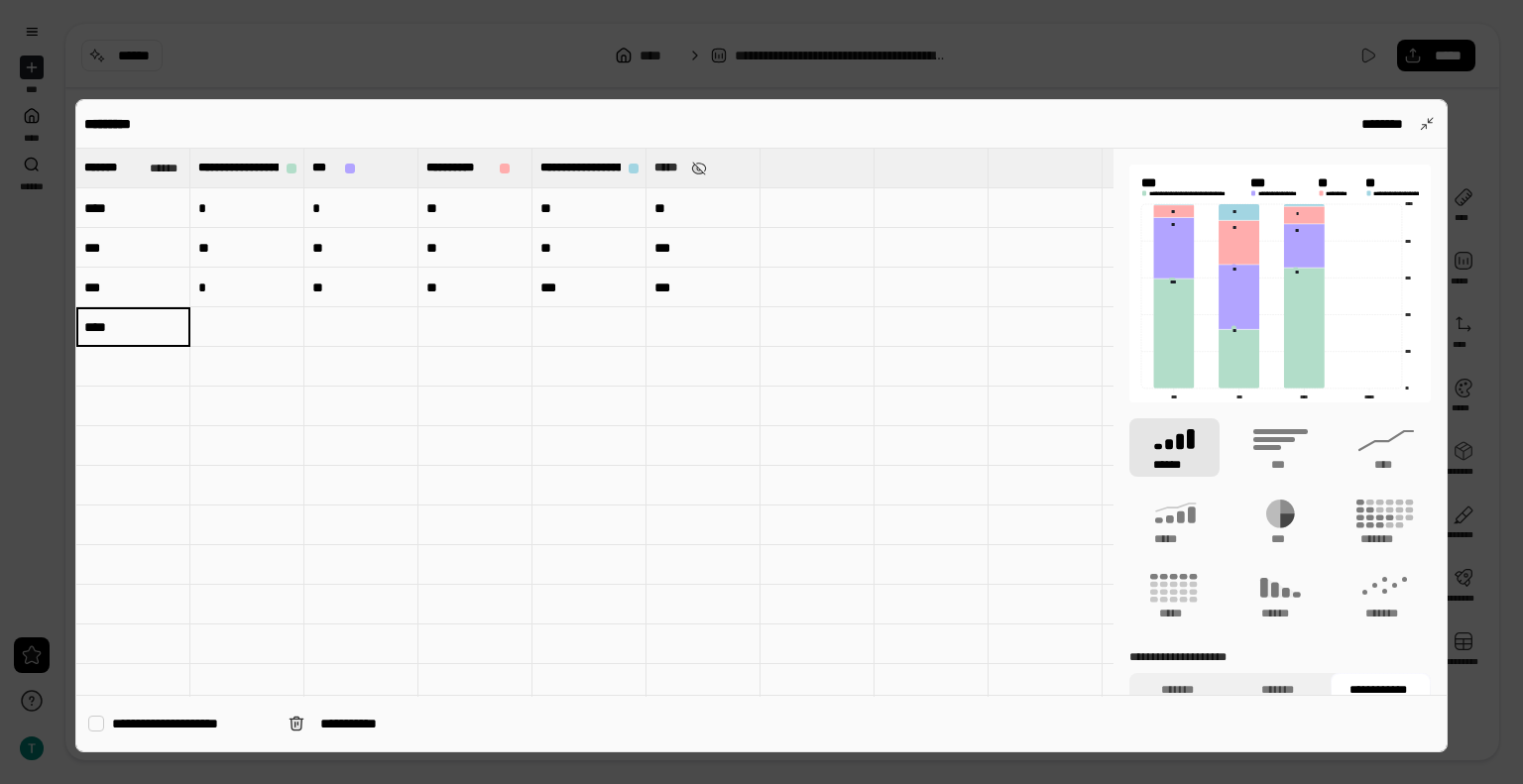 type on "*****" 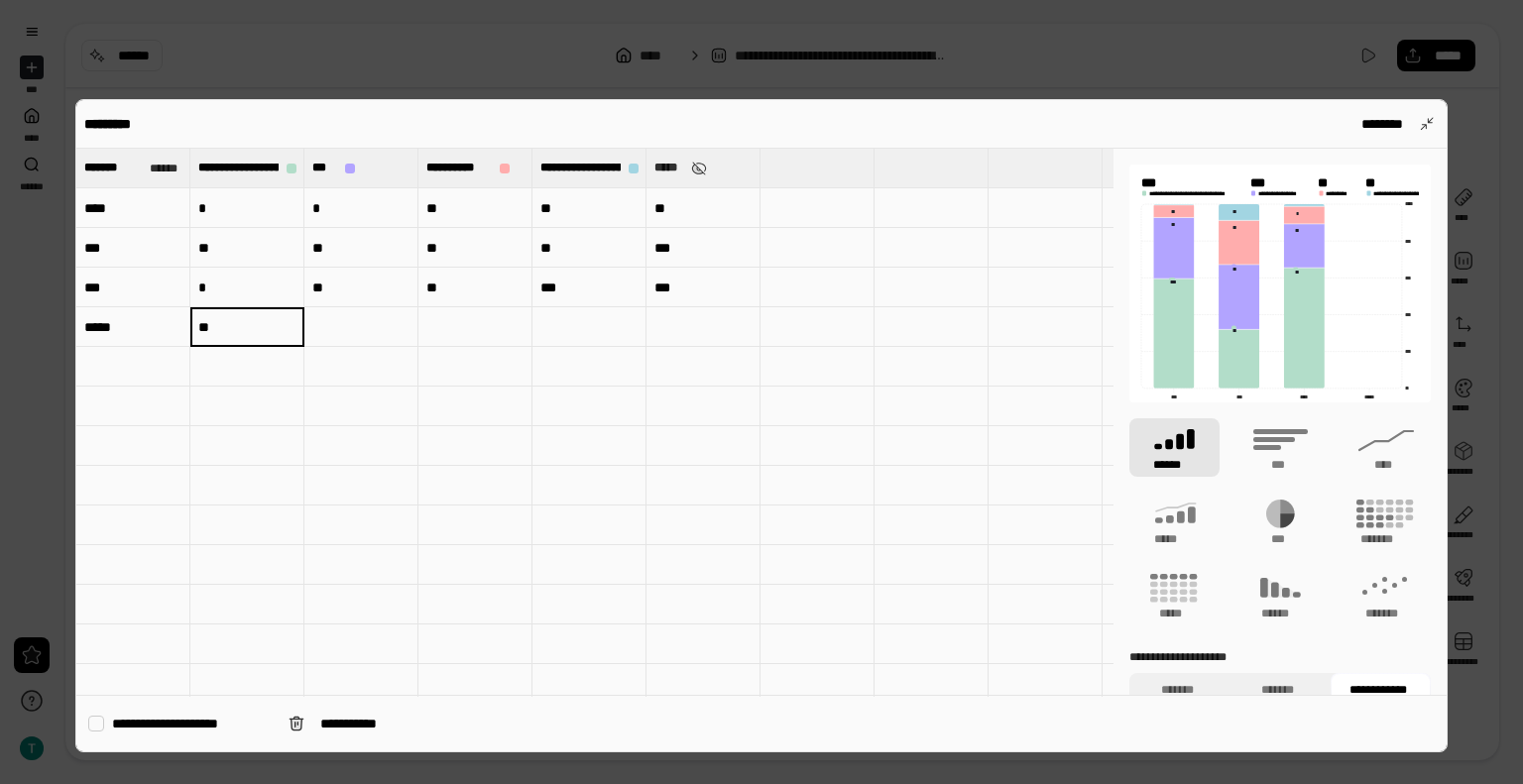 type on "**" 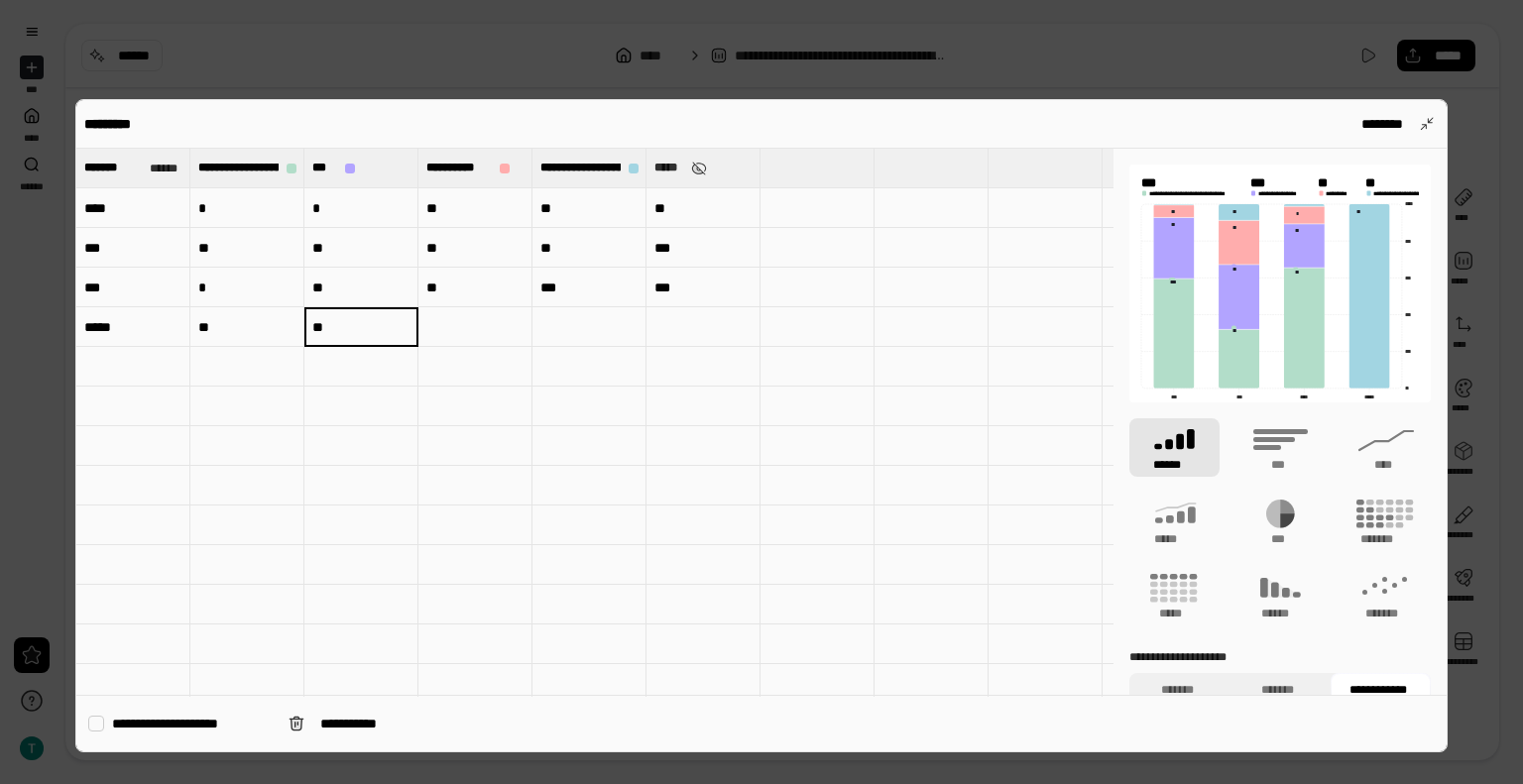 type on "**" 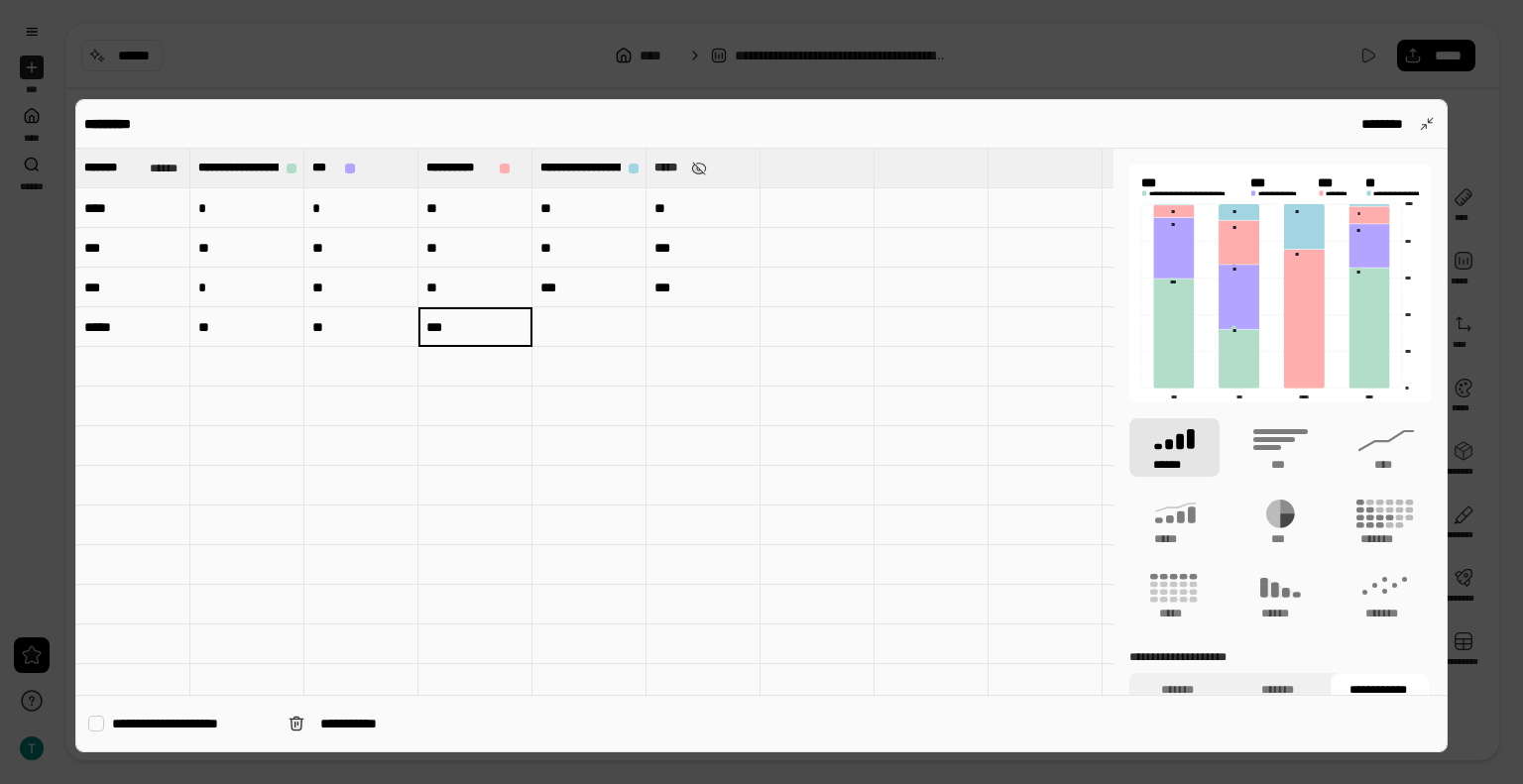 type on "***" 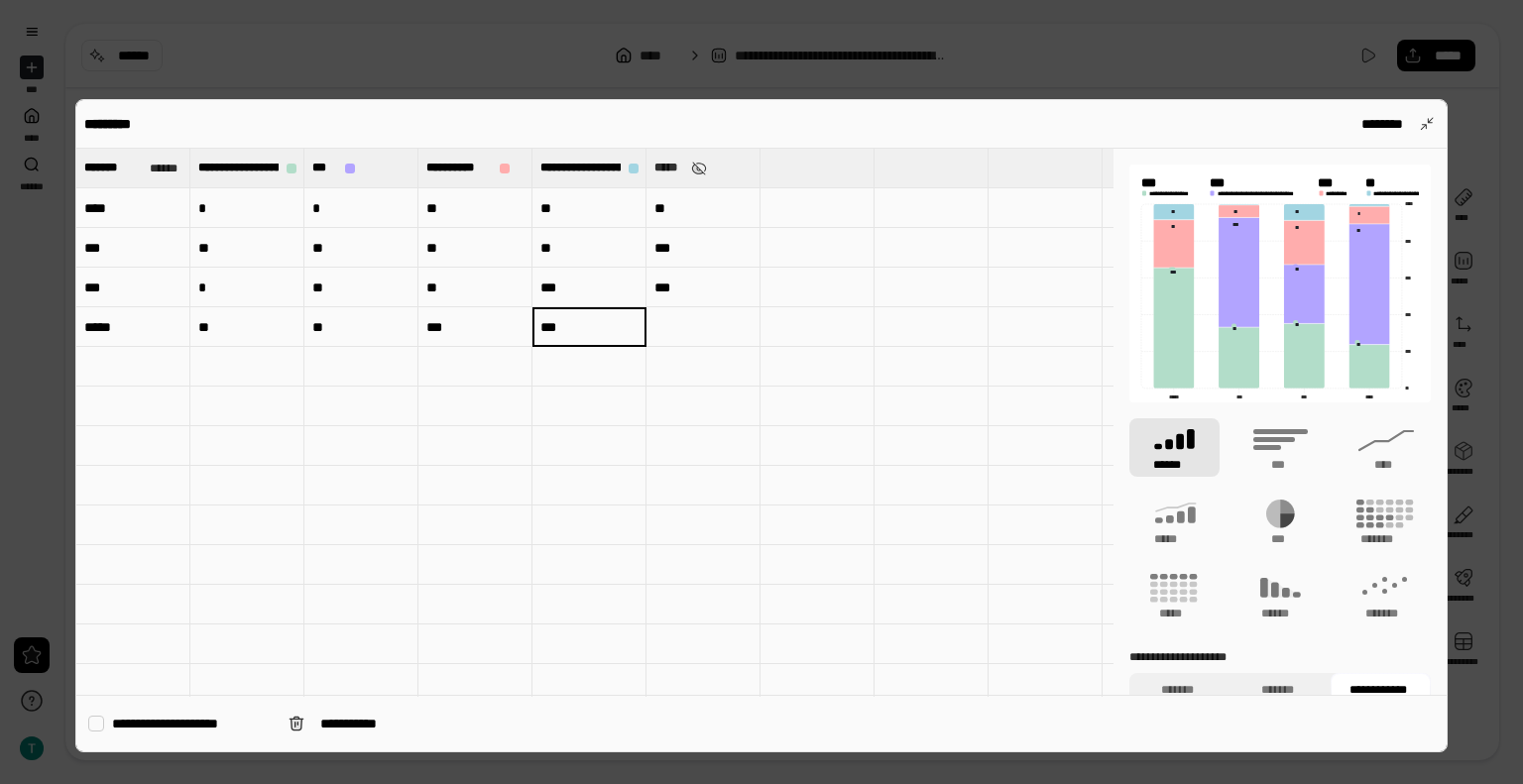type on "***" 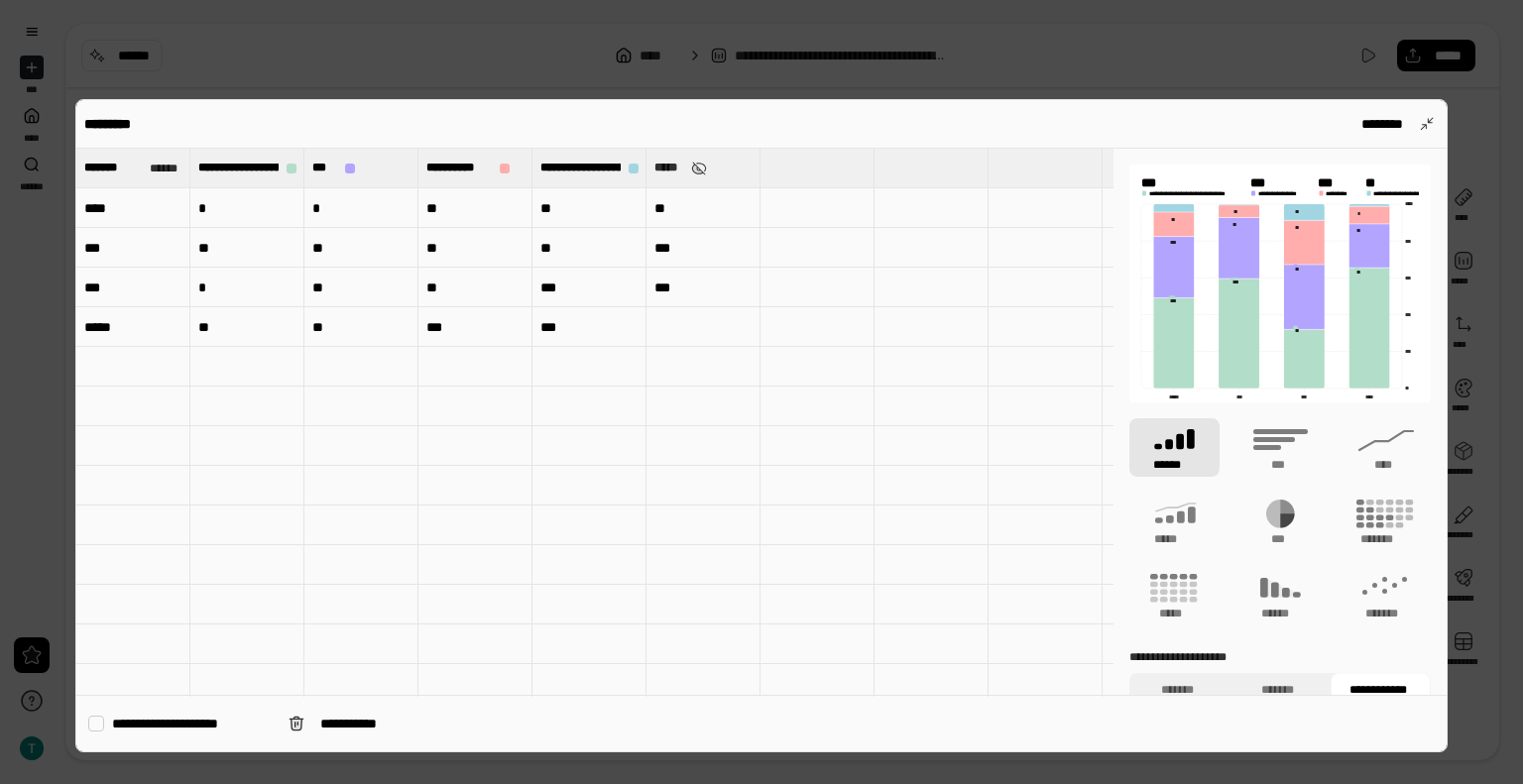 click at bounding box center [703, 327] 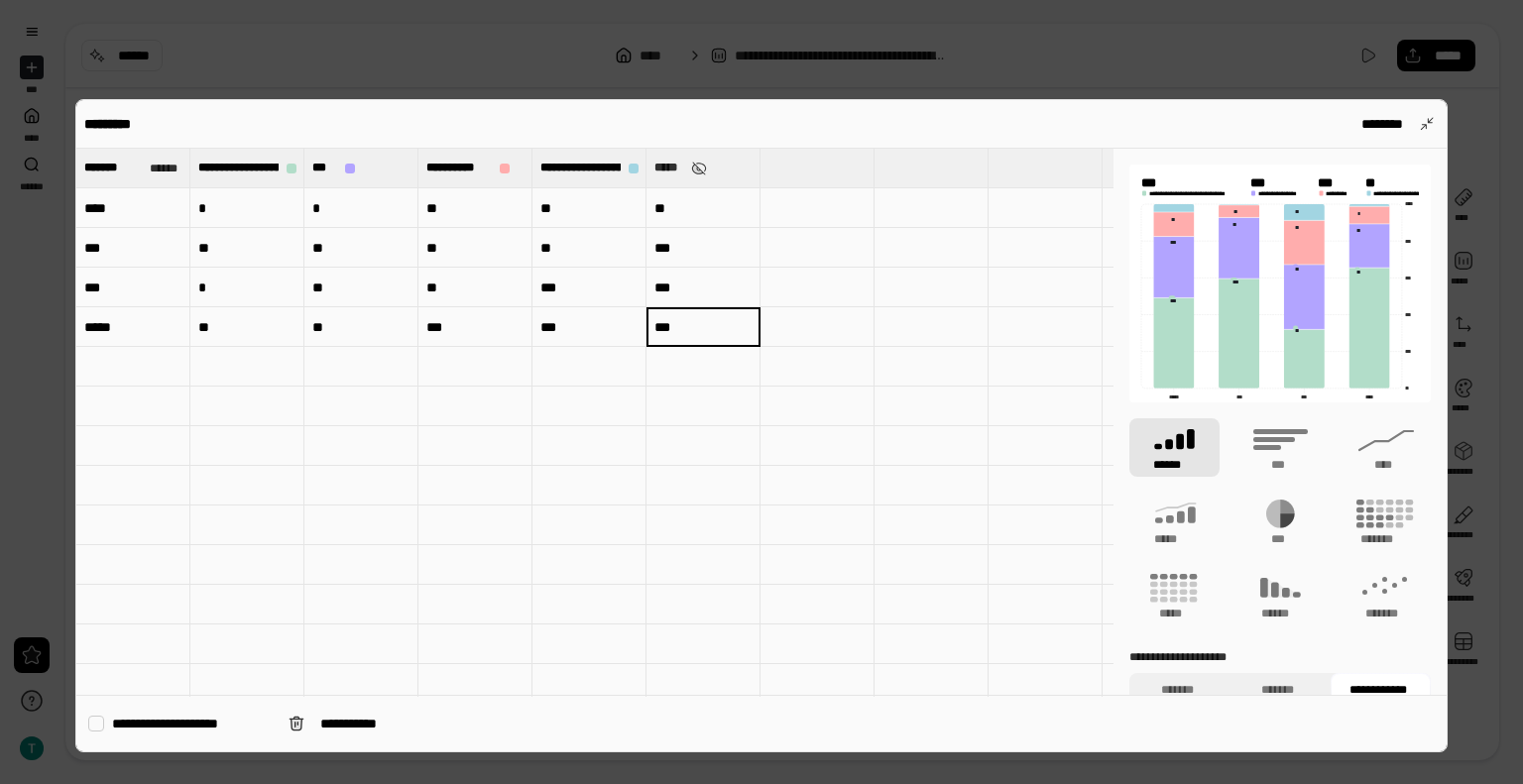 type on "***" 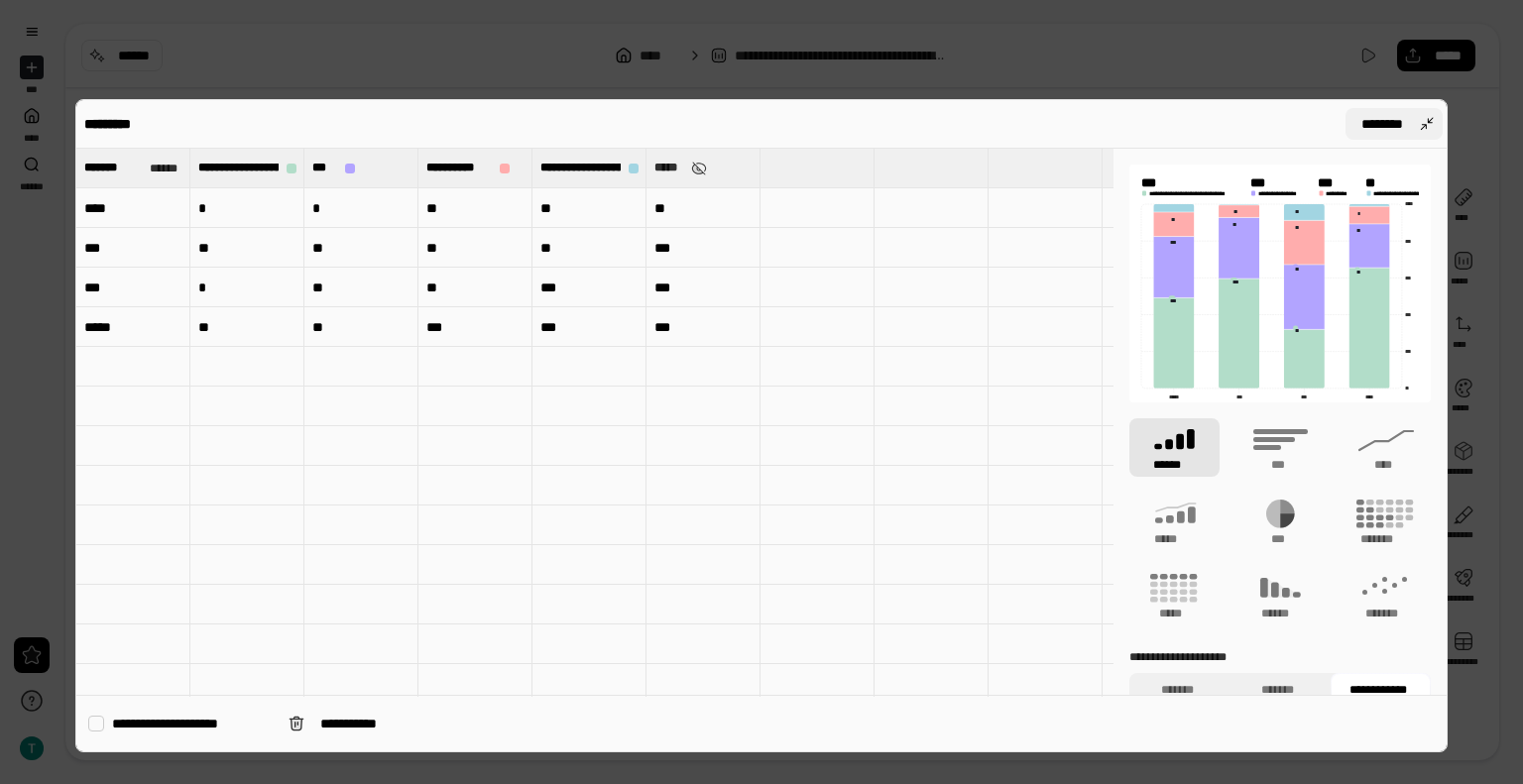 click on "********" at bounding box center [1394, 124] 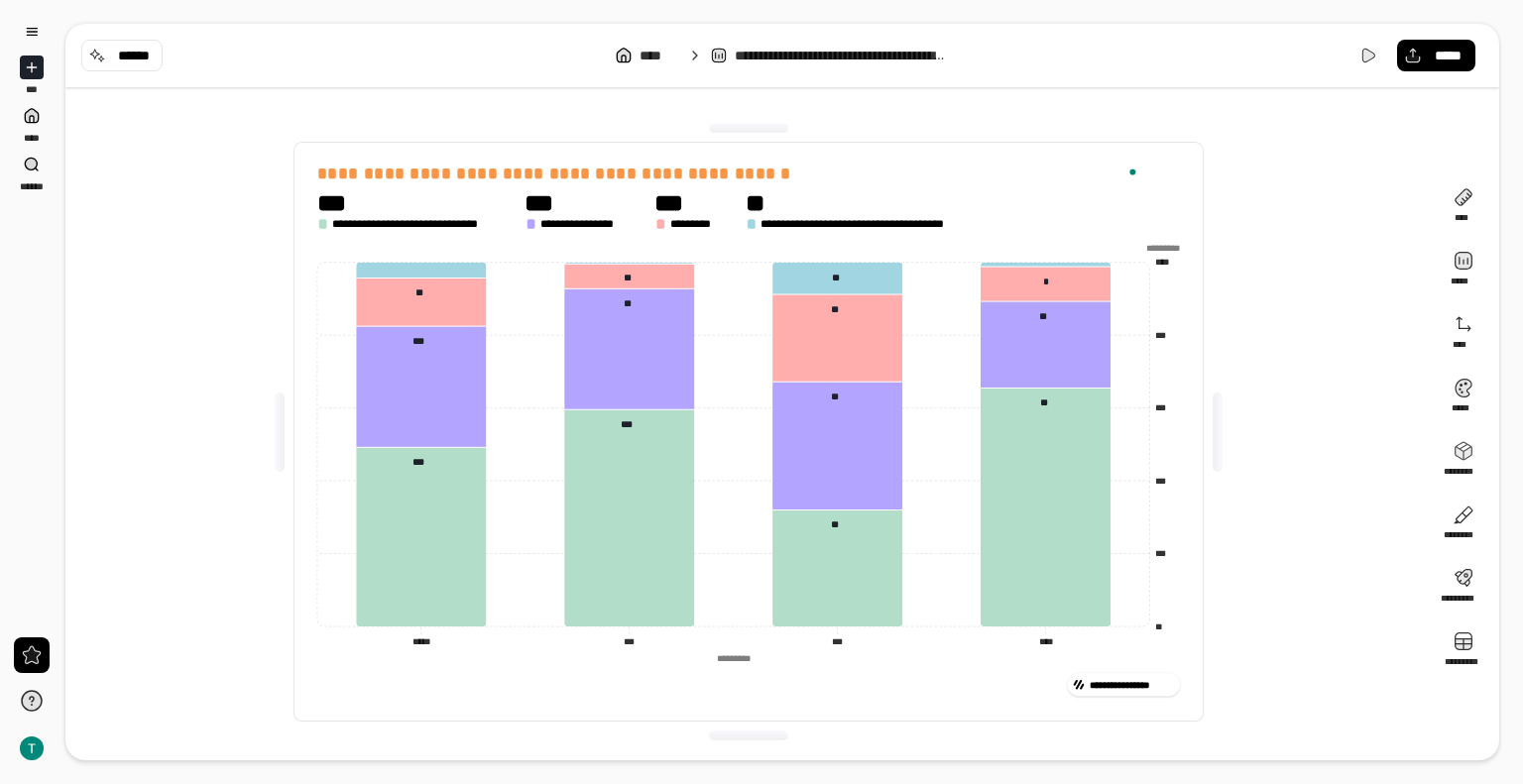 drag, startPoint x: 396, startPoint y: 258, endPoint x: 1146, endPoint y: 260, distance: 750.0027 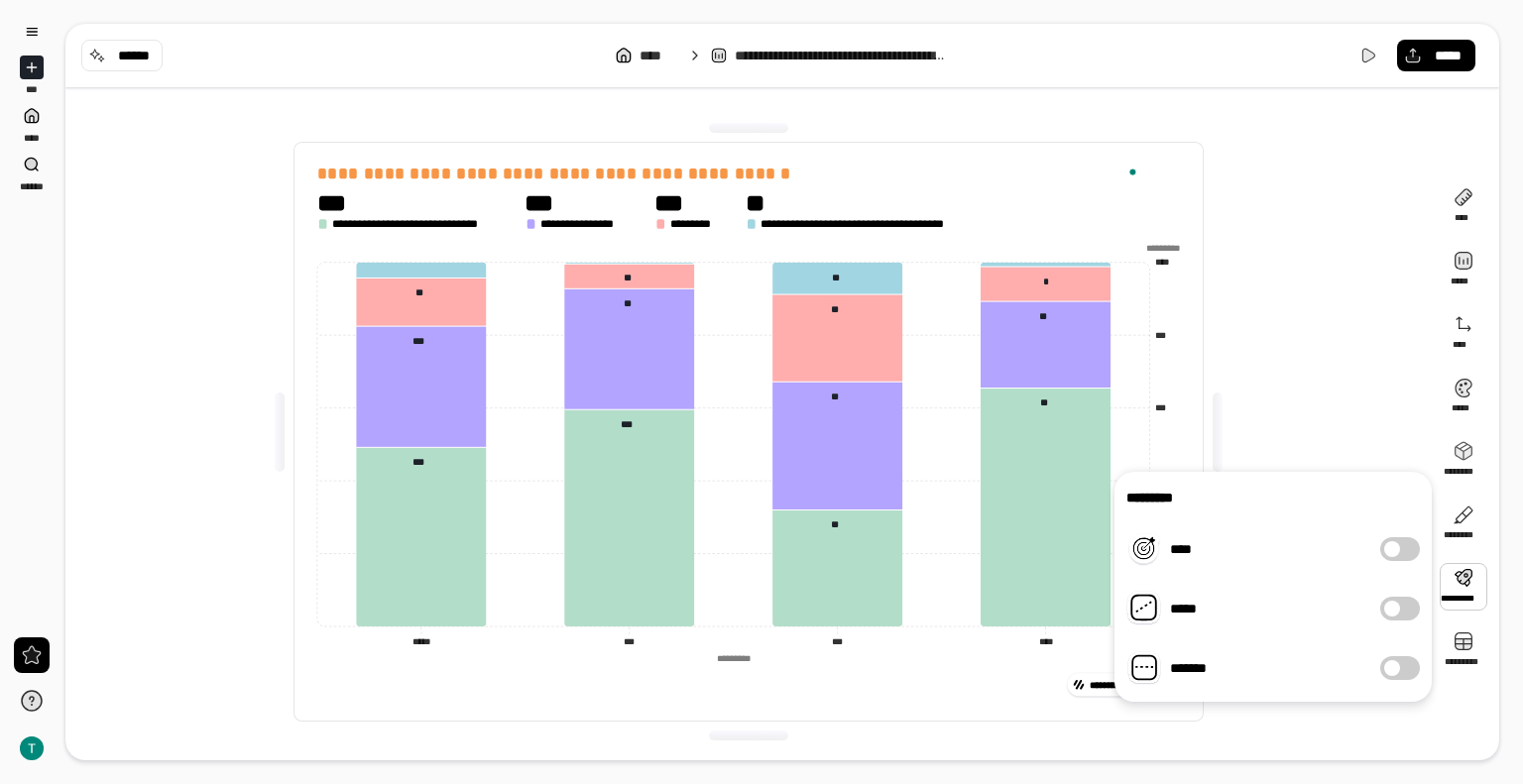 click at bounding box center [1392, 549] 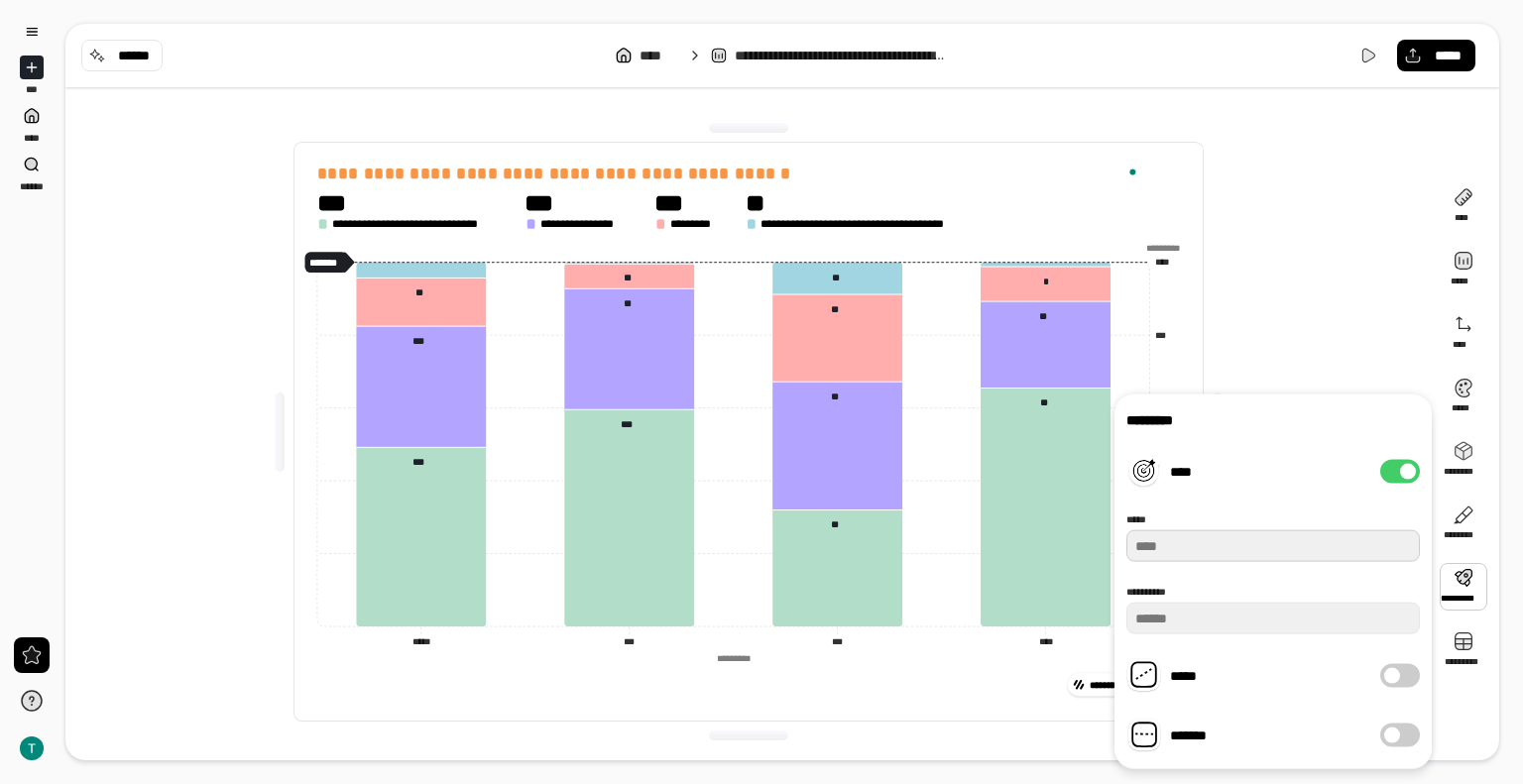 click at bounding box center [1273, 546] 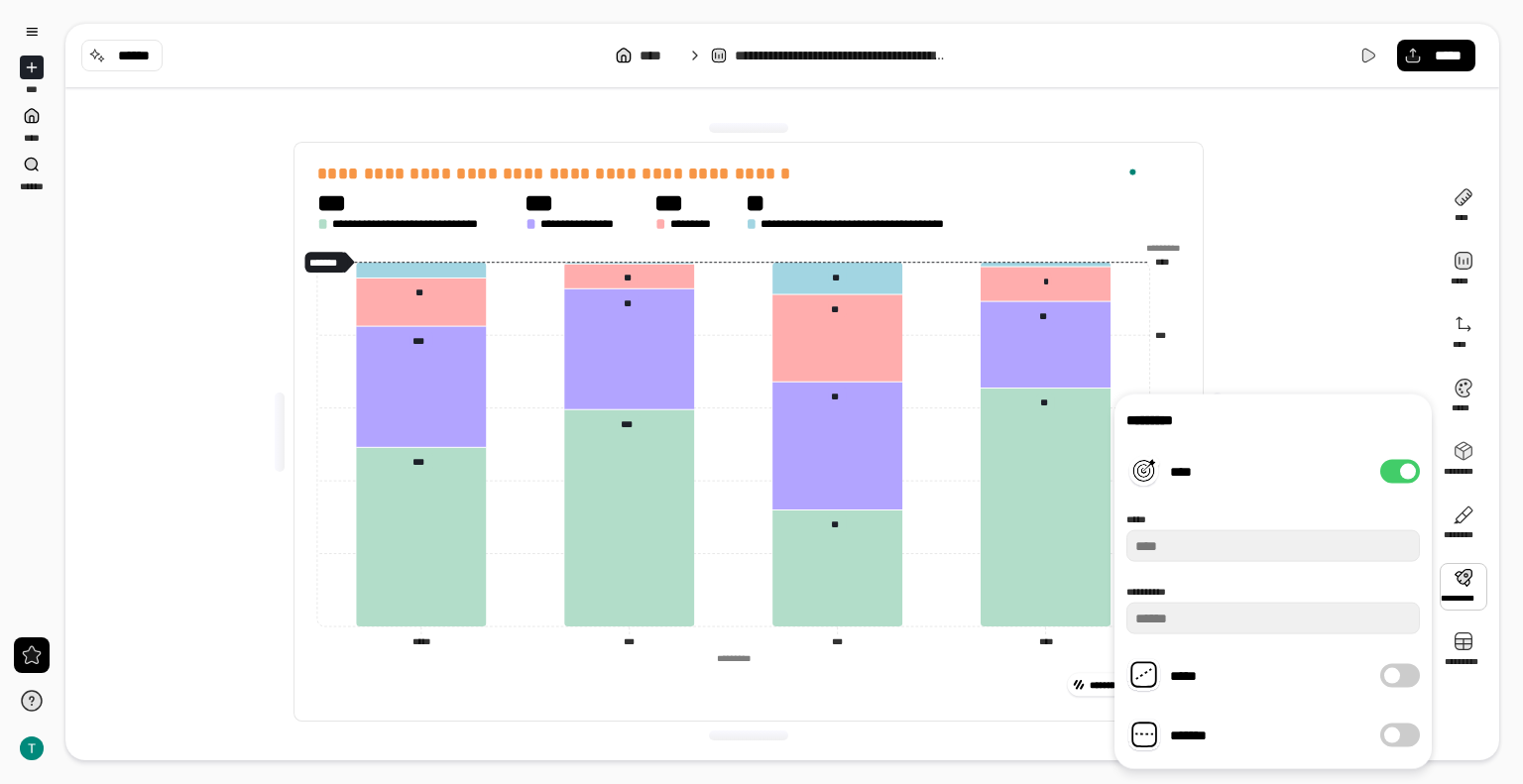 click on "****" at bounding box center (1400, 472) 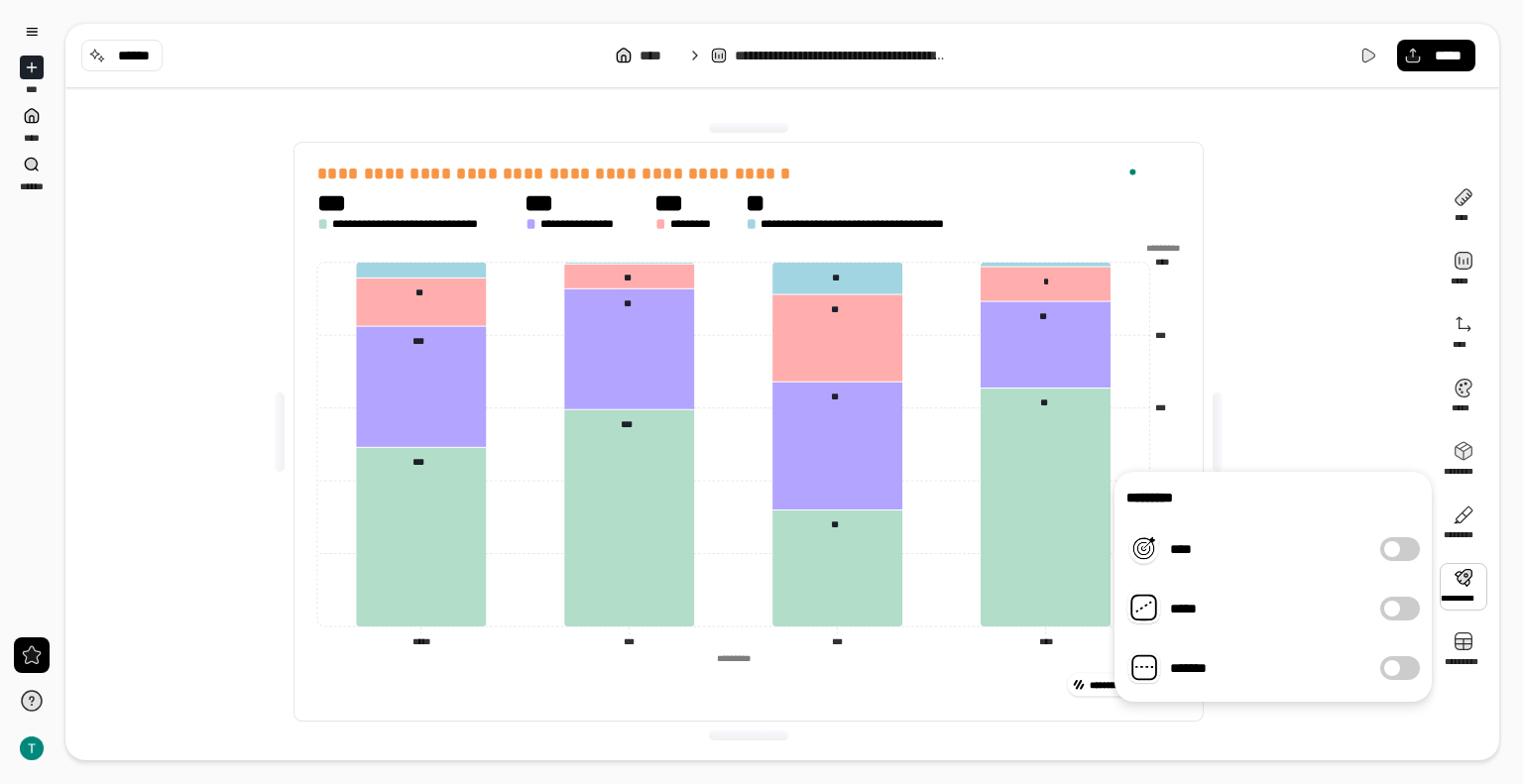 click on "*****" at bounding box center (1400, 609) 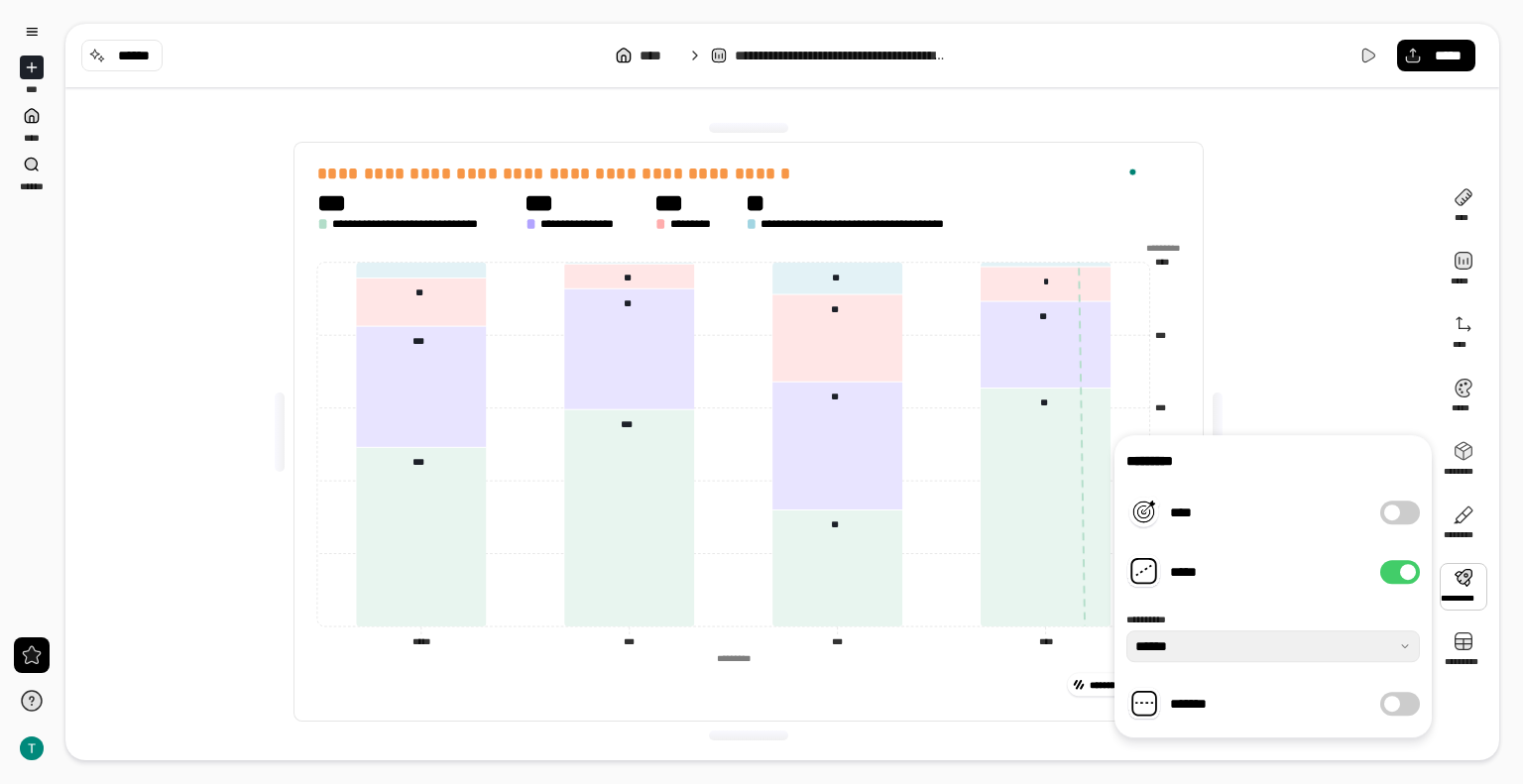 click at bounding box center [1408, 572] 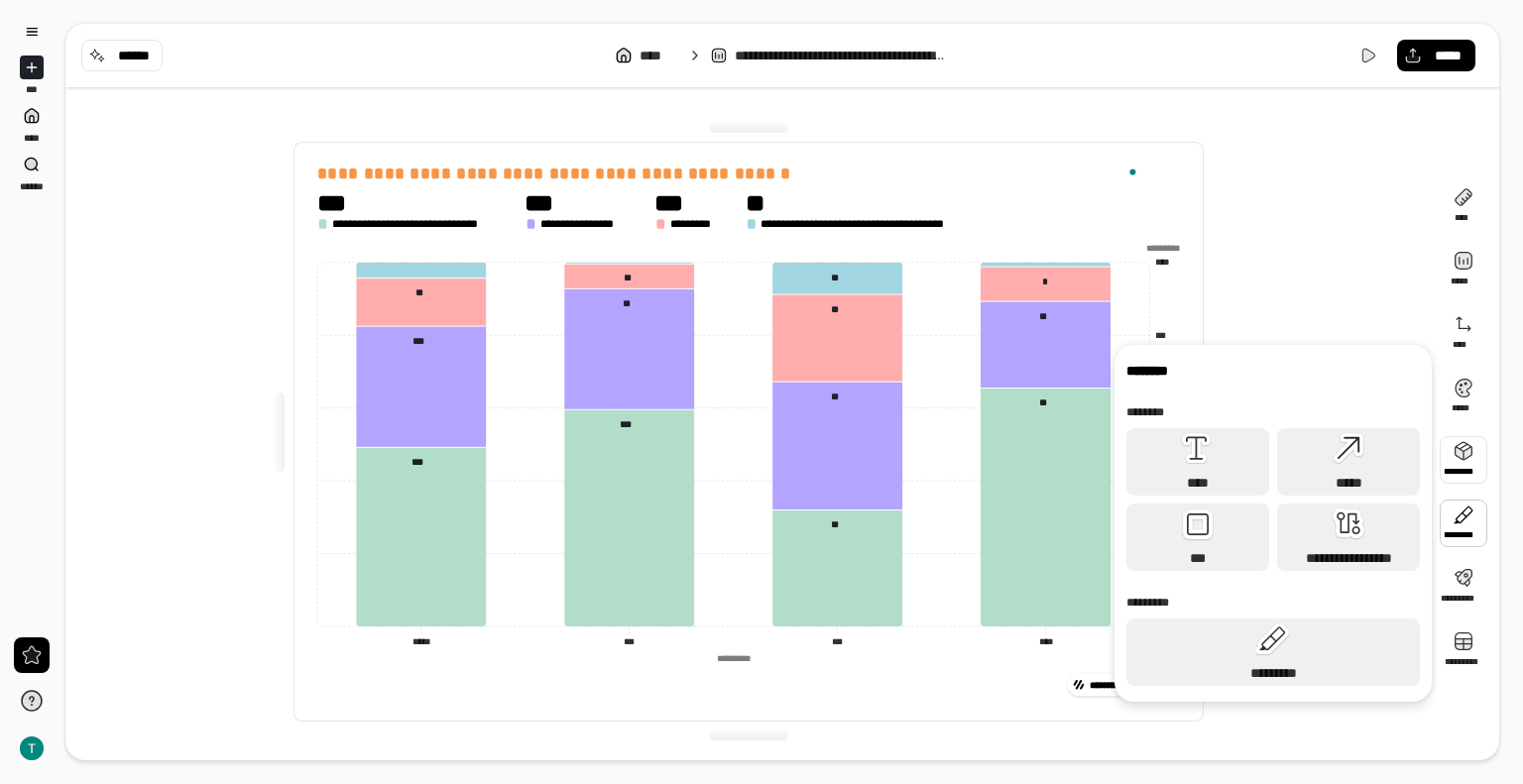 scroll, scrollTop: 0, scrollLeft: 0, axis: both 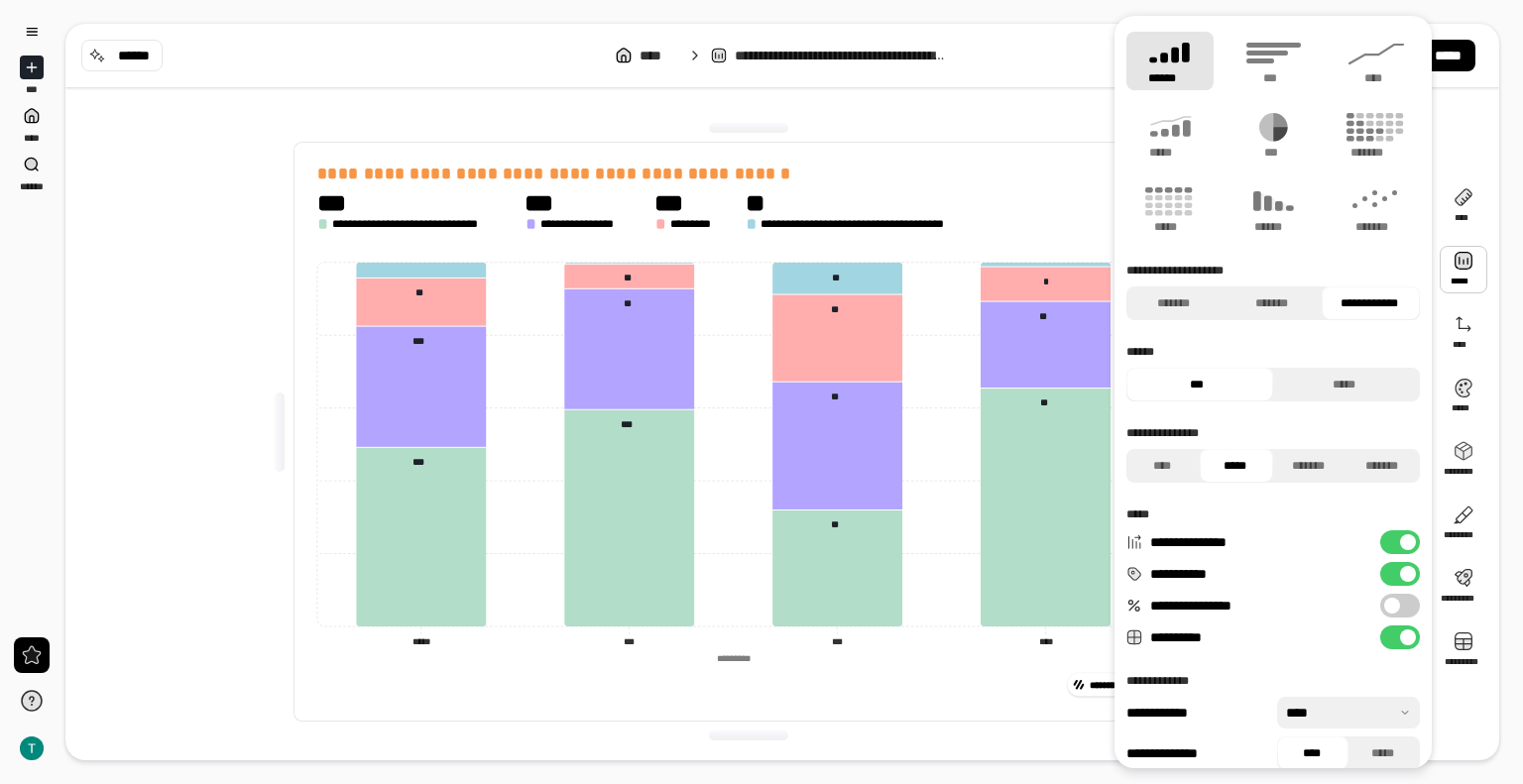 click on "*****" at bounding box center (1234, 466) 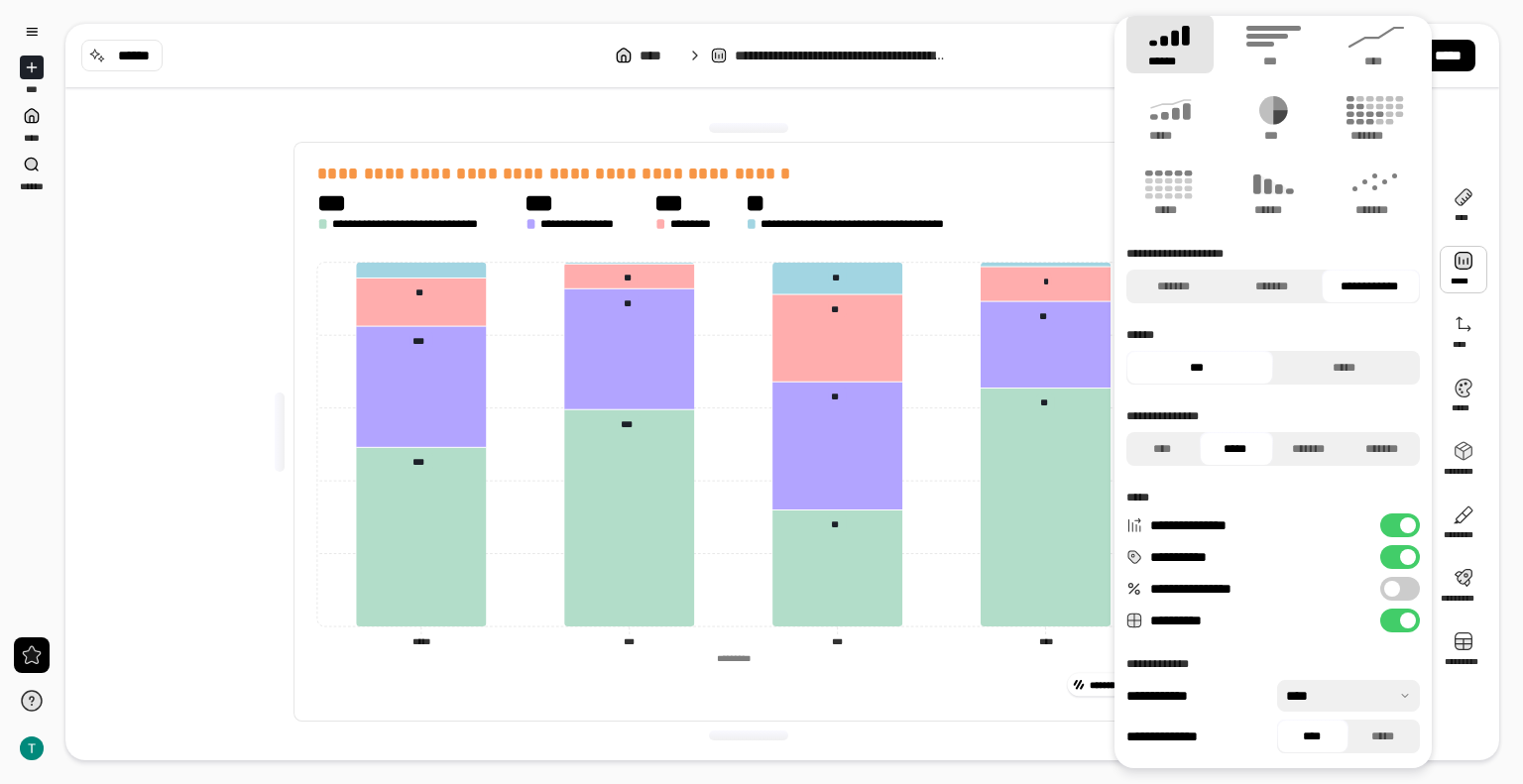 scroll, scrollTop: 0, scrollLeft: 0, axis: both 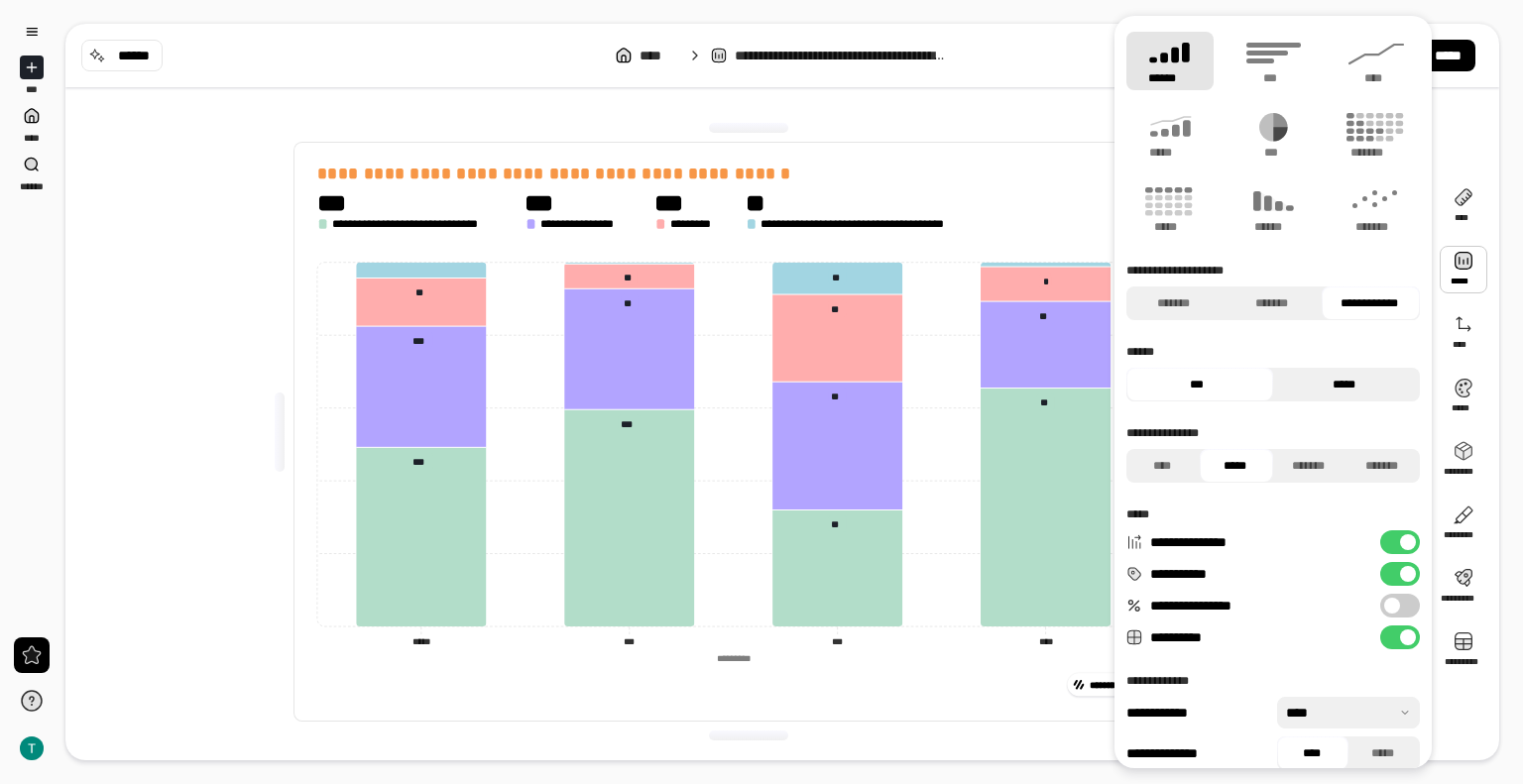 click on "*****" at bounding box center (1344, 385) 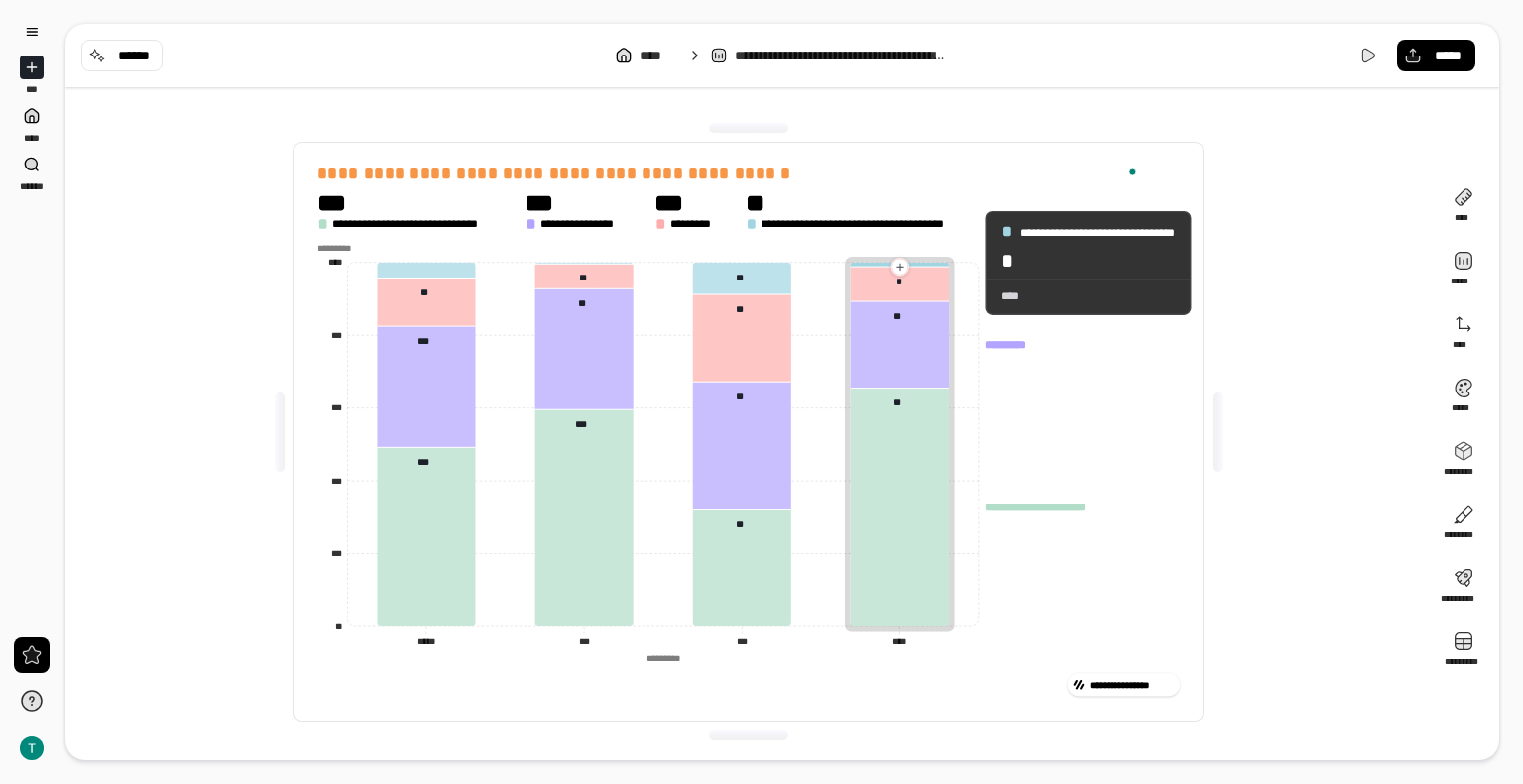 drag, startPoint x: 400, startPoint y: 261, endPoint x: 964, endPoint y: 263, distance: 564.00355 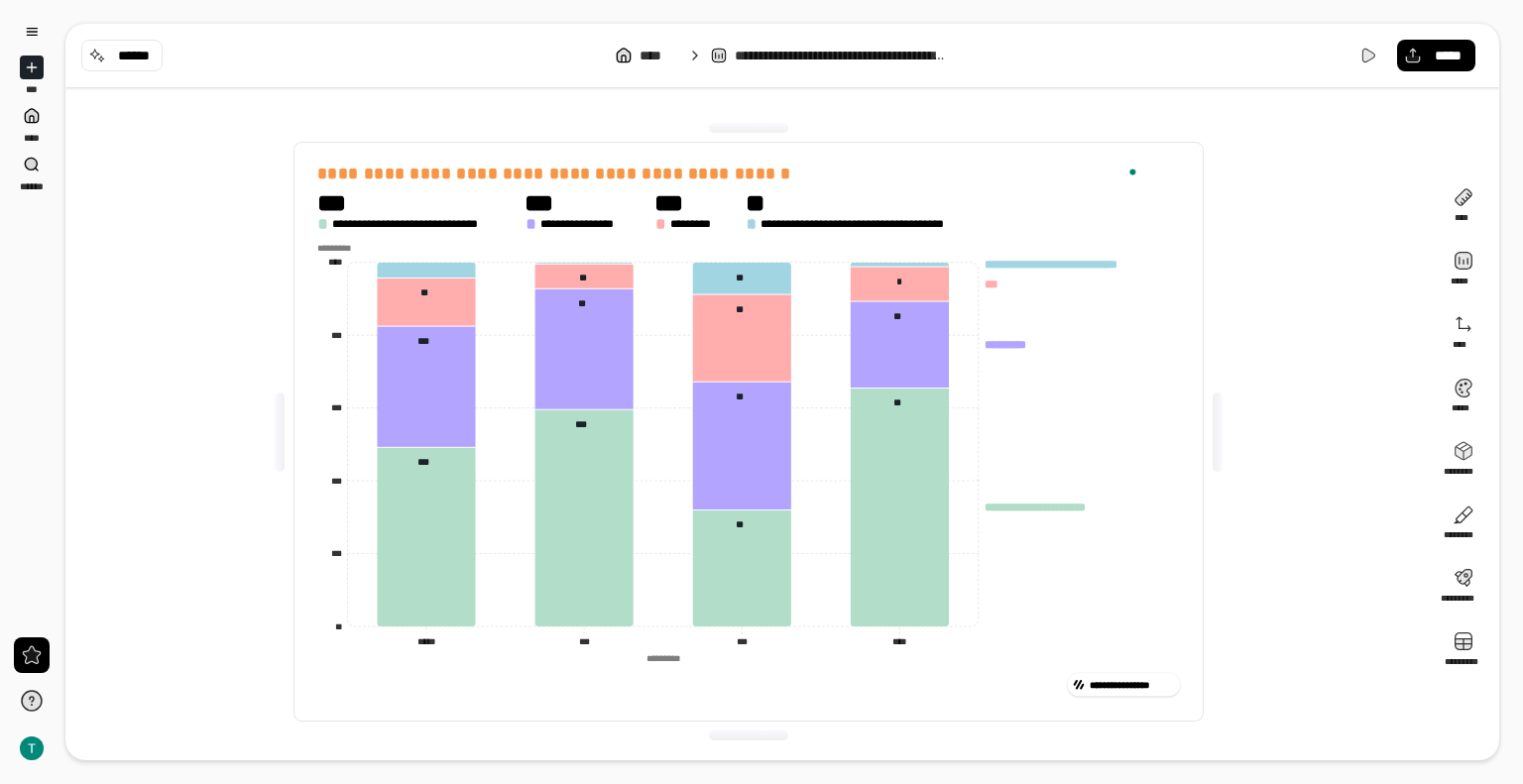 click on "**********" 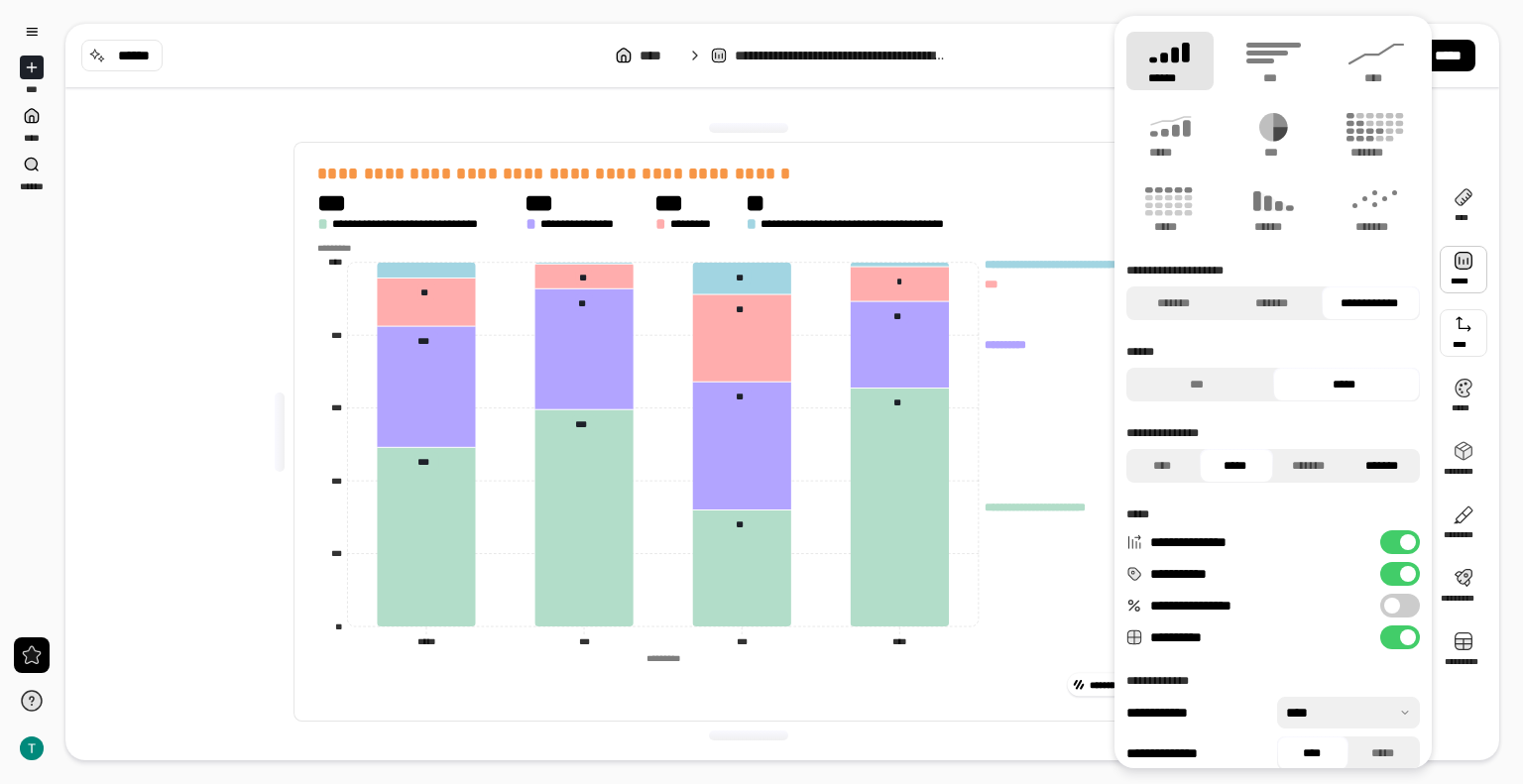 scroll, scrollTop: 17, scrollLeft: 0, axis: vertical 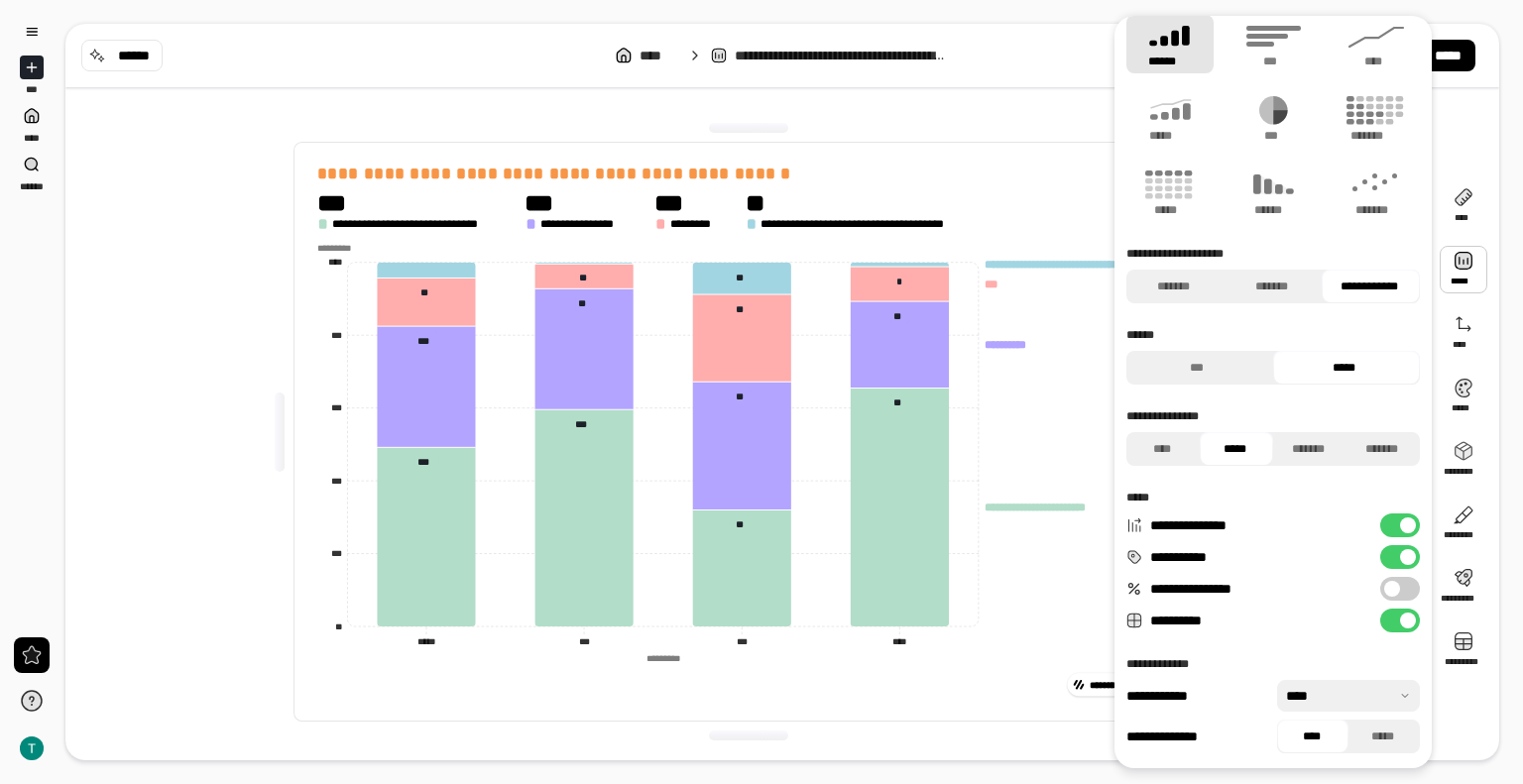 click on "**********" at bounding box center (1400, 525) 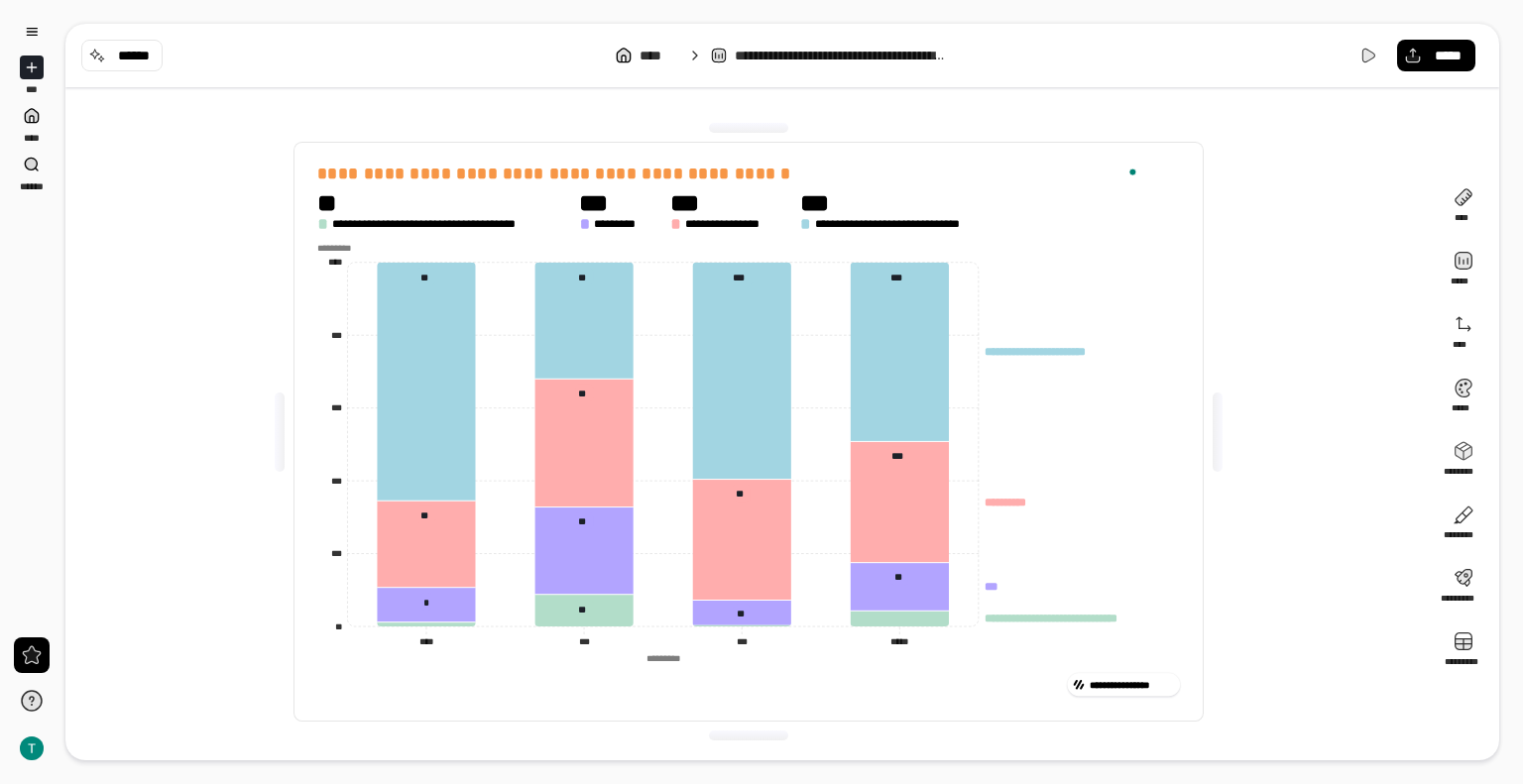 click on "**********" at bounding box center (749, 431) 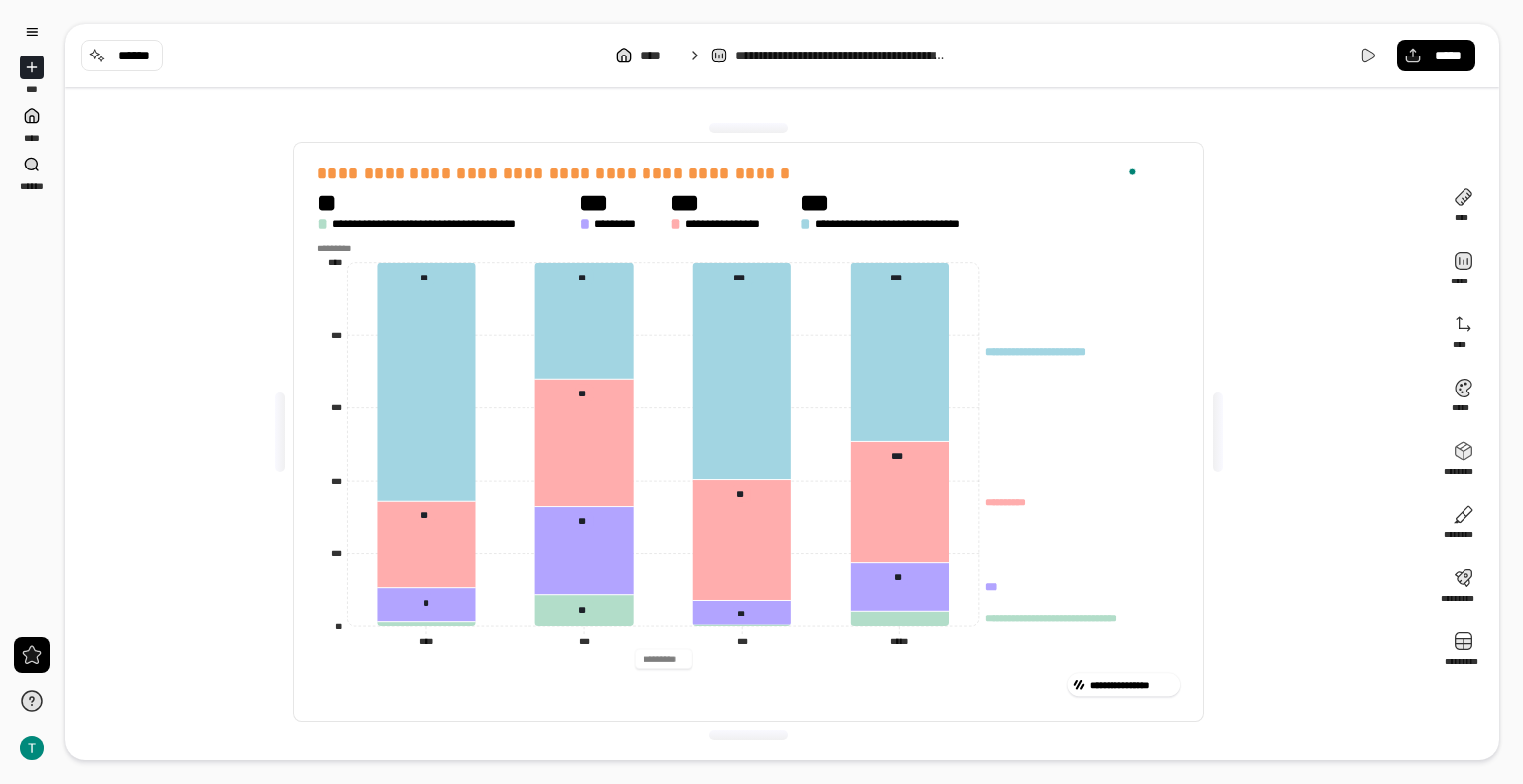 click at bounding box center [663, 658] 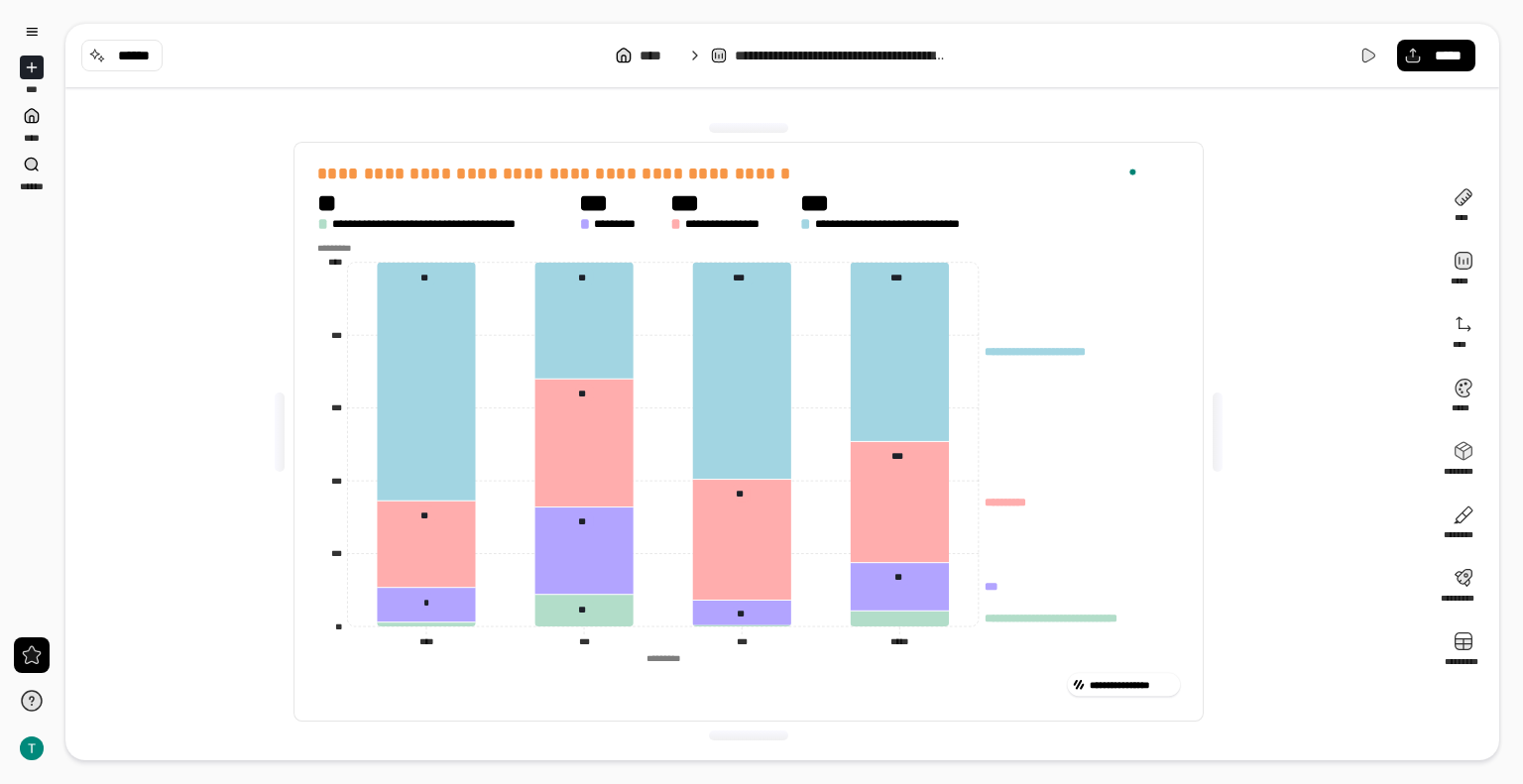 click on "**********" at bounding box center (749, 431) 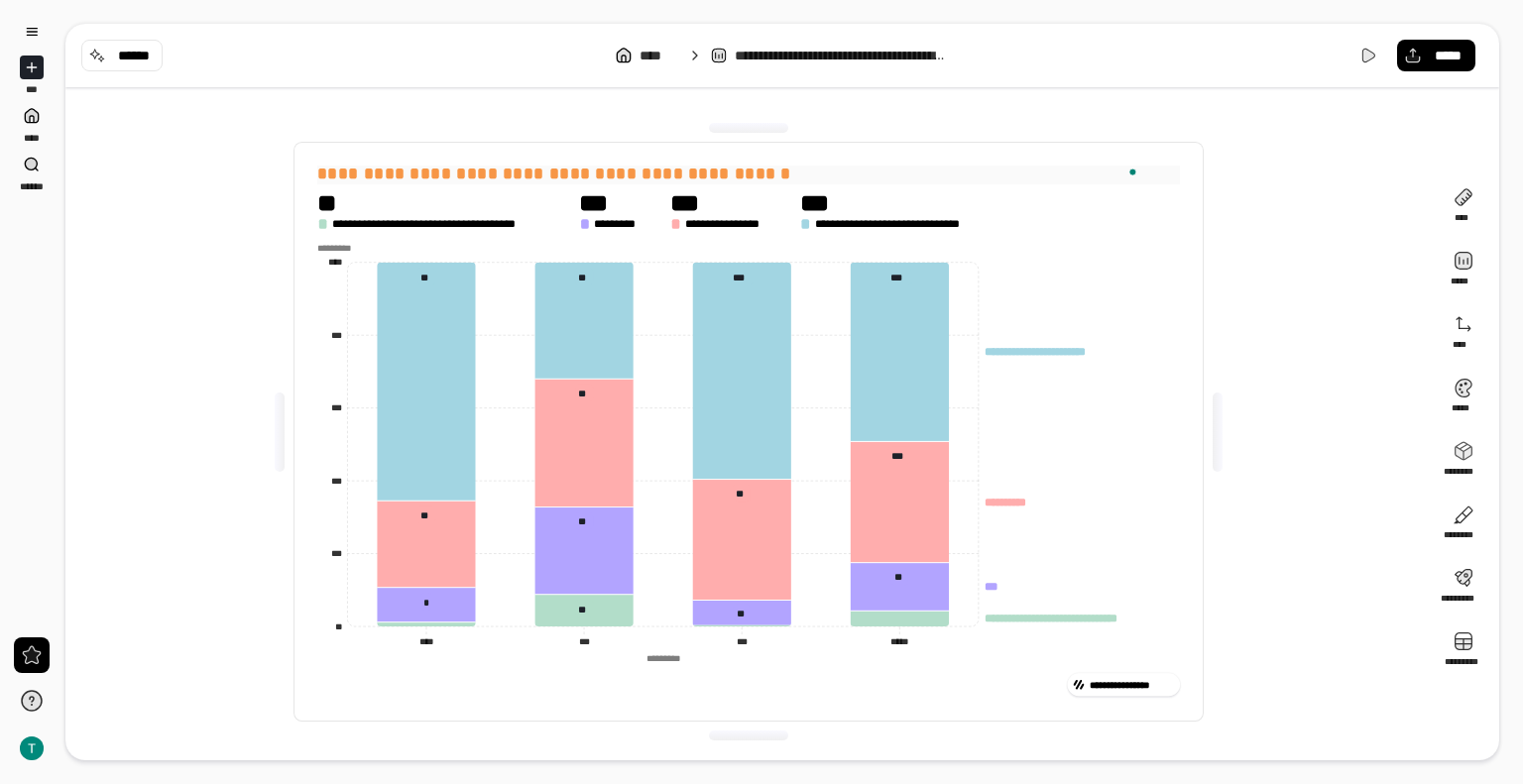 click on "**********" at bounding box center [554, 173] 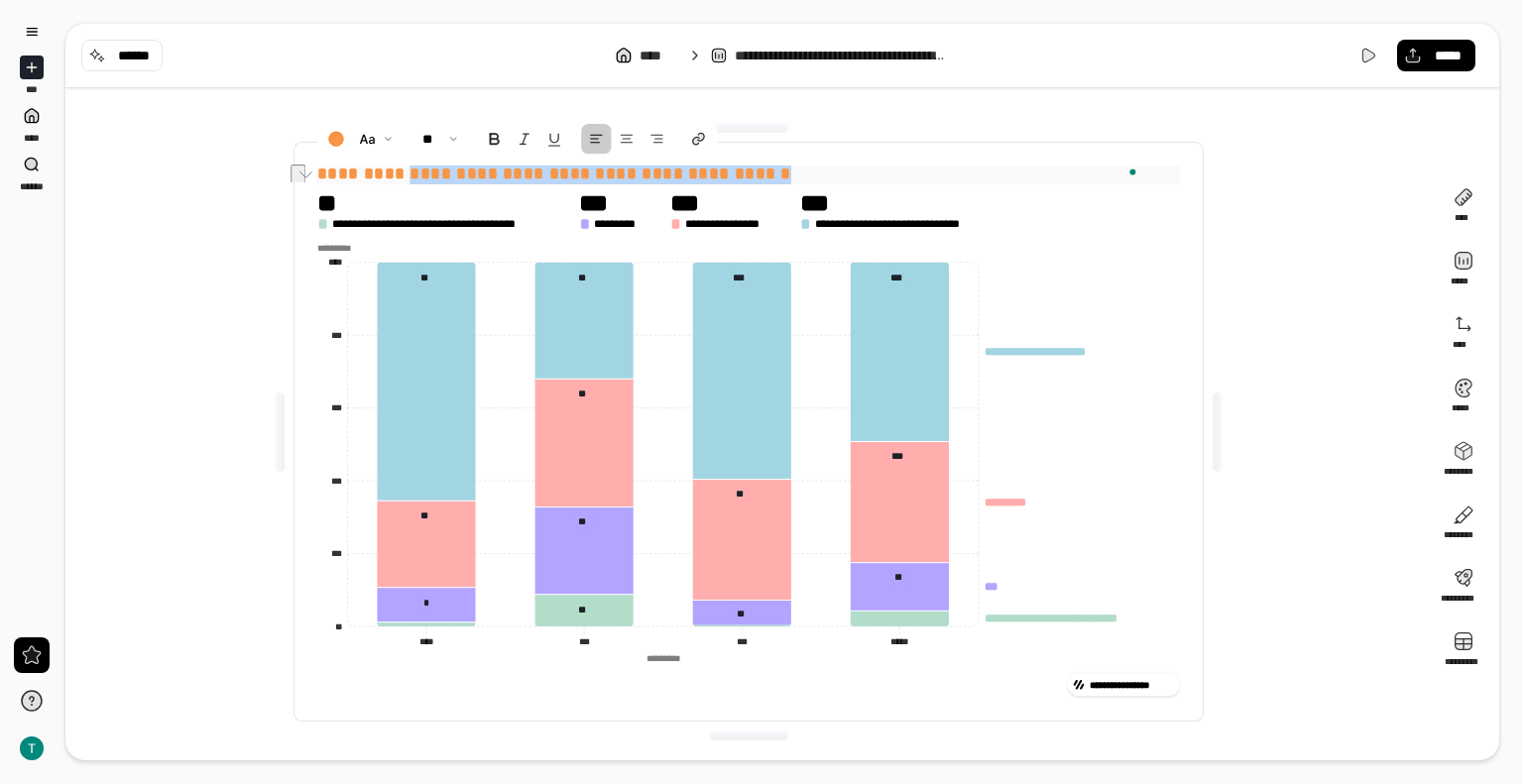 drag, startPoint x: 778, startPoint y: 169, endPoint x: 194, endPoint y: 185, distance: 584.2191 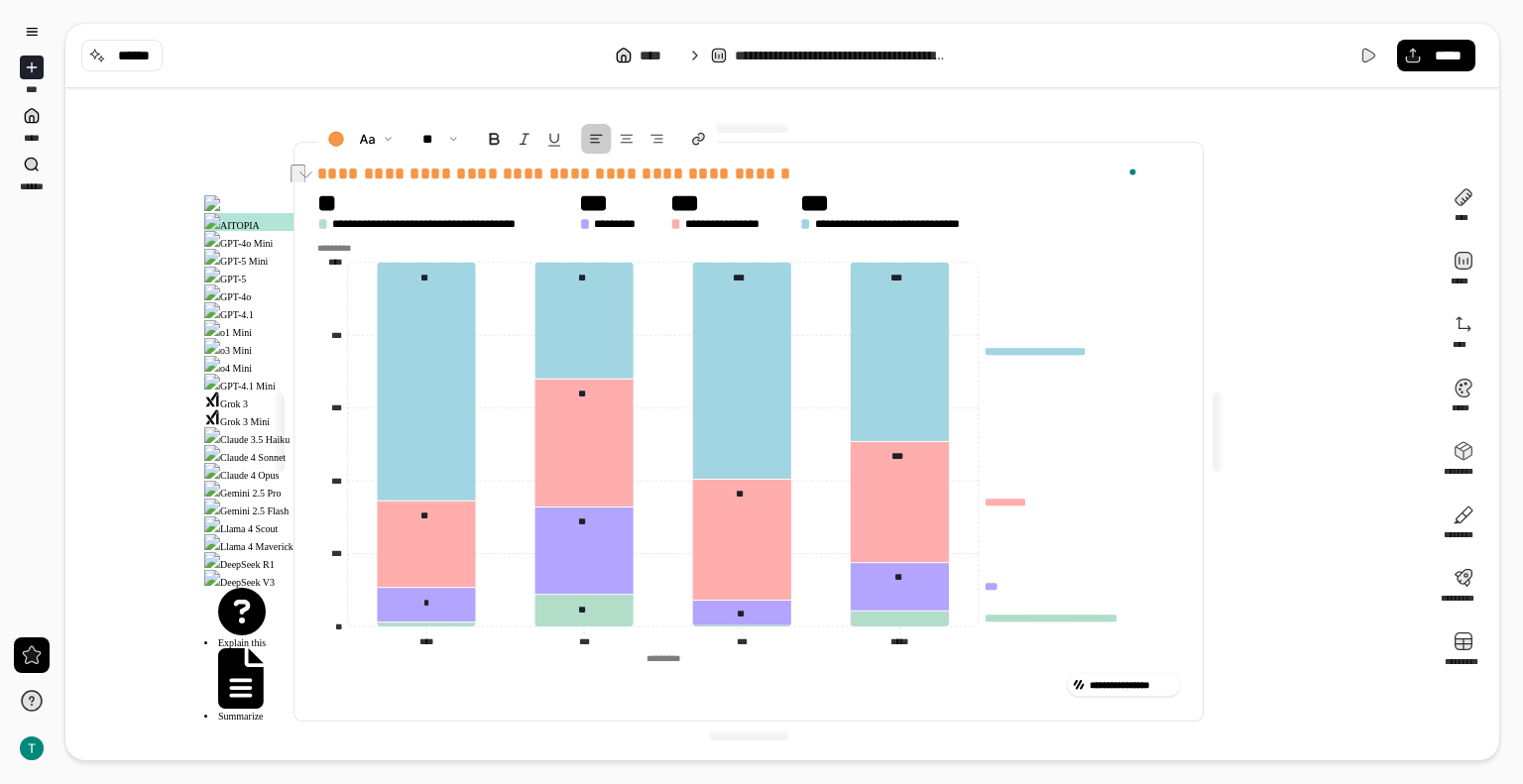 click on "**********" at bounding box center (749, 431) 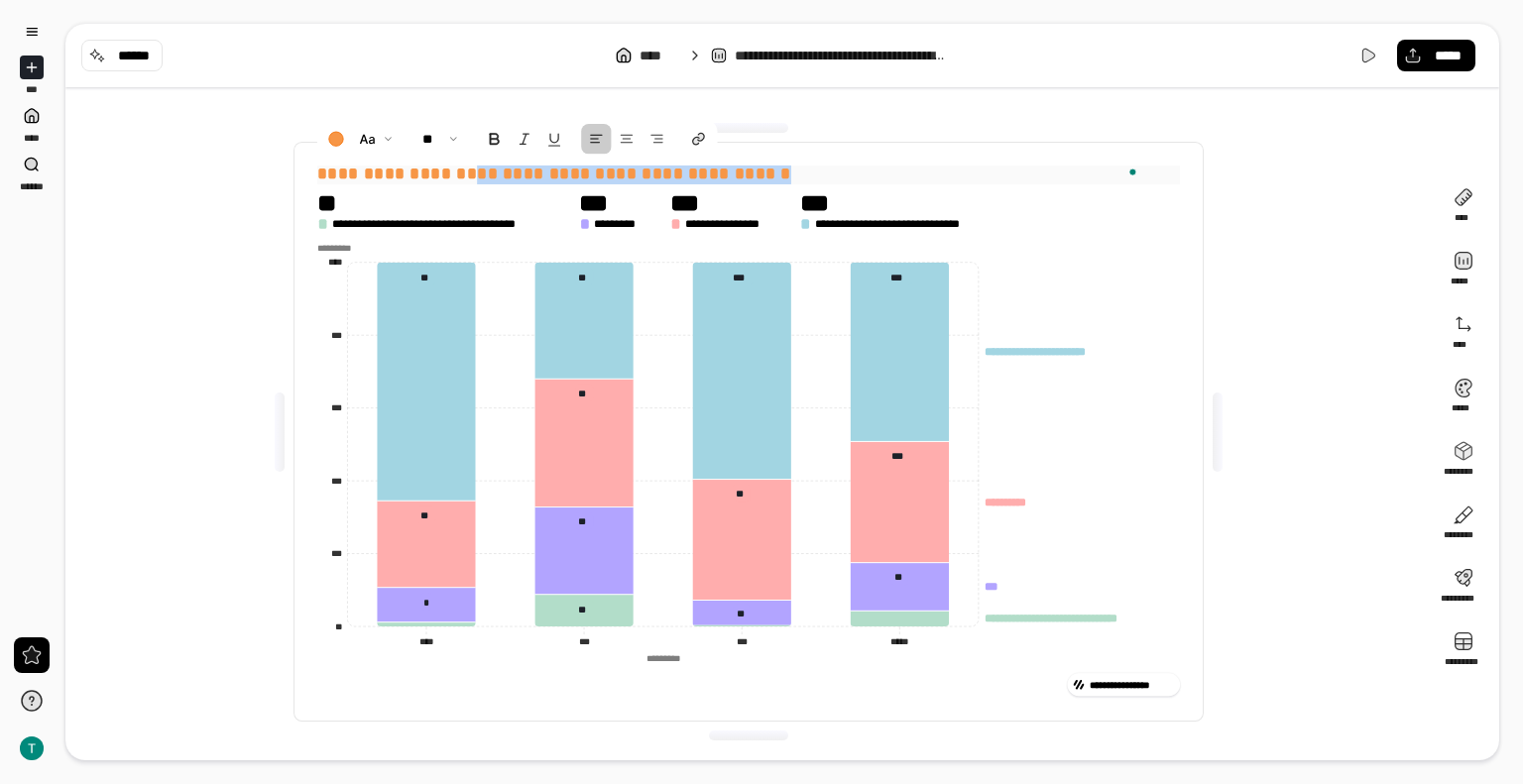 drag, startPoint x: 771, startPoint y: 174, endPoint x: 262, endPoint y: 192, distance: 509.31817 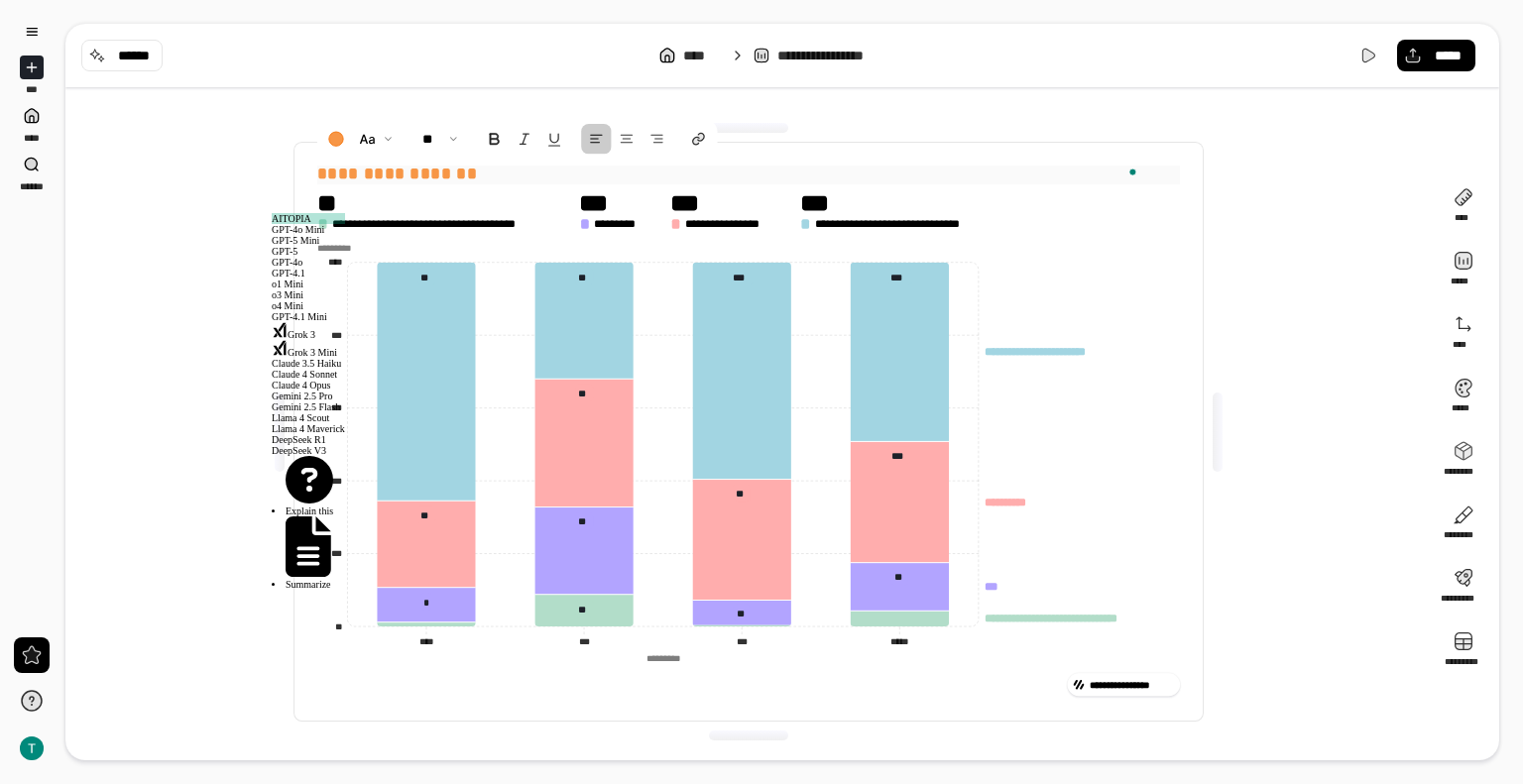 type 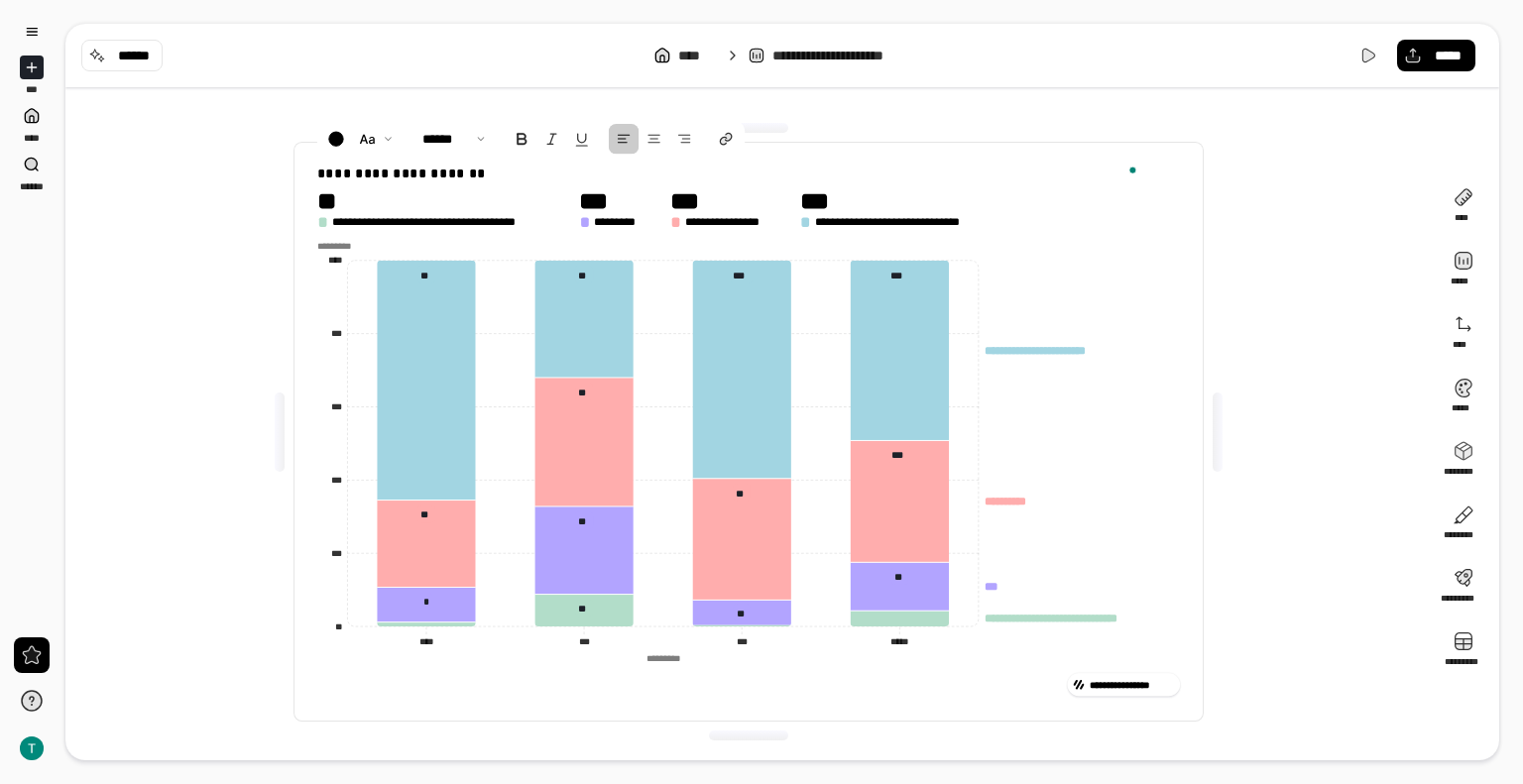 click on "**********" at bounding box center (749, 431) 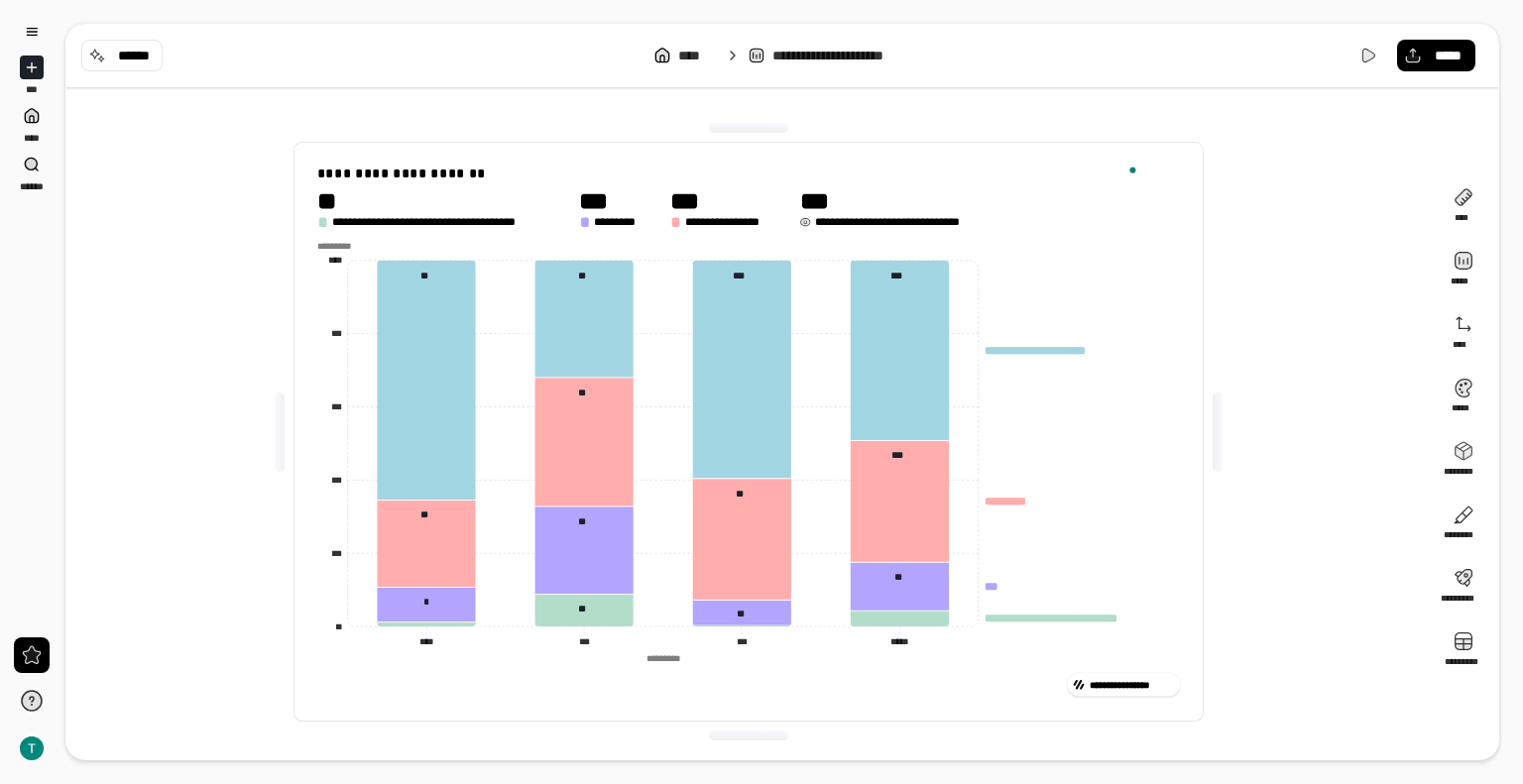 click on "**********" at bounding box center (899, 222) 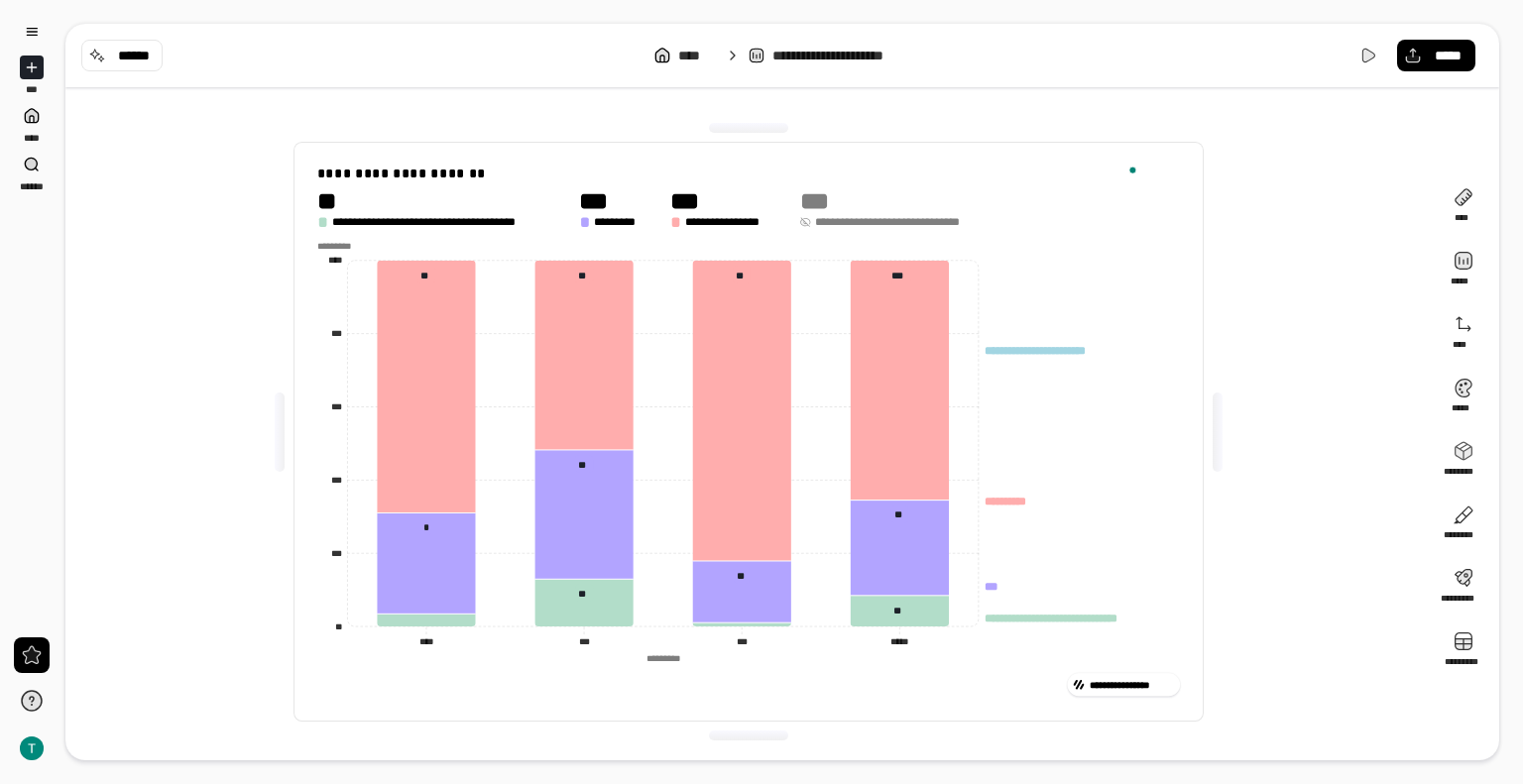 click on "**********" at bounding box center [899, 222] 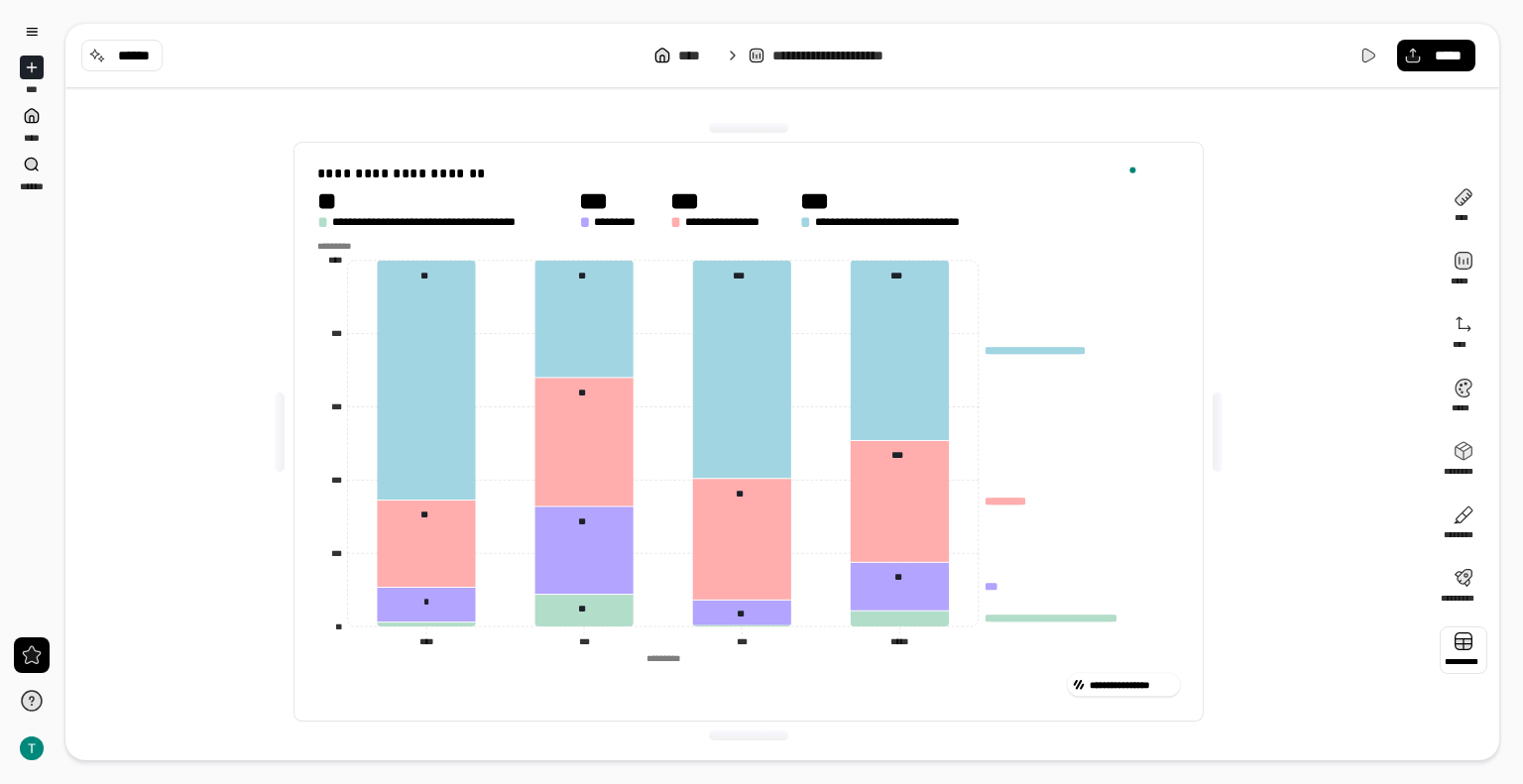 click at bounding box center (1464, 650) 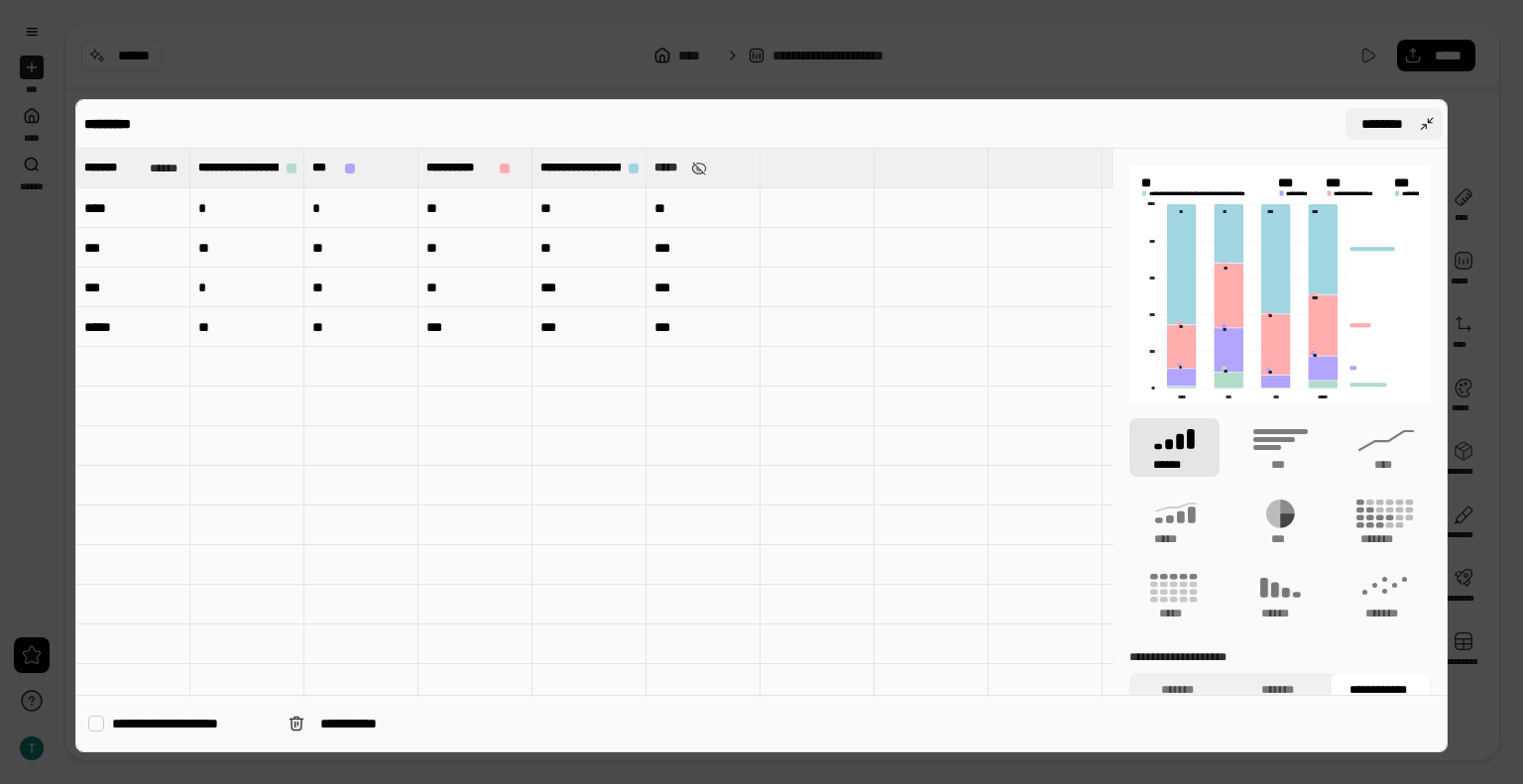 click on "********" at bounding box center (1394, 124) 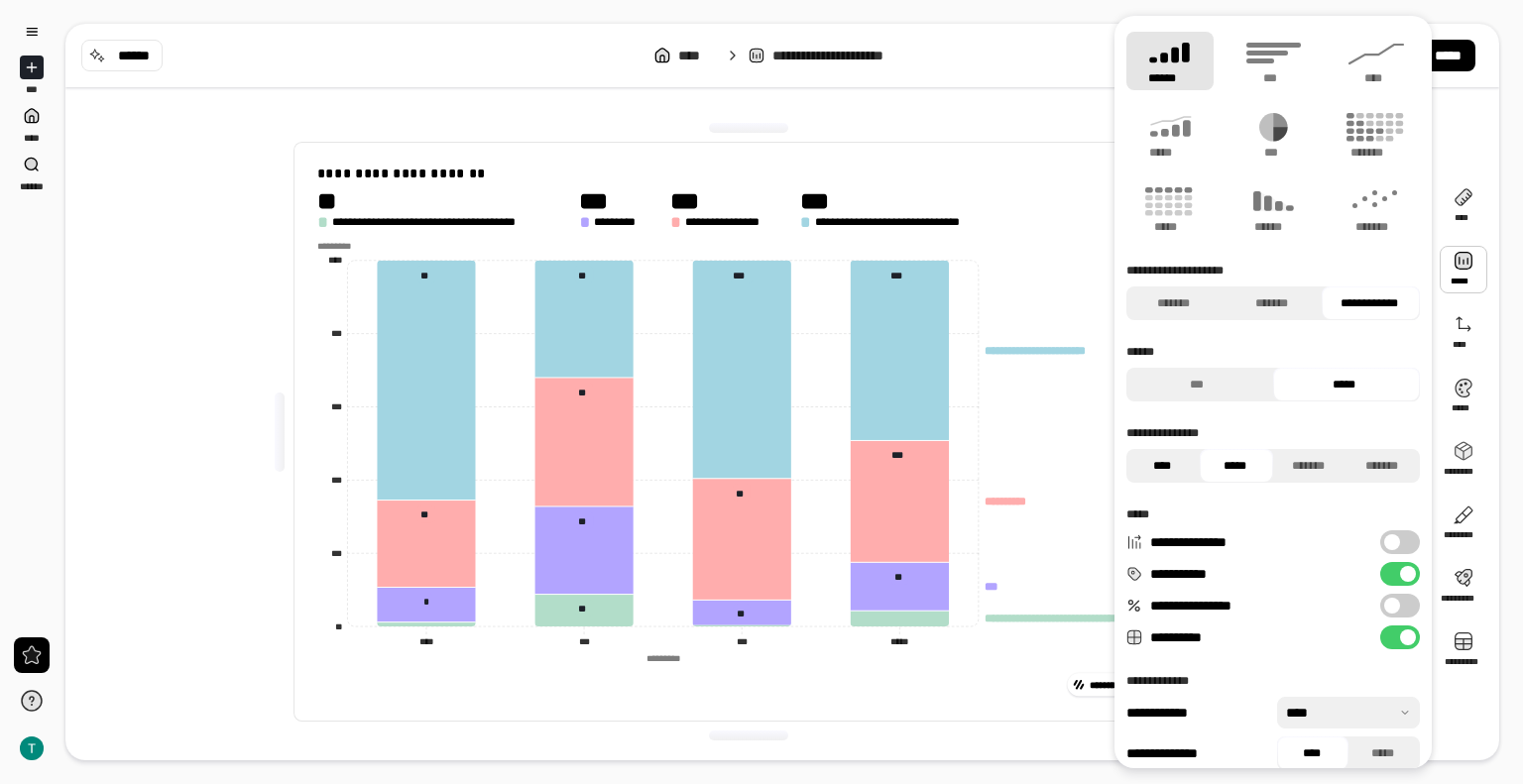 click on "****" at bounding box center (1161, 466) 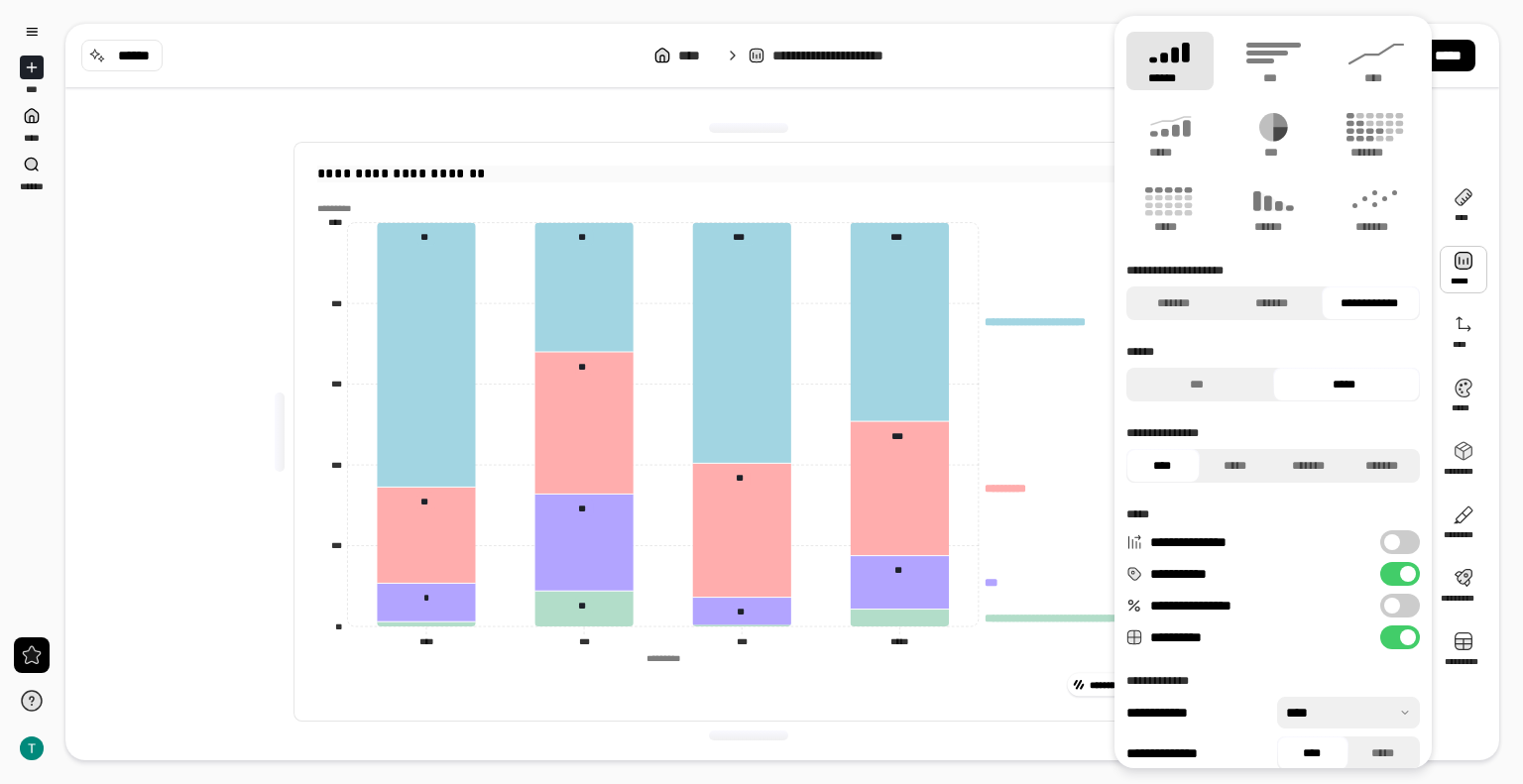 click on "**********" at bounding box center [749, 173] 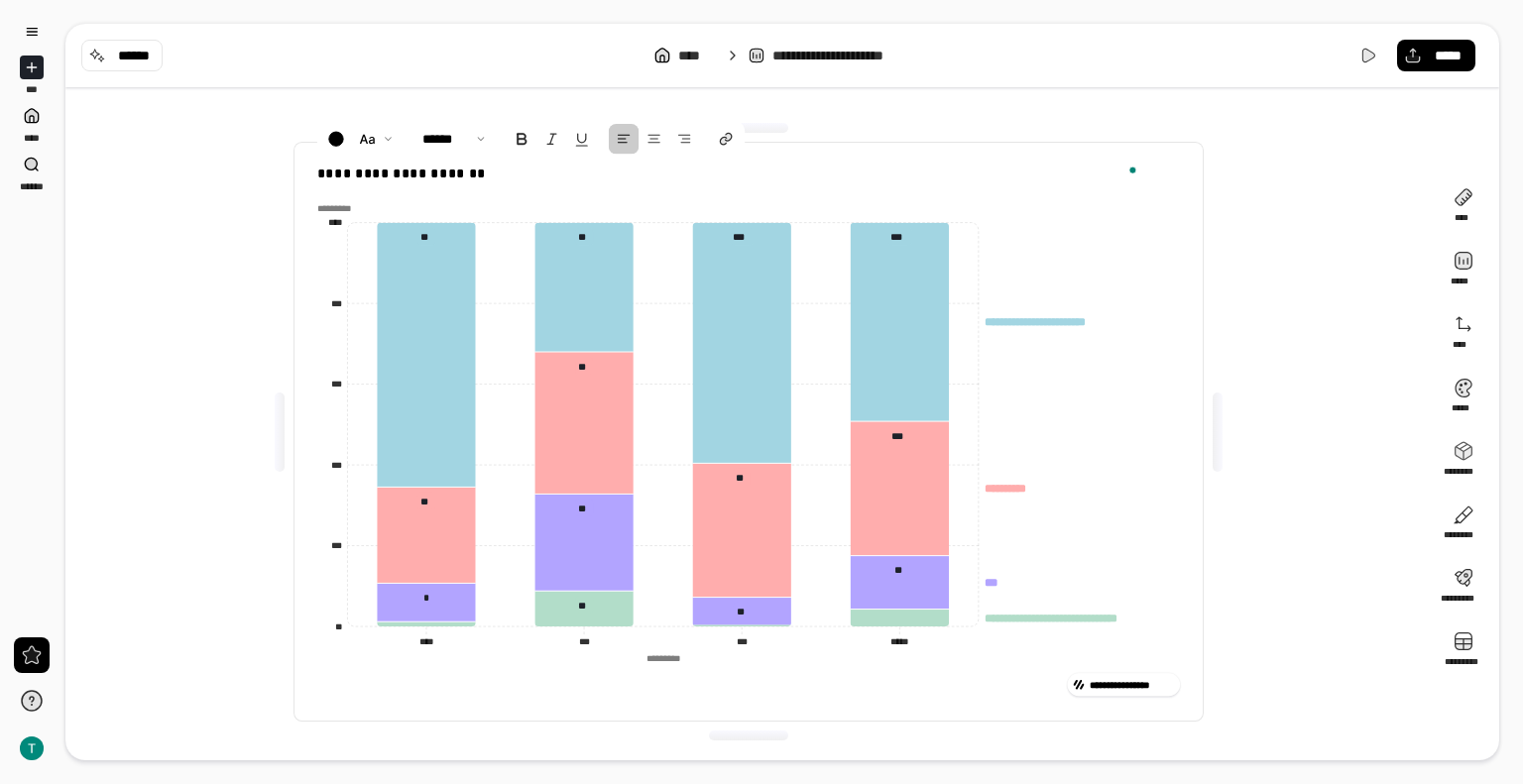 click on "**********" at bounding box center (749, 431) 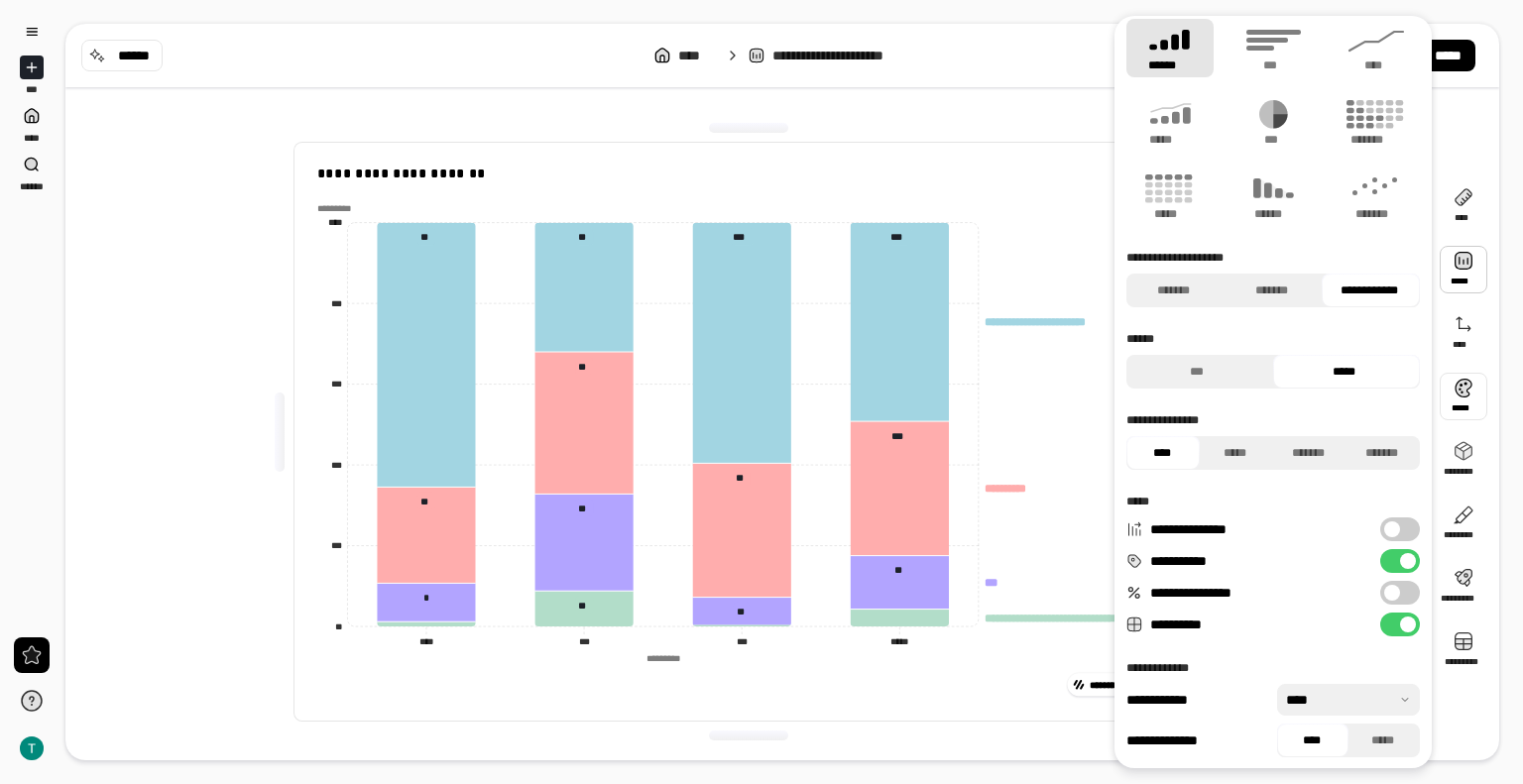 scroll, scrollTop: 17, scrollLeft: 0, axis: vertical 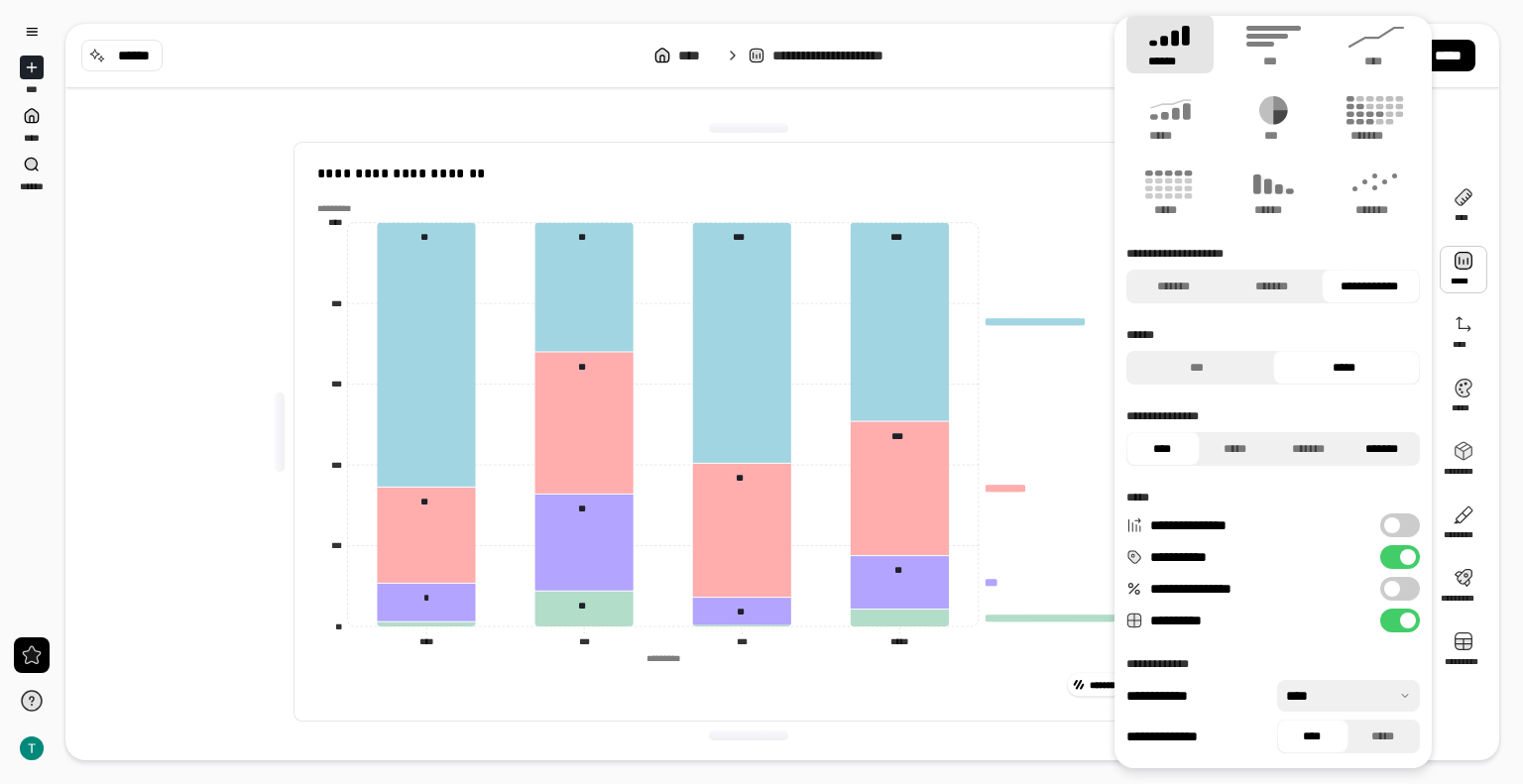 click on "*******" at bounding box center [1381, 449] 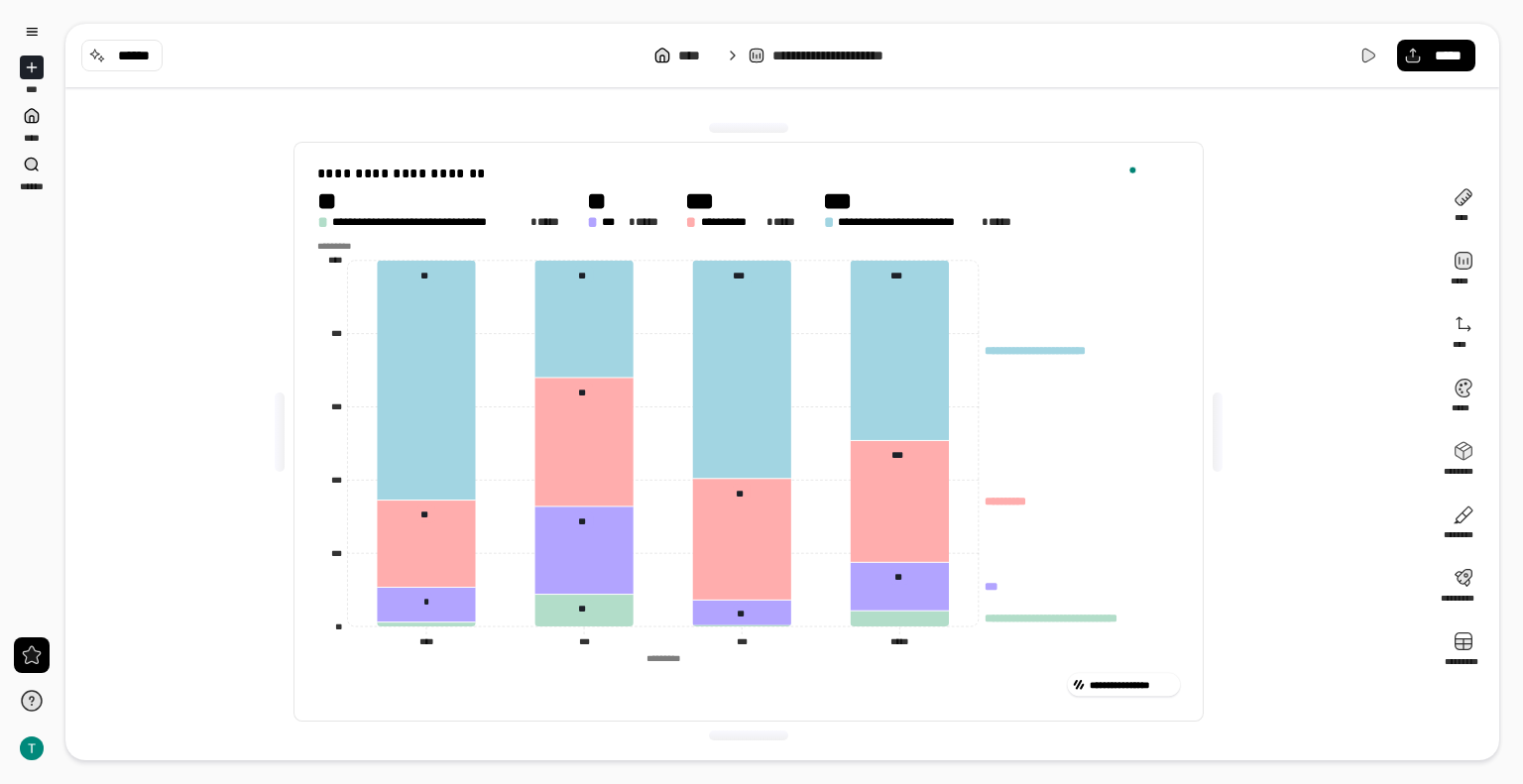 click on "**********" at bounding box center (749, 431) 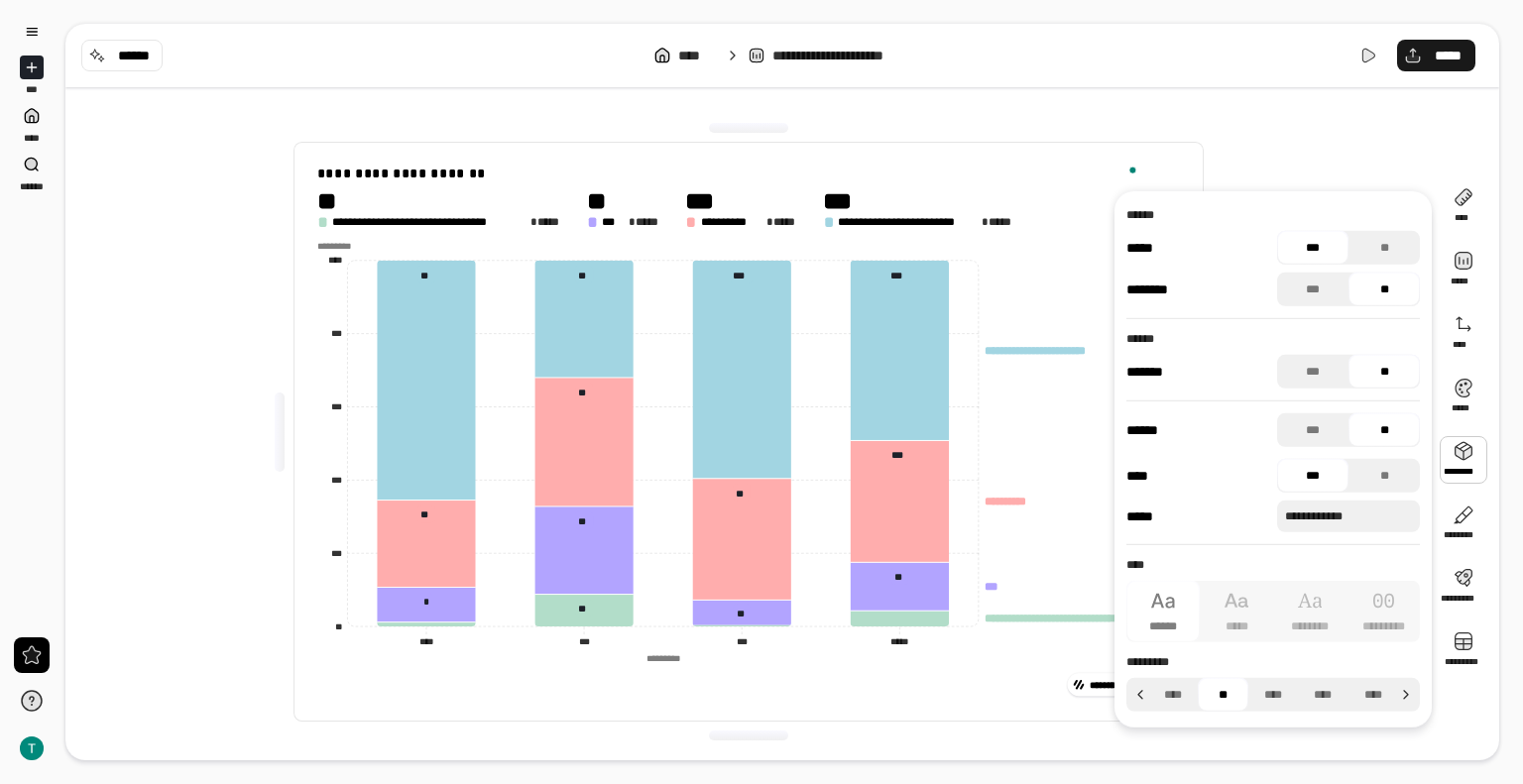click on "*****" at bounding box center (1448, 56) 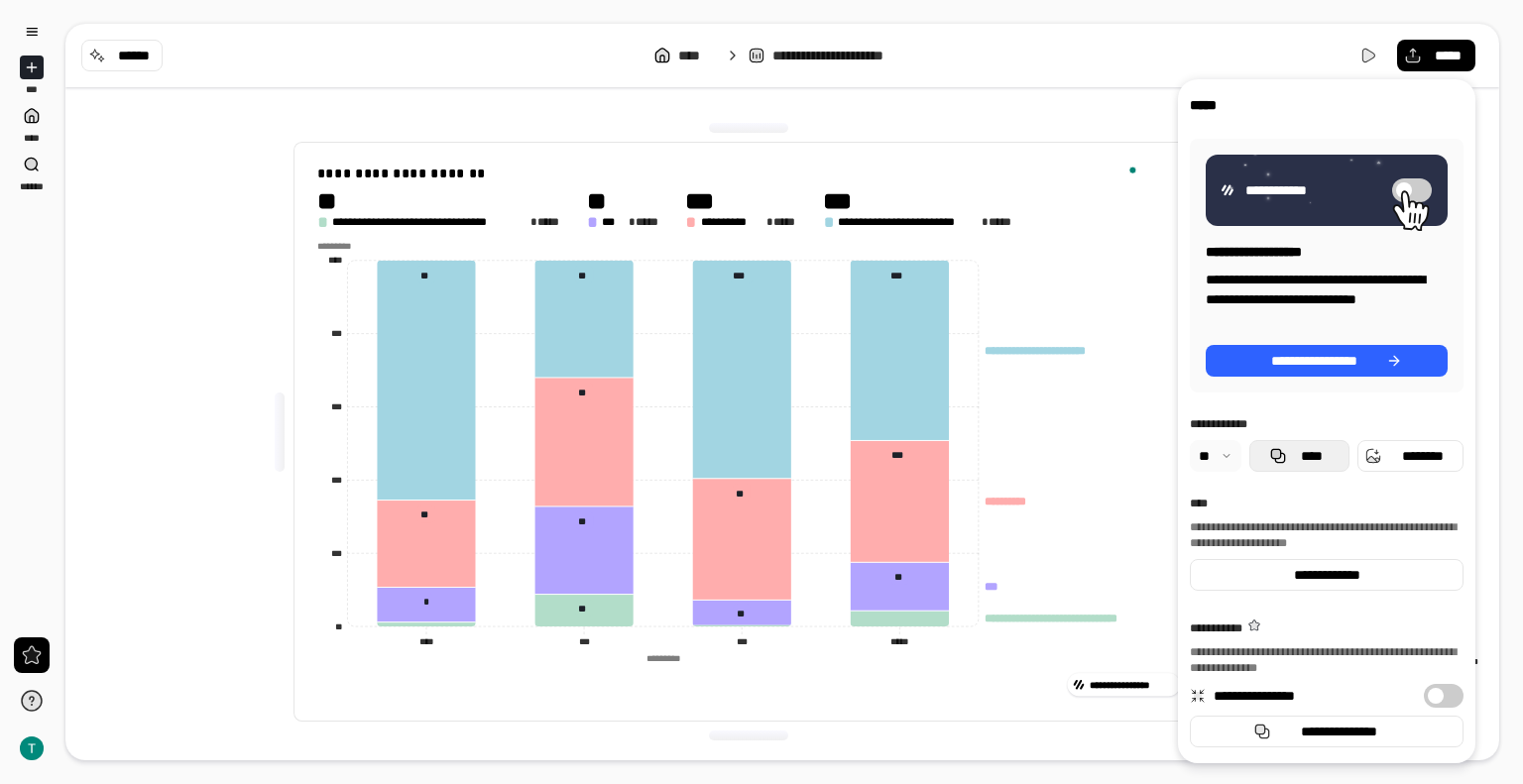click on "****" at bounding box center (1311, 456) 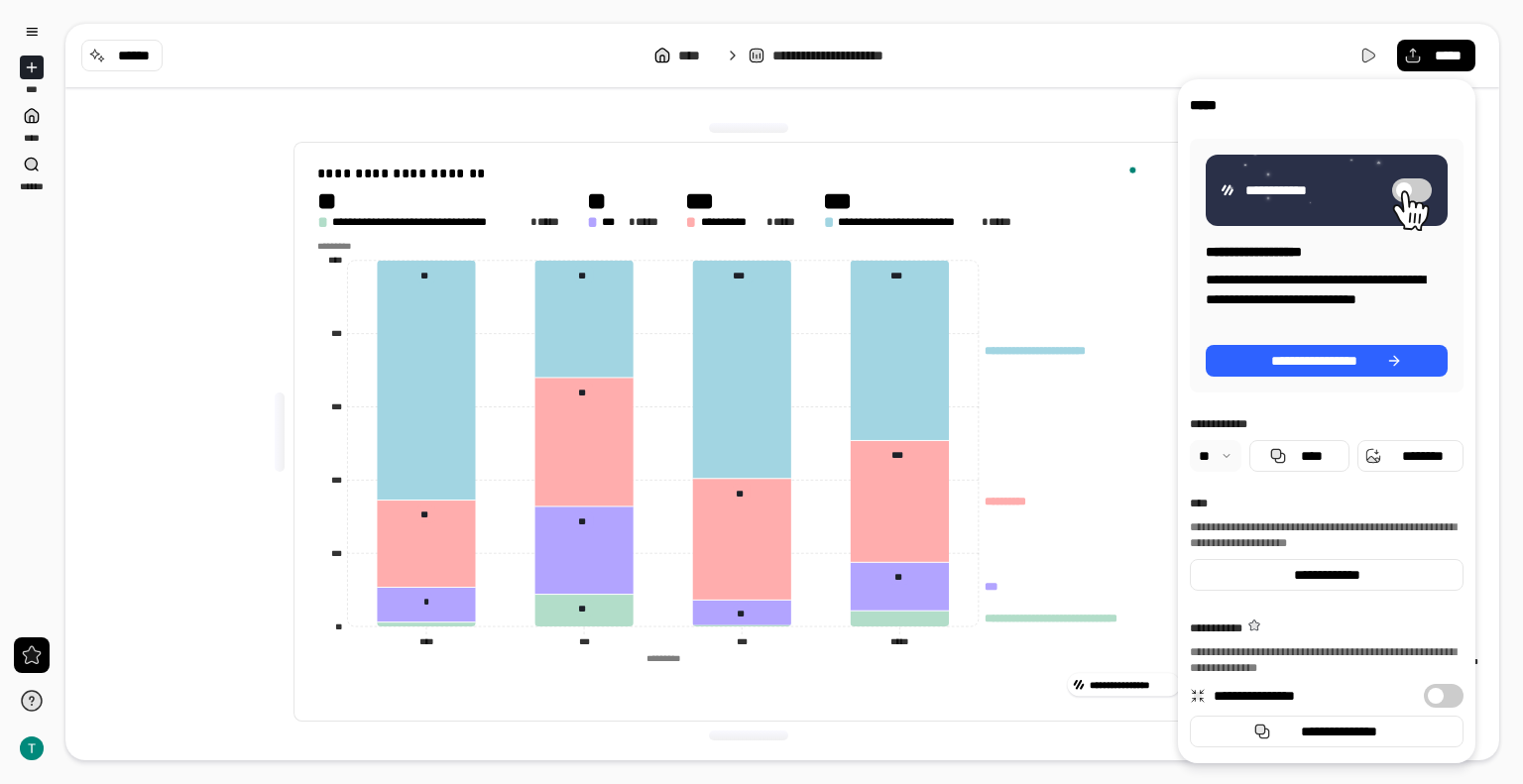 click at bounding box center [663, 658] 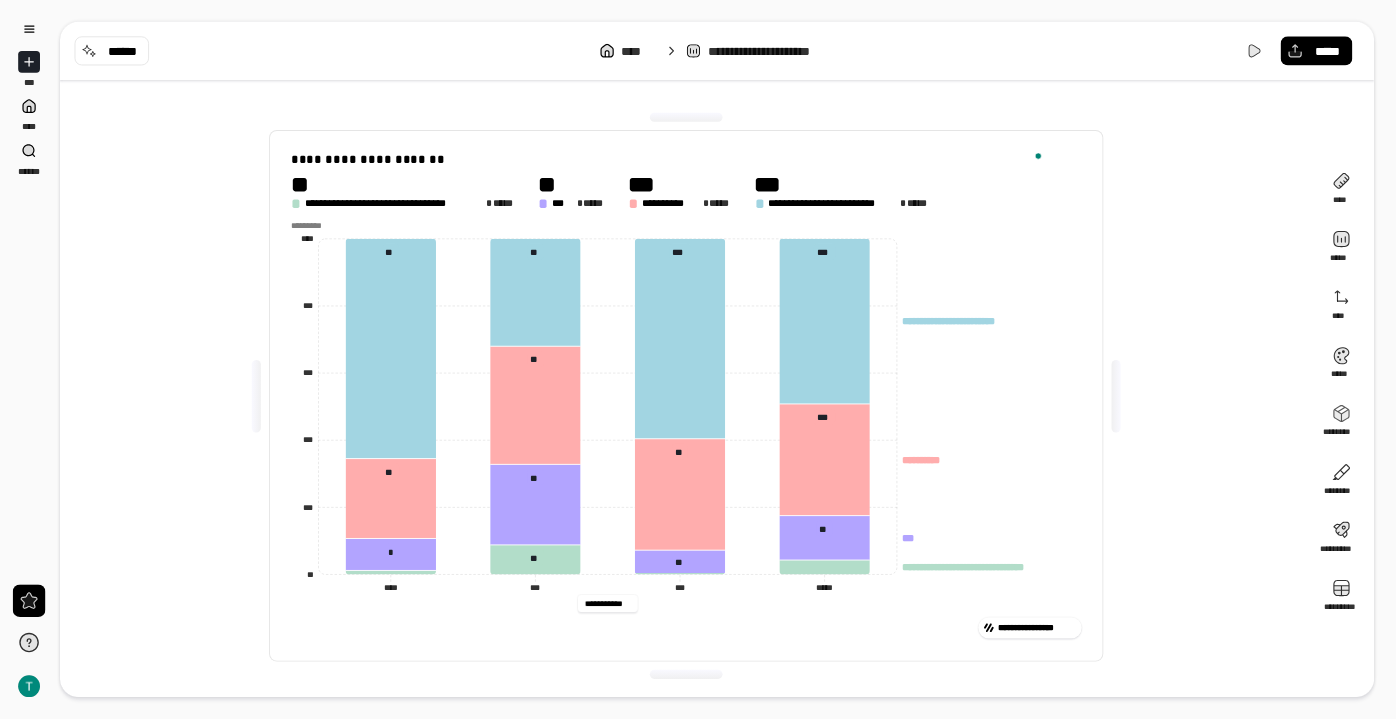 scroll, scrollTop: 0, scrollLeft: 0, axis: both 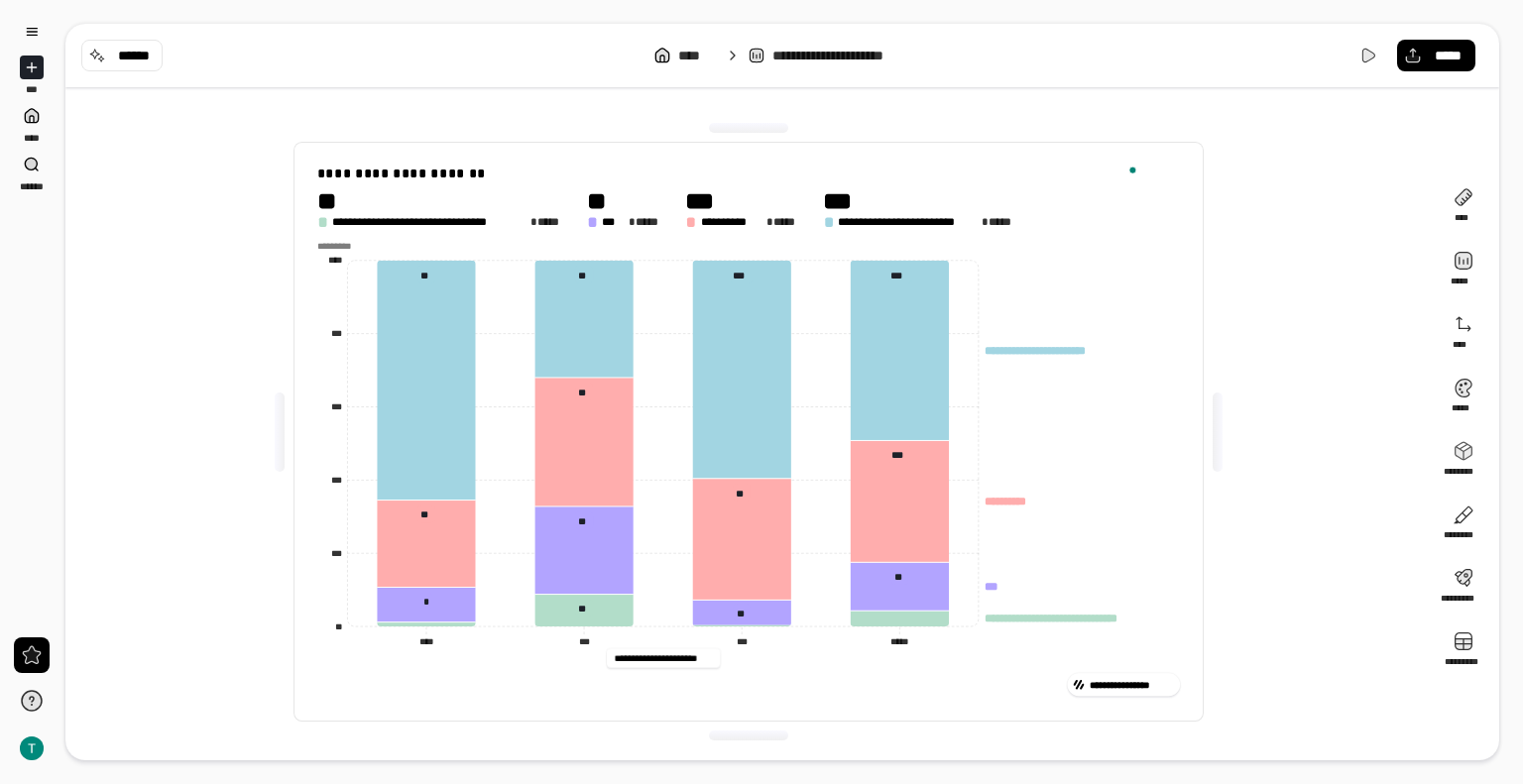 type on "**********" 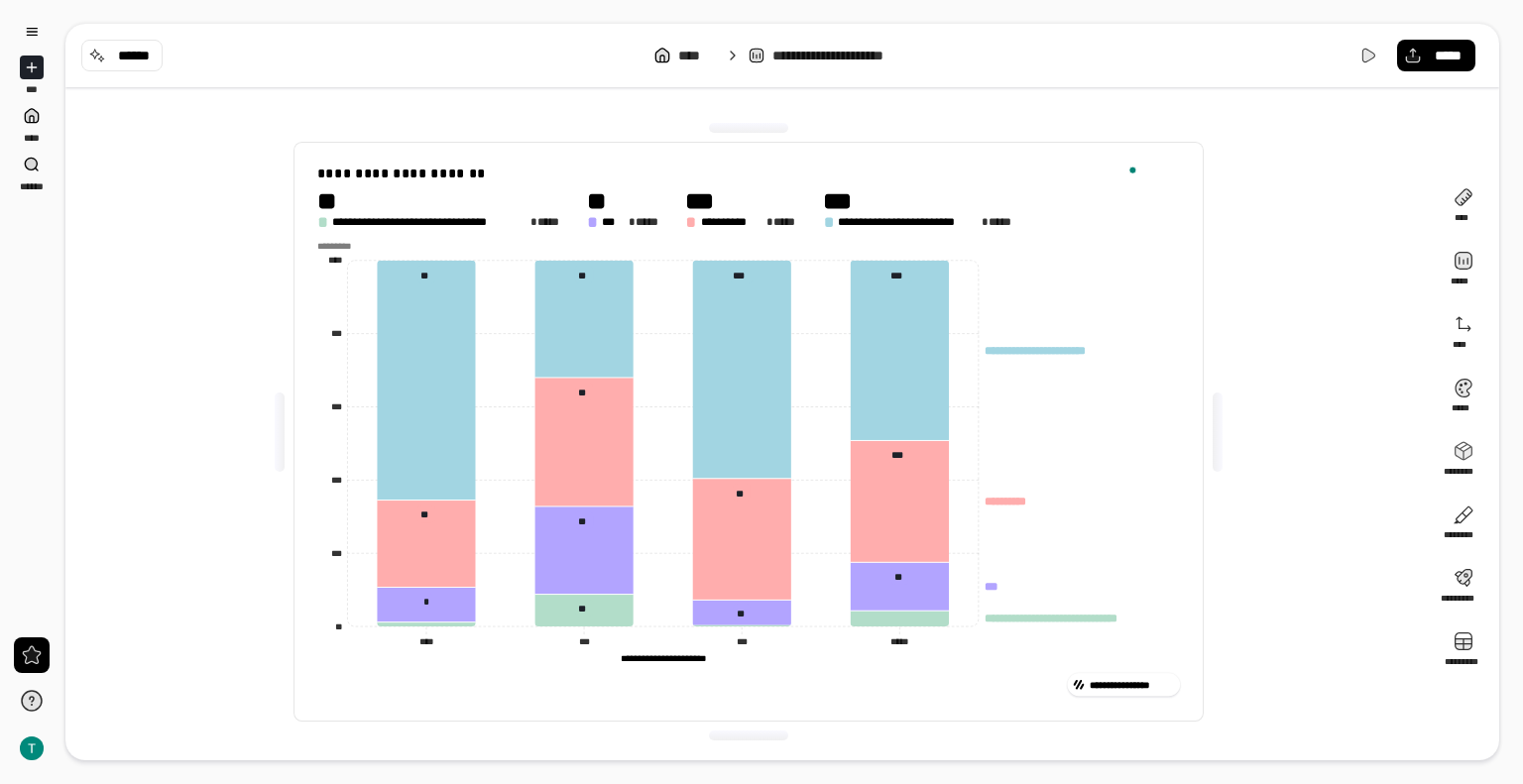 drag, startPoint x: 608, startPoint y: 654, endPoint x: 665, endPoint y: 659, distance: 57.21888 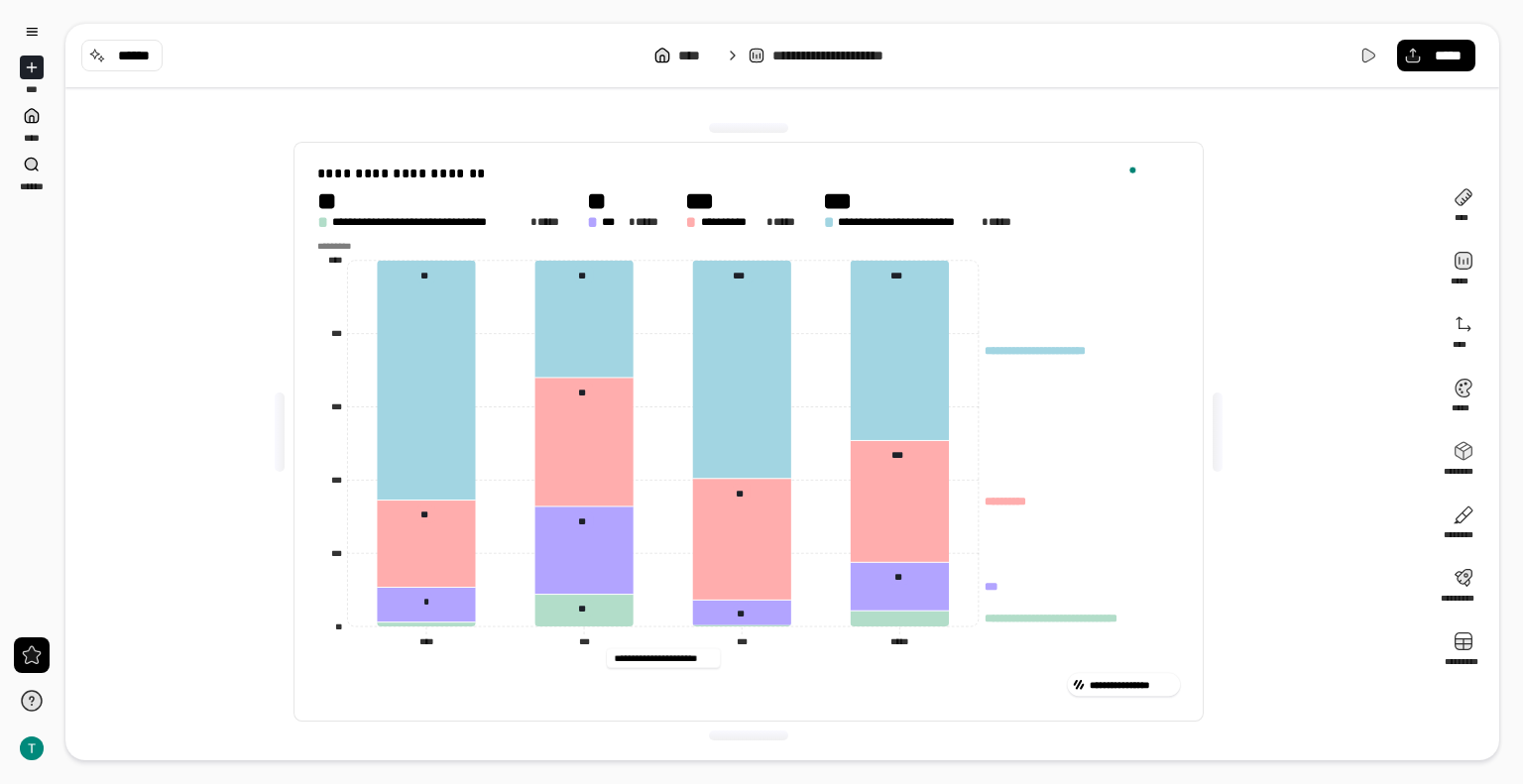 drag, startPoint x: 619, startPoint y: 661, endPoint x: 712, endPoint y: 664, distance: 93.04837 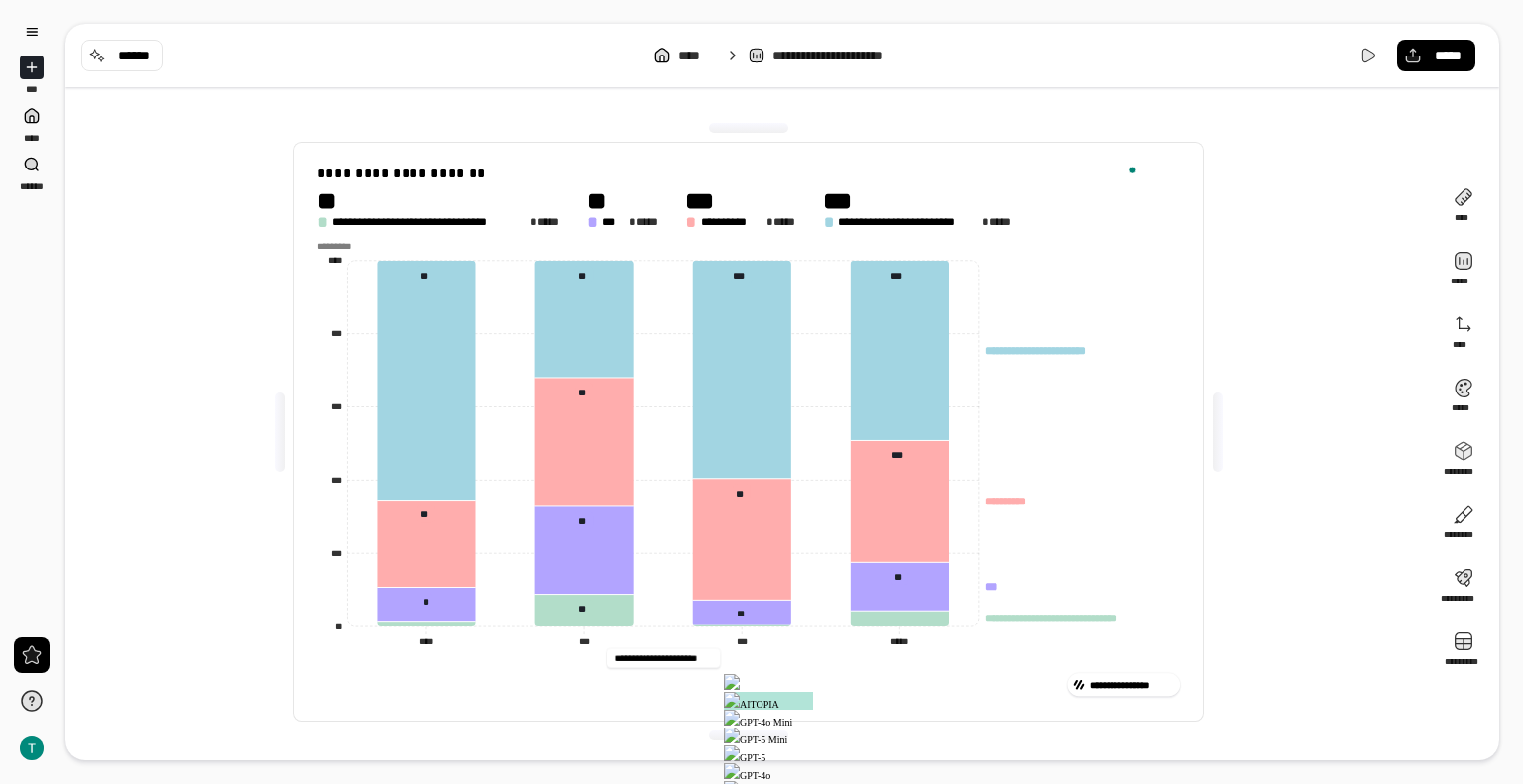 click on "**********" at bounding box center [662, 658] 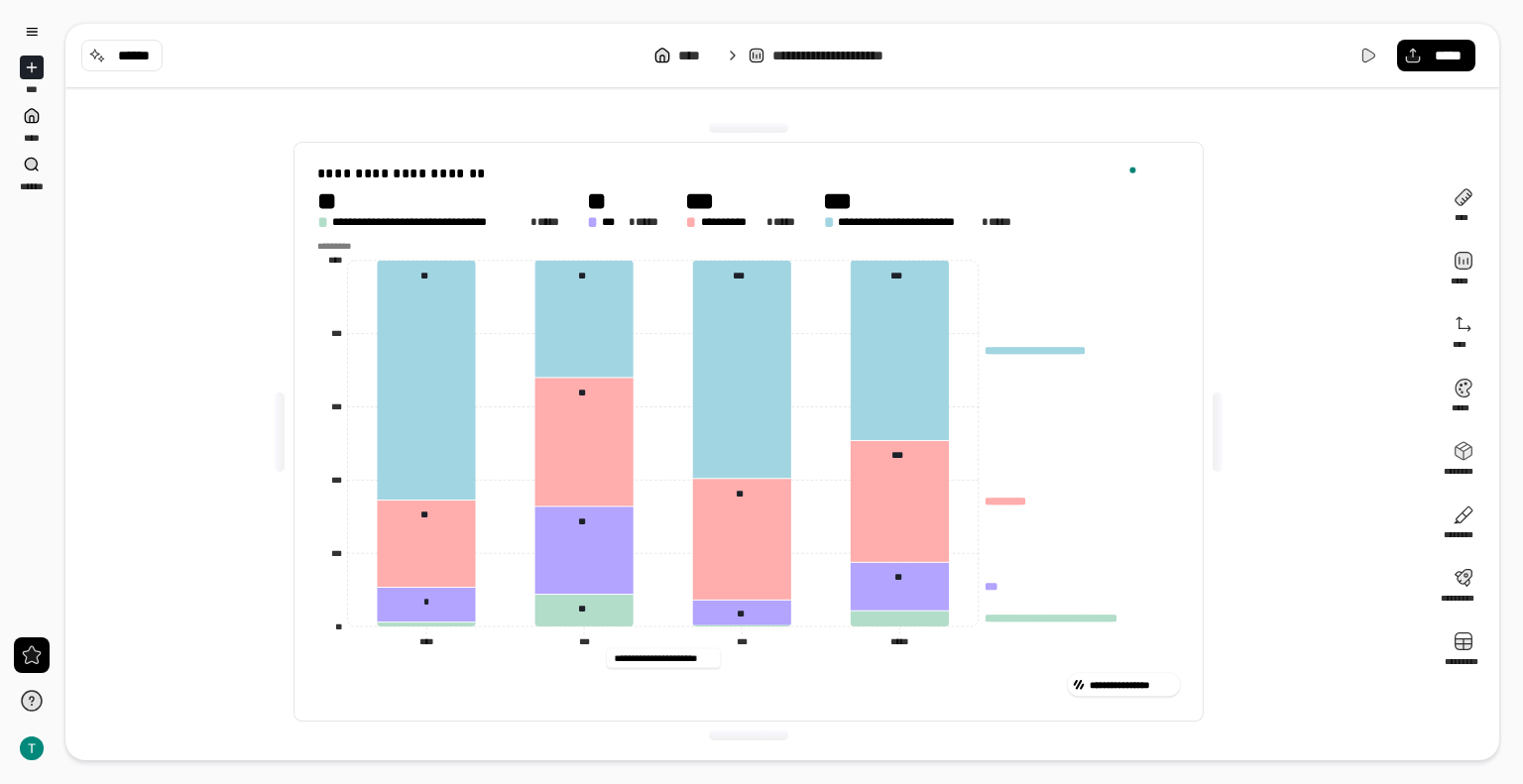 drag, startPoint x: 615, startPoint y: 658, endPoint x: 698, endPoint y: 660, distance: 83.0241 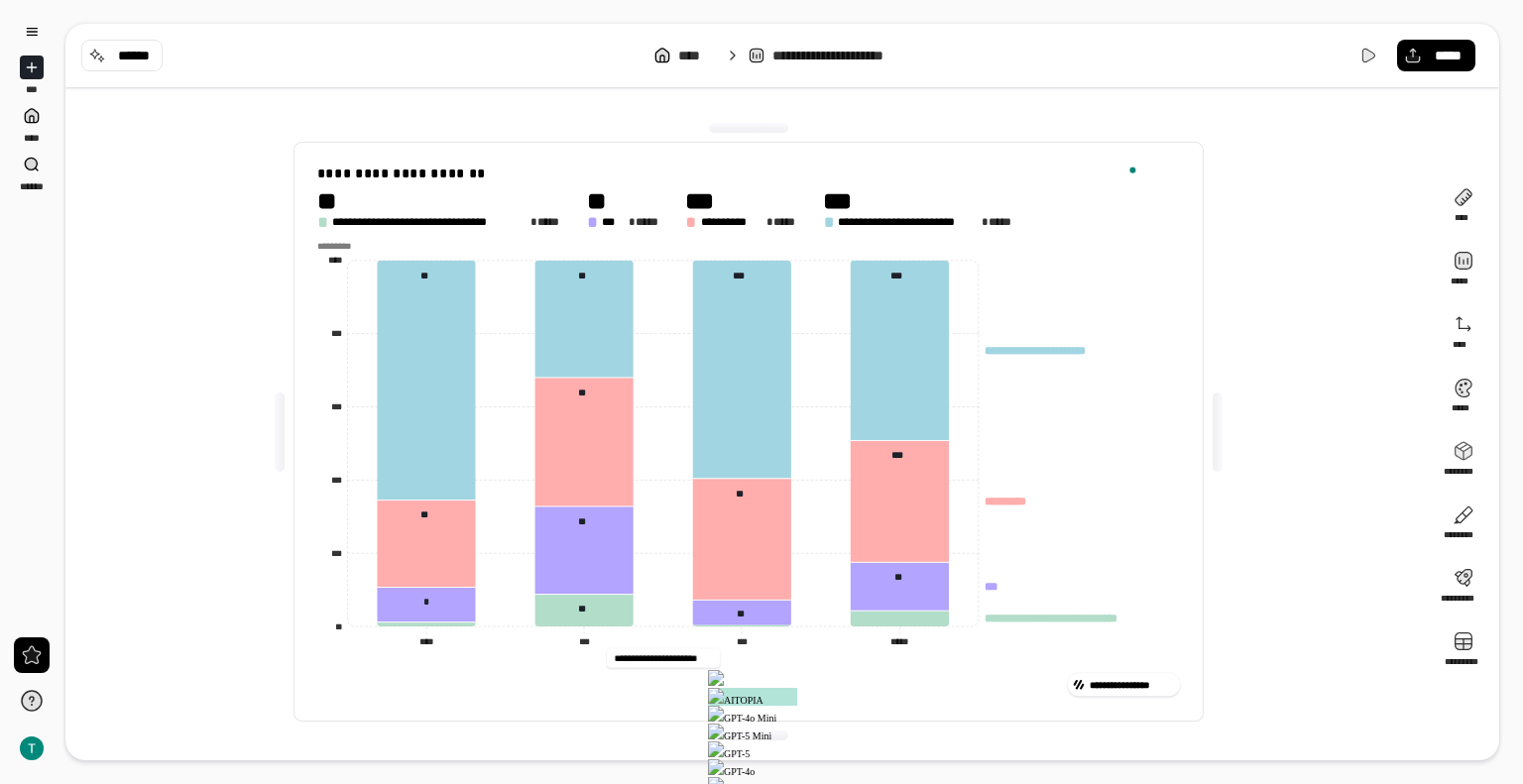click on "**********" at bounding box center [662, 658] 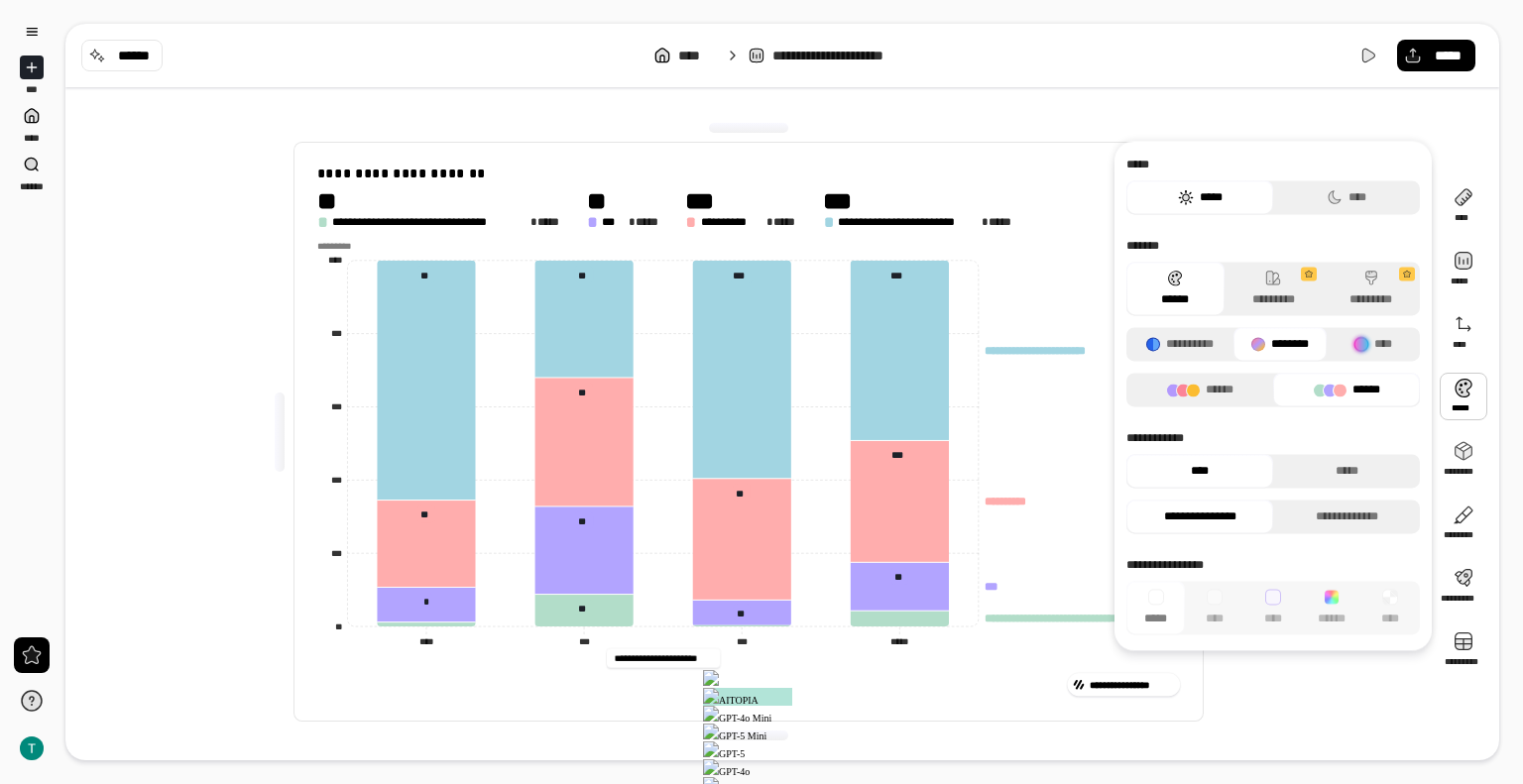 click 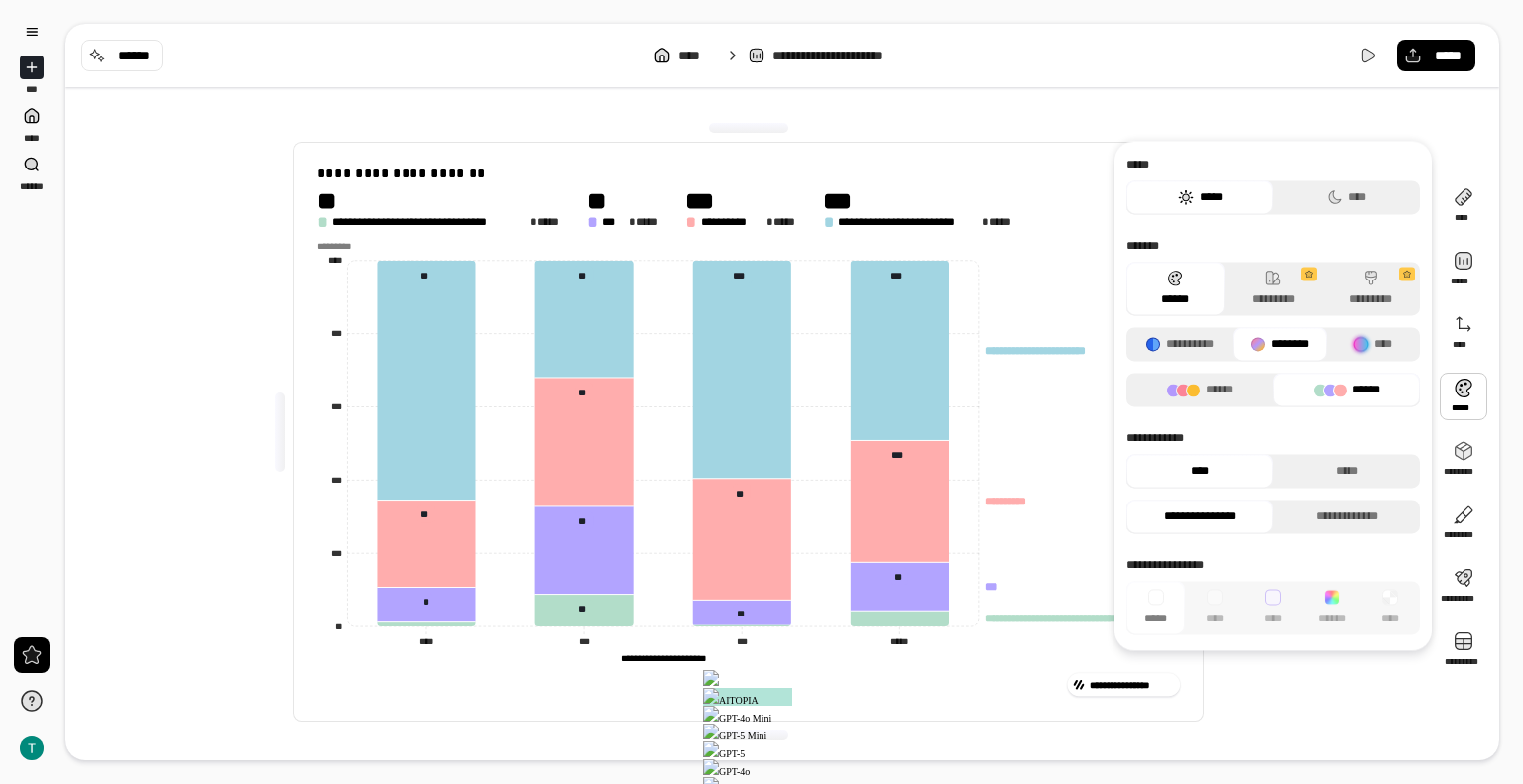 click 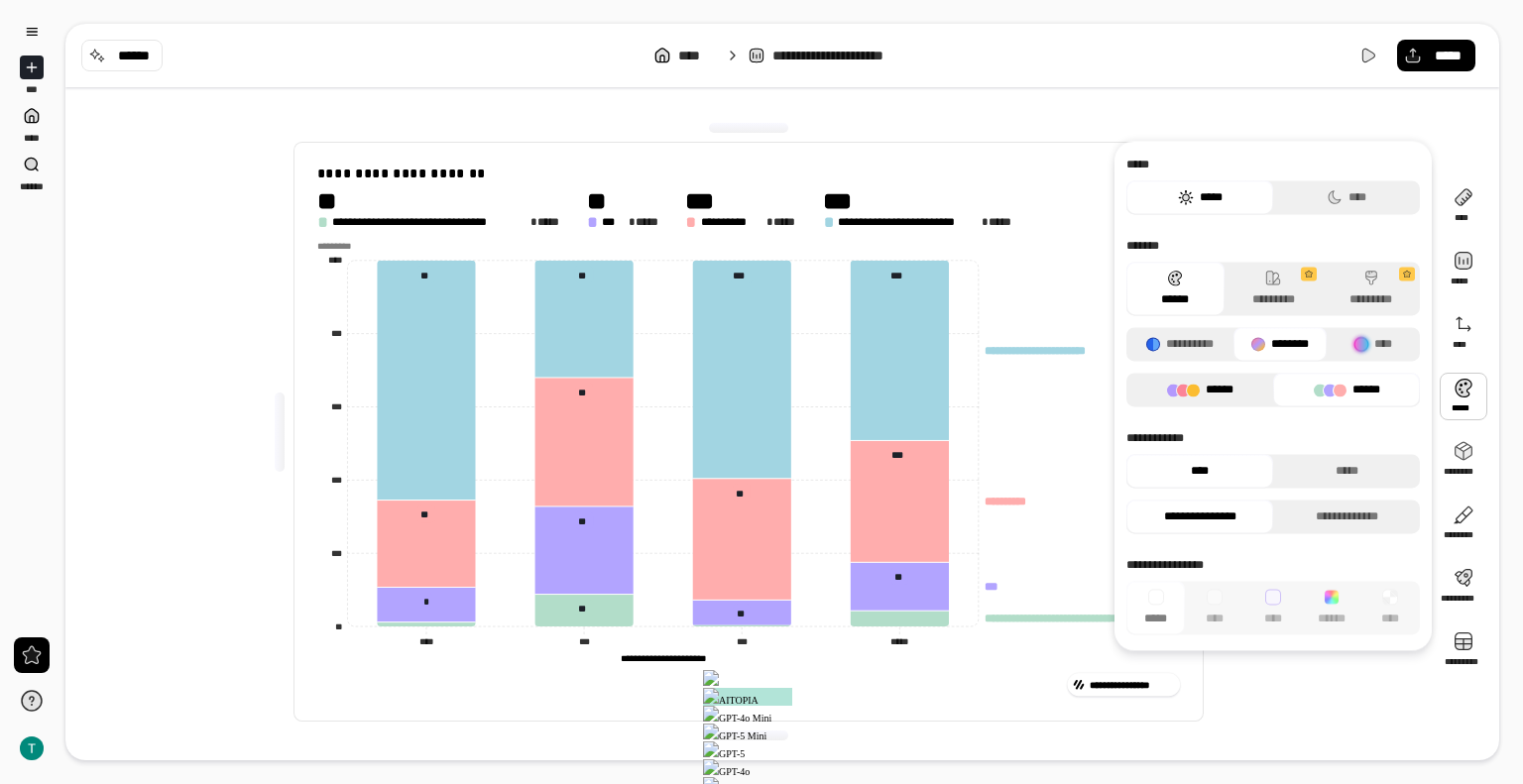 click on "******" at bounding box center [1200, 390] 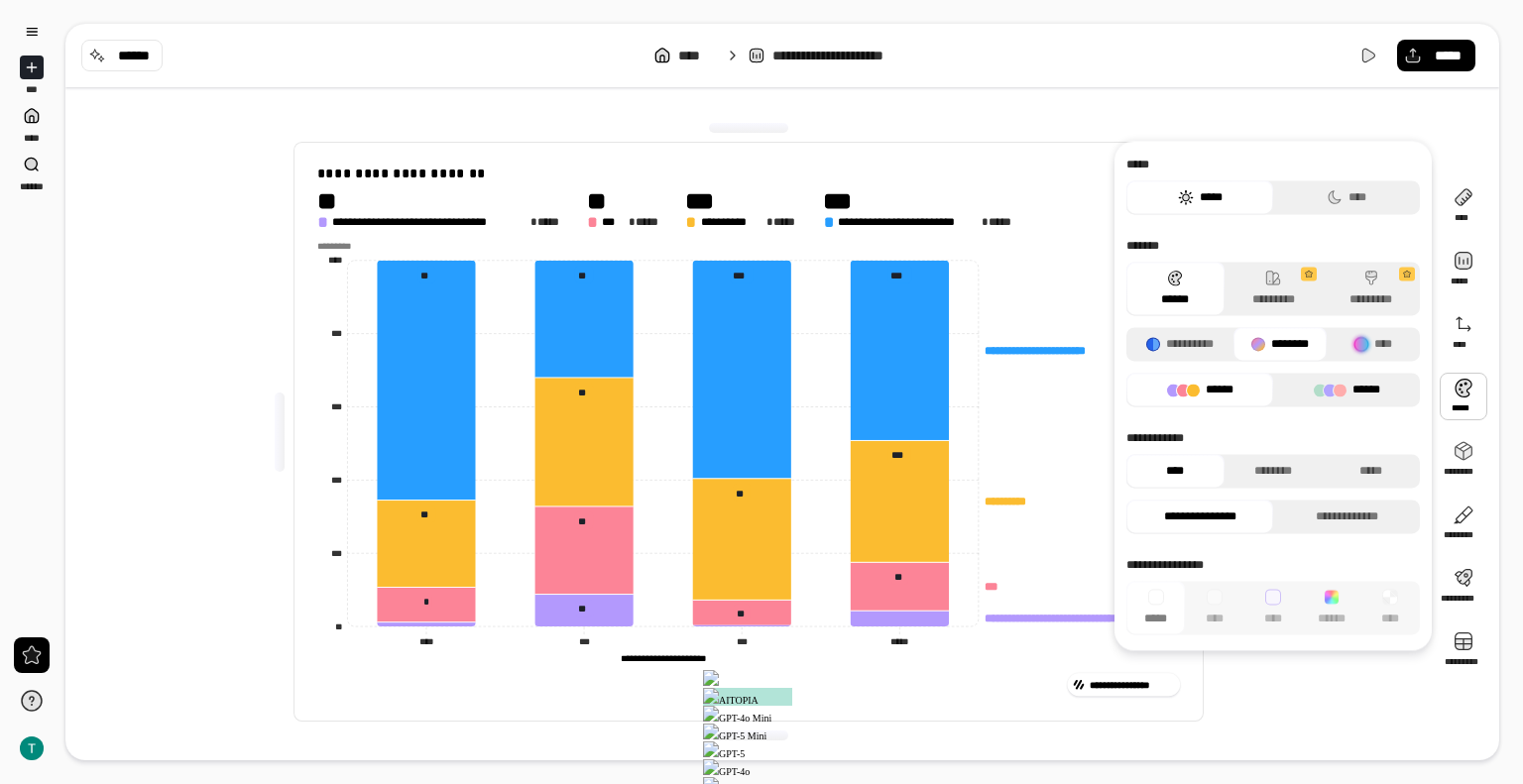 click 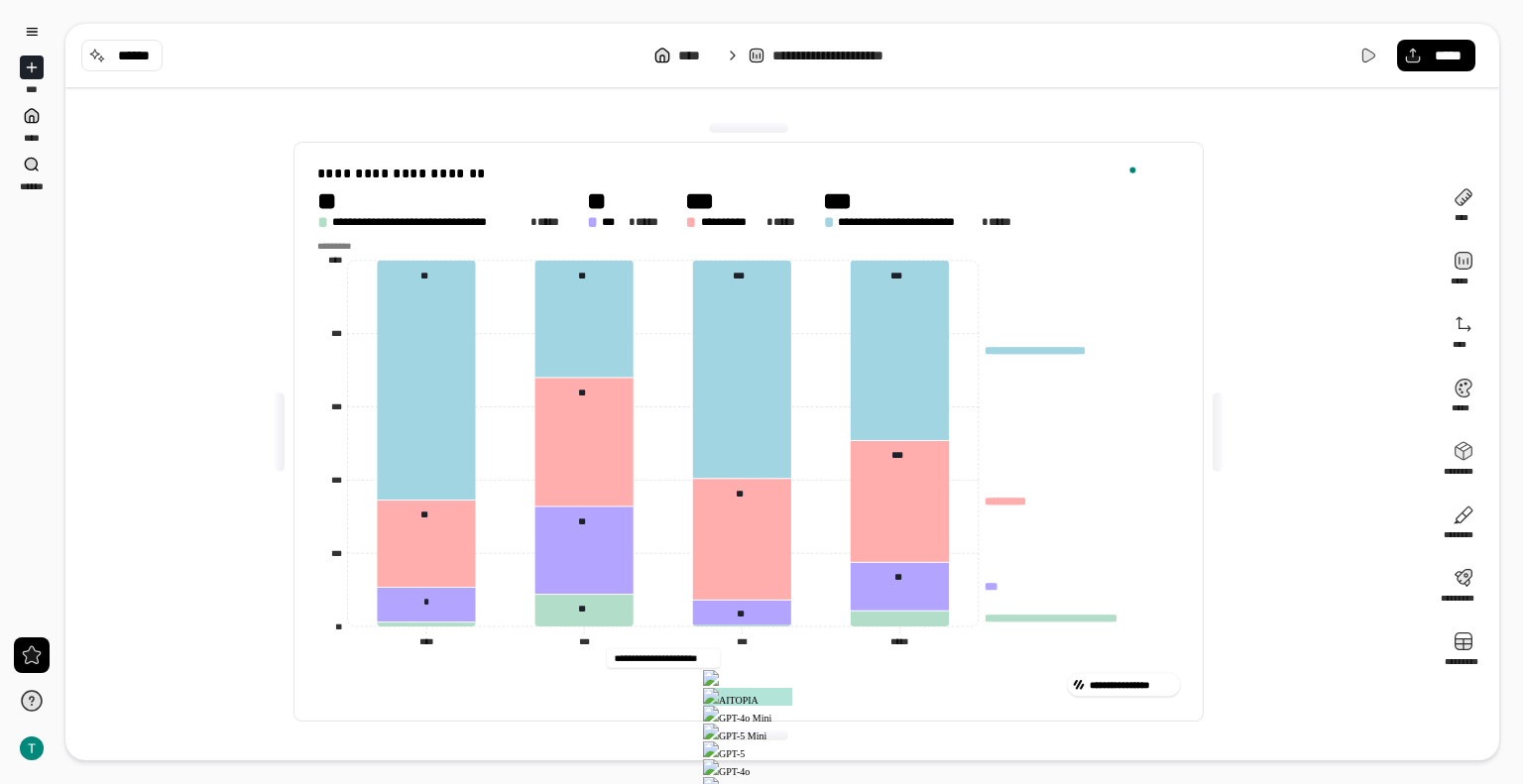 click on "**********" at bounding box center (662, 658) 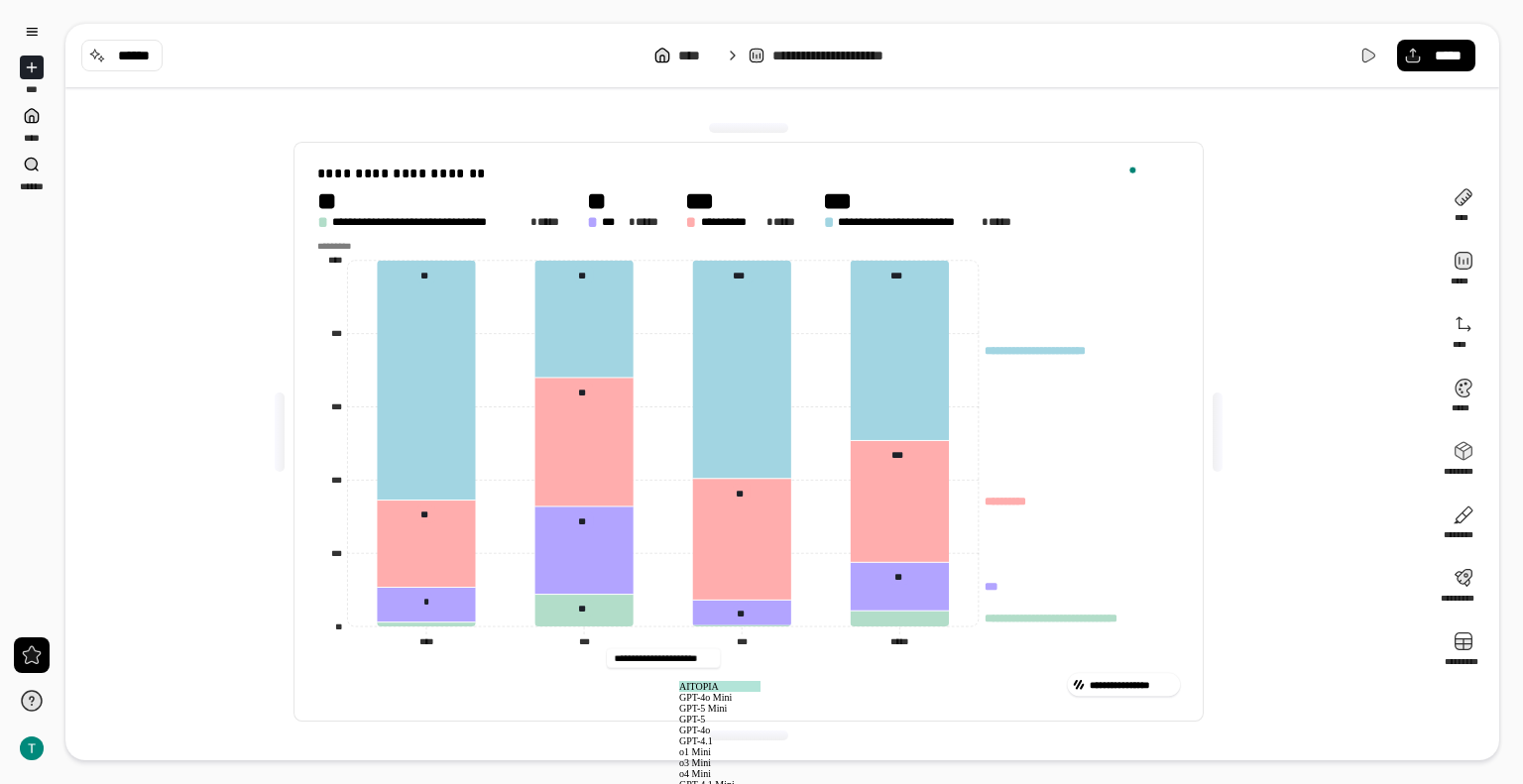 click on "**********" at bounding box center [662, 658] 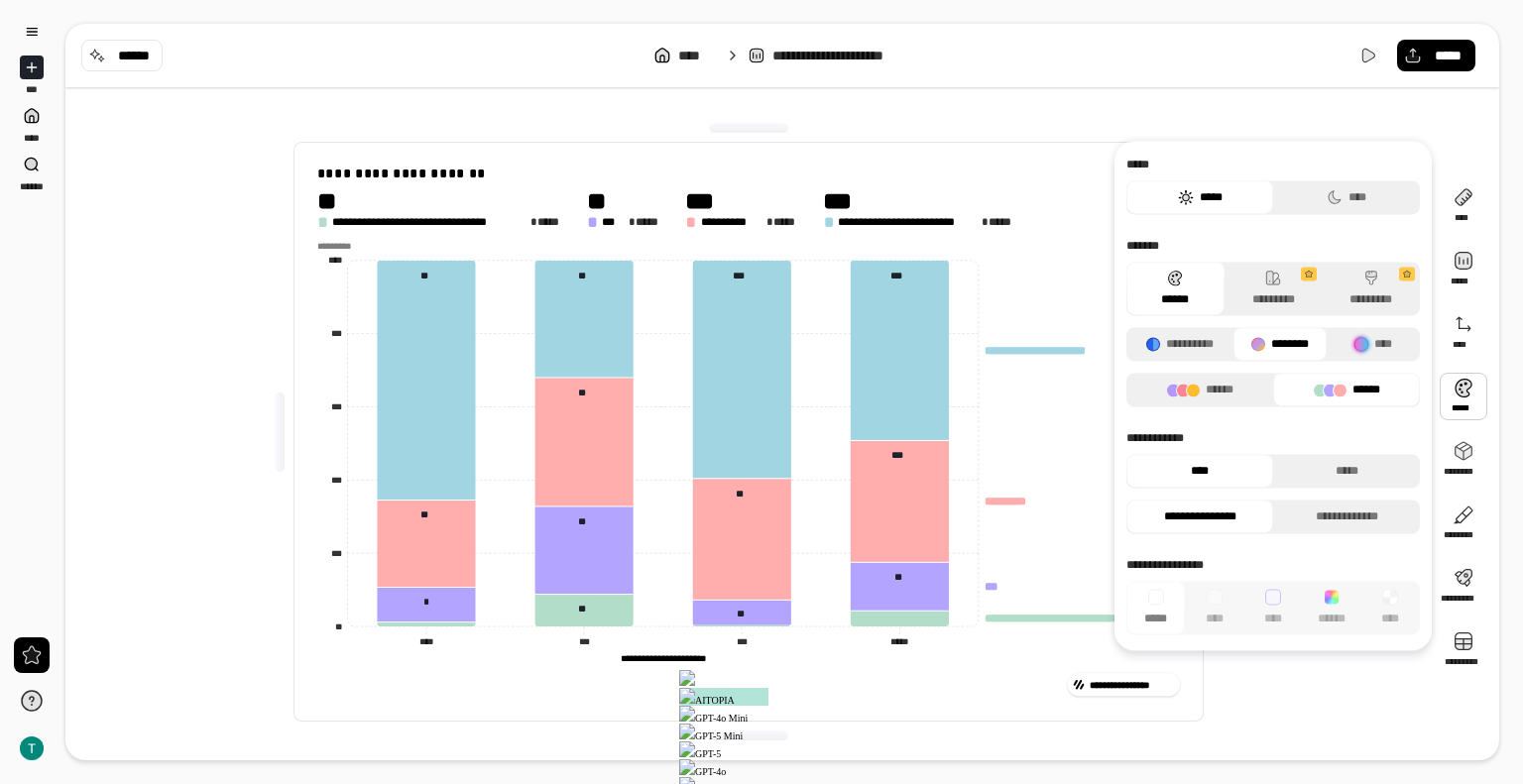 click on "**********" at bounding box center [662, 658] 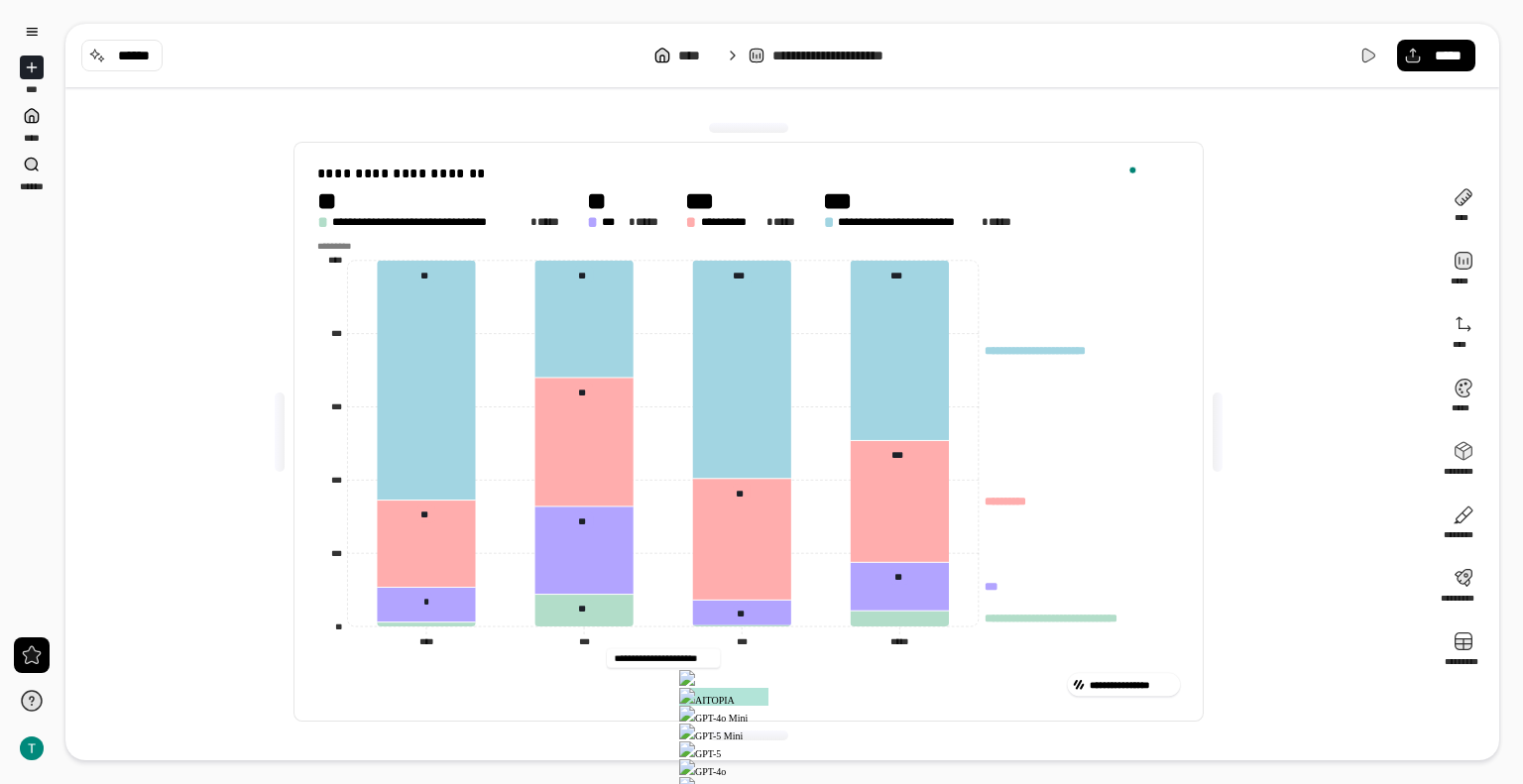 click on "**********" at bounding box center (662, 658) 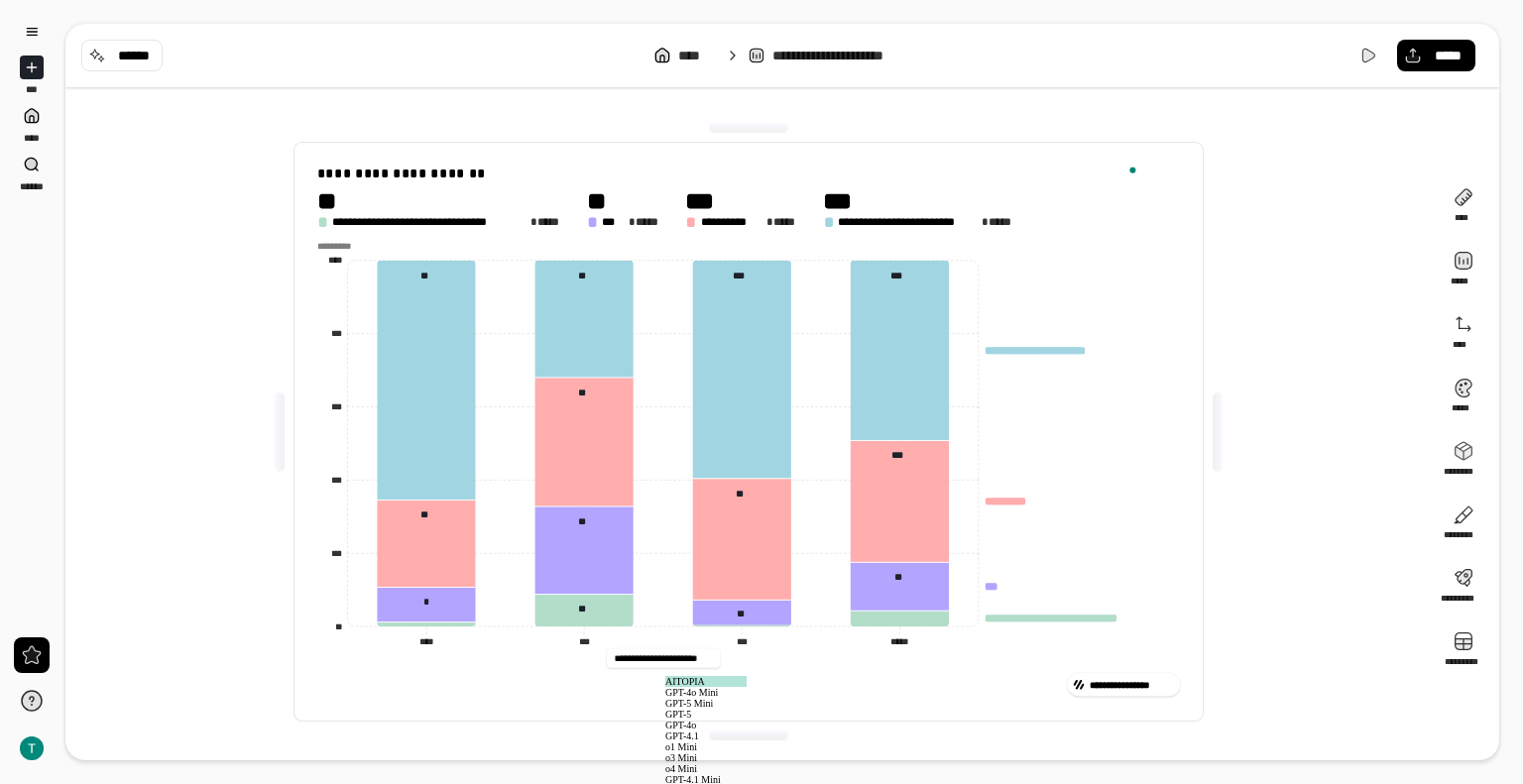 click on "**********" at bounding box center [662, 658] 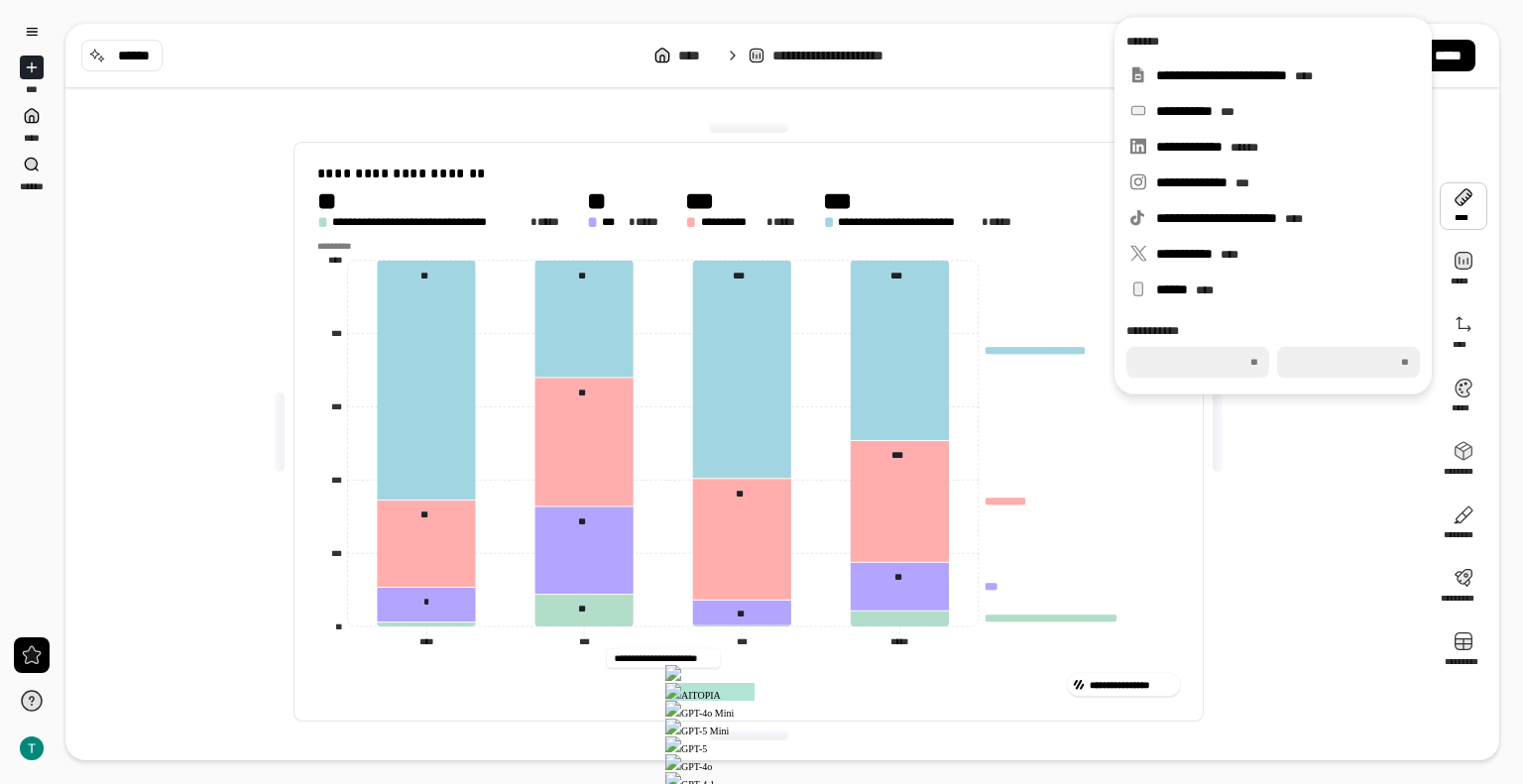 click at bounding box center (1464, 206) 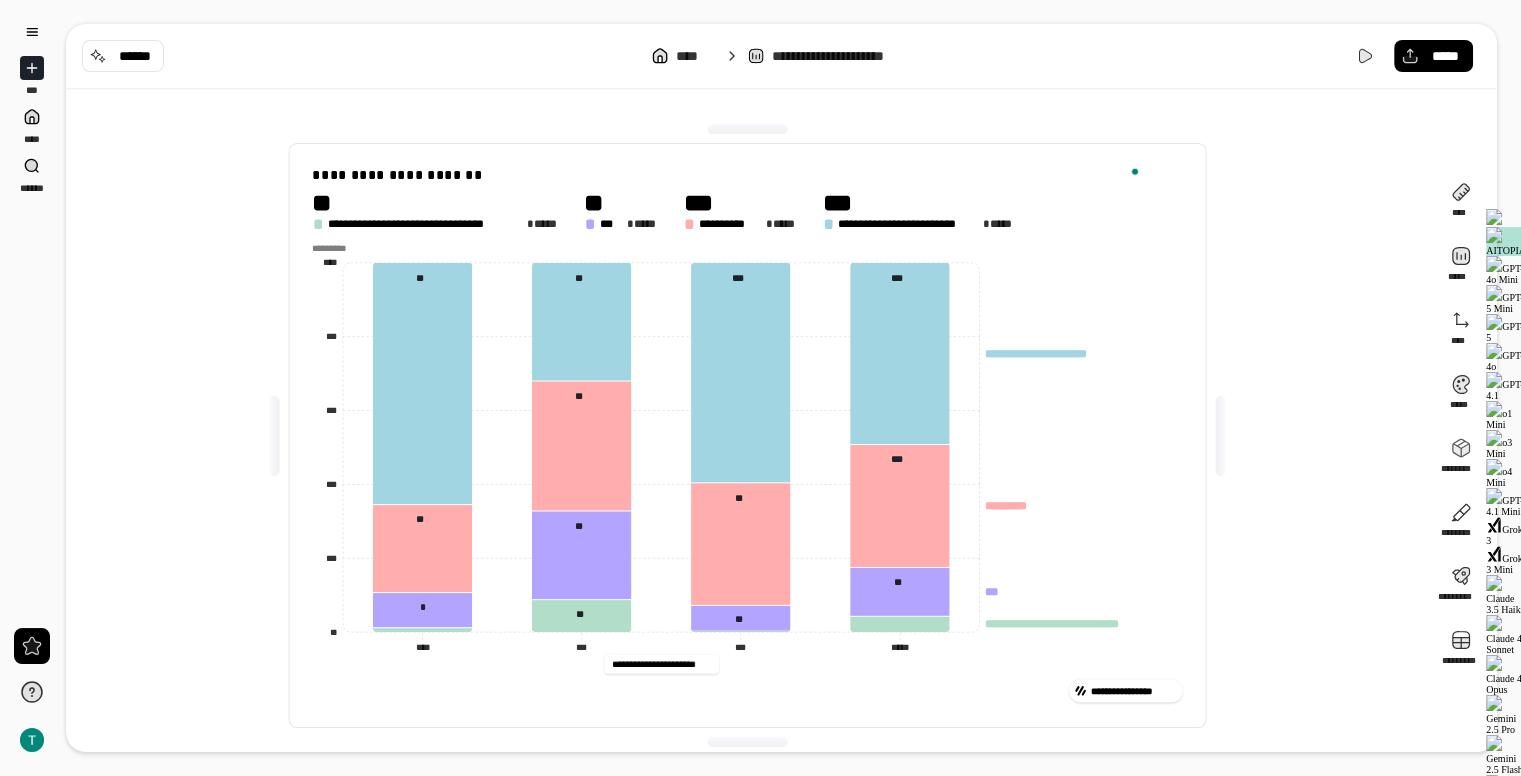 click on "**********" at bounding box center [661, 664] 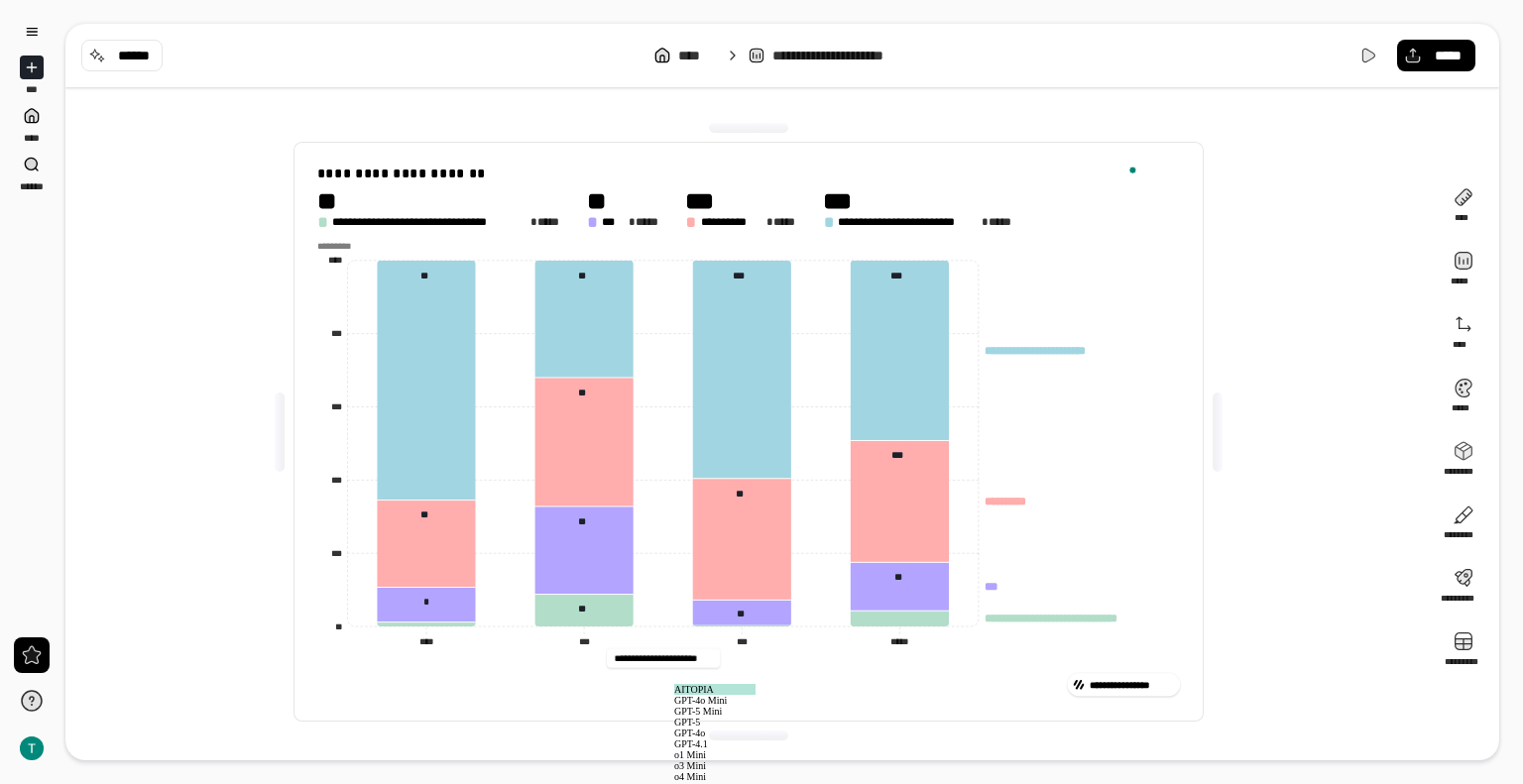 click on "**********" at bounding box center (662, 658) 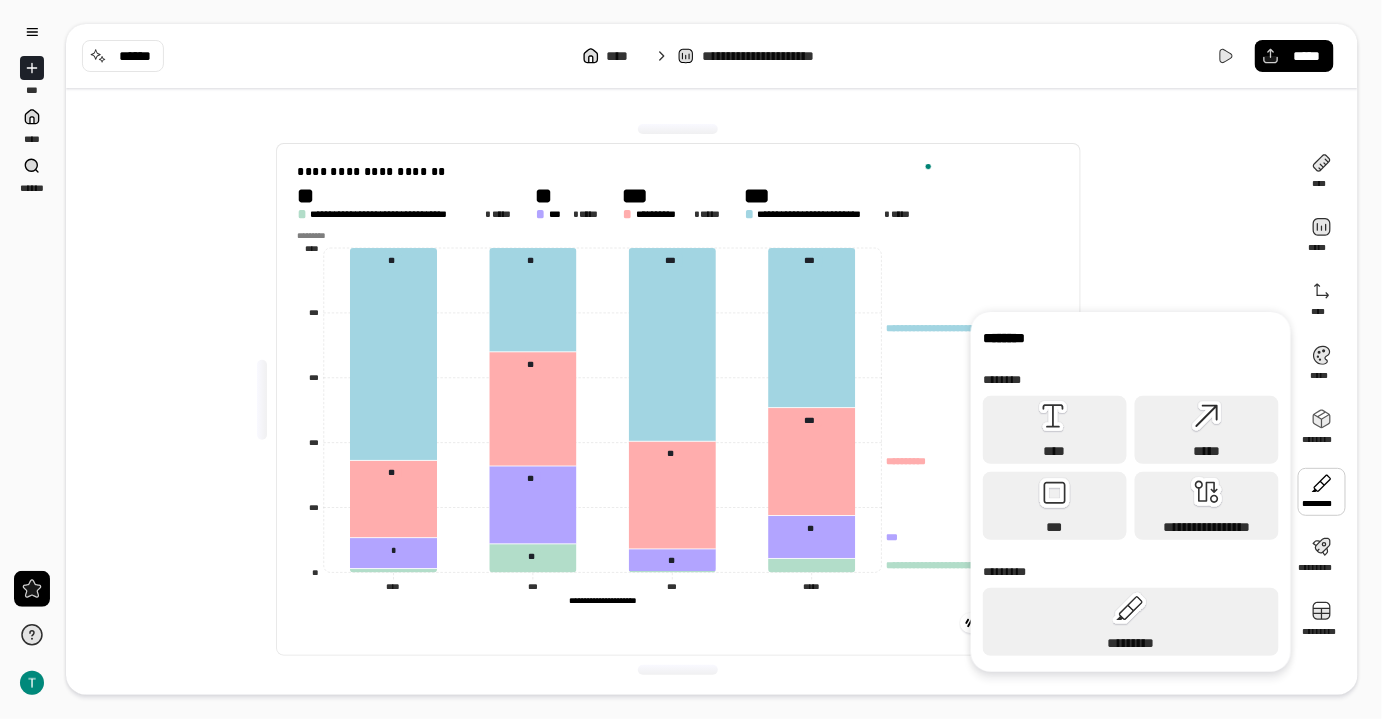 click at bounding box center (1322, 492) 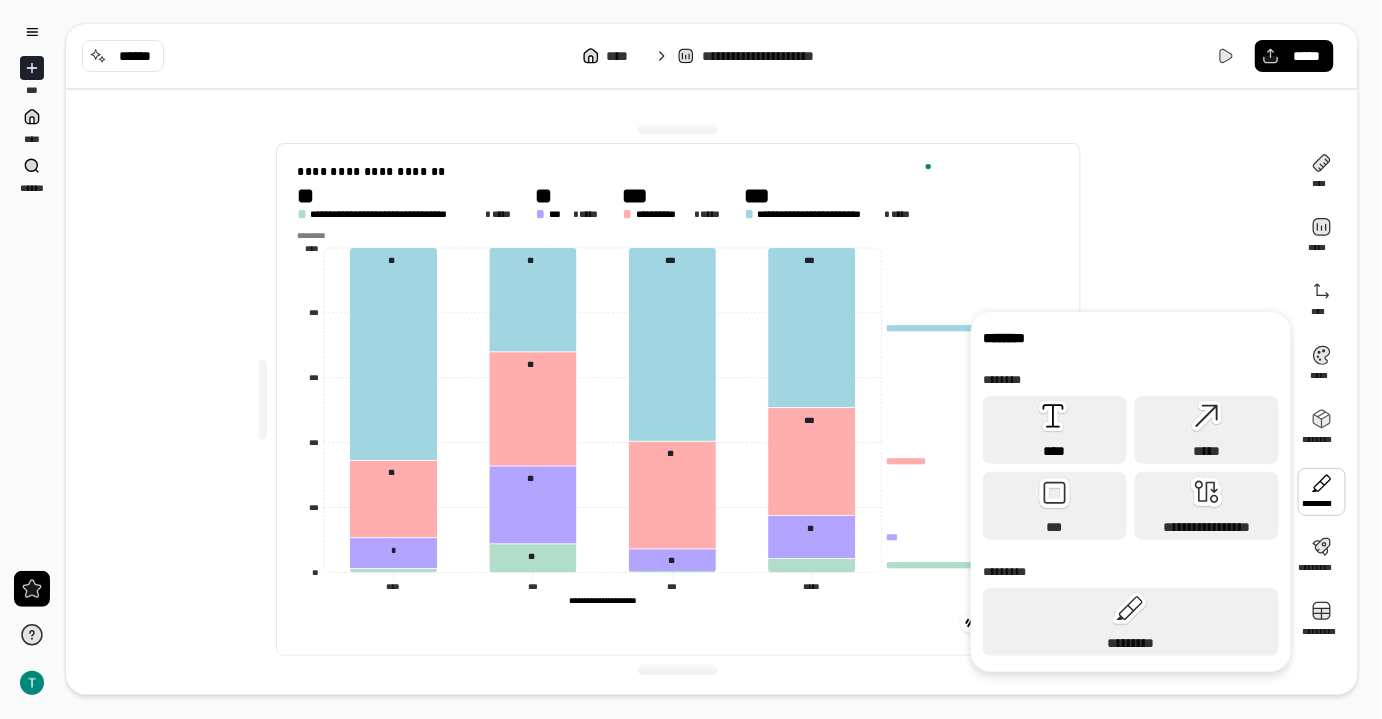 click on "****" at bounding box center [1055, 451] 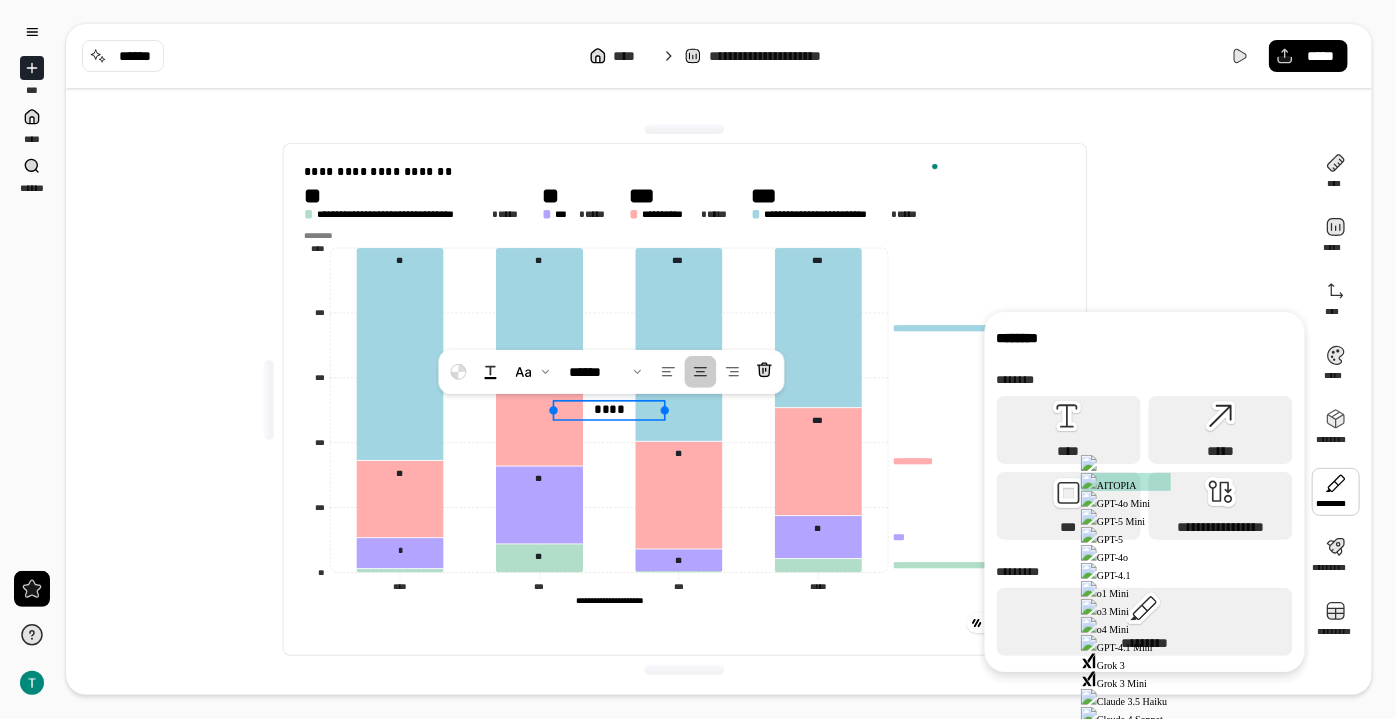 click on "****" at bounding box center [609, 410] 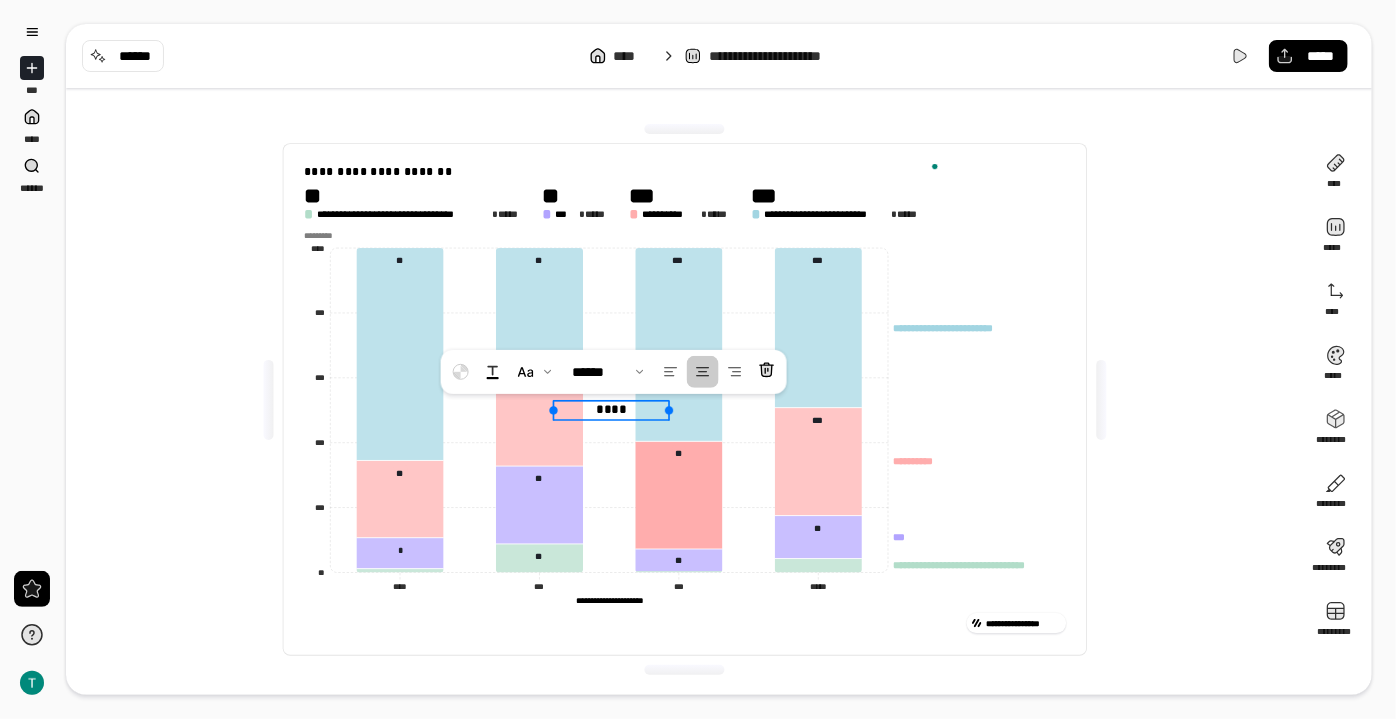 drag, startPoint x: 664, startPoint y: 411, endPoint x: 669, endPoint y: 446, distance: 35.35534 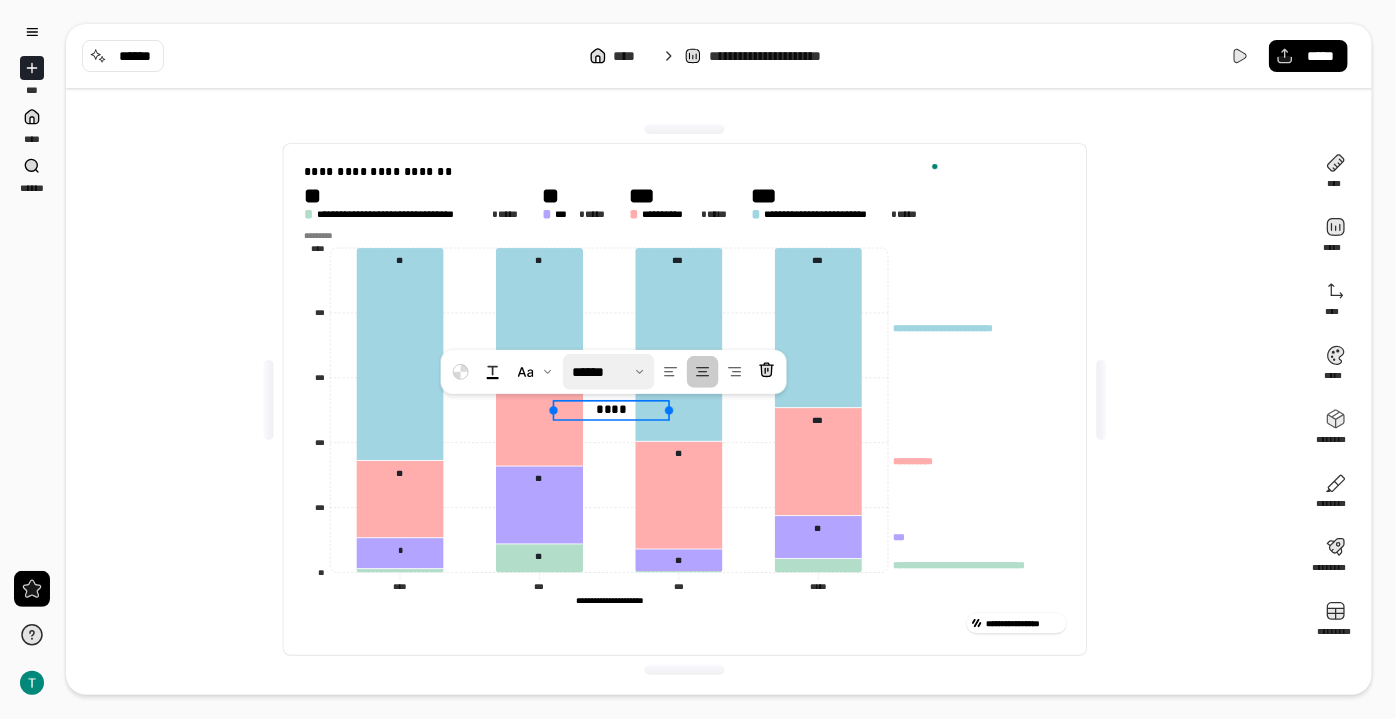 click at bounding box center (609, 372) 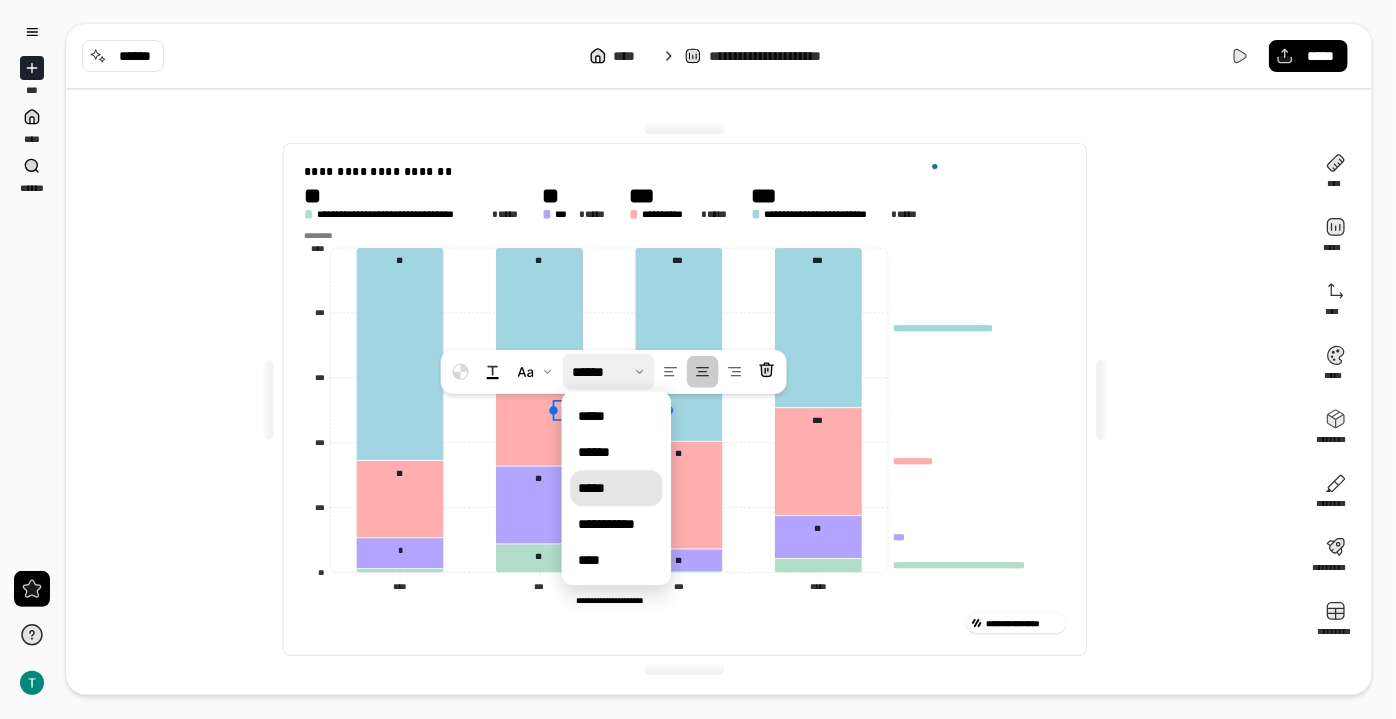 click on "*****" at bounding box center [616, 488] 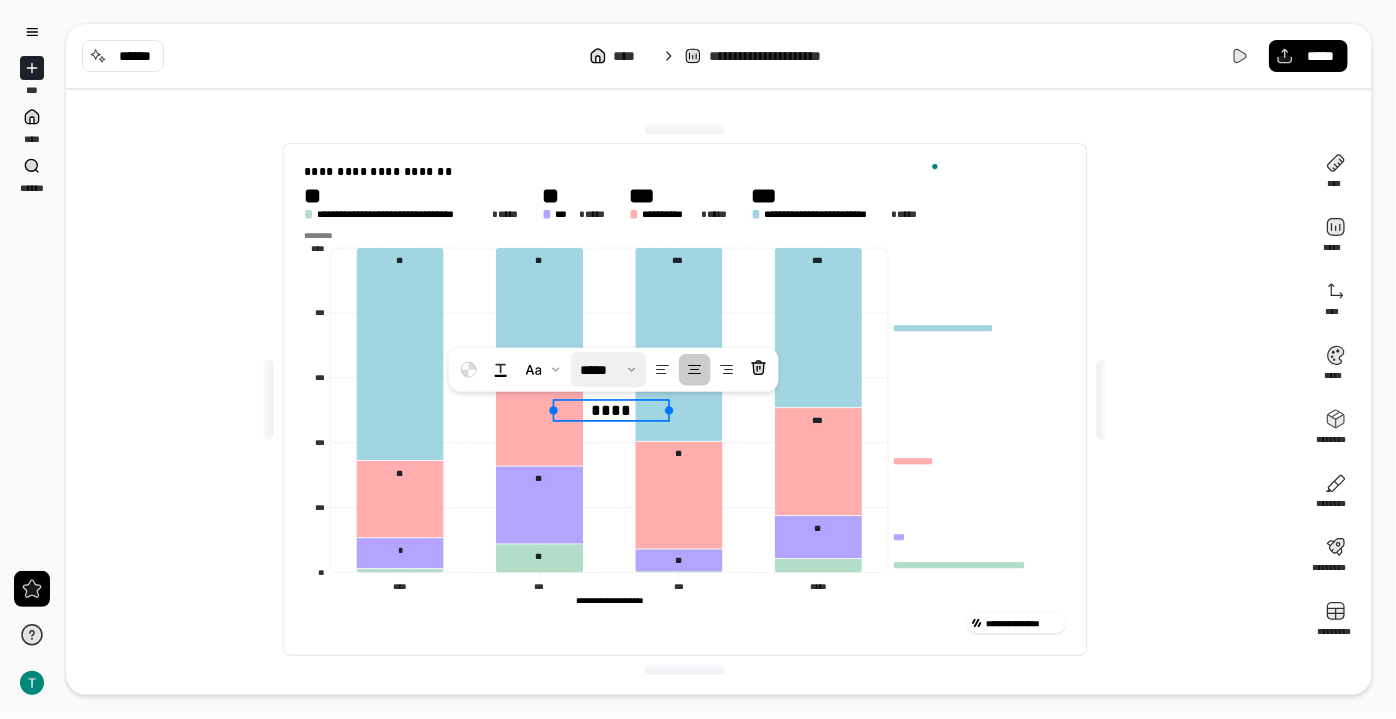 click on "****" at bounding box center (611, 410) 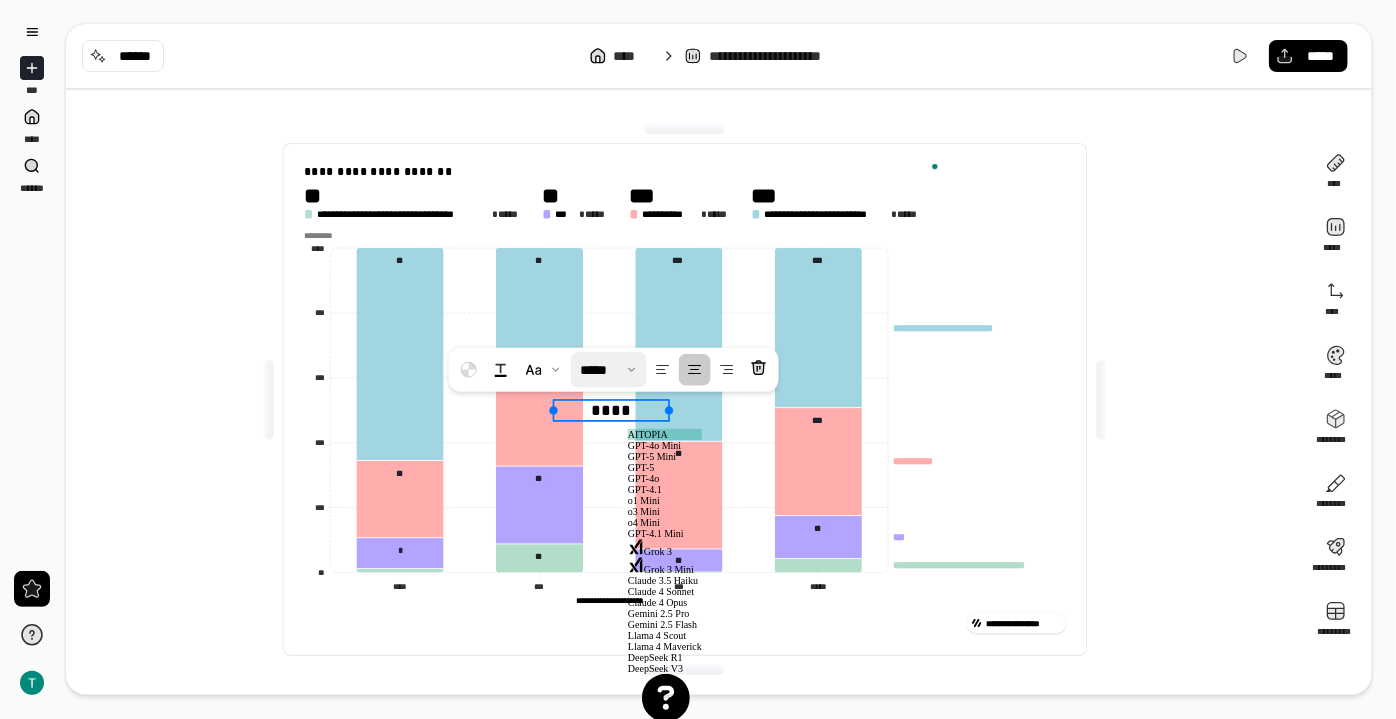 type 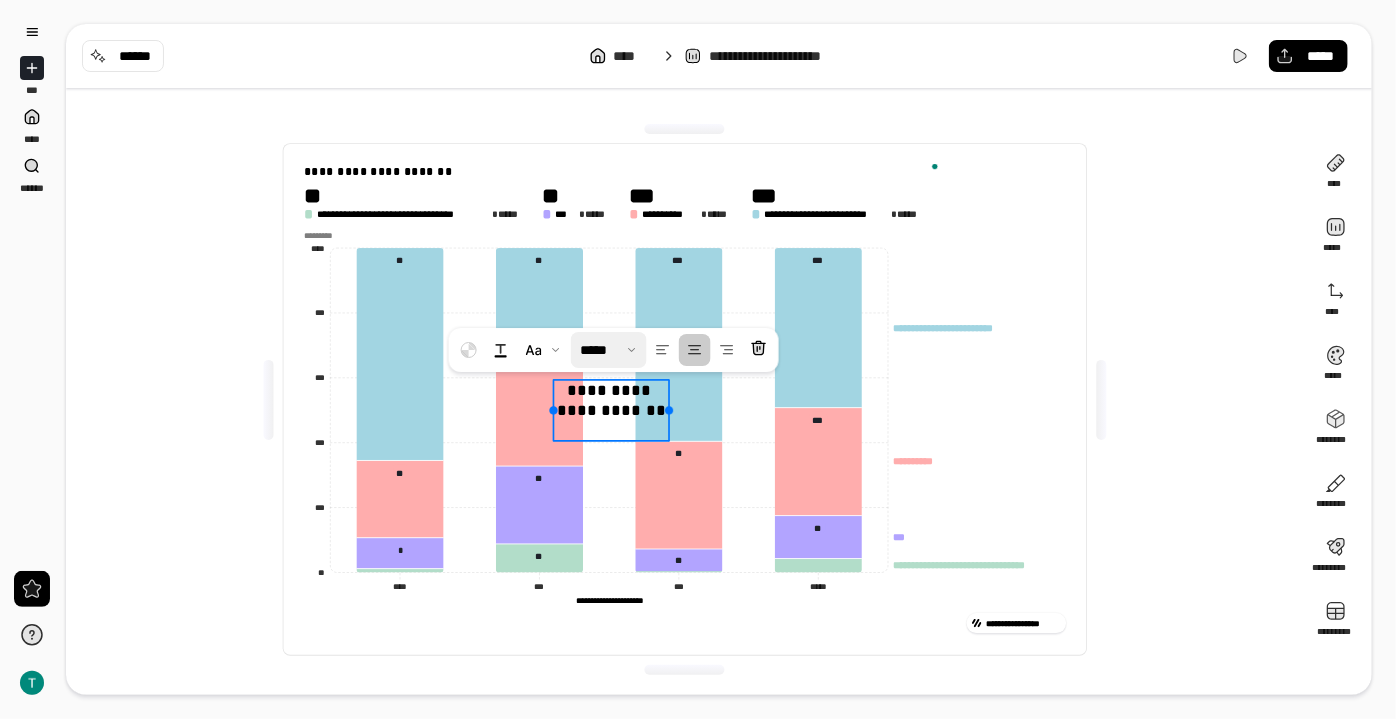 click on "**********" at bounding box center (685, 399) 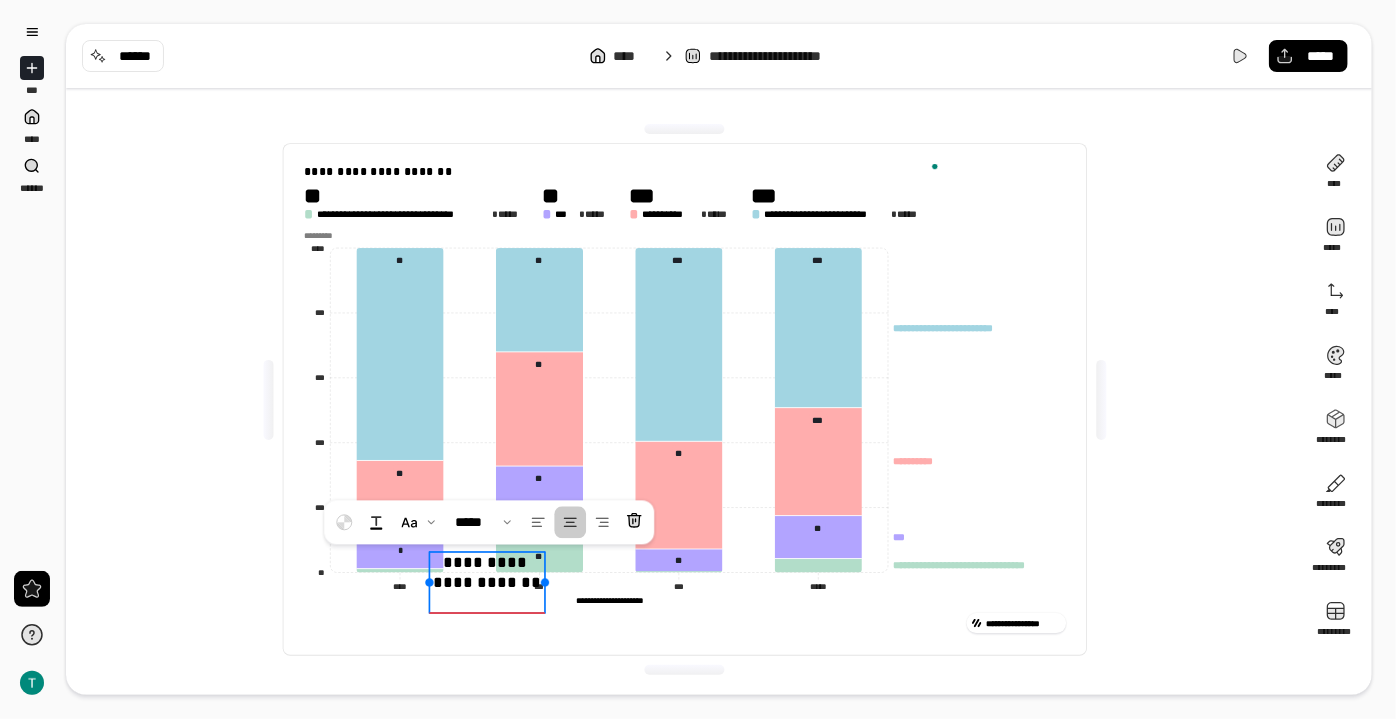 drag, startPoint x: 616, startPoint y: 383, endPoint x: 396, endPoint y: 610, distance: 316.11548 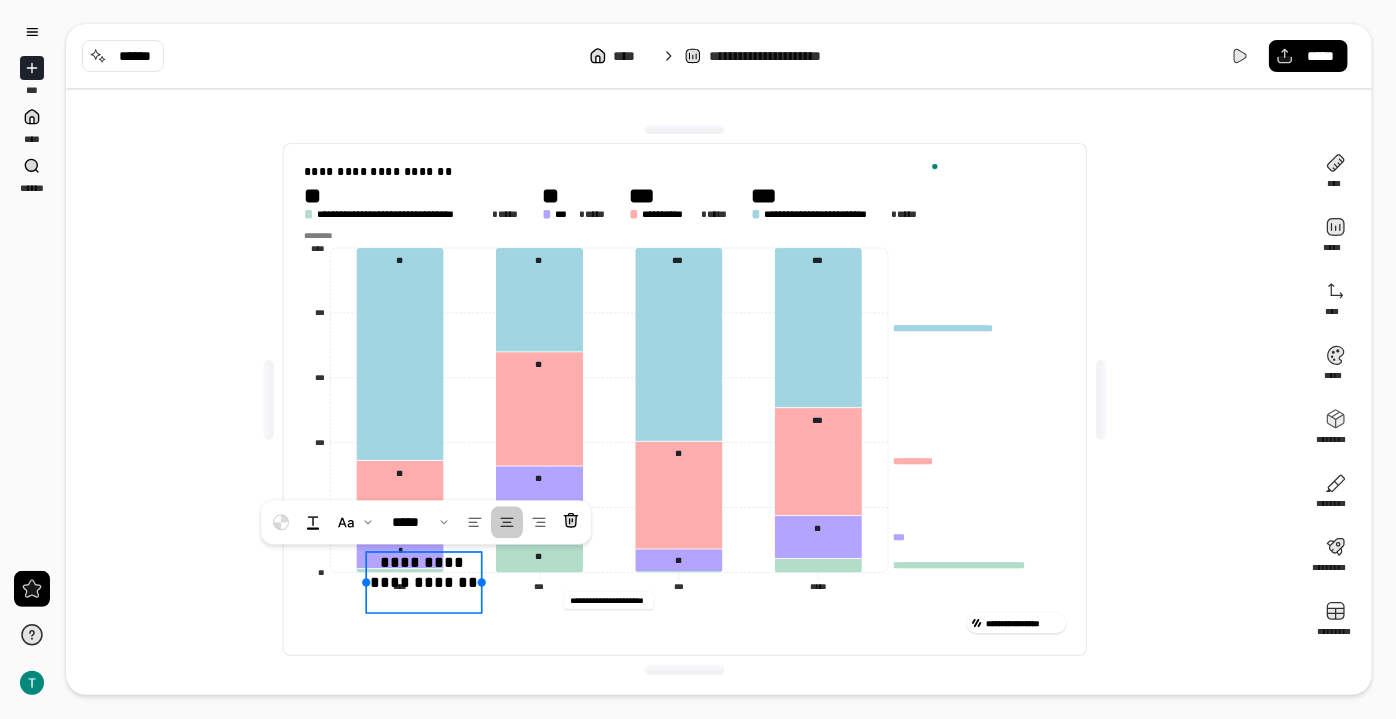 click on "**********" at bounding box center [609, 601] 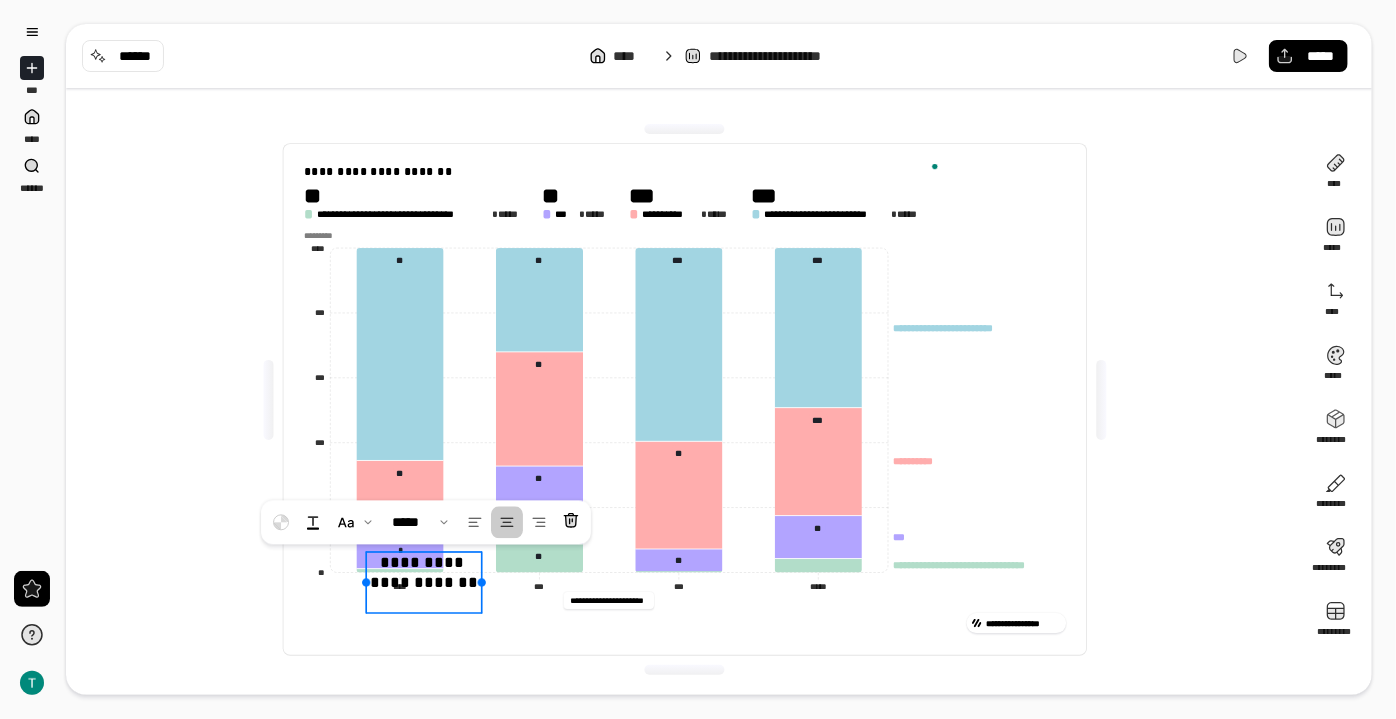 click on "**********" at bounding box center [609, 601] 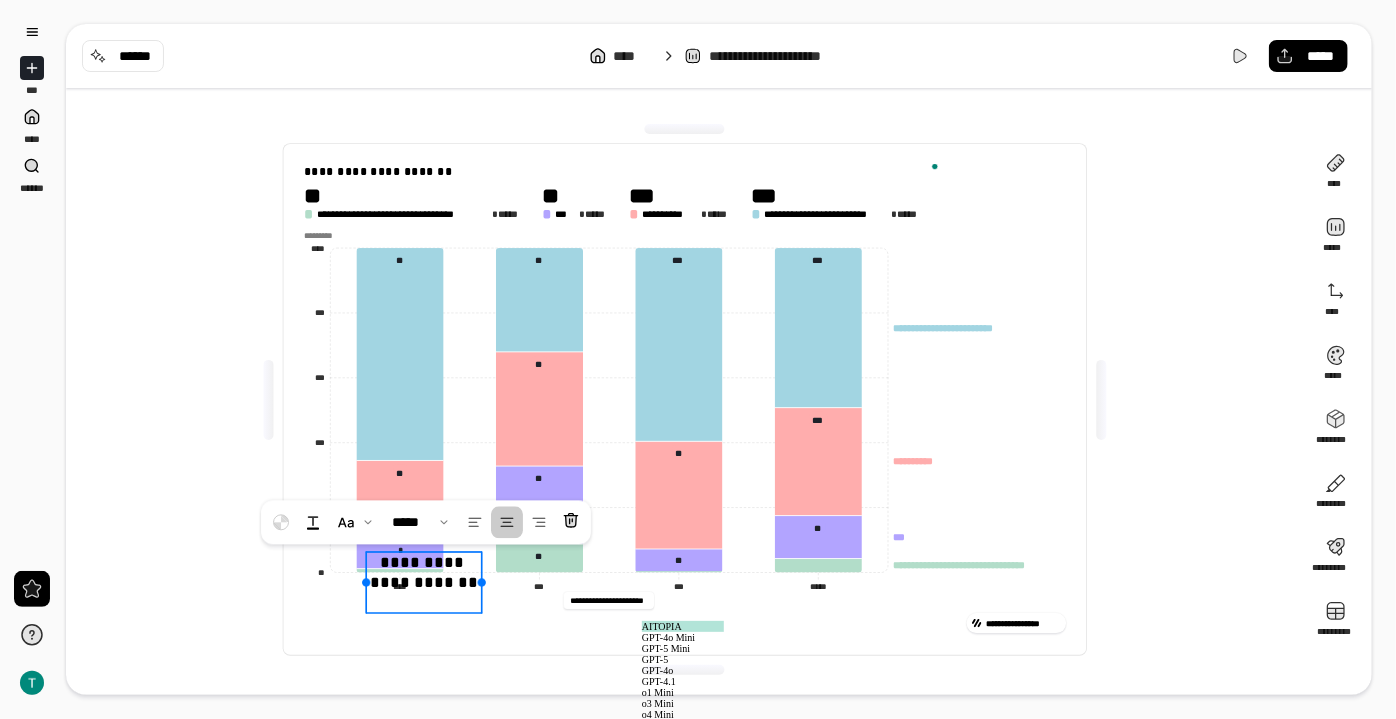 click on "**********" at bounding box center [609, 601] 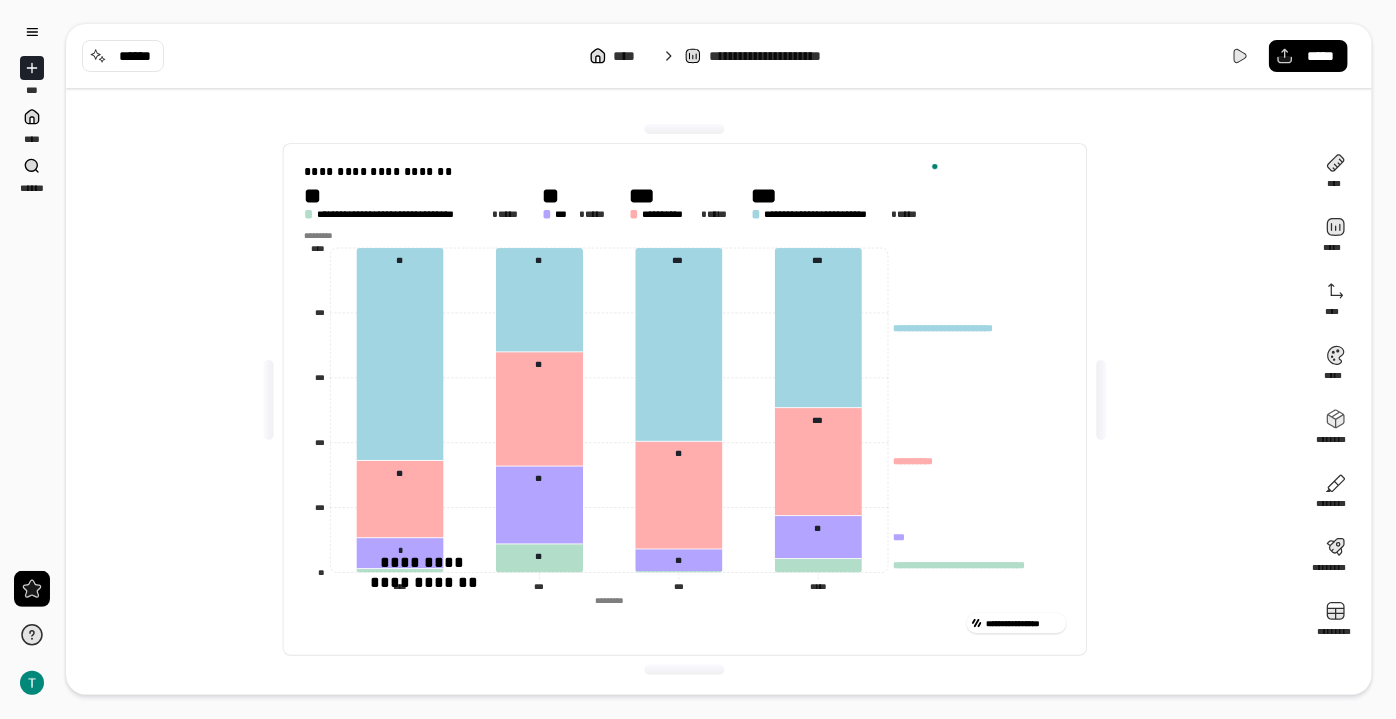 click on "*********" at bounding box center (609, 600) 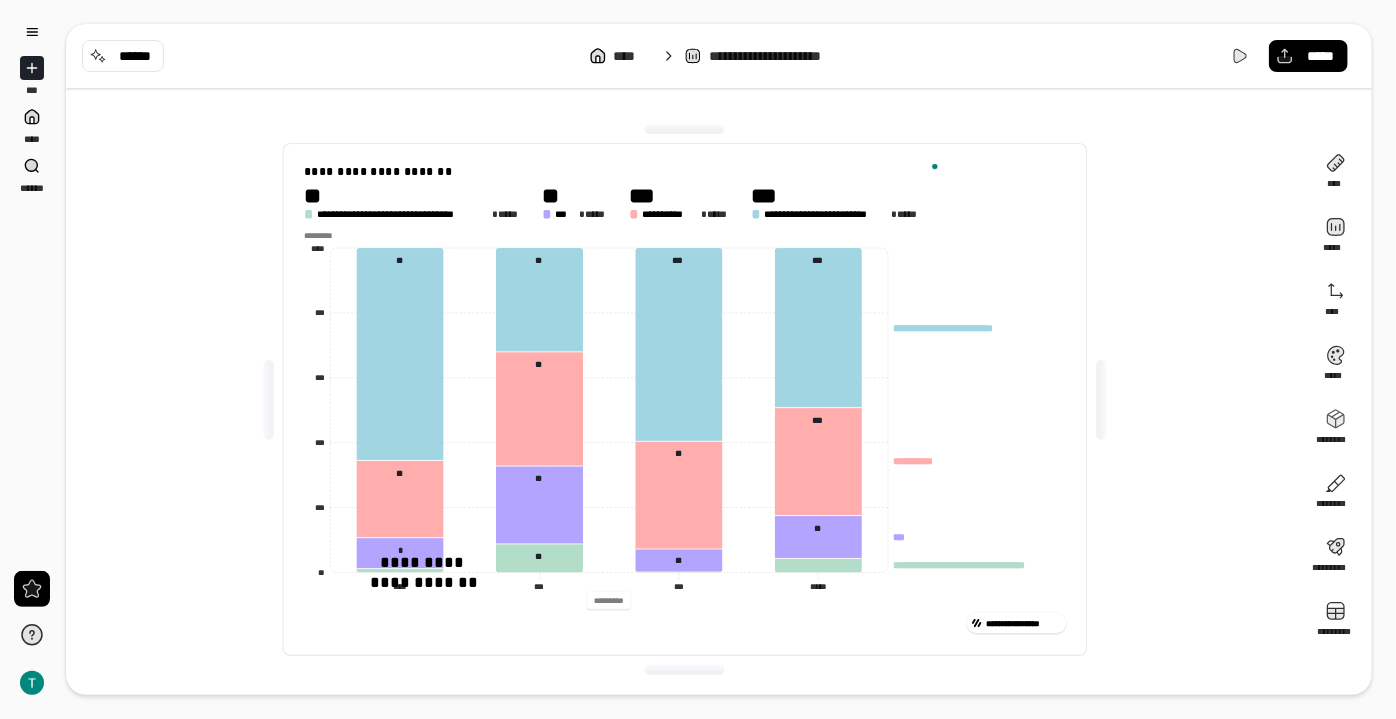 click on "*********" at bounding box center [609, 600] 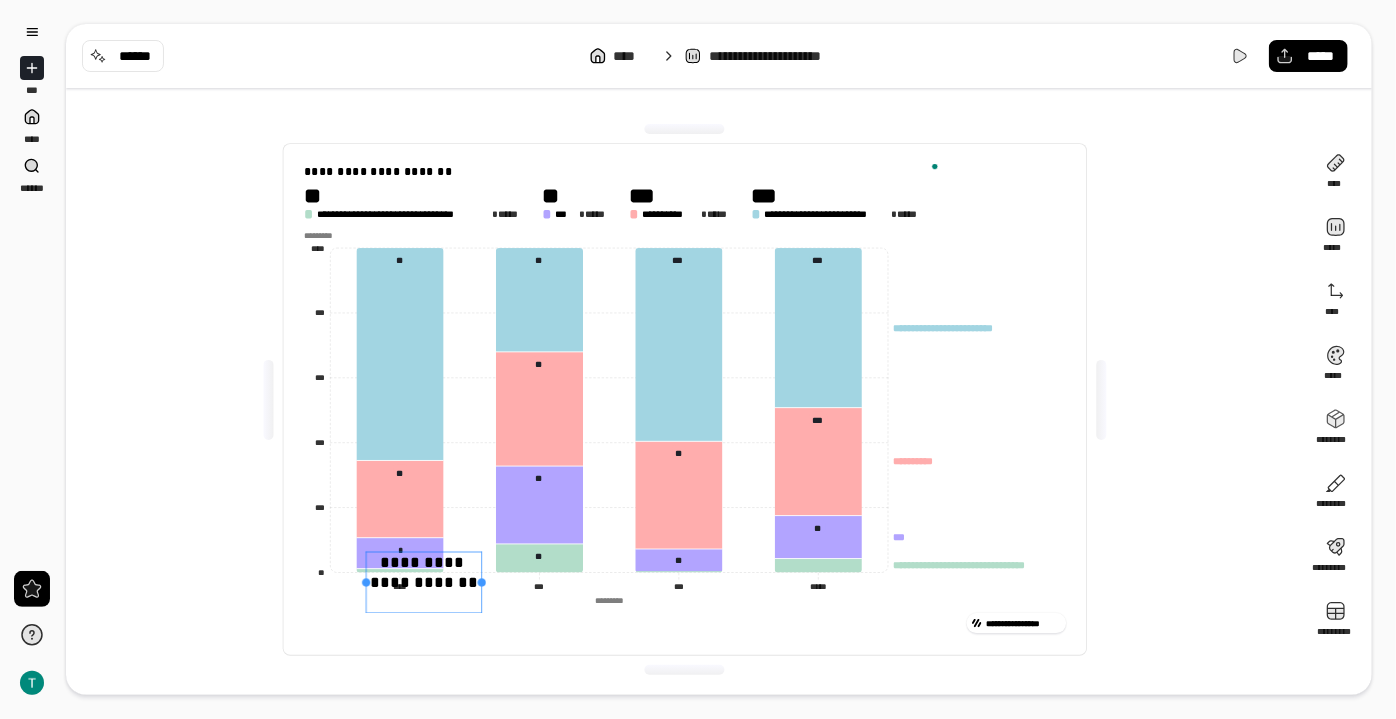 drag, startPoint x: 449, startPoint y: 596, endPoint x: 402, endPoint y: 556, distance: 61.7171 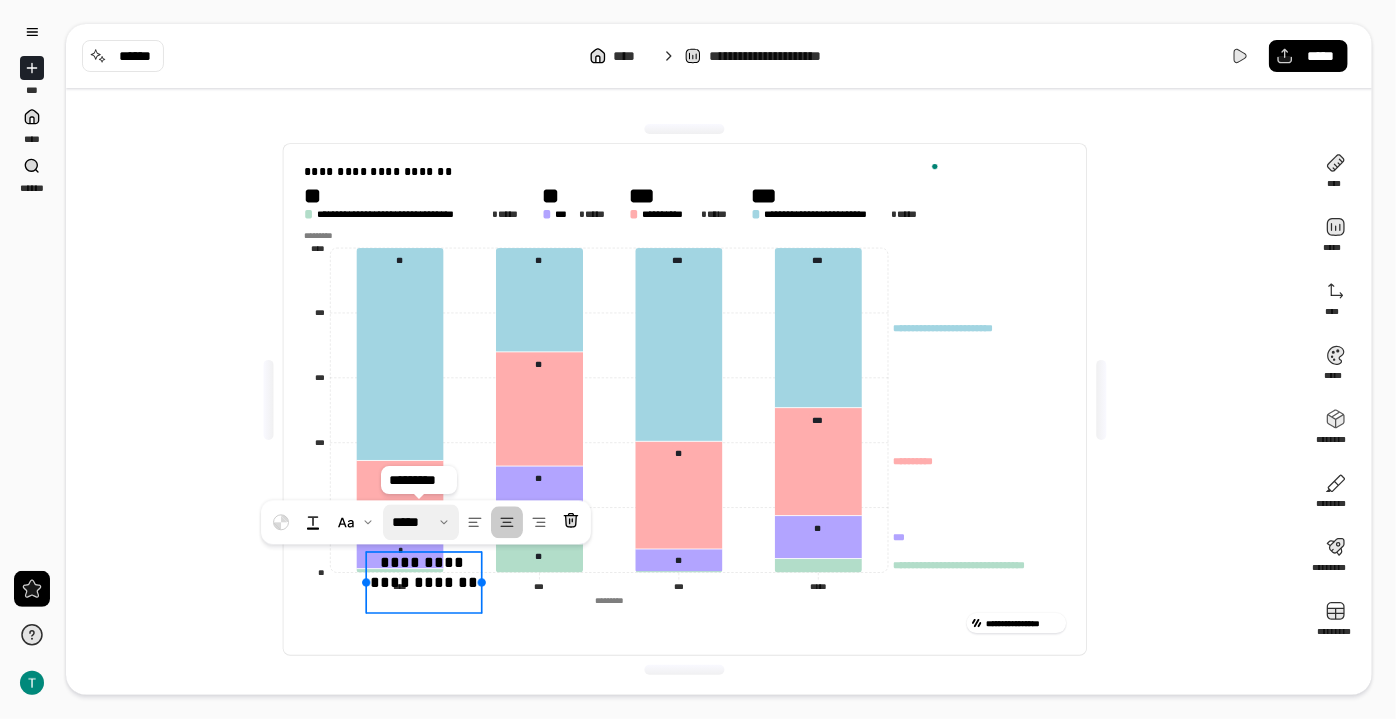 click at bounding box center [421, 522] 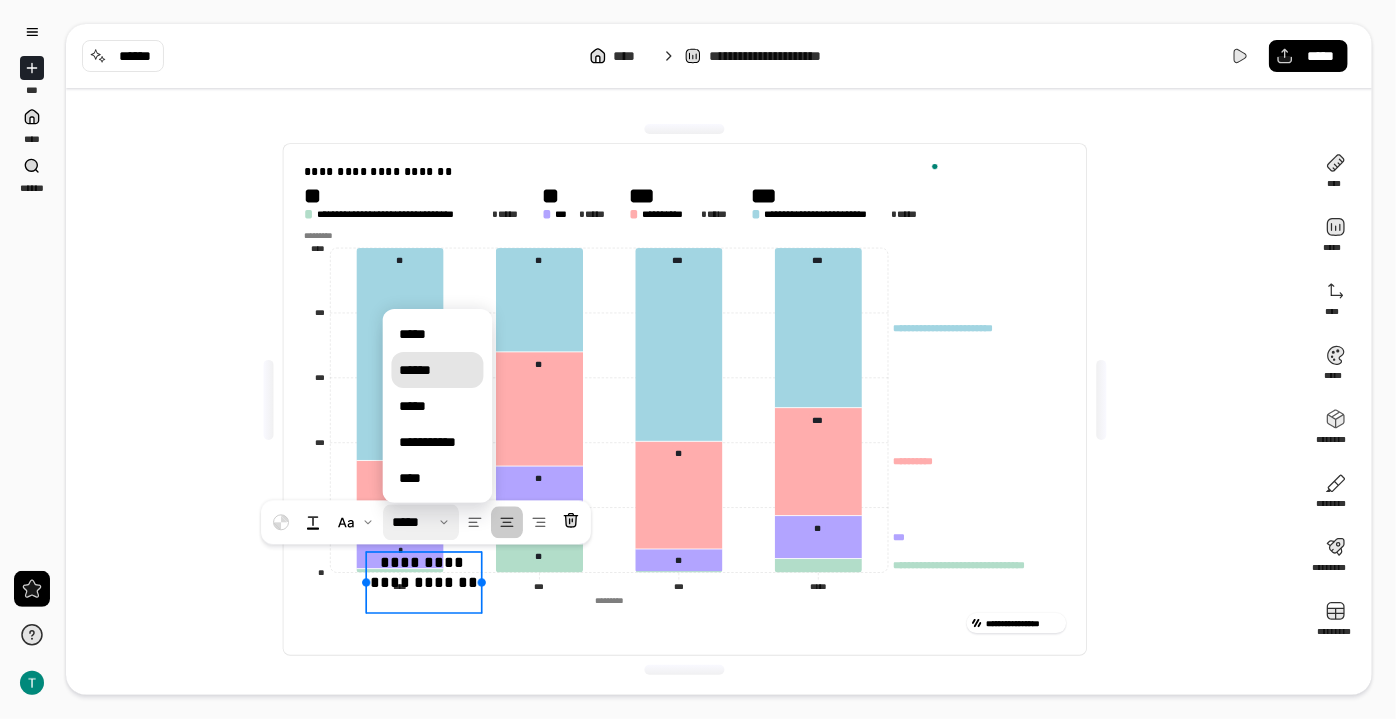 click on "******" at bounding box center [438, 370] 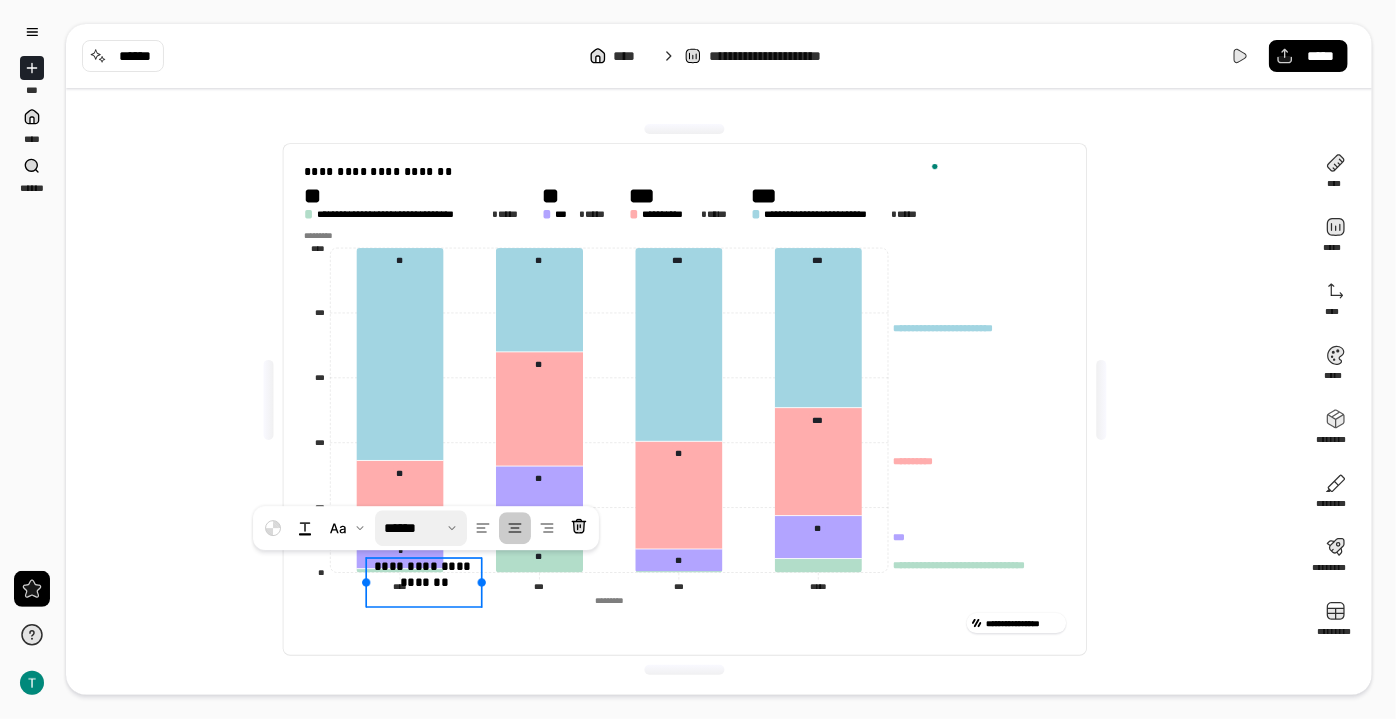click on "**********" at bounding box center [685, 399] 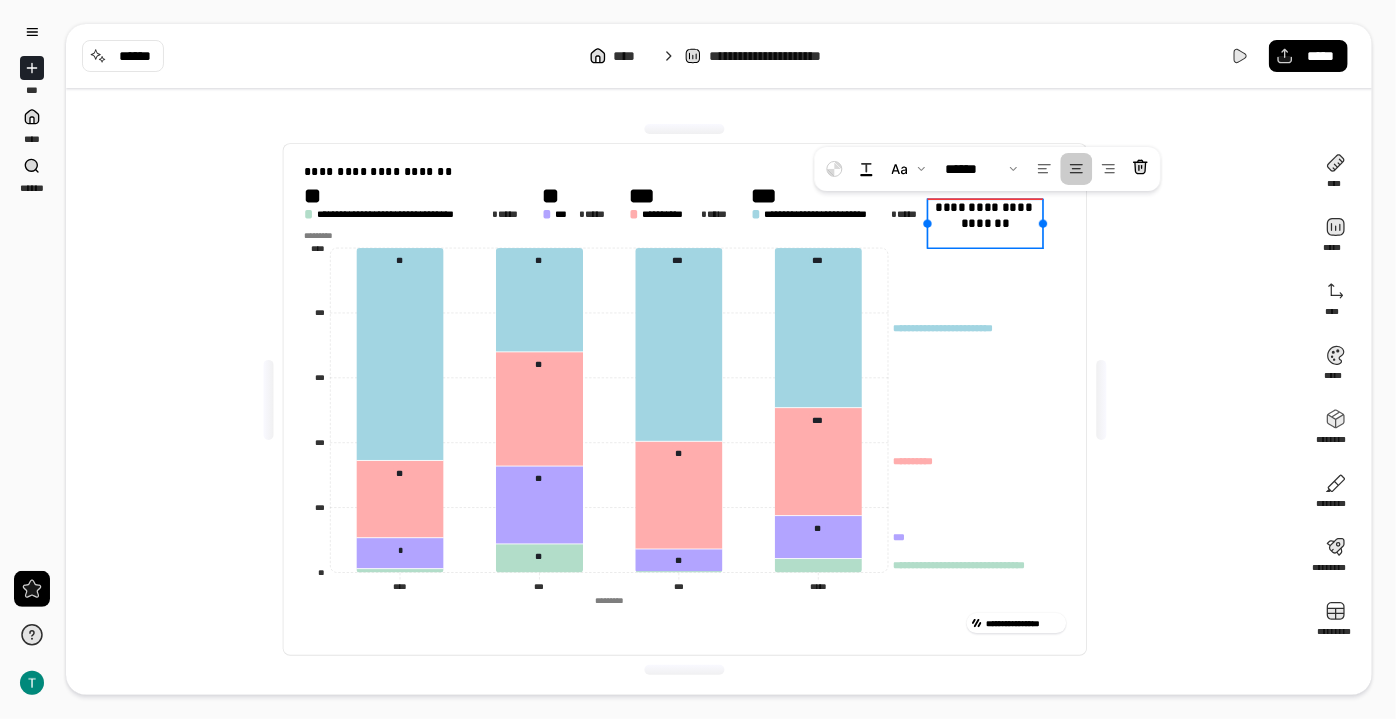 drag, startPoint x: 424, startPoint y: 585, endPoint x: 1094, endPoint y: 115, distance: 818.4131 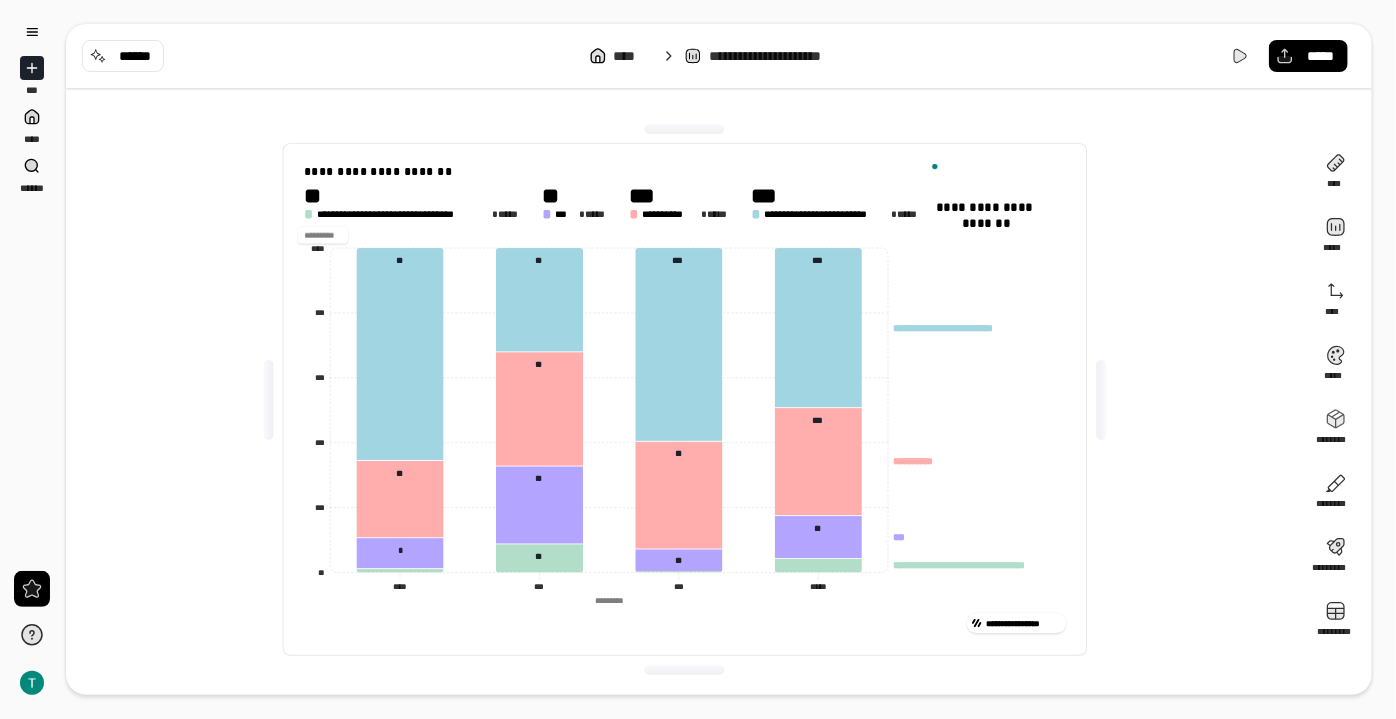 drag, startPoint x: 1014, startPoint y: 238, endPoint x: 1041, endPoint y: 236, distance: 27.073973 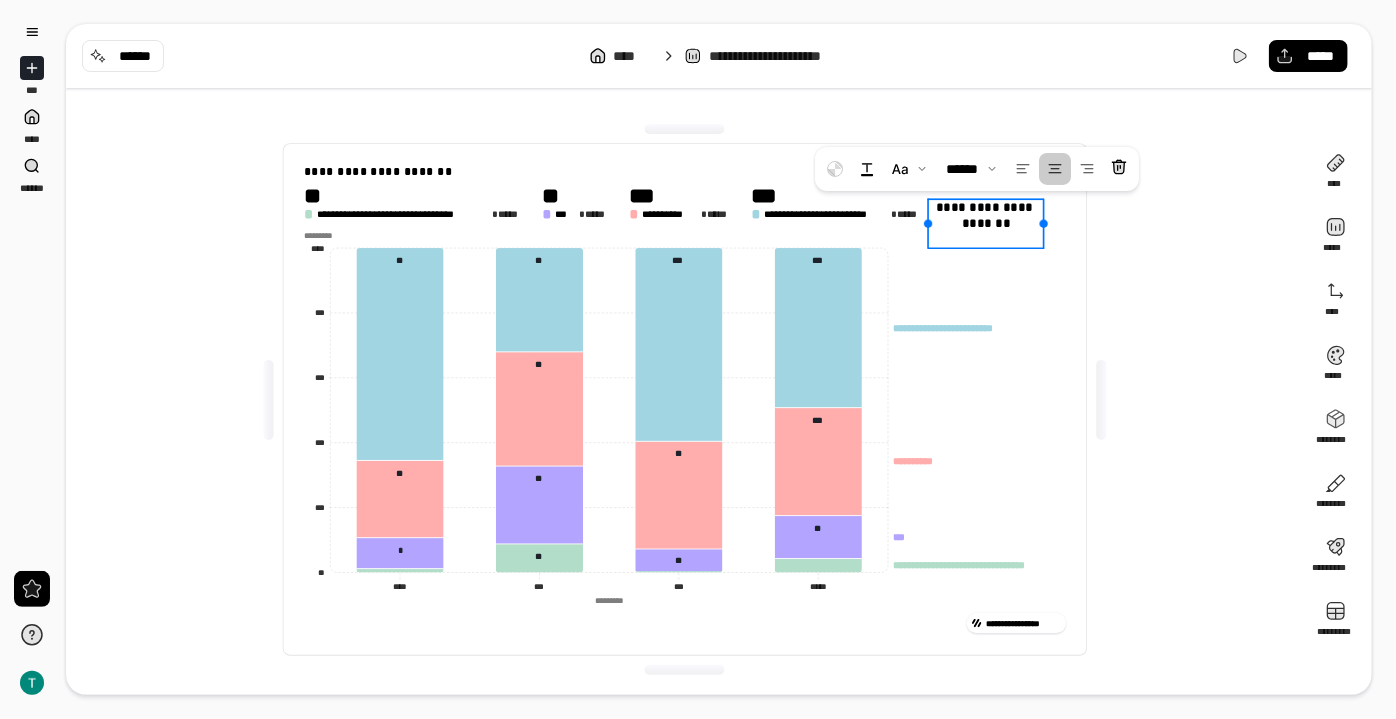 click on "**********" at bounding box center [986, 223] 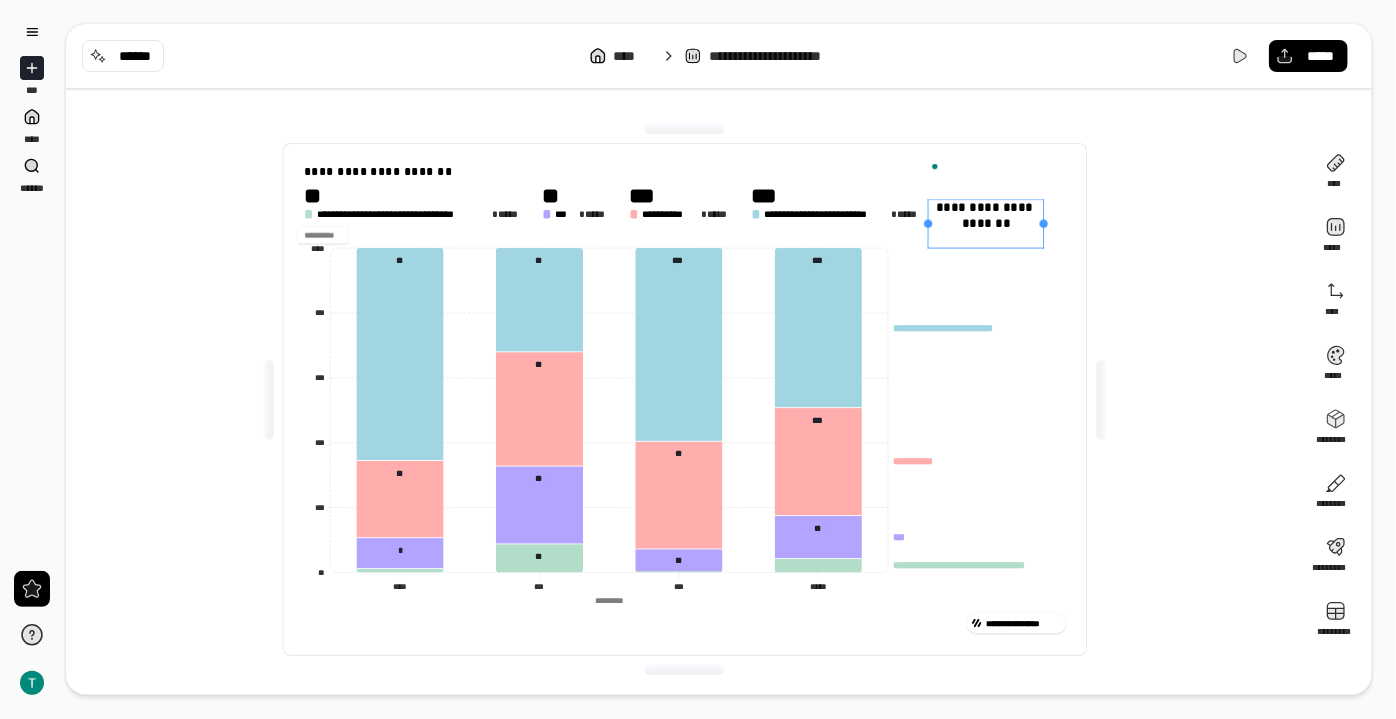 drag, startPoint x: 995, startPoint y: 230, endPoint x: 956, endPoint y: 201, distance: 48.60041 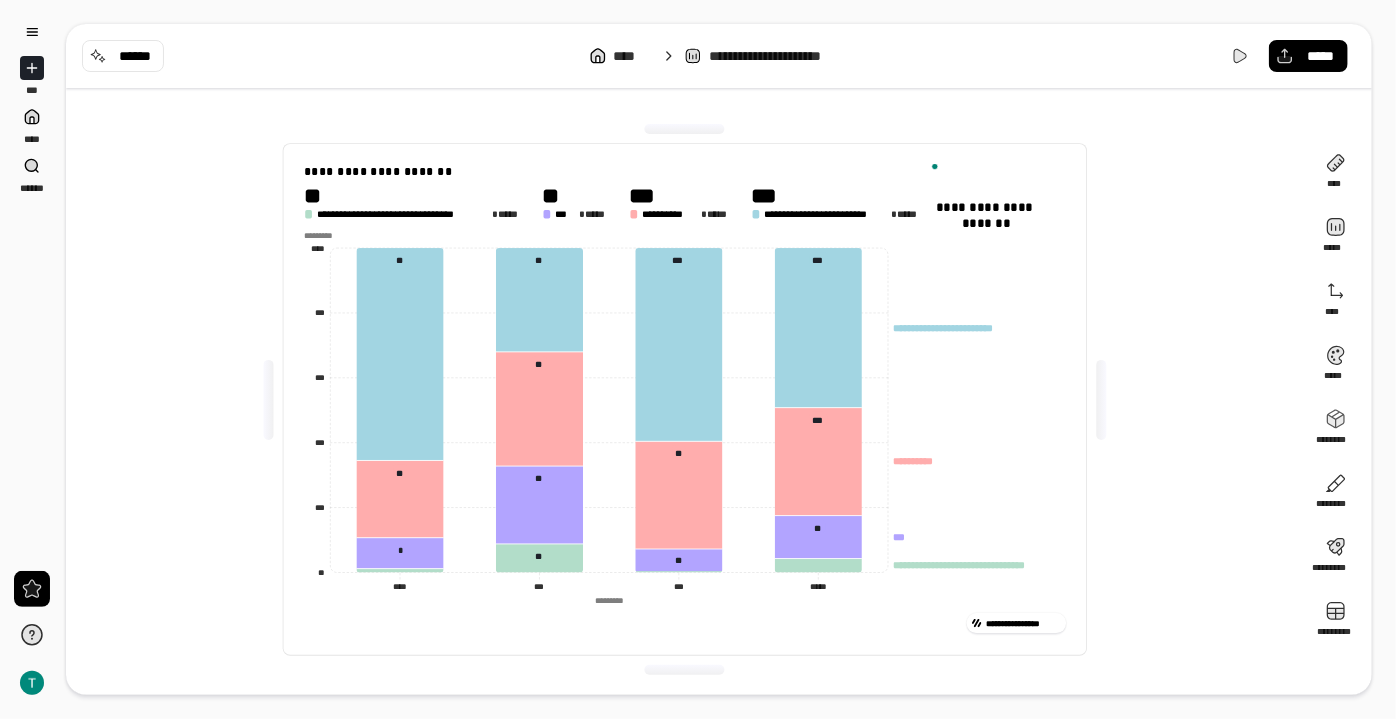 click on "*********" at bounding box center [685, 235] 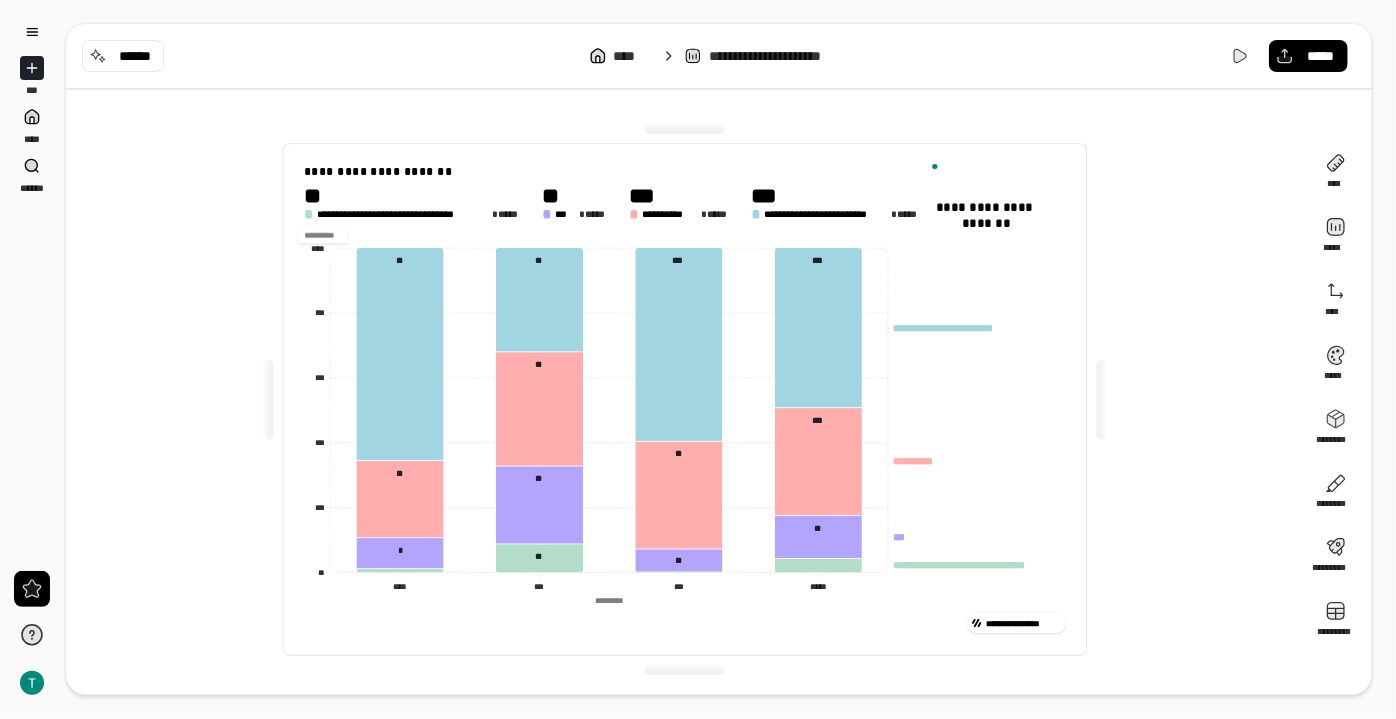 click on "*********" at bounding box center [685, 235] 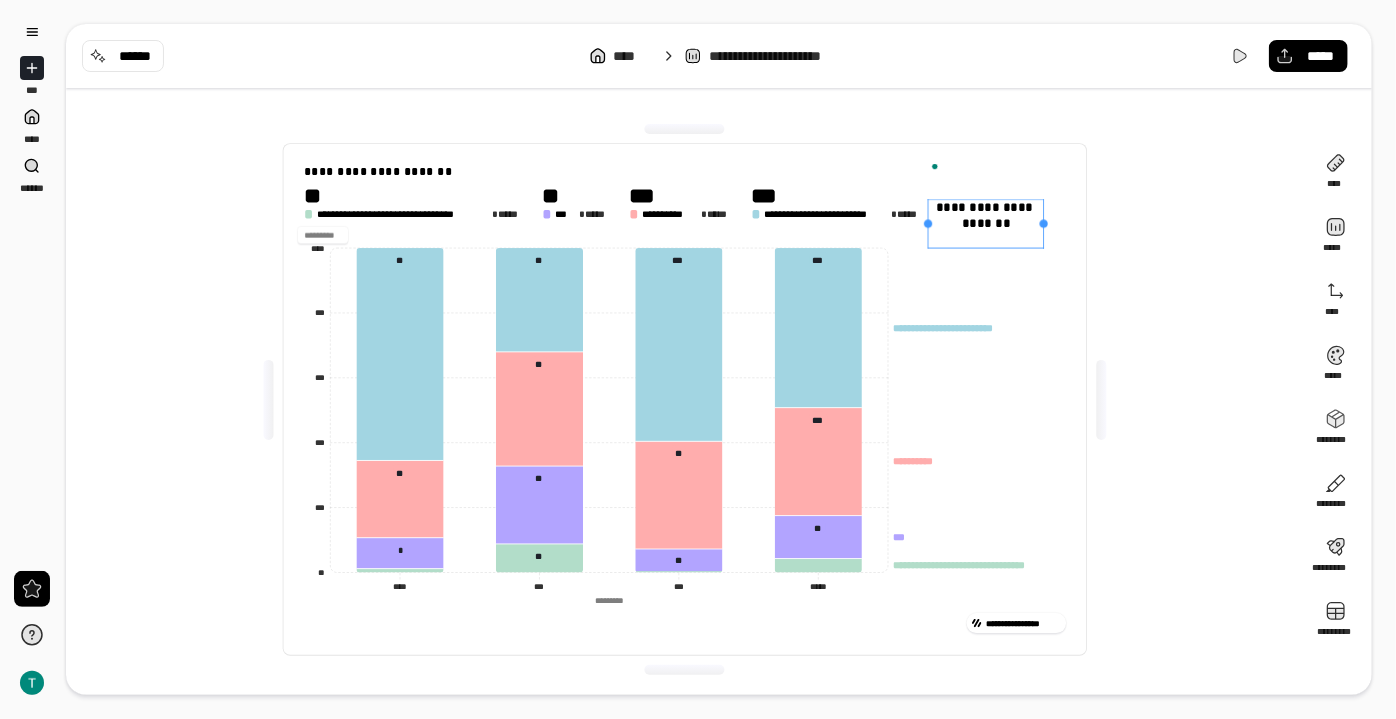 click on "**********" at bounding box center (986, 223) 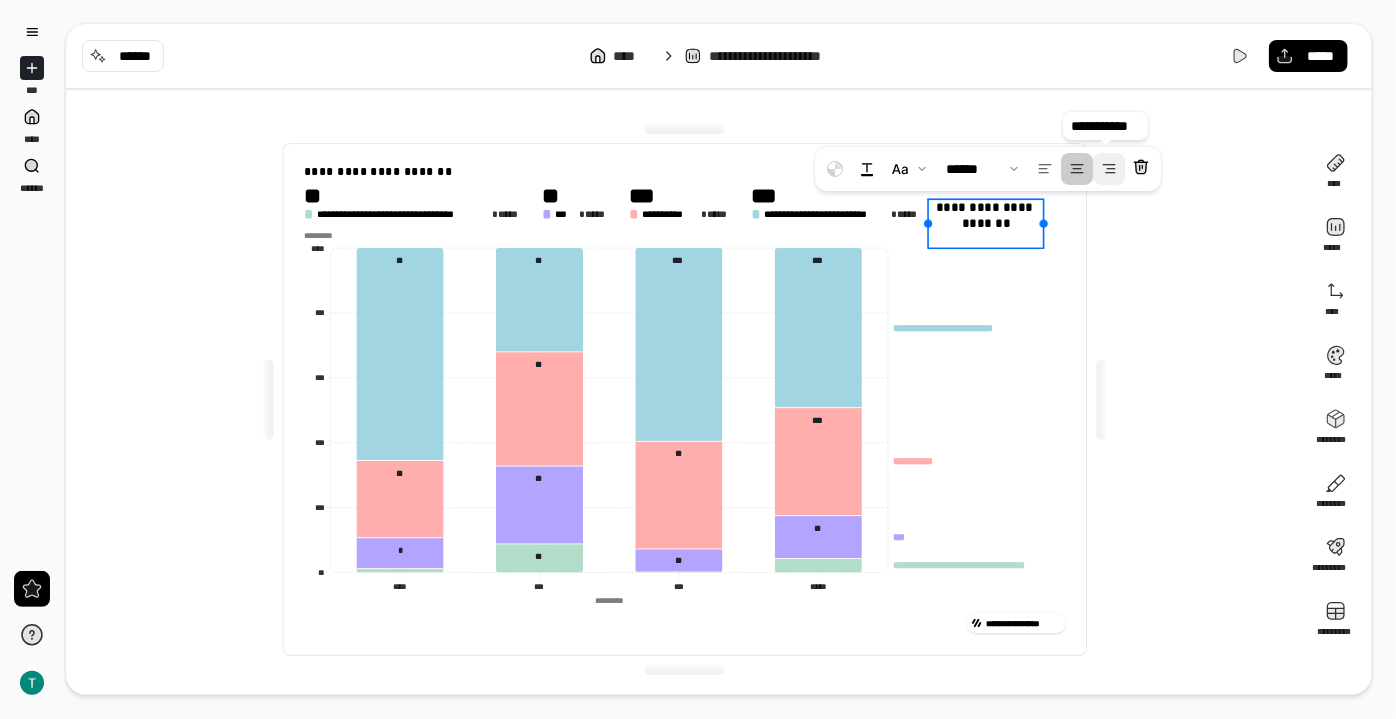click at bounding box center (1109, 169) 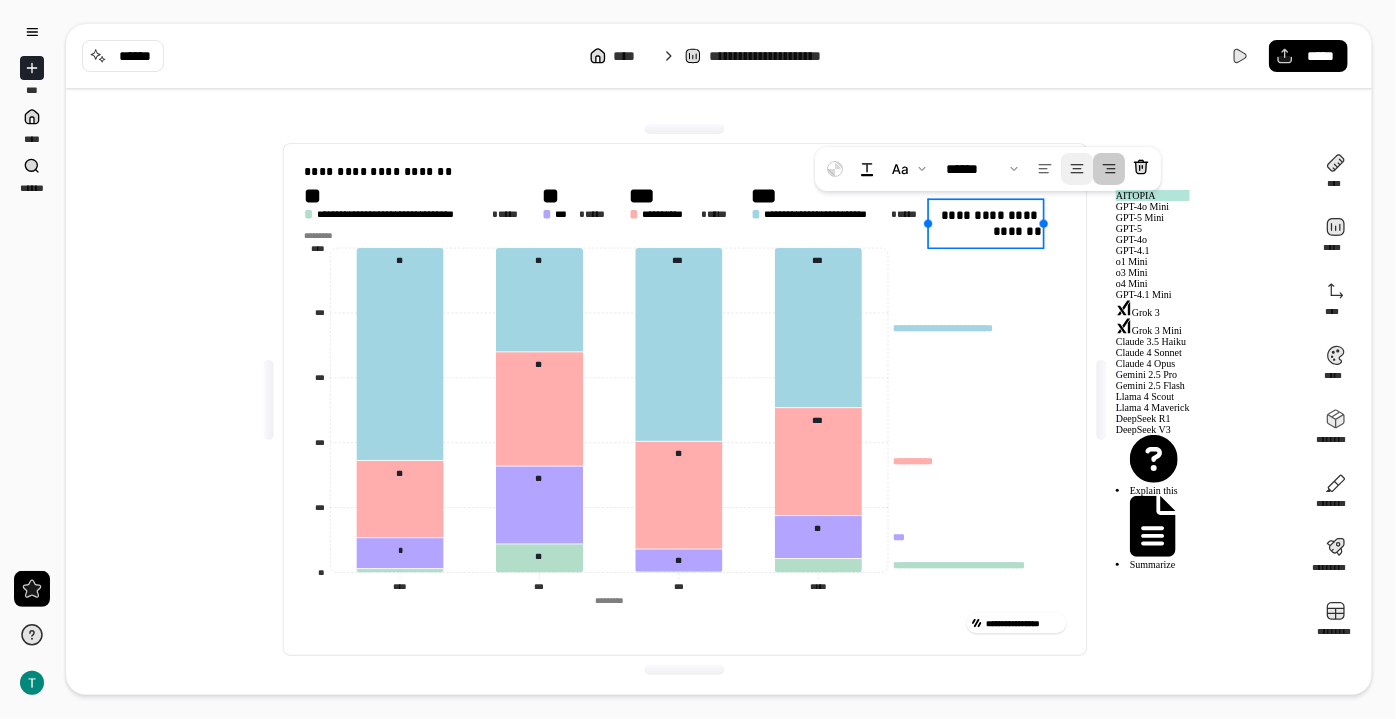 click at bounding box center (1077, 169) 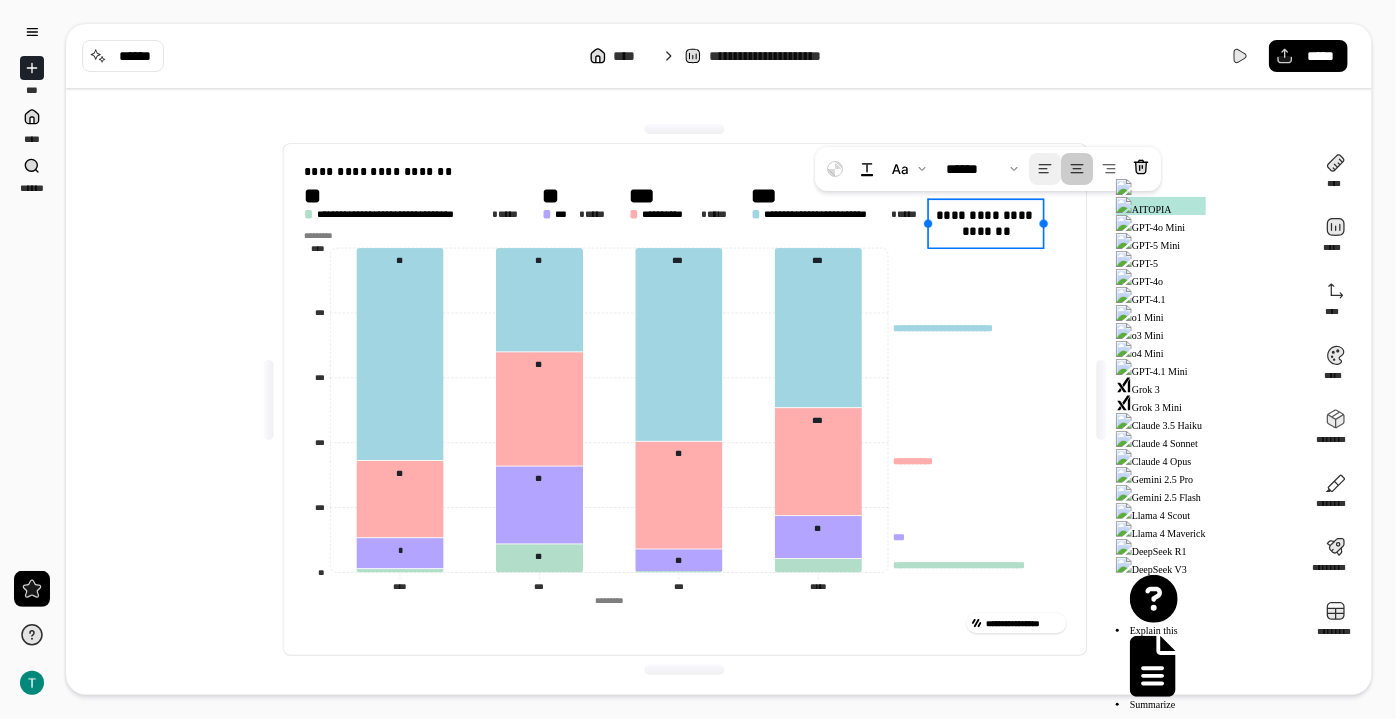 click at bounding box center [1045, 169] 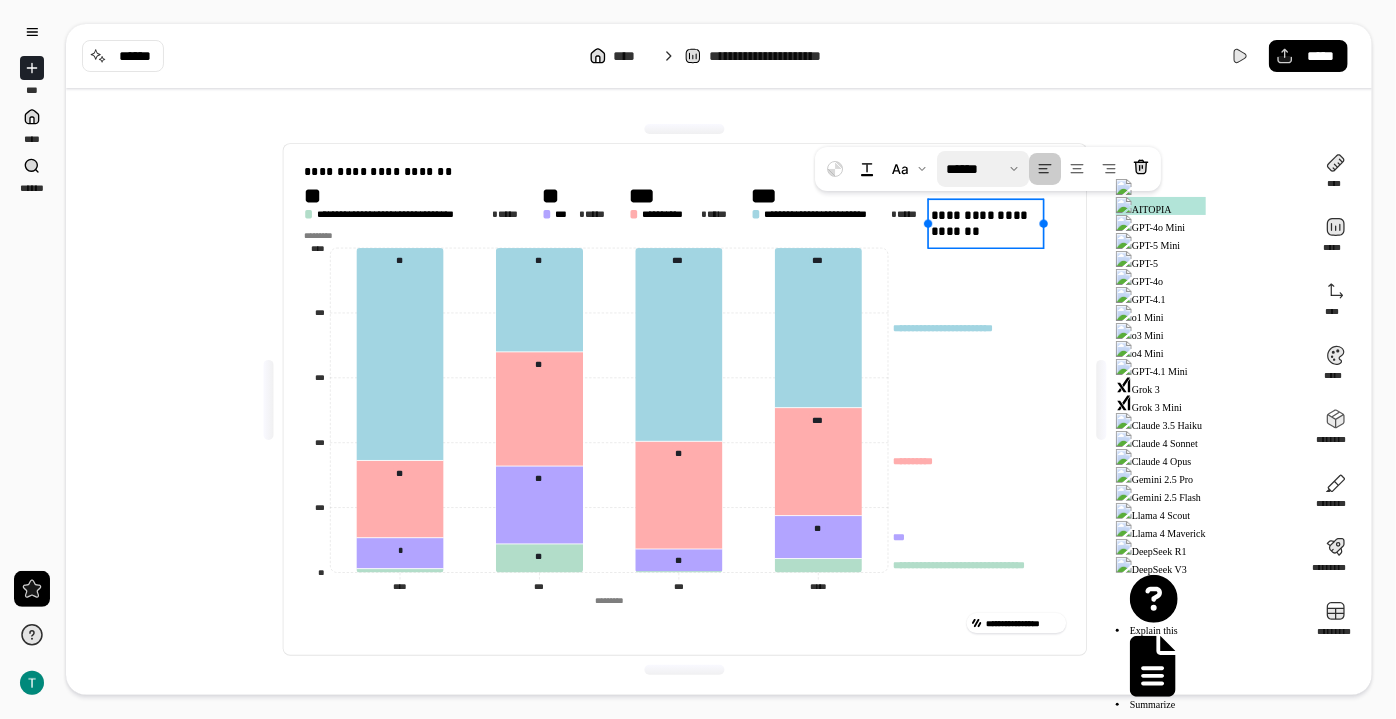 click at bounding box center (983, 169) 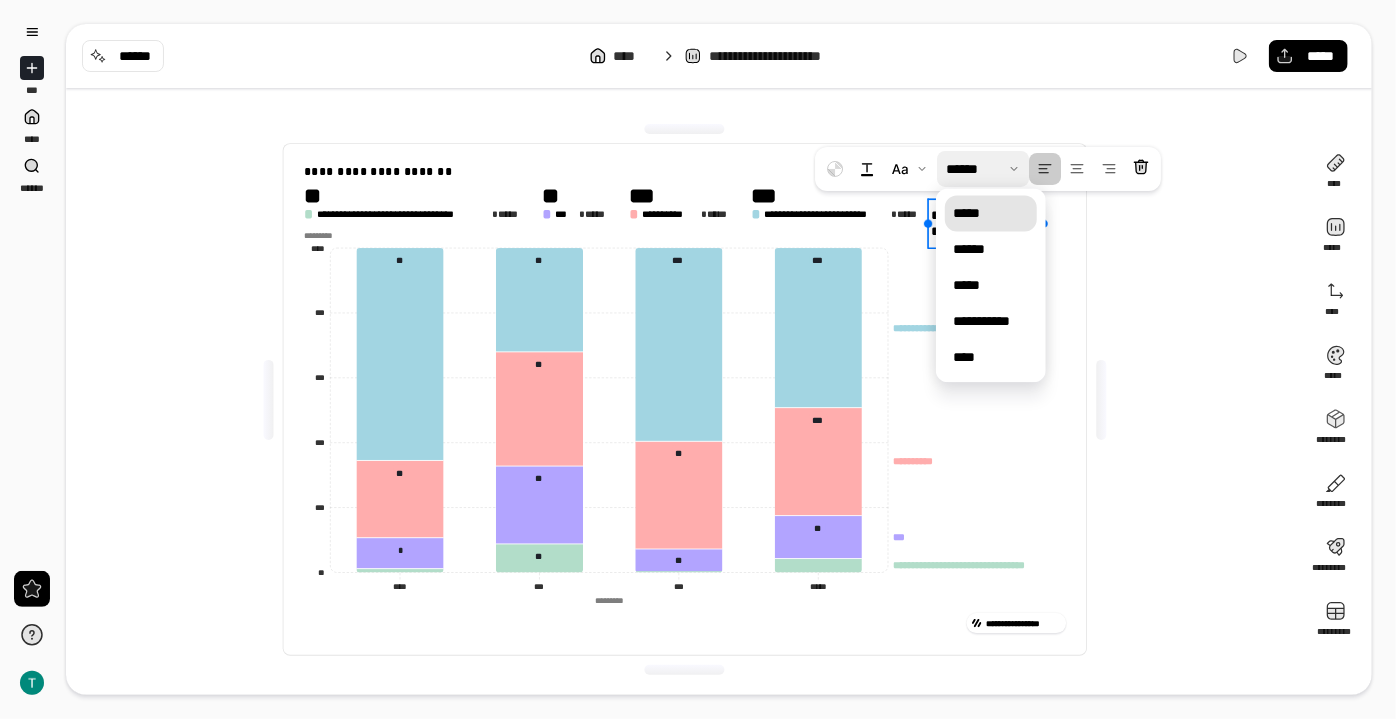 click on "*****" at bounding box center (991, 213) 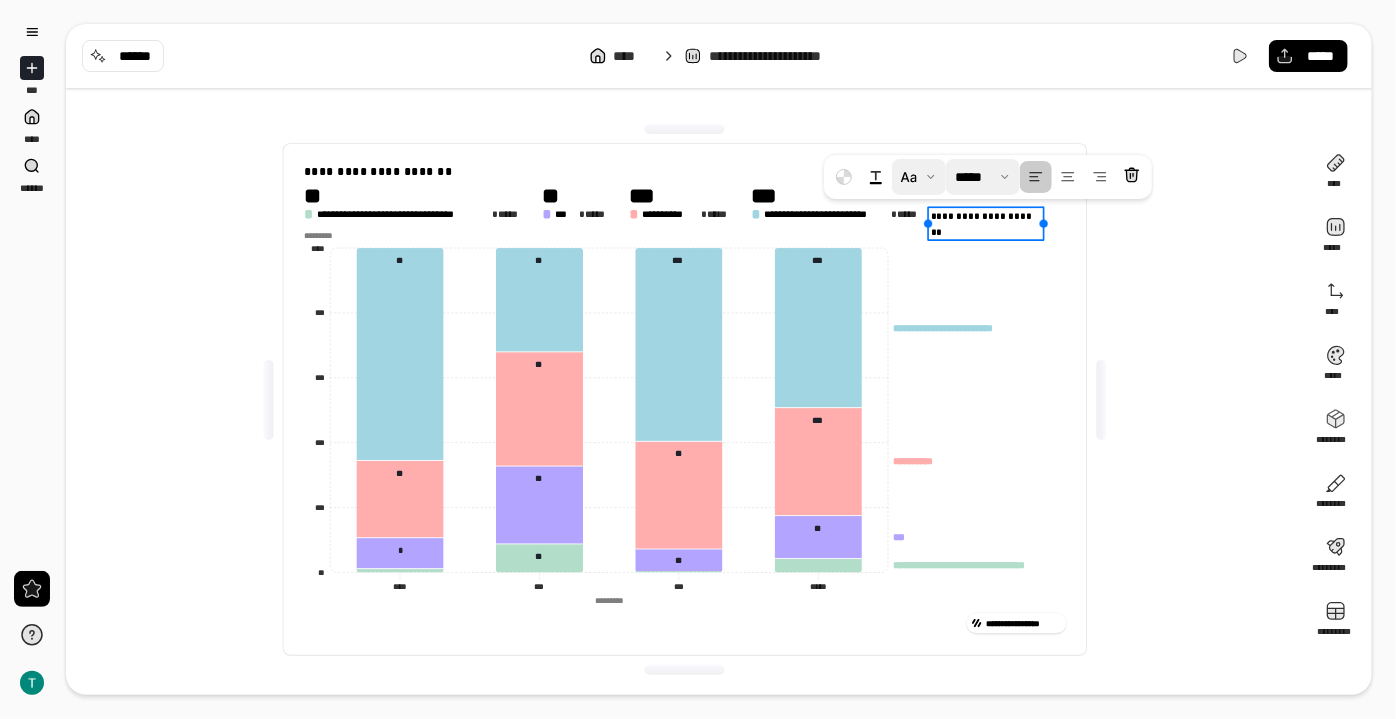 click at bounding box center (919, 177) 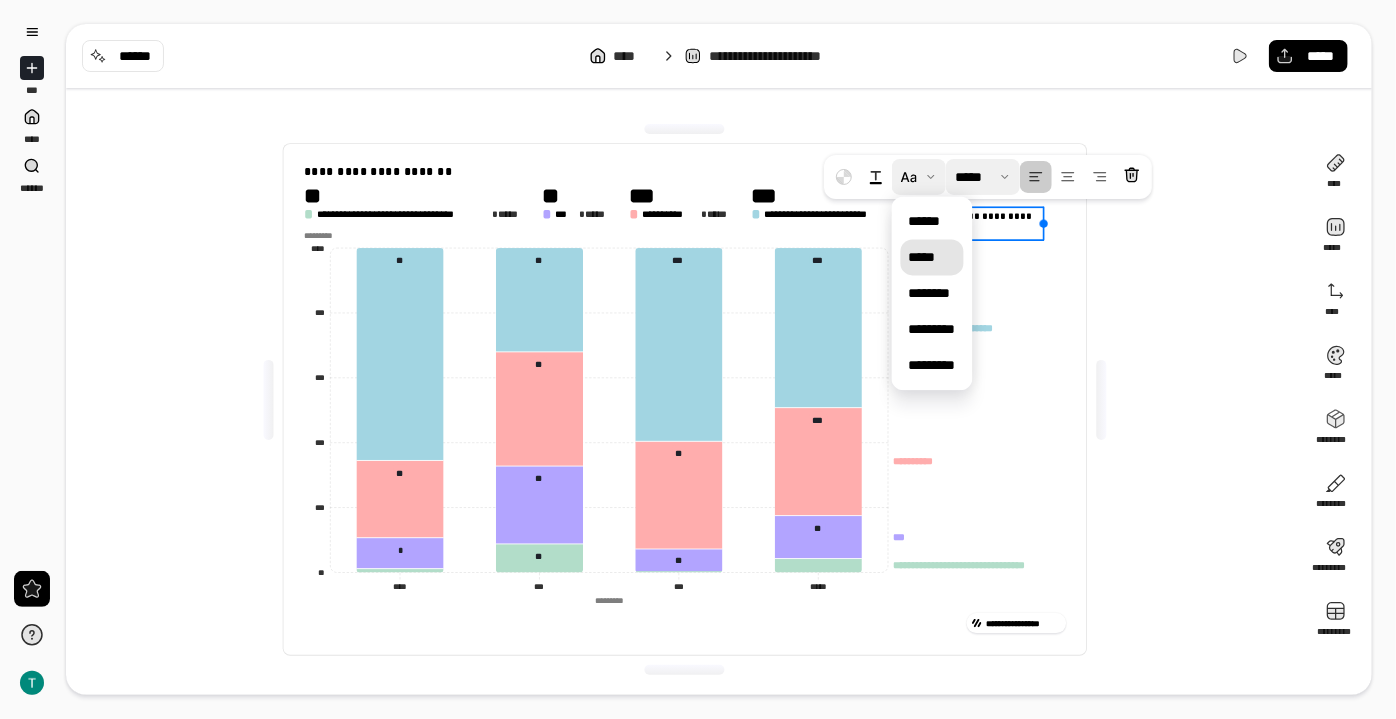 click on "*****" at bounding box center [922, 257] 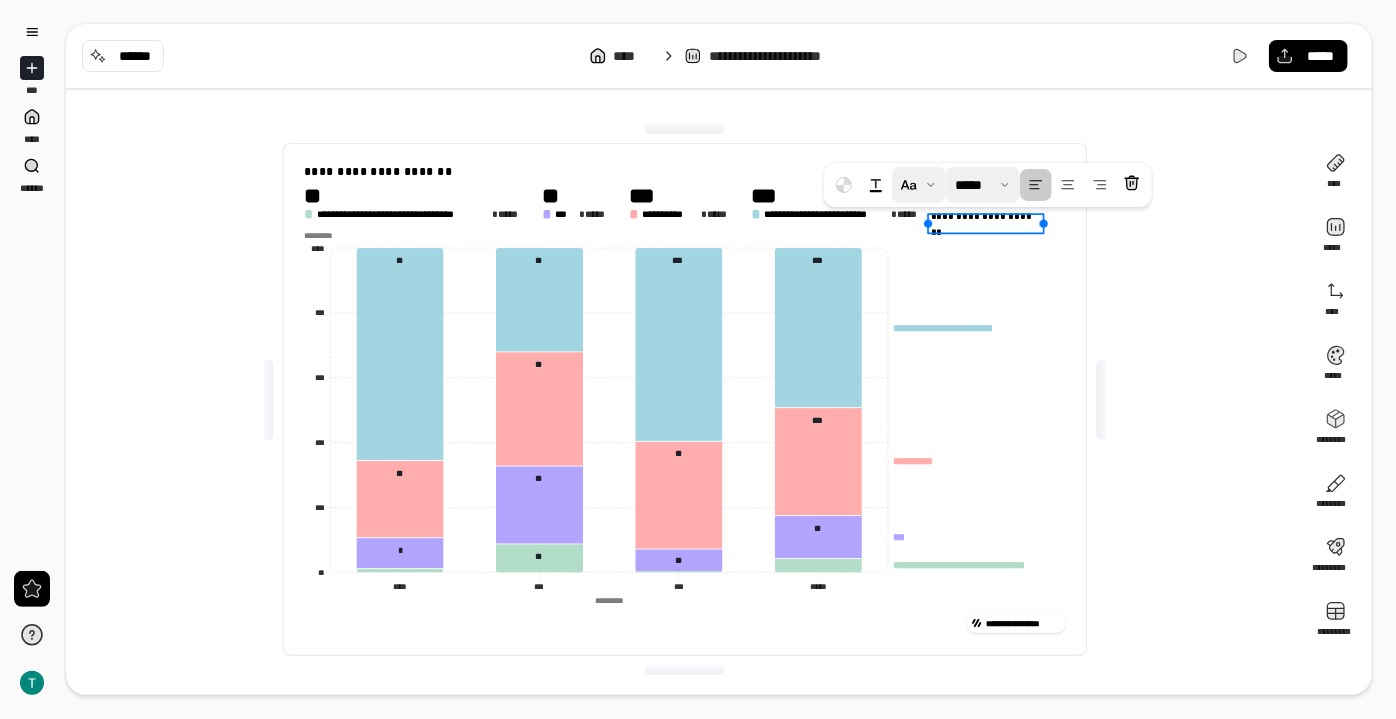 click at bounding box center (919, 185) 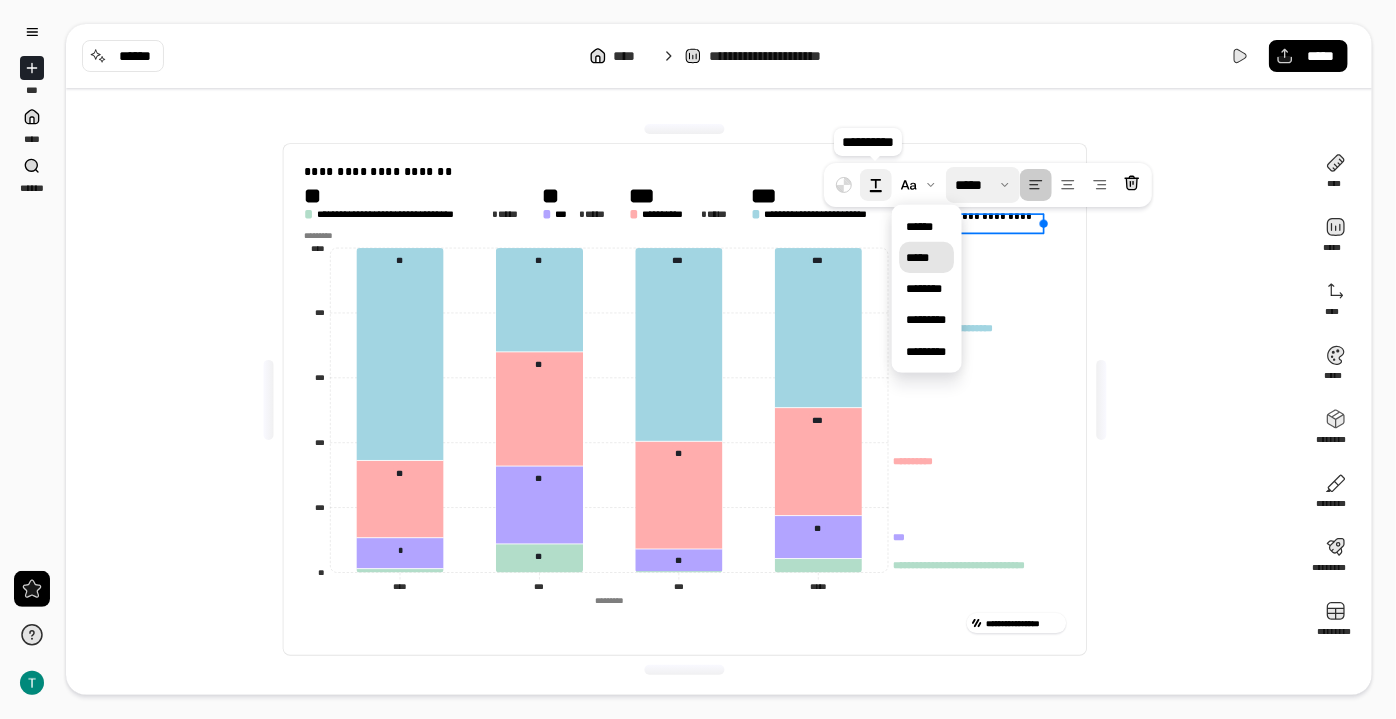 click at bounding box center (876, 185) 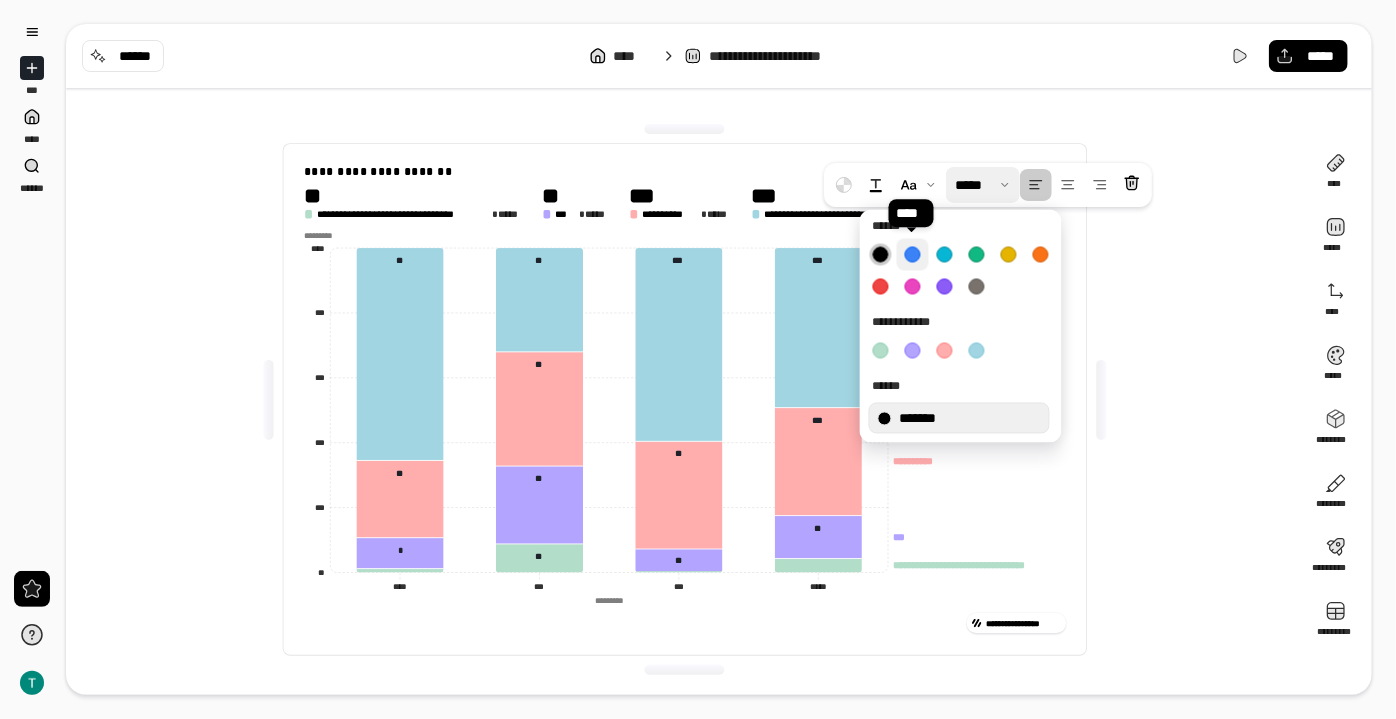 click at bounding box center [913, 255] 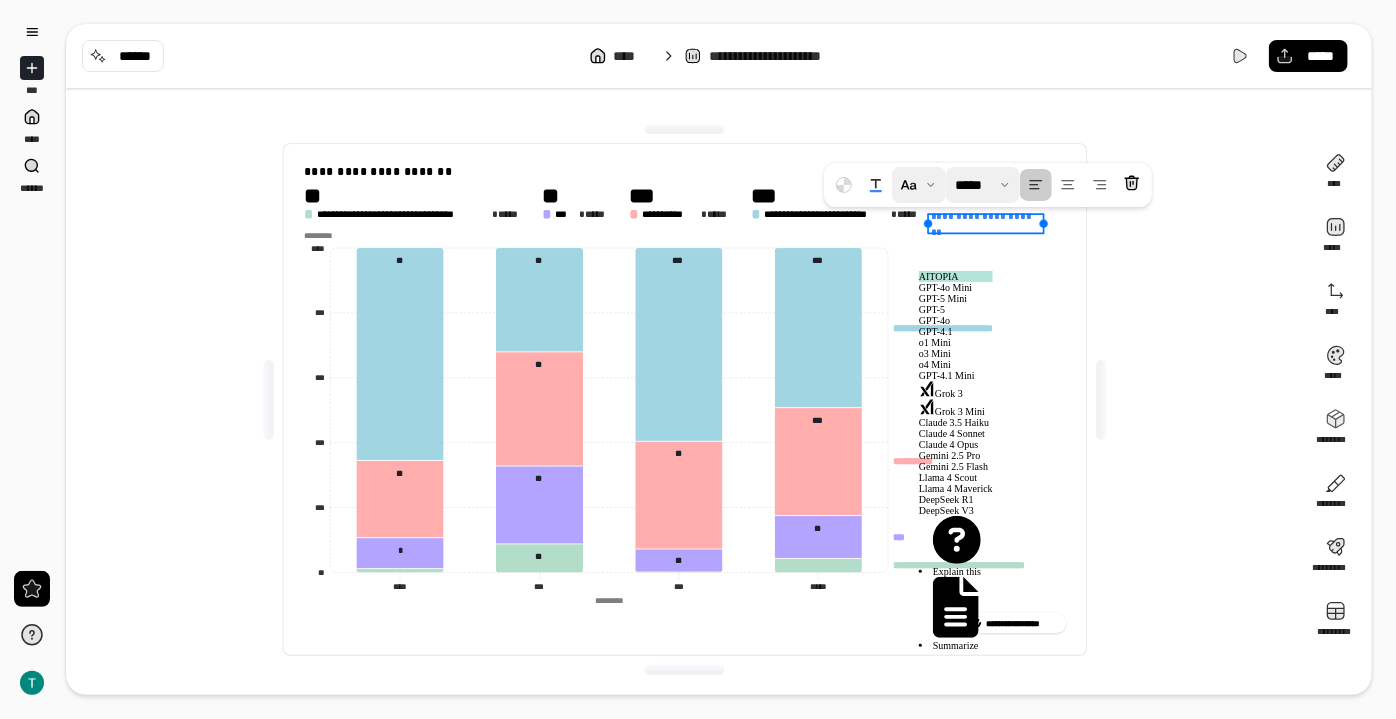 click at bounding box center [919, 185] 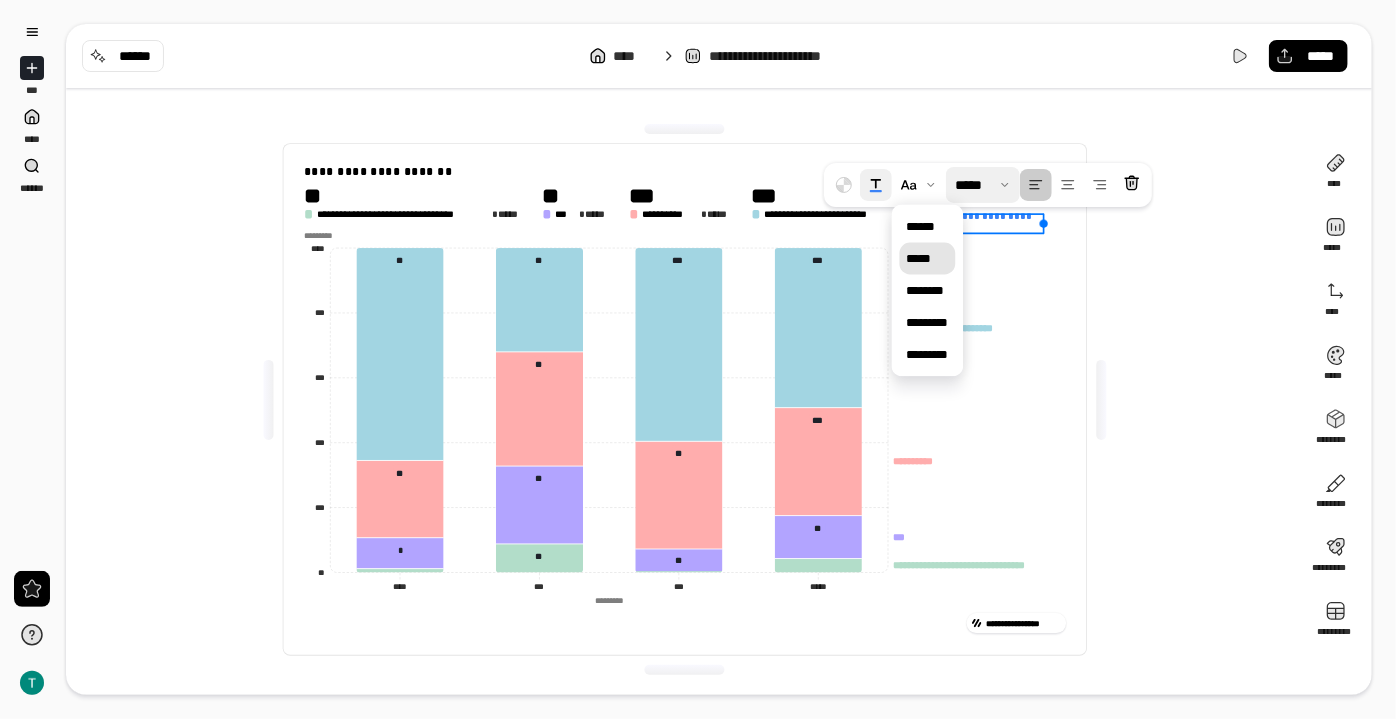 click at bounding box center (876, 185) 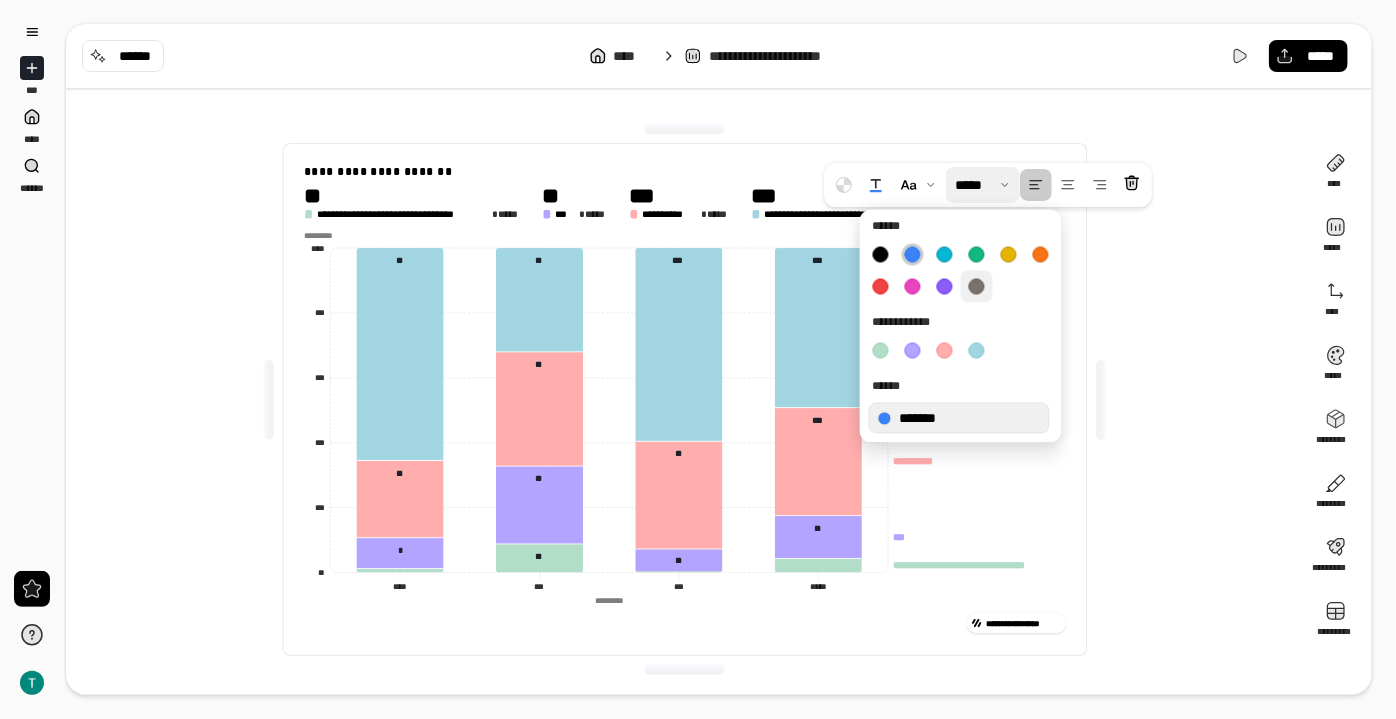click at bounding box center [961, 271] 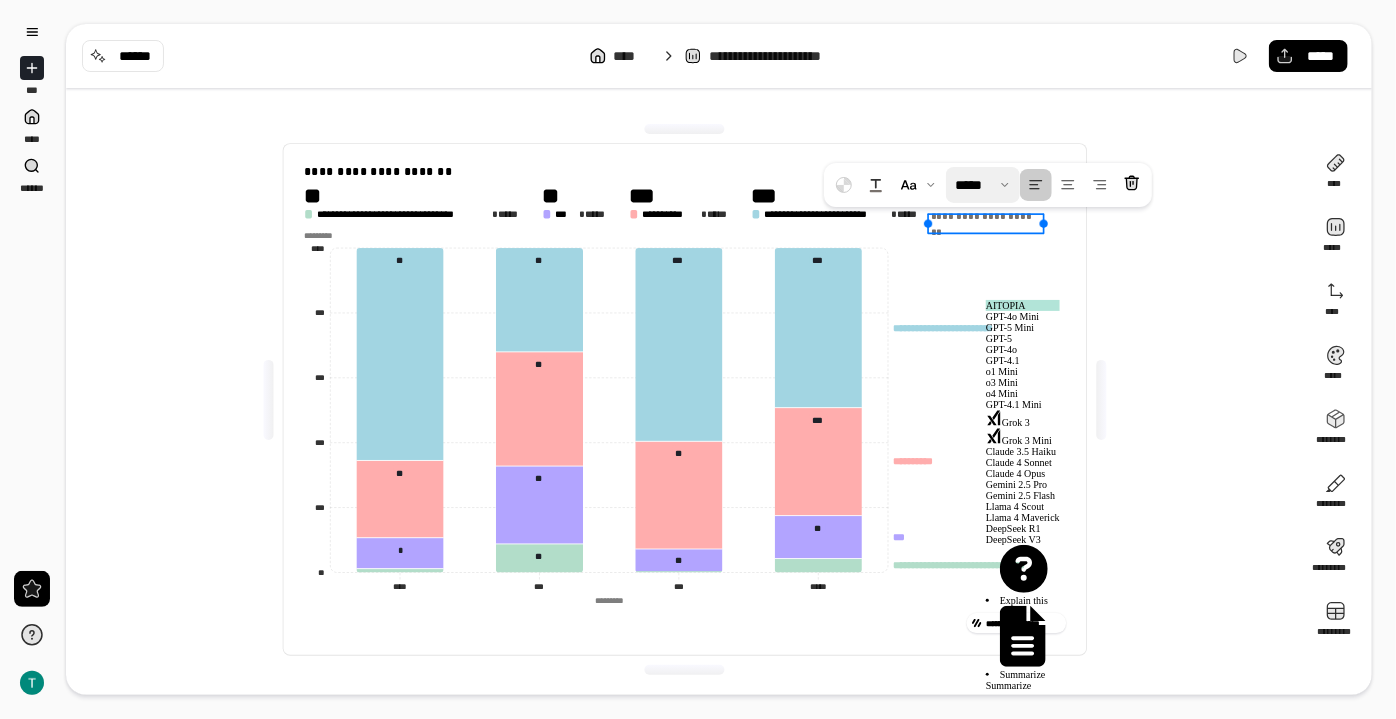 click on "Summarize" 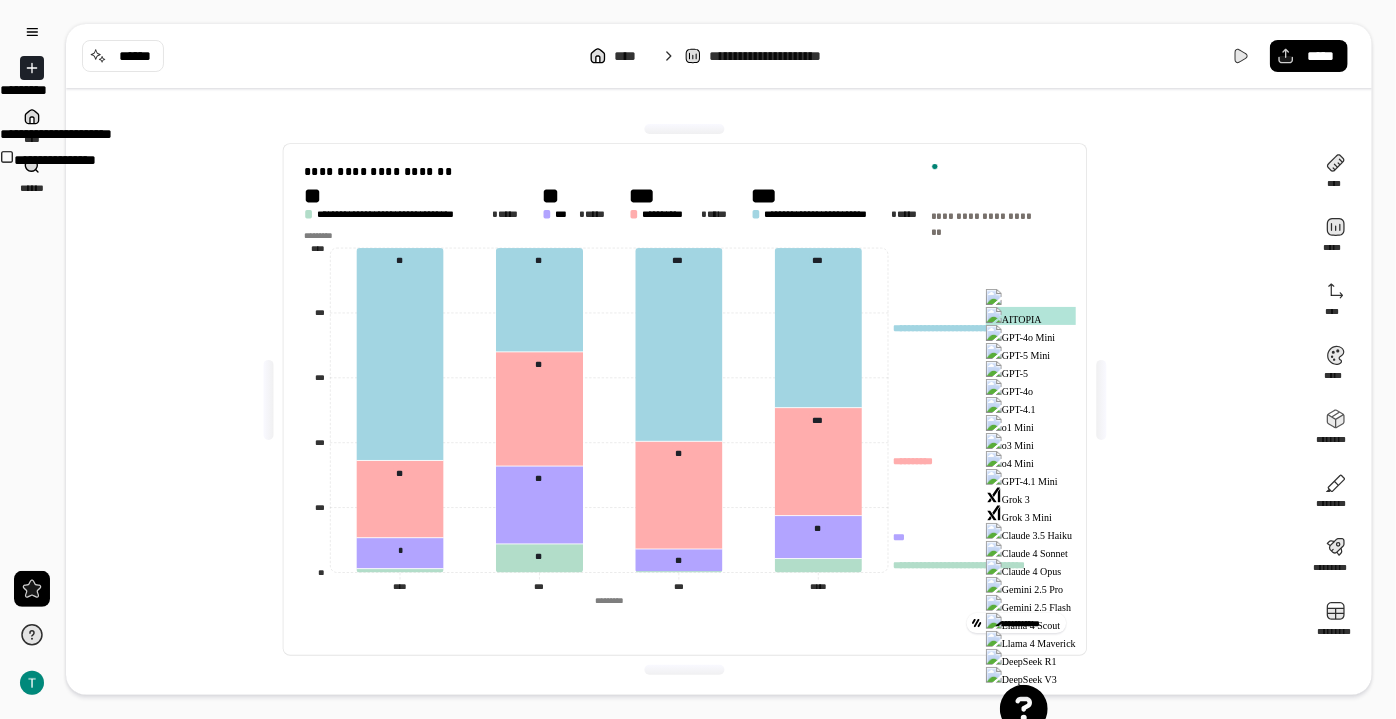scroll, scrollTop: 18, scrollLeft: 0, axis: vertical 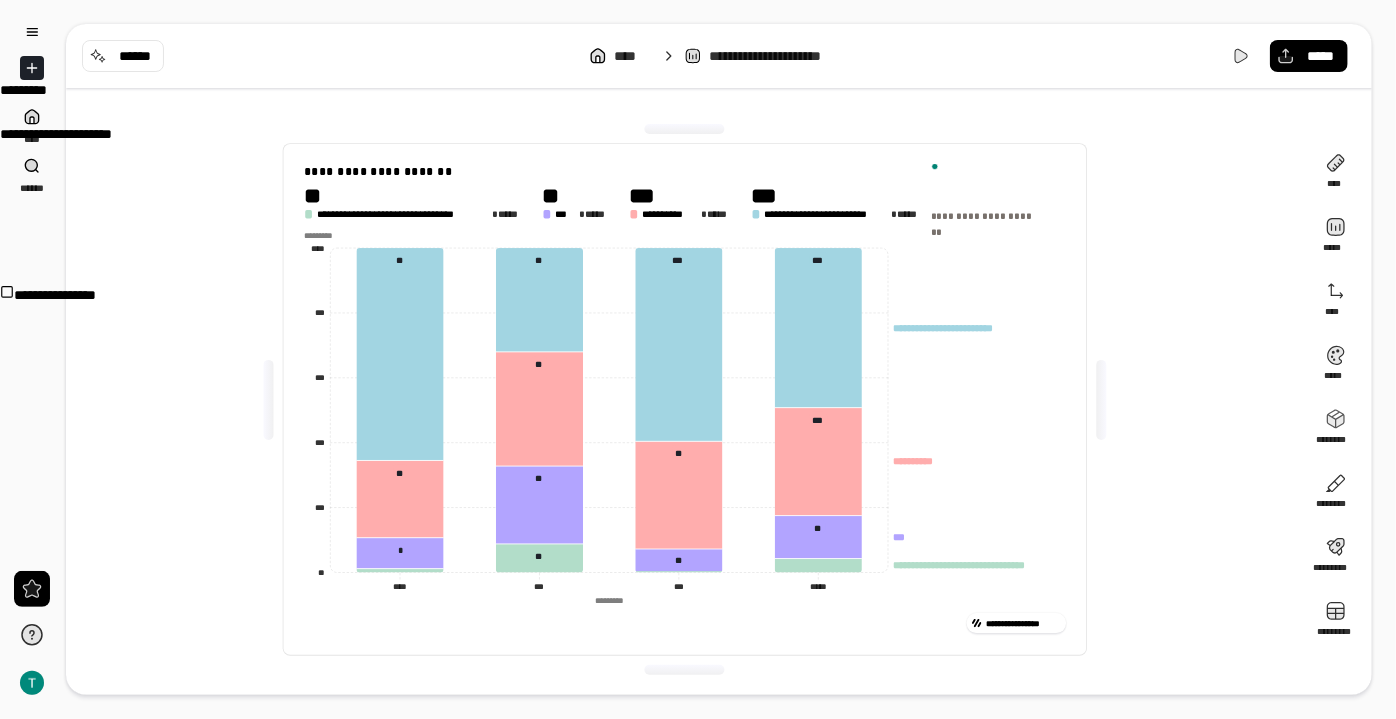 click 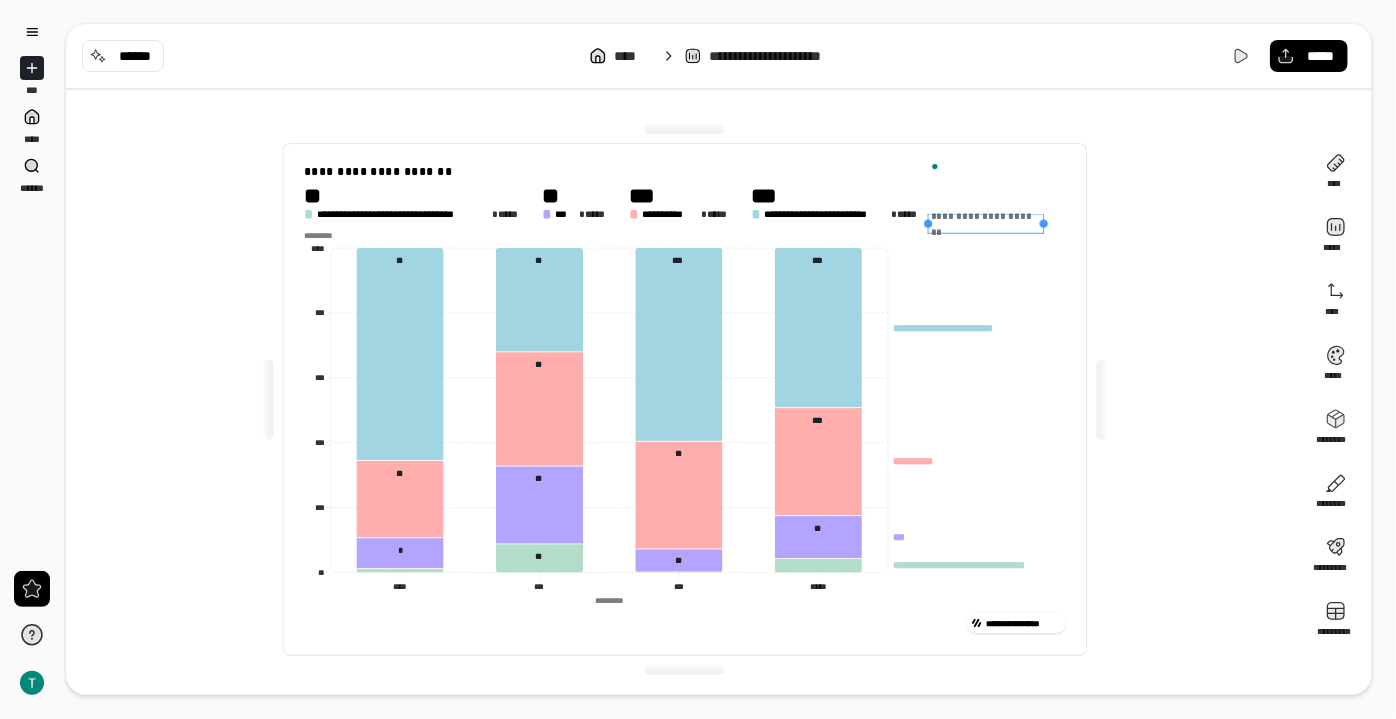 scroll, scrollTop: 0, scrollLeft: 0, axis: both 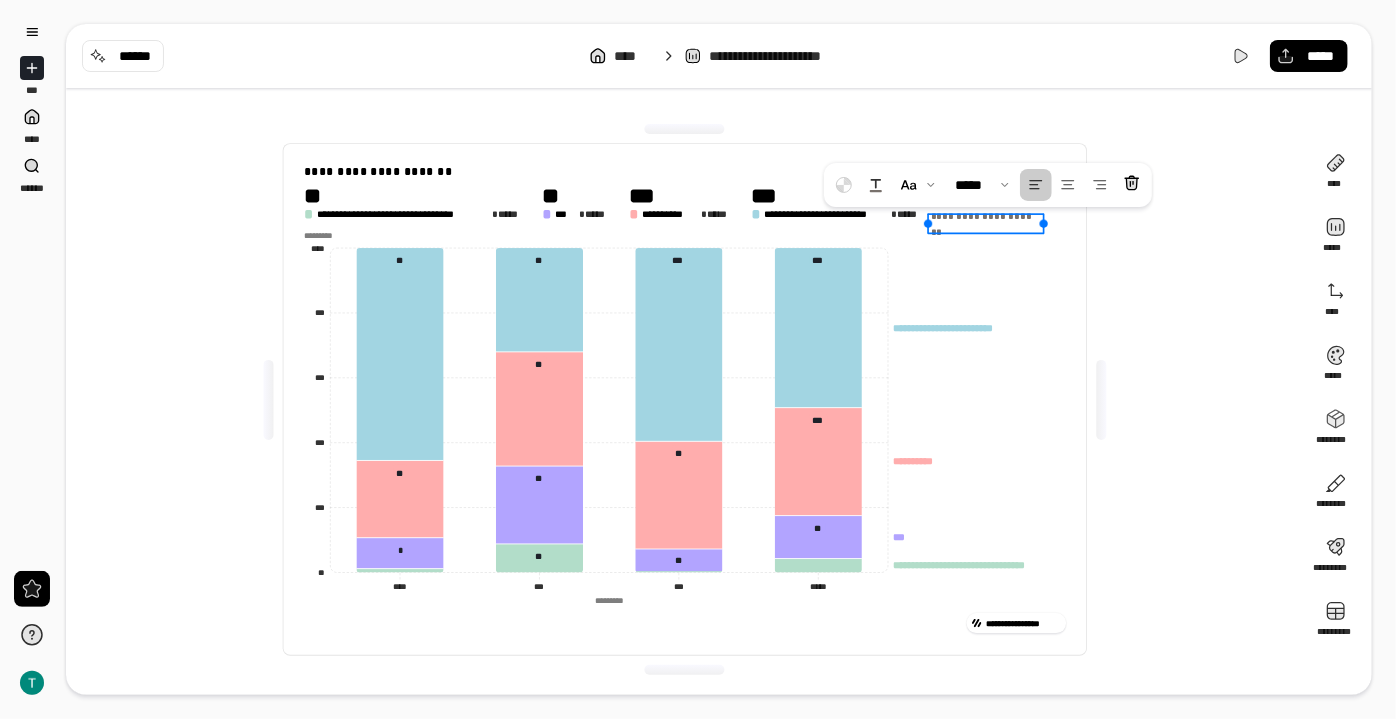 click on "**********" at bounding box center (986, 223) 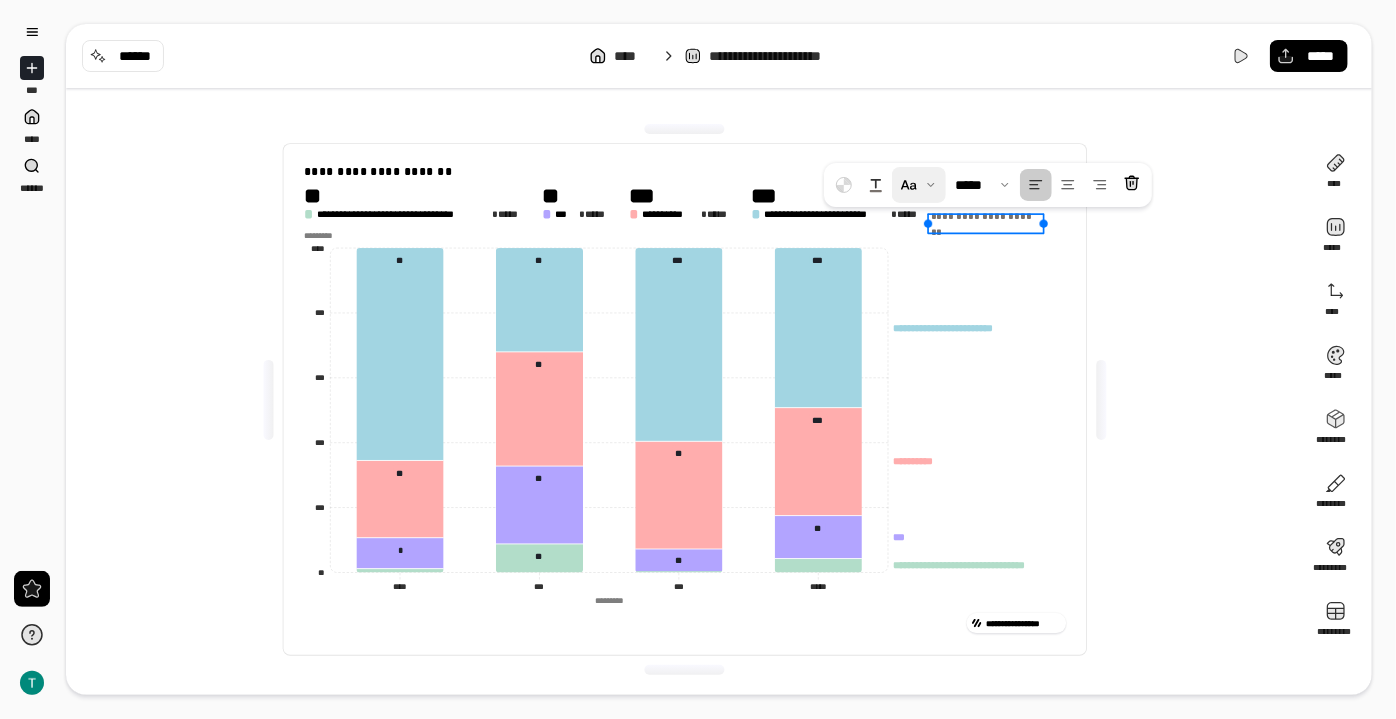 click at bounding box center [919, 185] 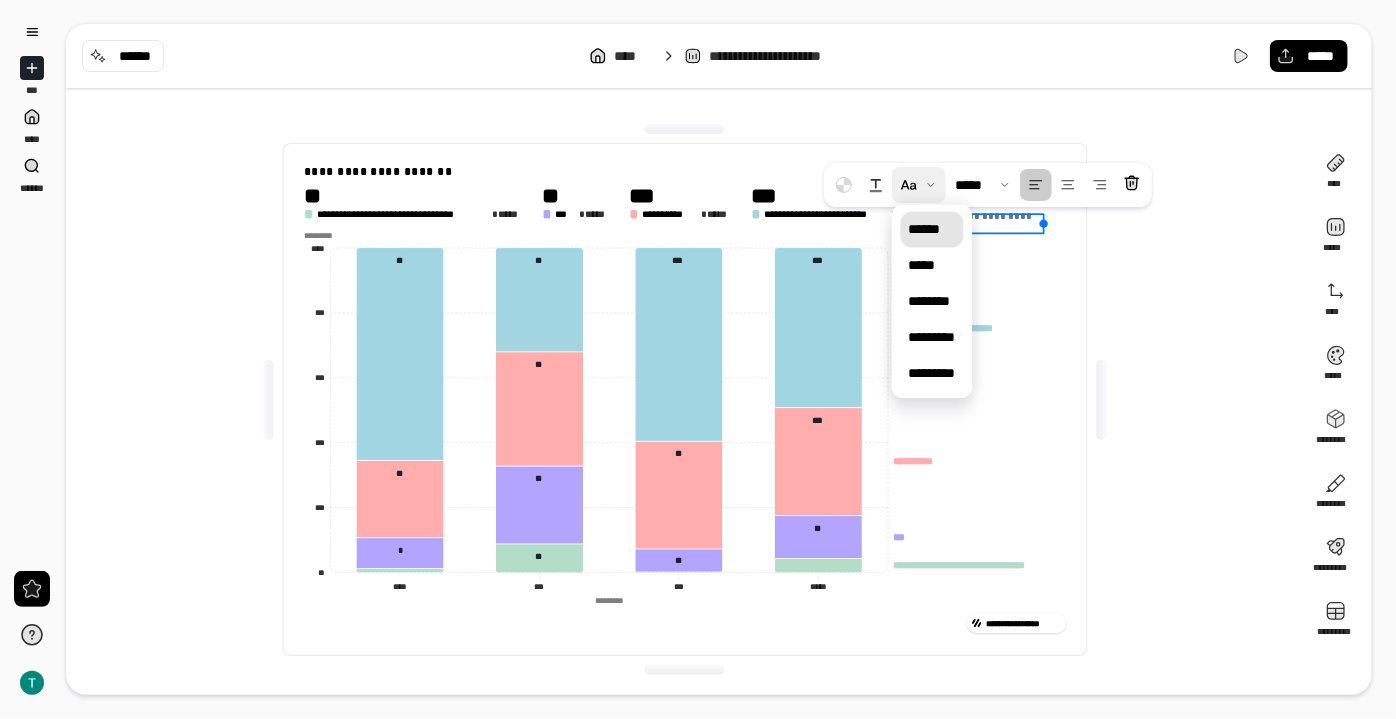 click on "******" at bounding box center (925, 229) 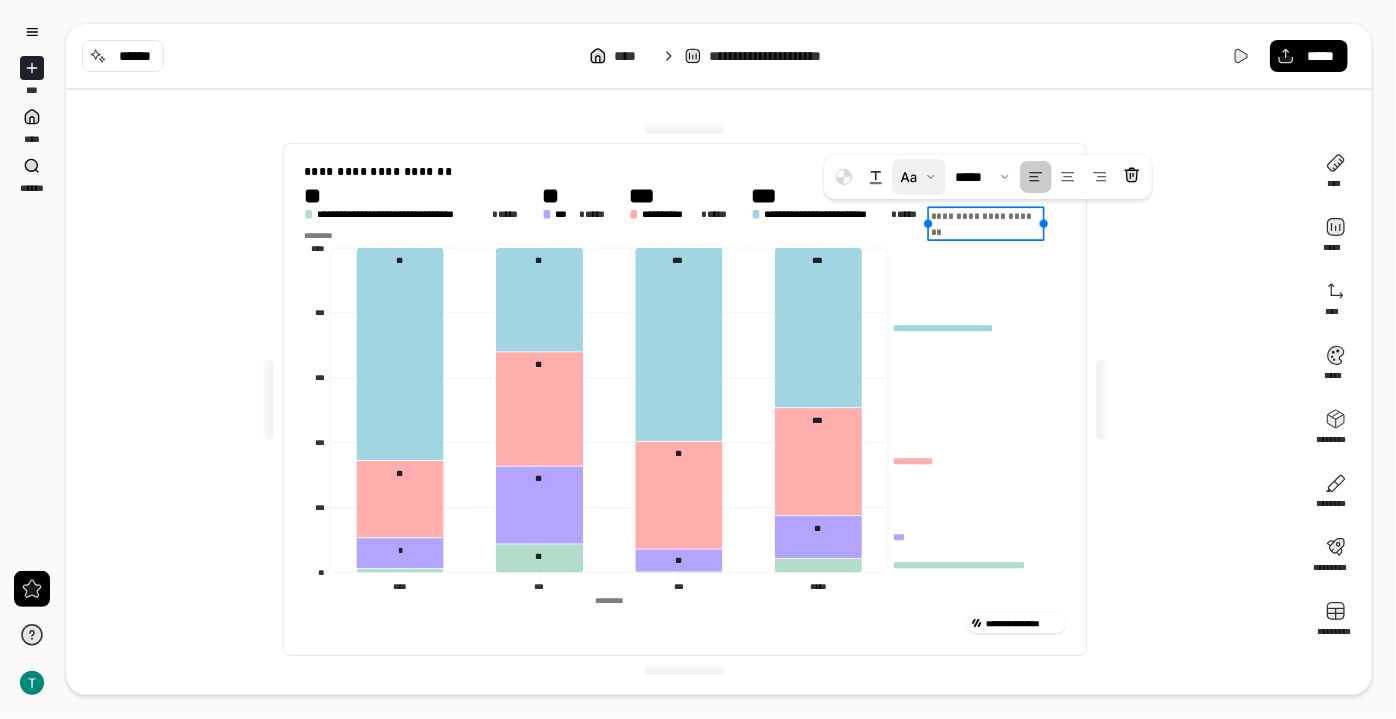click on "**********" at bounding box center (983, 225) 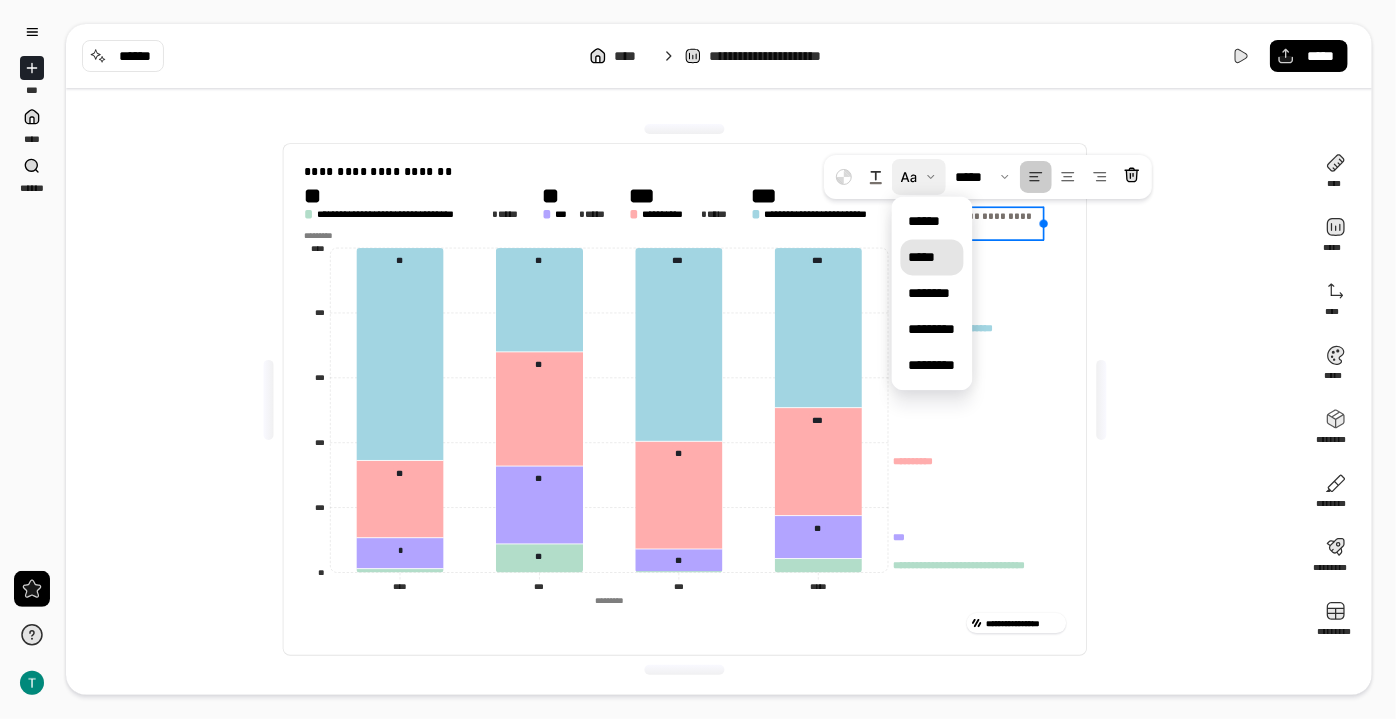 click on "*****" at bounding box center (922, 257) 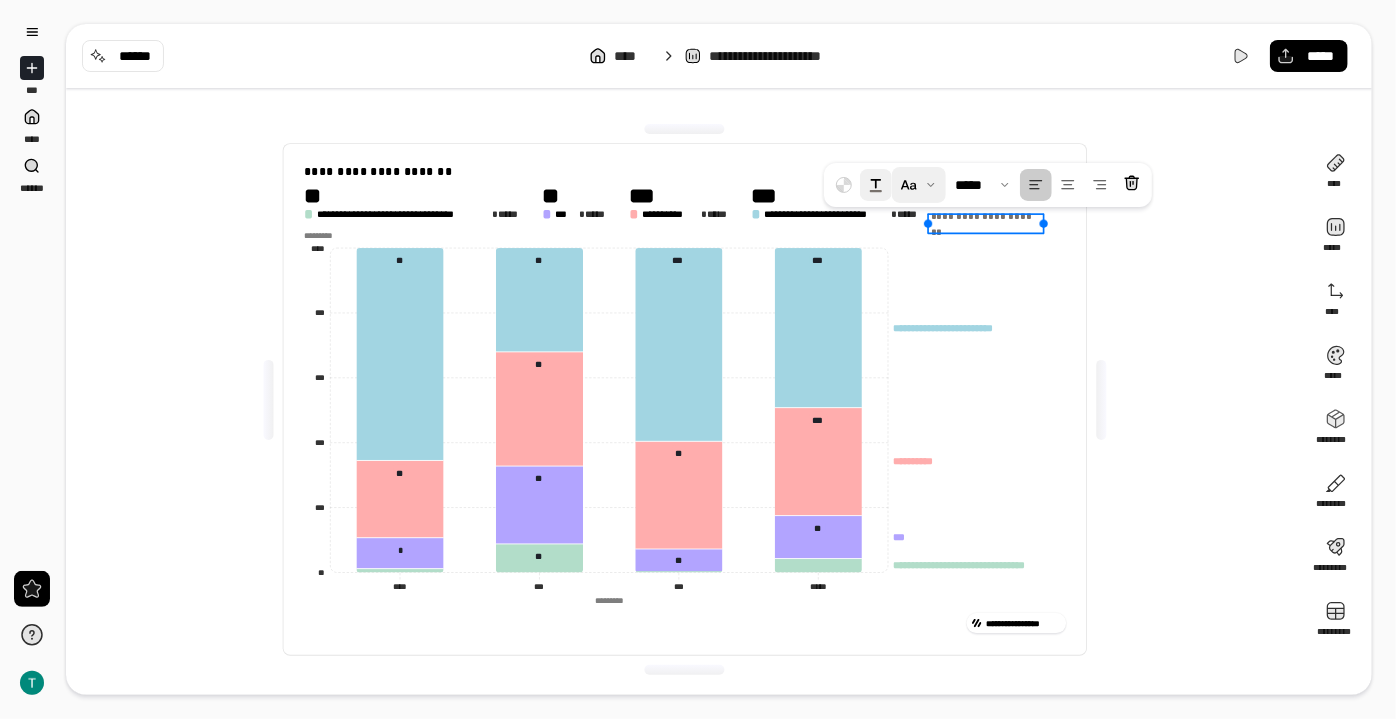 click at bounding box center (876, 185) 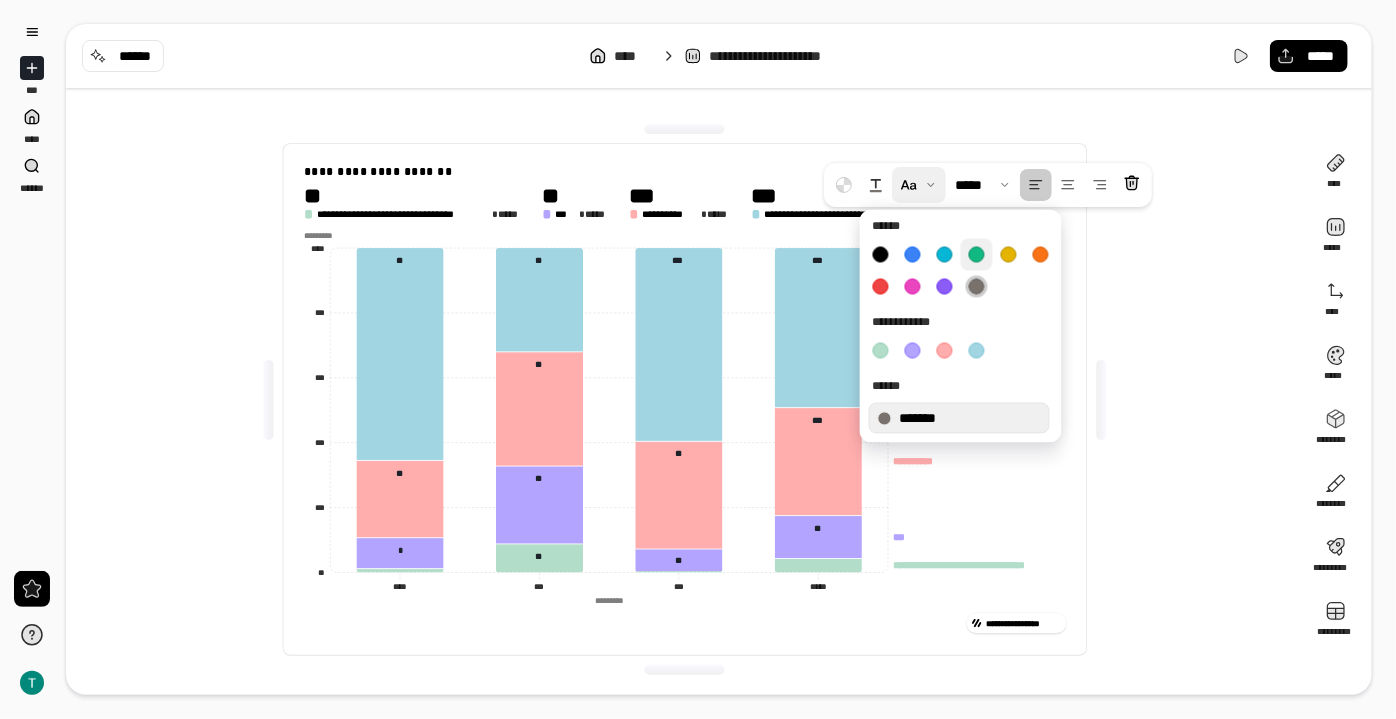 click at bounding box center [961, 271] 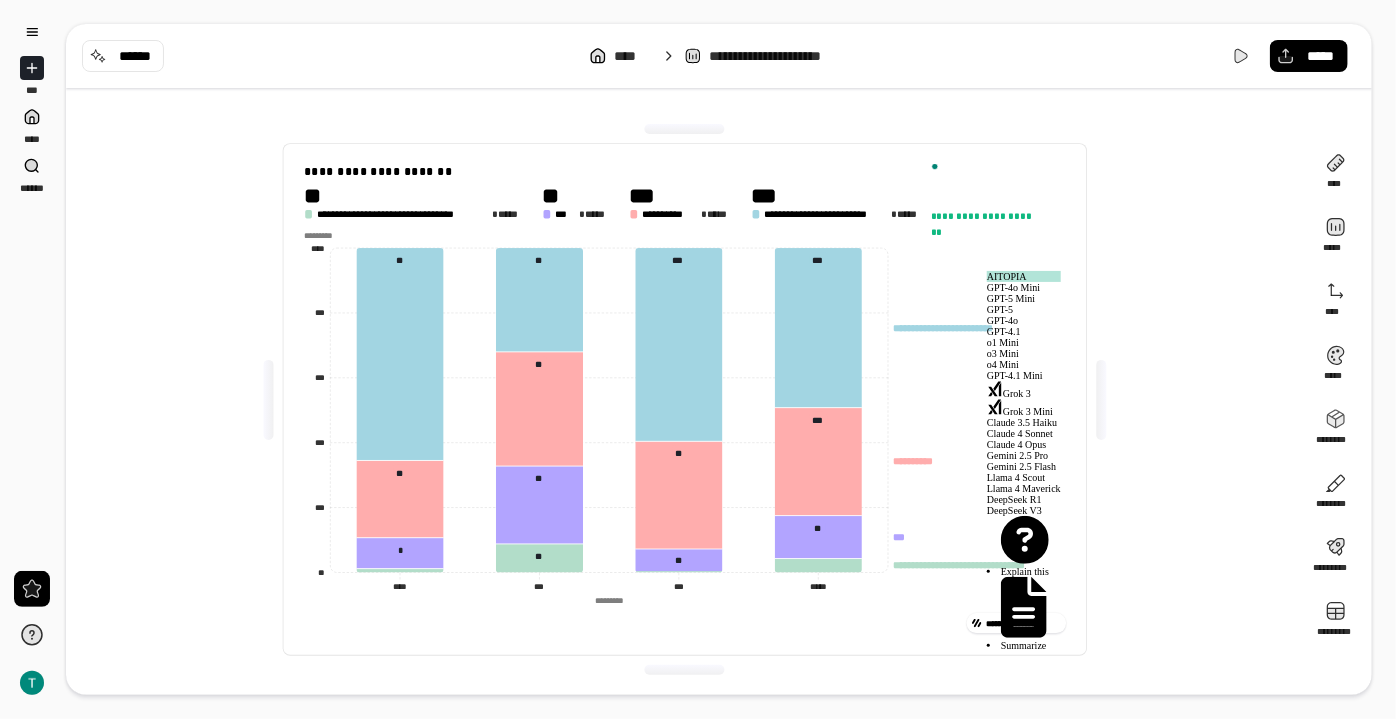 click on "**********" at bounding box center [685, 399] 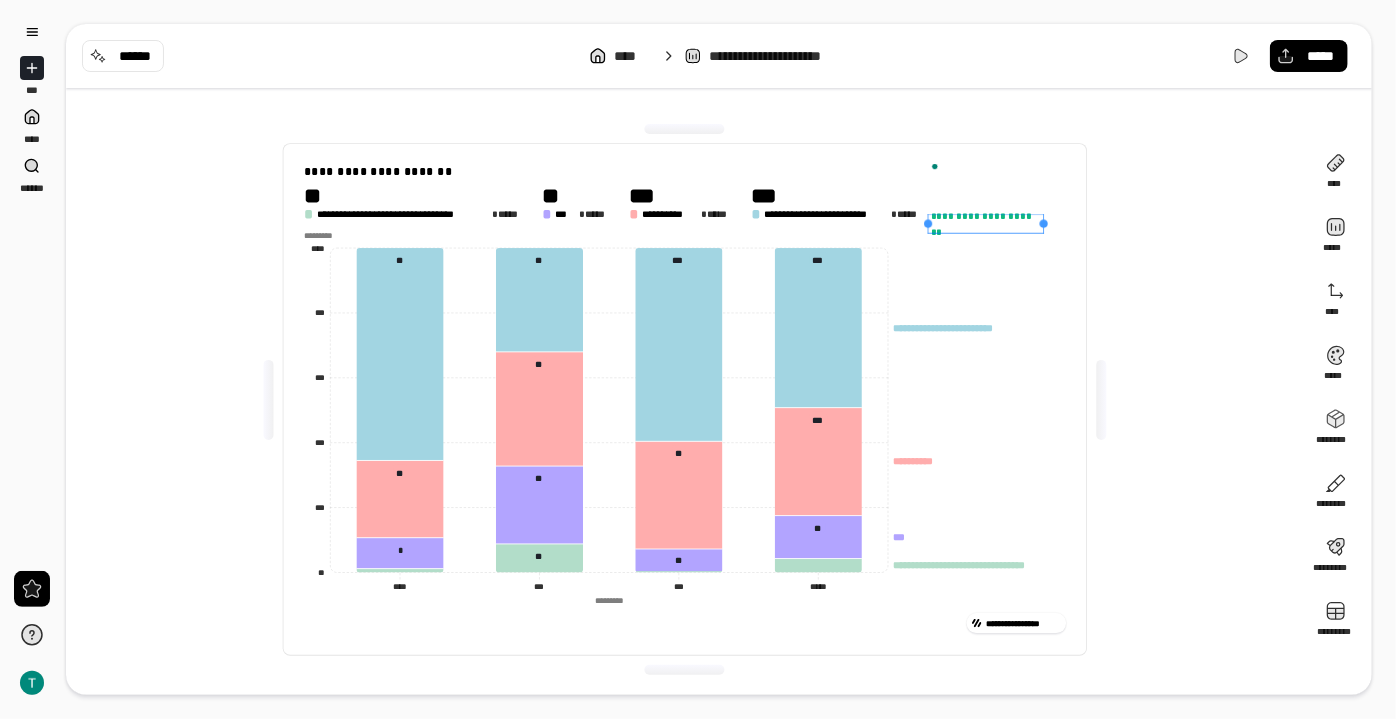 click on "**********" at bounding box center (986, 223) 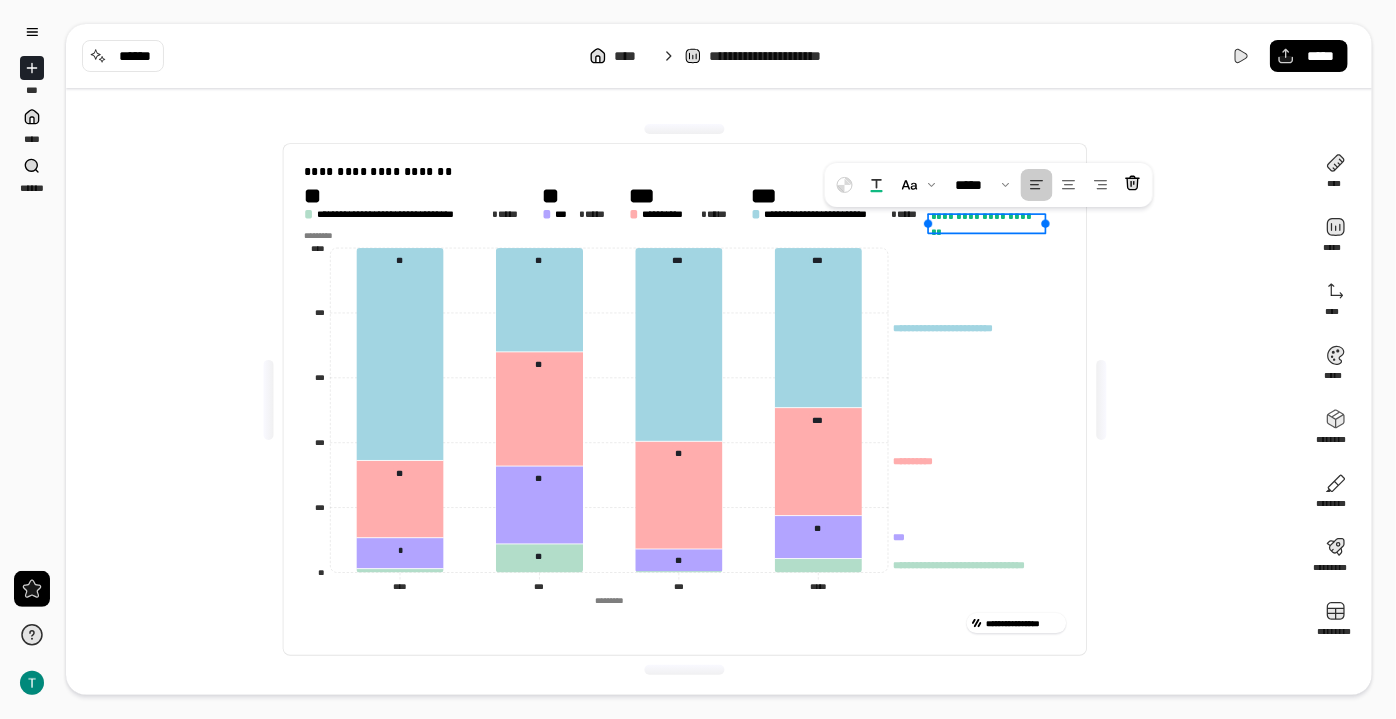 drag, startPoint x: 1044, startPoint y: 220, endPoint x: 1046, endPoint y: 239, distance: 19.104973 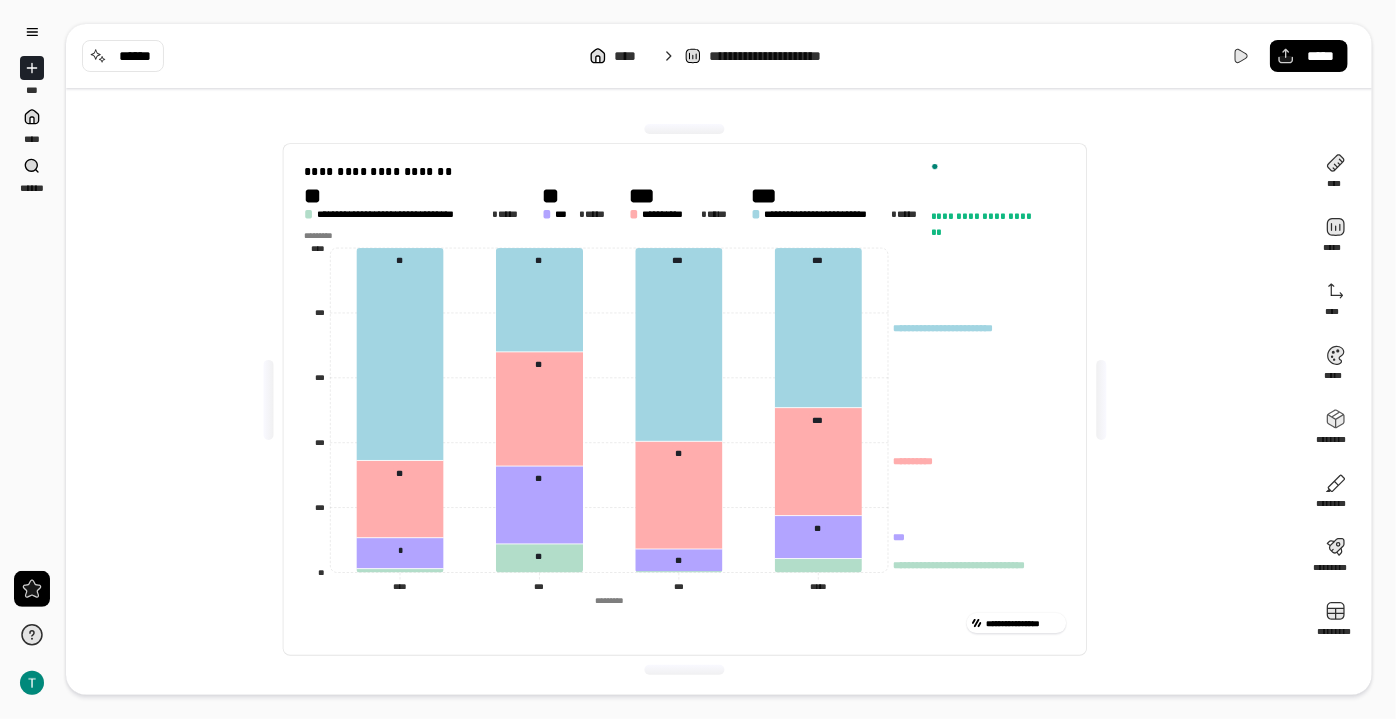click on "**********" at bounding box center [685, 399] 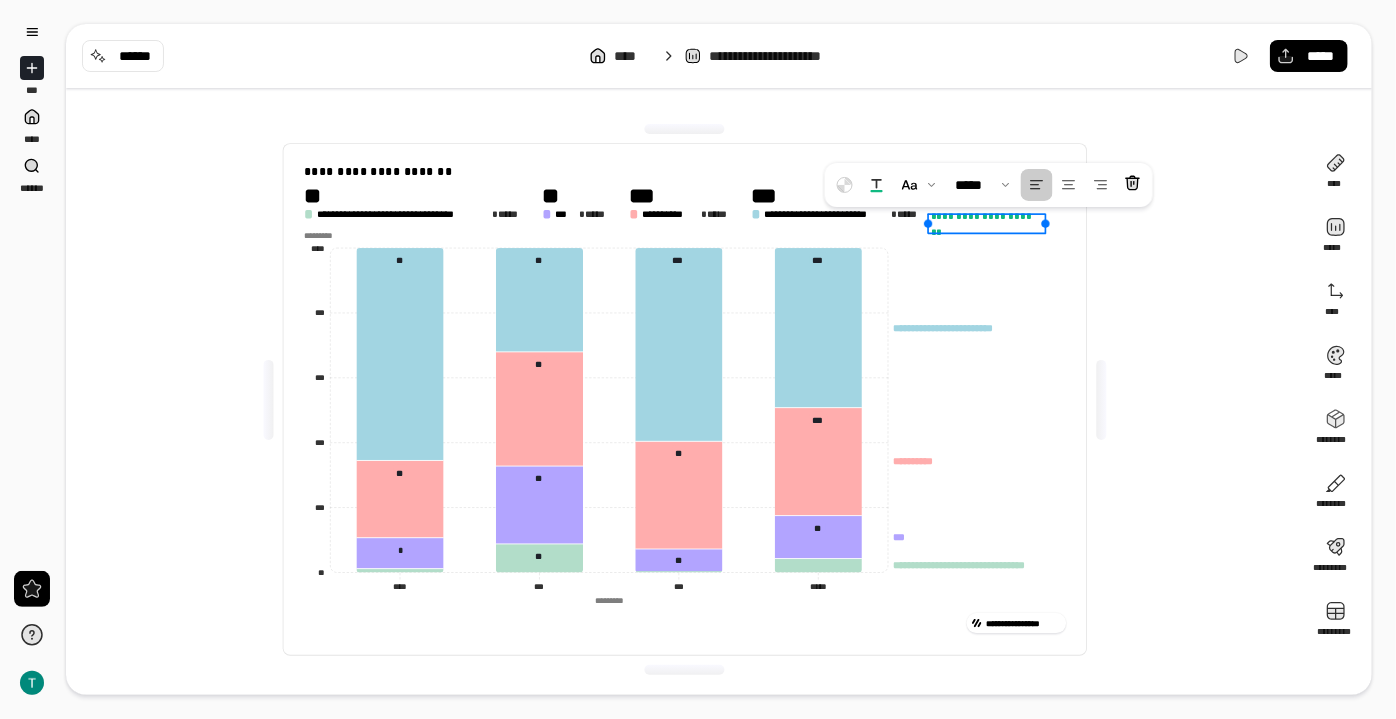 click on "**********" at bounding box center [986, 223] 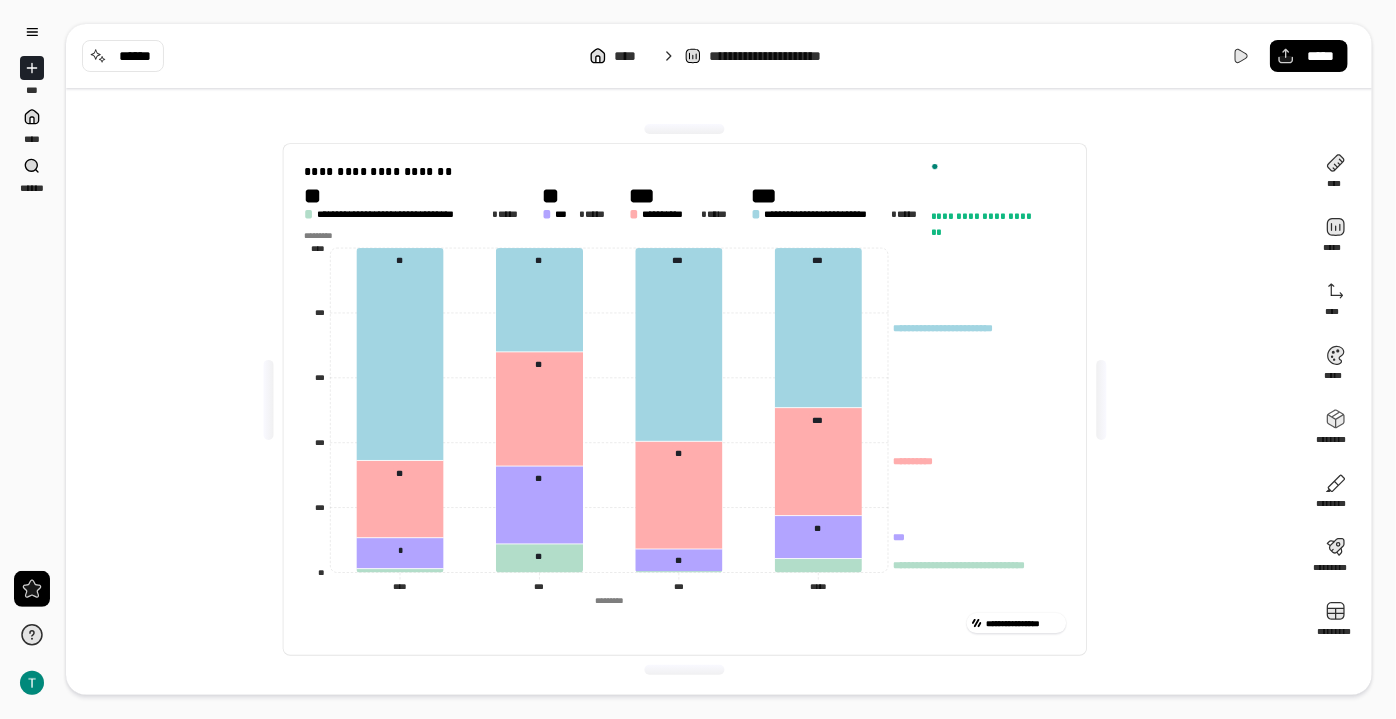 drag, startPoint x: 965, startPoint y: 208, endPoint x: 966, endPoint y: 246, distance: 38.013157 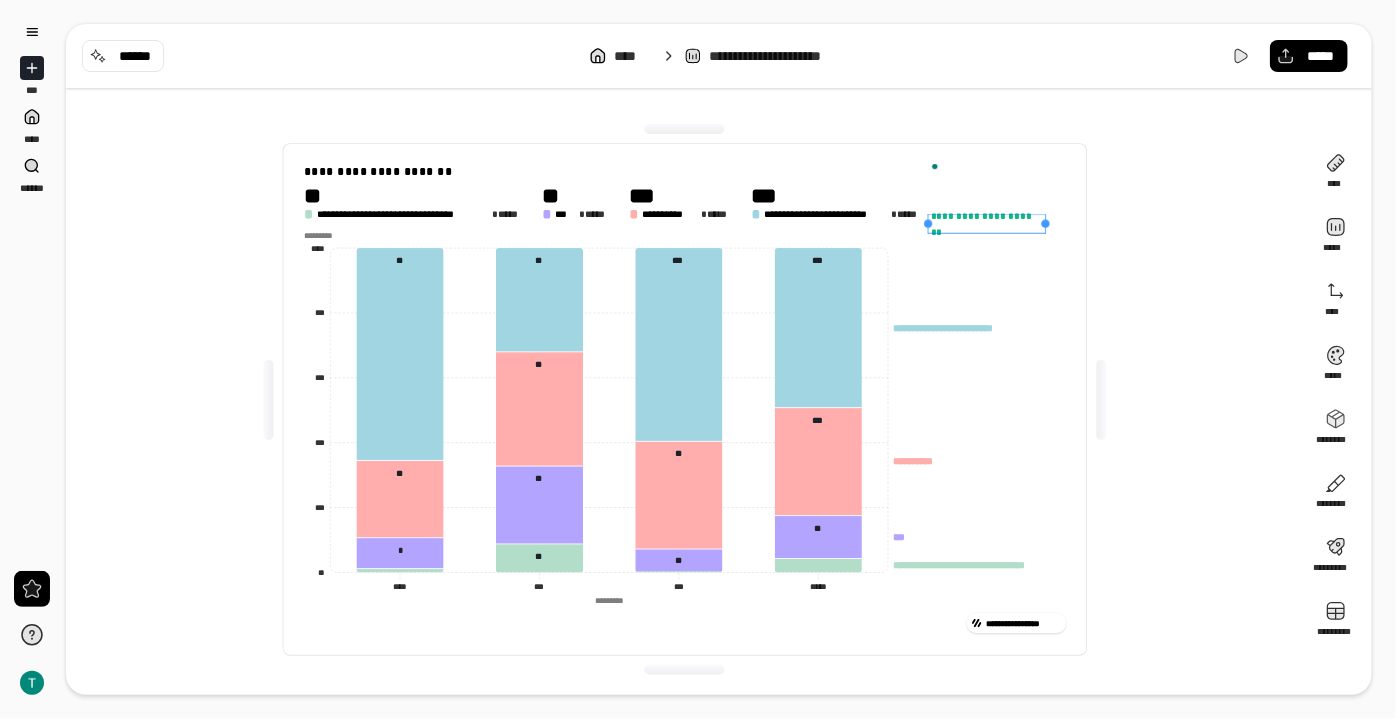 click on "**********" at bounding box center (986, 223) 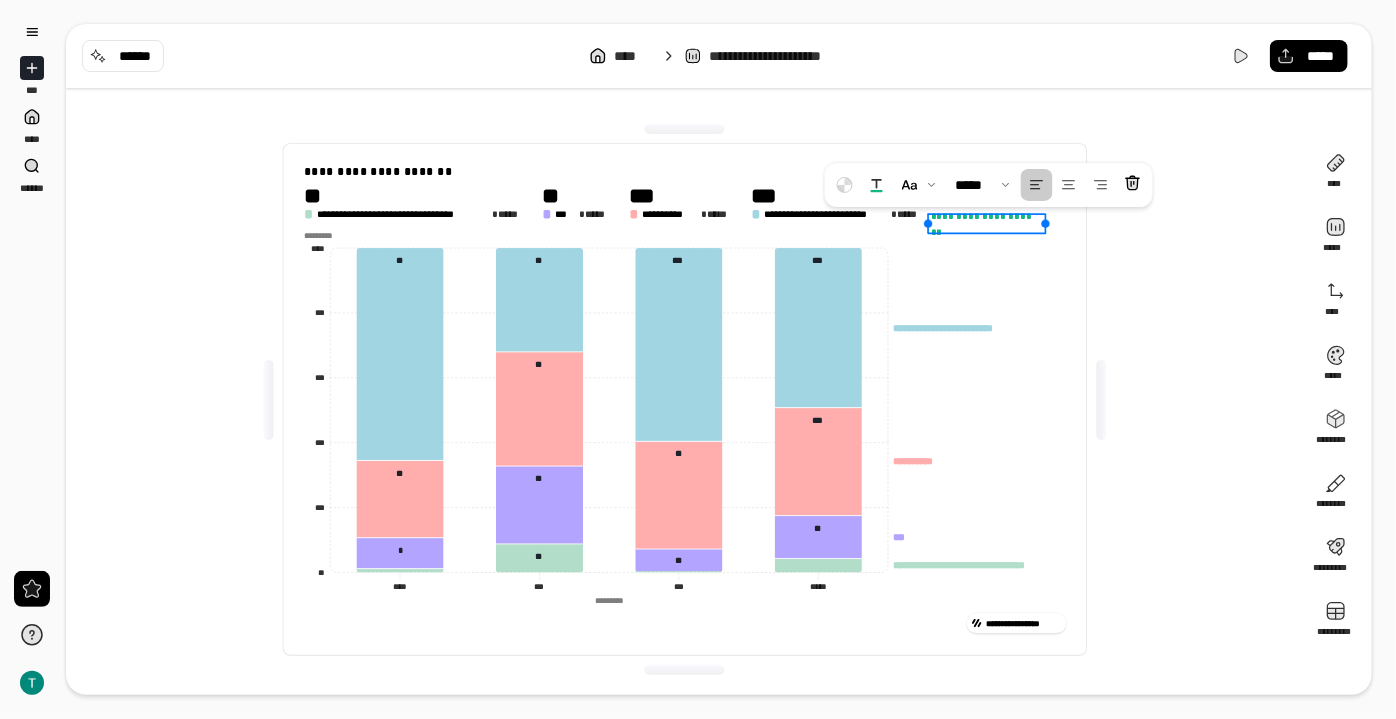 drag, startPoint x: 967, startPoint y: 197, endPoint x: 1009, endPoint y: 252, distance: 69.2026 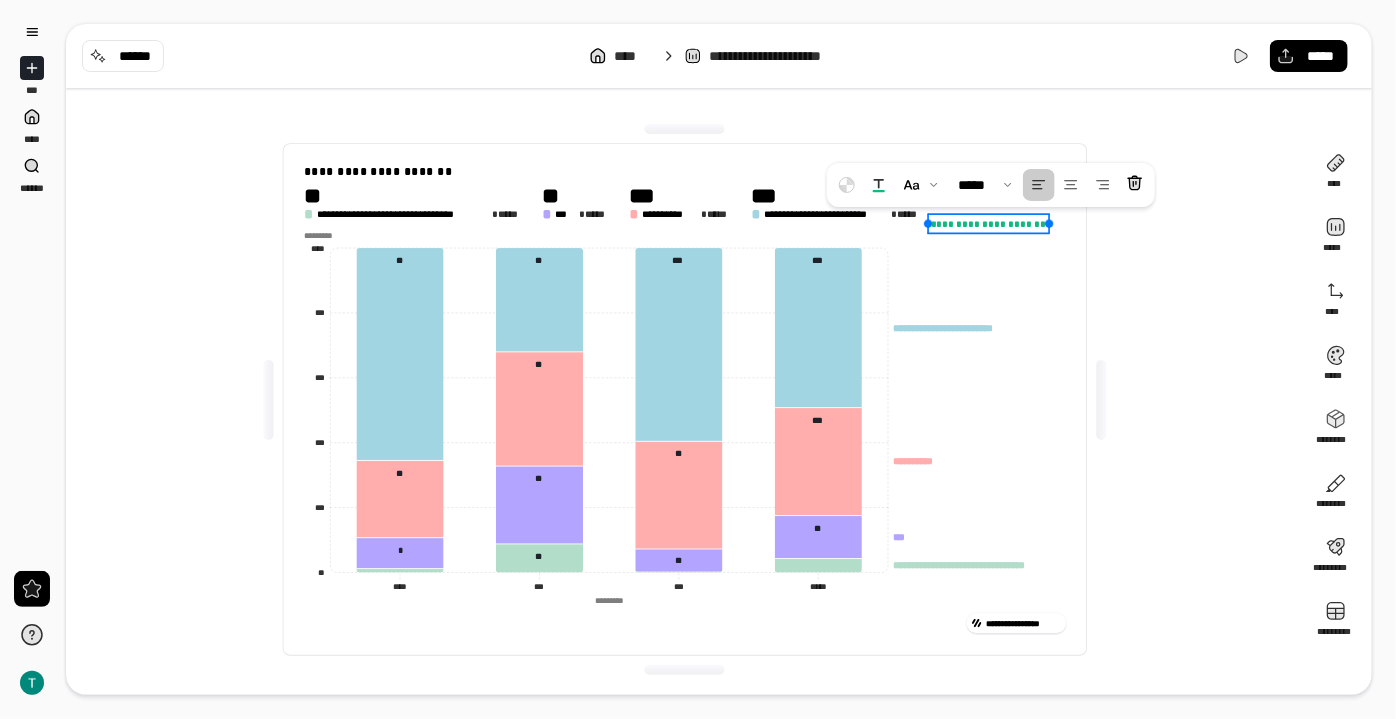 drag, startPoint x: 1044, startPoint y: 224, endPoint x: 1049, endPoint y: 268, distance: 44.28318 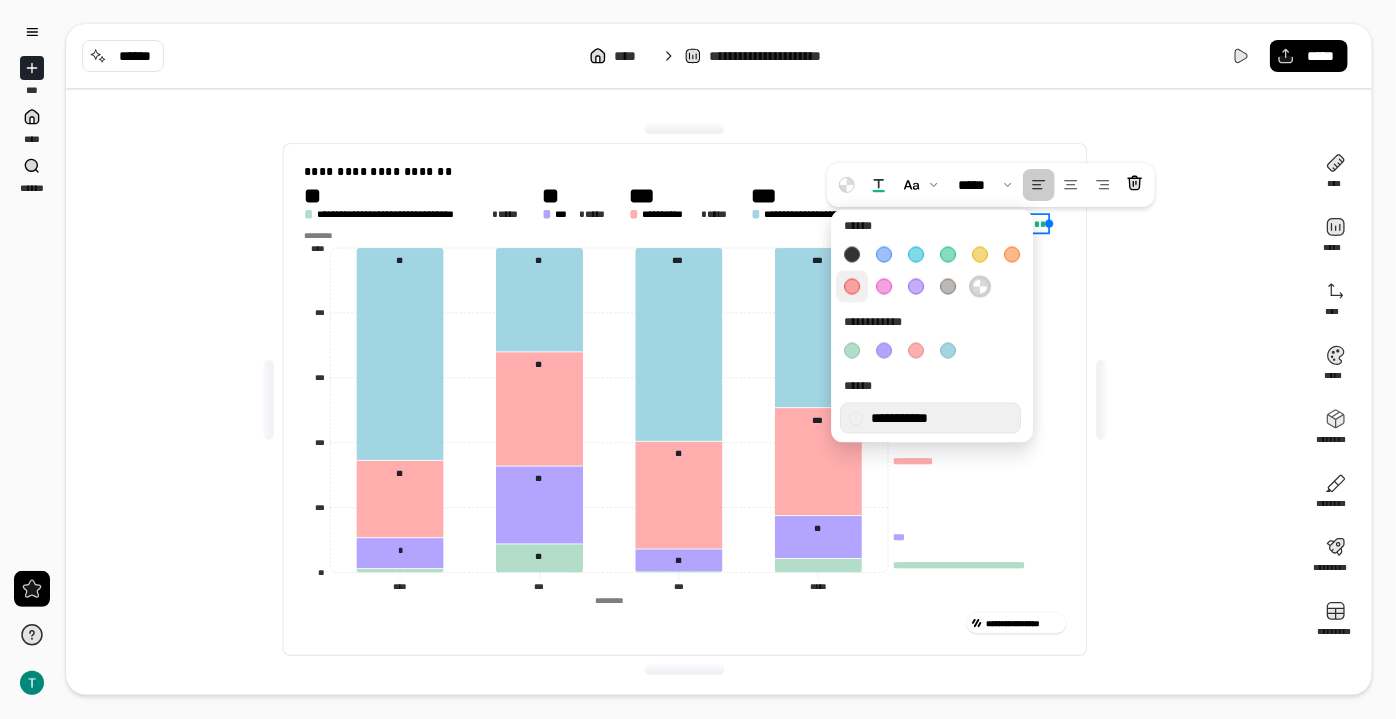 drag, startPoint x: 845, startPoint y: 184, endPoint x: 838, endPoint y: 274, distance: 90.27181 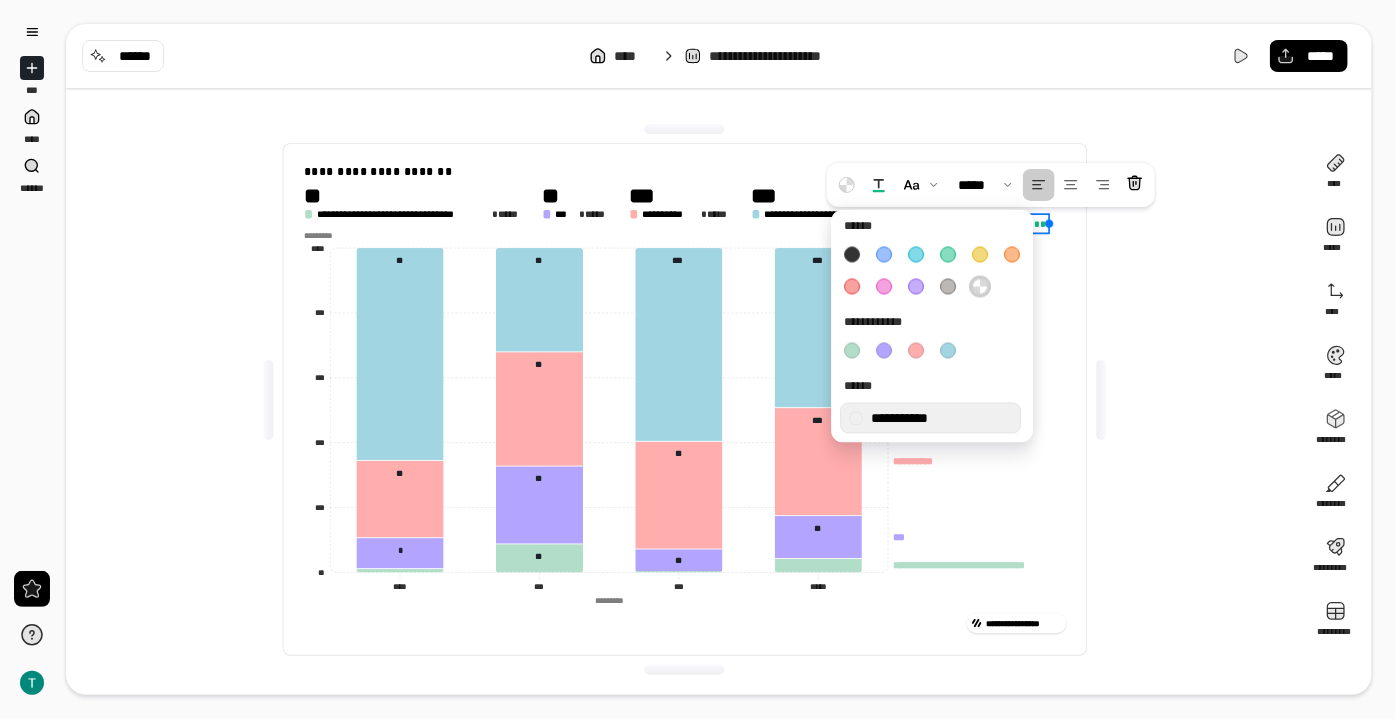 drag, startPoint x: 1024, startPoint y: 234, endPoint x: 1038, endPoint y: 237, distance: 14.3178215 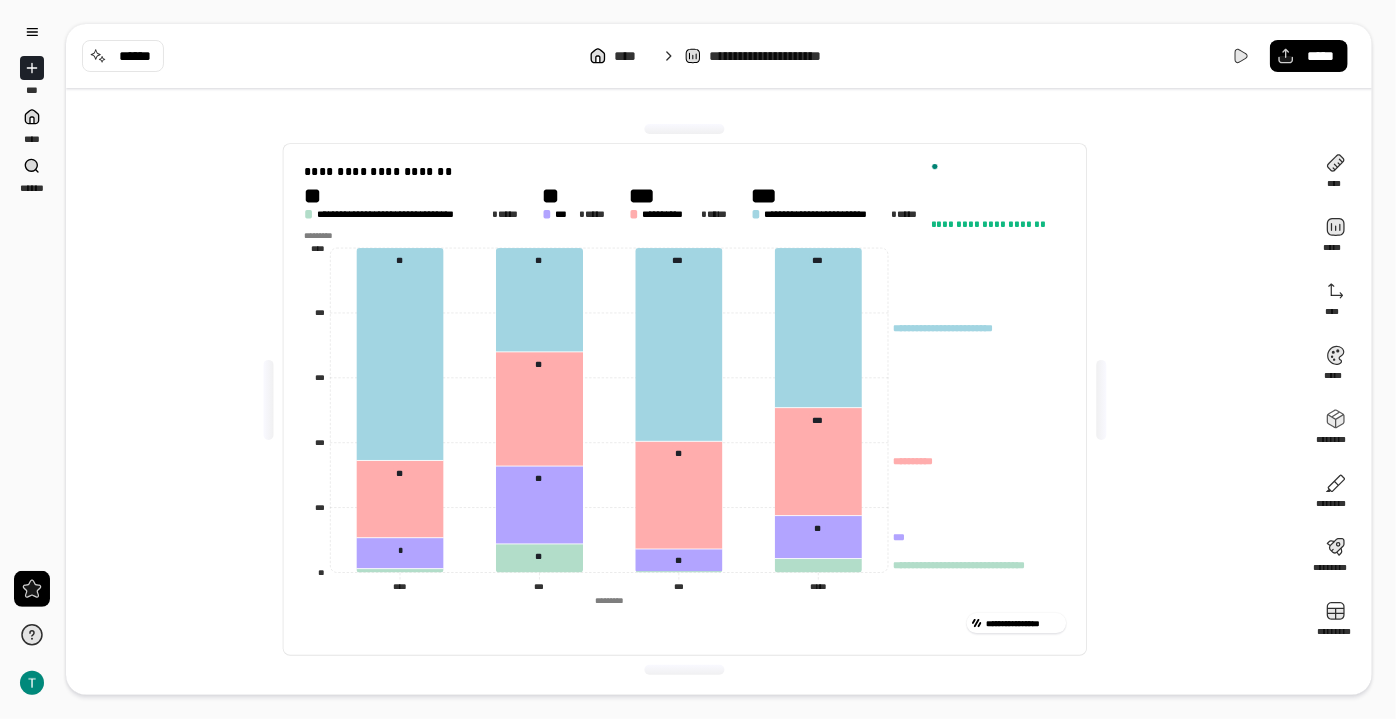 click on "**********" 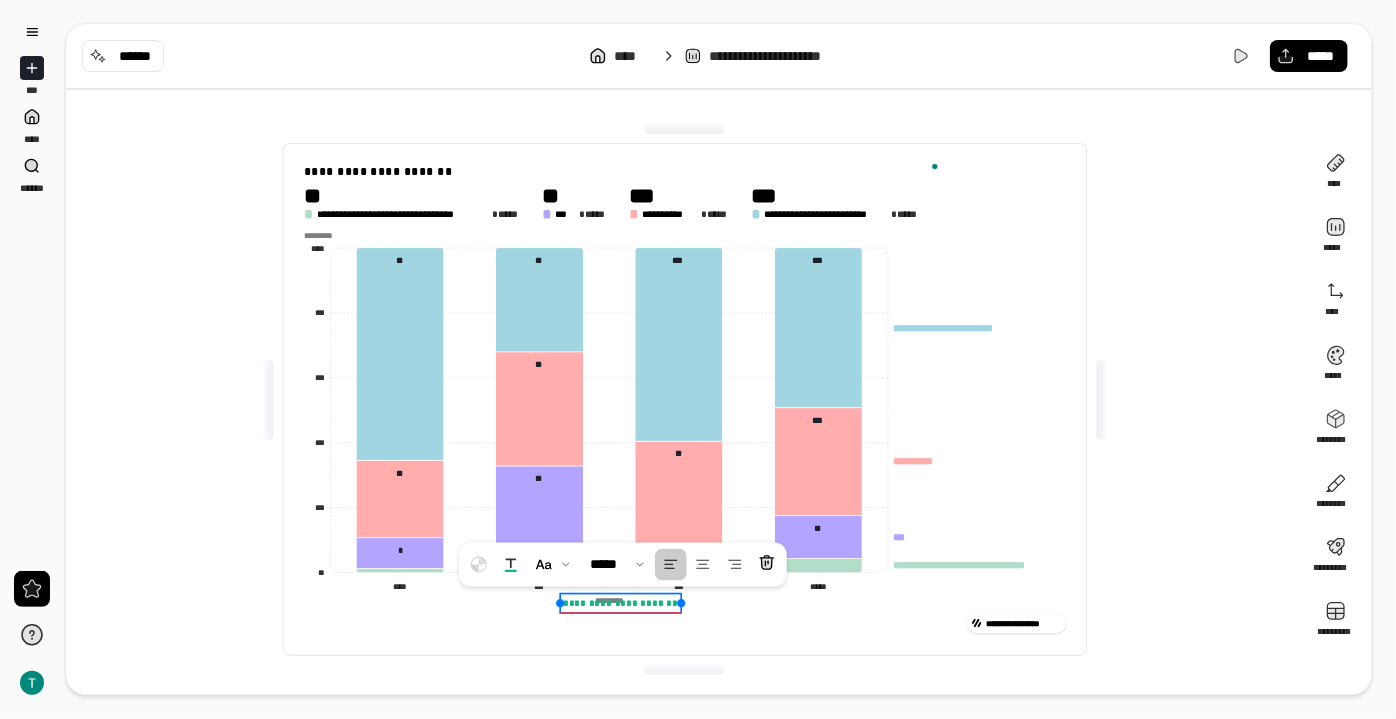 drag, startPoint x: 970, startPoint y: 217, endPoint x: 530, endPoint y: 712, distance: 662.2877 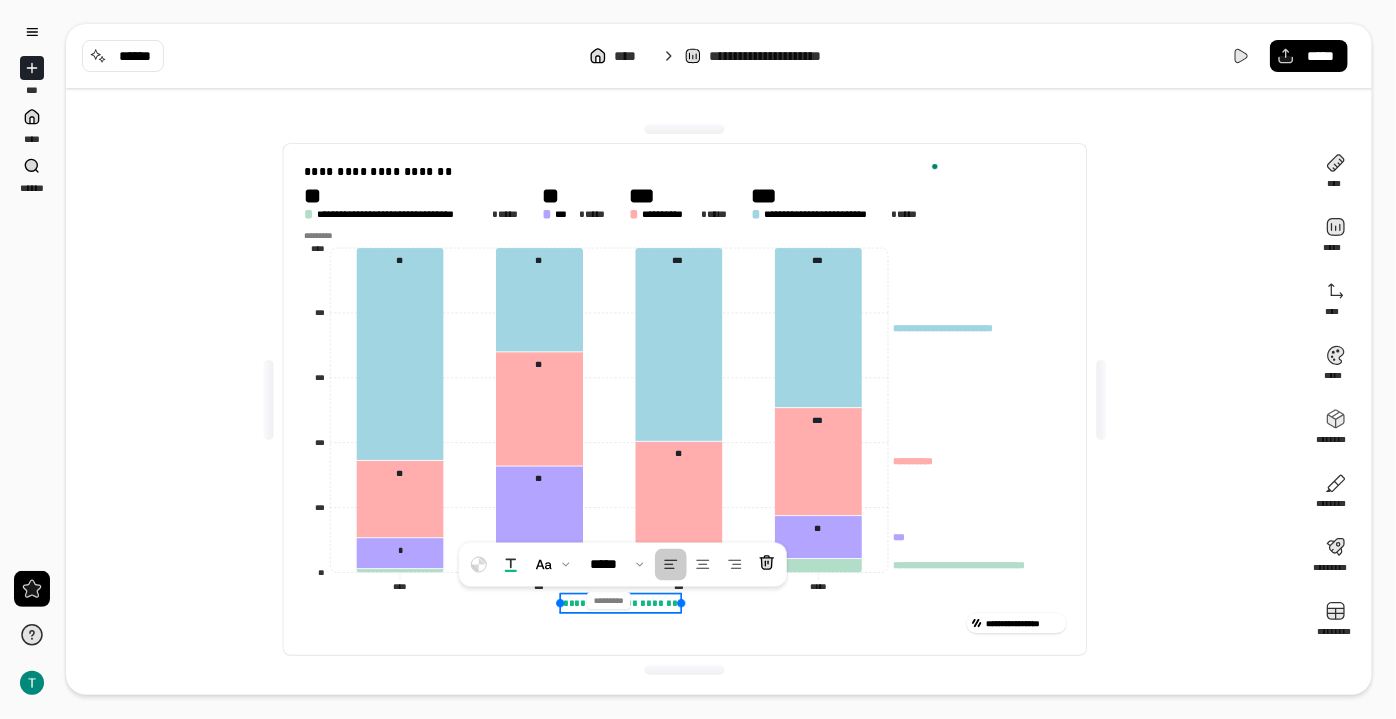 click at bounding box center [609, 601] 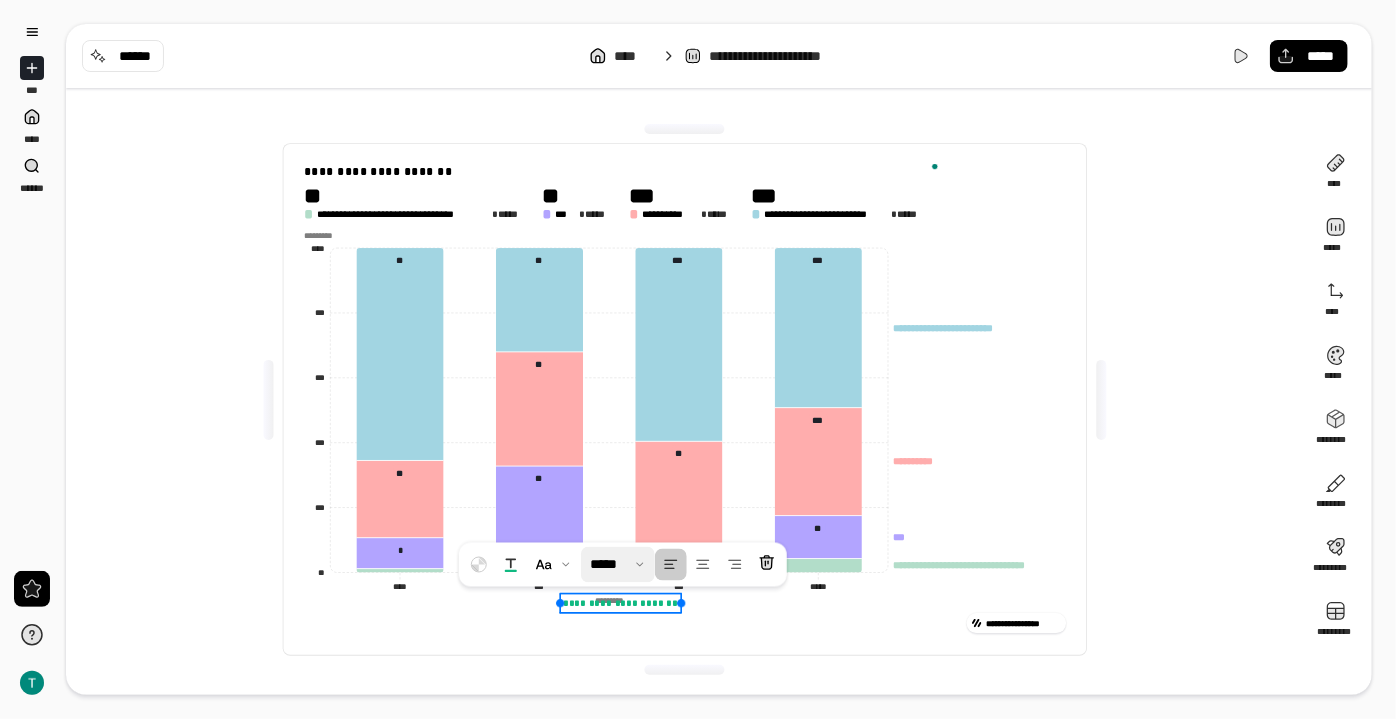 click at bounding box center (618, 565) 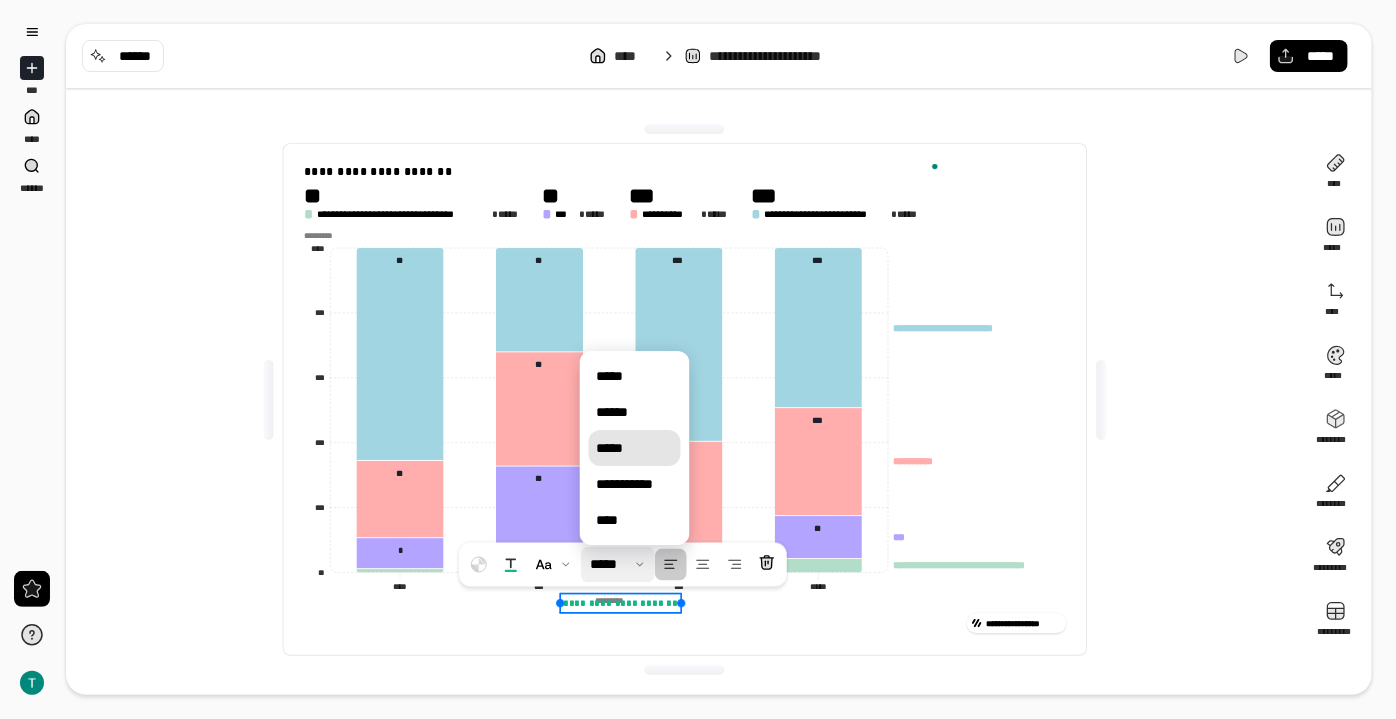 click on "*****" at bounding box center (635, 448) 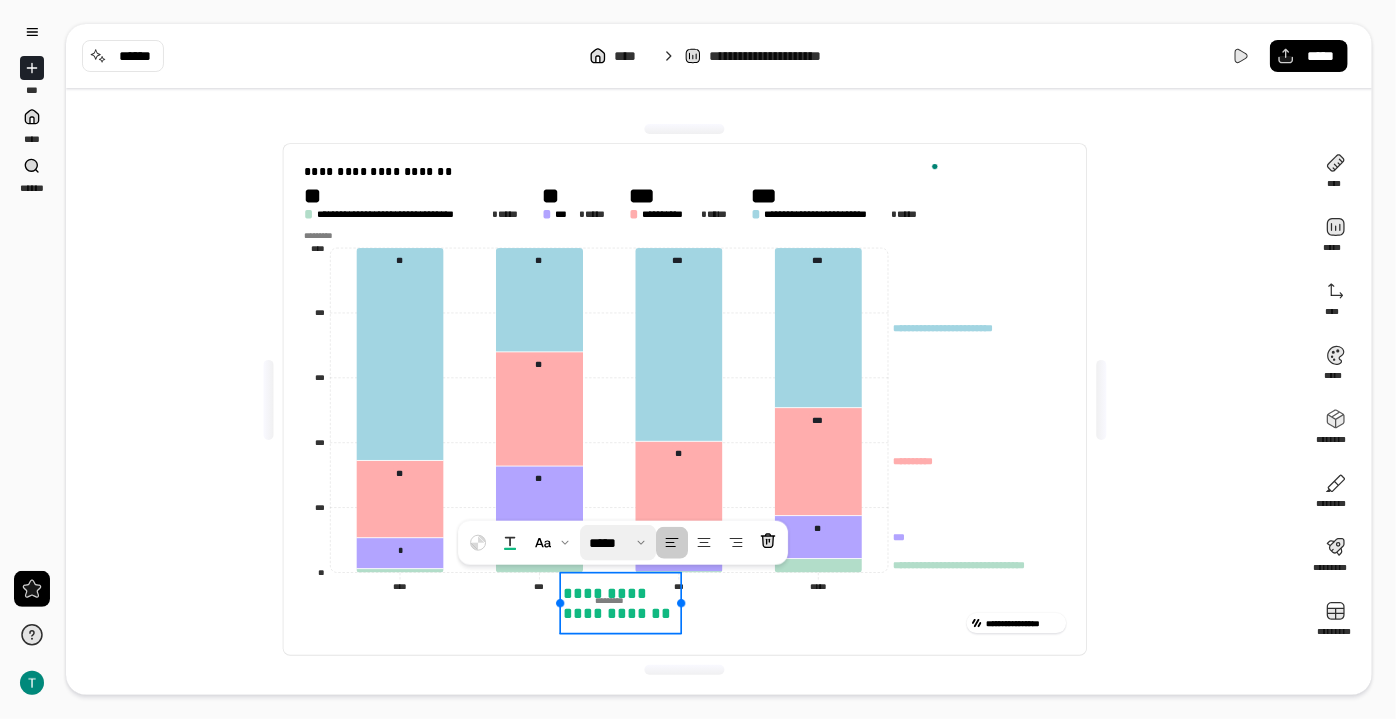click on "*********" at bounding box center (609, 600) 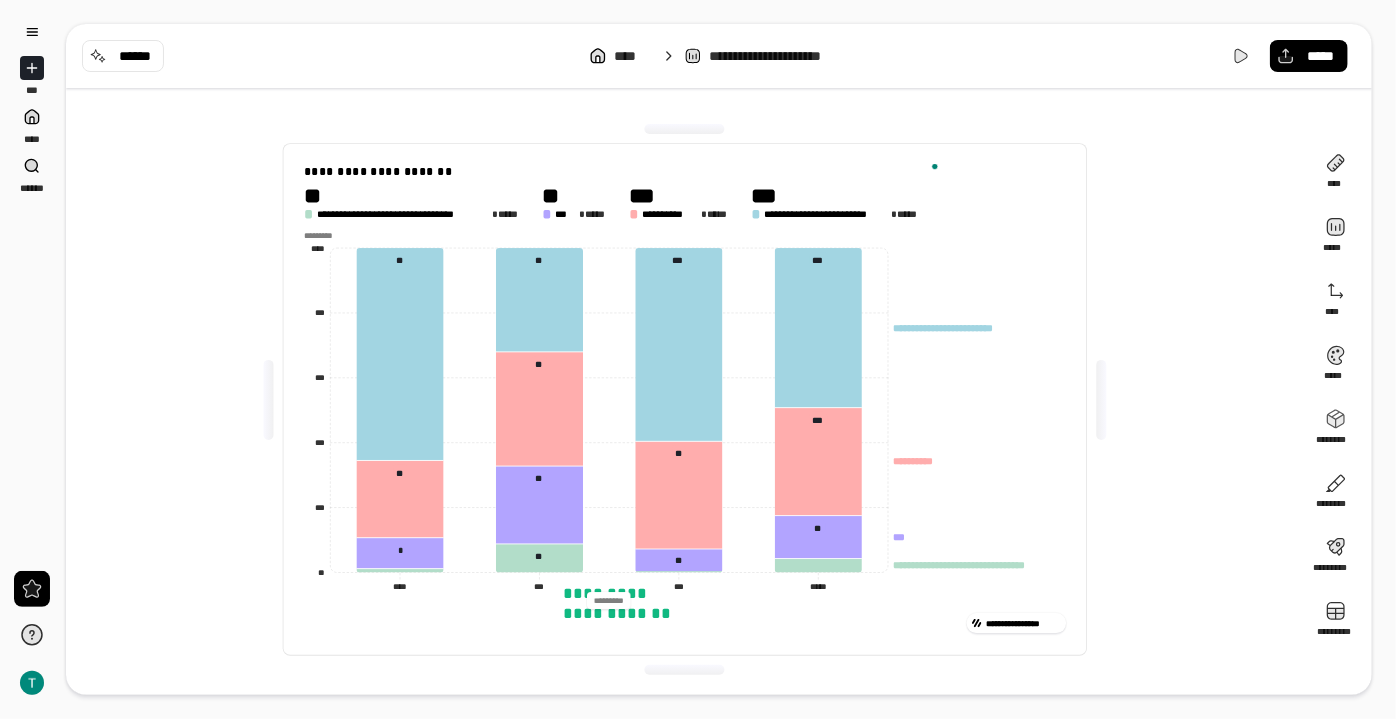 click on "**********" at bounding box center [685, 623] 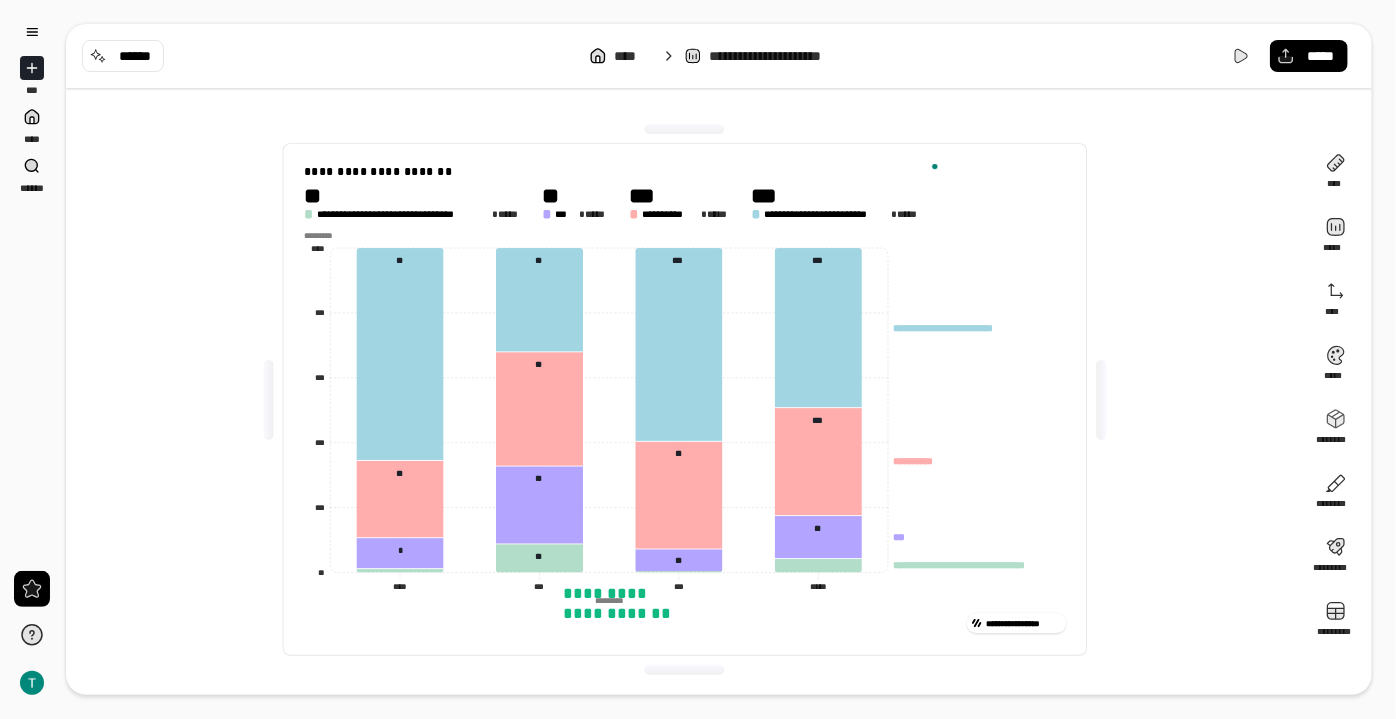 click on "*********" at bounding box center (609, 600) 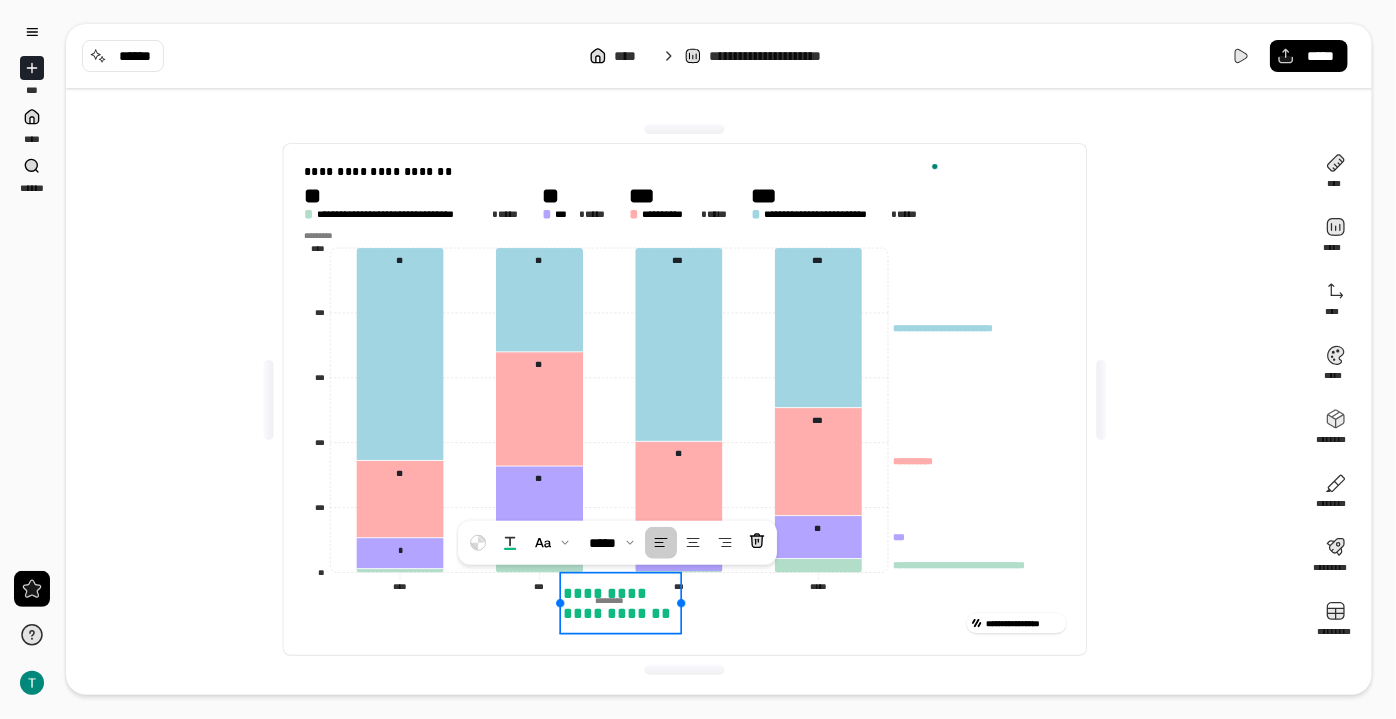 click on "**********" at bounding box center (620, 603) 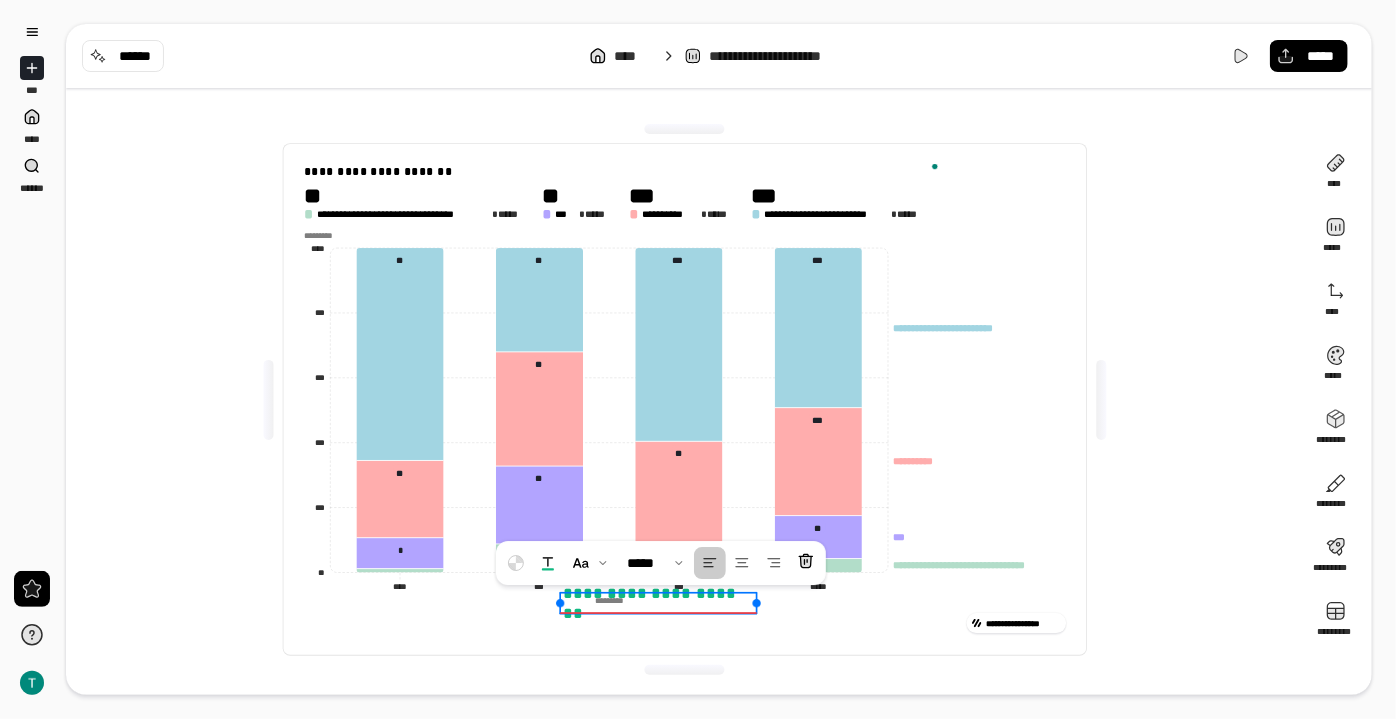 drag, startPoint x: 680, startPoint y: 605, endPoint x: 773, endPoint y: 611, distance: 93.193344 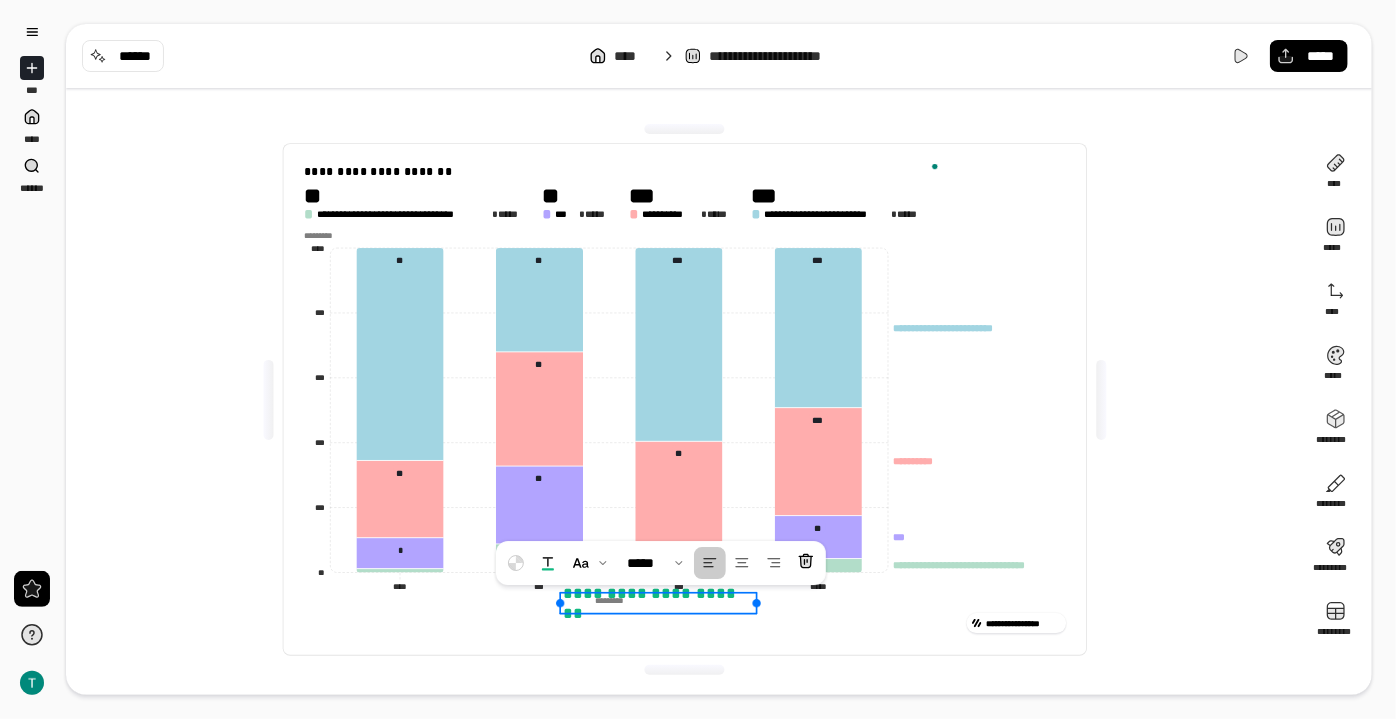 click on "**********" at bounding box center [685, 399] 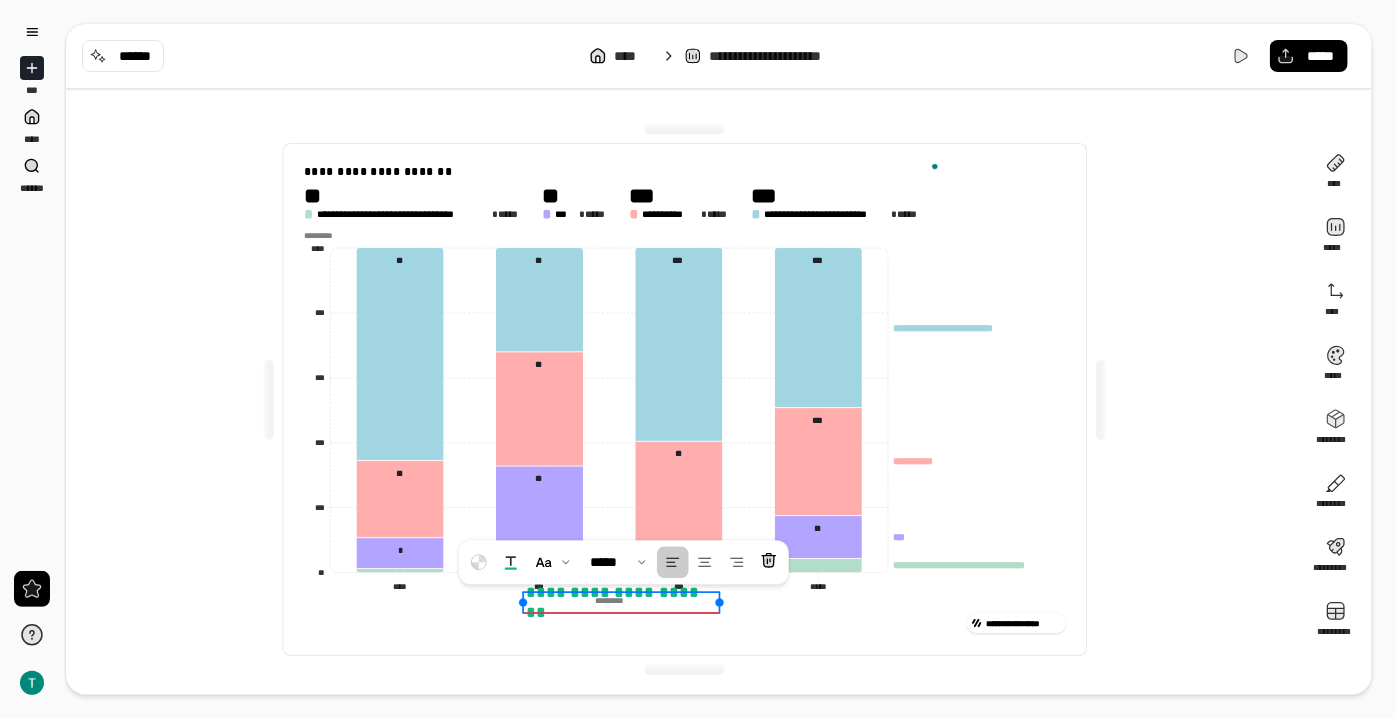 drag, startPoint x: 580, startPoint y: 607, endPoint x: 536, endPoint y: 628, distance: 48.754486 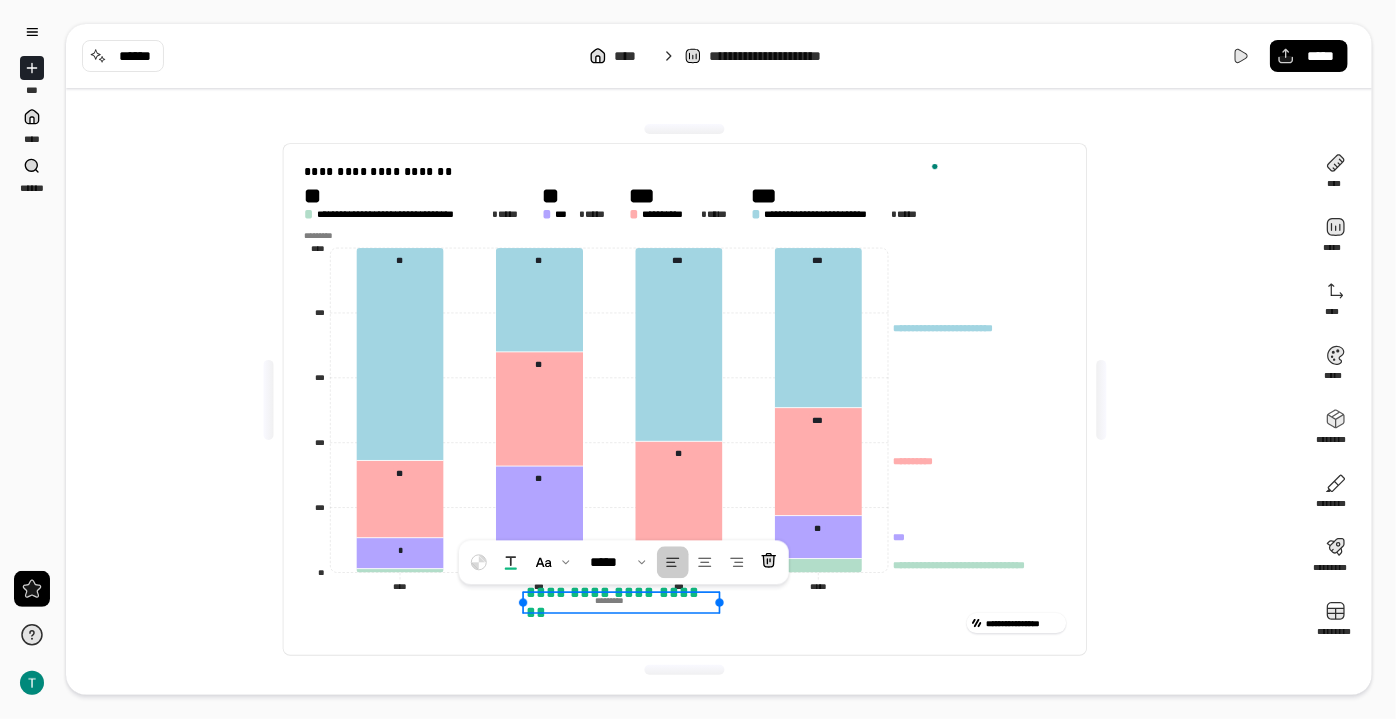 click at bounding box center [609, 601] 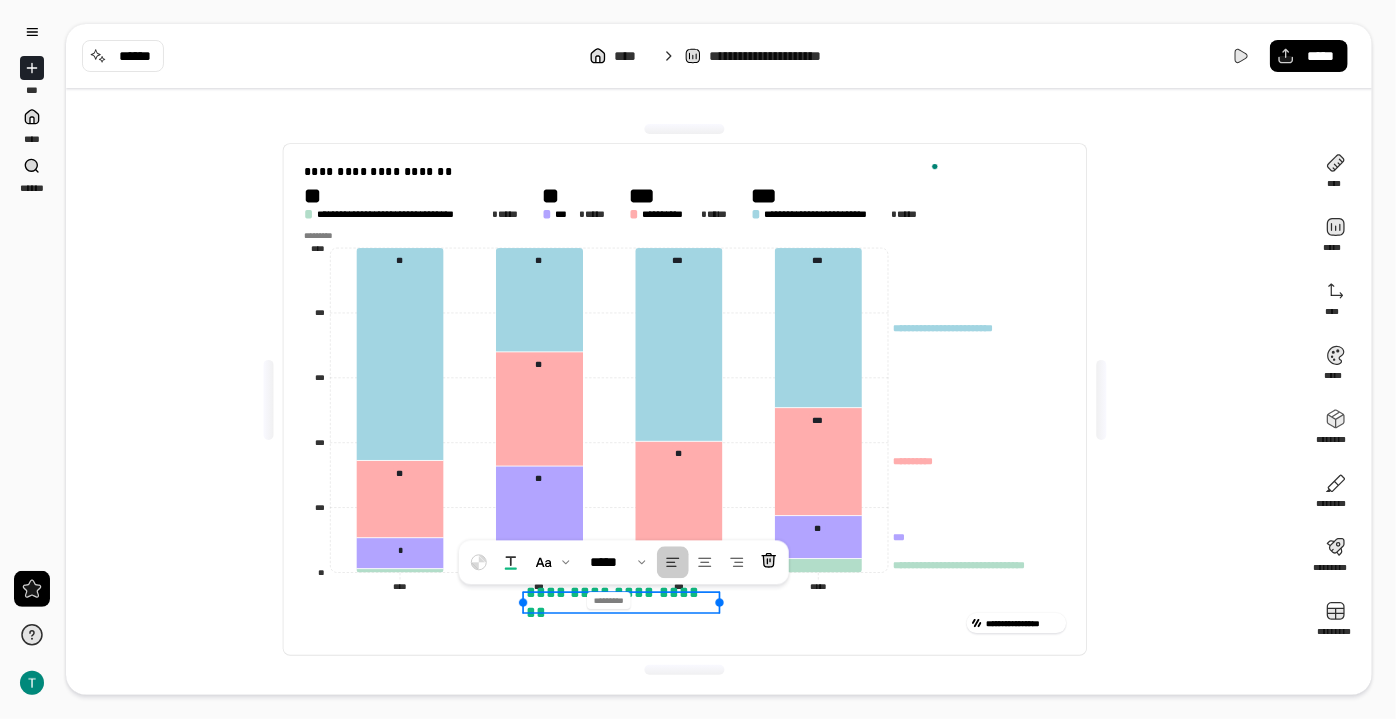 click at bounding box center (609, 601) 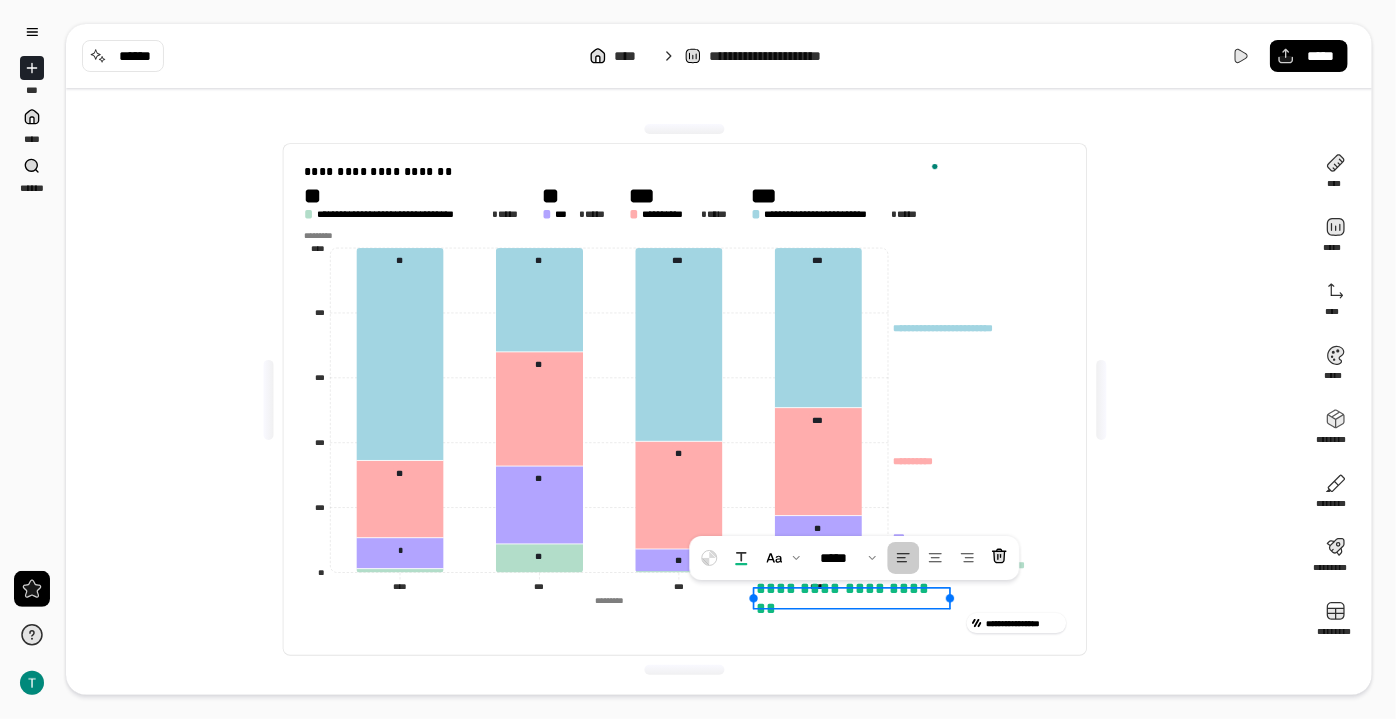drag, startPoint x: 654, startPoint y: 610, endPoint x: 704, endPoint y: 607, distance: 50.08992 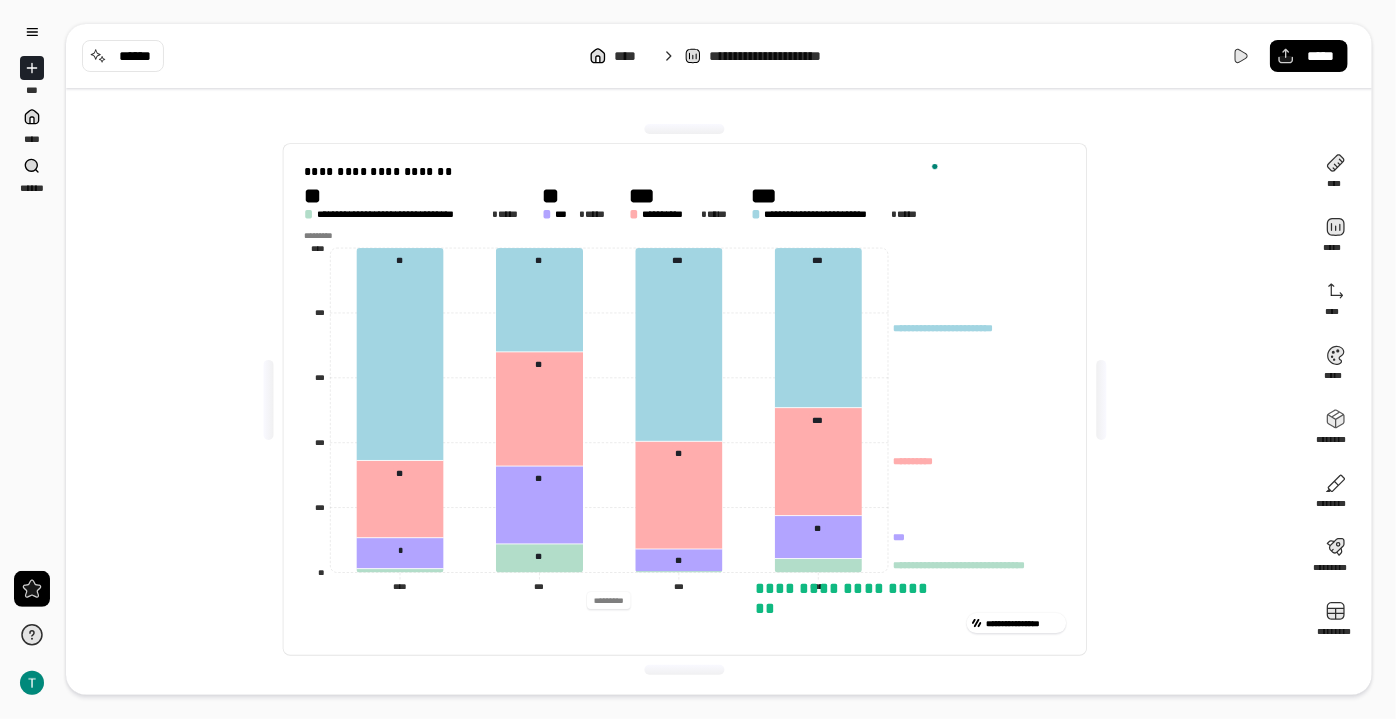 click on "*********" at bounding box center [609, 600] 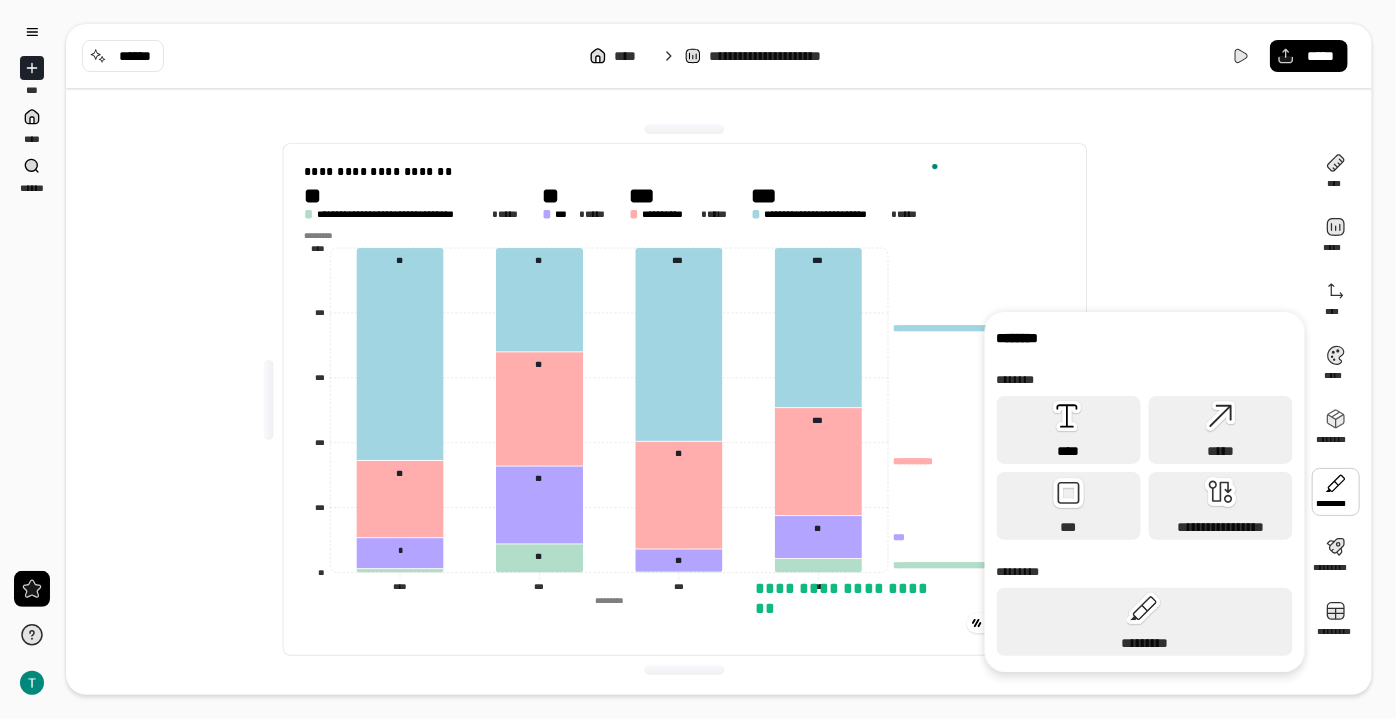 click 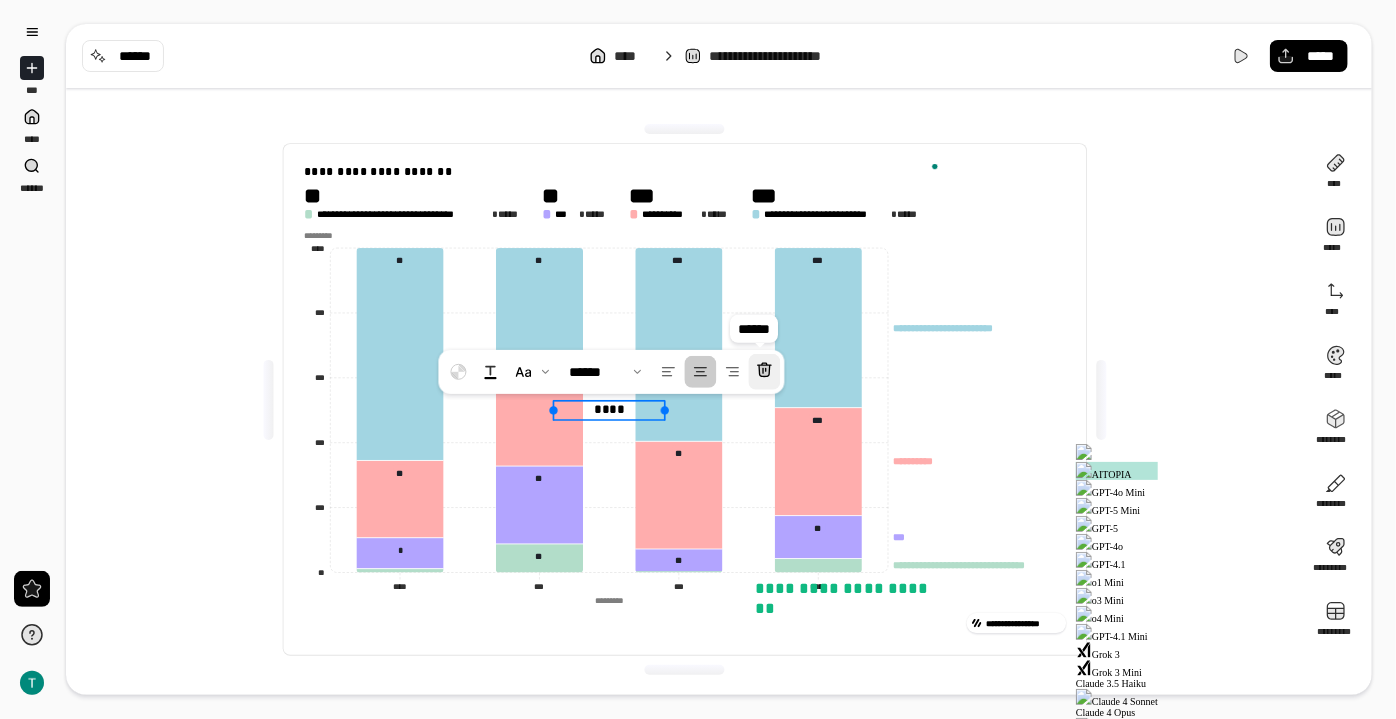 click 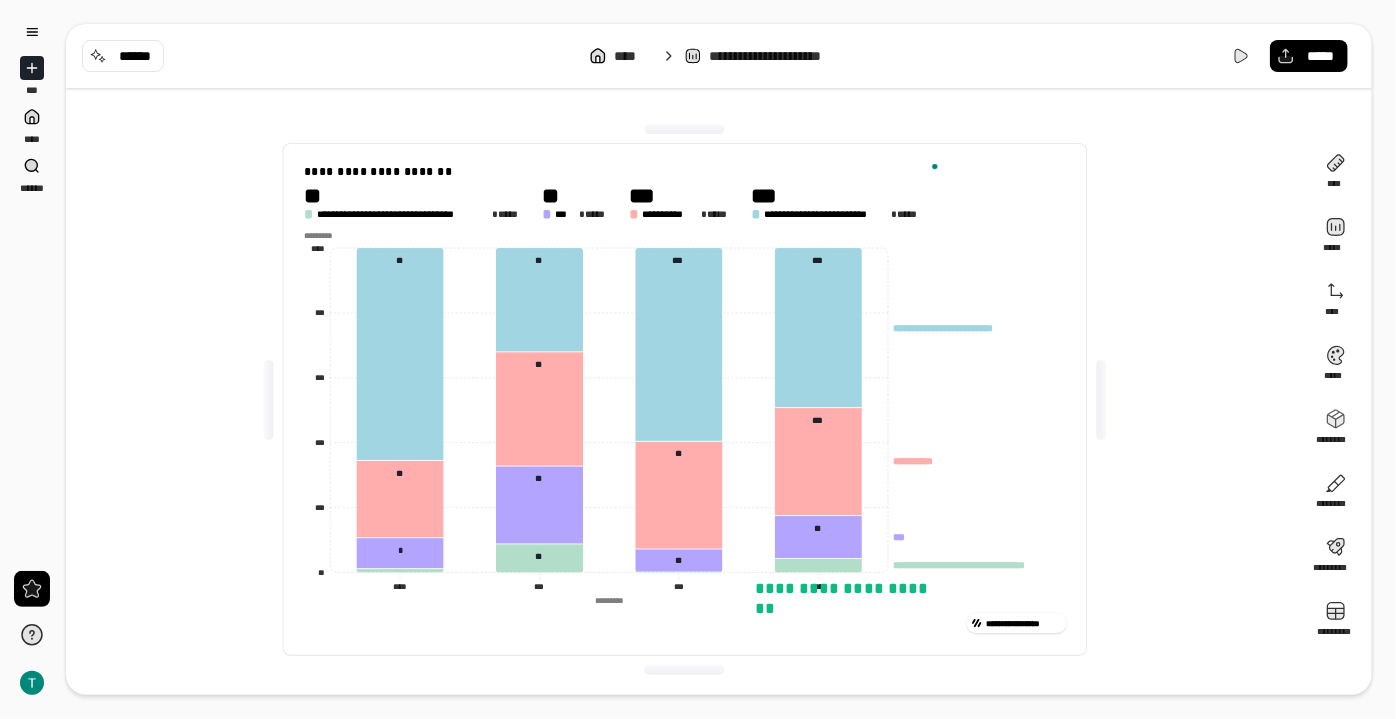 click at bounding box center [609, 601] 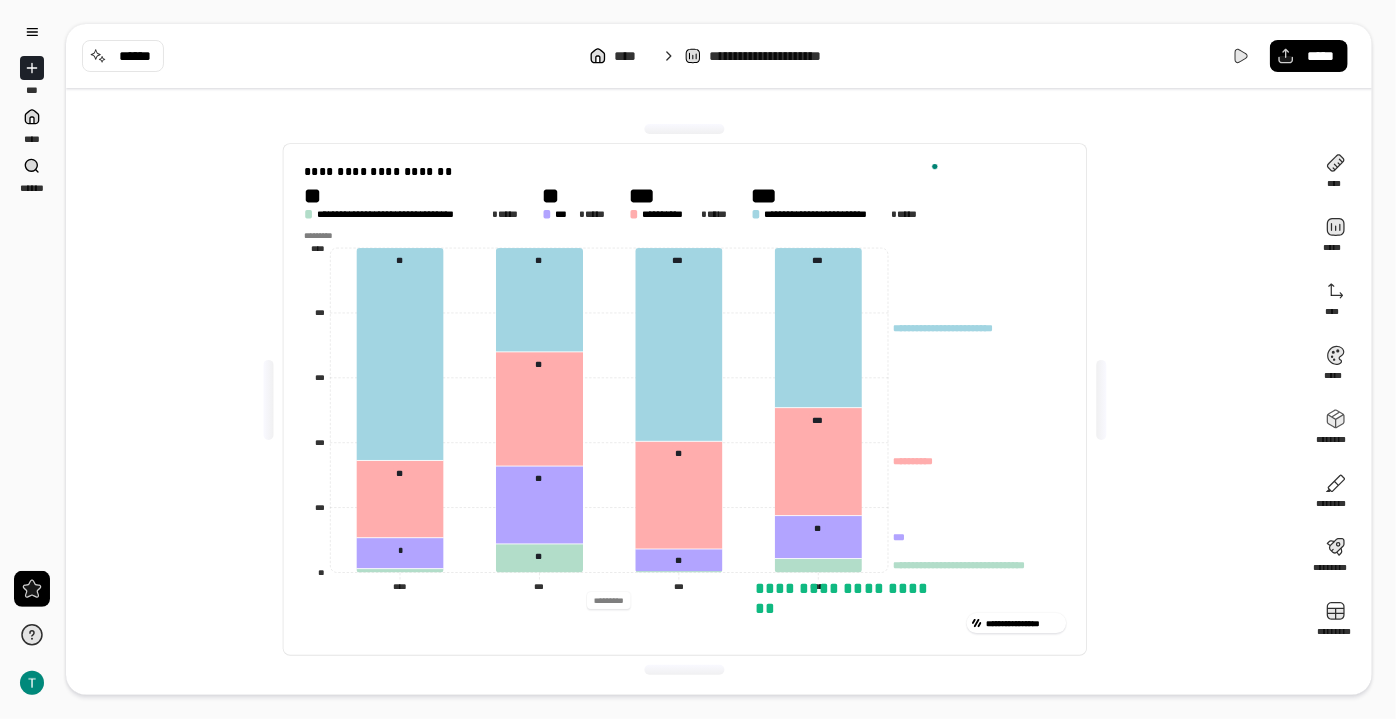 drag, startPoint x: 611, startPoint y: 602, endPoint x: 638, endPoint y: 617, distance: 30.88689 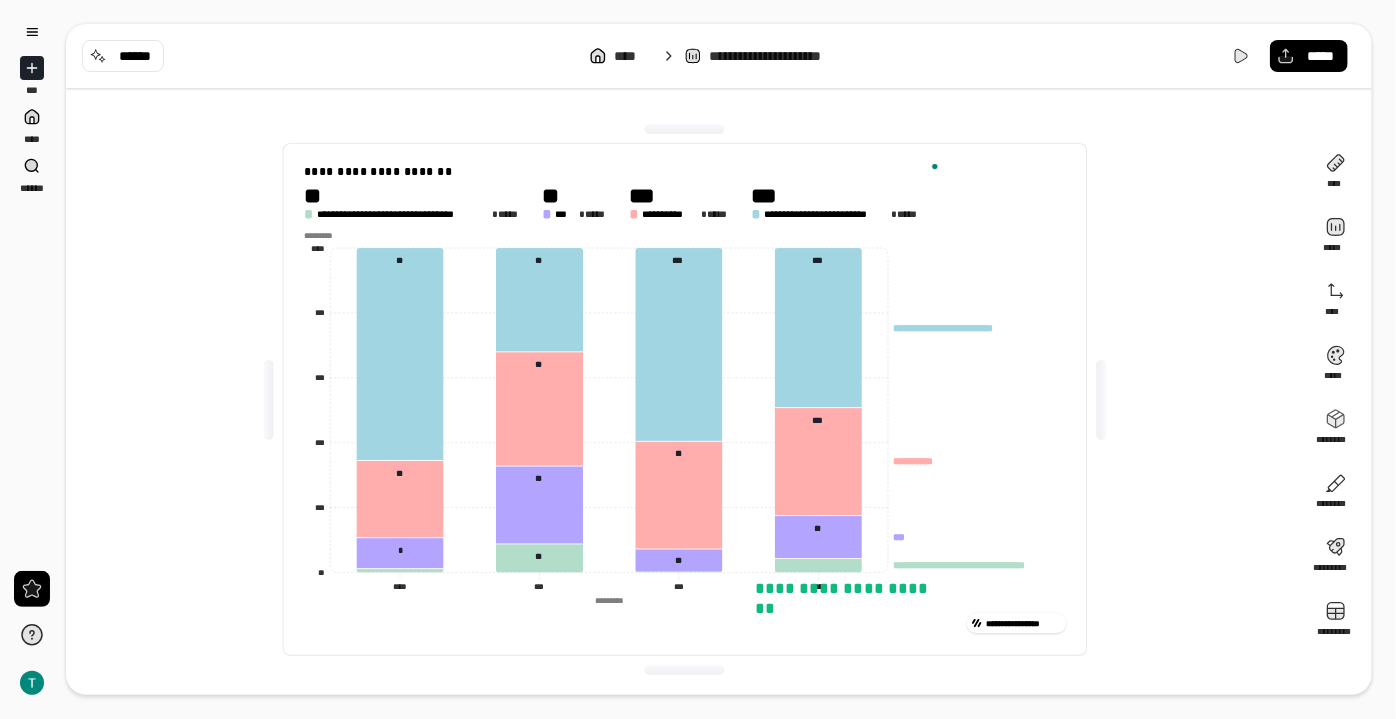click at bounding box center [609, 601] 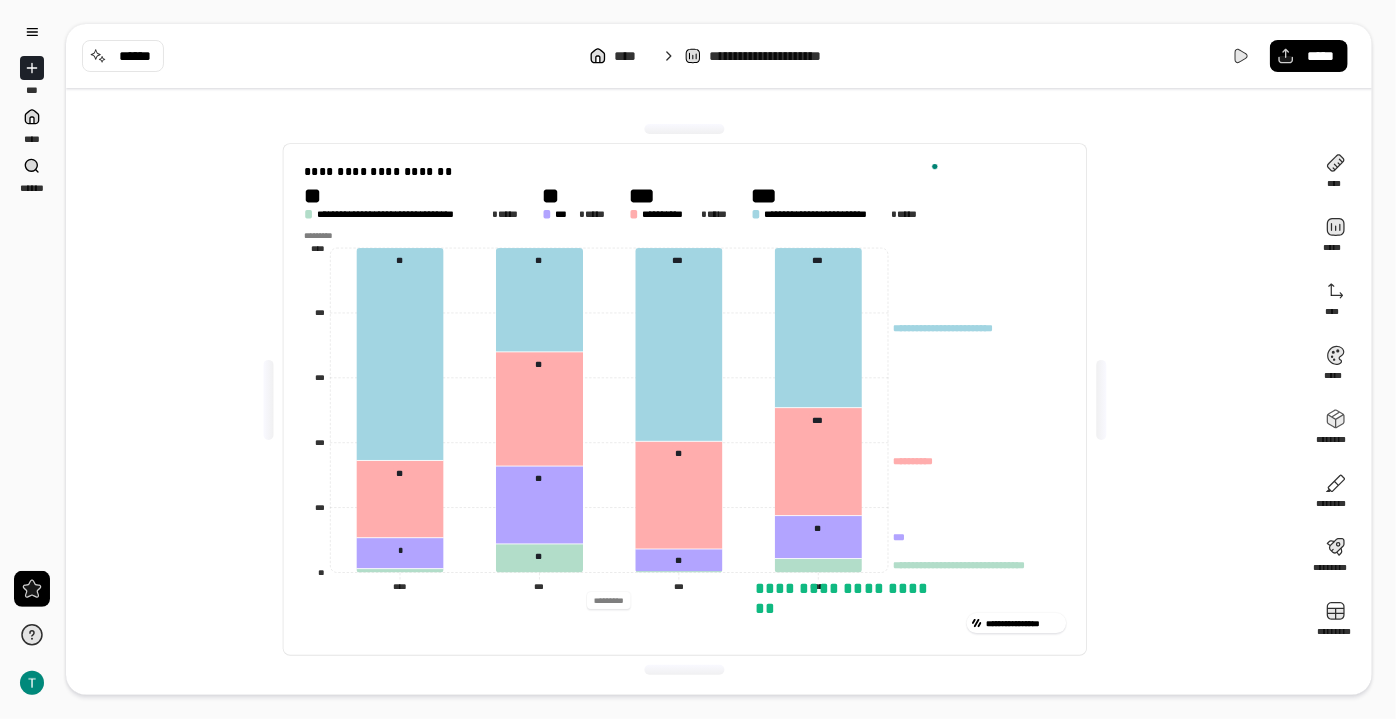 click at bounding box center [609, 601] 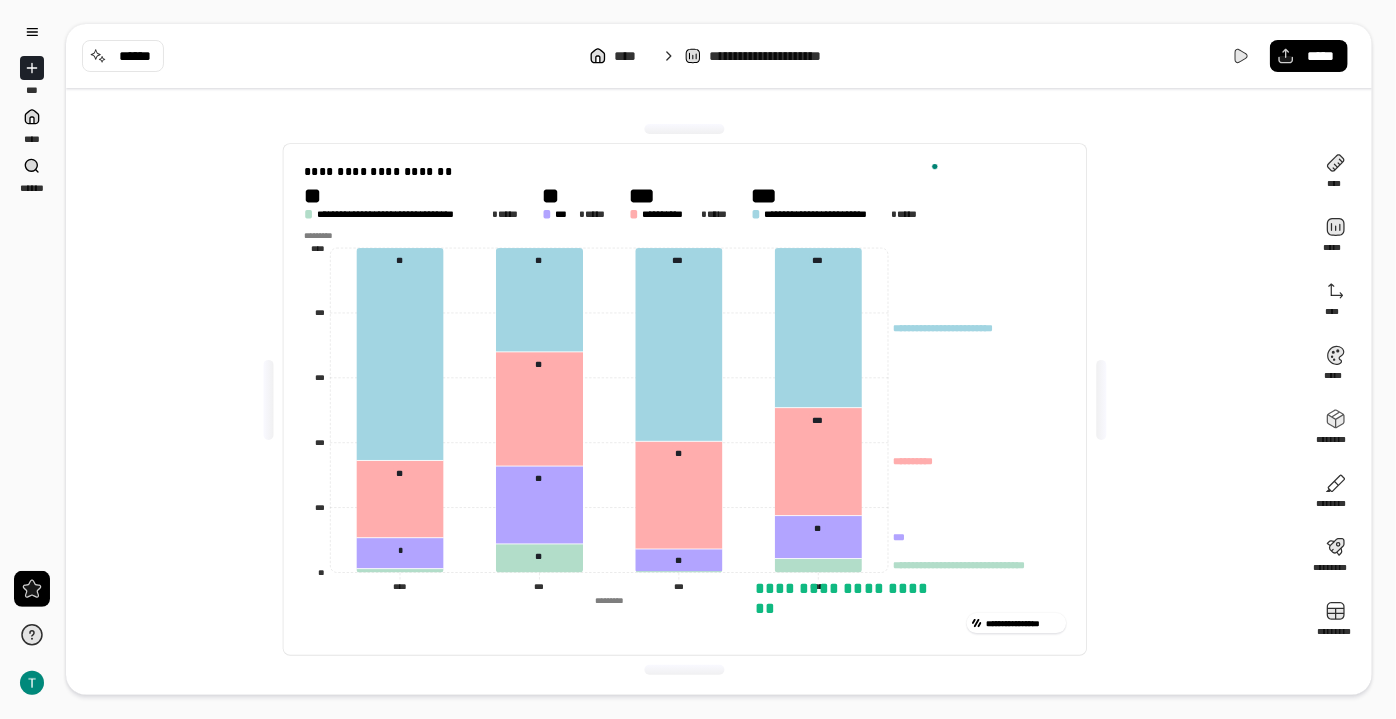 click on "*********" at bounding box center [609, 600] 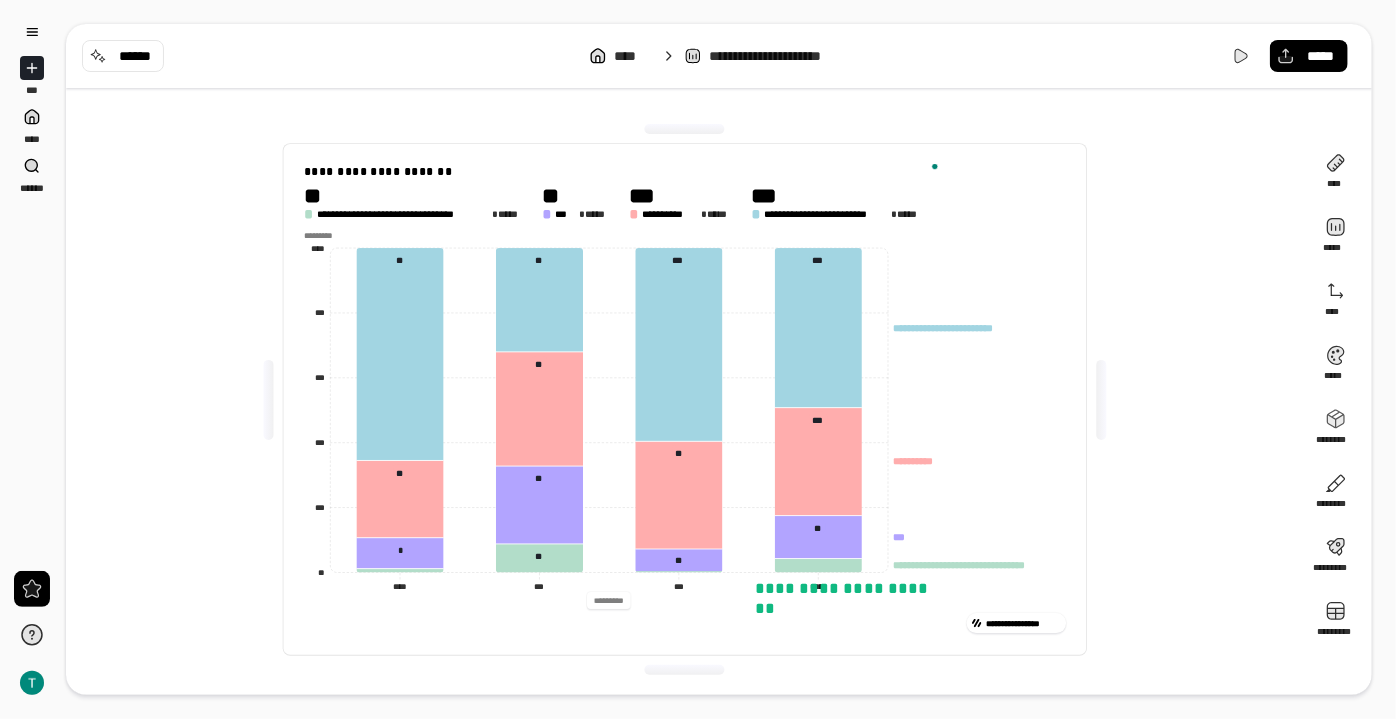 click on "*********" at bounding box center (609, 600) 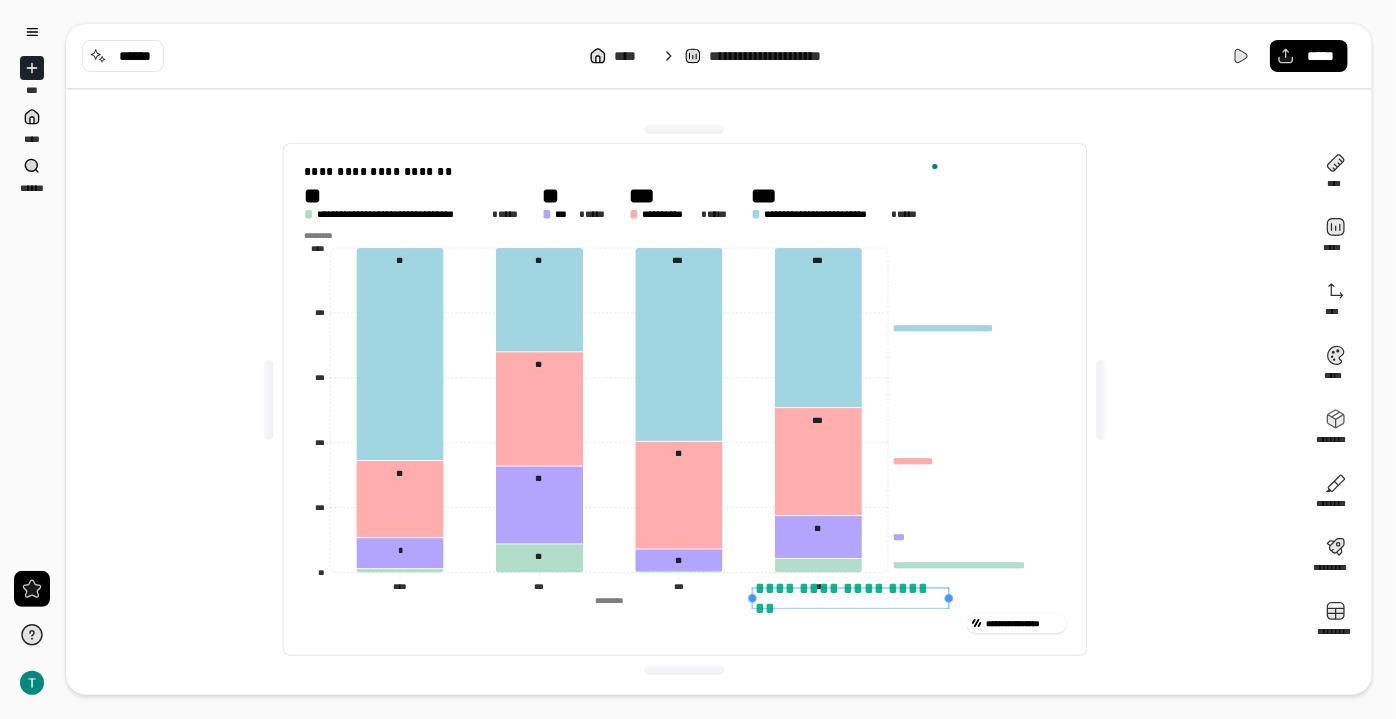 drag, startPoint x: 757, startPoint y: 596, endPoint x: 885, endPoint y: 600, distance: 128.06248 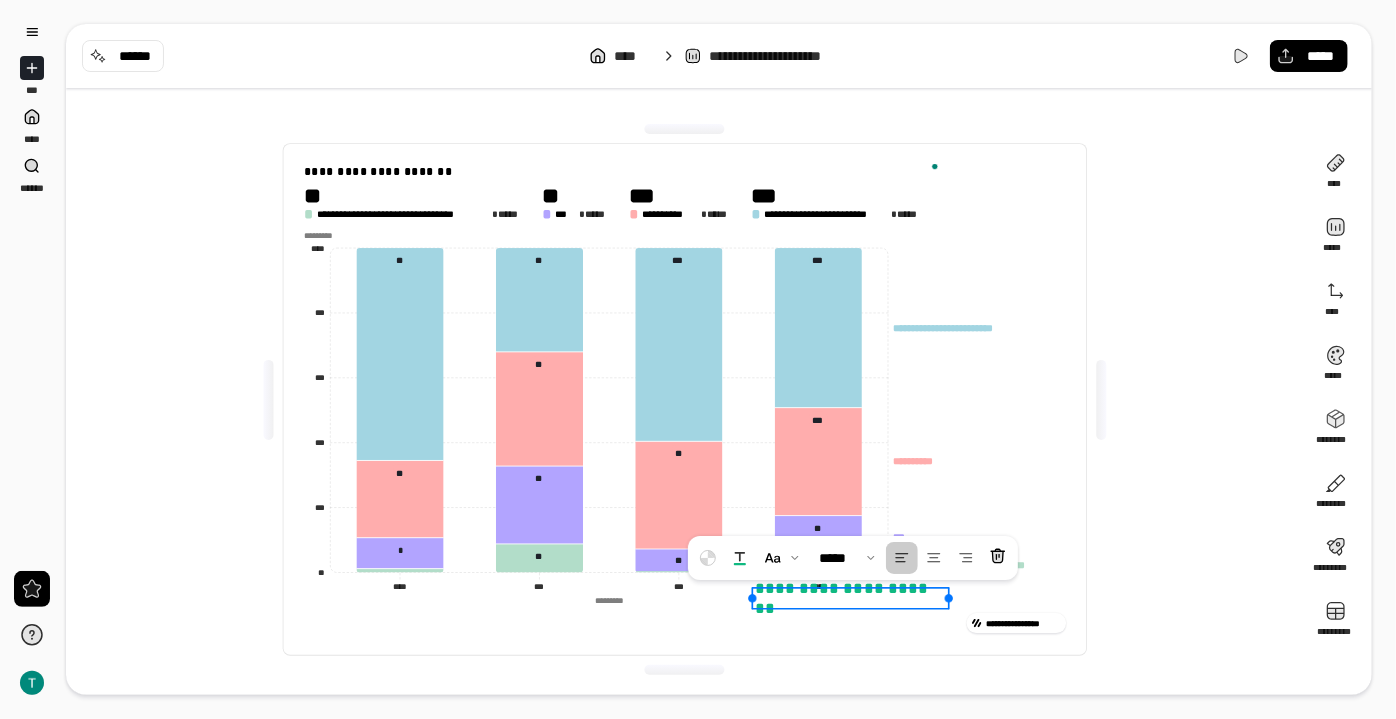 click on "**********" at bounding box center (843, 598) 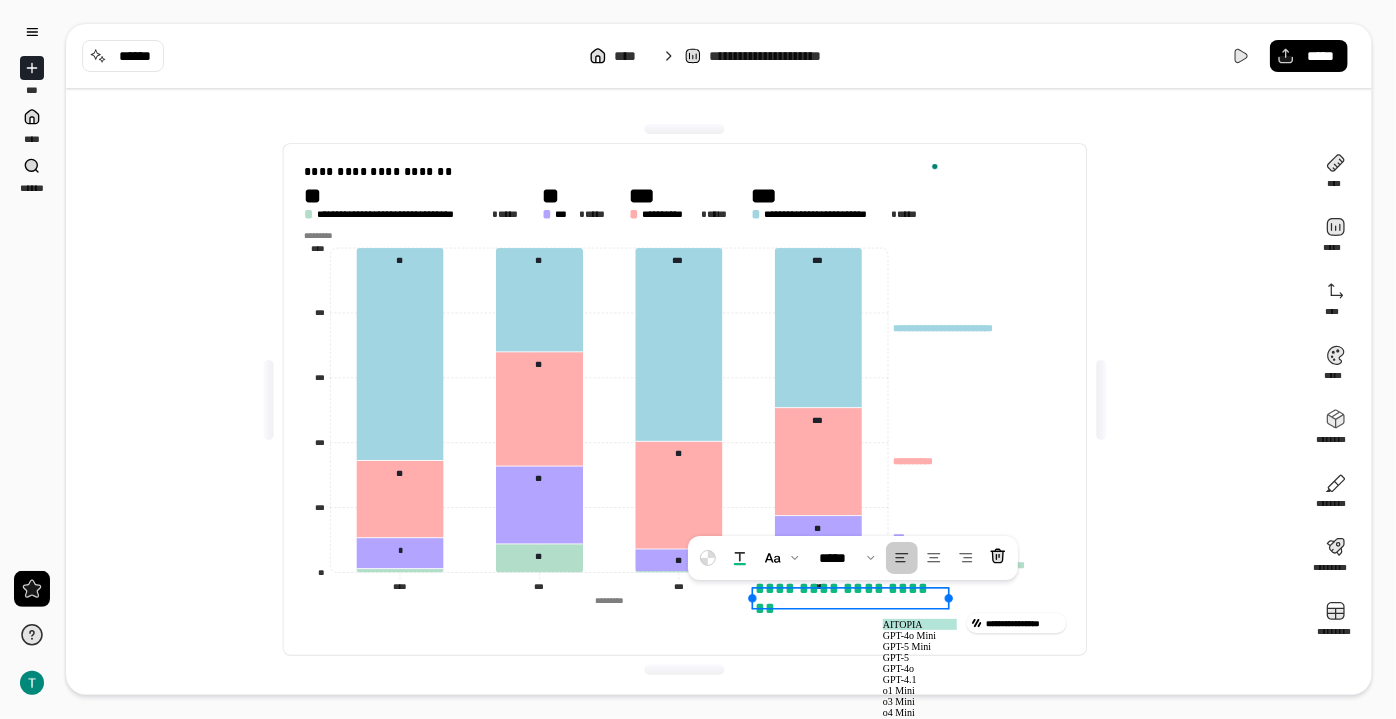 click on "**********" at bounding box center (843, 598) 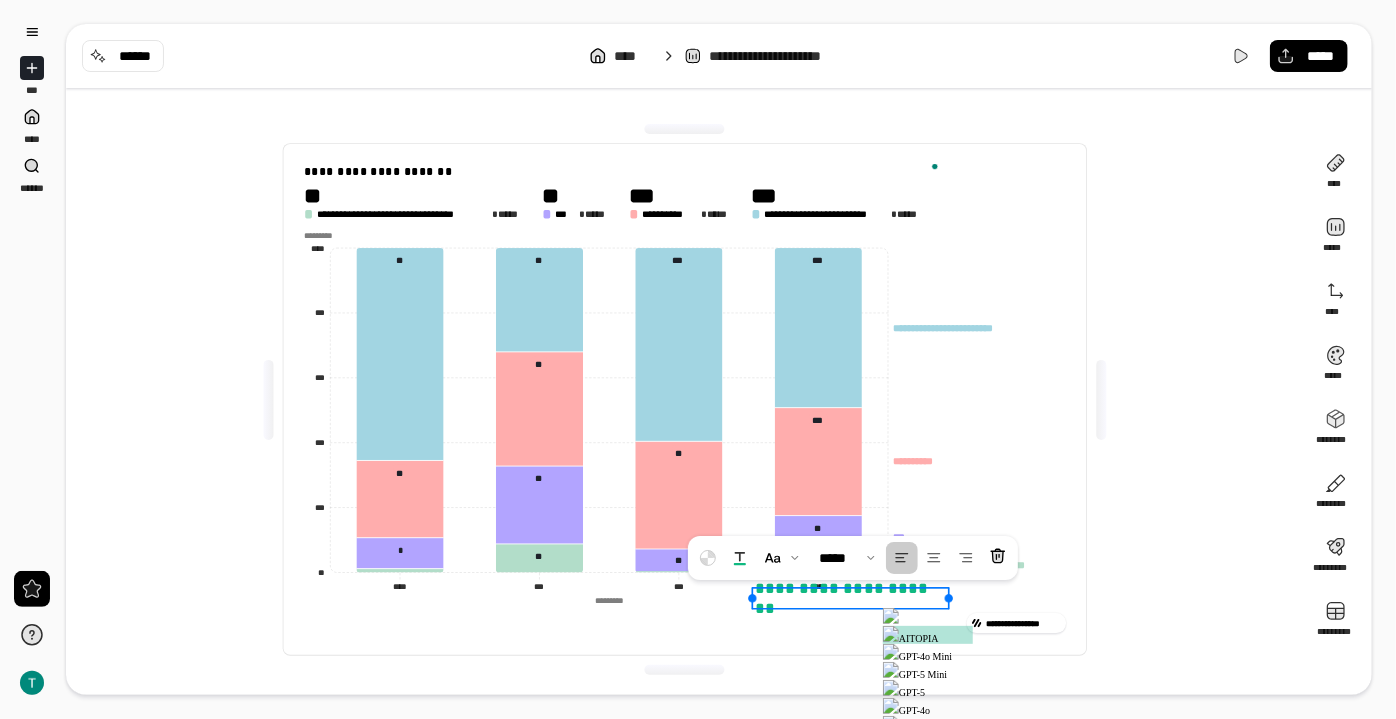 copy on "**********" 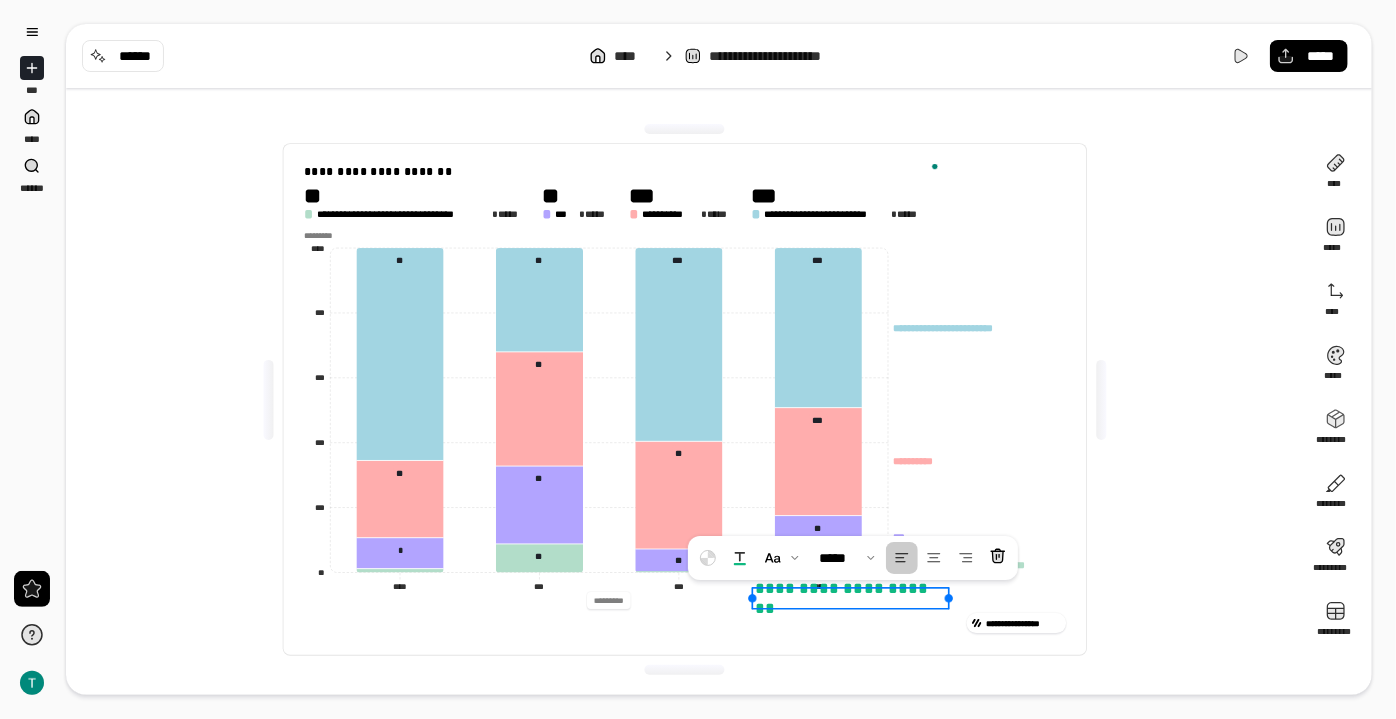 paste on "**********" 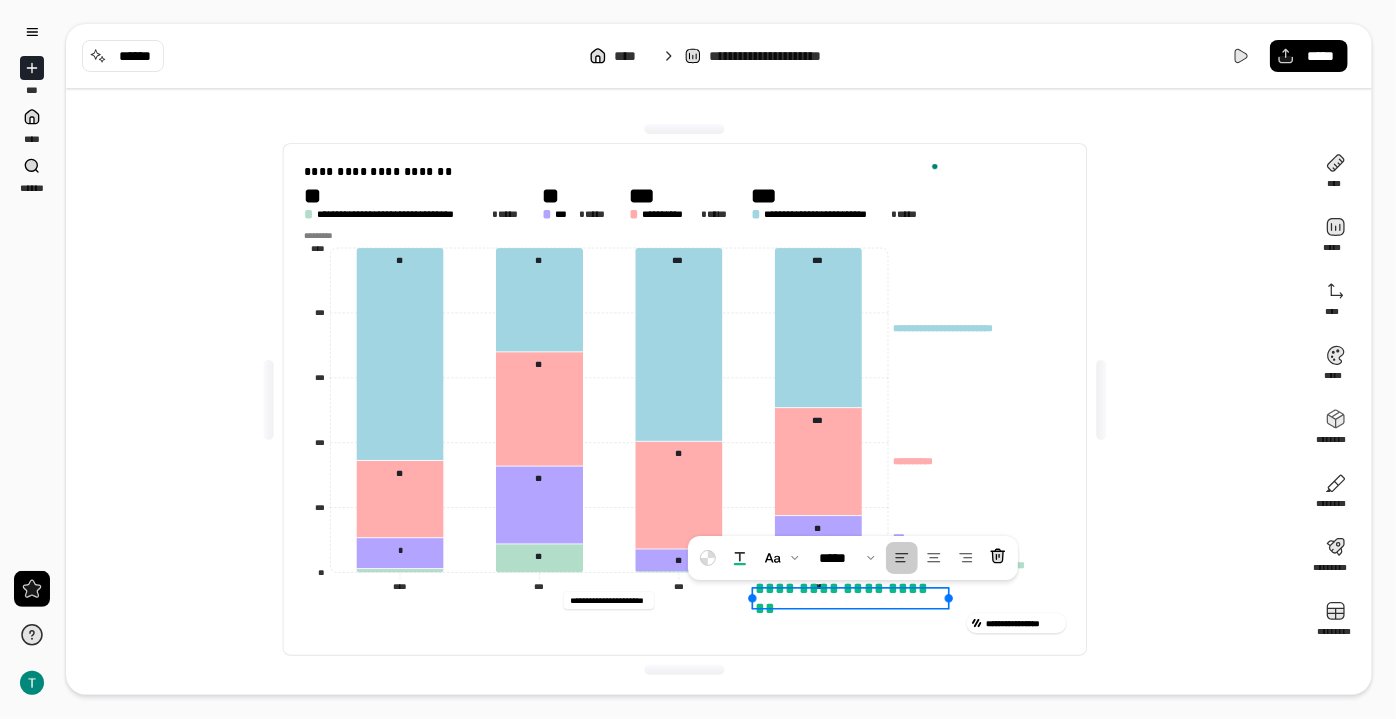 type on "**********" 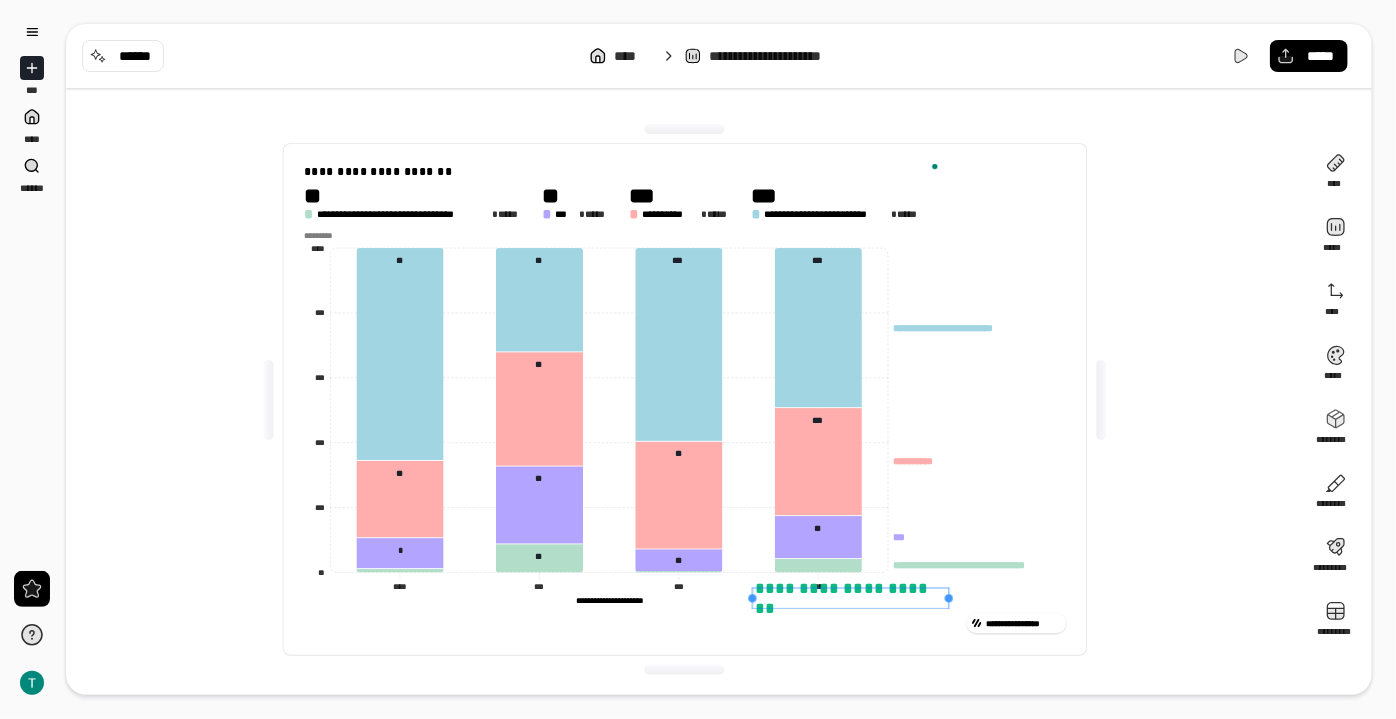 click on "**********" at bounding box center [851, 598] 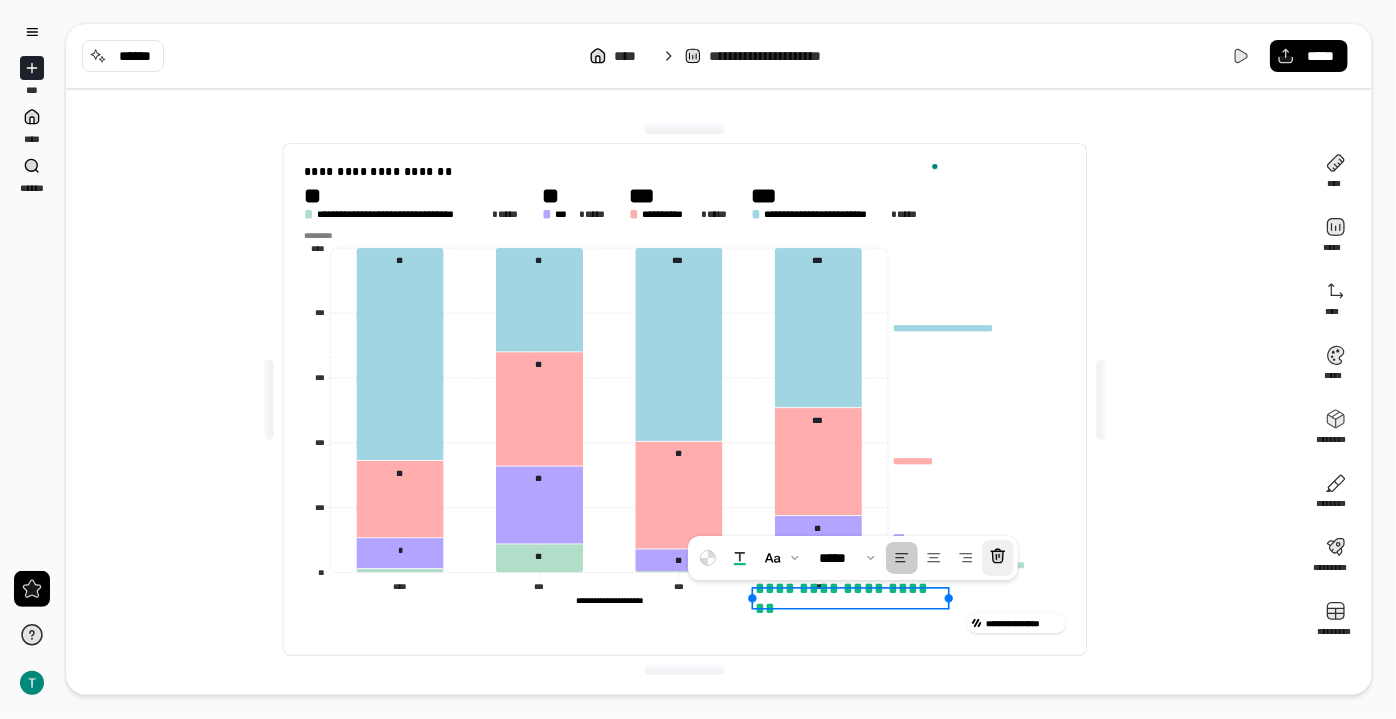 click 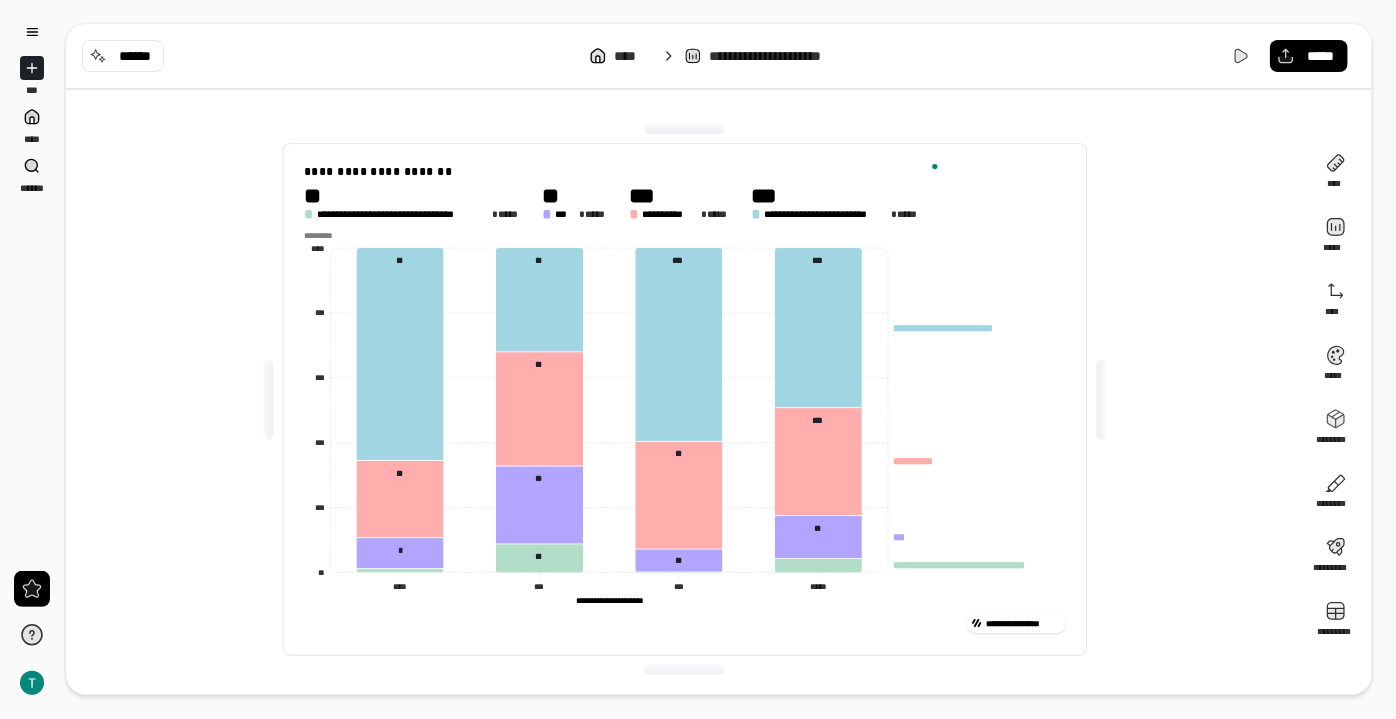 click on "**********" at bounding box center (685, 399) 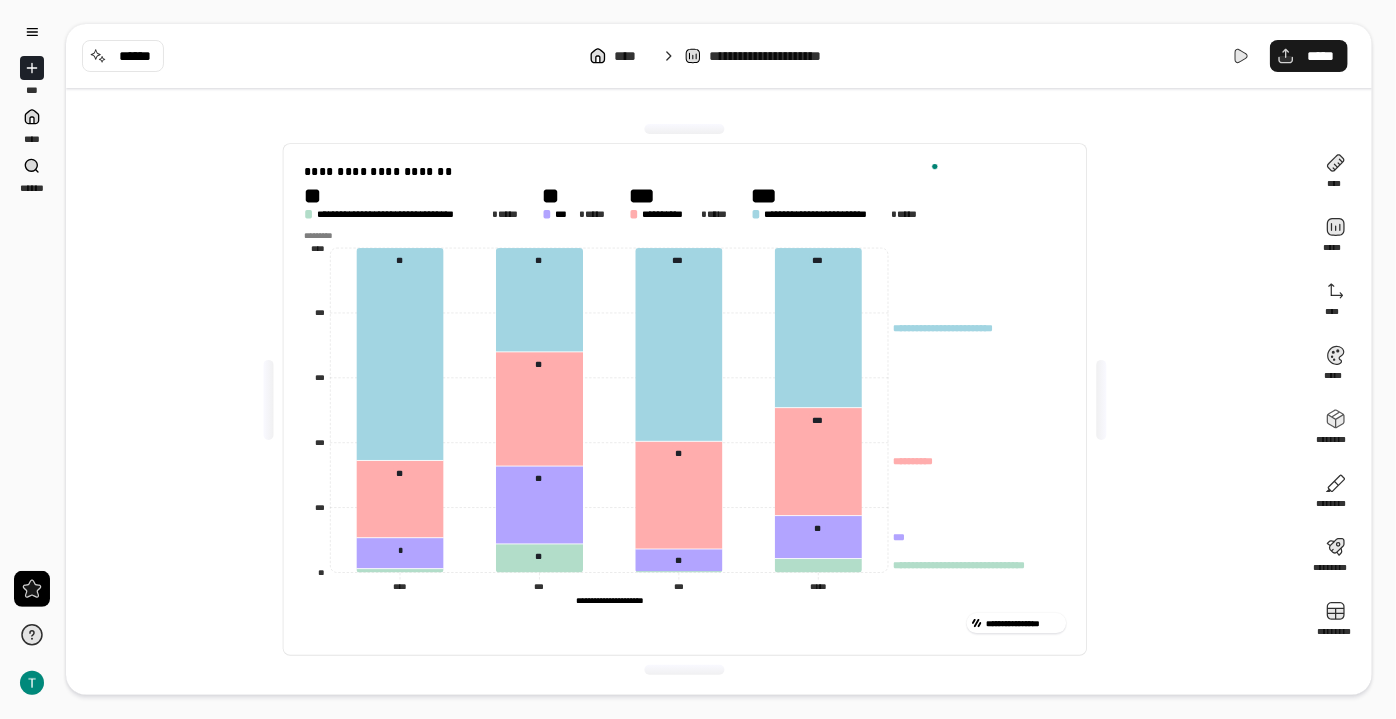 click on "*****" at bounding box center [1321, 56] 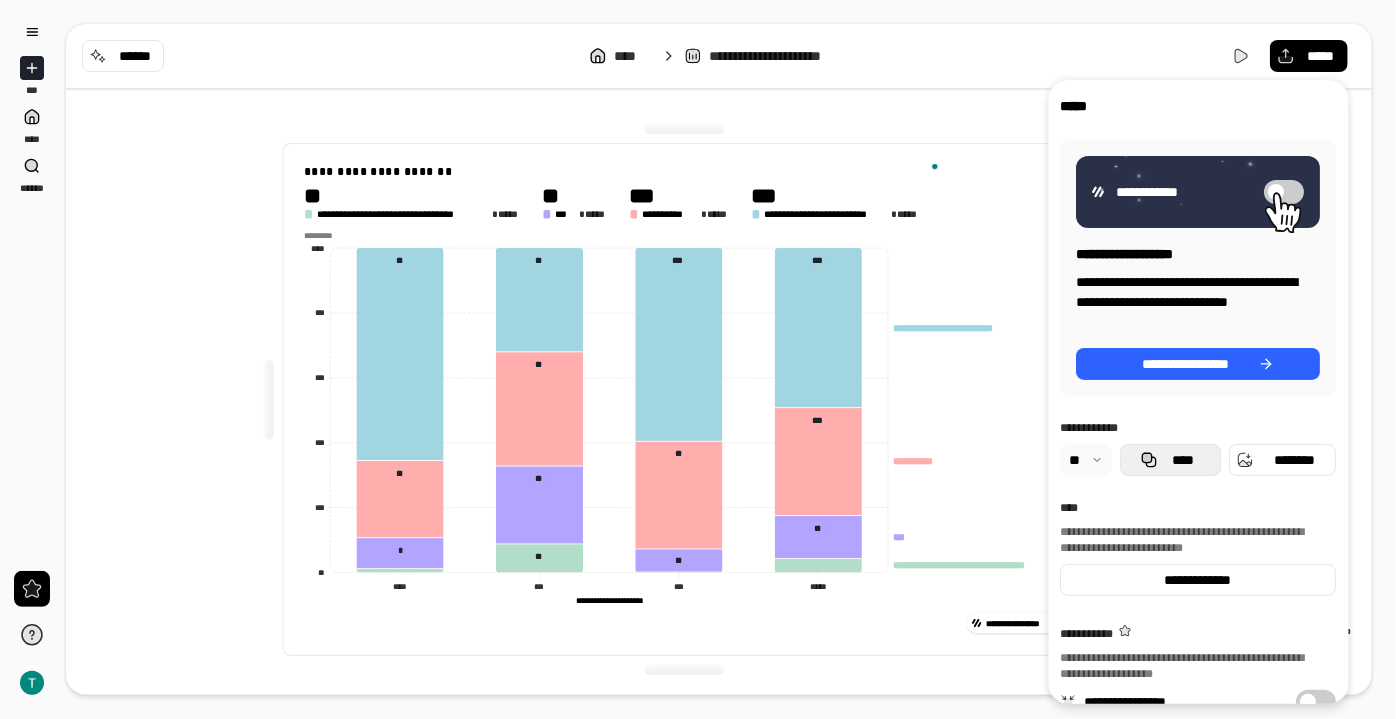 click on "****" at bounding box center [1171, 460] 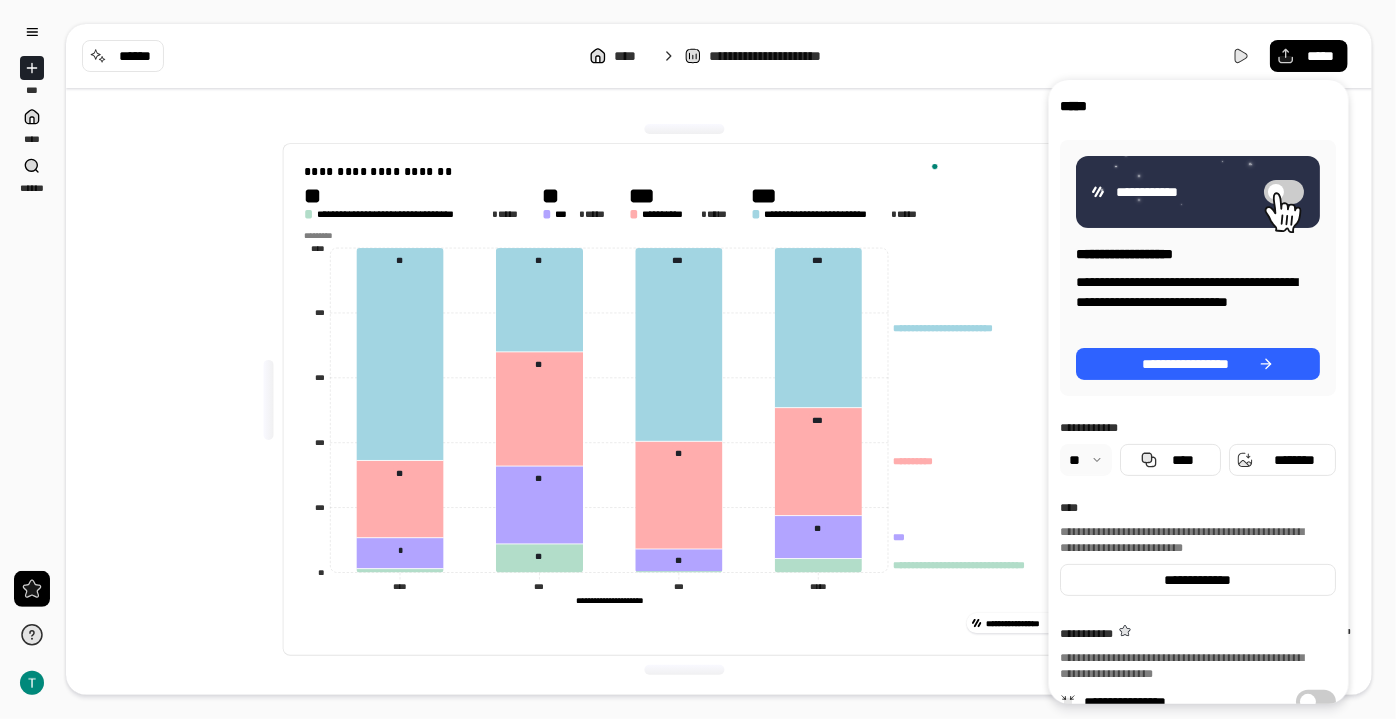 click on "**********" at bounding box center [719, 56] 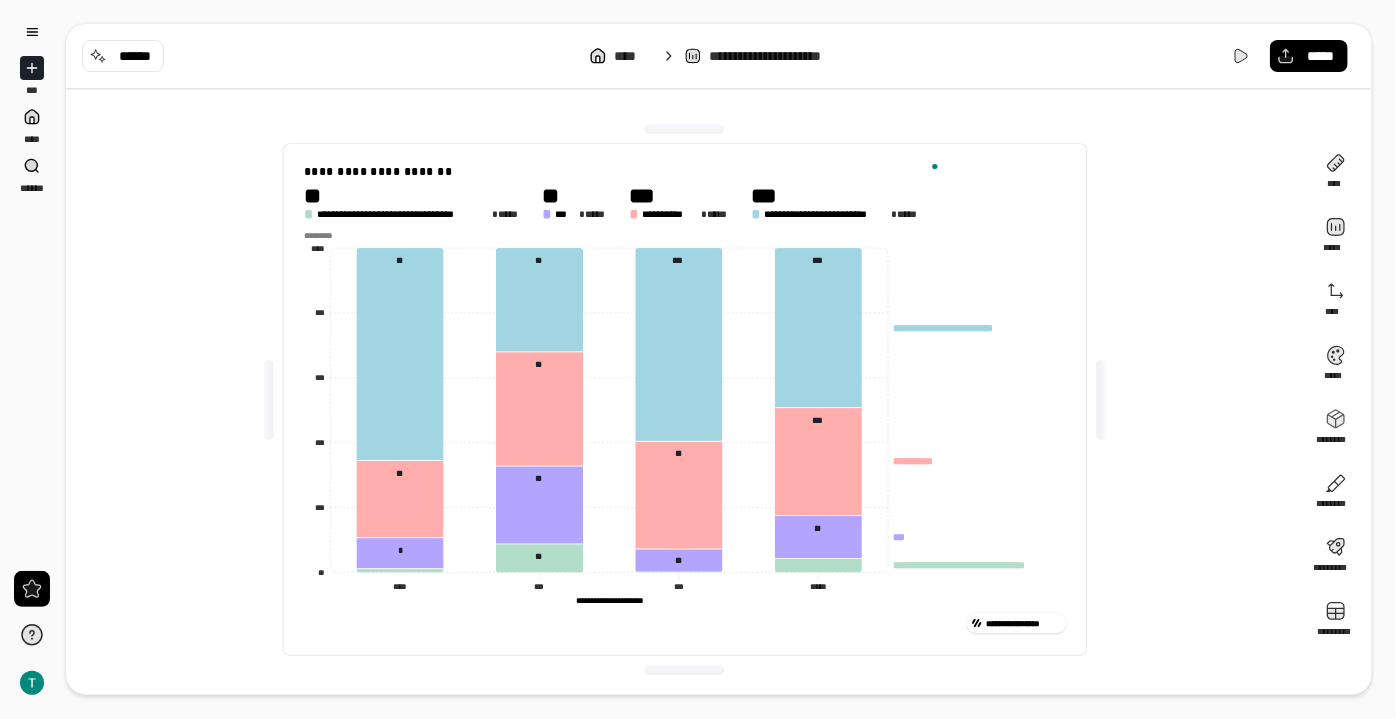 click on "**********" at bounding box center [685, 399] 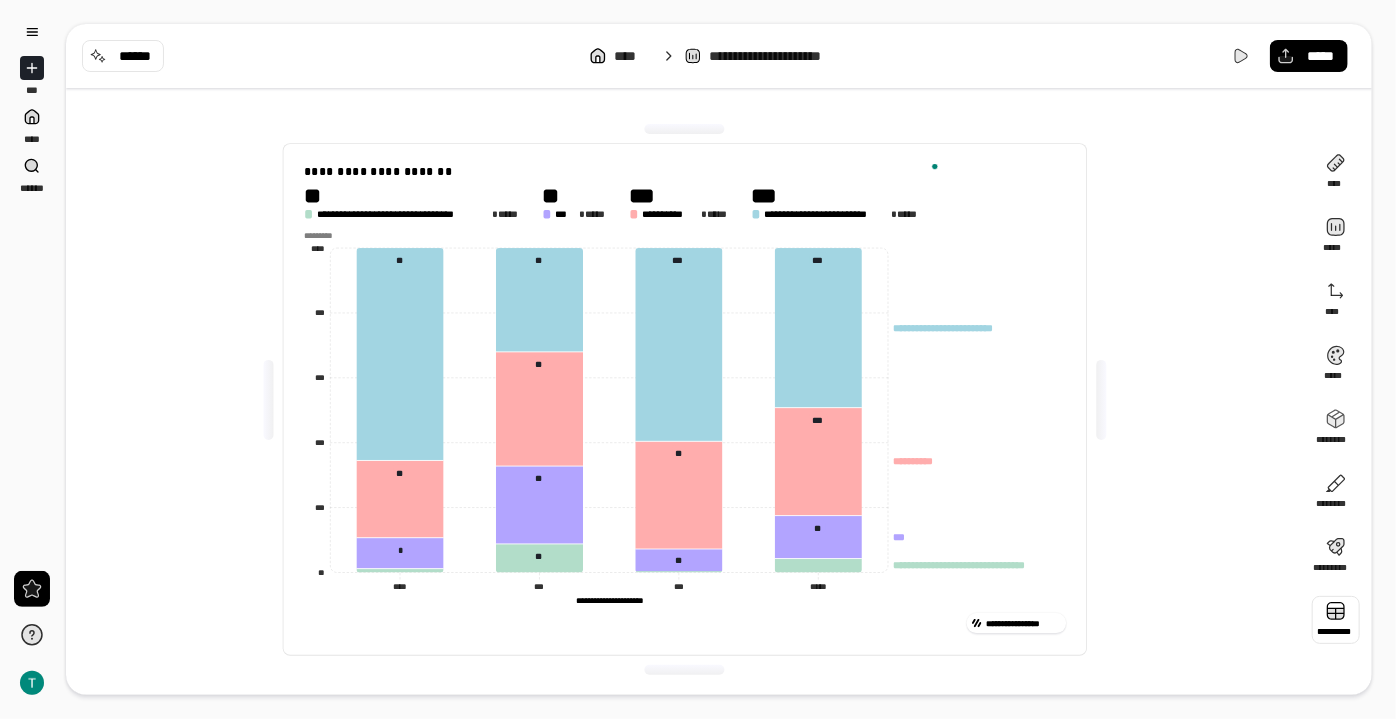click at bounding box center [1336, 620] 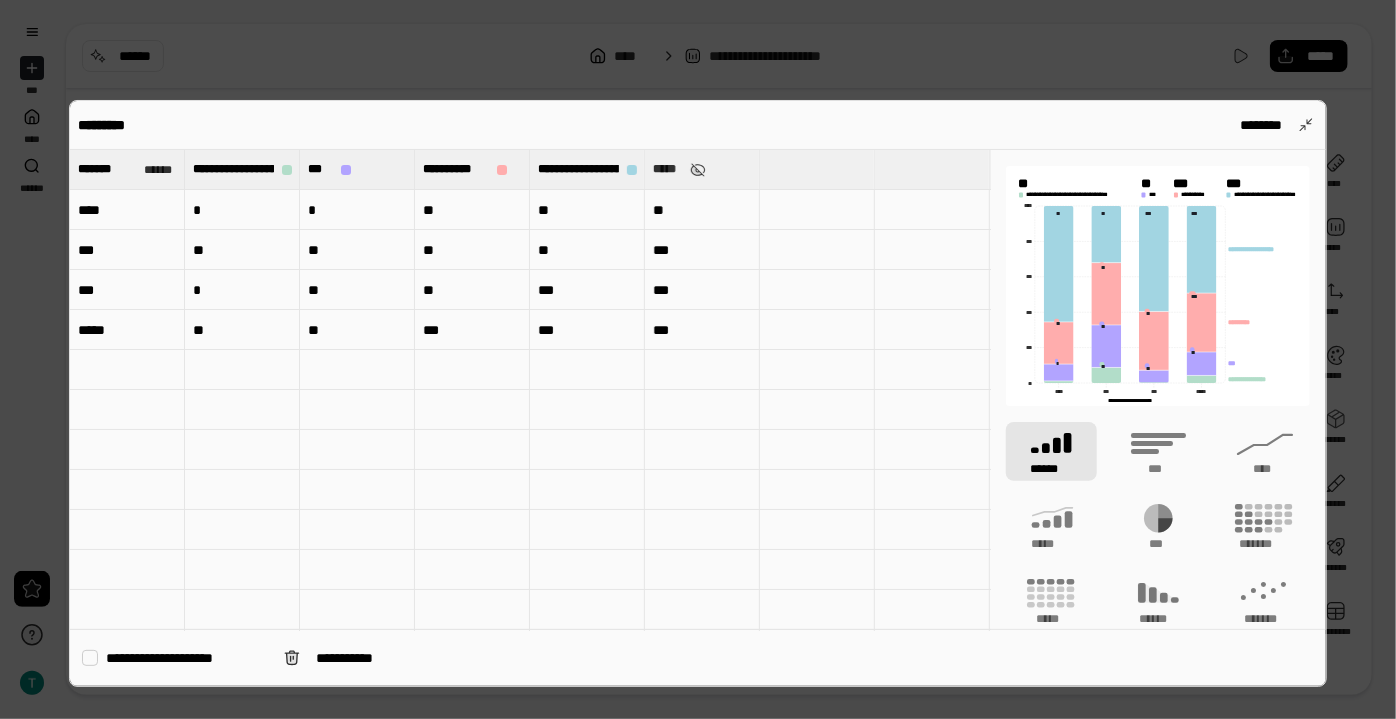 type 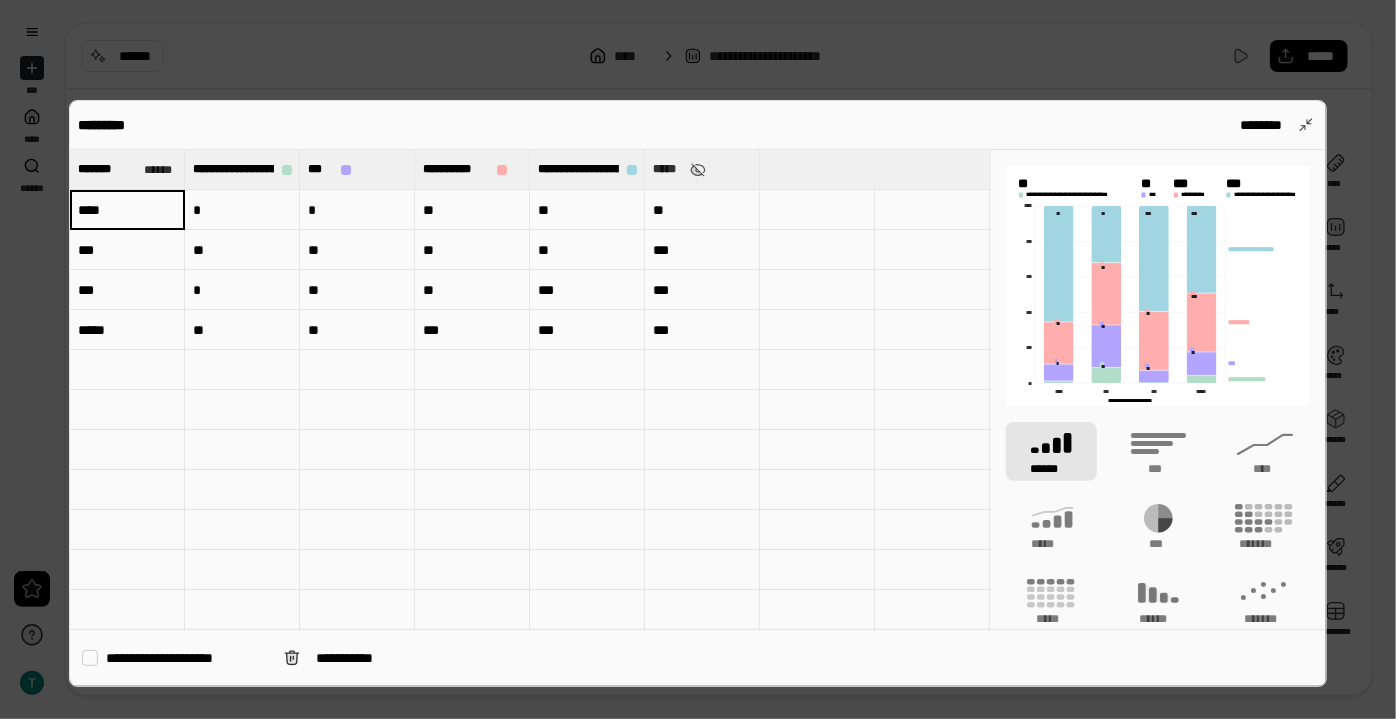click on "****" at bounding box center [127, 210] 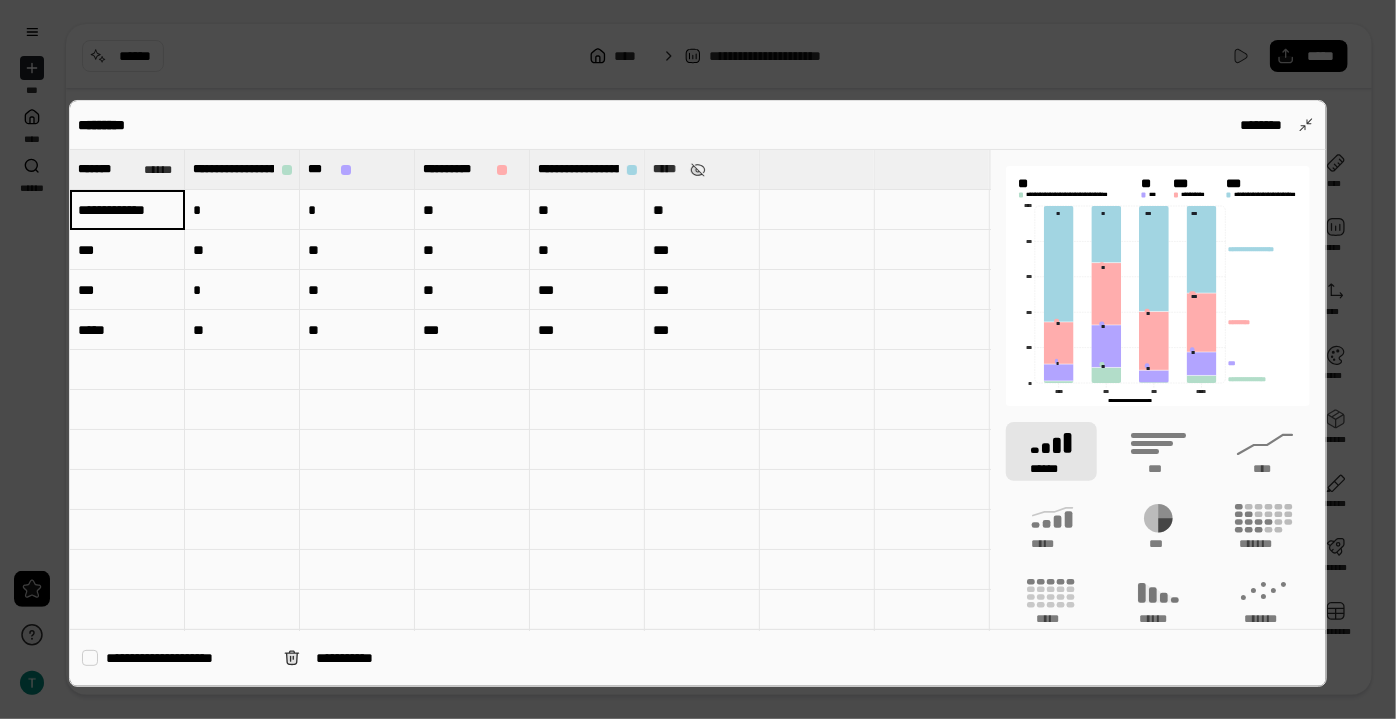 type on "**********" 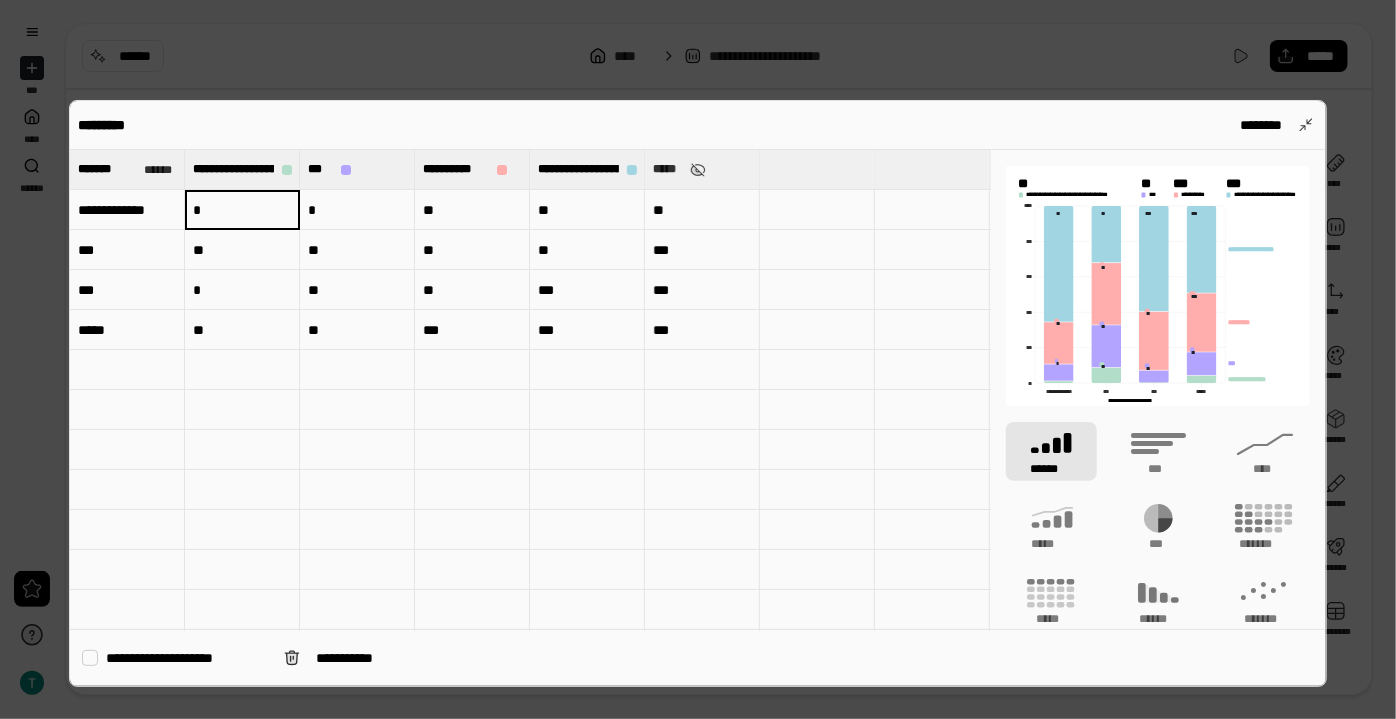 type on "*" 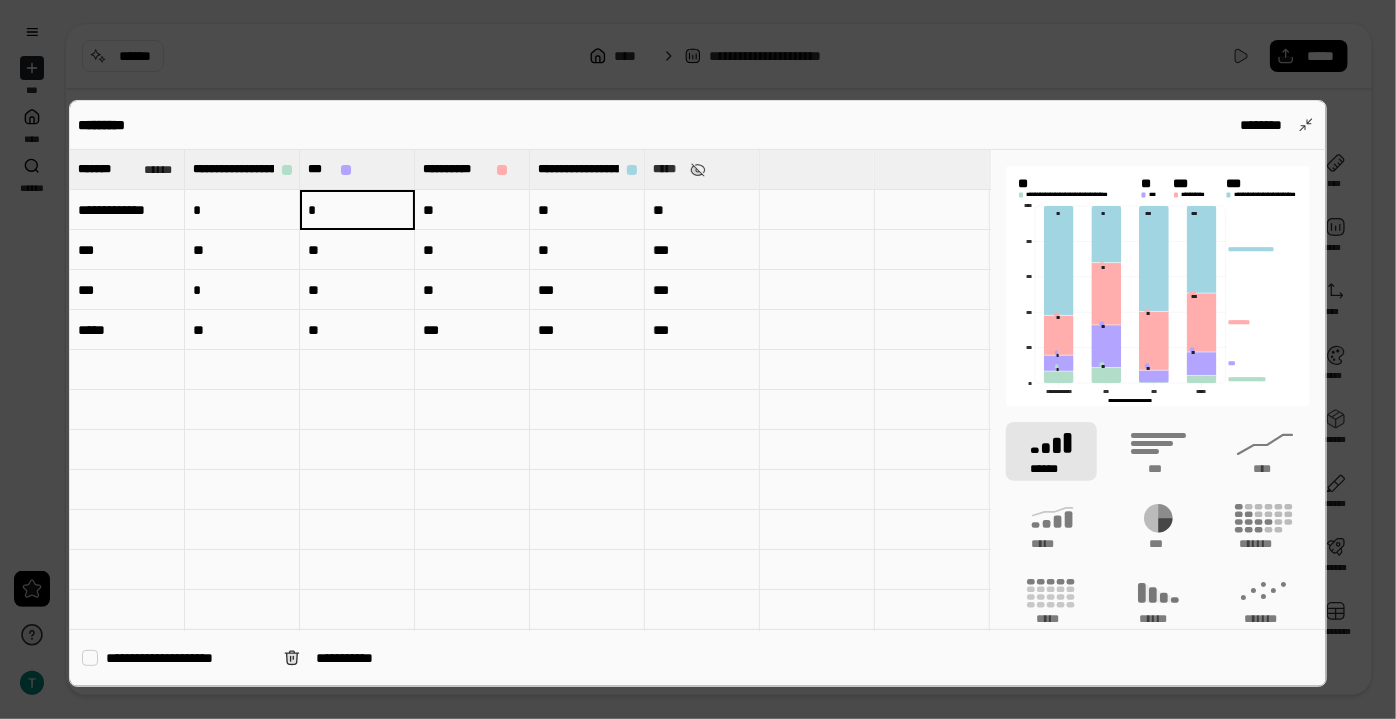 click on "***" at bounding box center (127, 250) 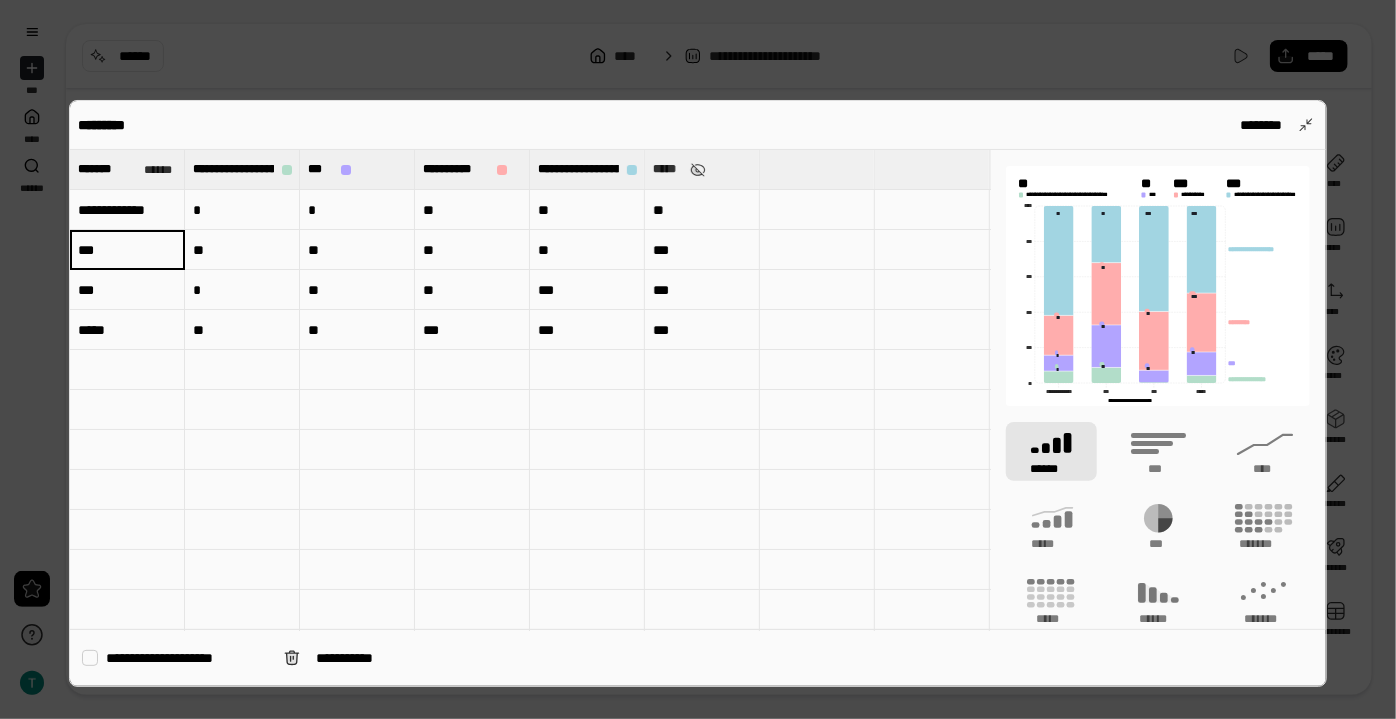 click on "***" at bounding box center [127, 250] 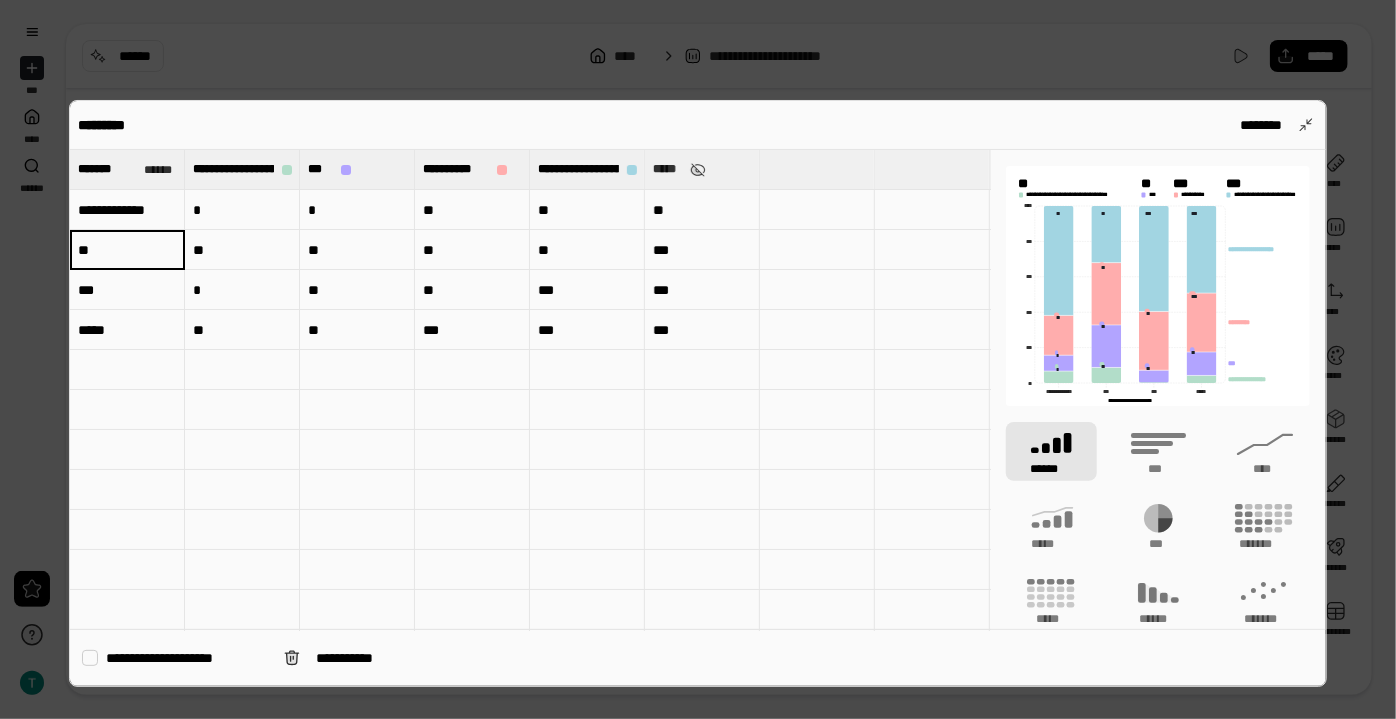 type on "*" 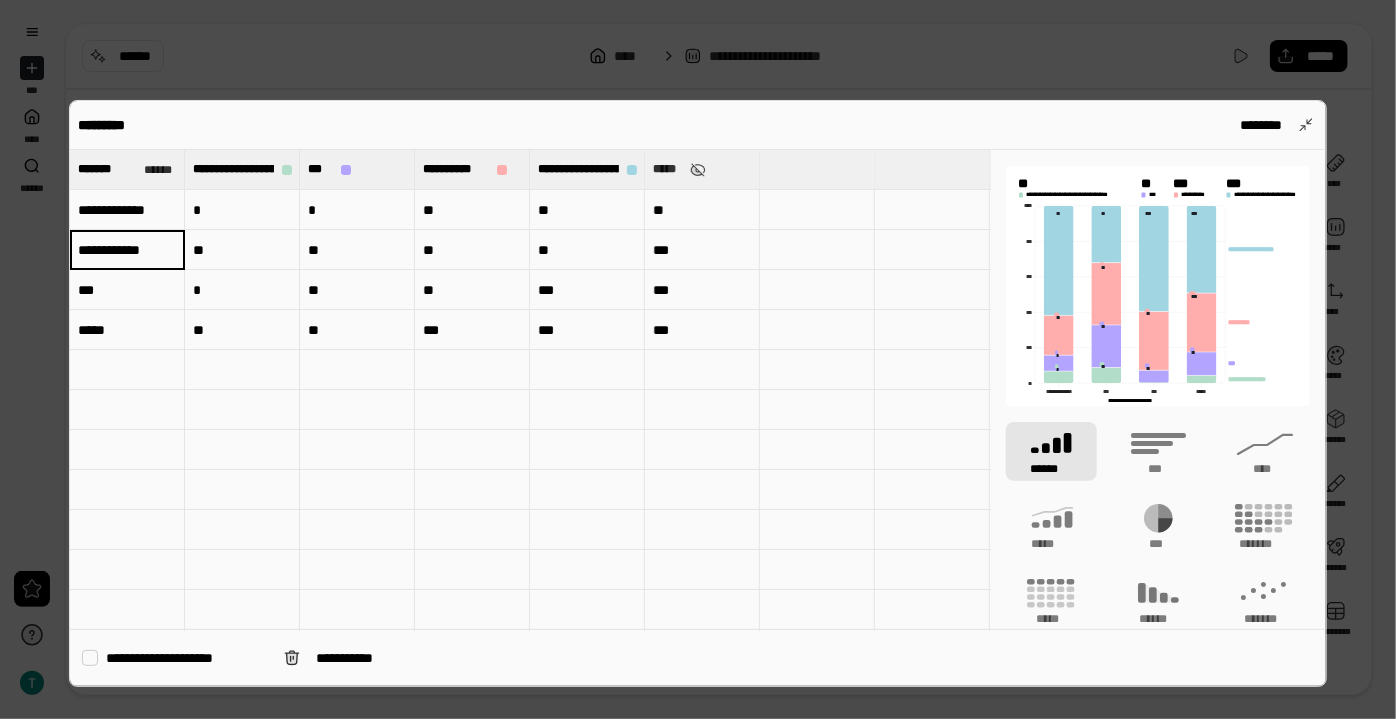 type on "**********" 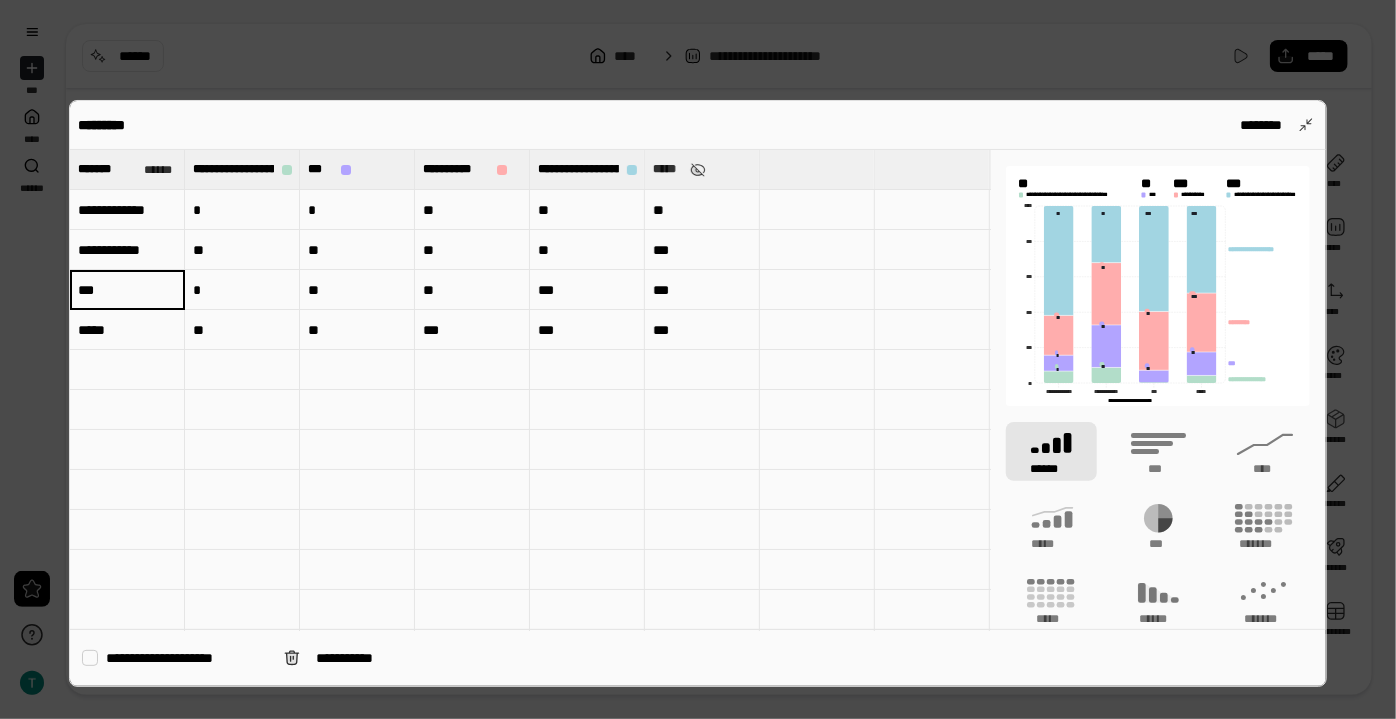 click on "***" at bounding box center (127, 290) 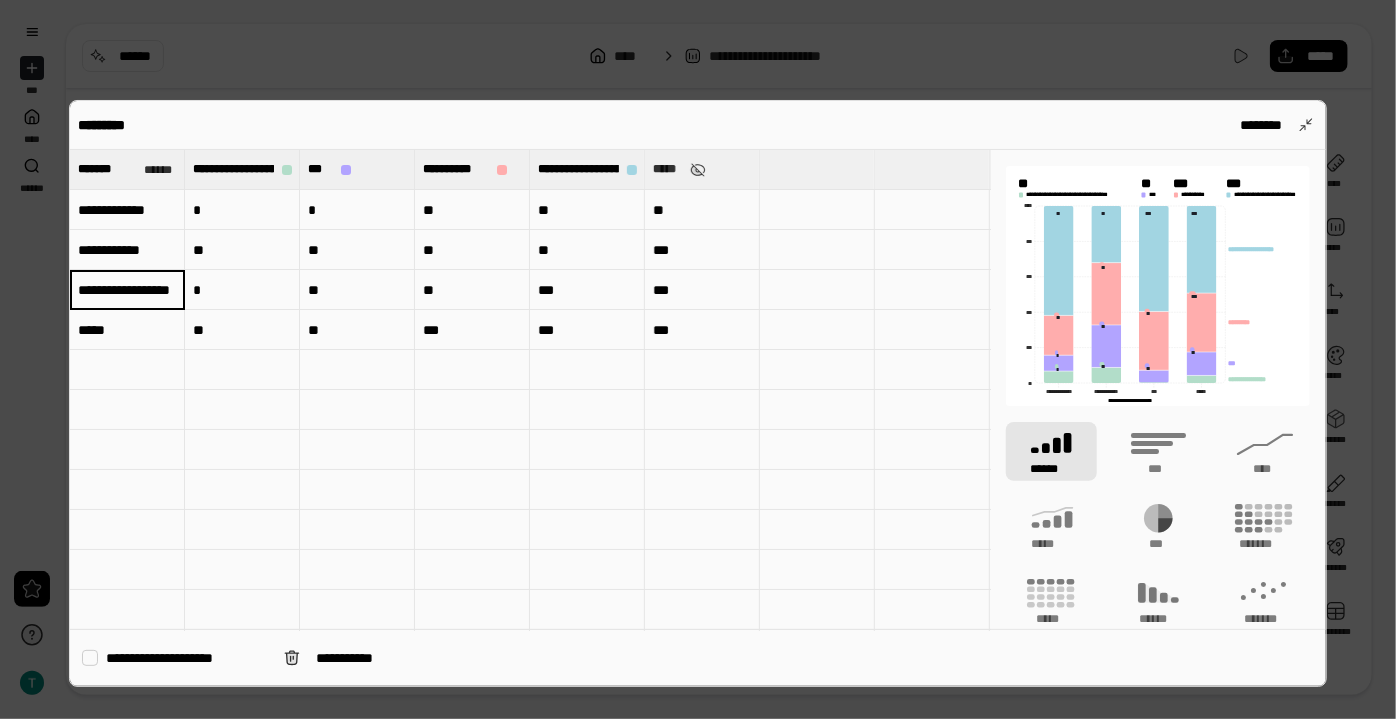 scroll, scrollTop: 0, scrollLeft: 26, axis: horizontal 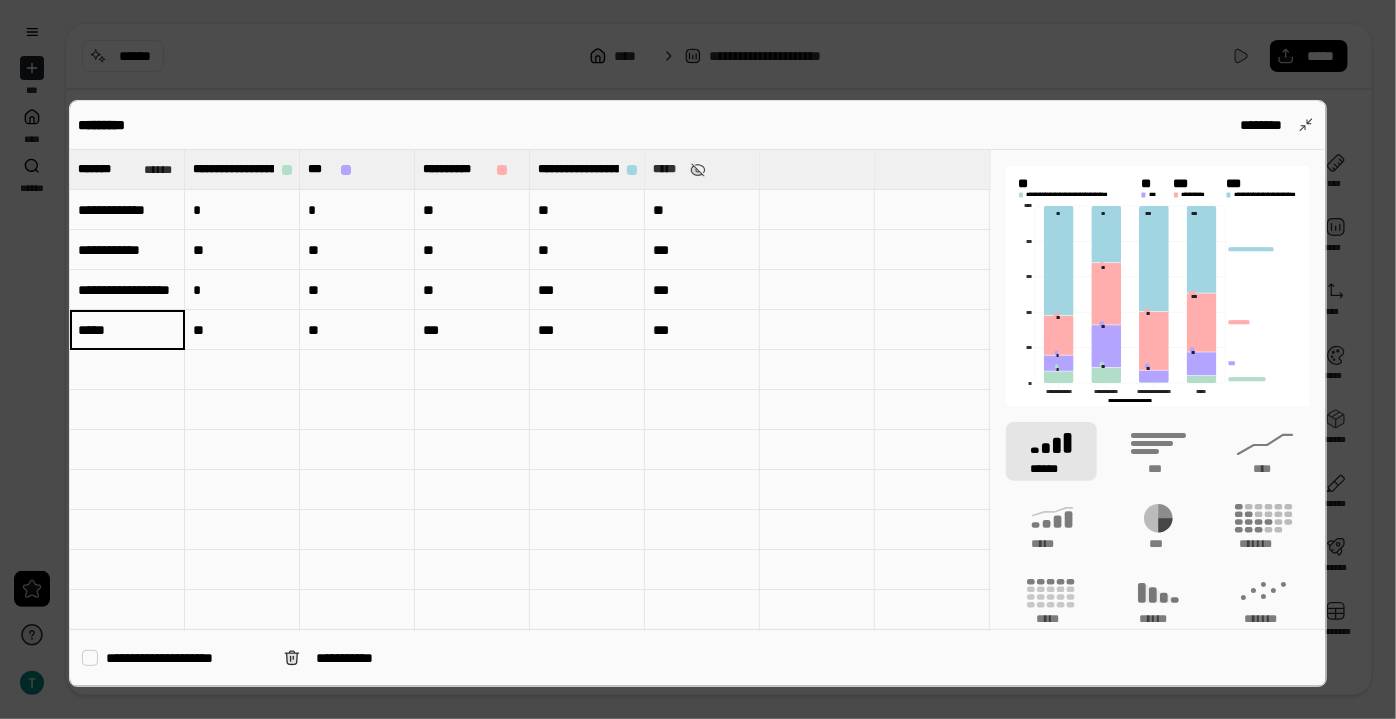 click on "*****" at bounding box center [127, 330] 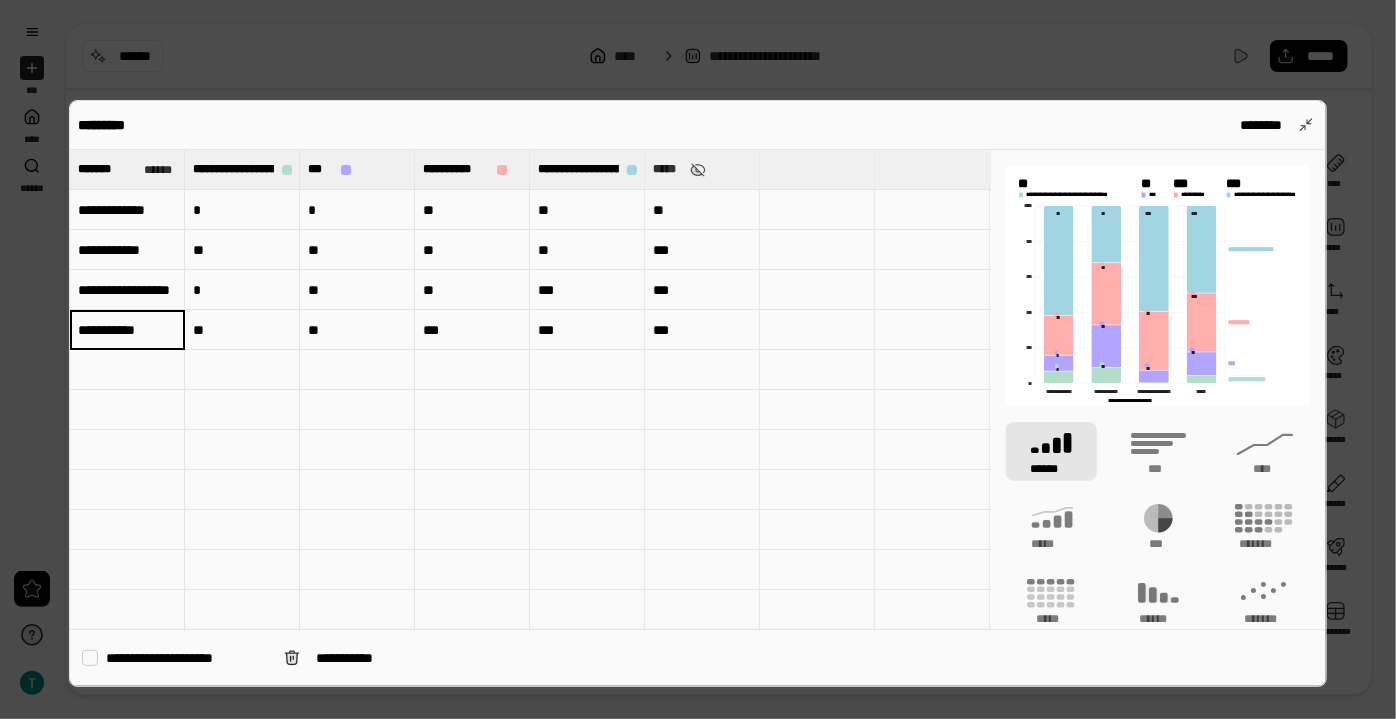 type on "**********" 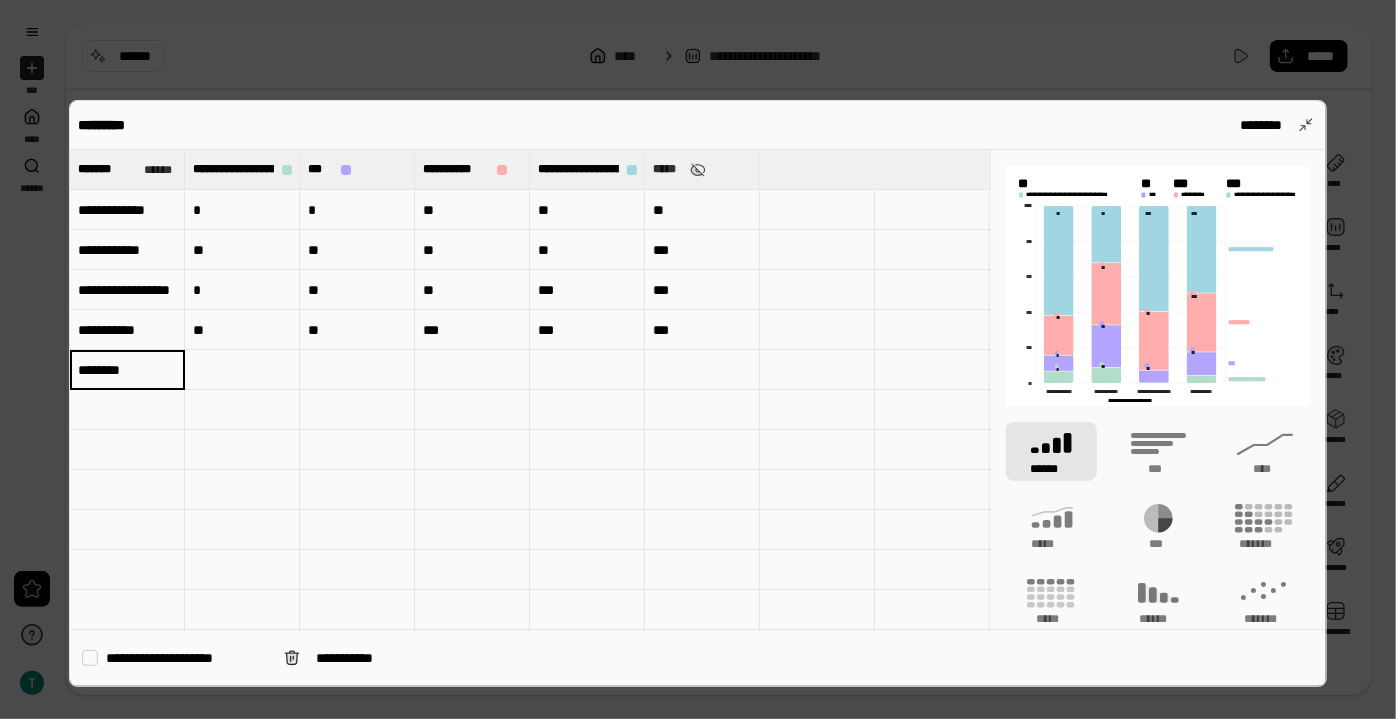 type on "********" 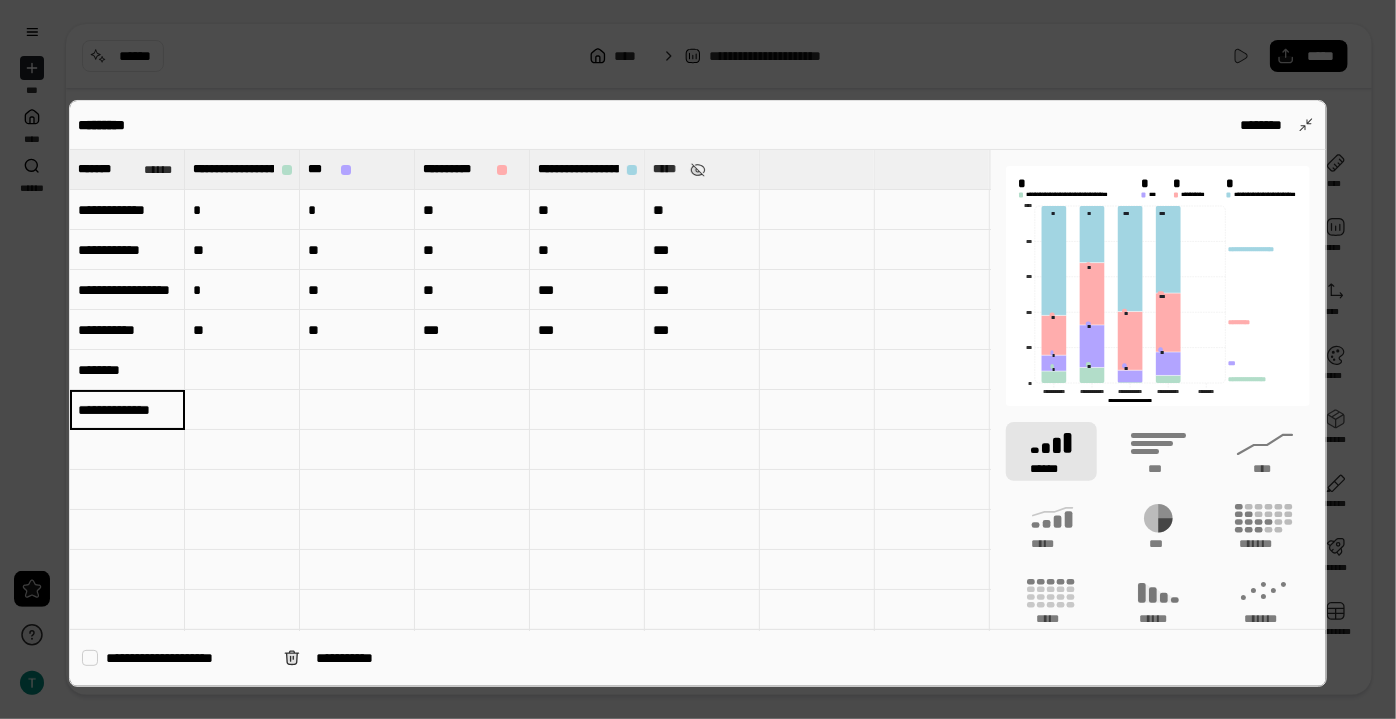 type on "**********" 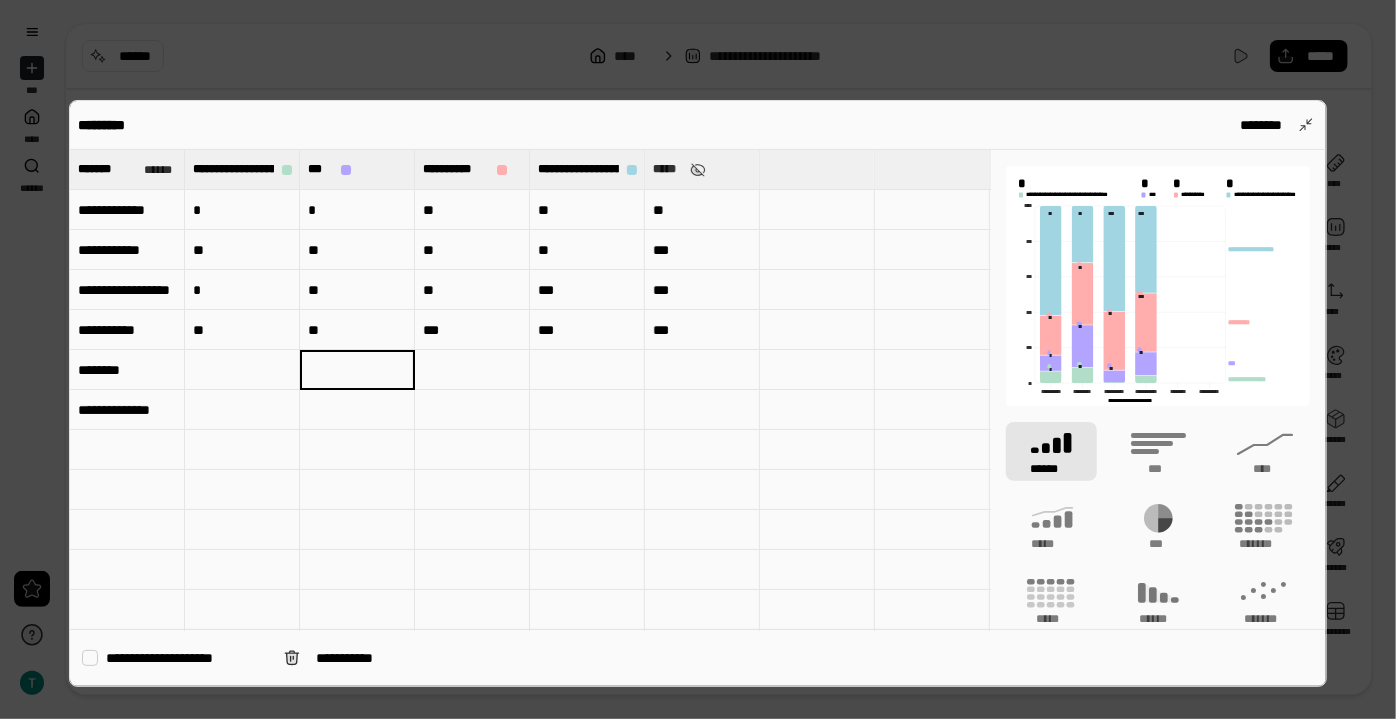 click on "**********" at bounding box center [127, 250] 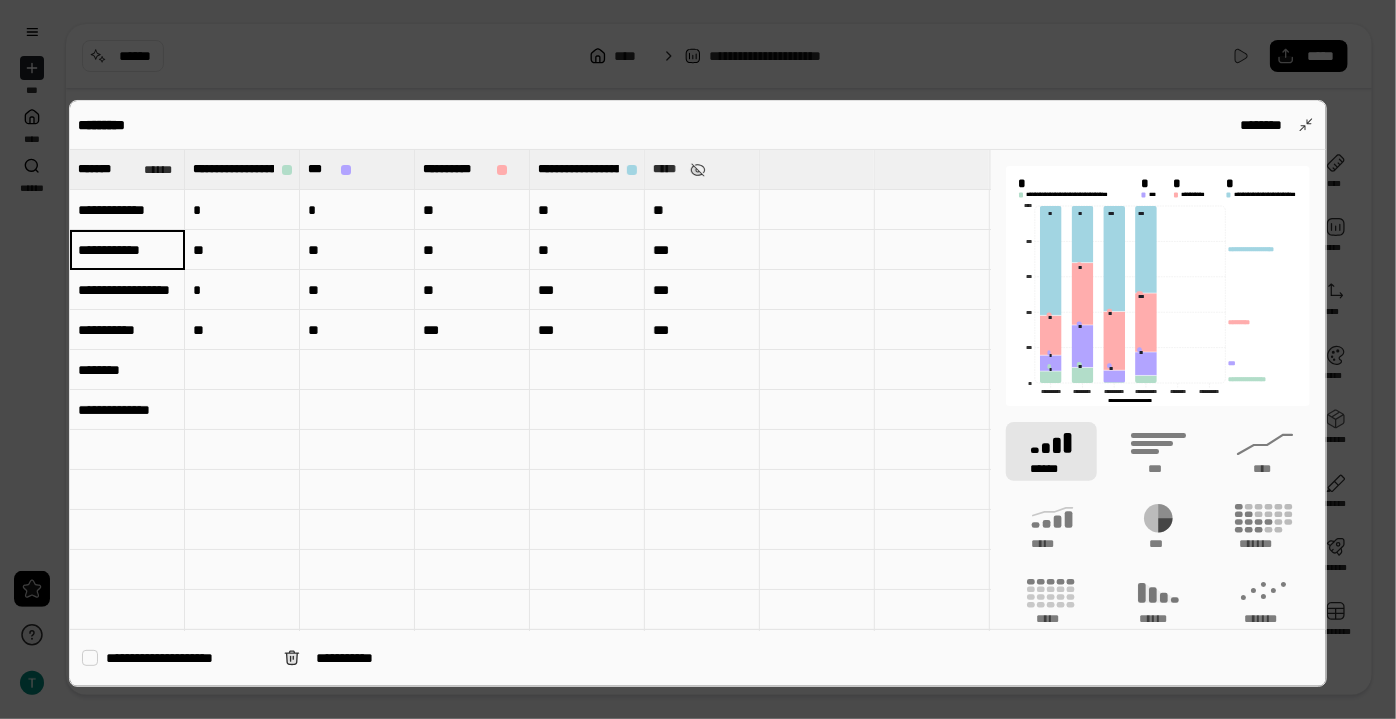 click on "**********" at bounding box center (127, 250) 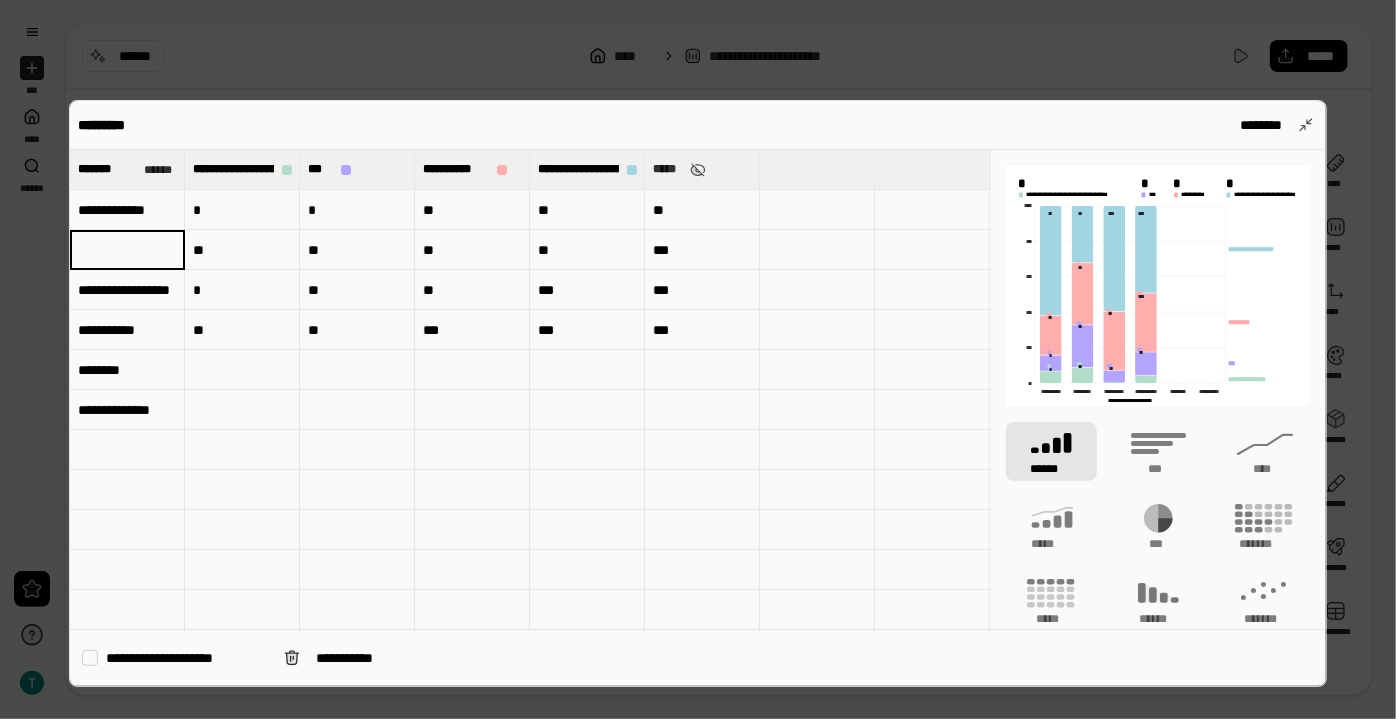 type 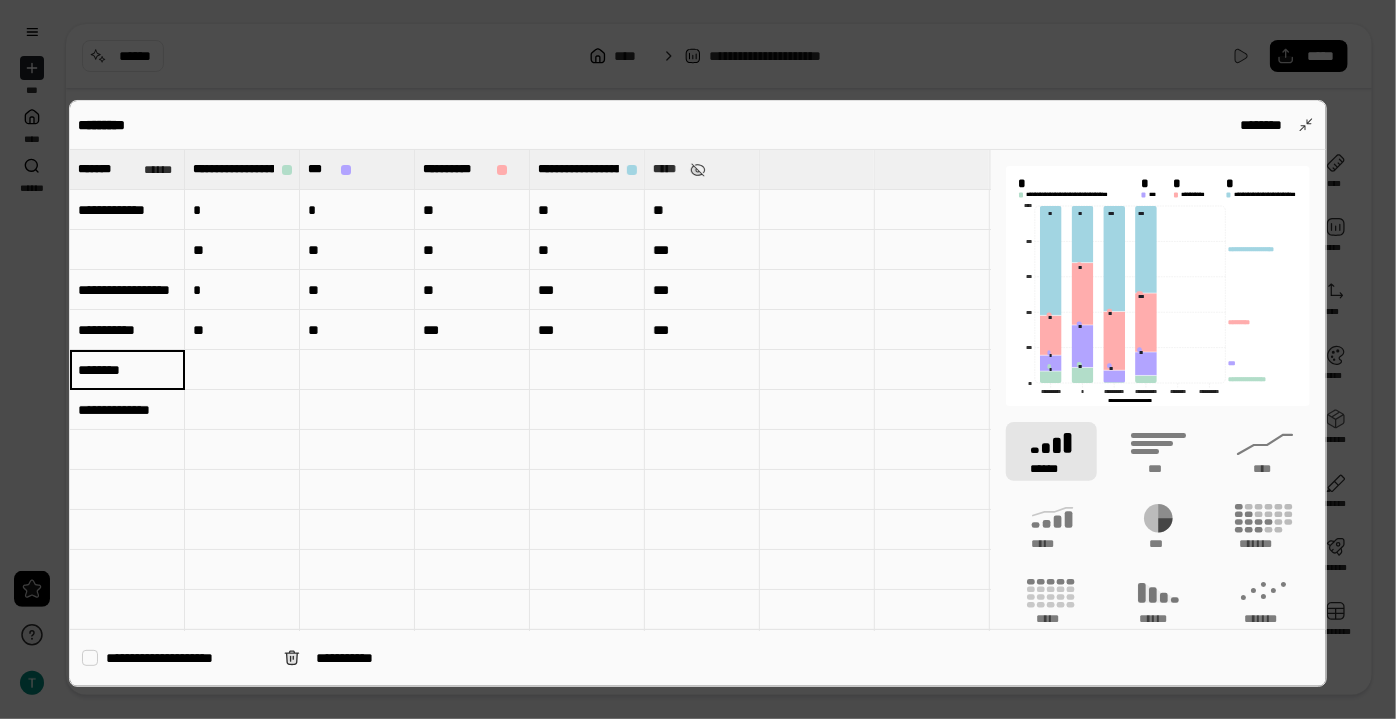 click on "********" at bounding box center (127, 369) 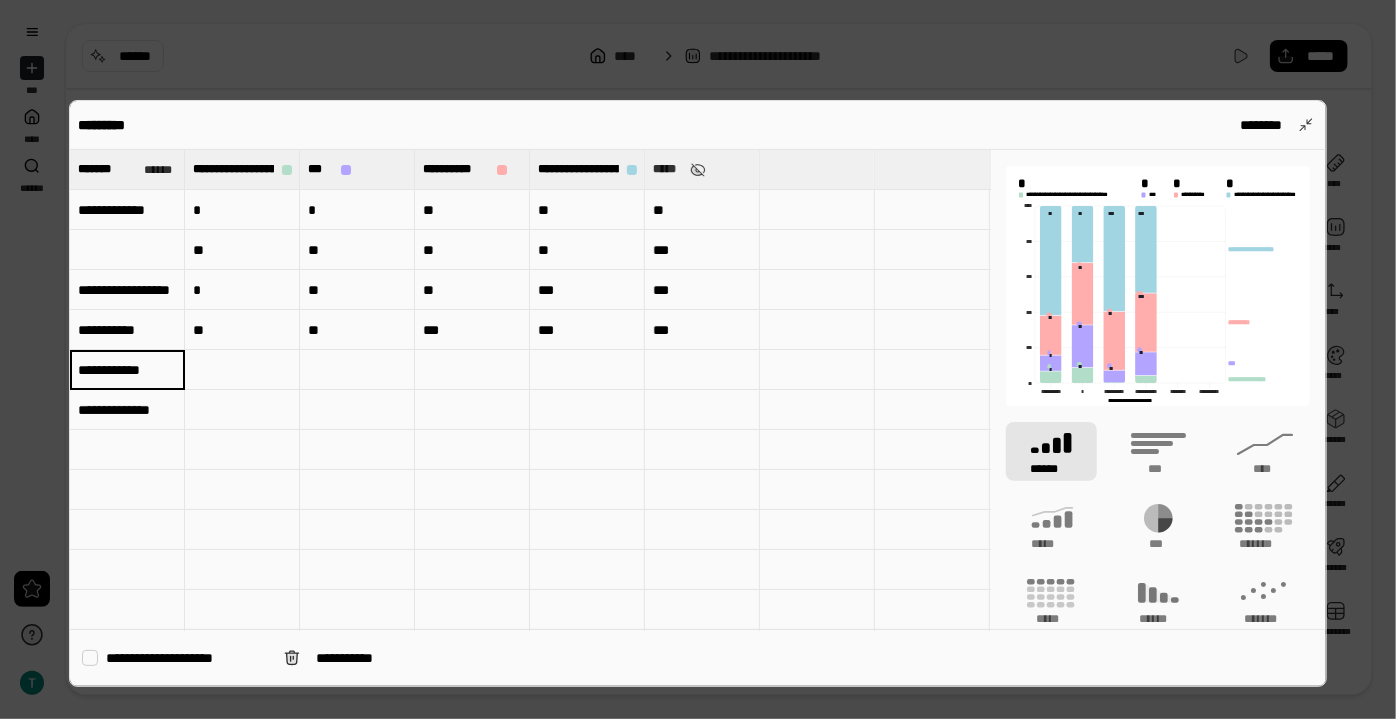 type on "**********" 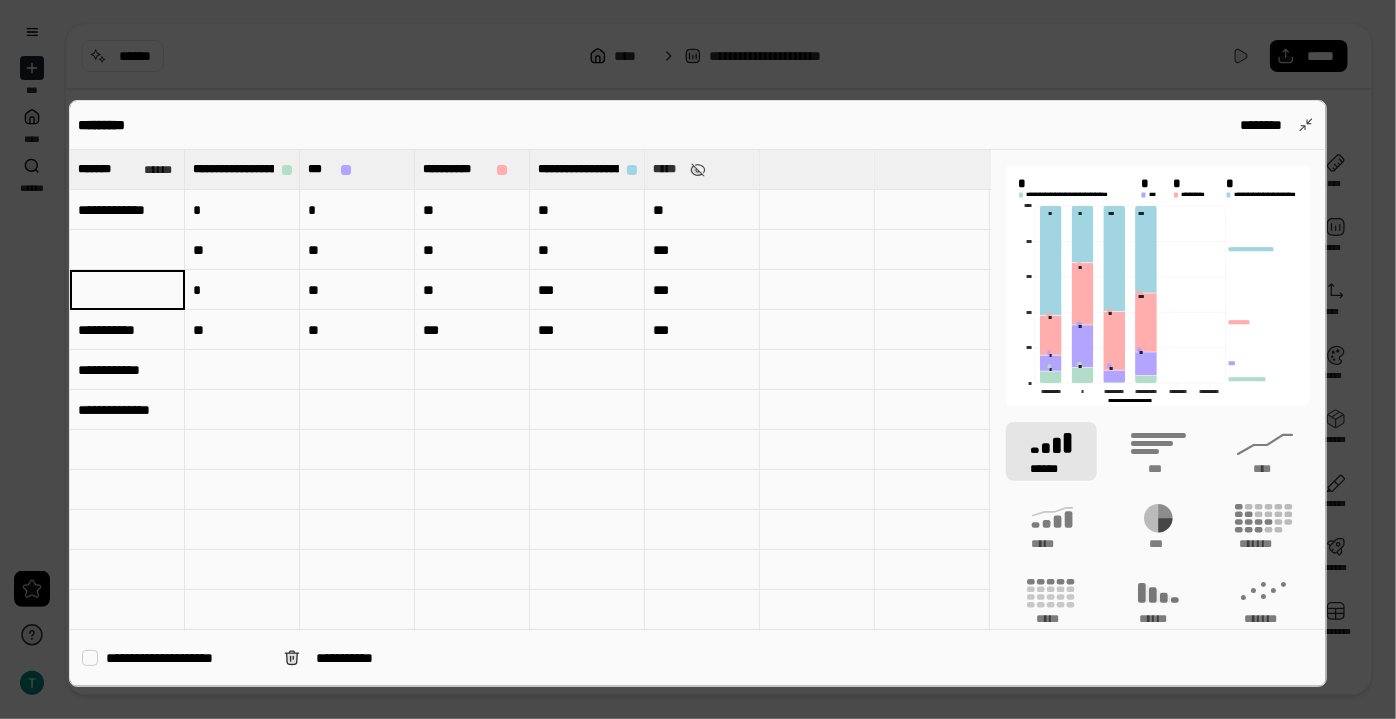 scroll, scrollTop: 0, scrollLeft: 0, axis: both 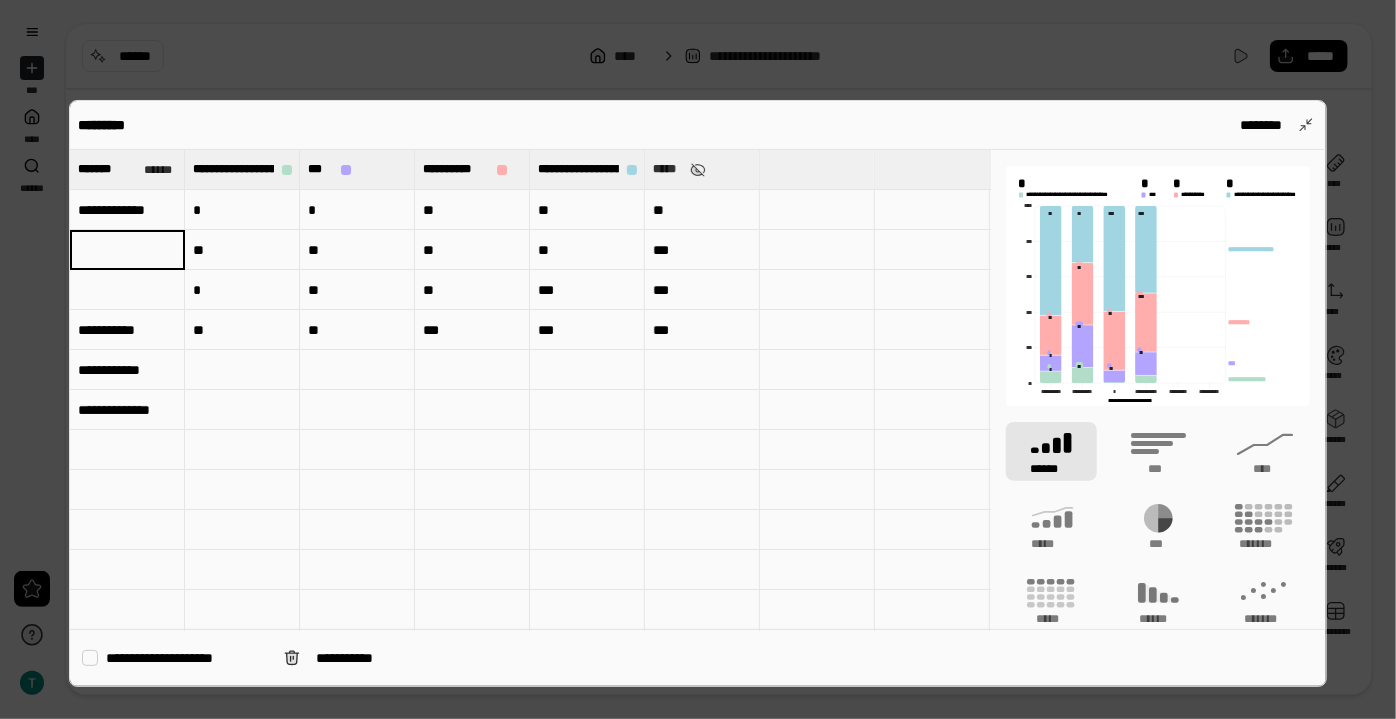 type on "**********" 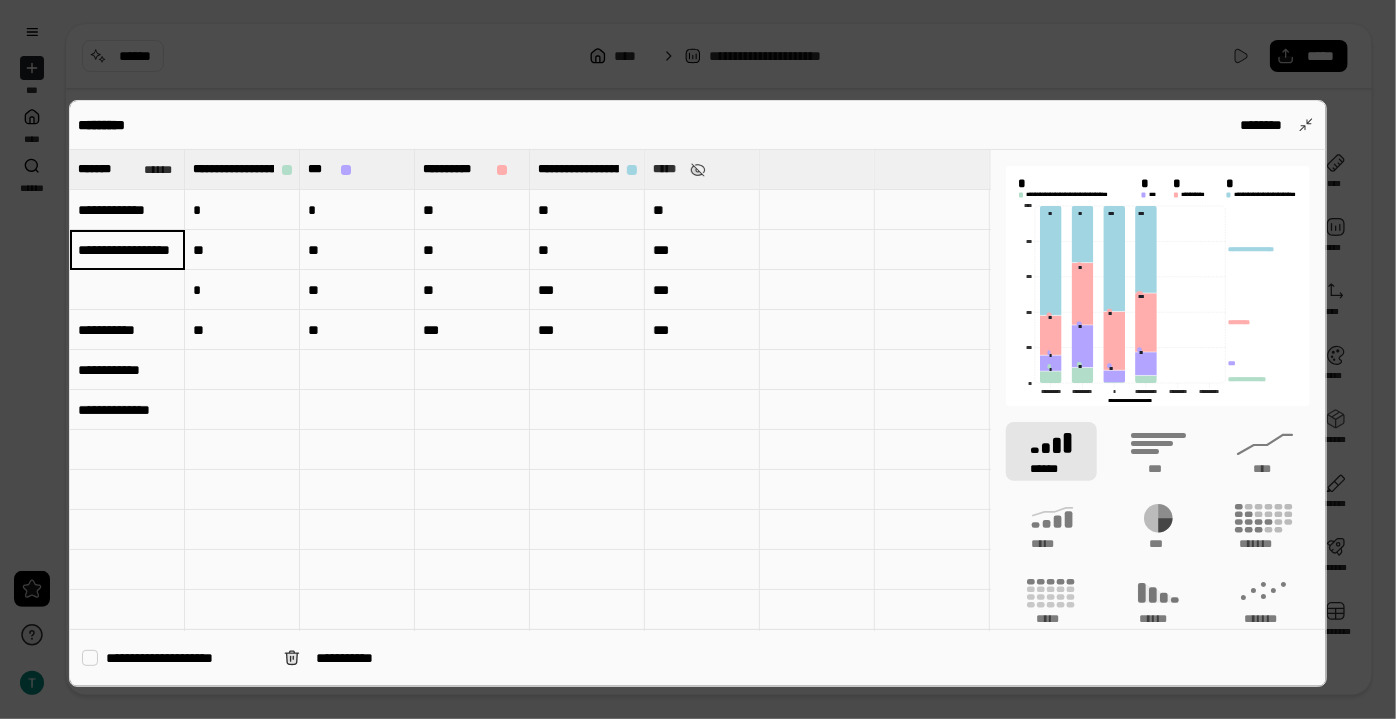 click at bounding box center [127, 290] 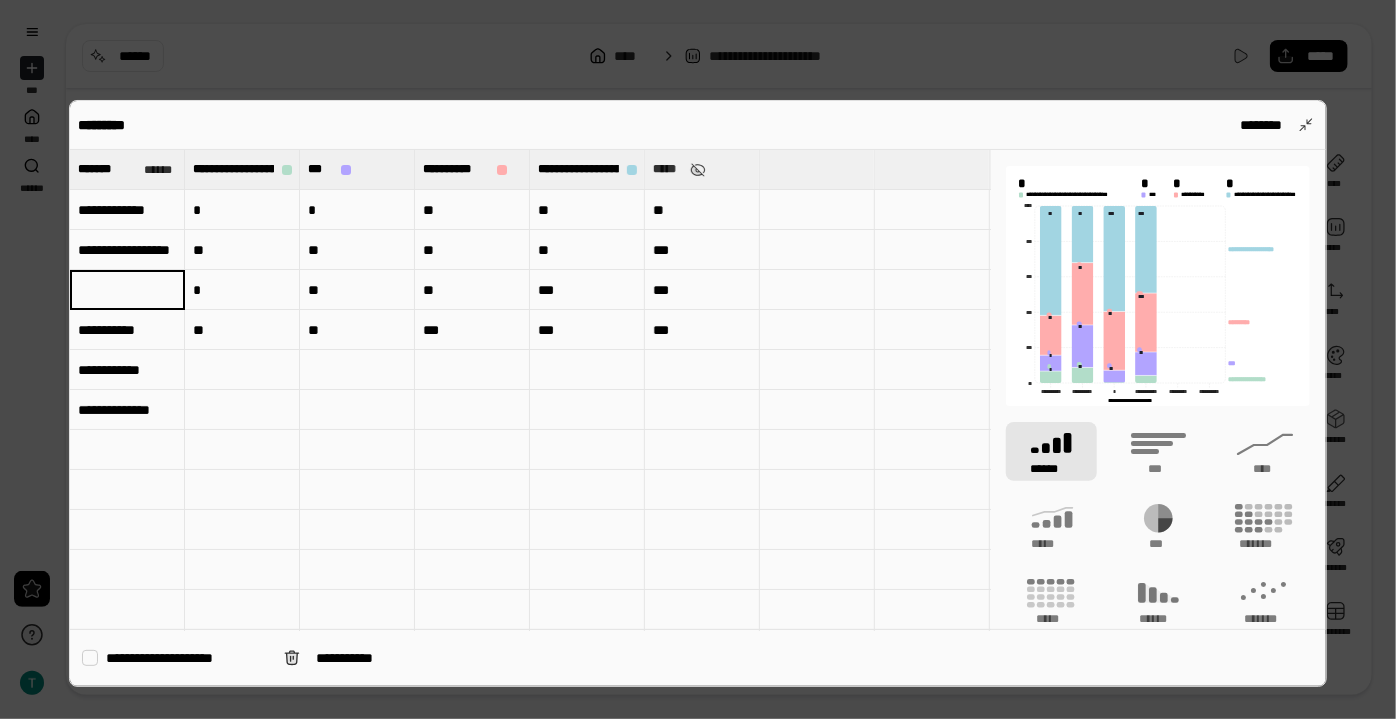 click on "**********" at bounding box center [127, 330] 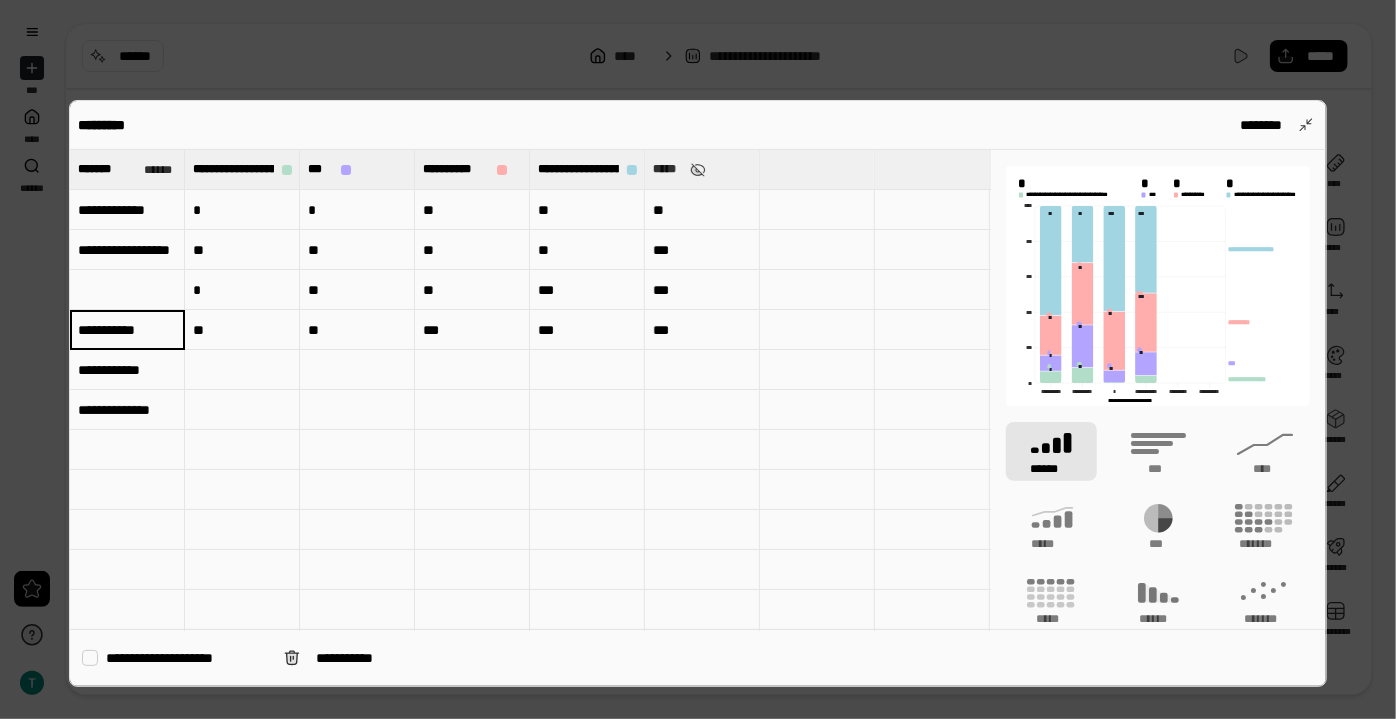 click on "**********" at bounding box center [127, 330] 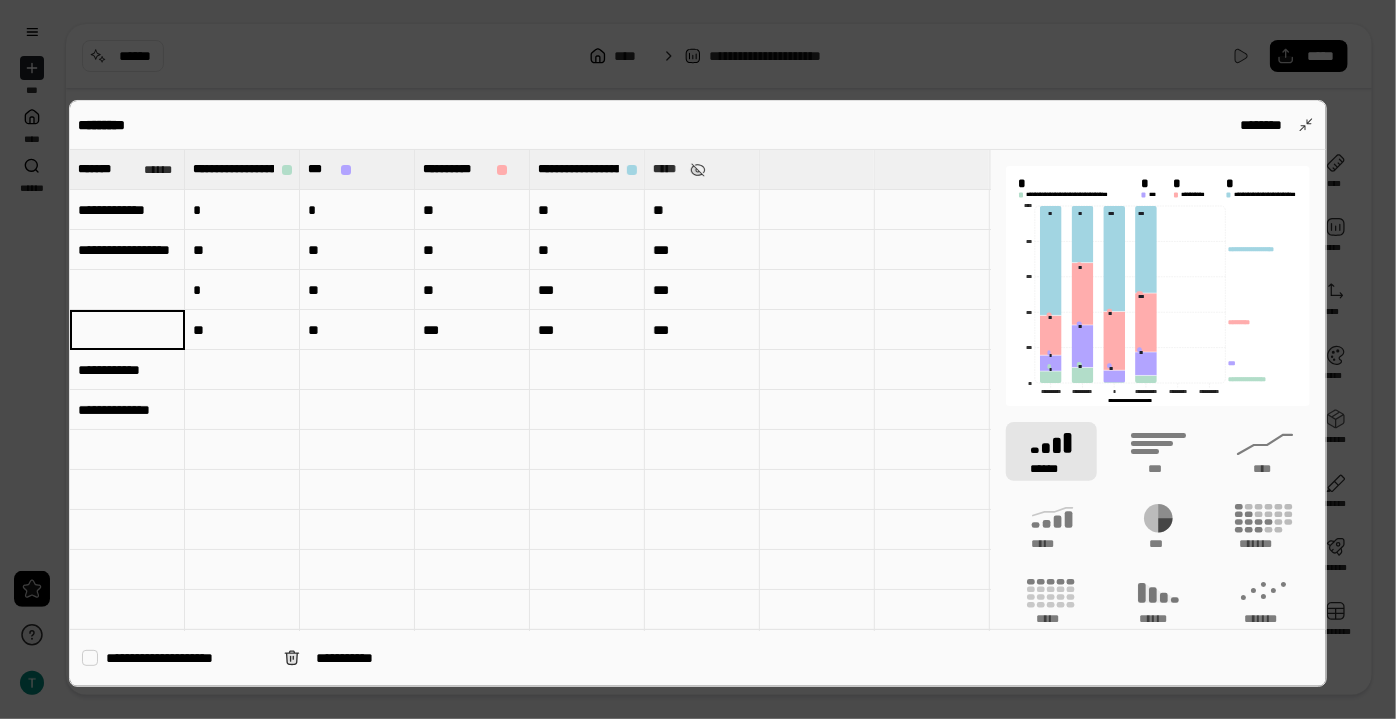 type 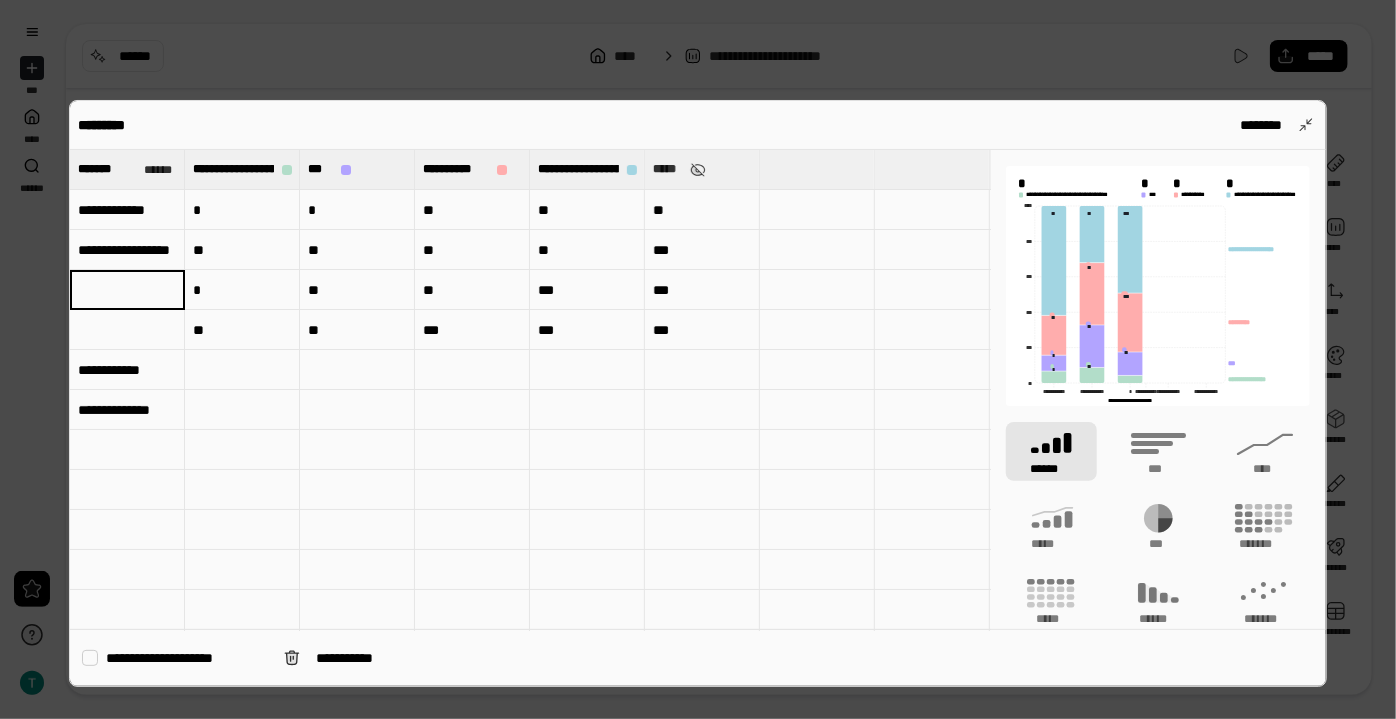 click at bounding box center (127, 290) 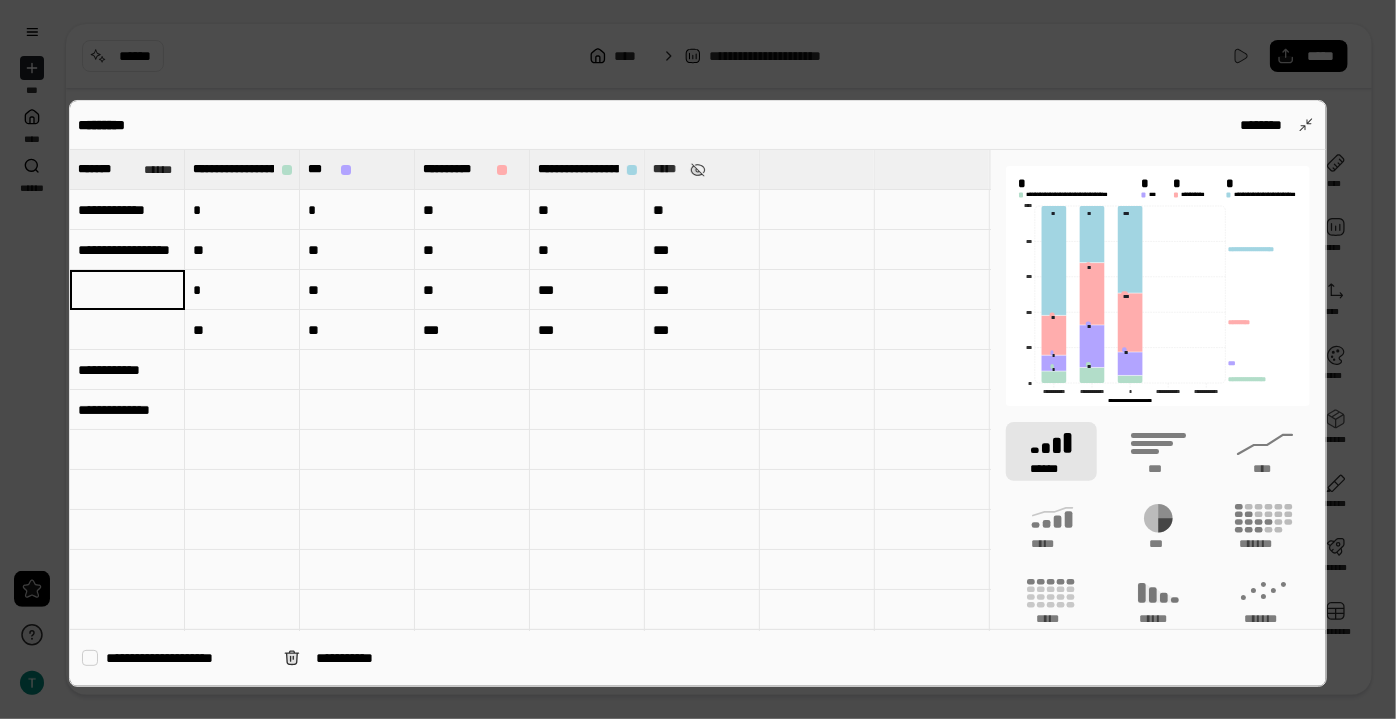 paste on "**********" 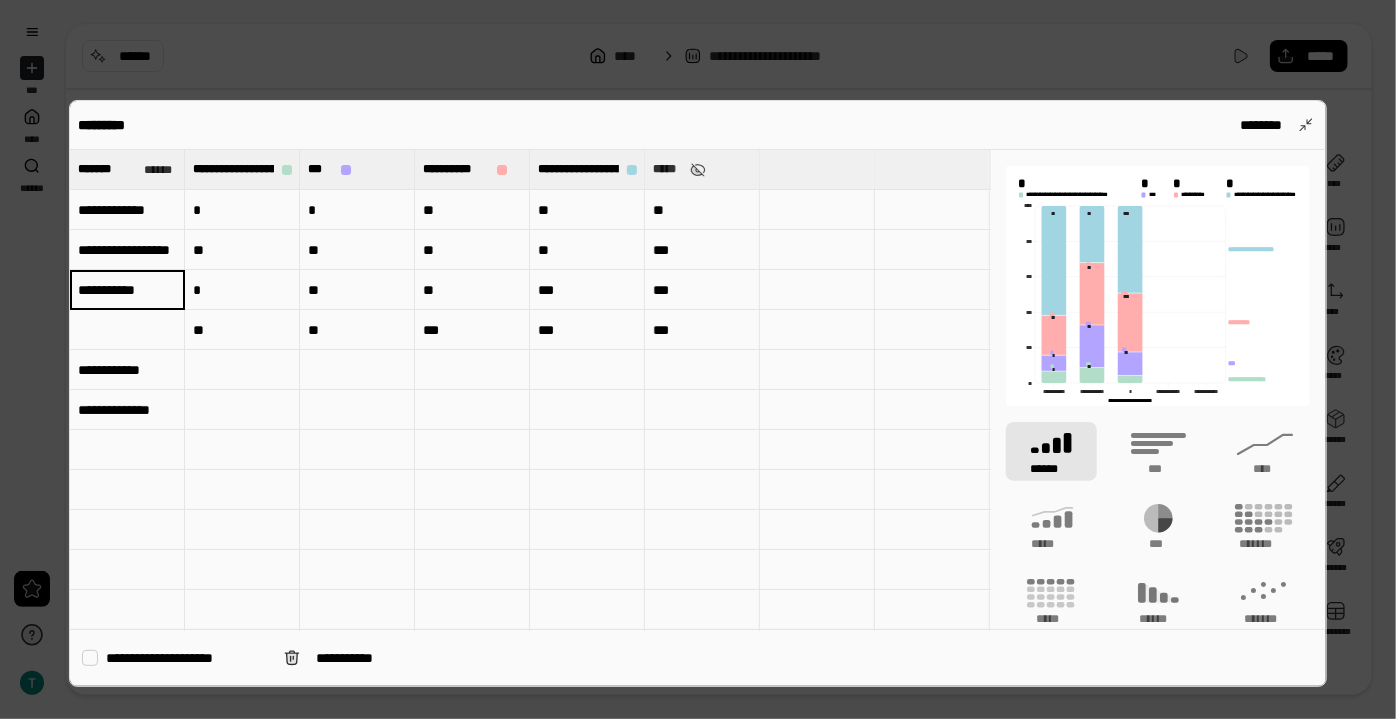 type on "**********" 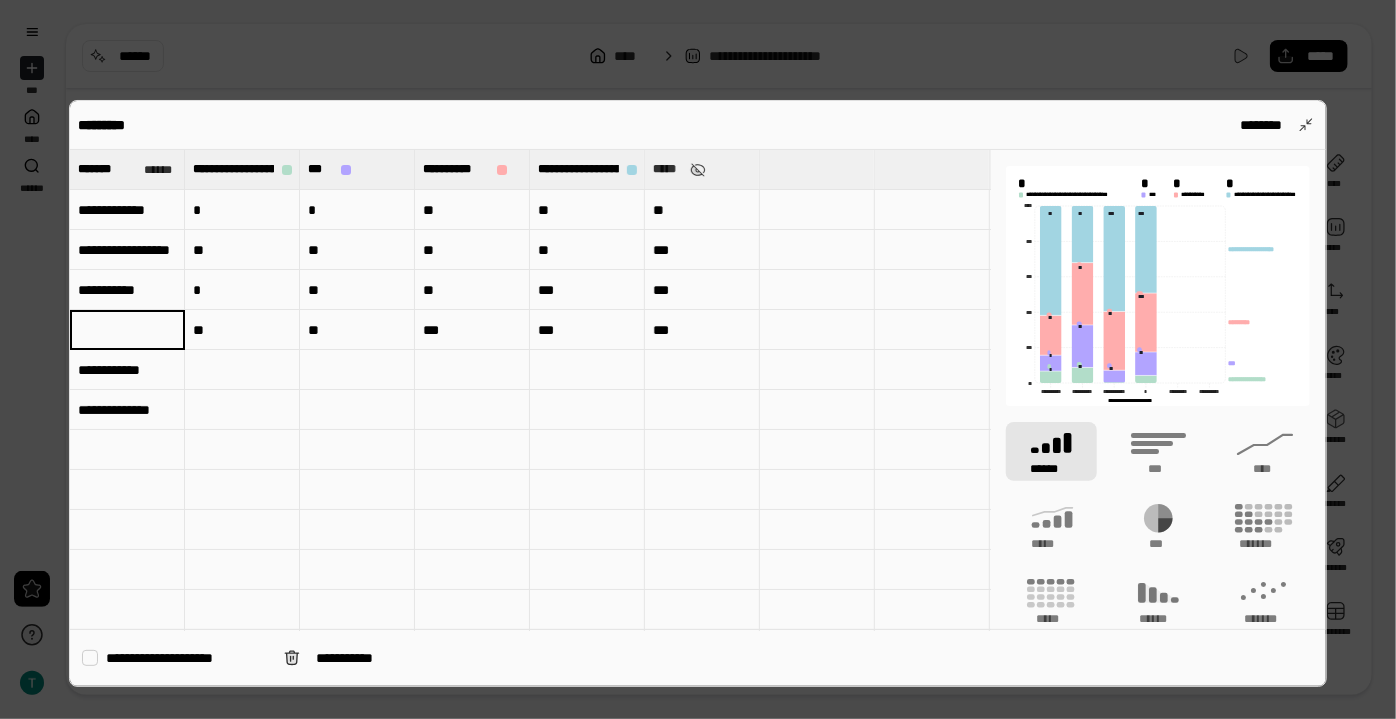 click on "**********" at bounding box center (127, 370) 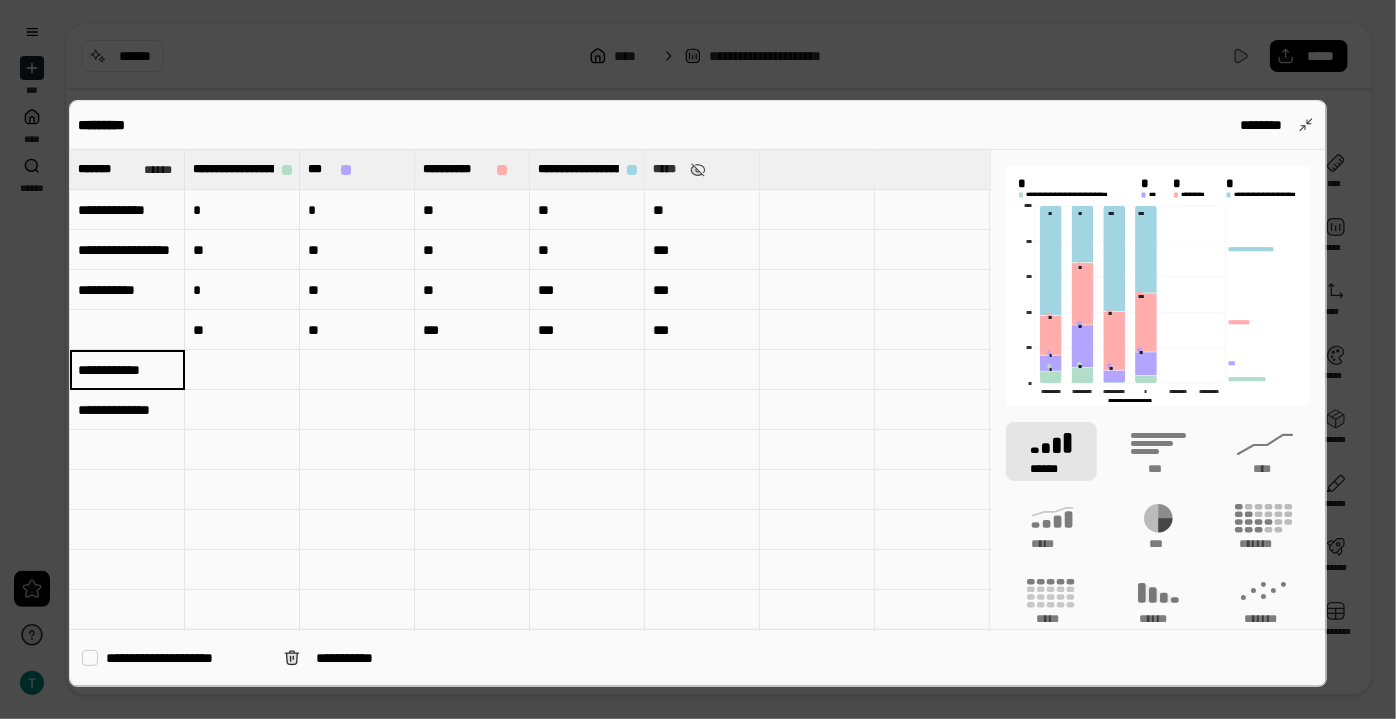 click on "**********" at bounding box center (127, 370) 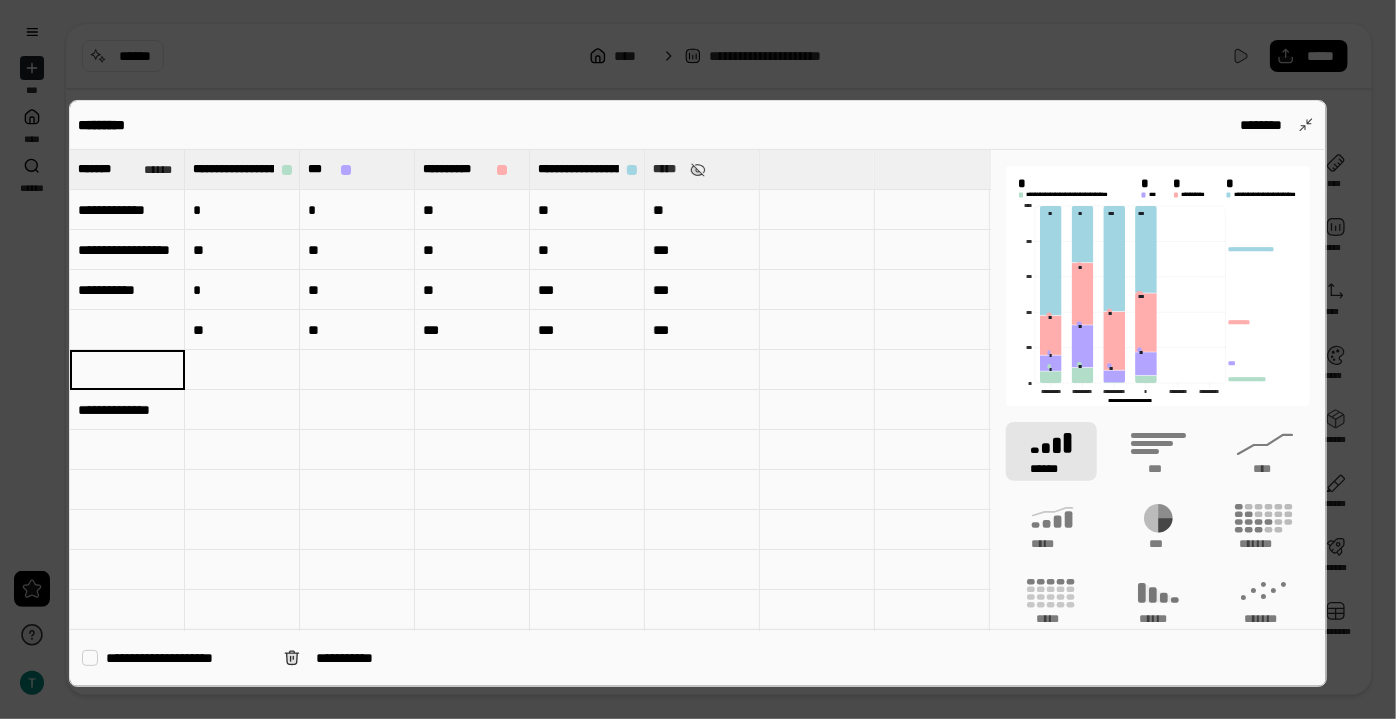 type 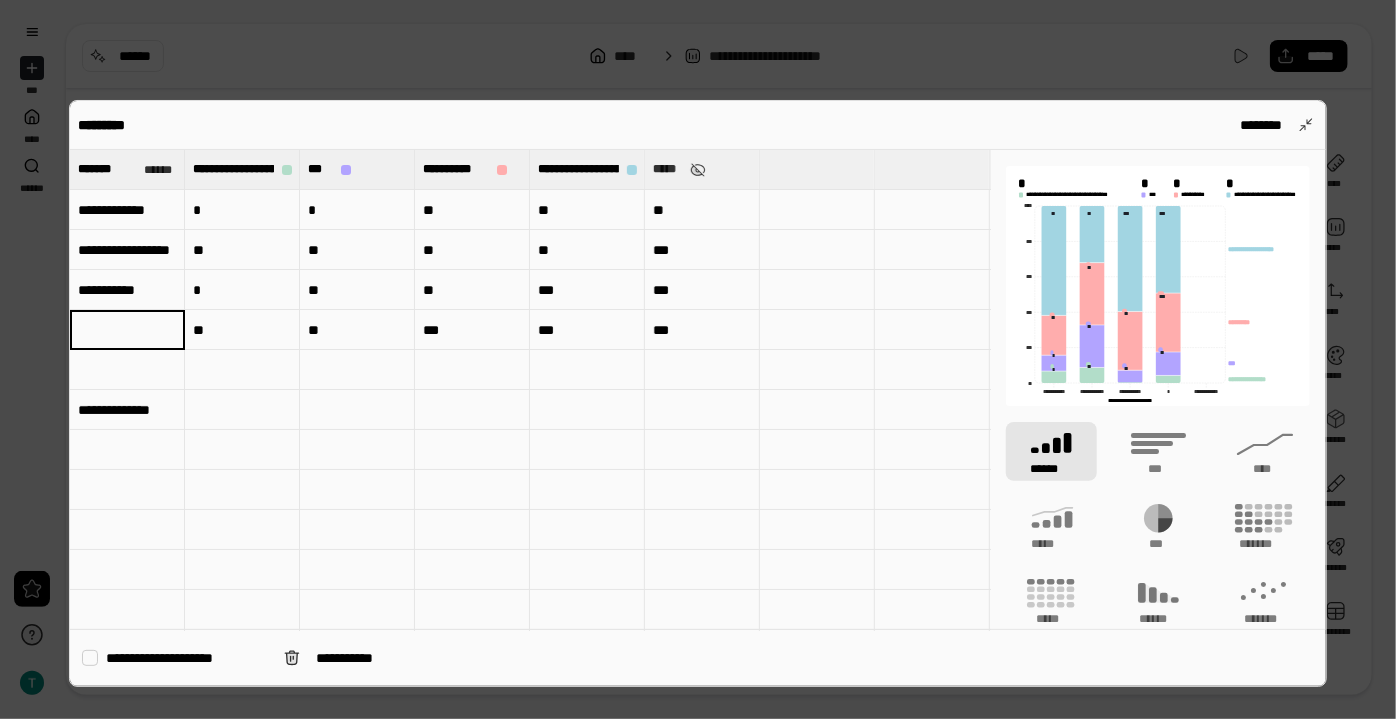 type on "**********" 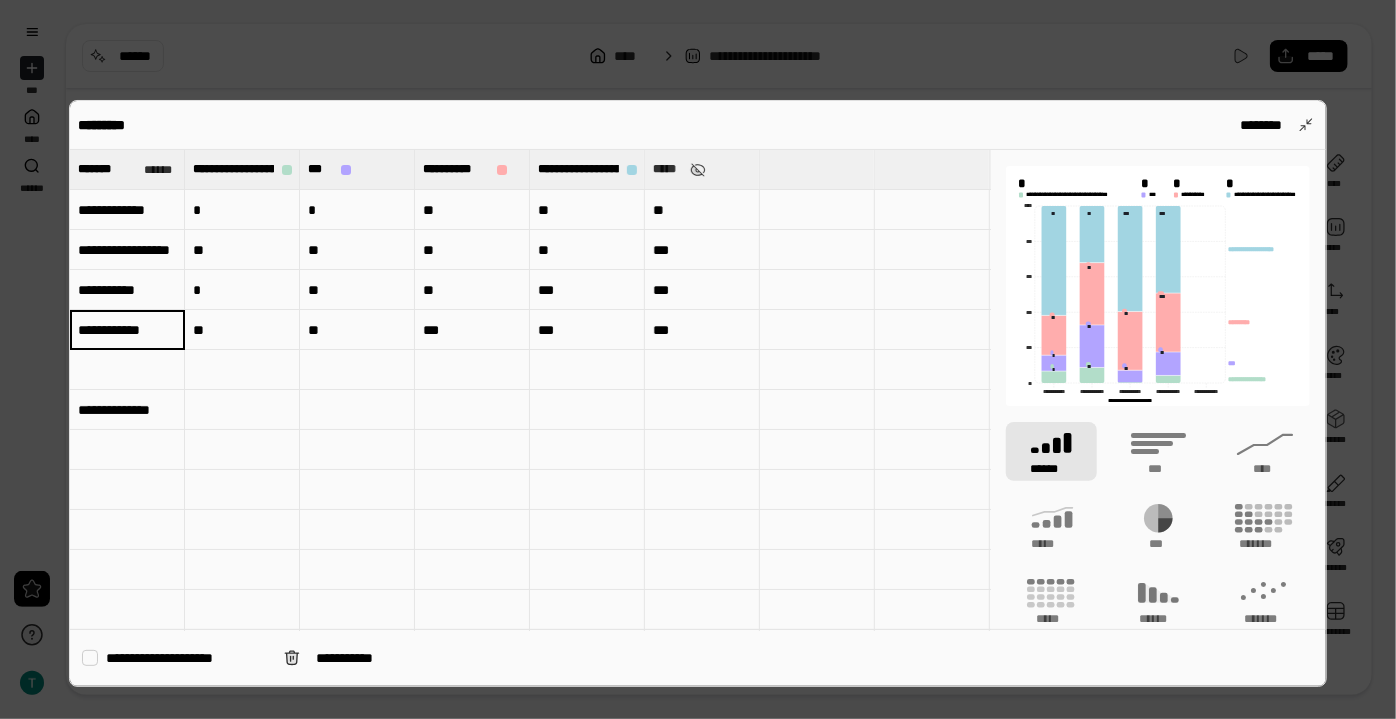 click at bounding box center (127, 370) 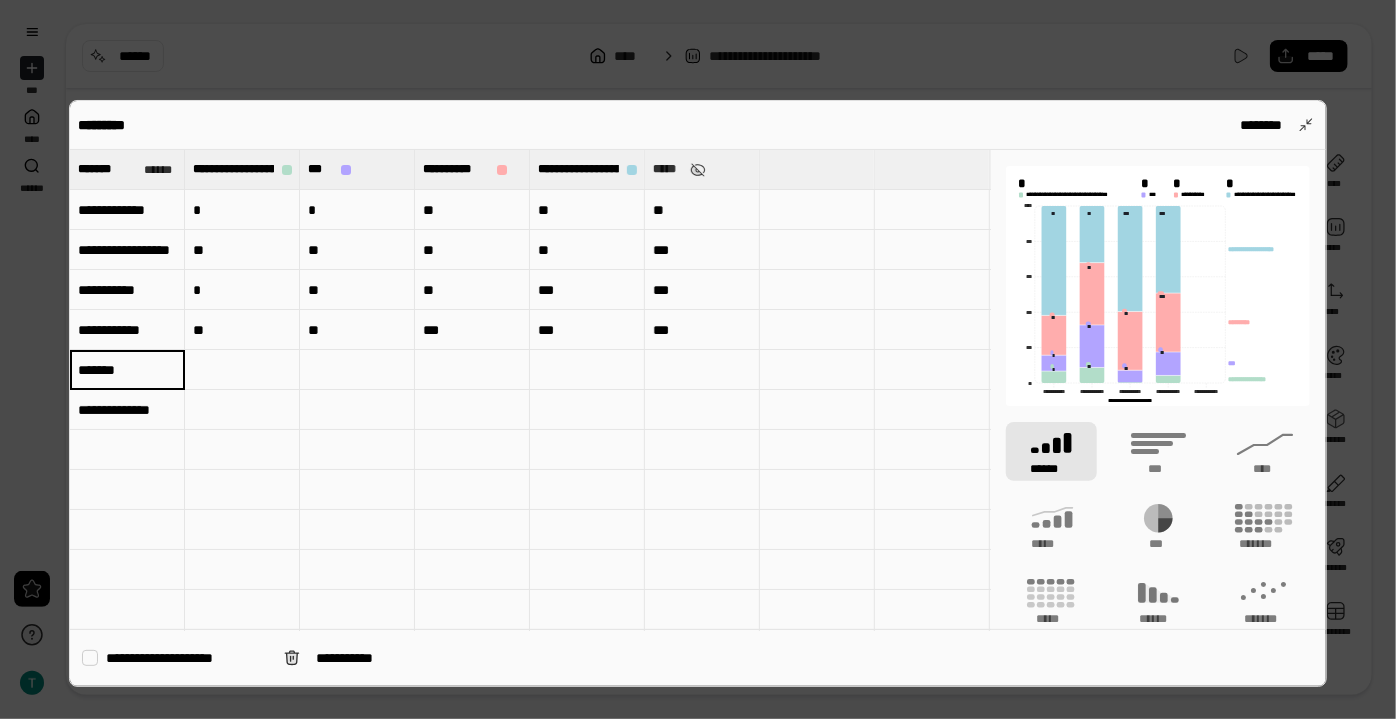 type on "*******" 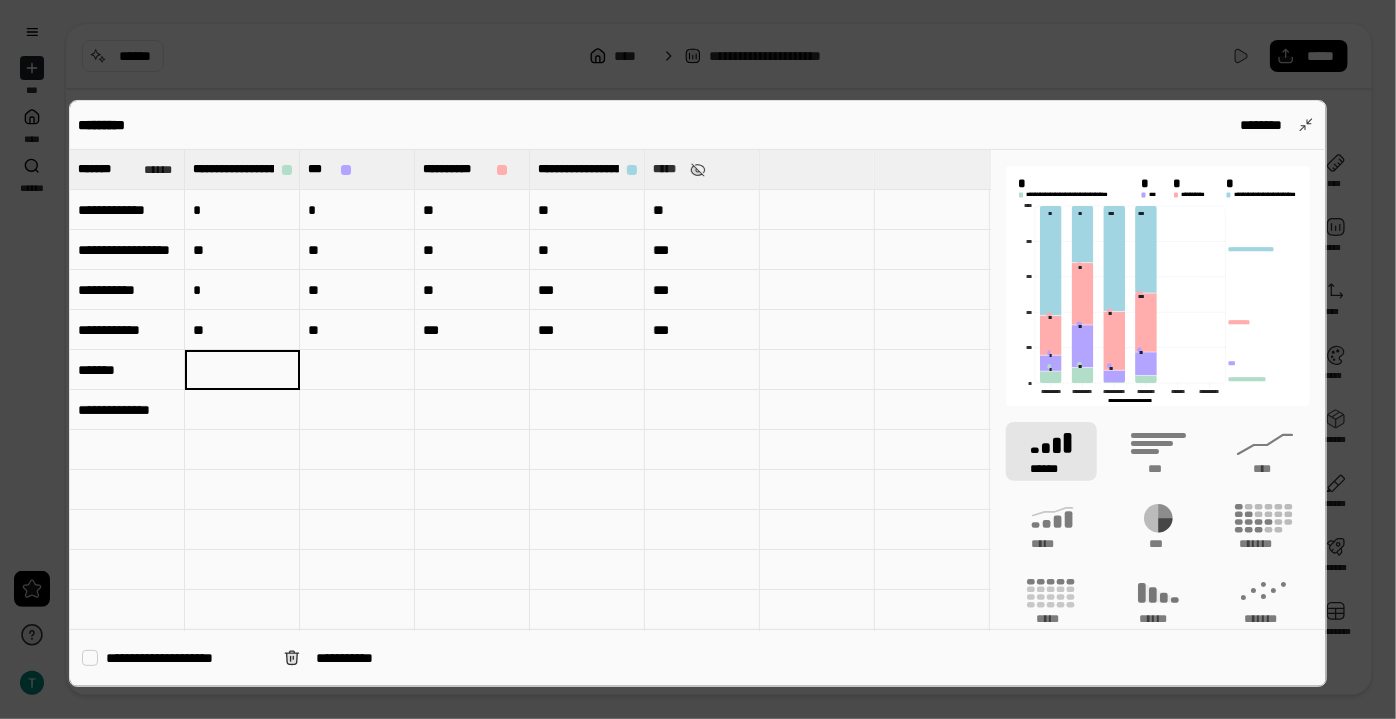 click on "*" at bounding box center (242, 210) 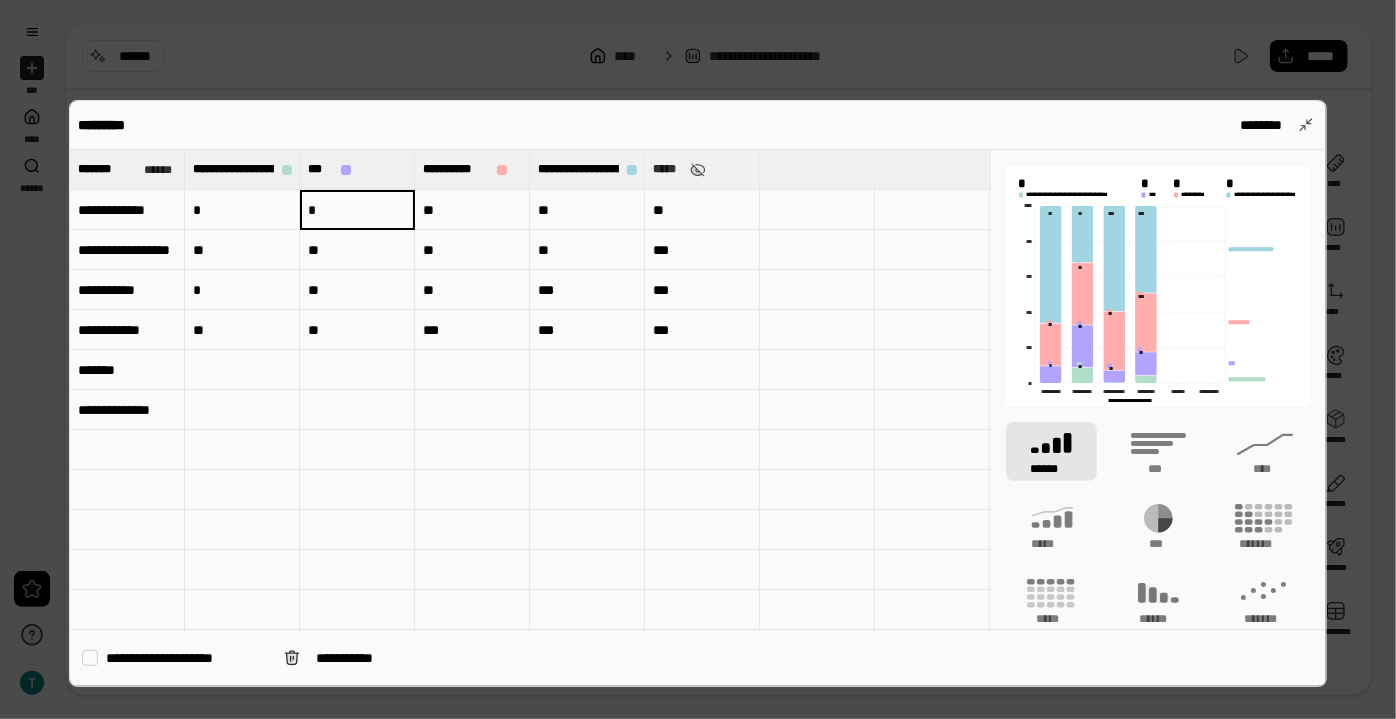 type 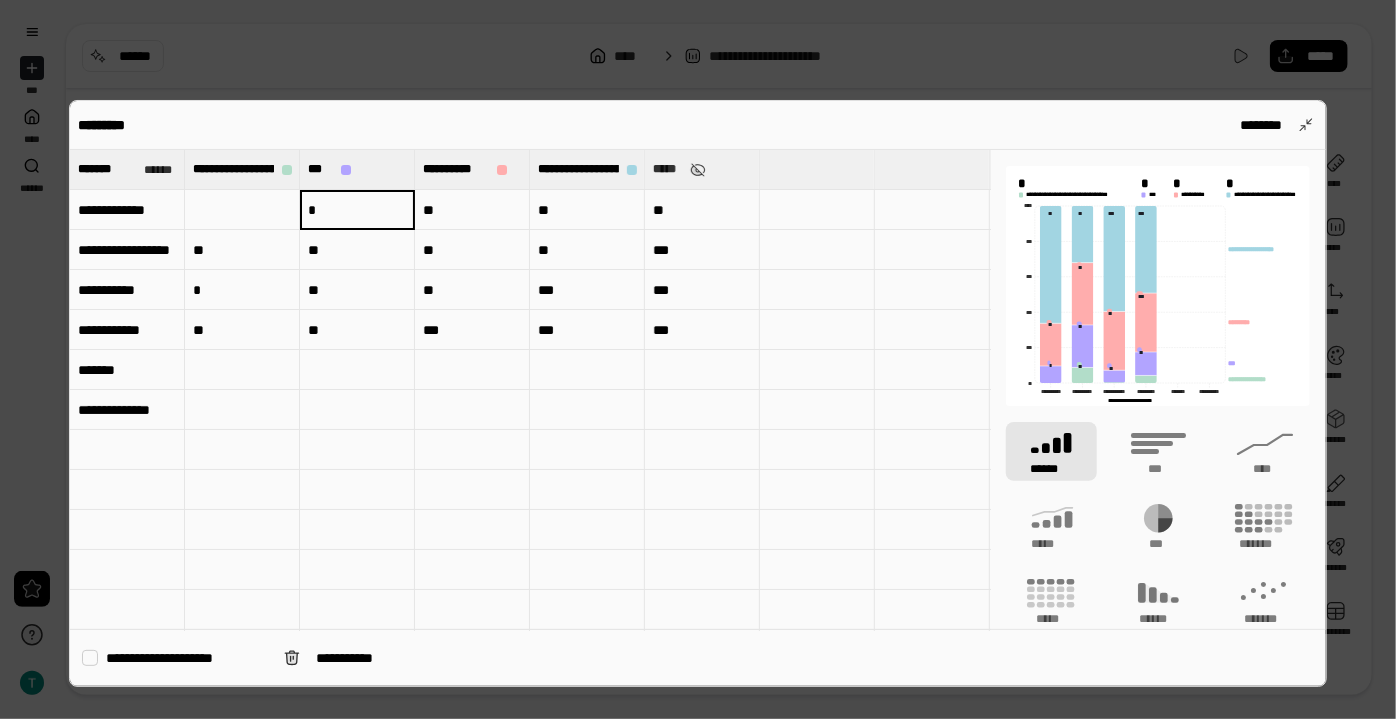 type 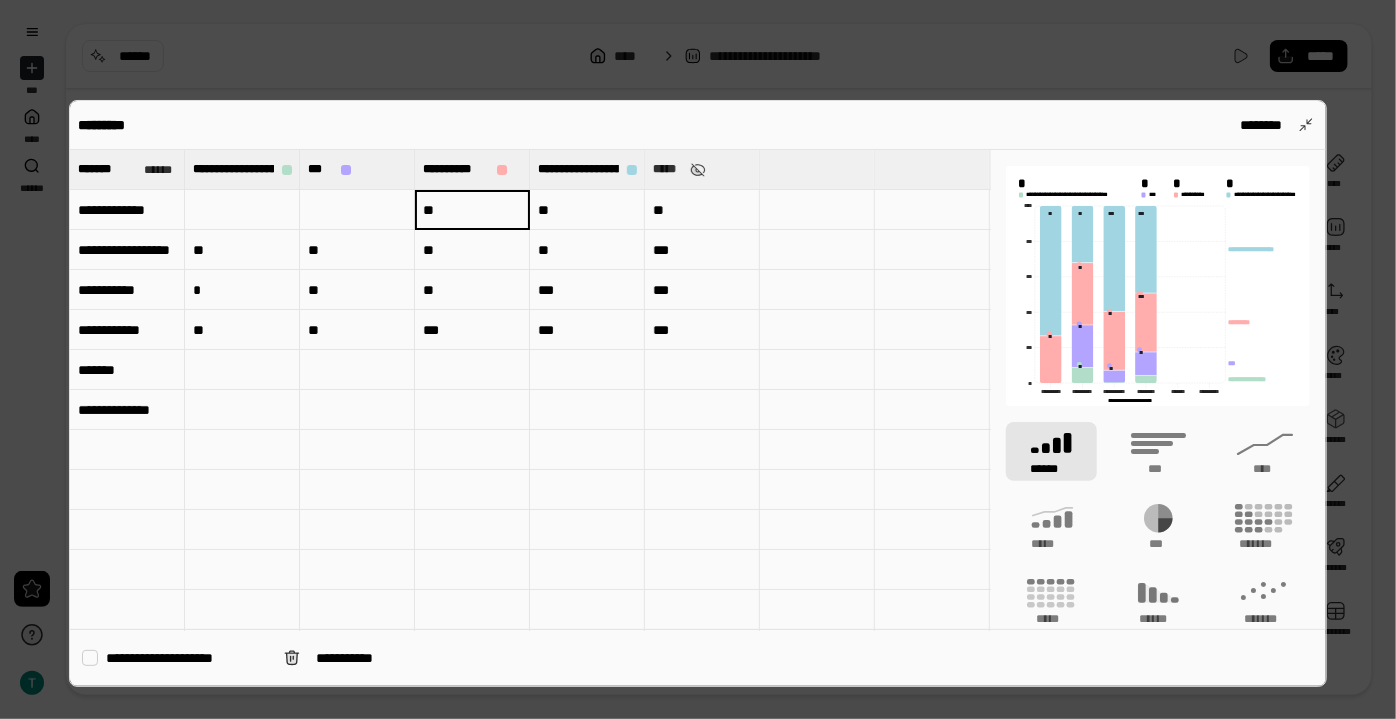type 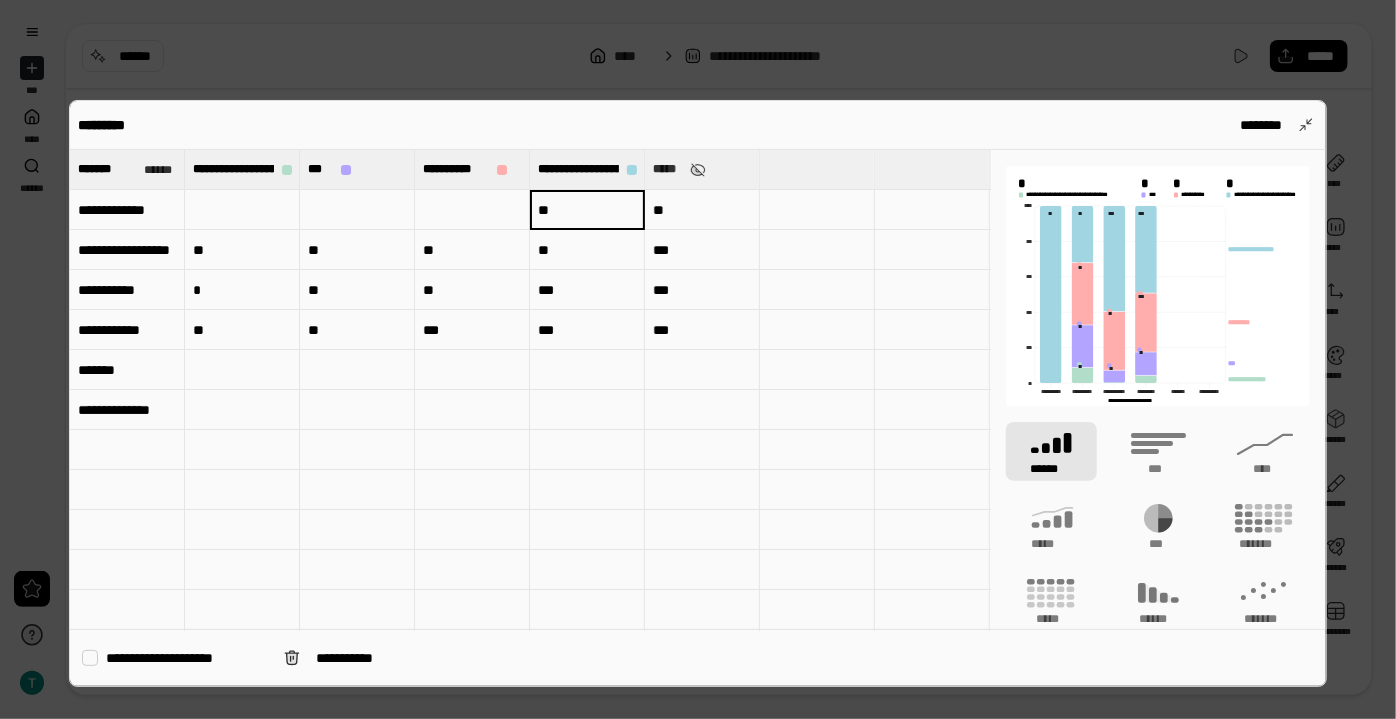 type 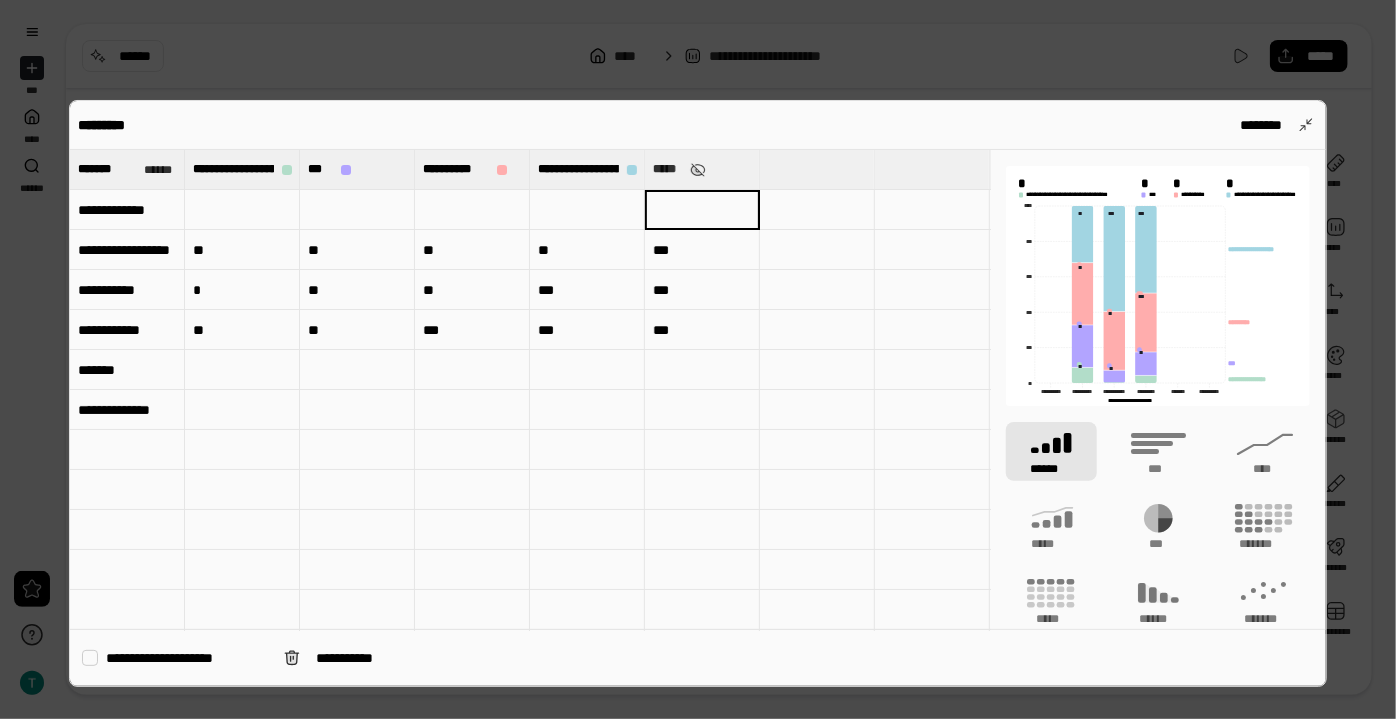 type 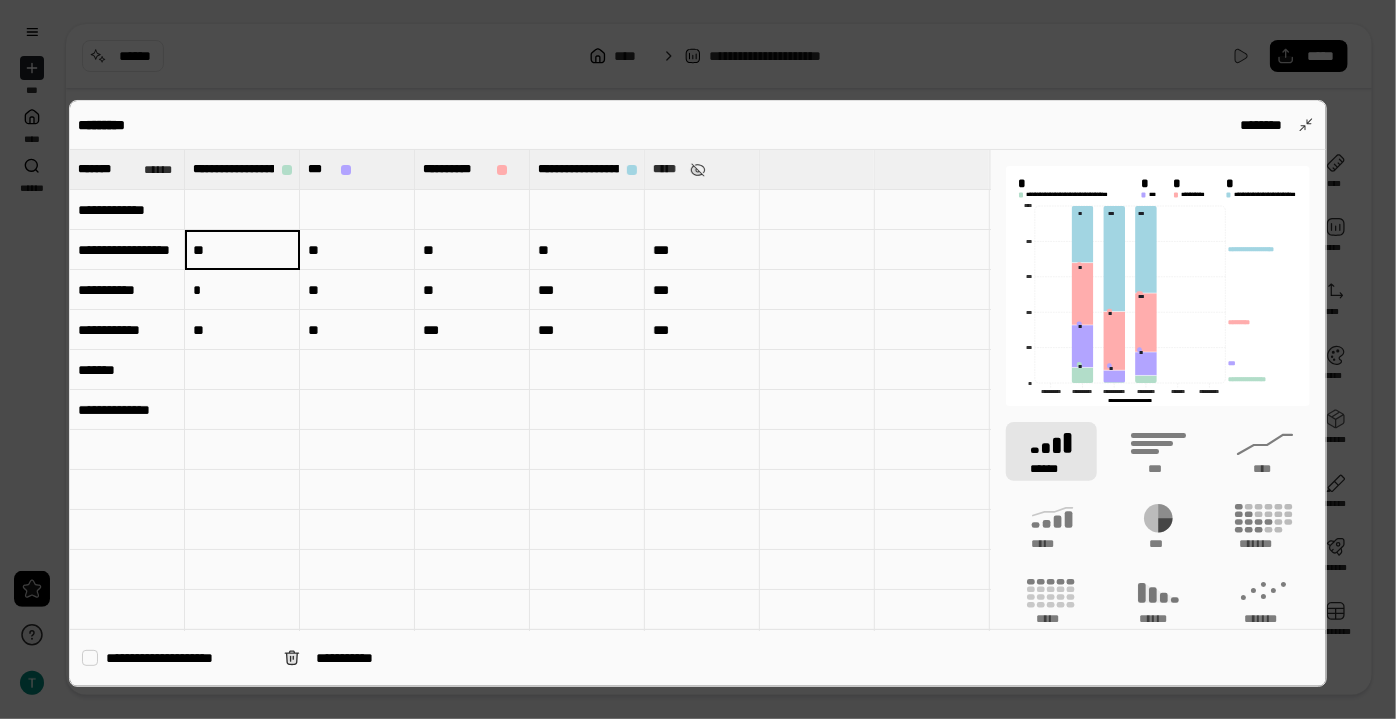 type 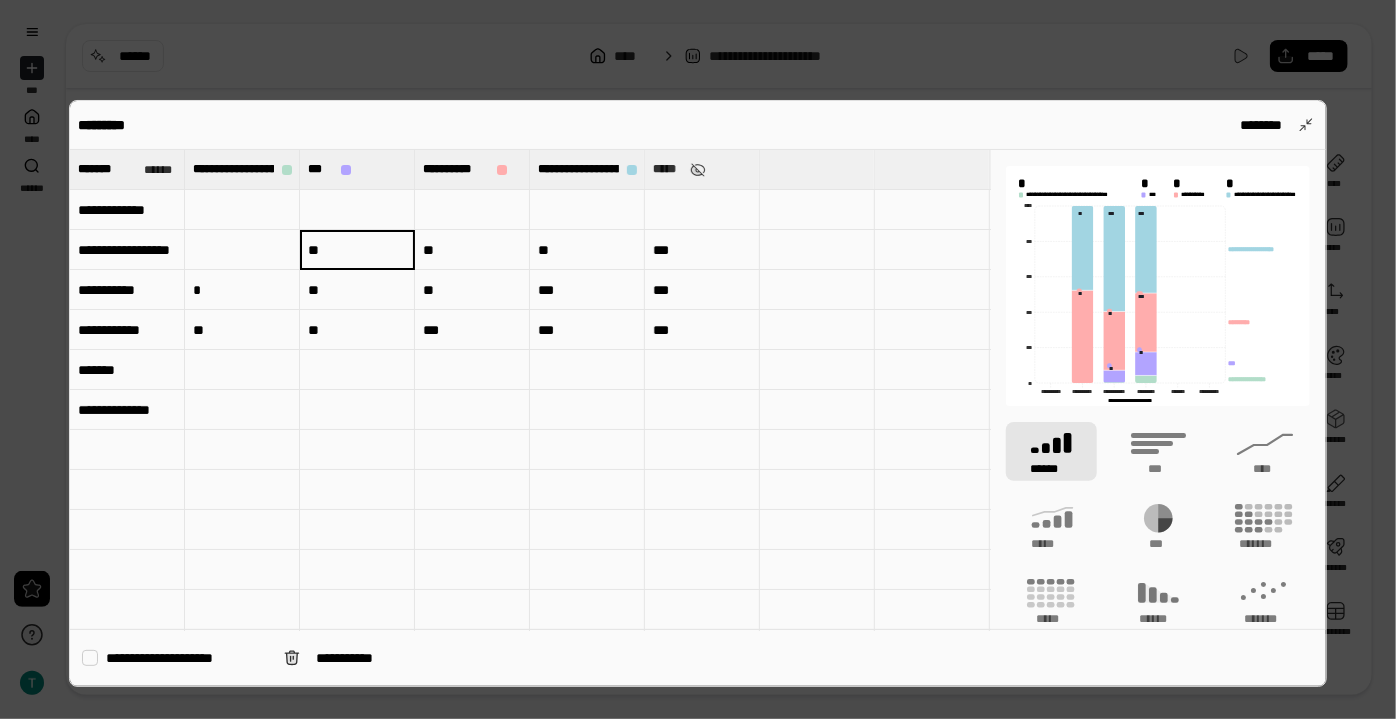 type 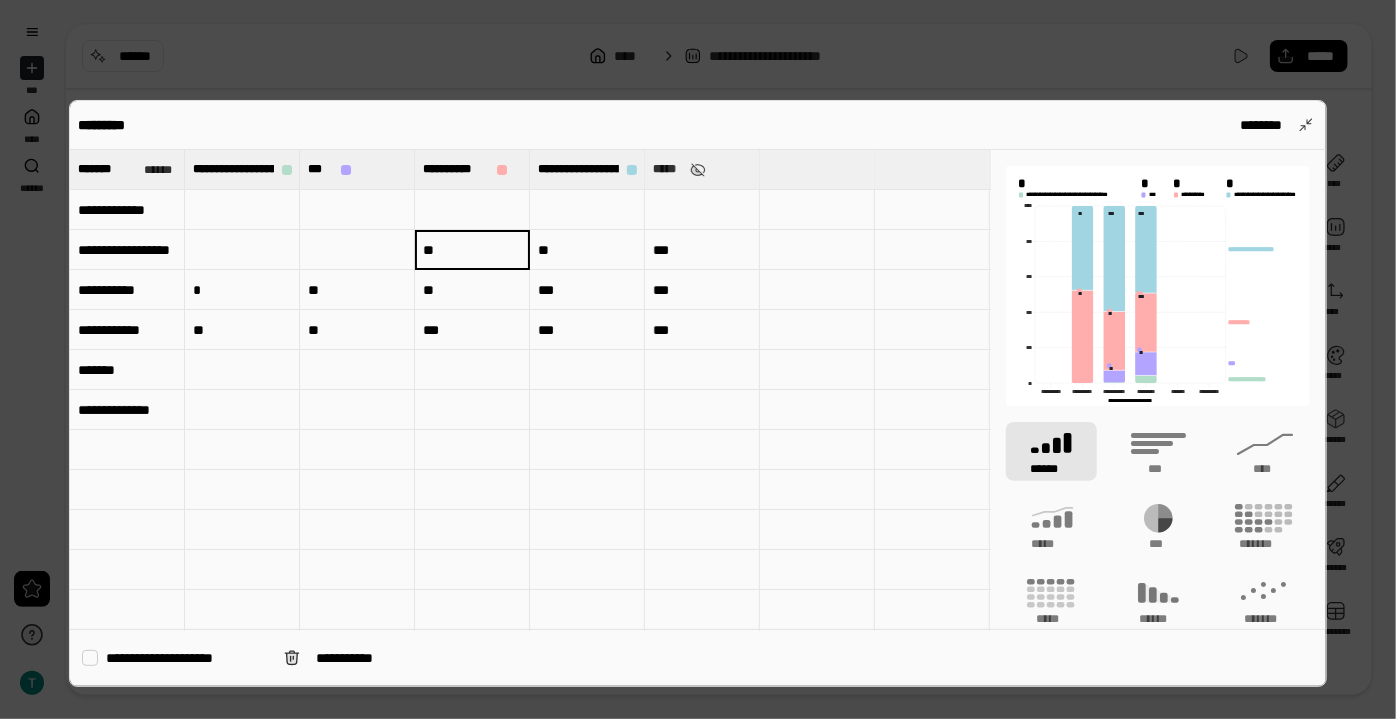 type 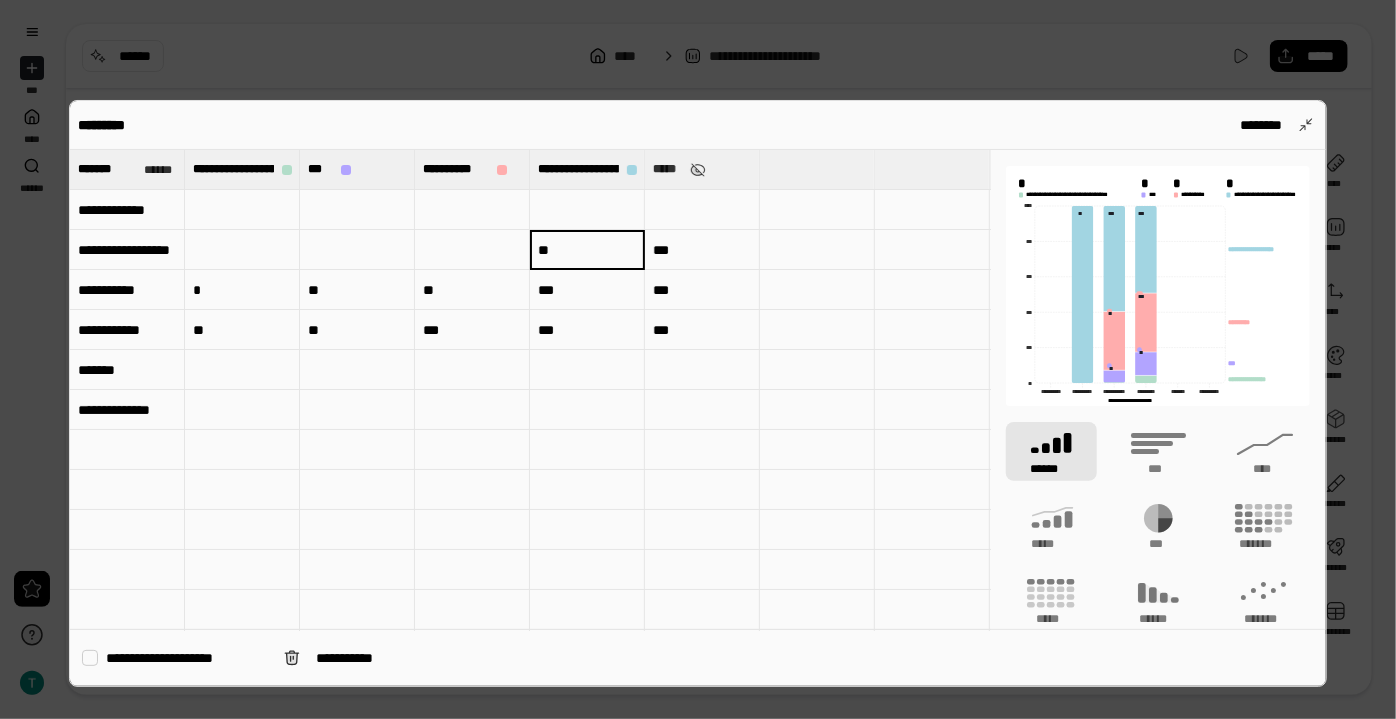 type 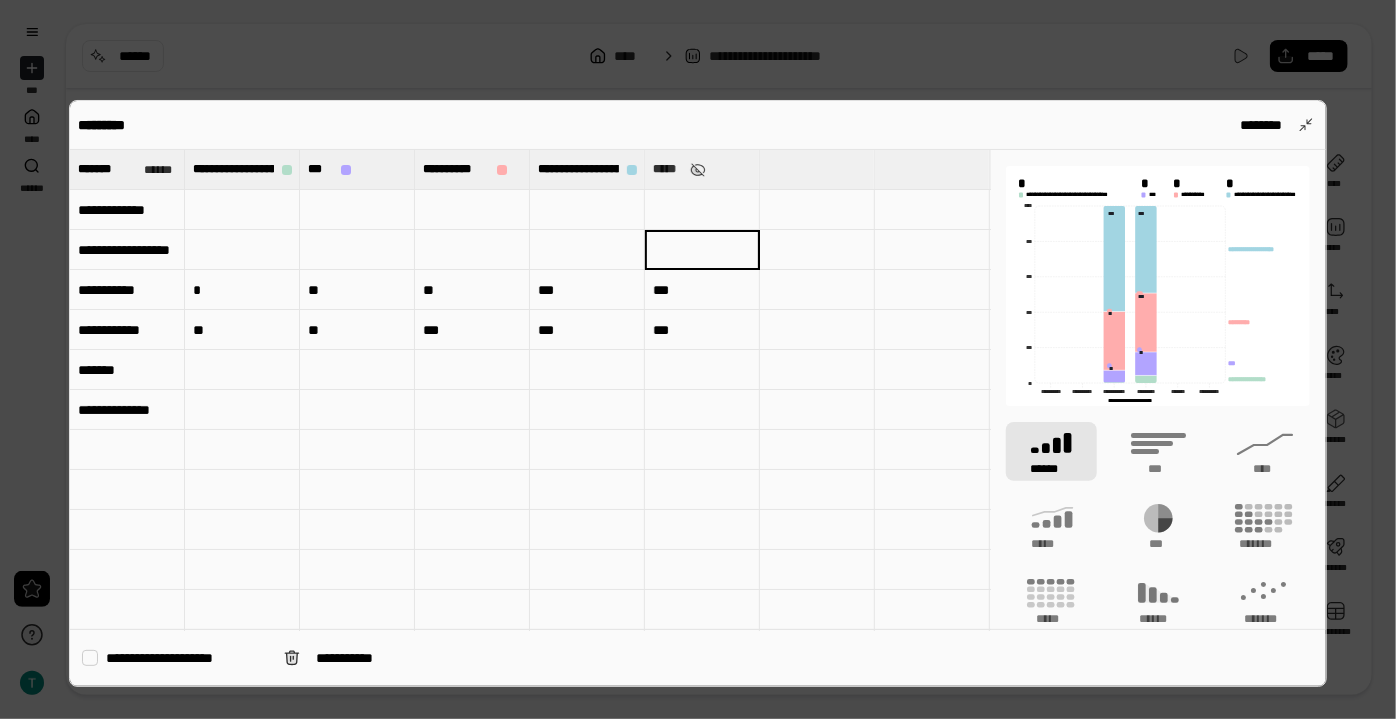 type 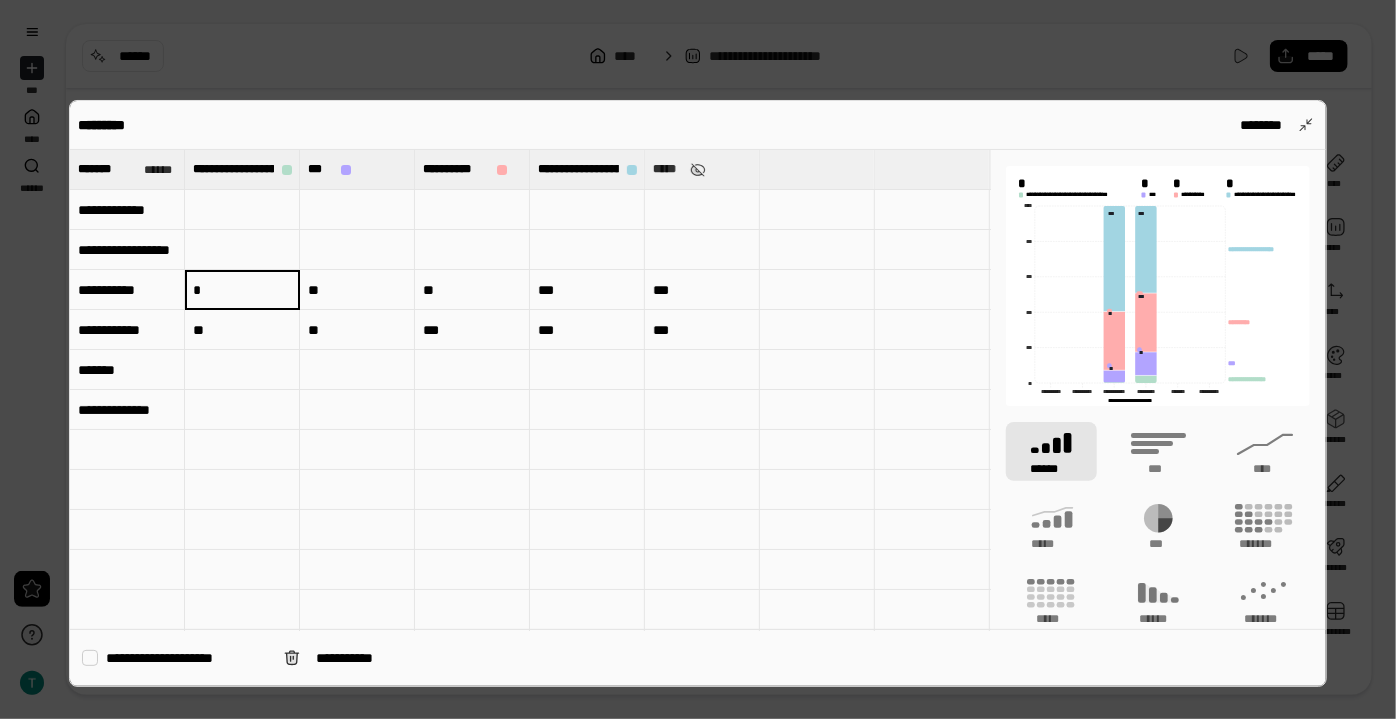 type 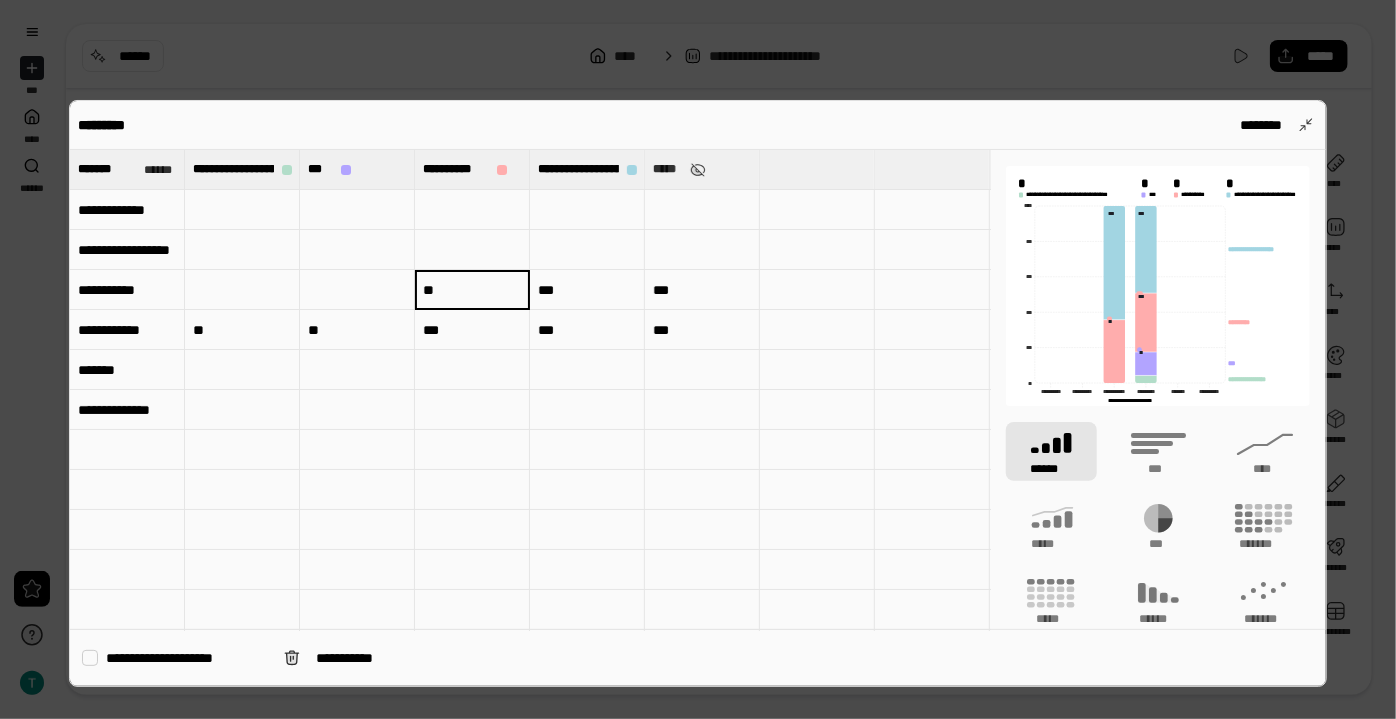 type 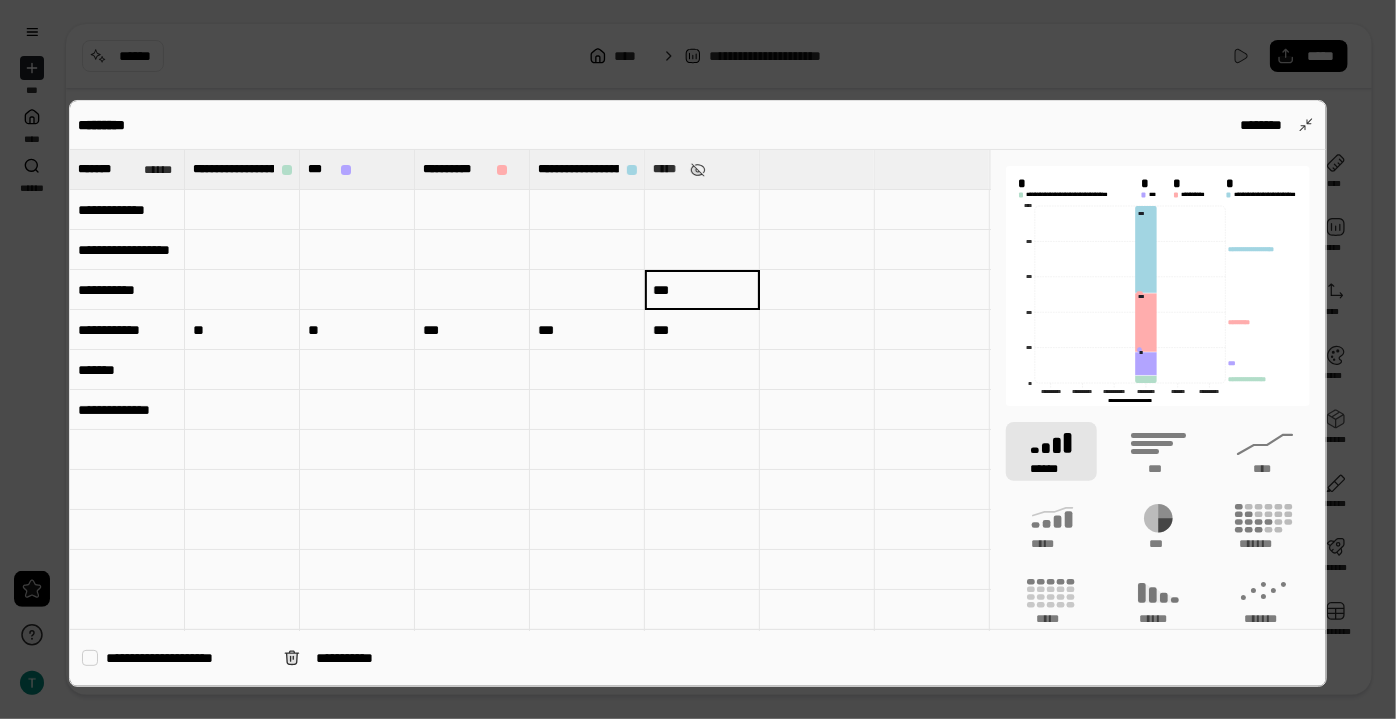 type 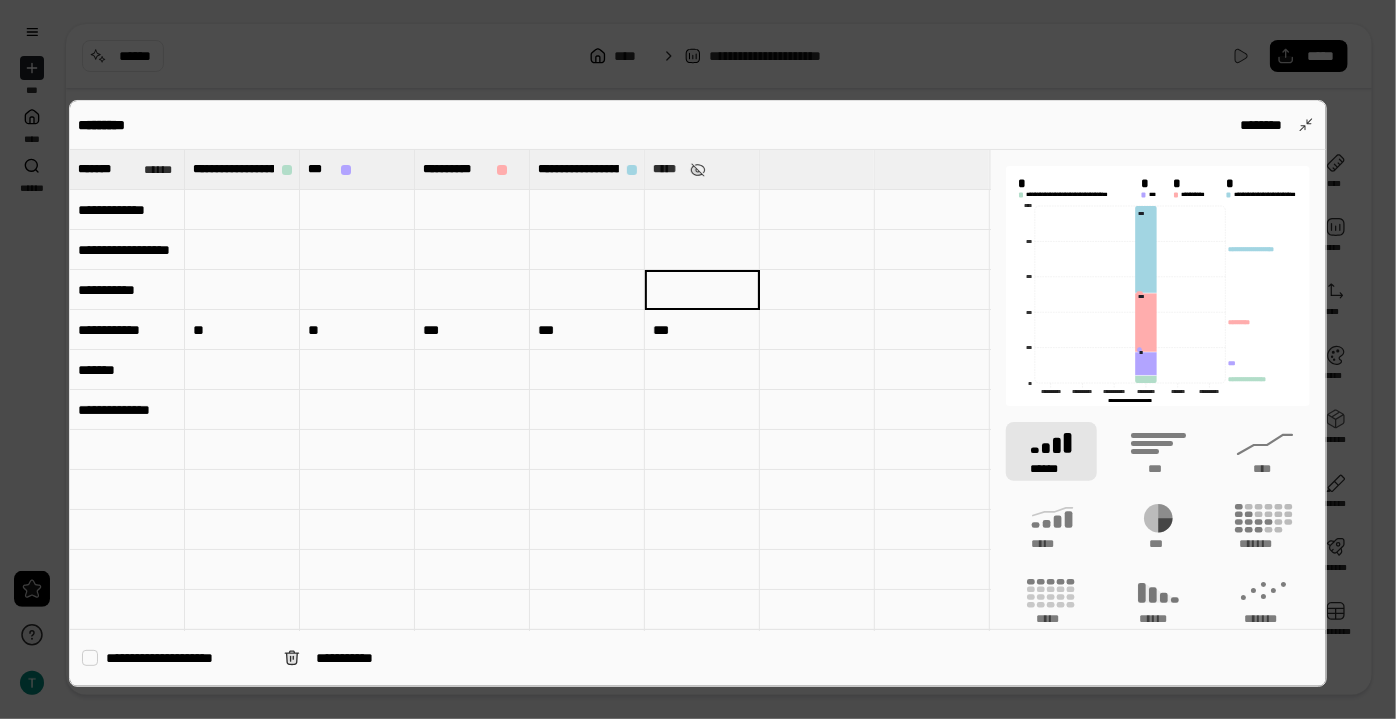 click on "**" at bounding box center [242, 330] 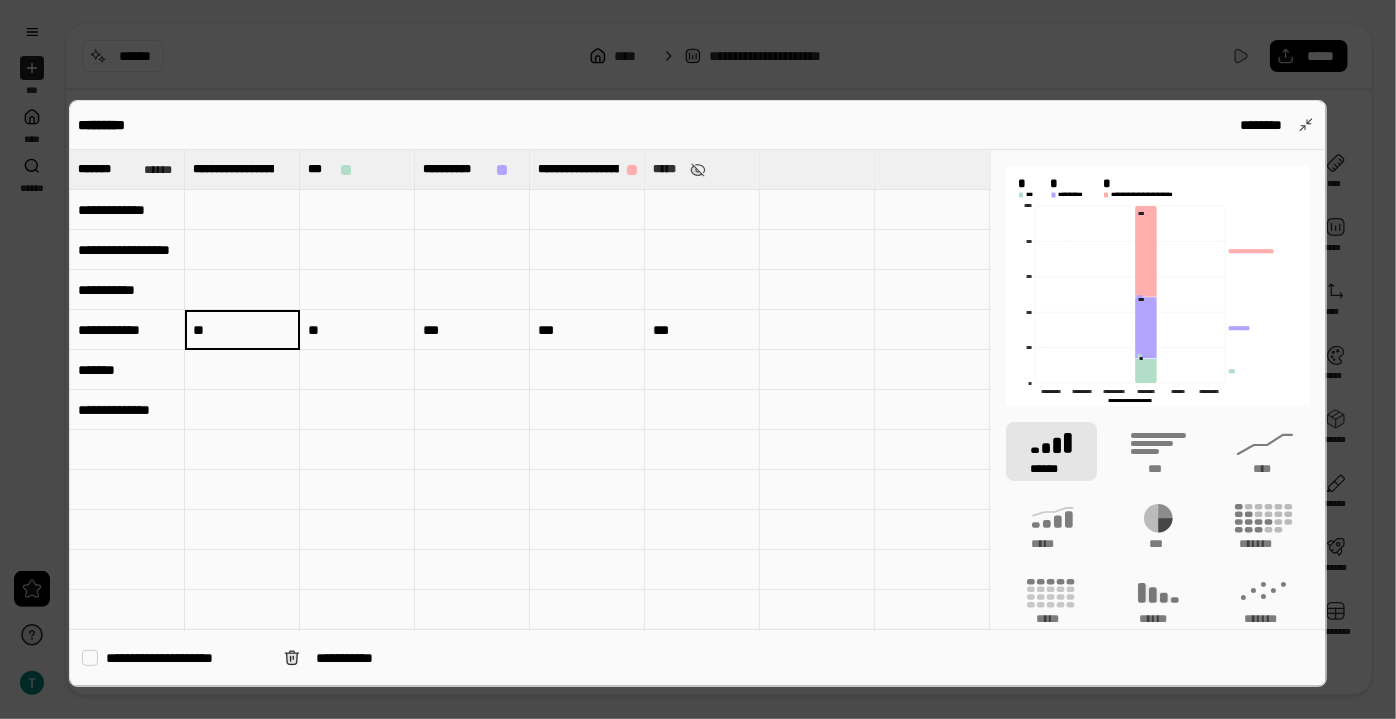 type 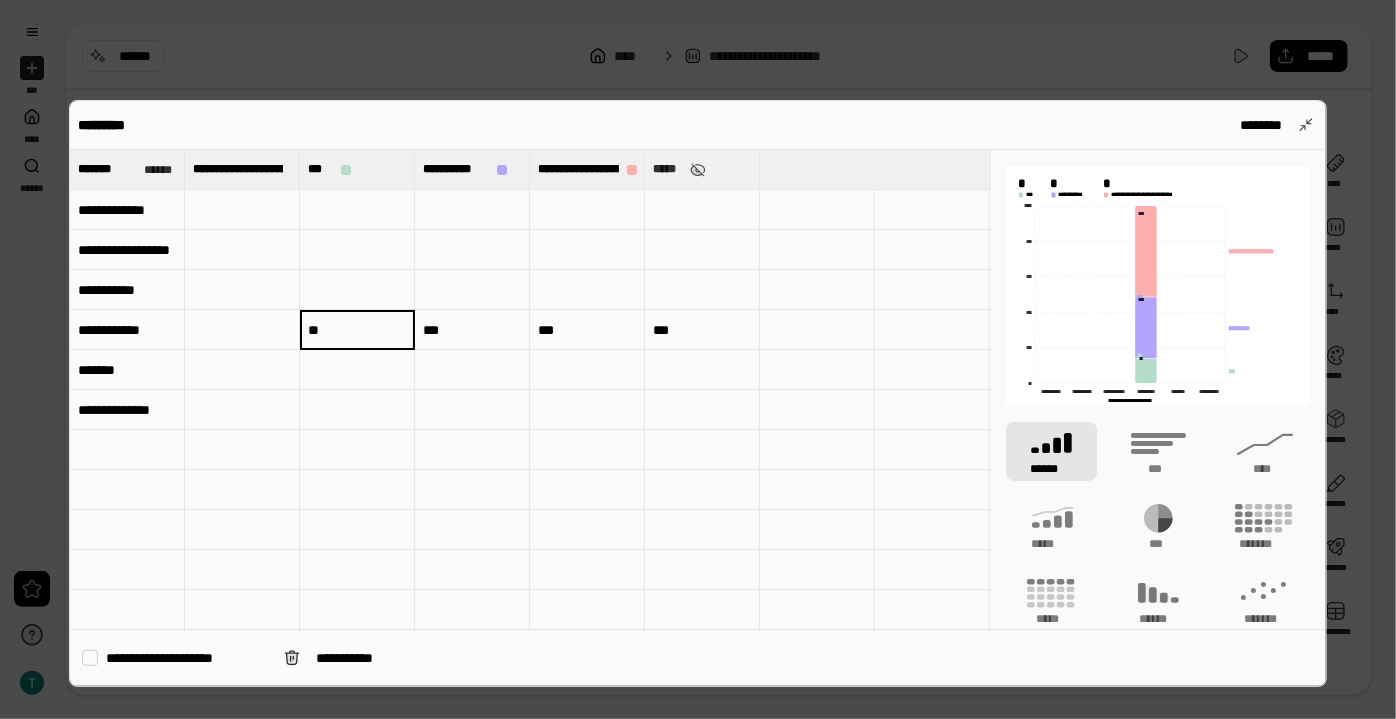 type 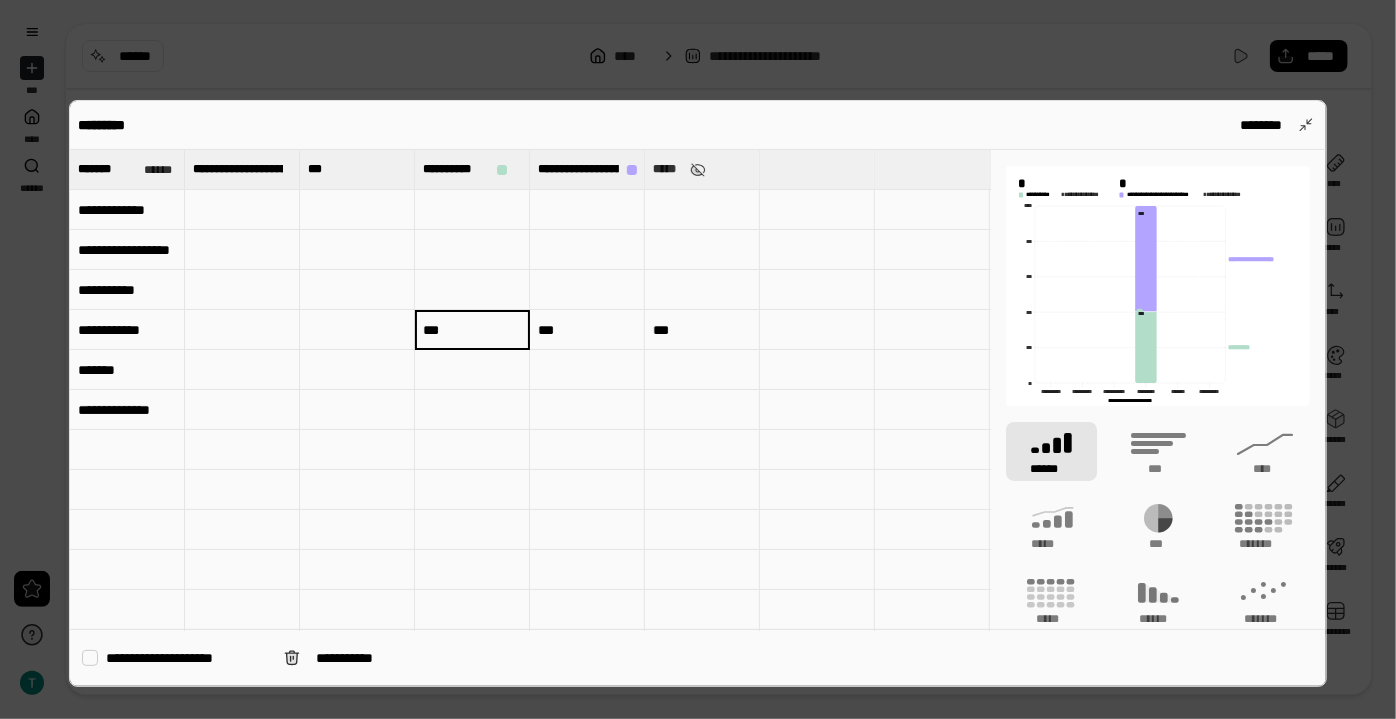 type on "**********" 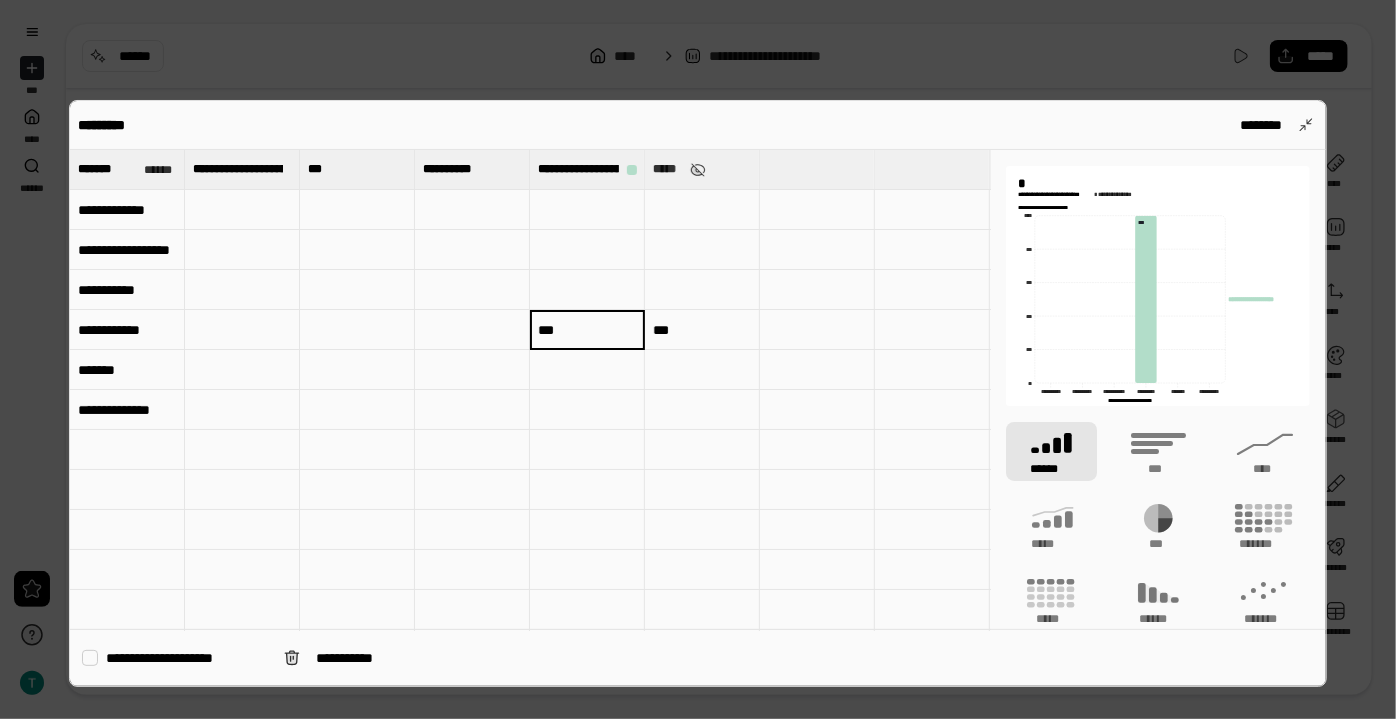 type 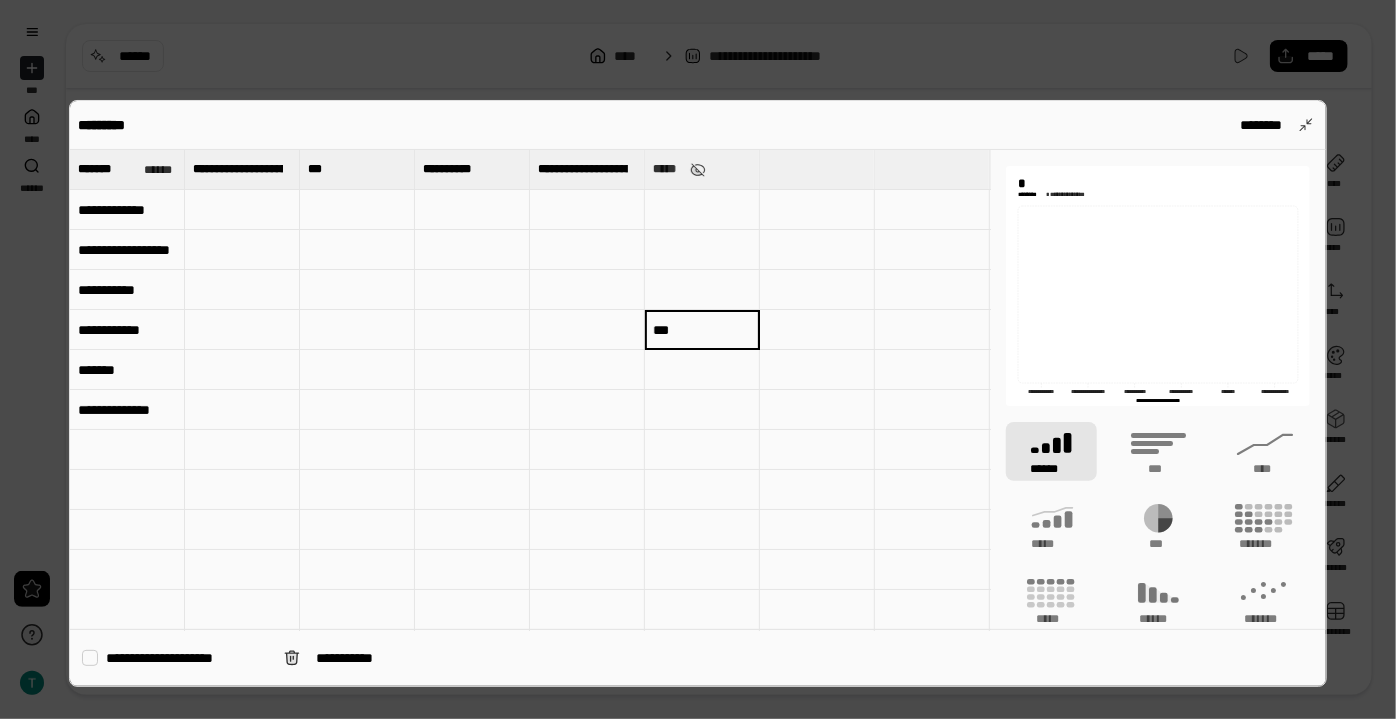 type 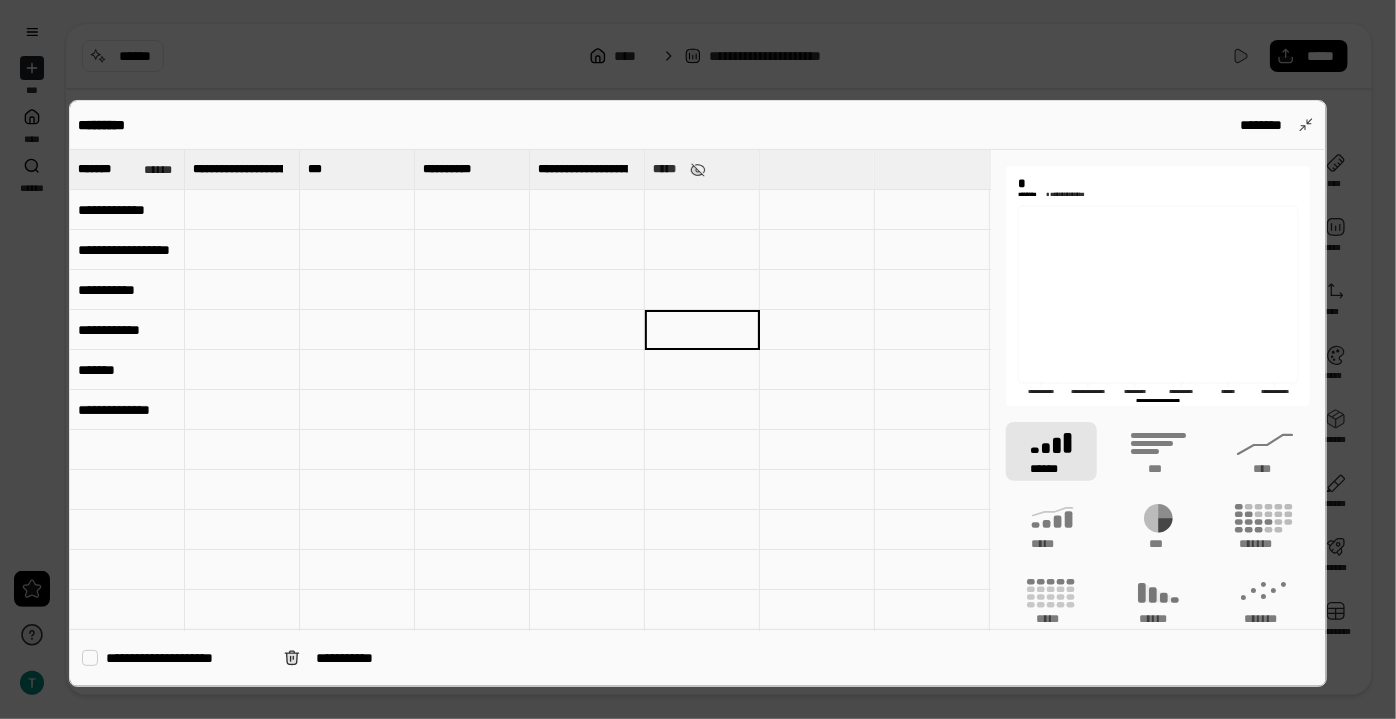click at bounding box center (242, 210) 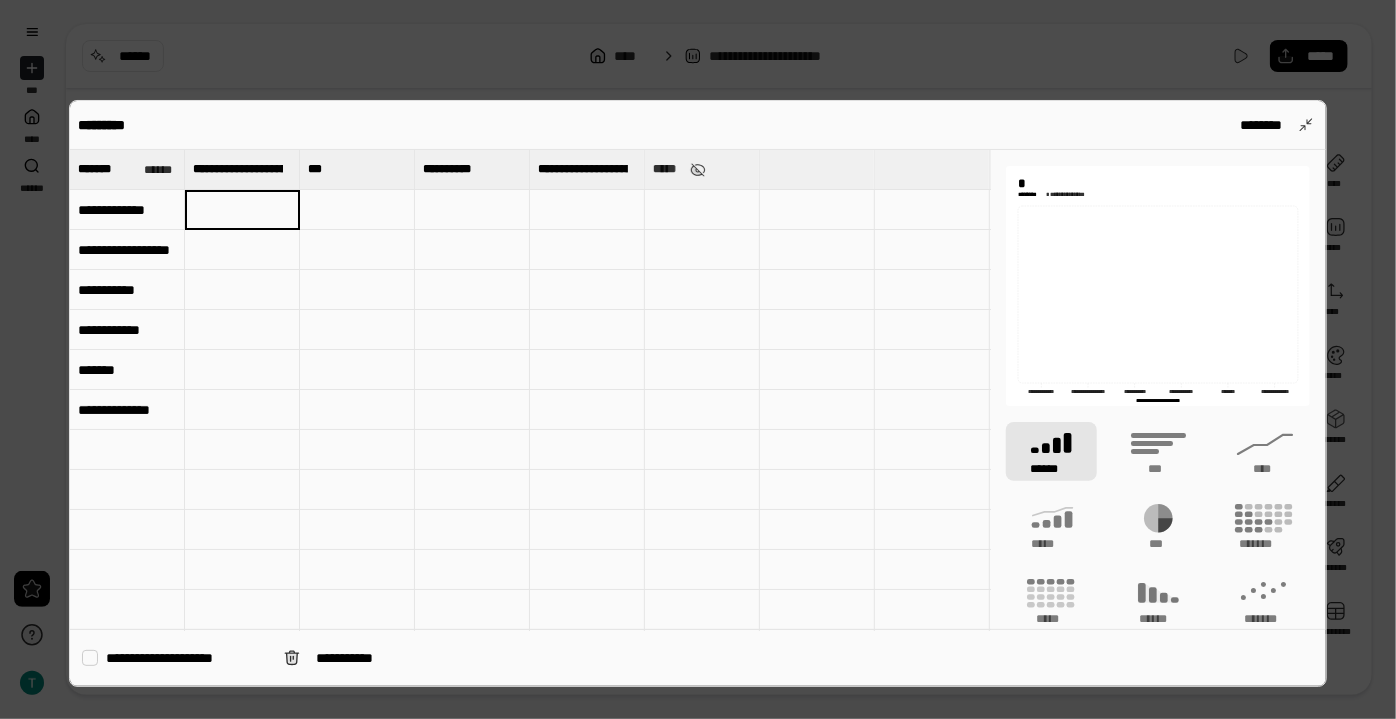type on "*" 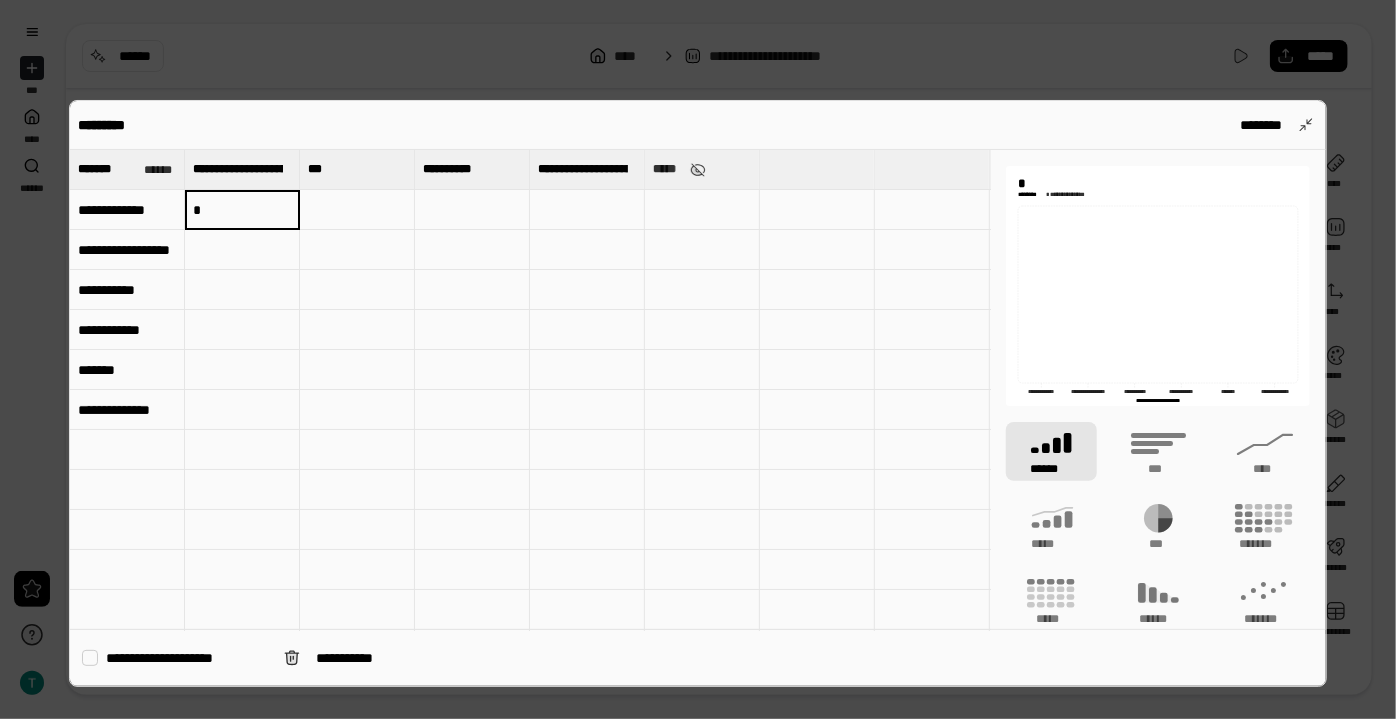 click at bounding box center [242, 410] 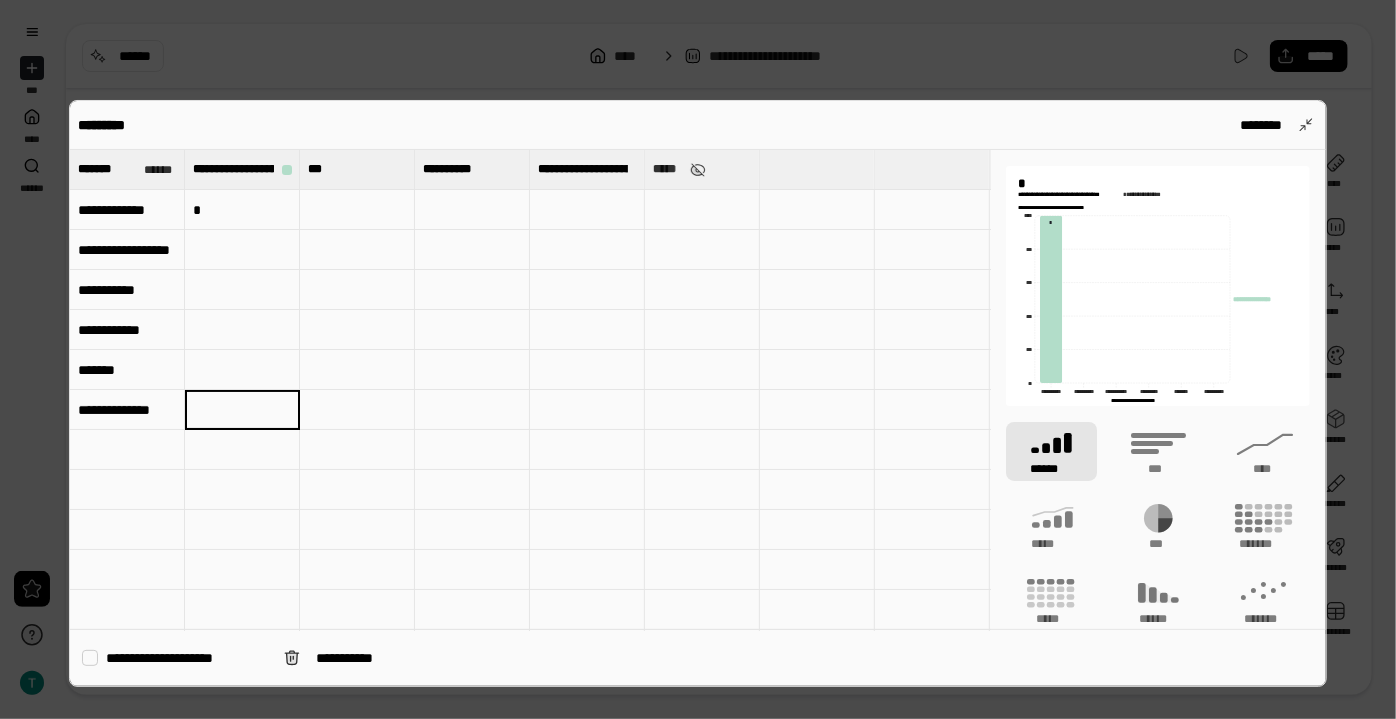 type on "*" 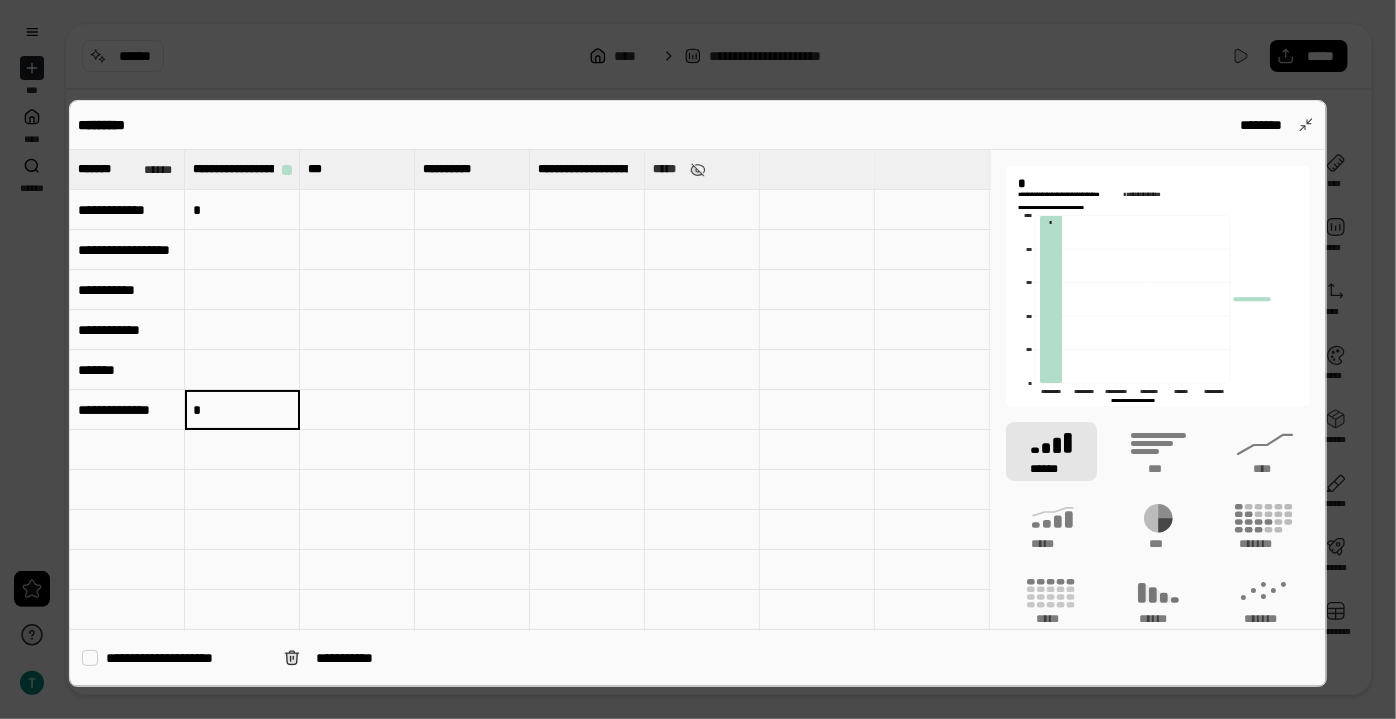 click at bounding box center (127, 450) 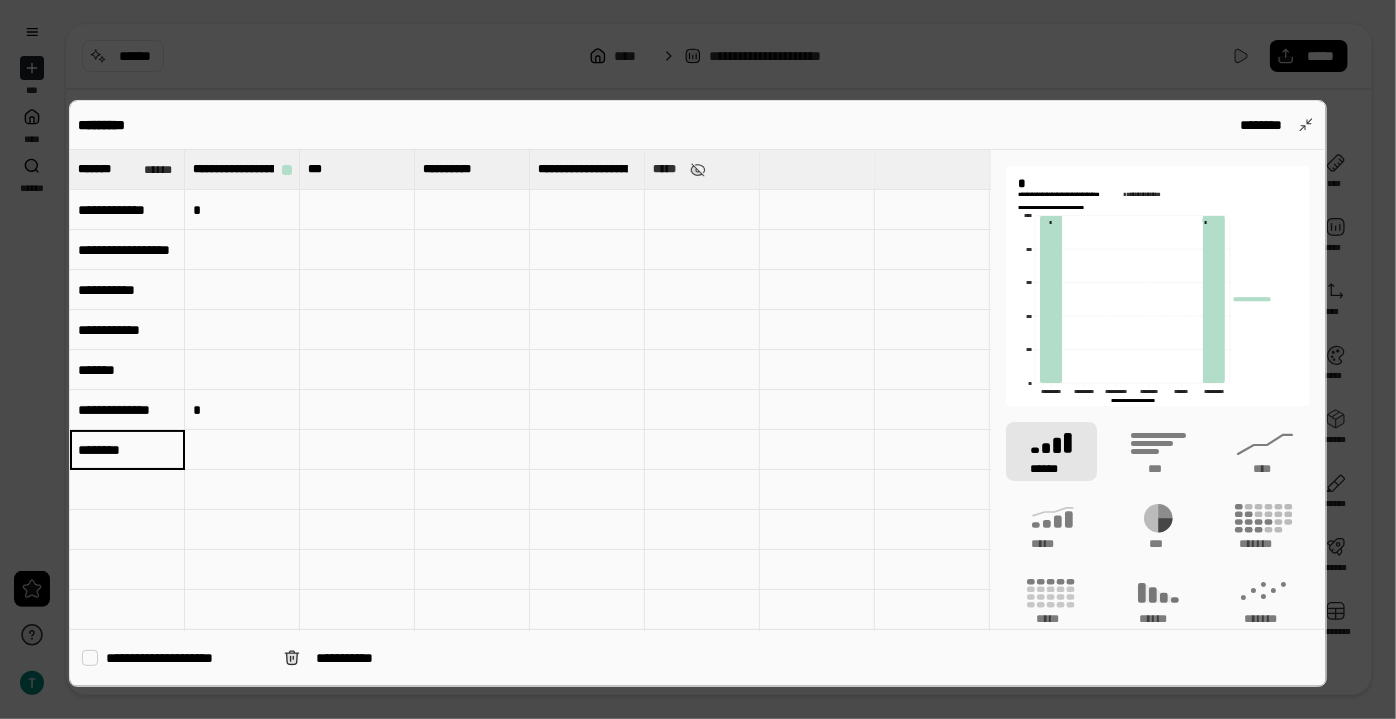 type on "********" 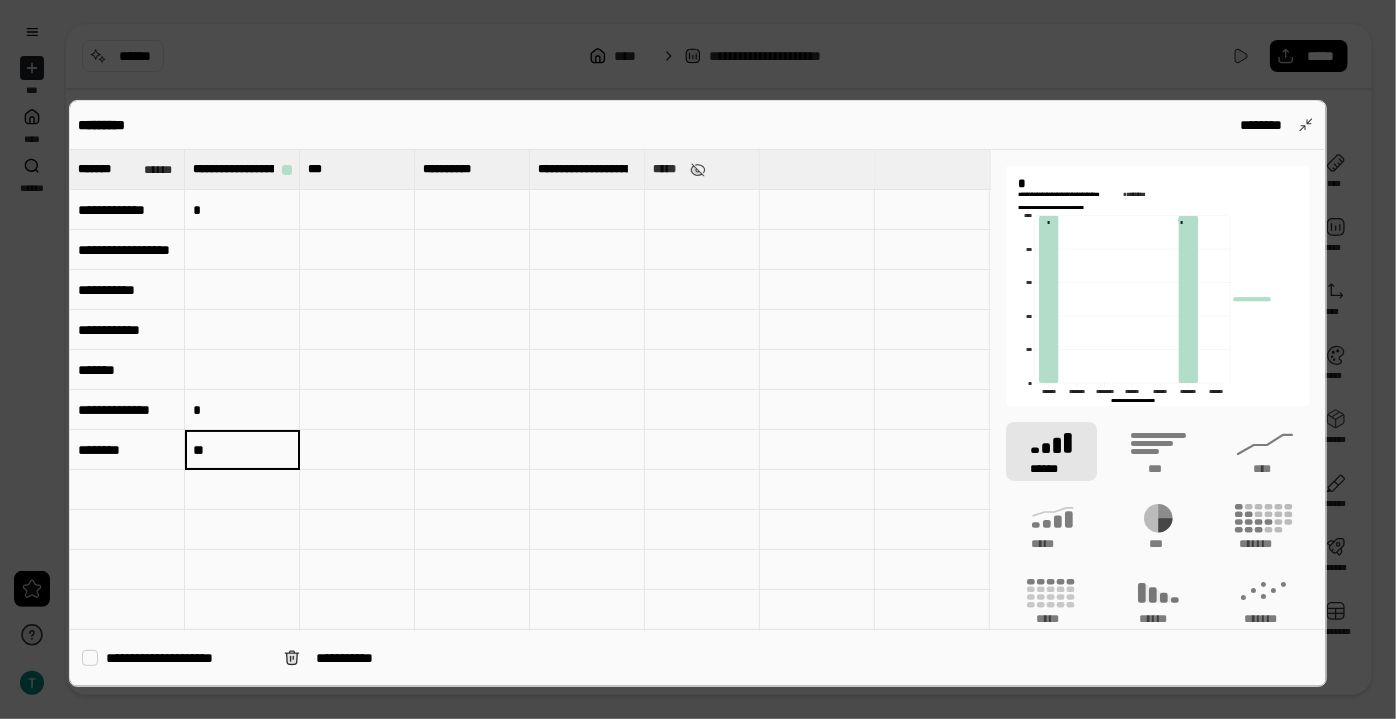 type on "**" 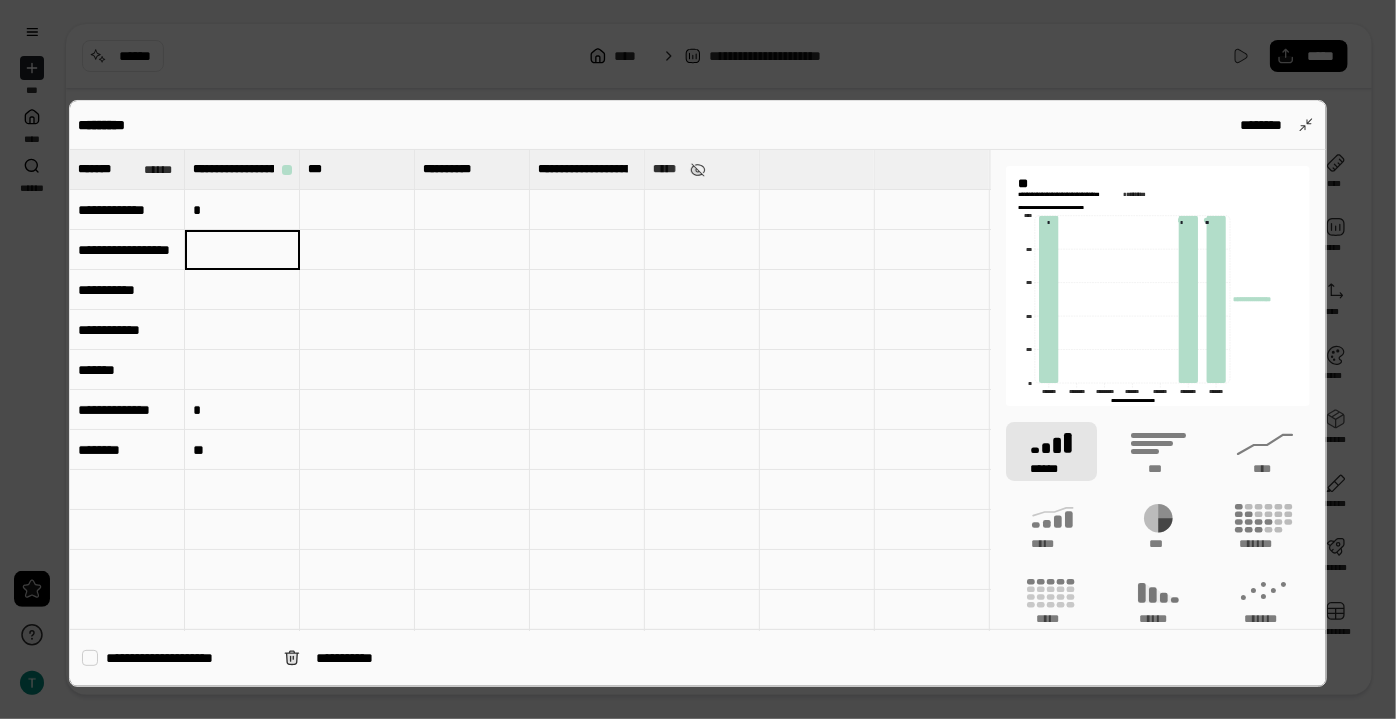 type on "*" 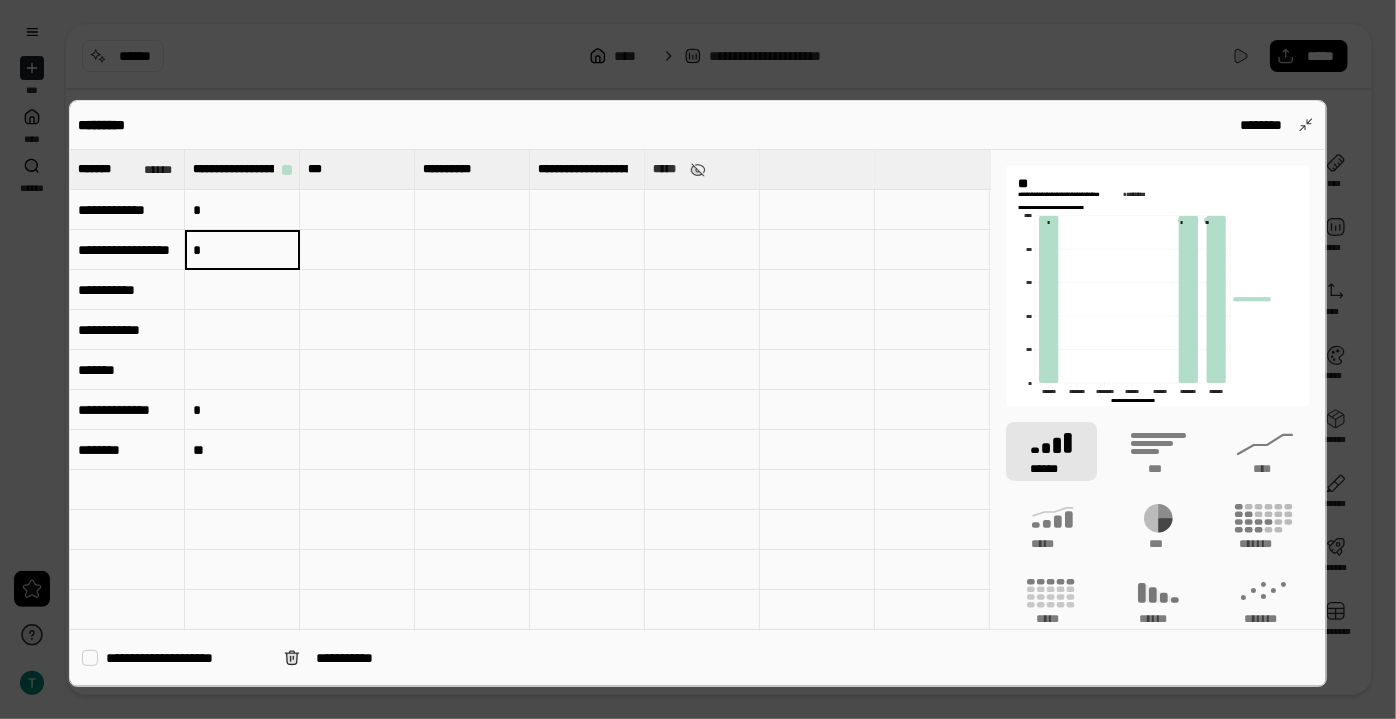 click at bounding box center [242, 330] 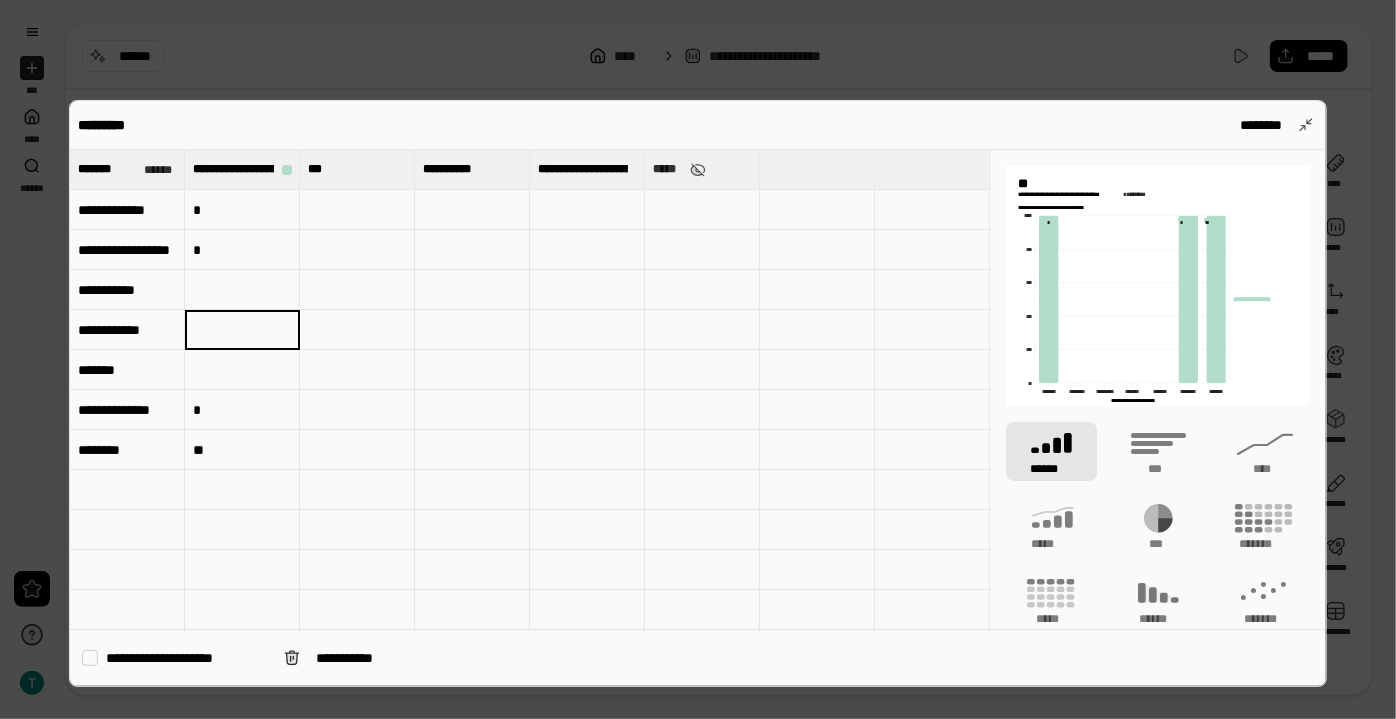 click at bounding box center [242, 290] 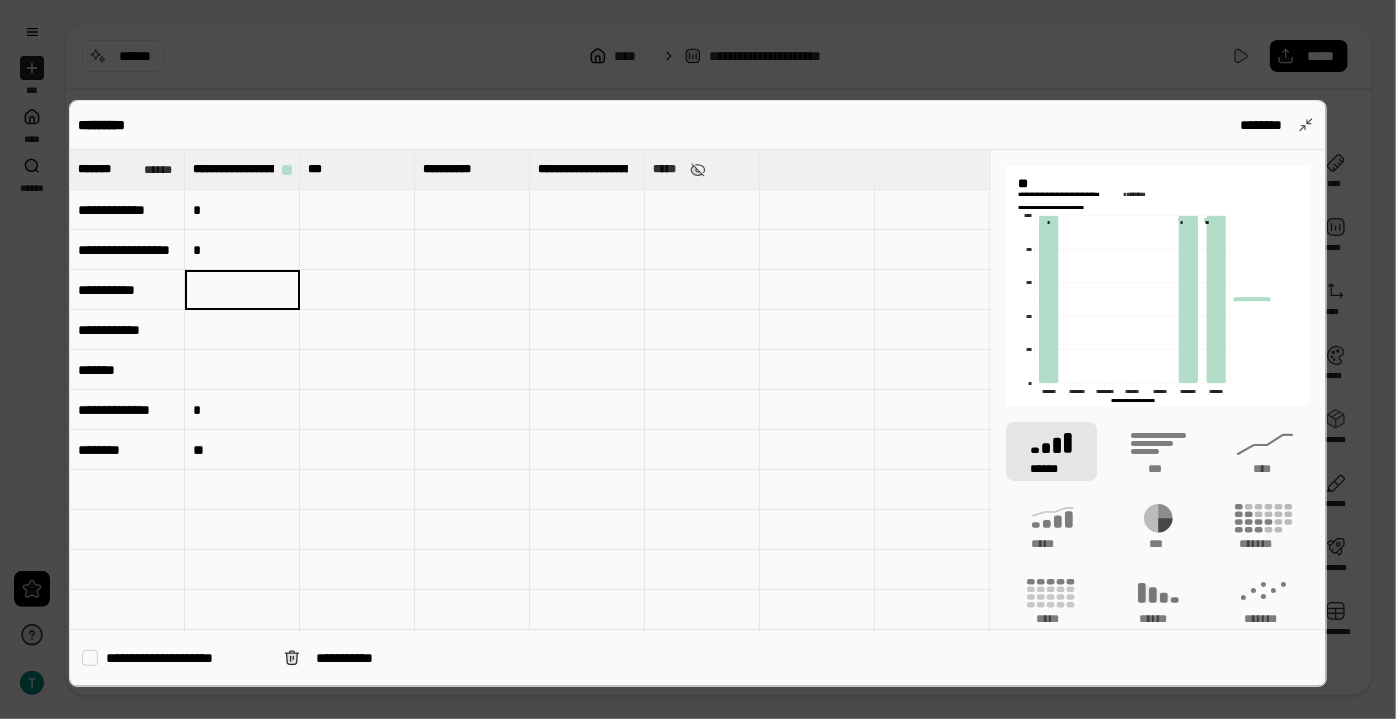 type on "*" 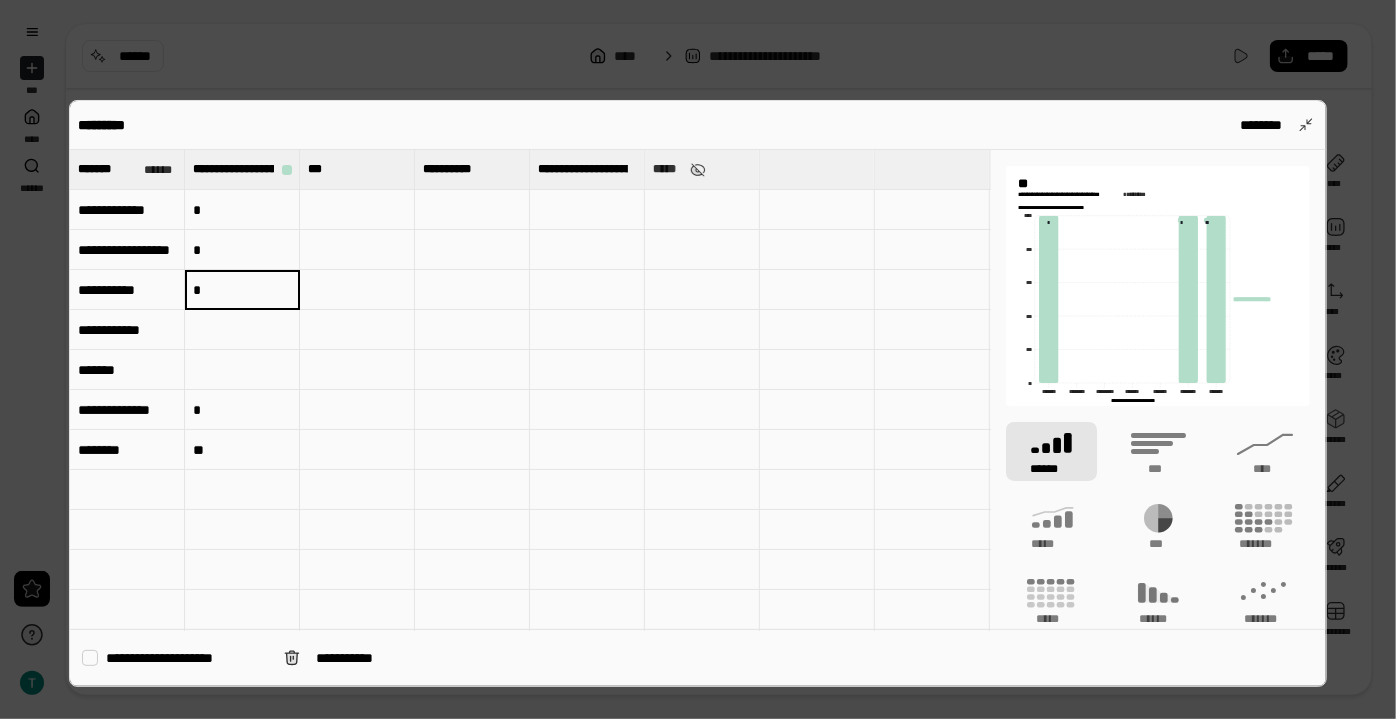 click at bounding box center (242, 330) 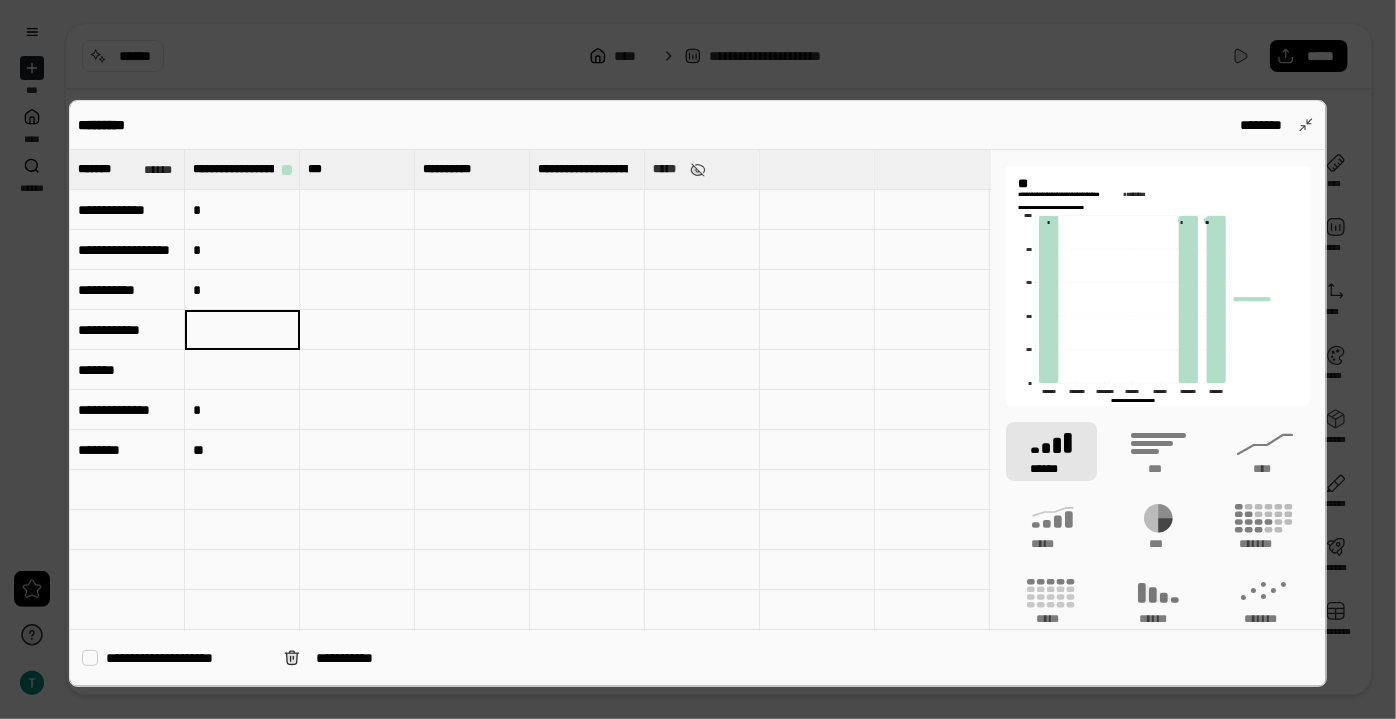 type on "*" 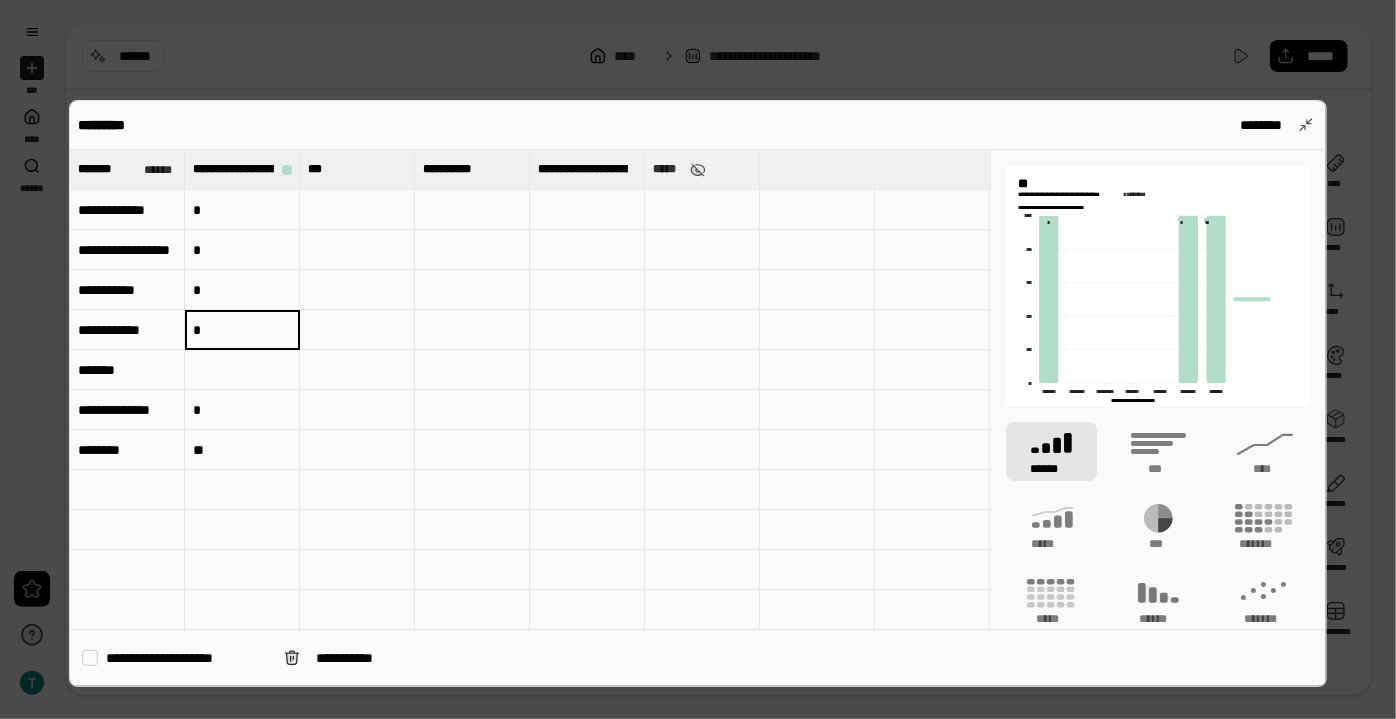 click at bounding box center [242, 370] 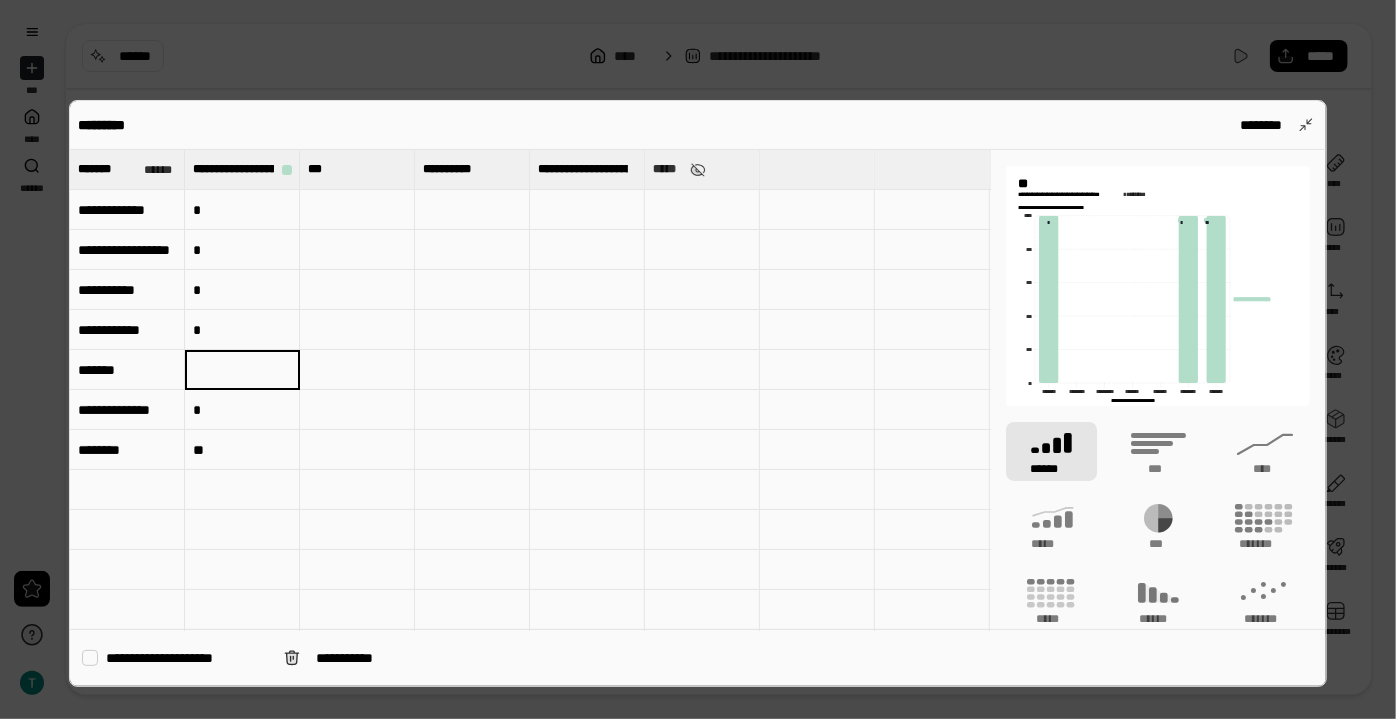 type on "*" 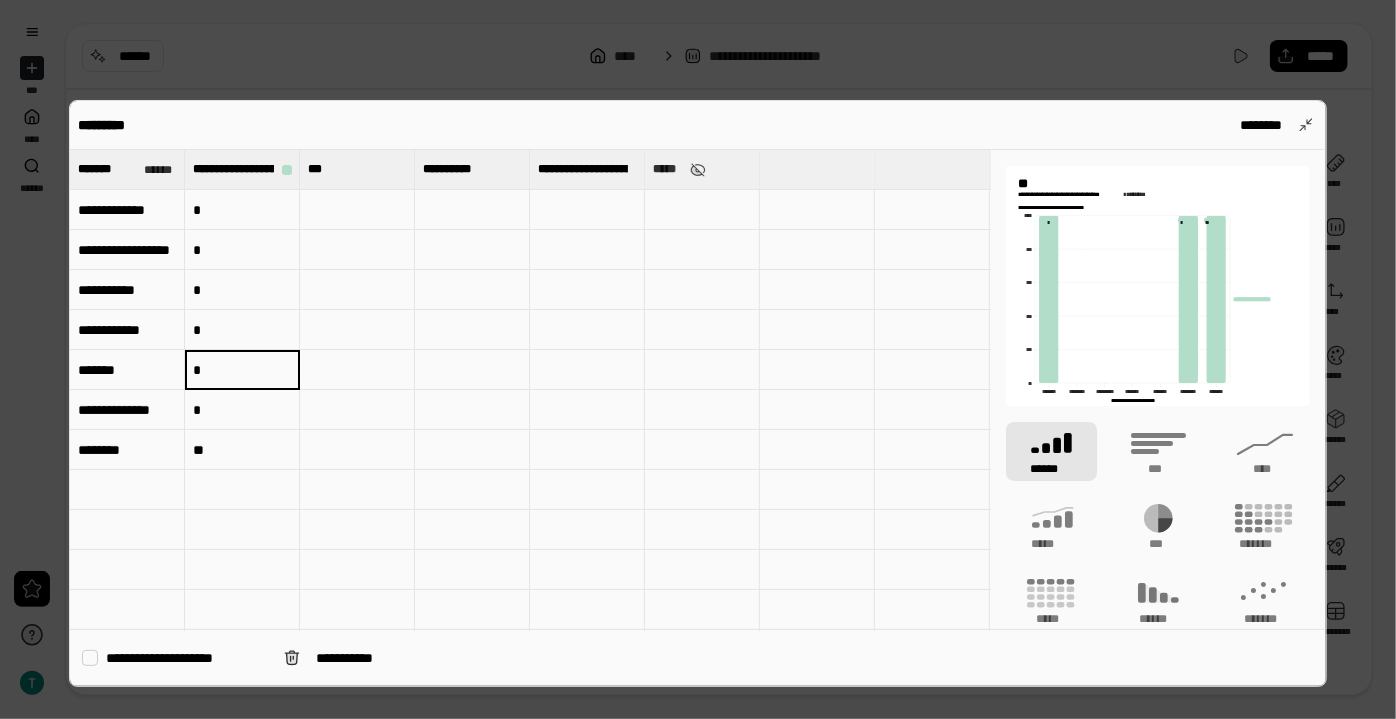 click at bounding box center [357, 210] 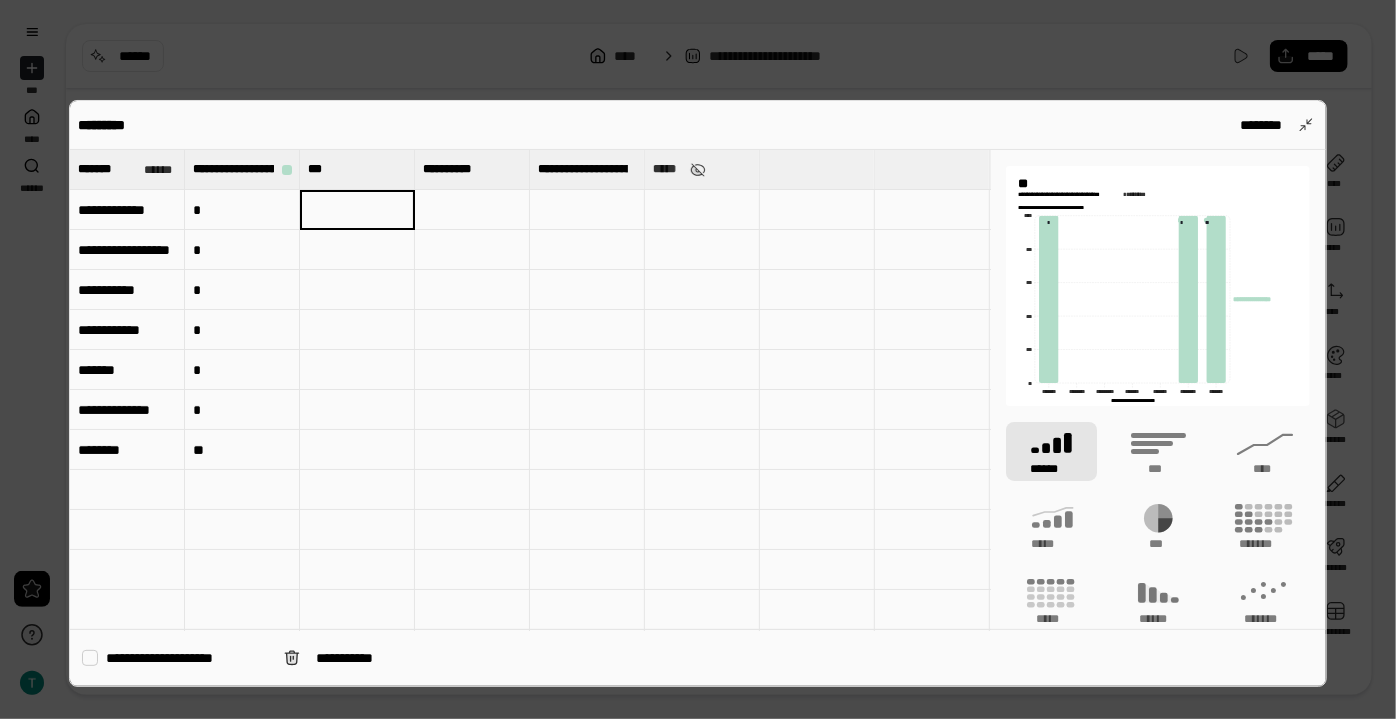 click at bounding box center [127, 490] 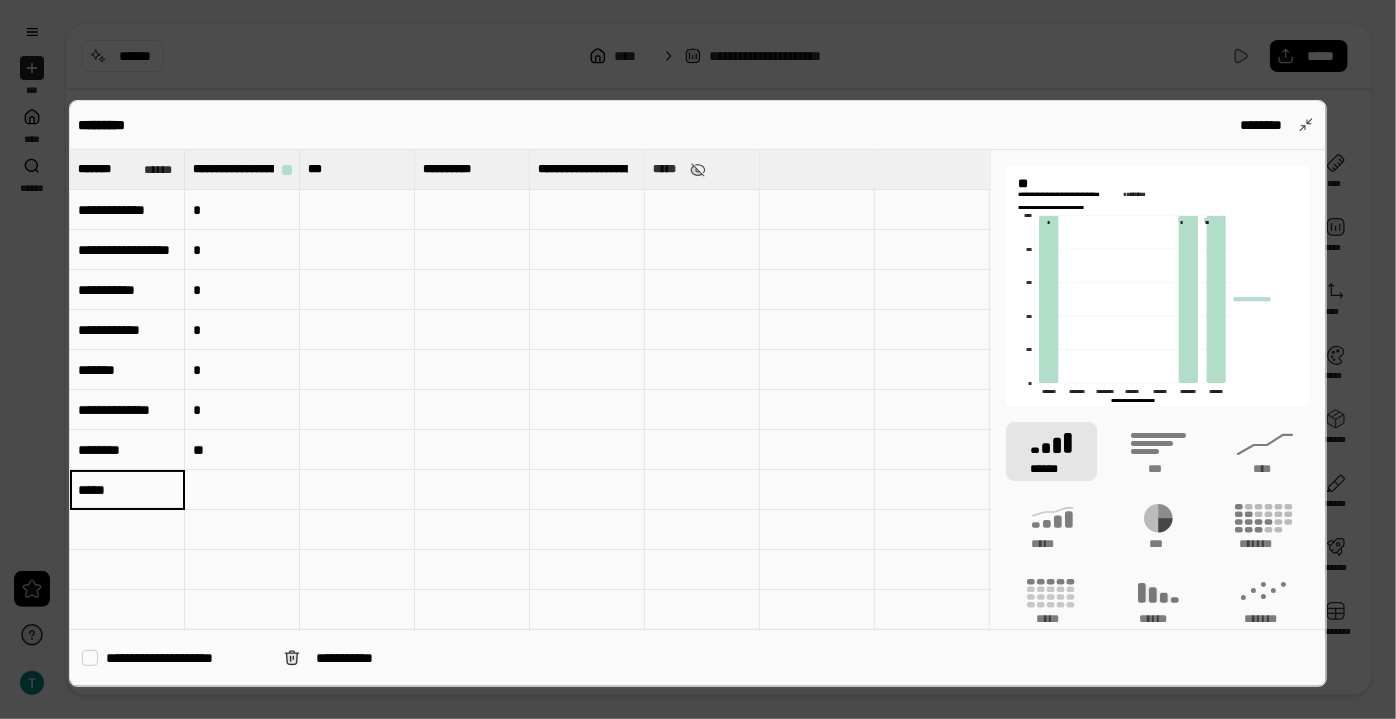 type on "*****" 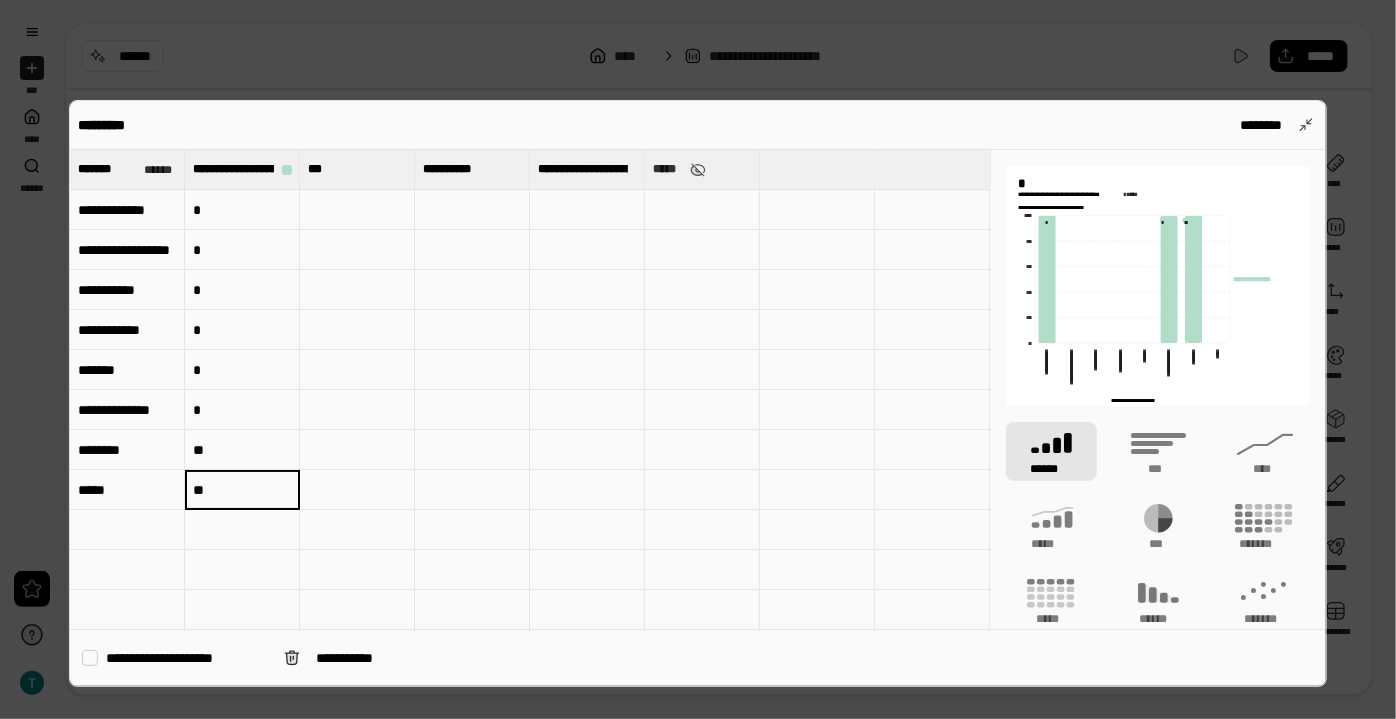 type on "**" 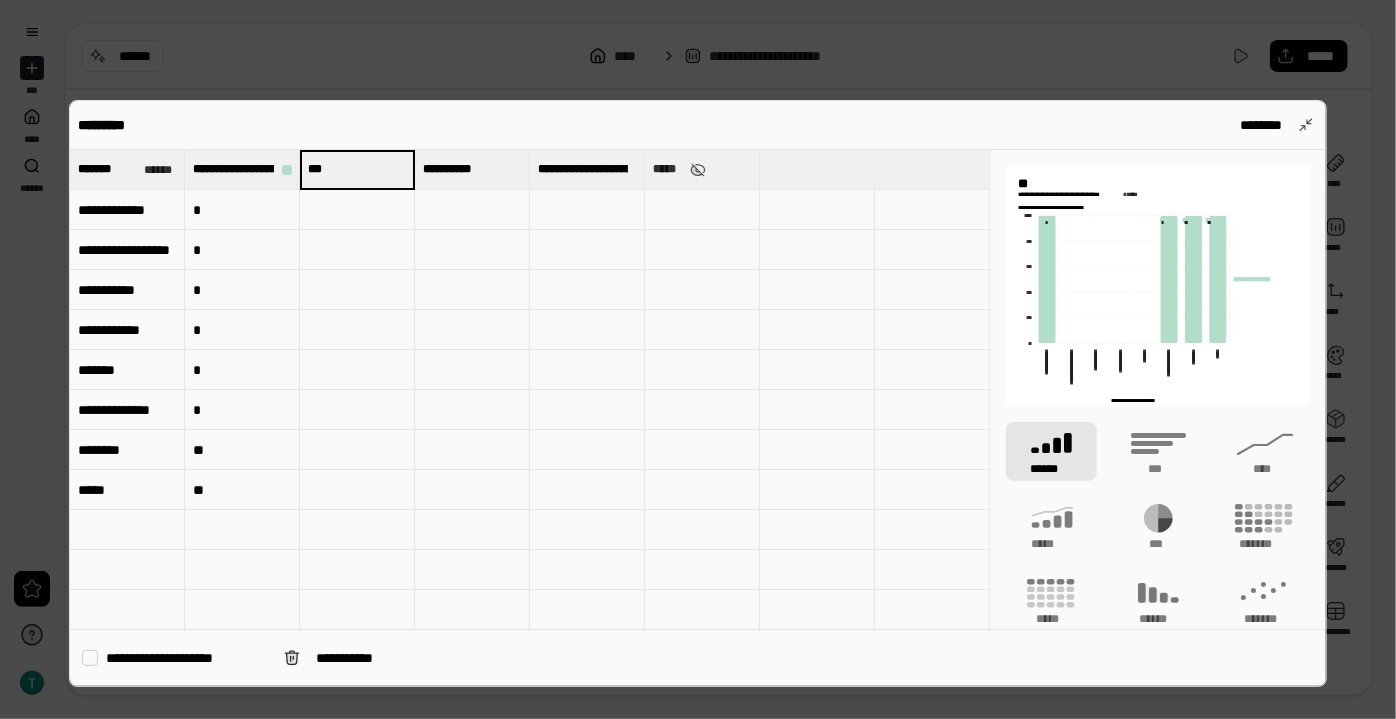click at bounding box center [357, 210] 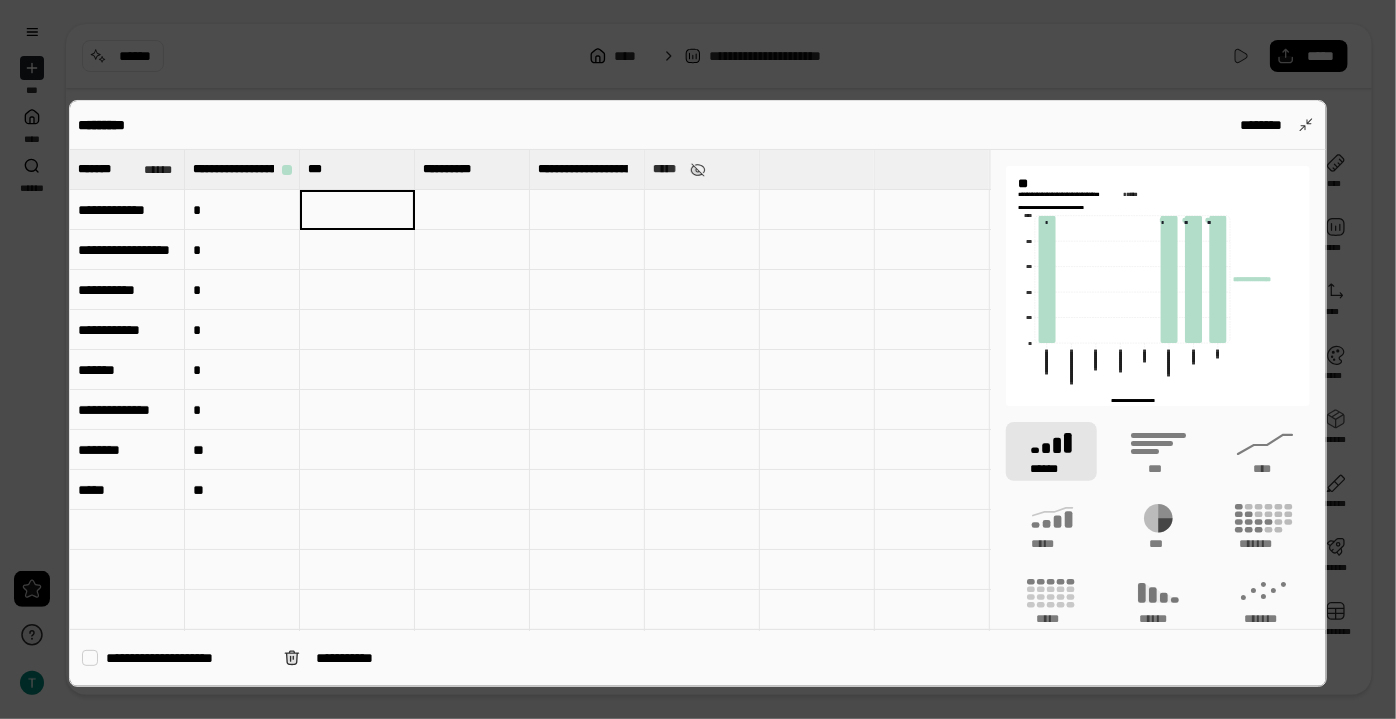 click at bounding box center (357, 330) 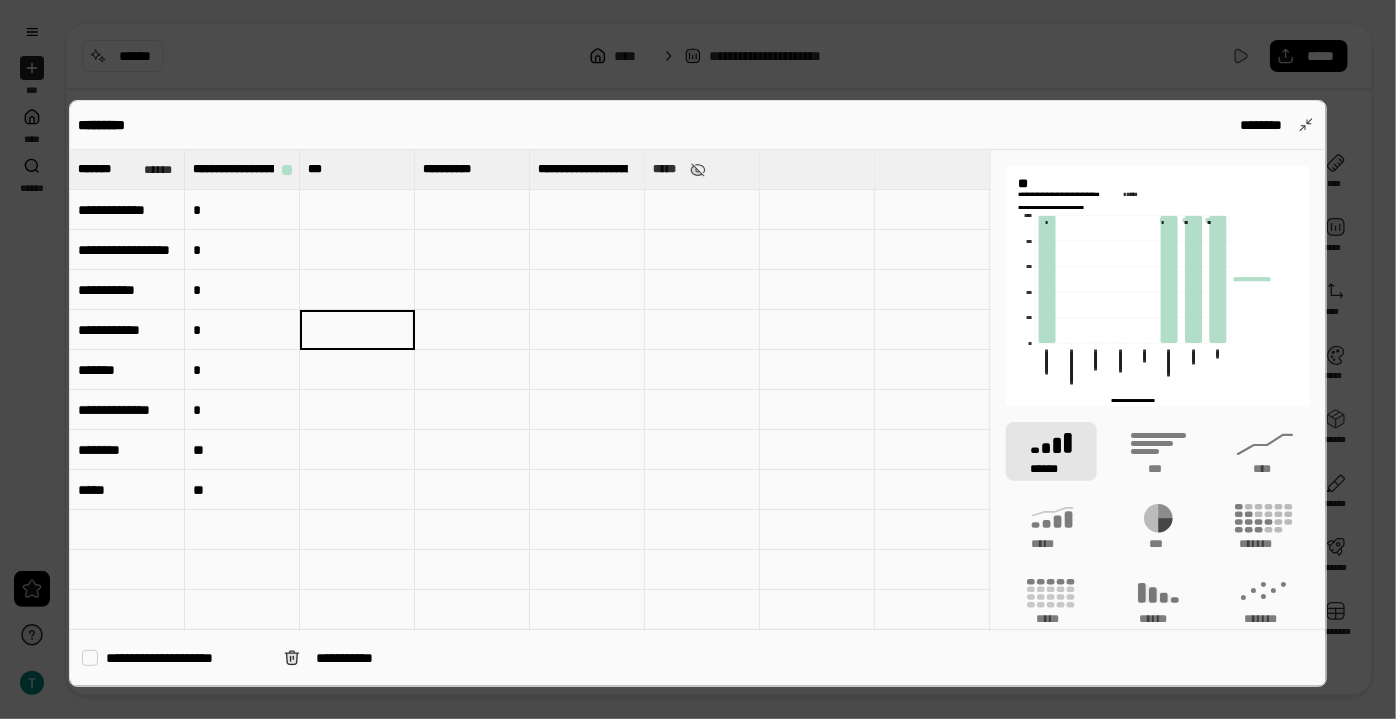 type on "*" 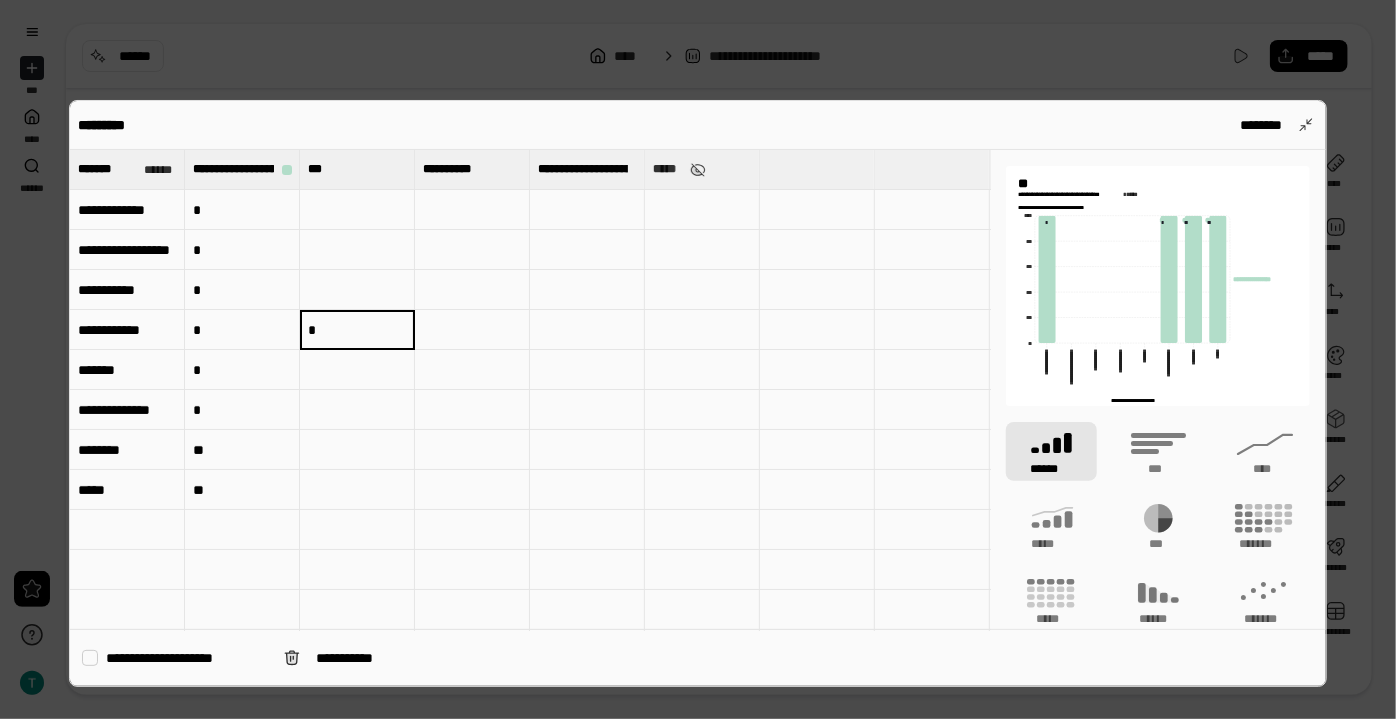click at bounding box center (357, 210) 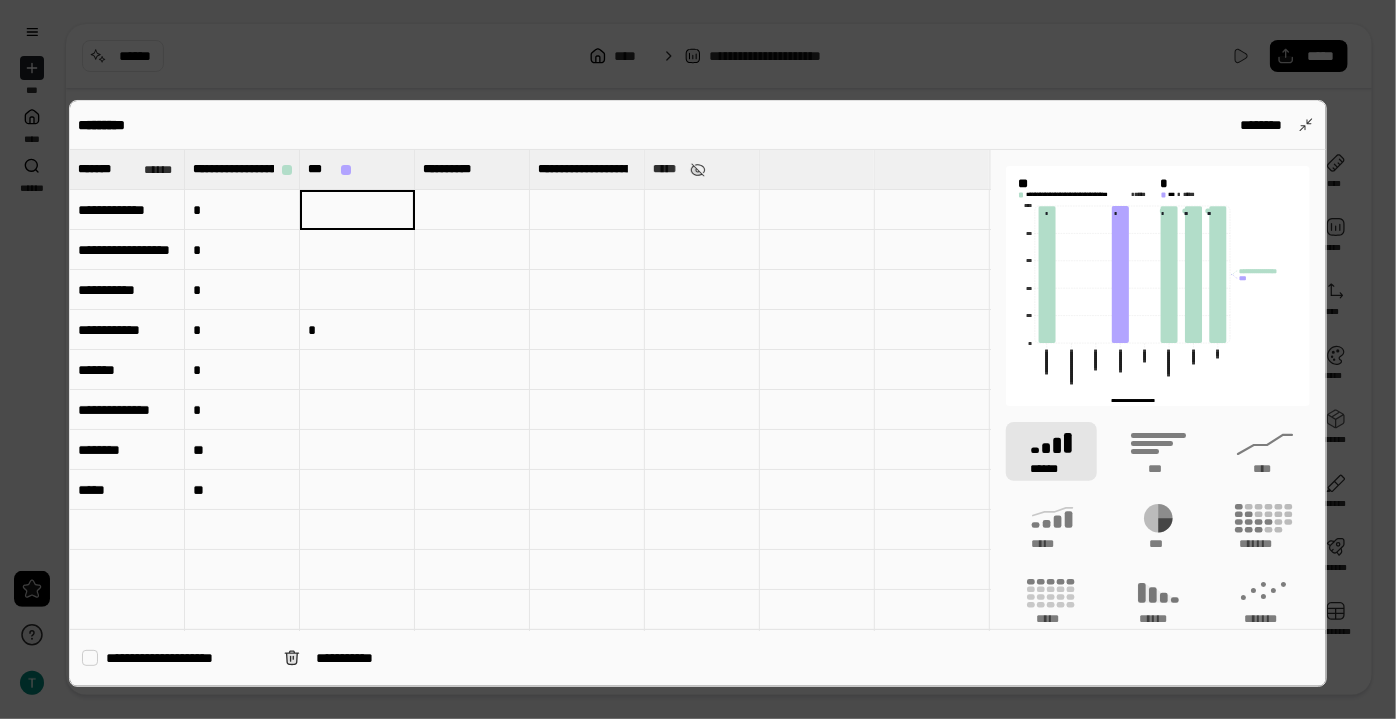 type 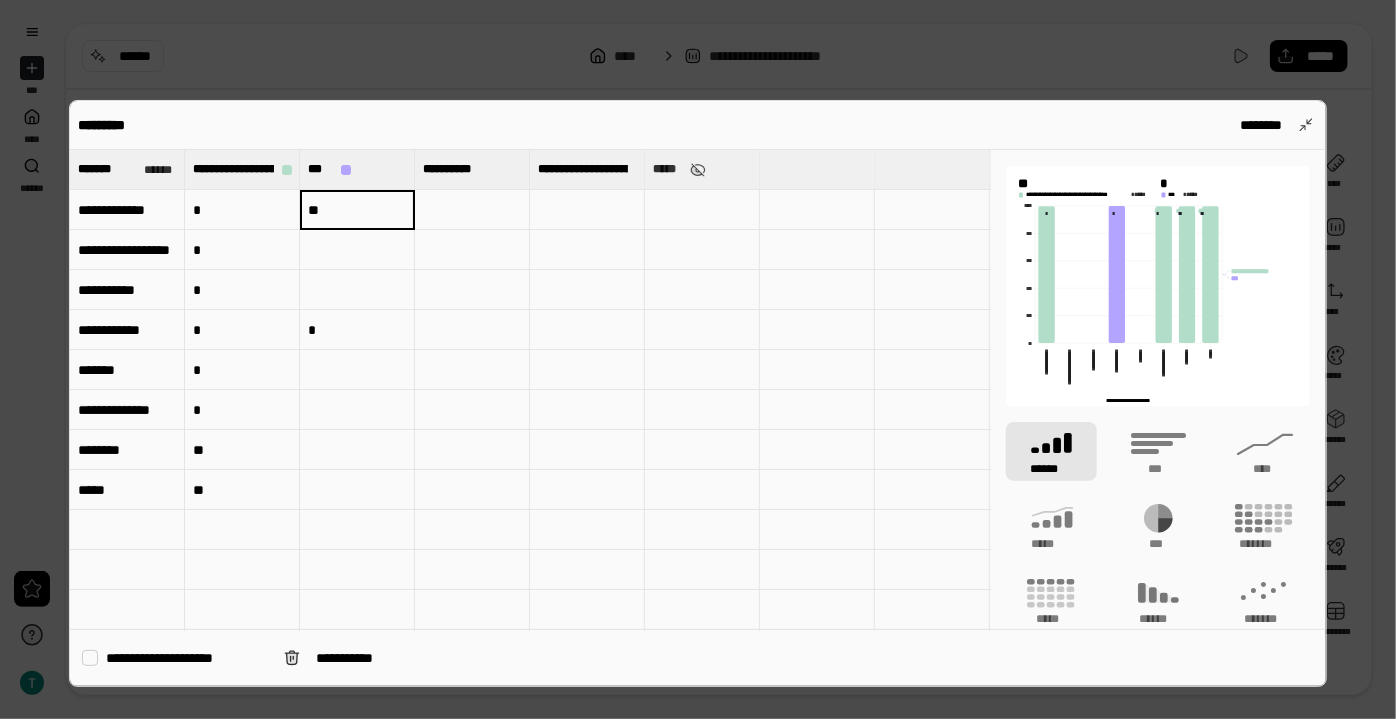 type on "**" 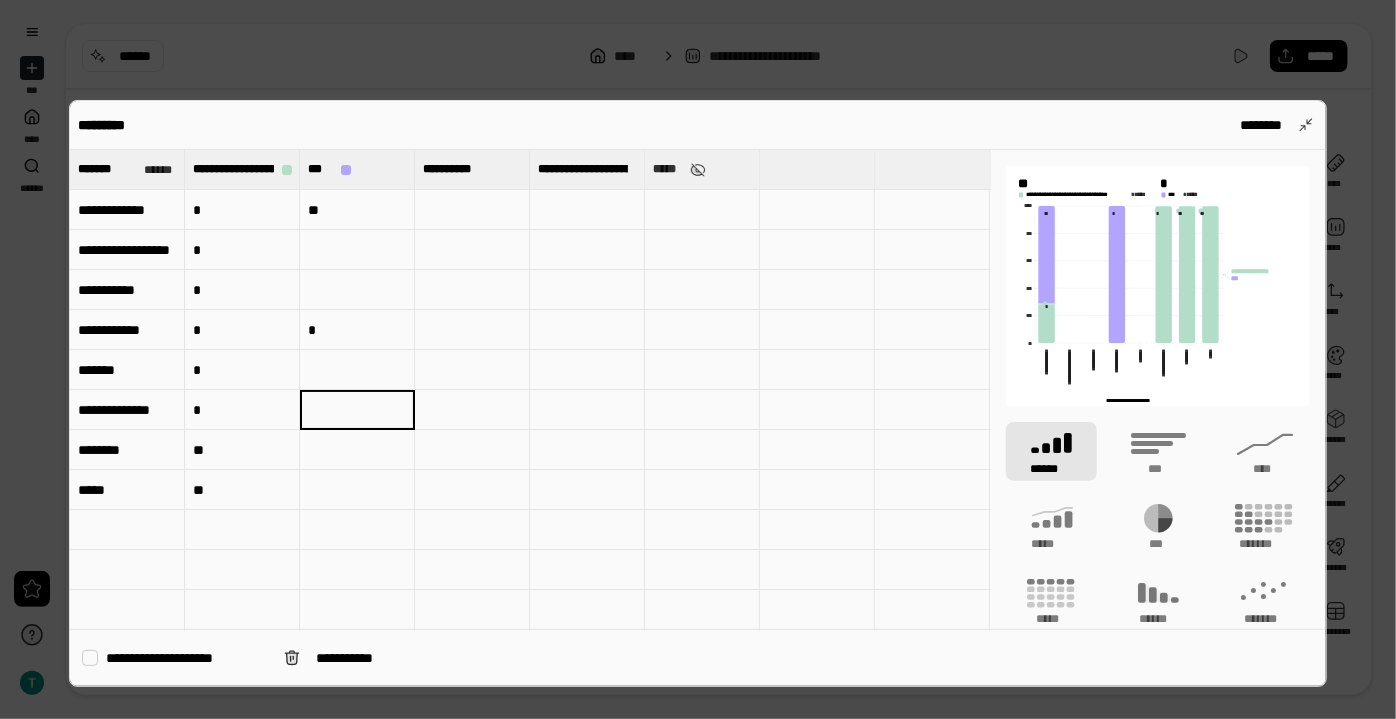 type on "*" 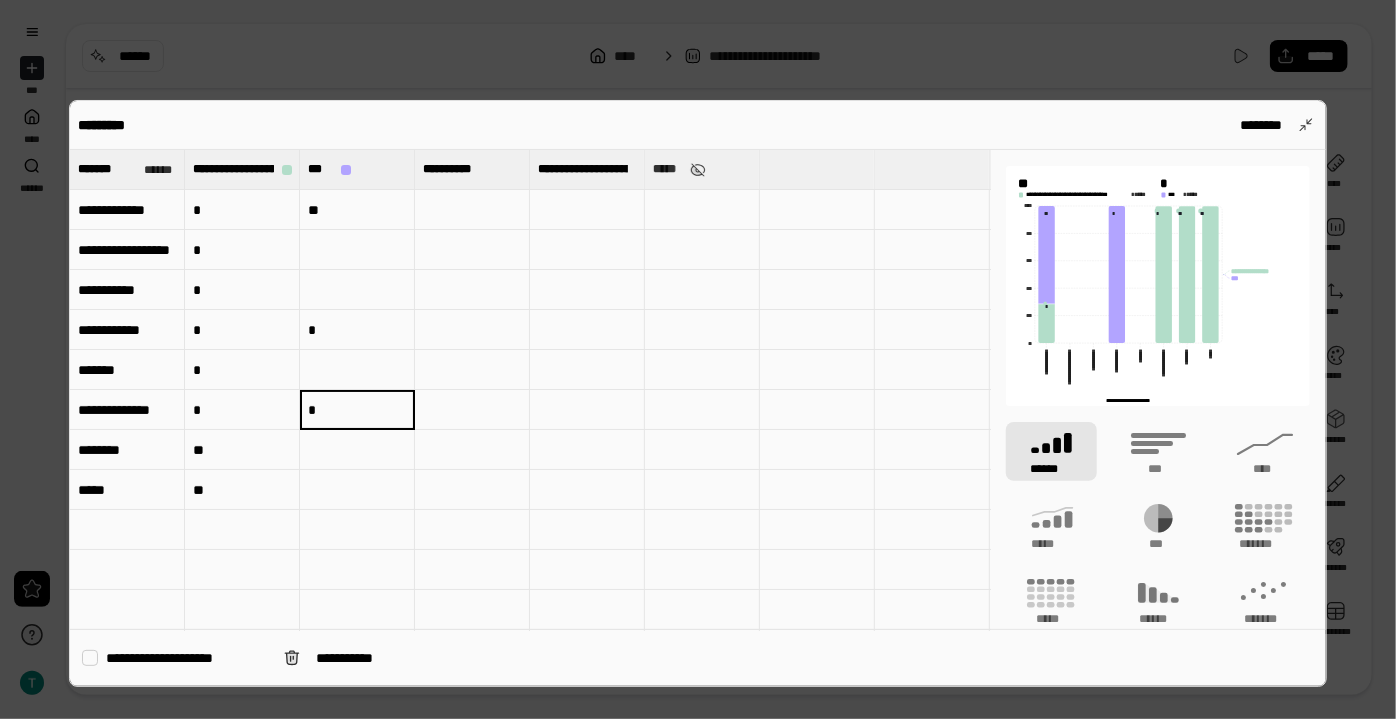 click at bounding box center (357, 250) 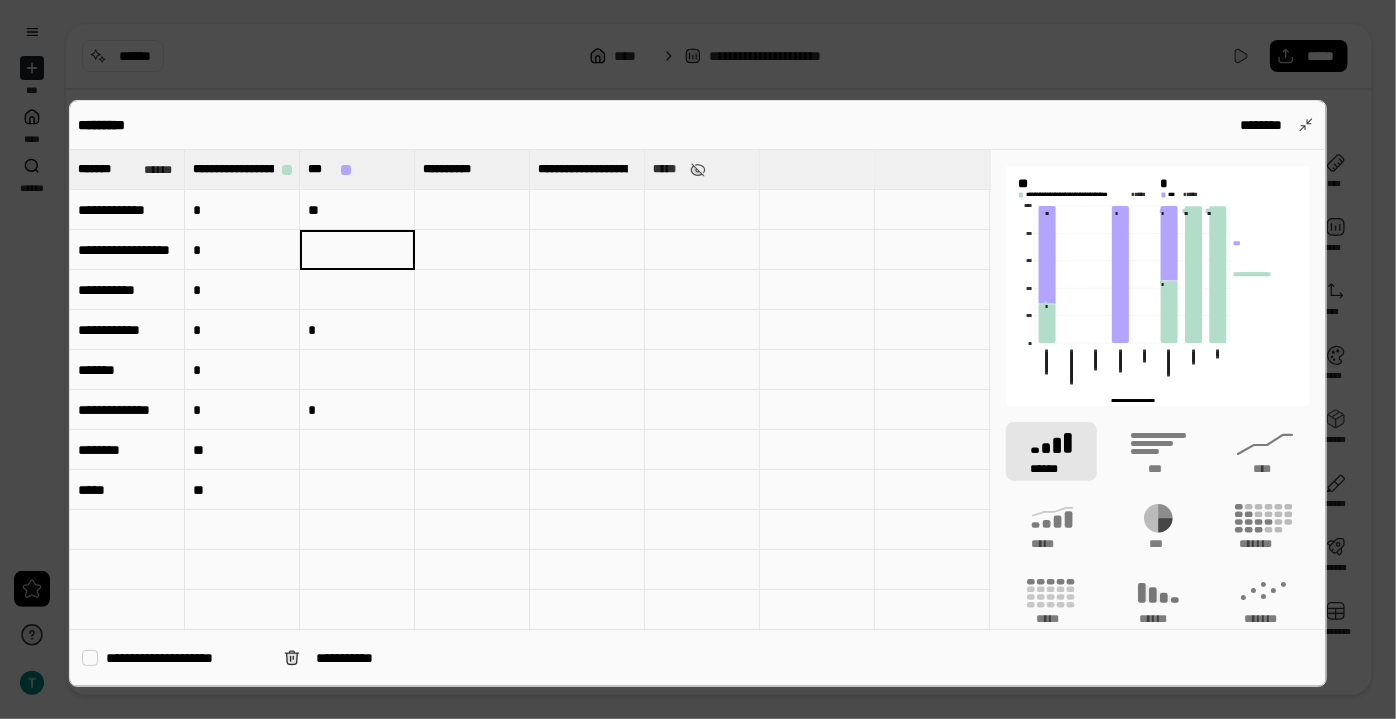 click on "**" at bounding box center (357, 210) 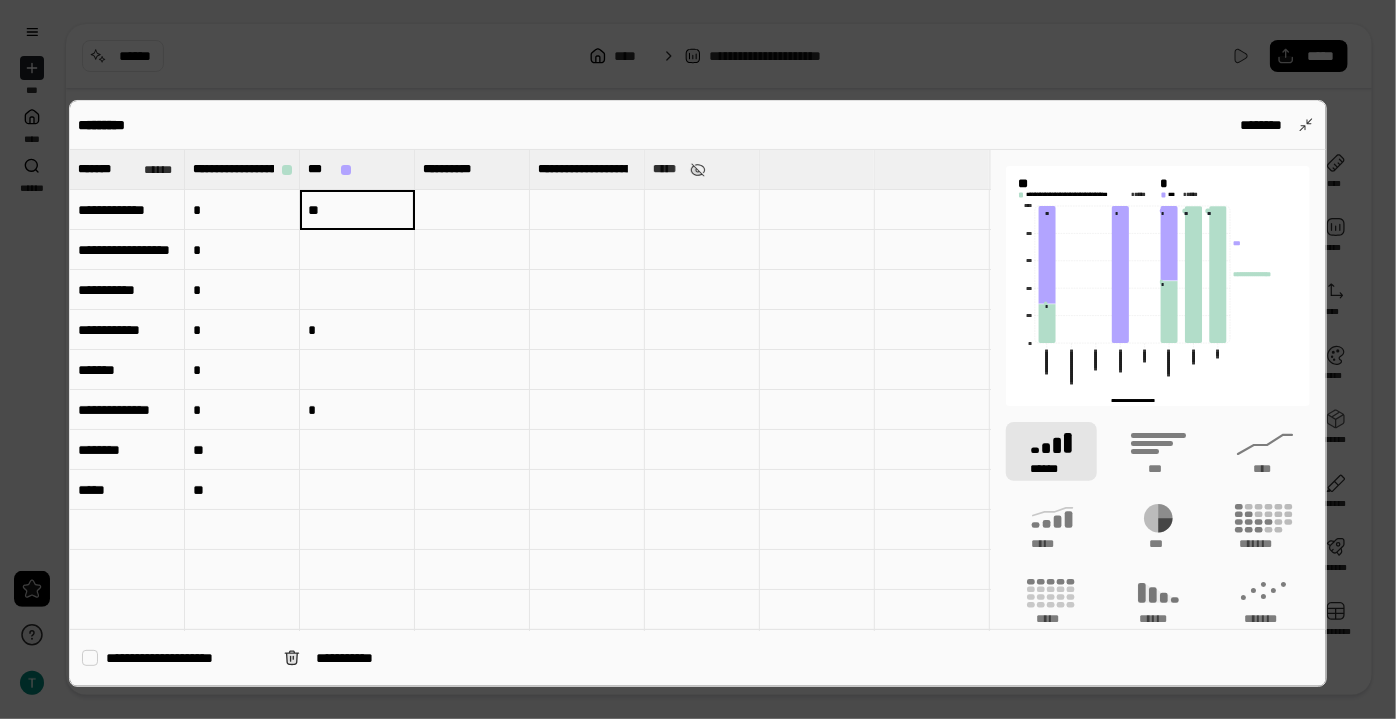 click on "**" at bounding box center [357, 210] 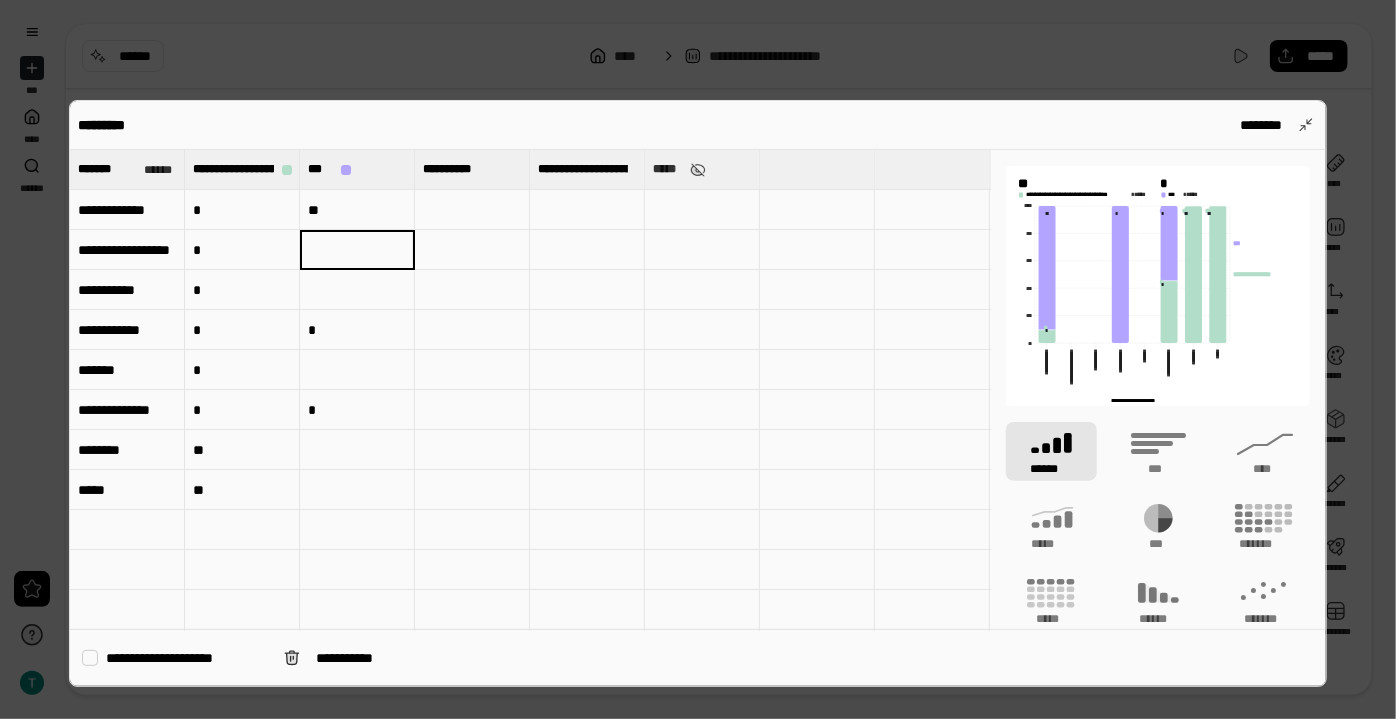 type on "*" 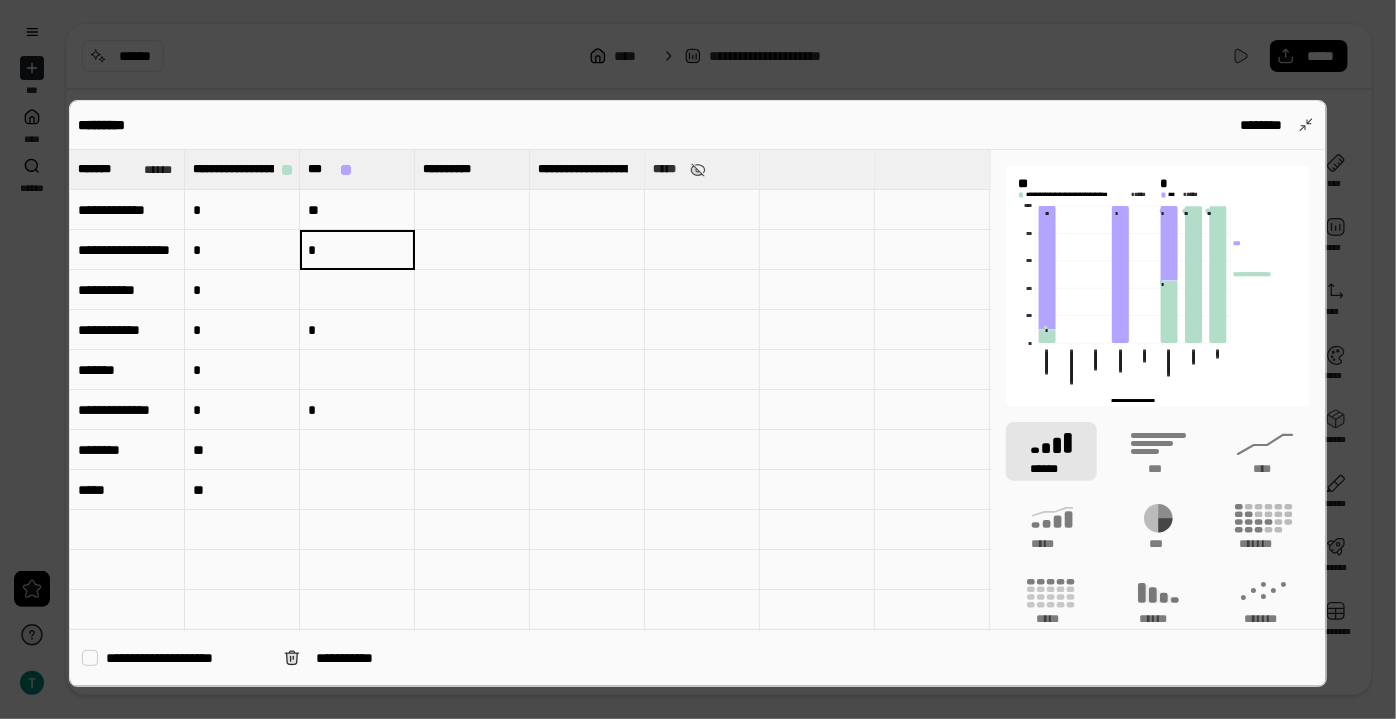 click at bounding box center [357, 450] 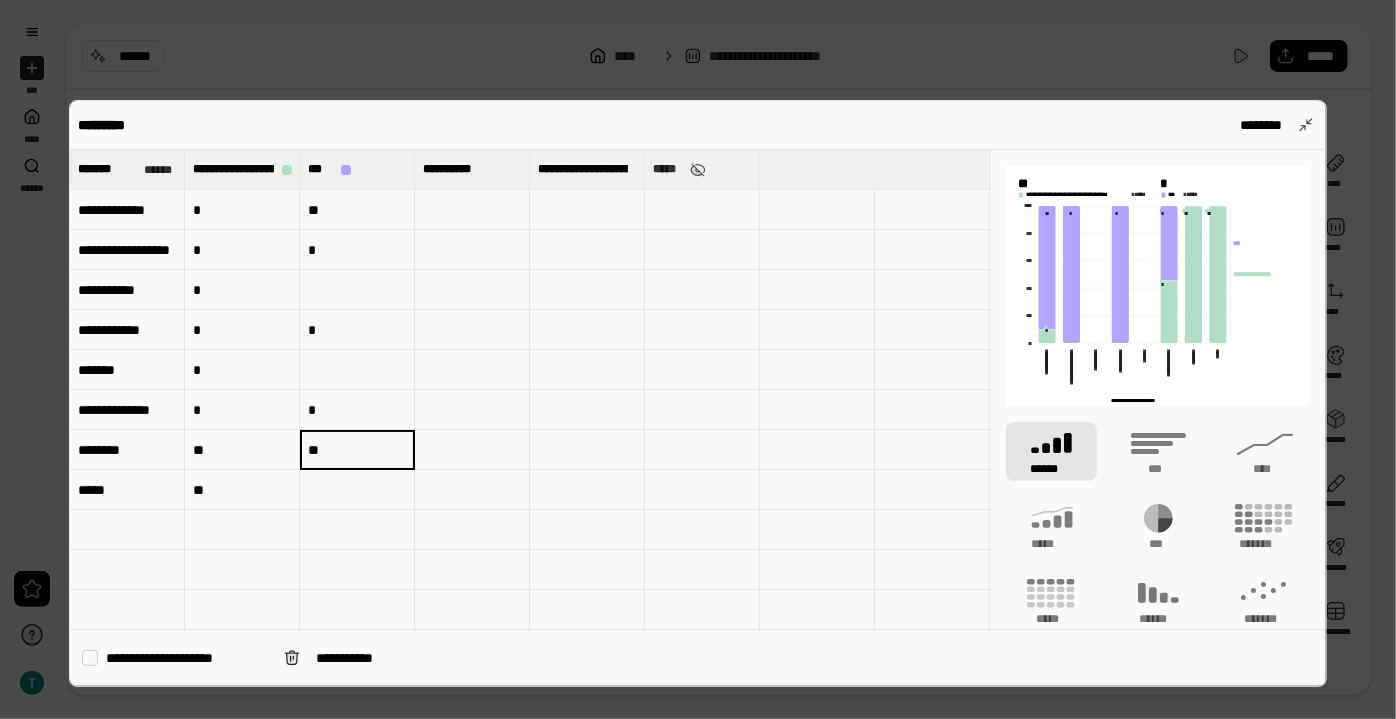 type on "**" 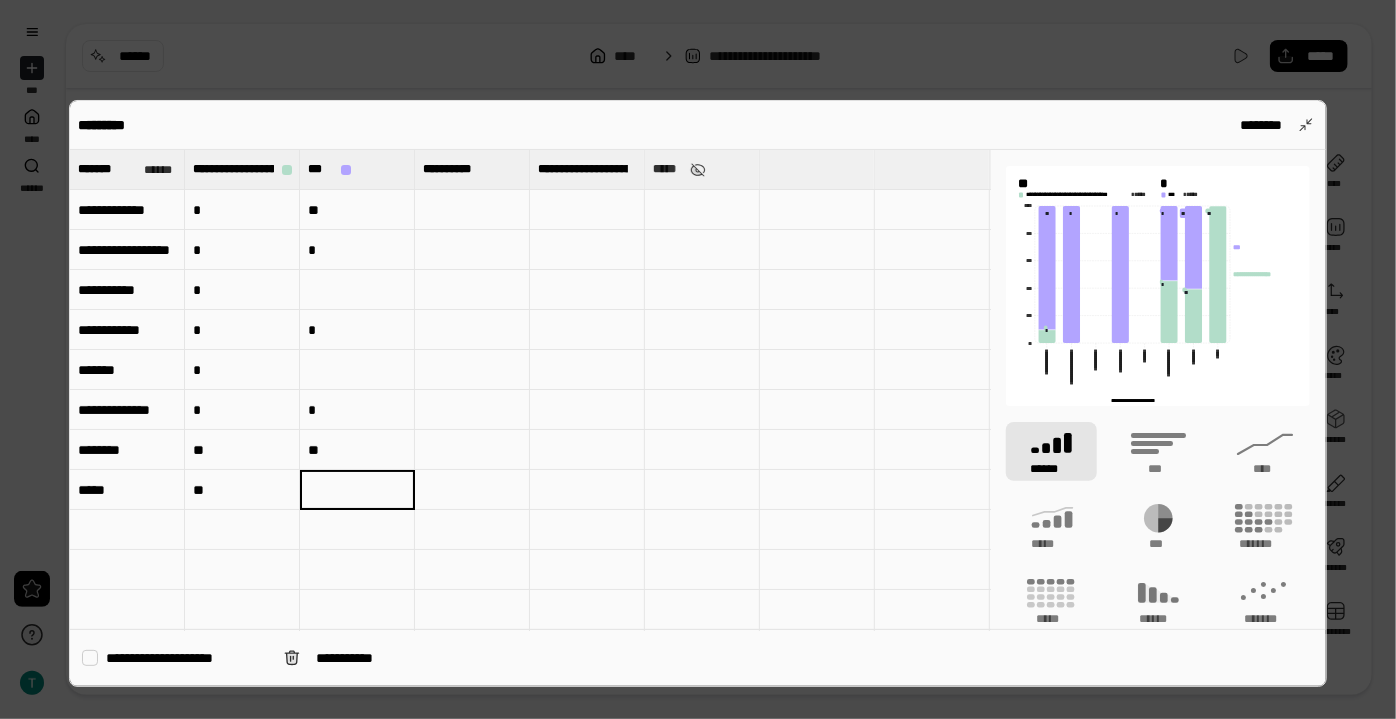 click at bounding box center (357, 490) 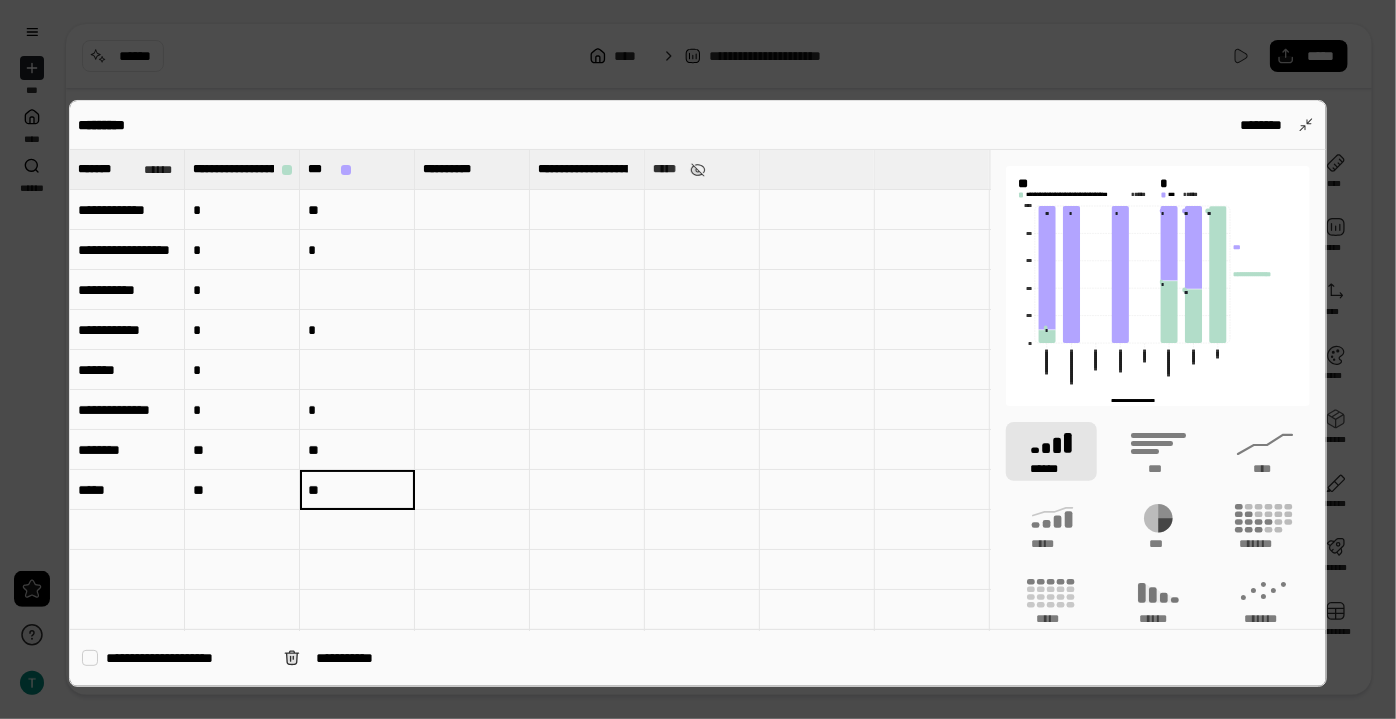 type on "**" 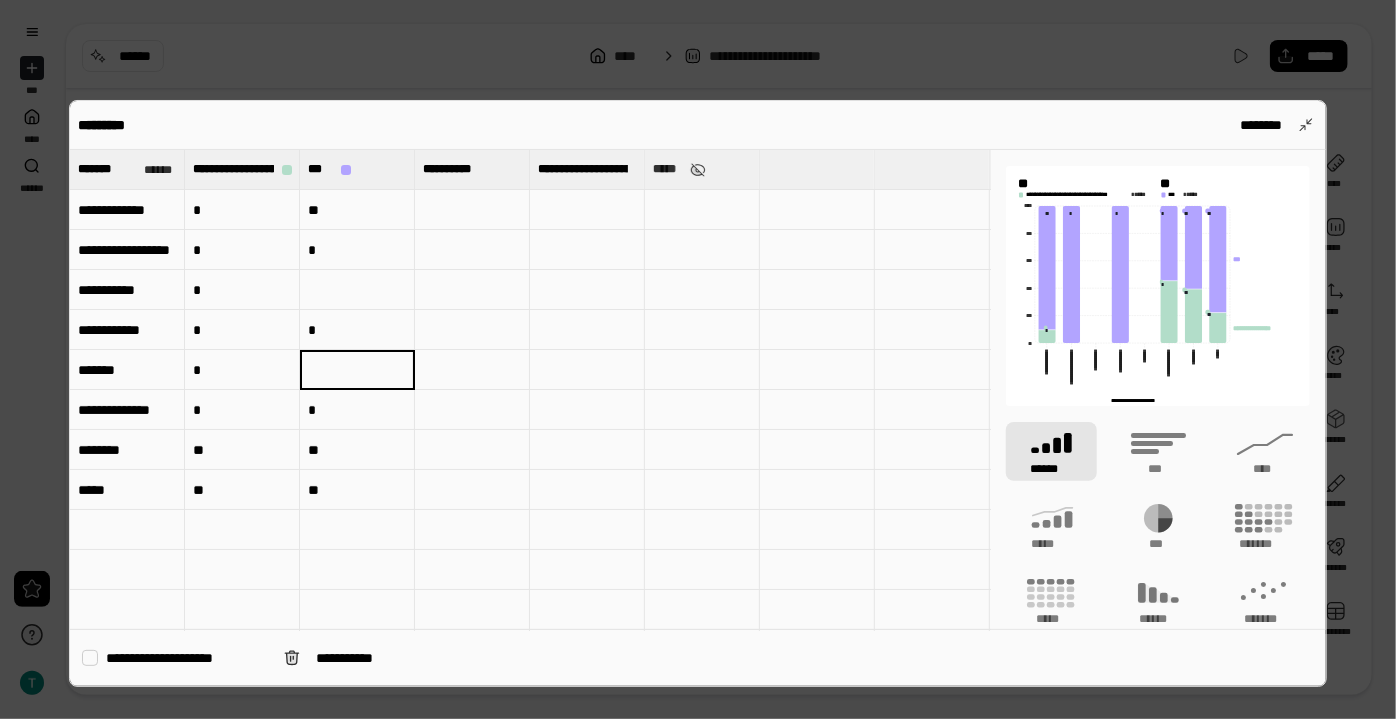 type on "*" 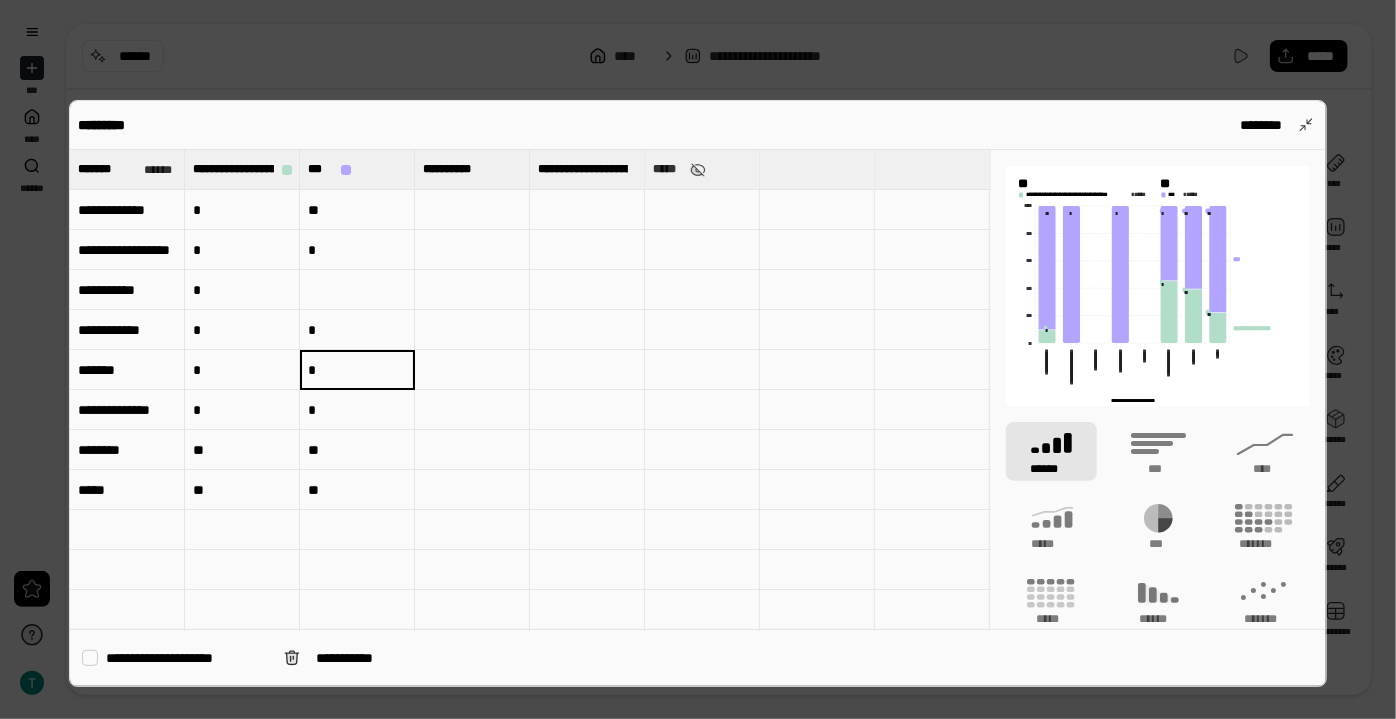 click at bounding box center (357, 290) 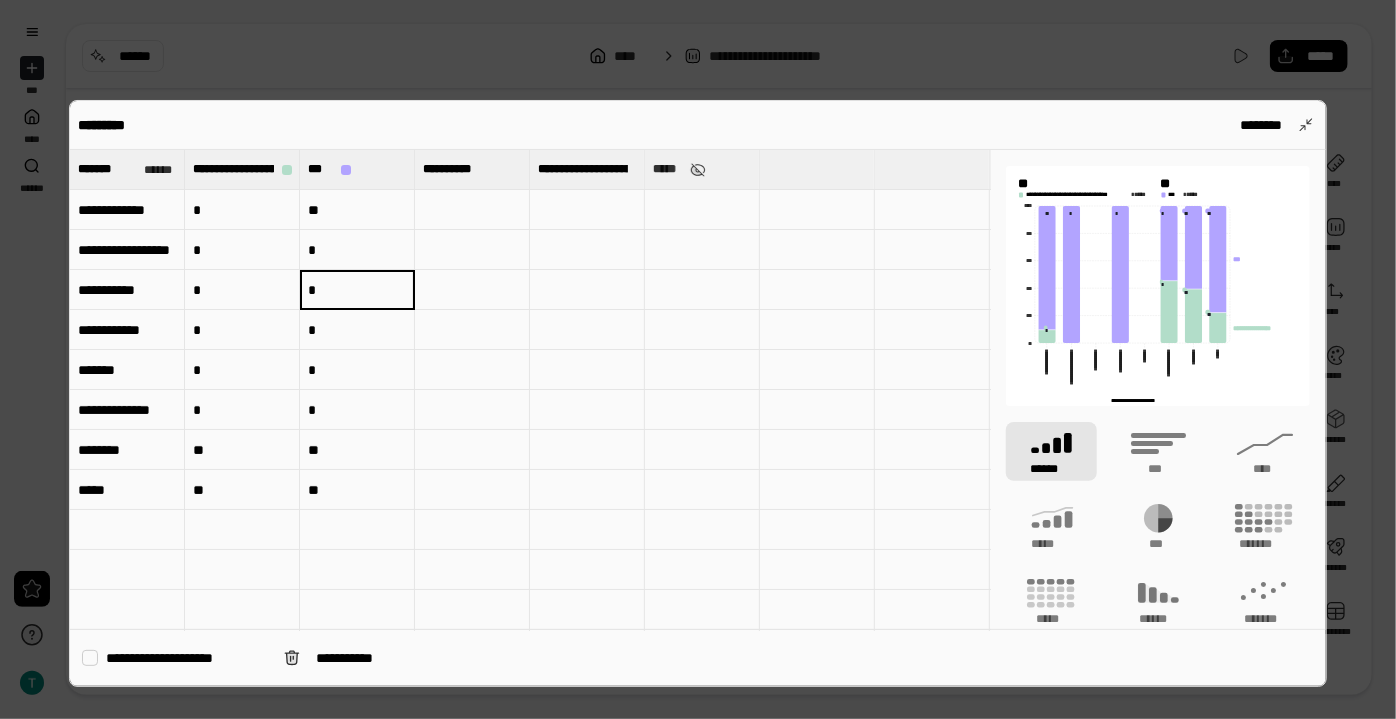 click at bounding box center [472, 210] 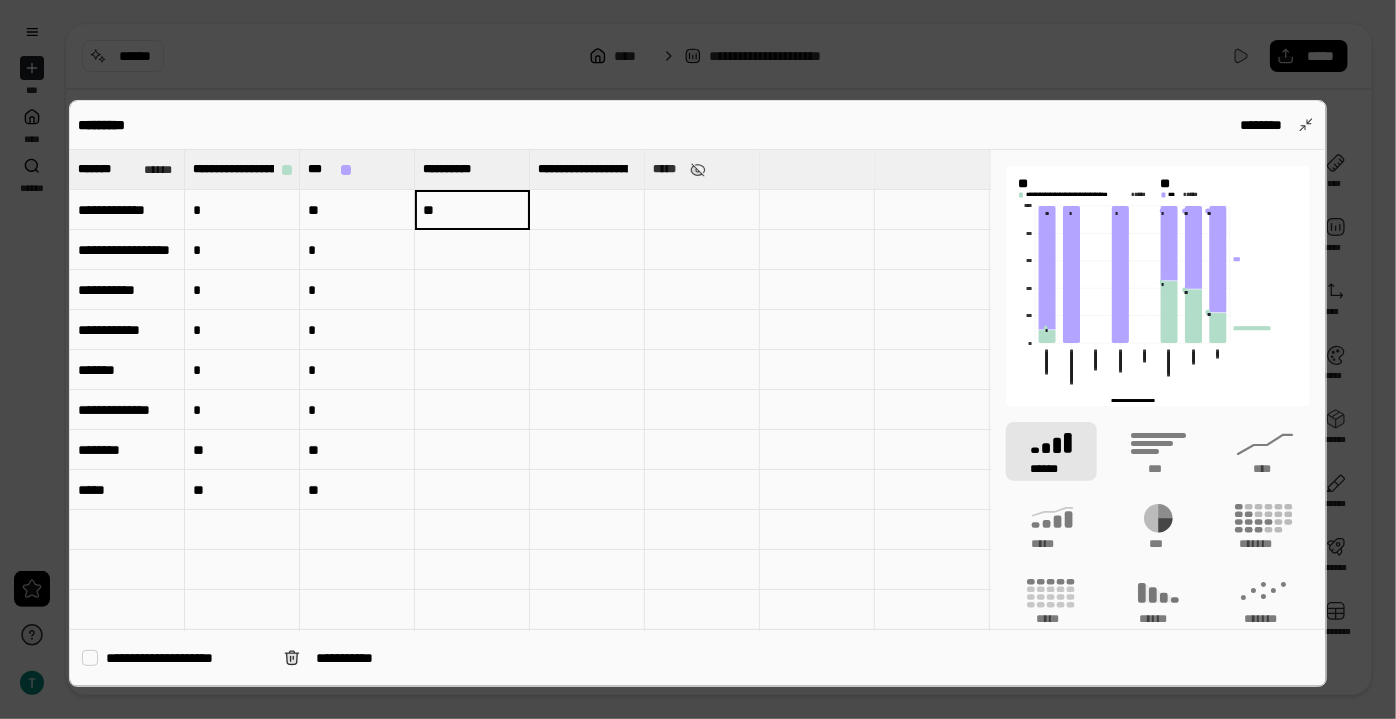 click on "**" at bounding box center [472, 209] 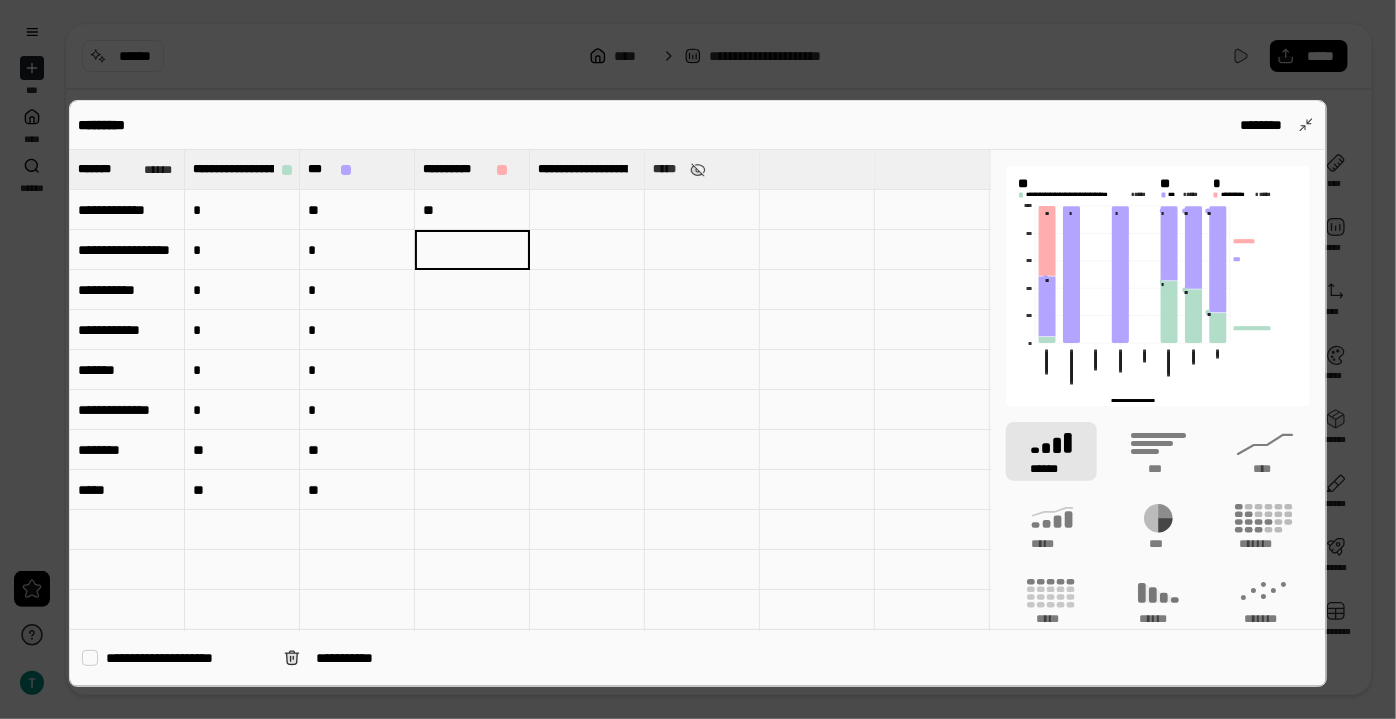 type on "*" 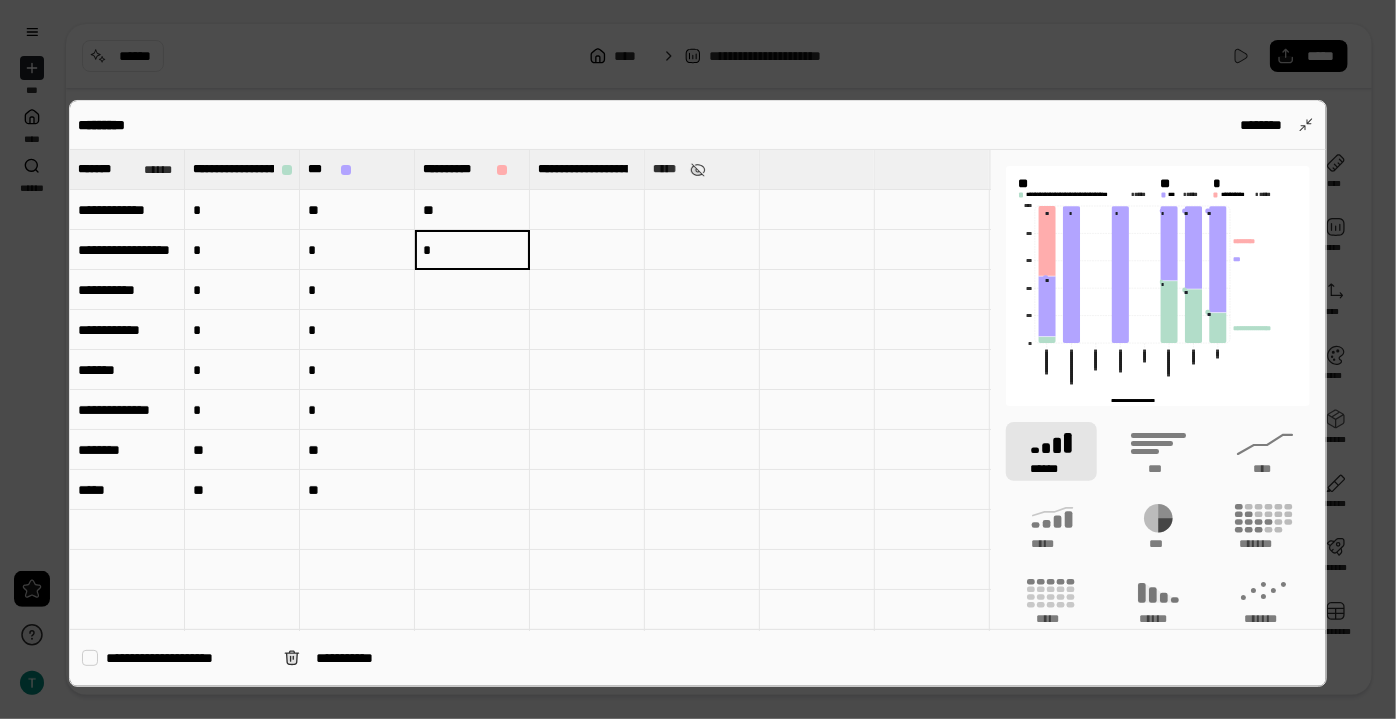 click at bounding box center [472, 290] 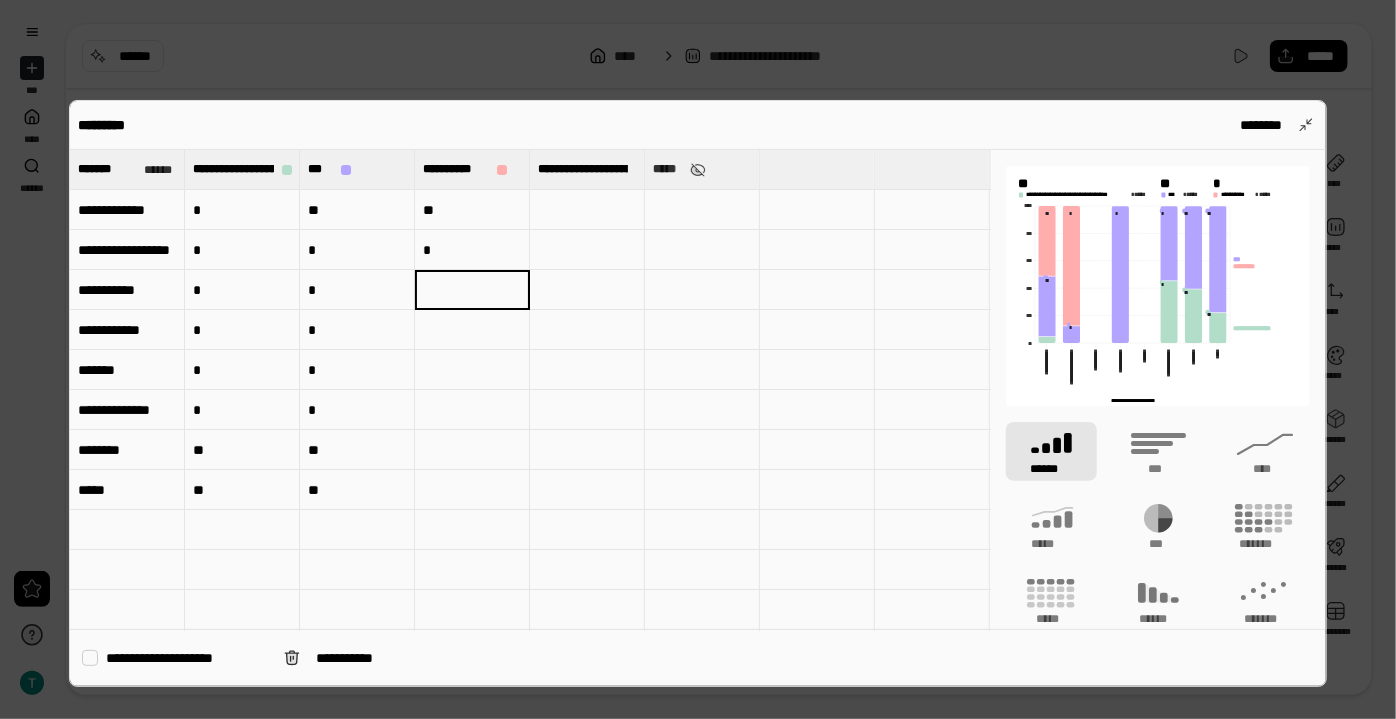 type on "*" 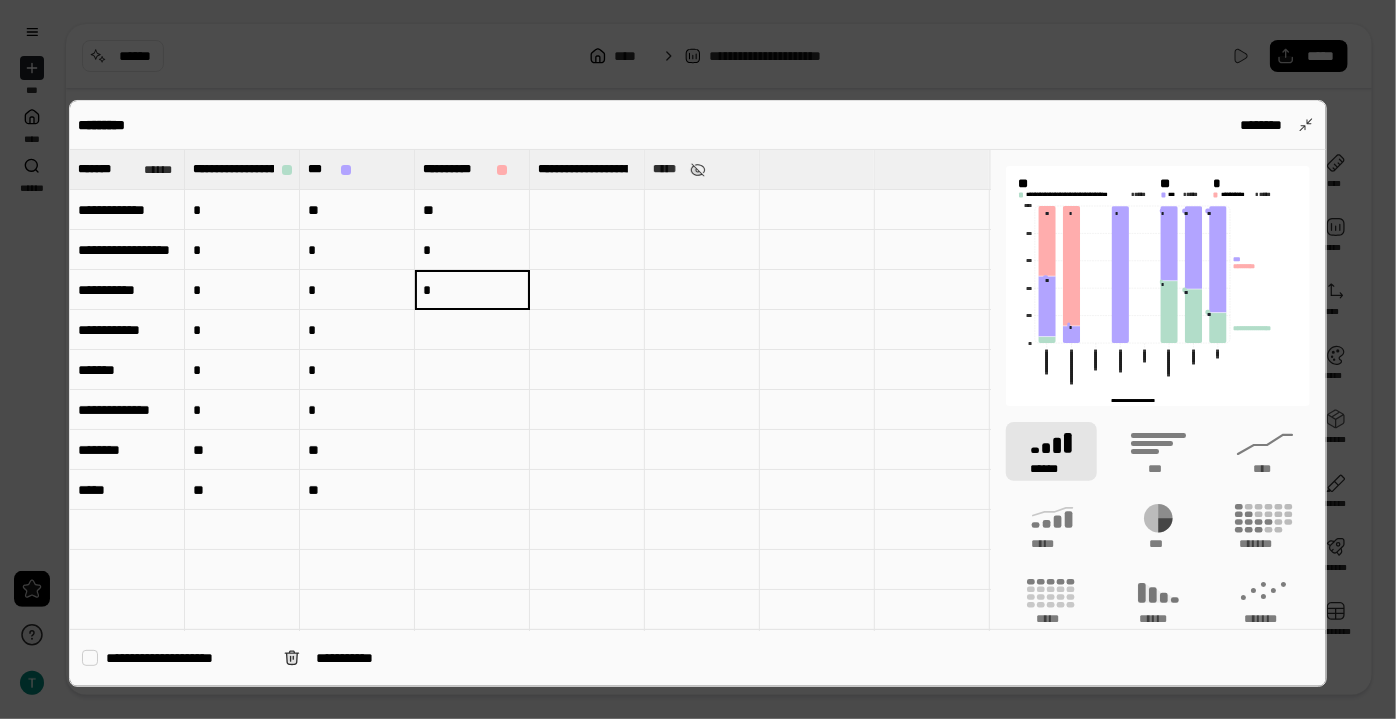 click at bounding box center [472, 370] 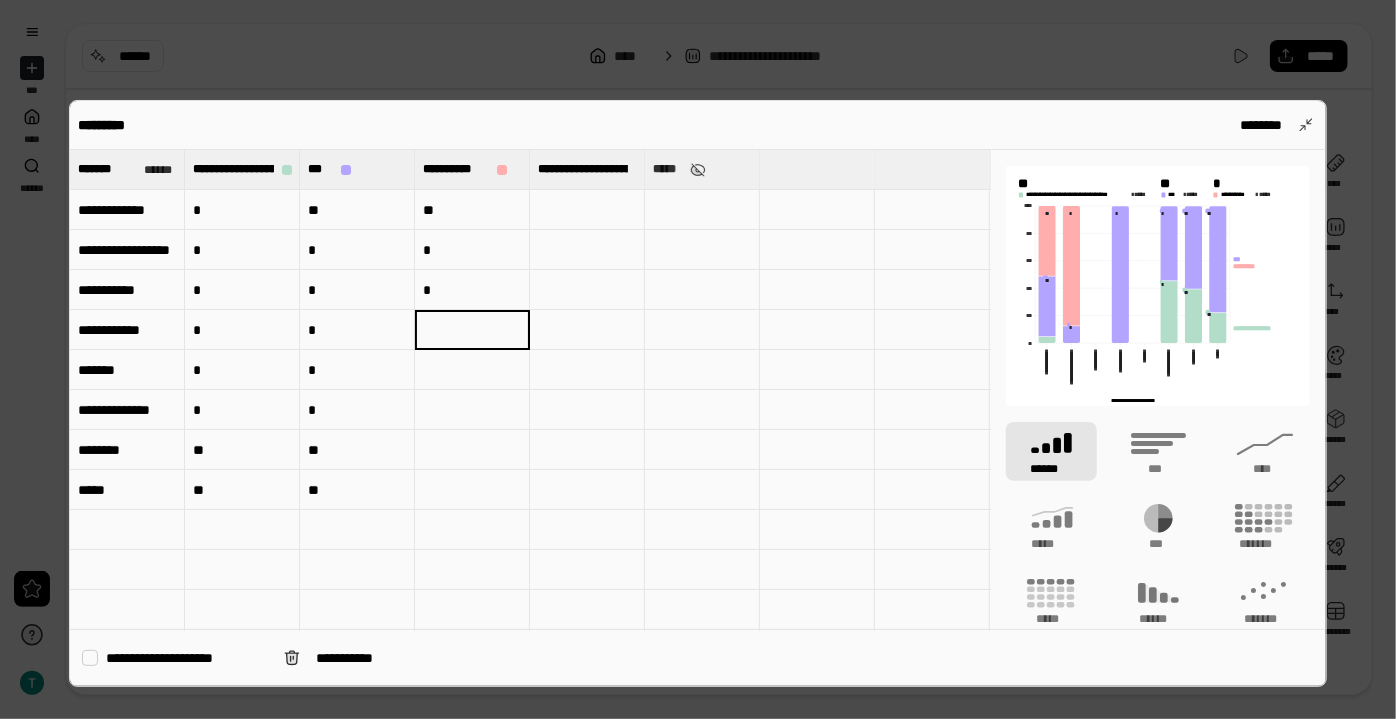 click at bounding box center (472, 330) 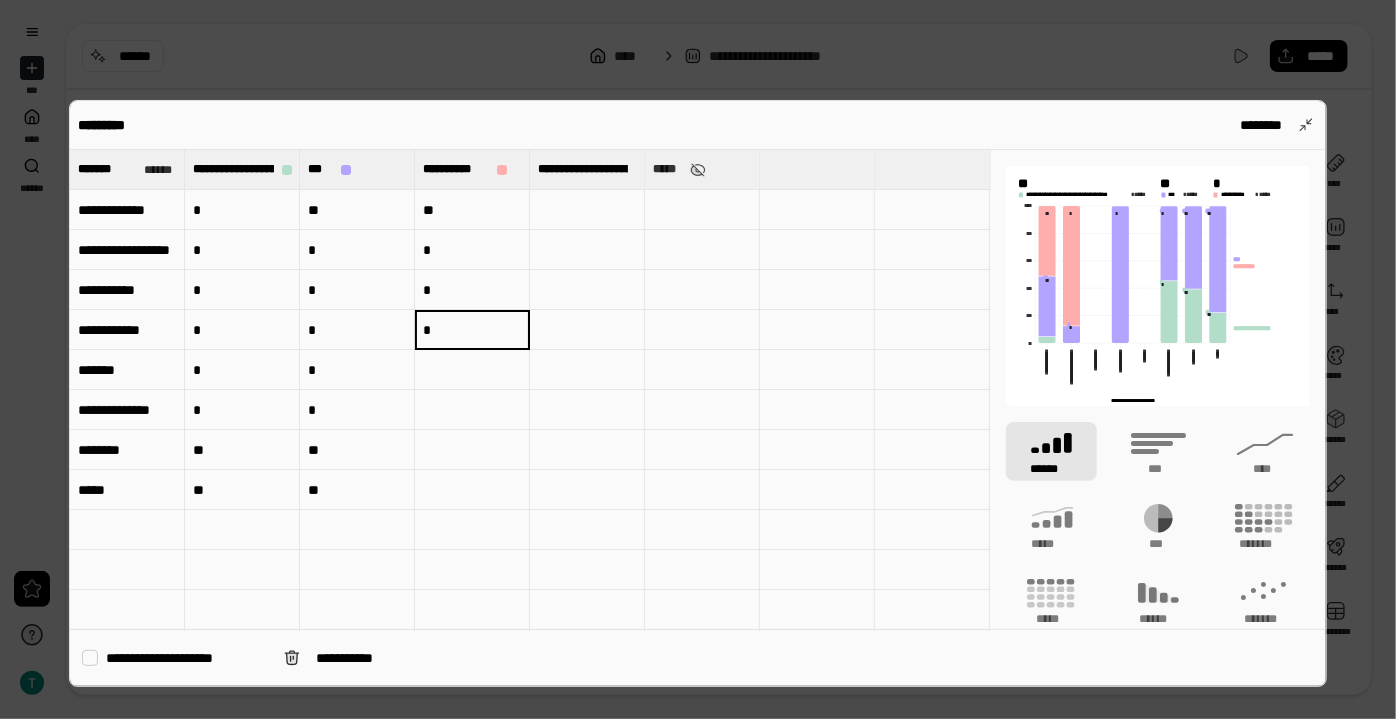 type on "*" 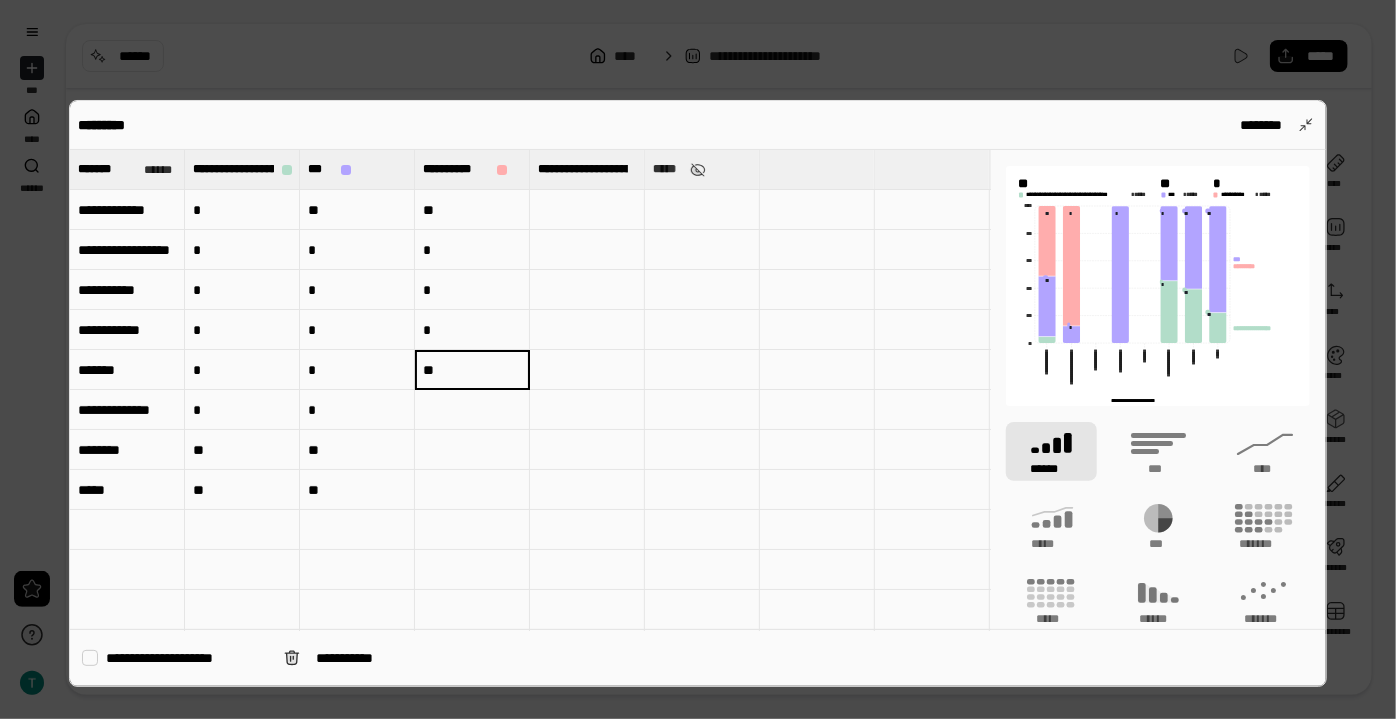type on "**" 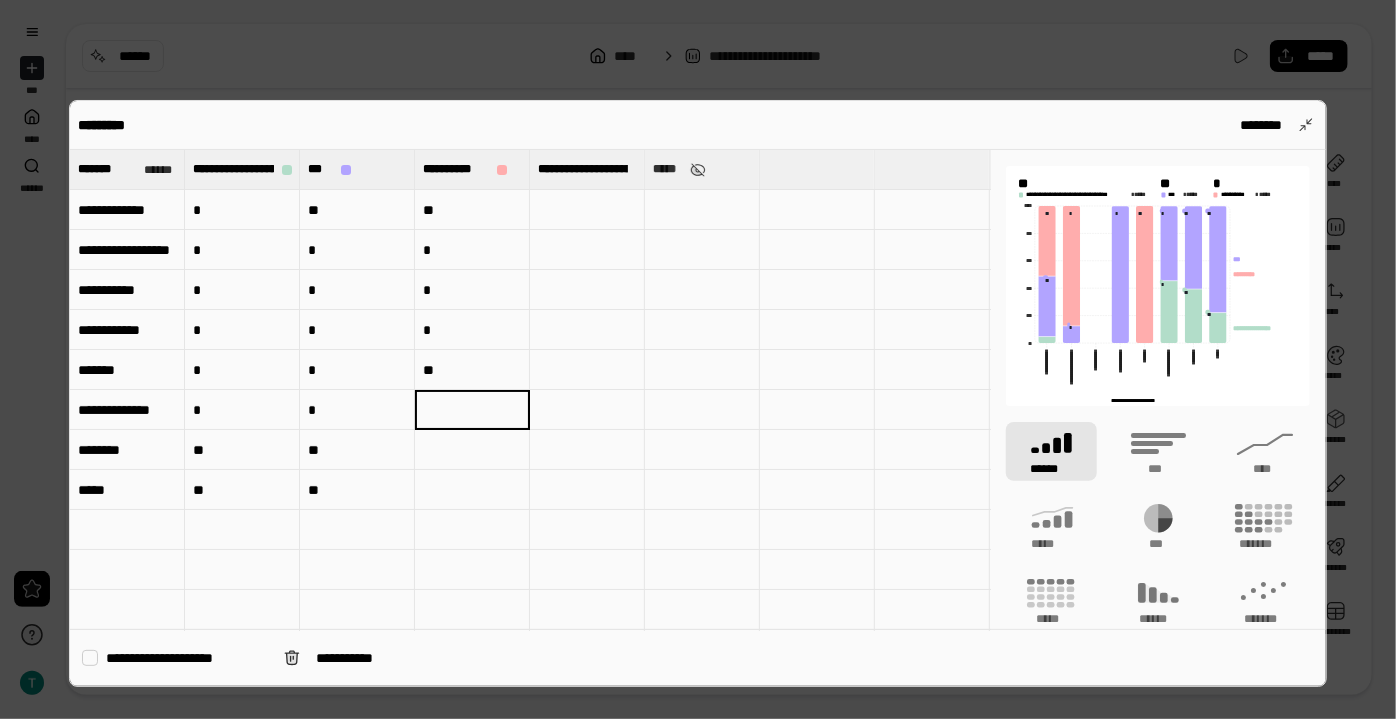 type on "*" 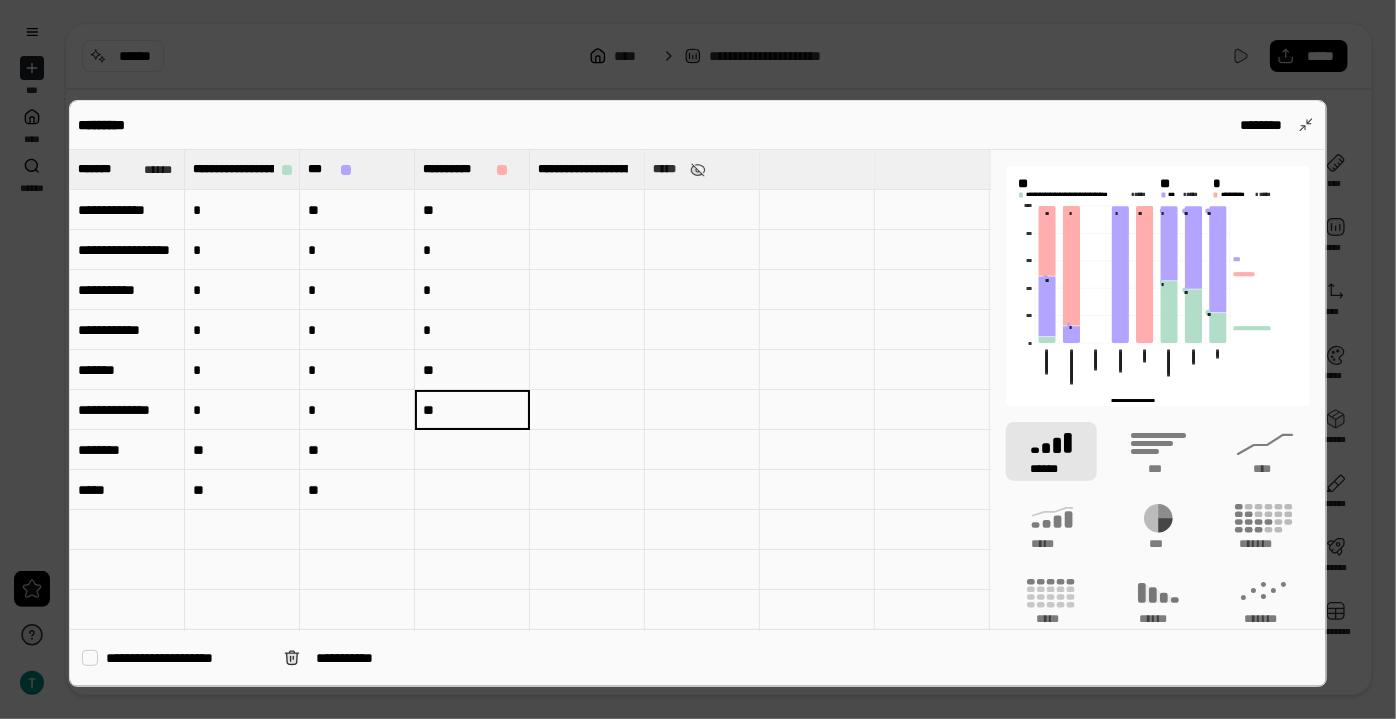 type on "**" 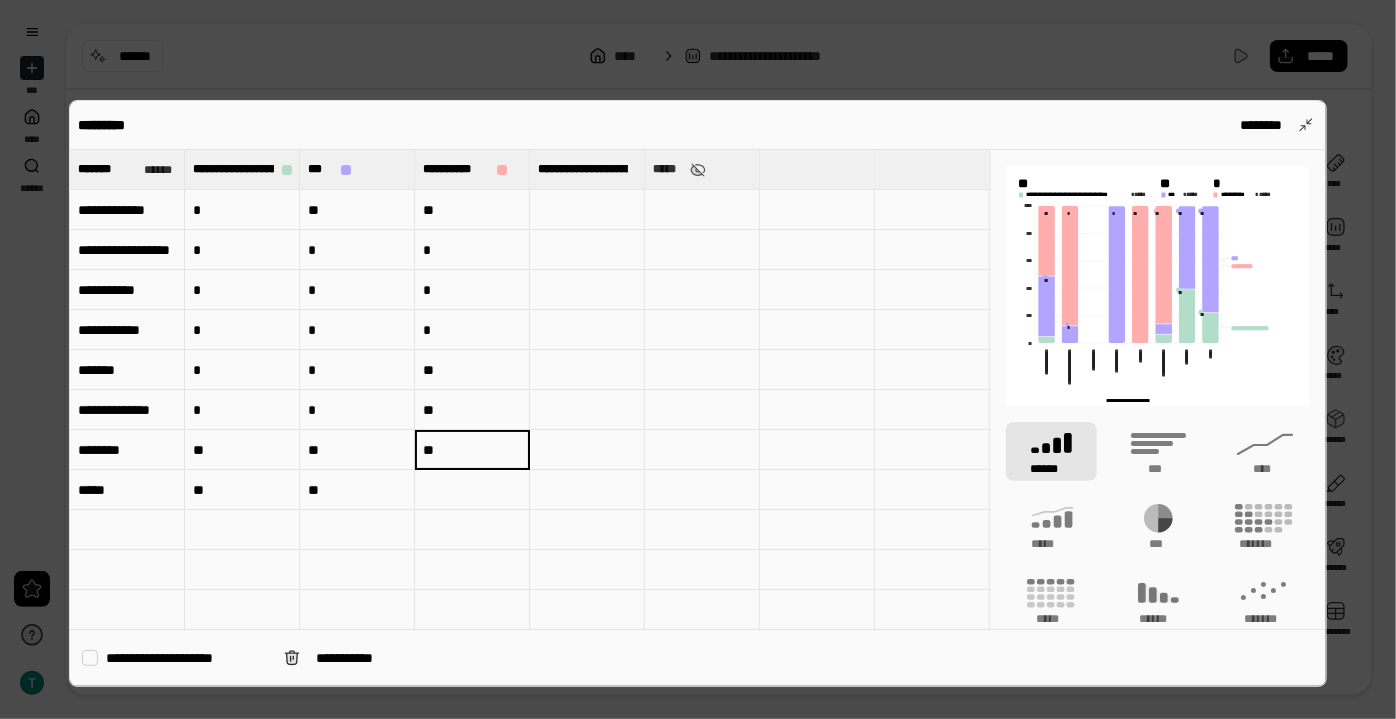 type on "**" 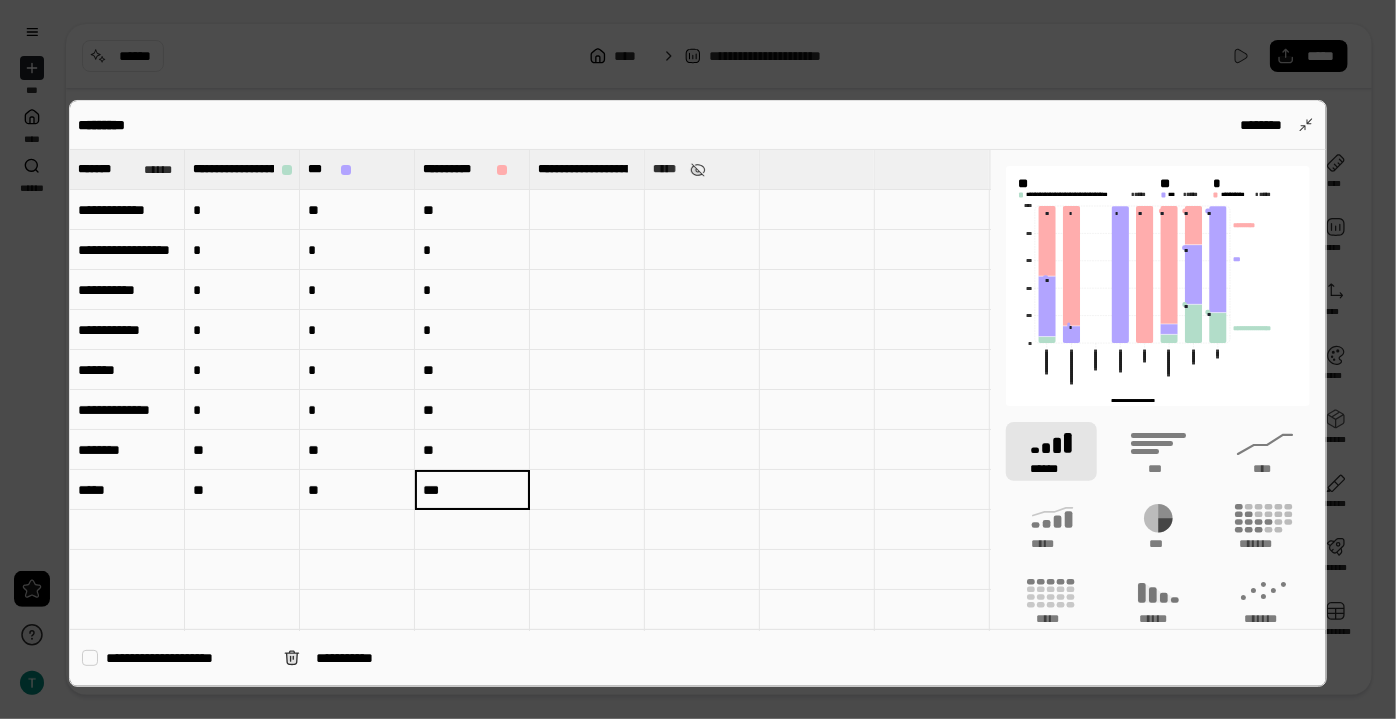 type on "***" 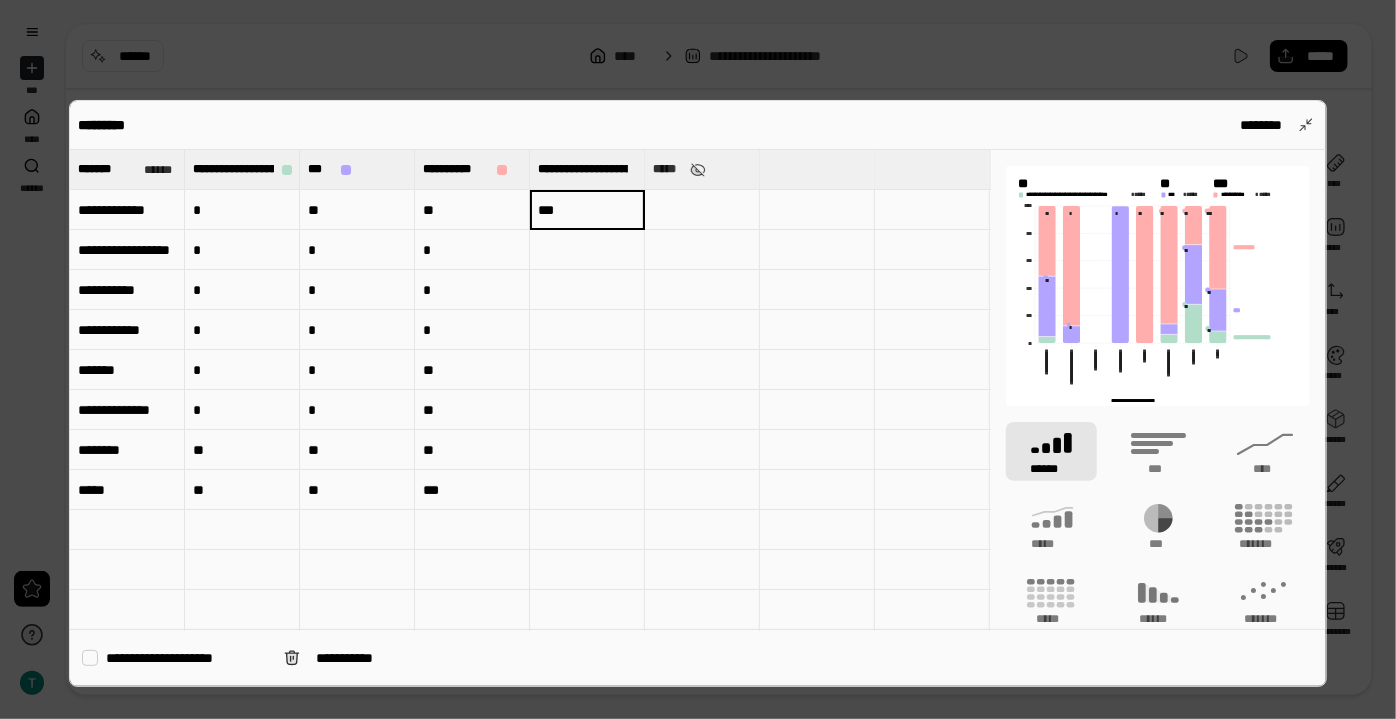 type on "***" 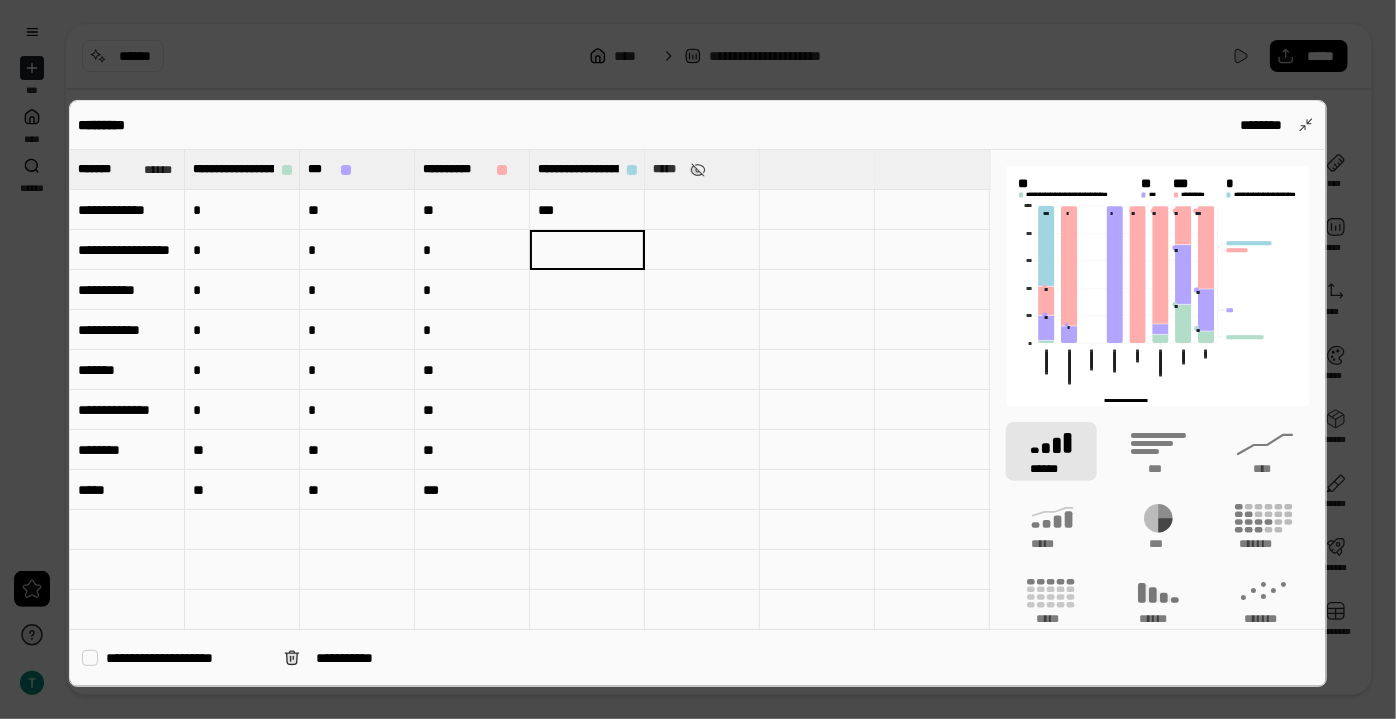 type on "*" 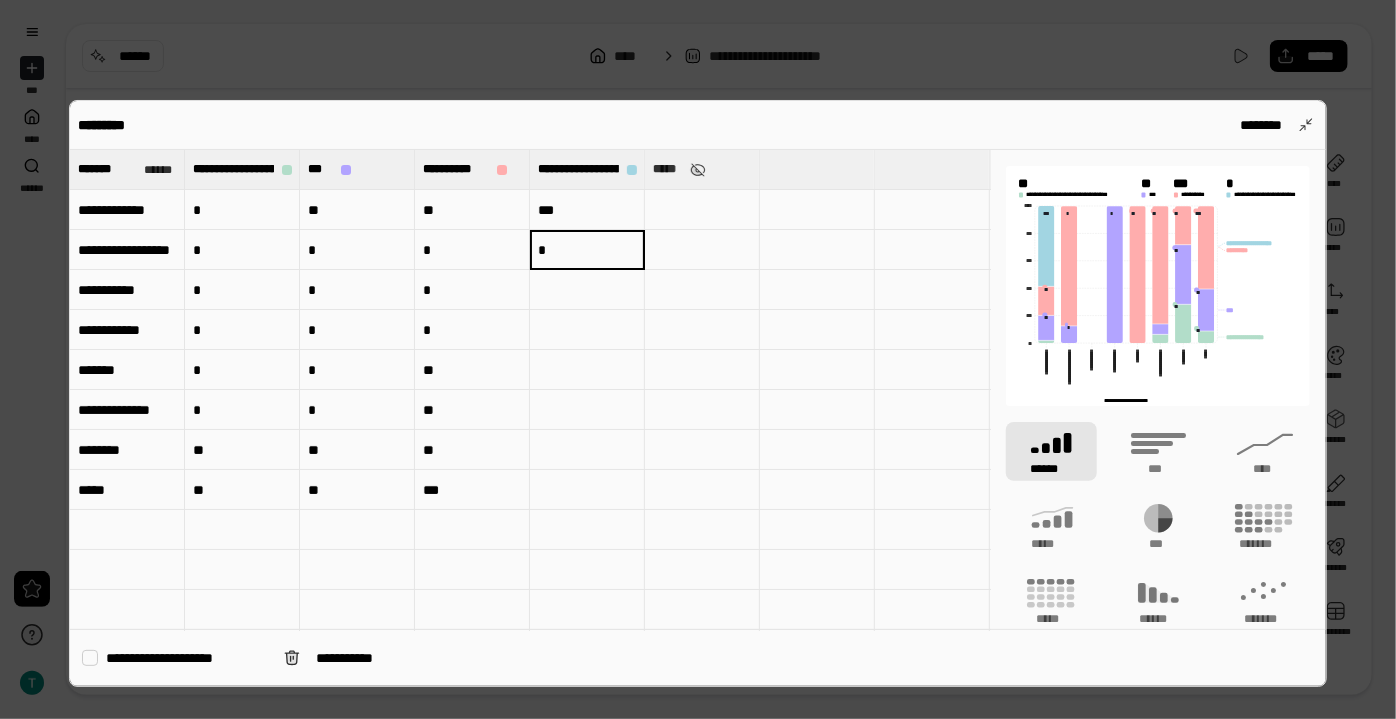 click at bounding box center (587, 290) 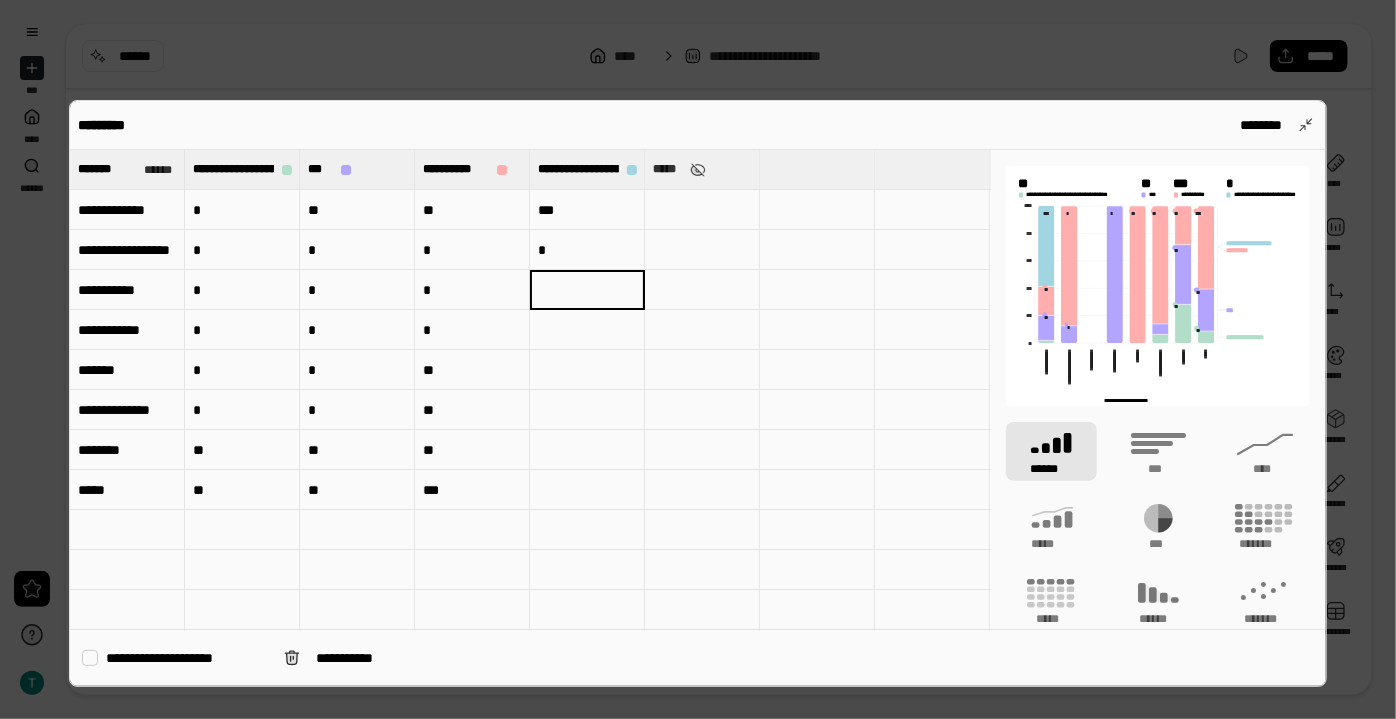type on "*" 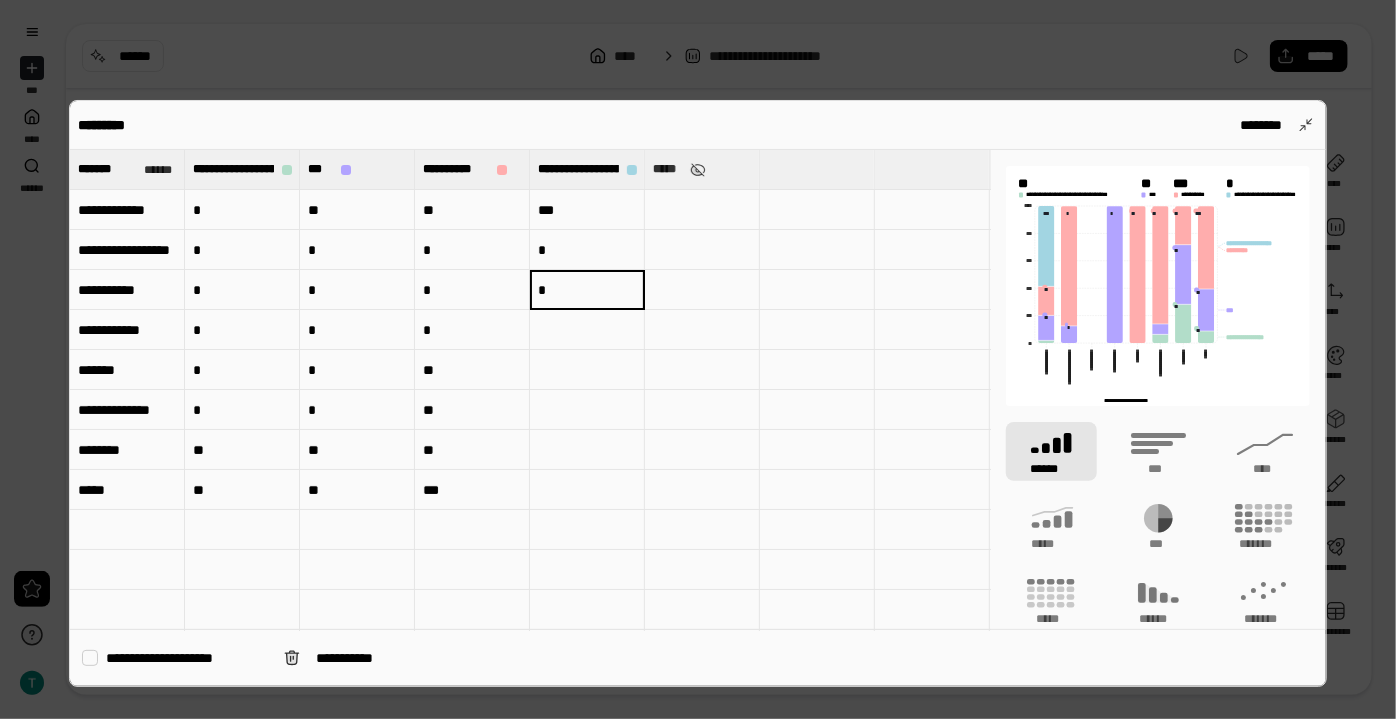 click at bounding box center [587, 330] 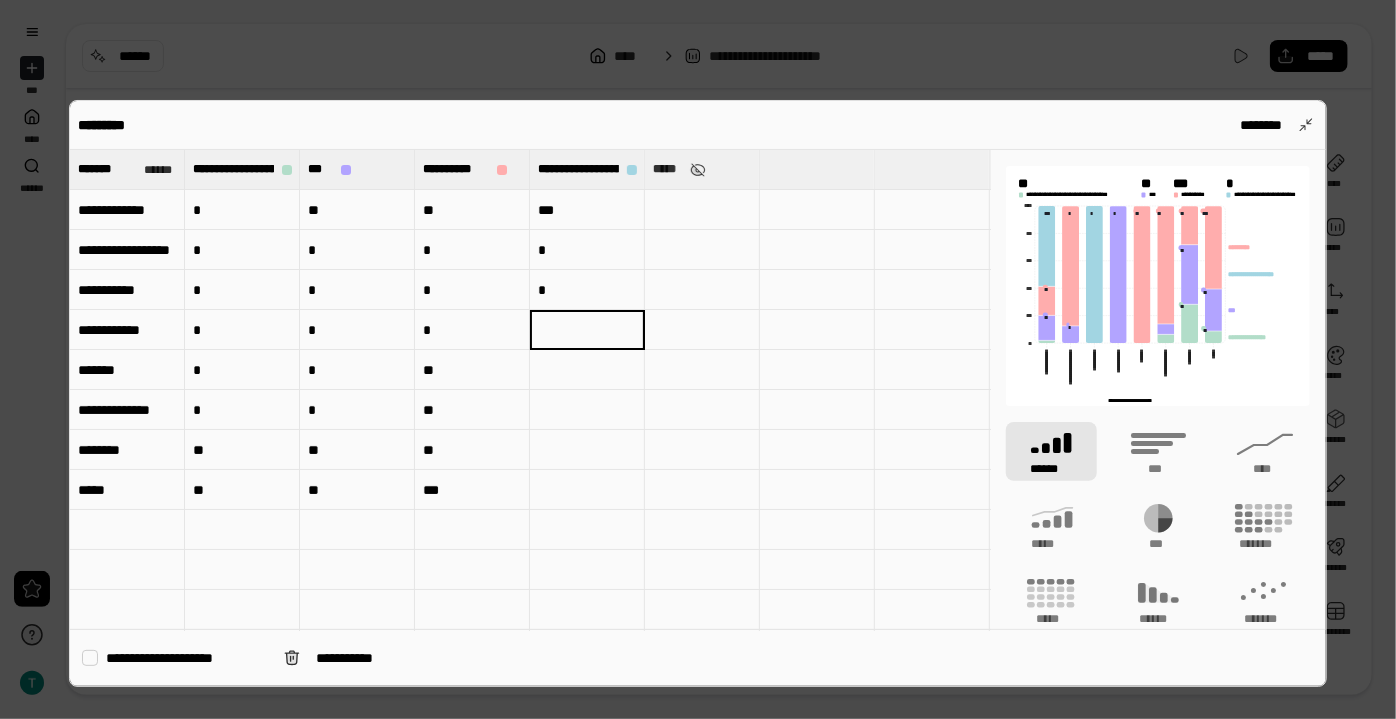 click at bounding box center [587, 330] 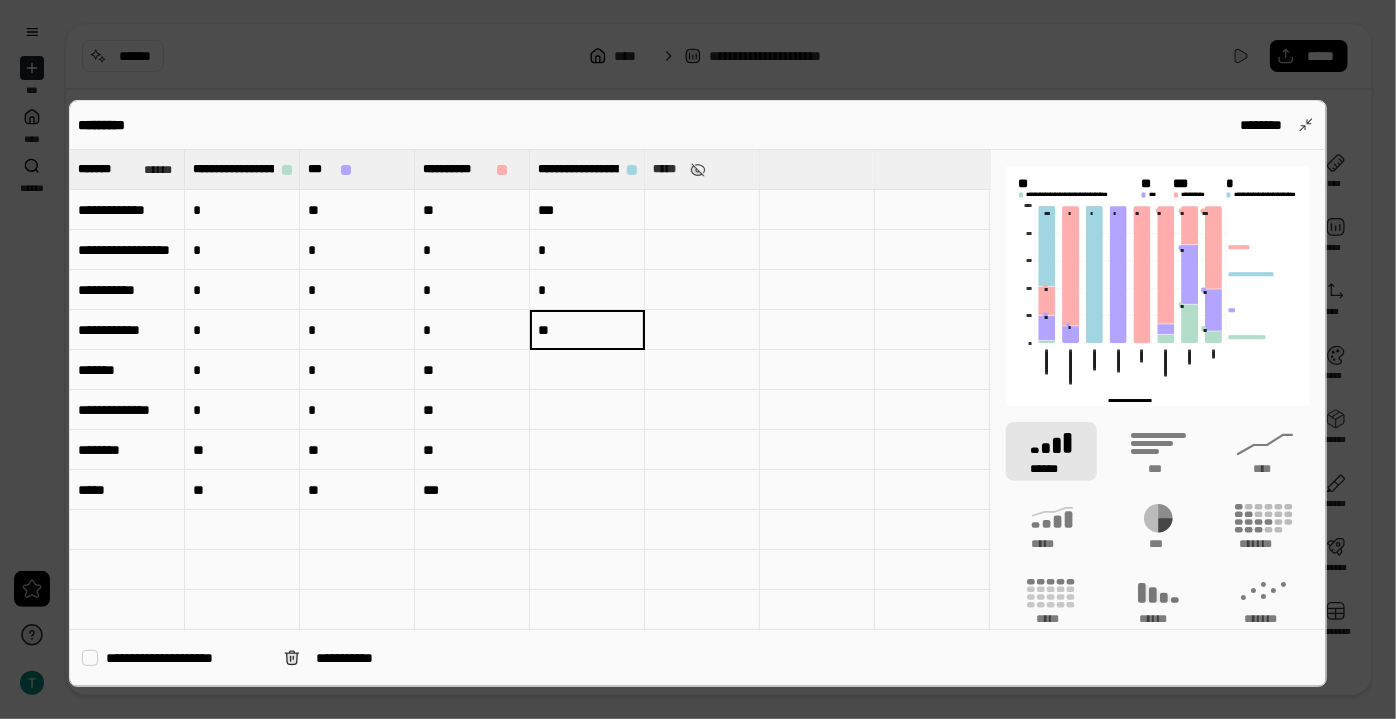 type on "**" 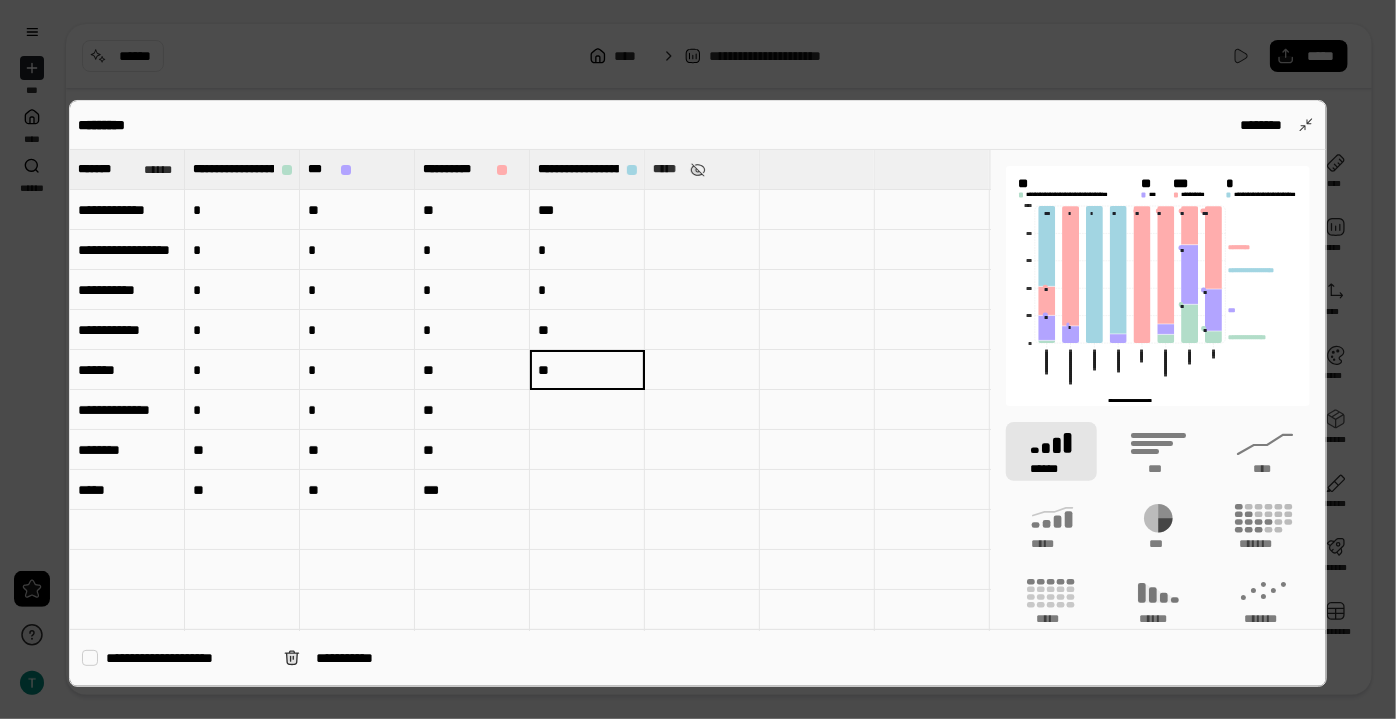 type on "**" 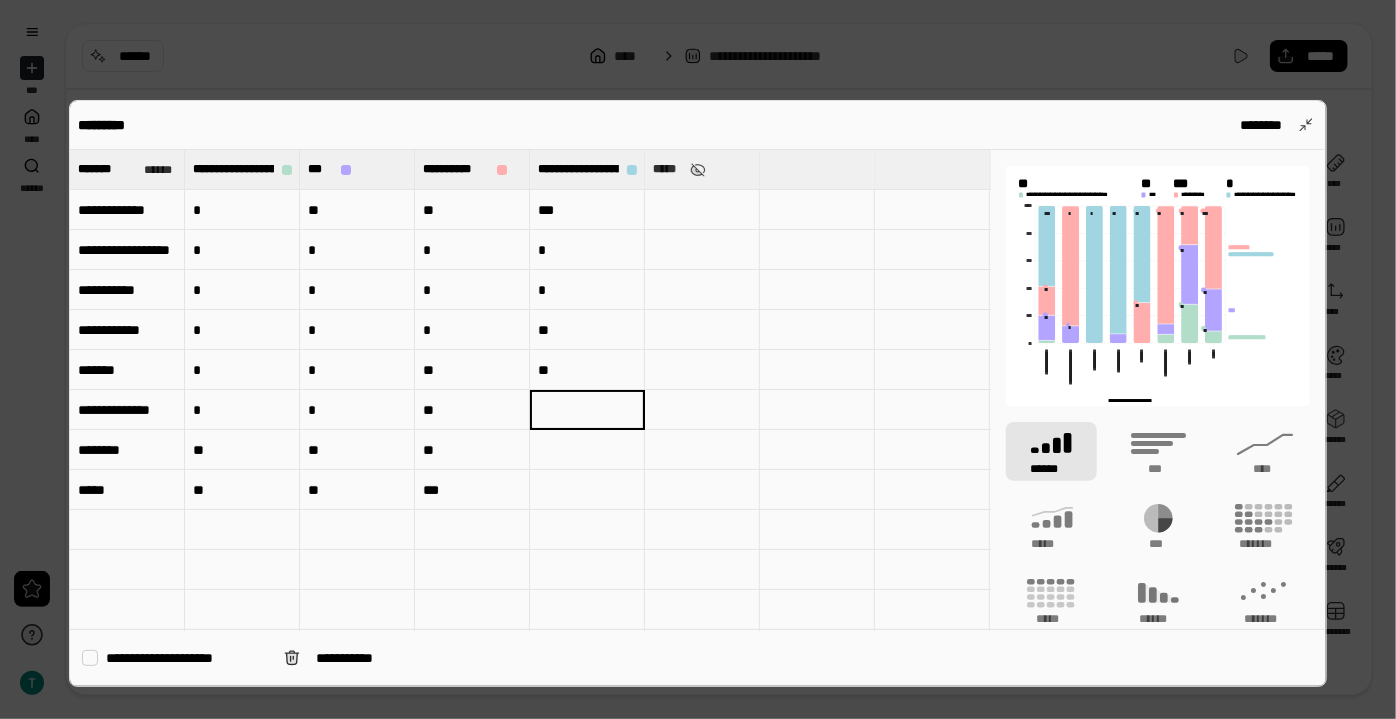 type on "*" 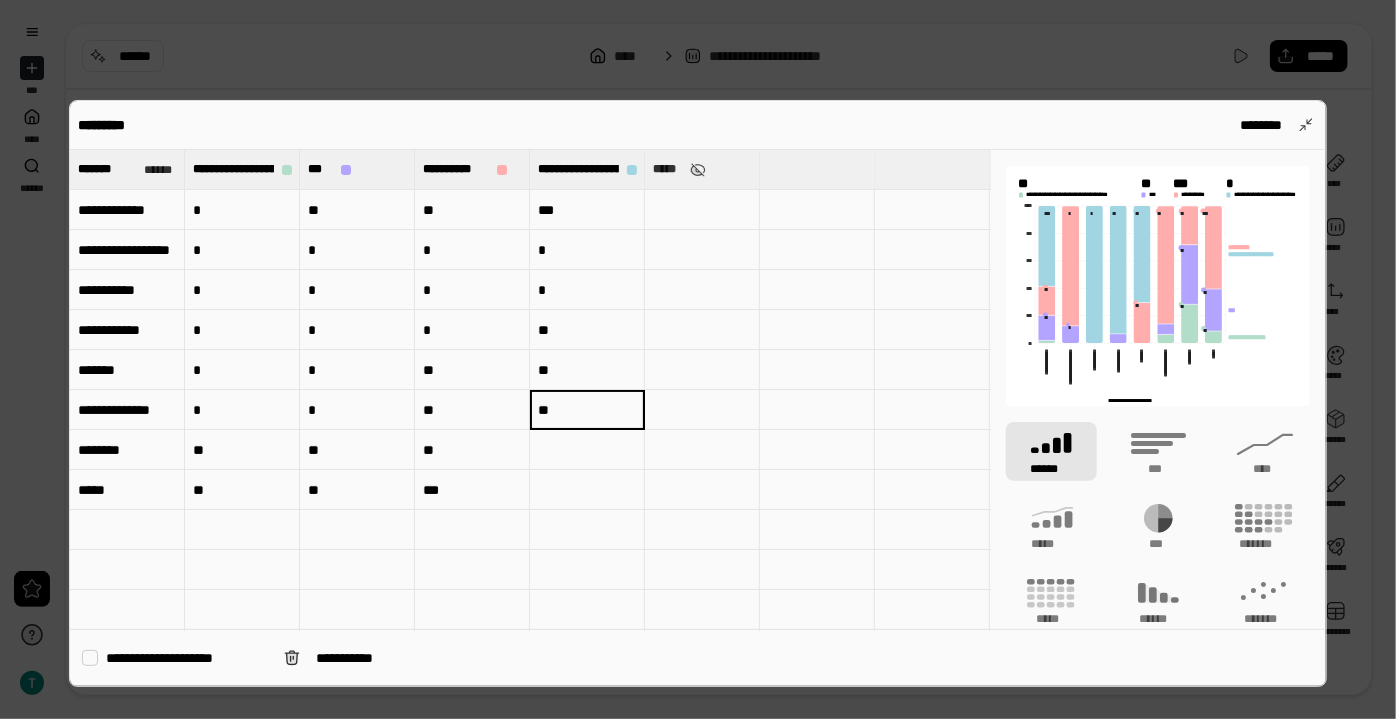 type on "*" 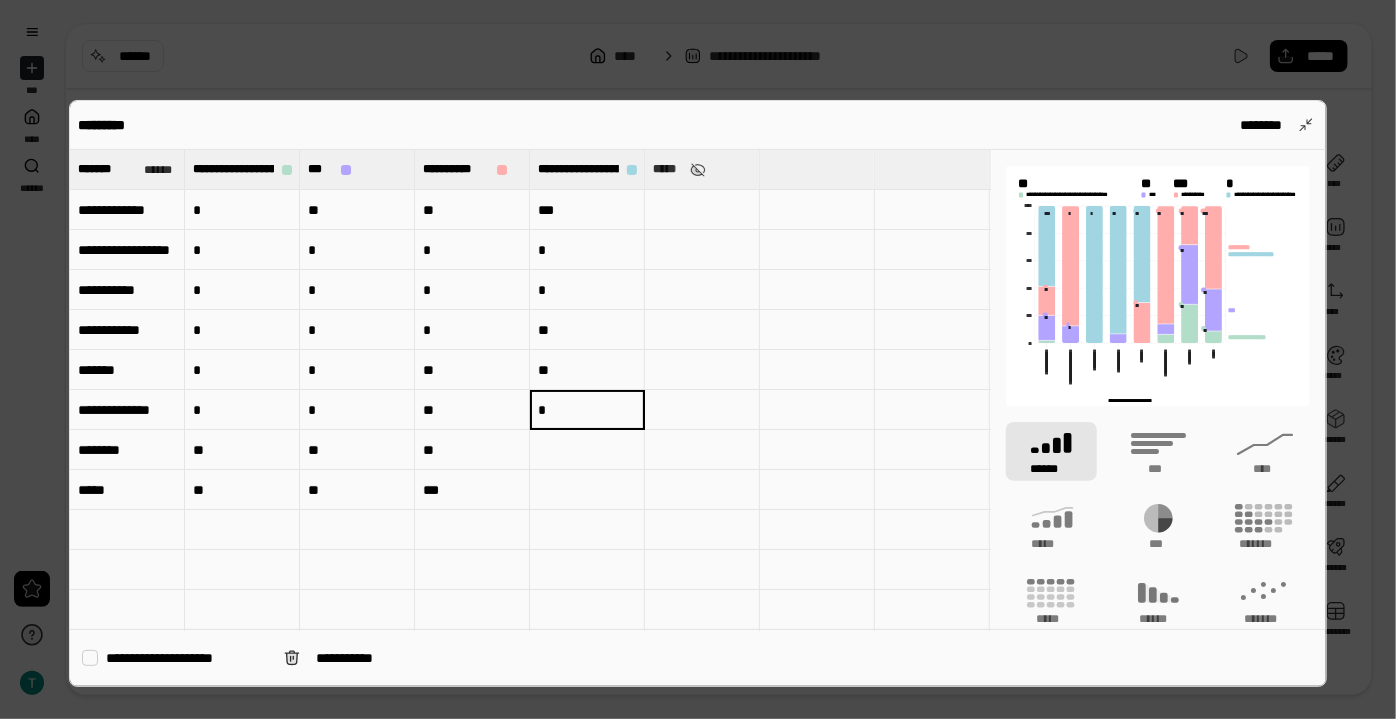 type on "*" 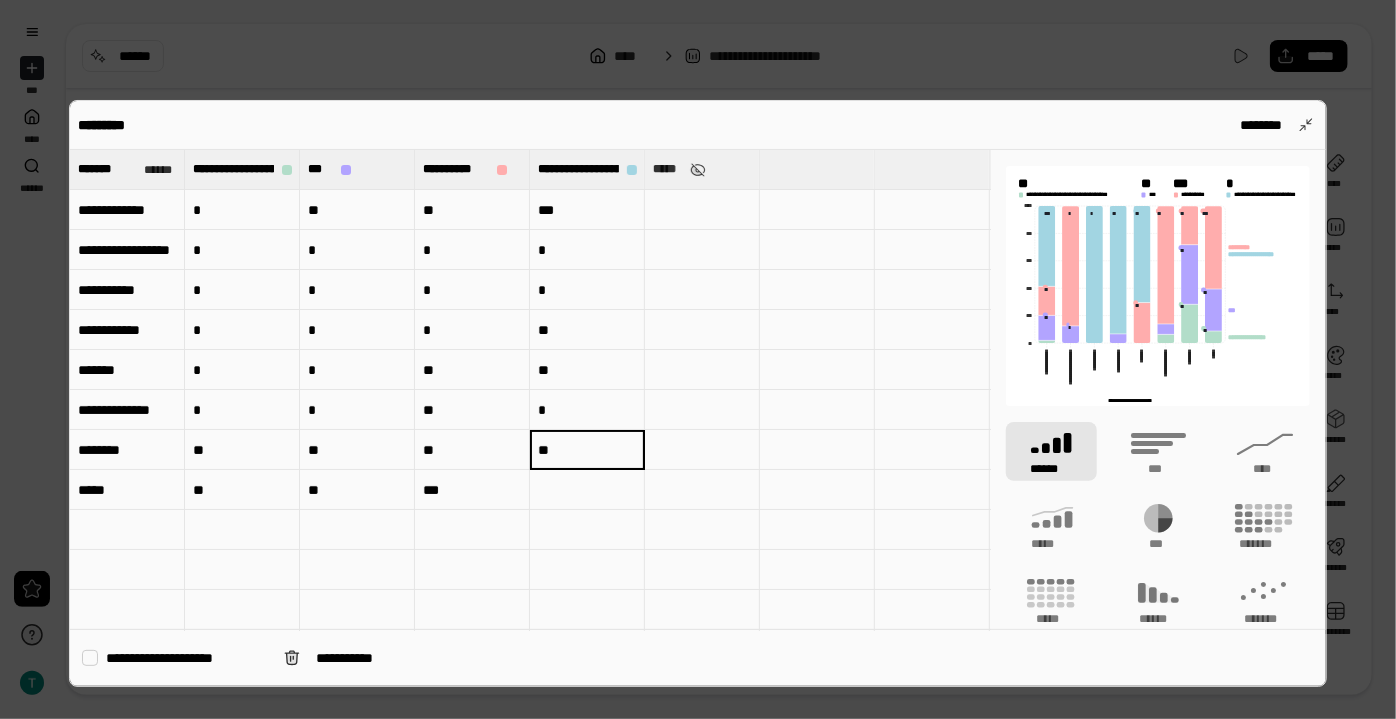 type on "**" 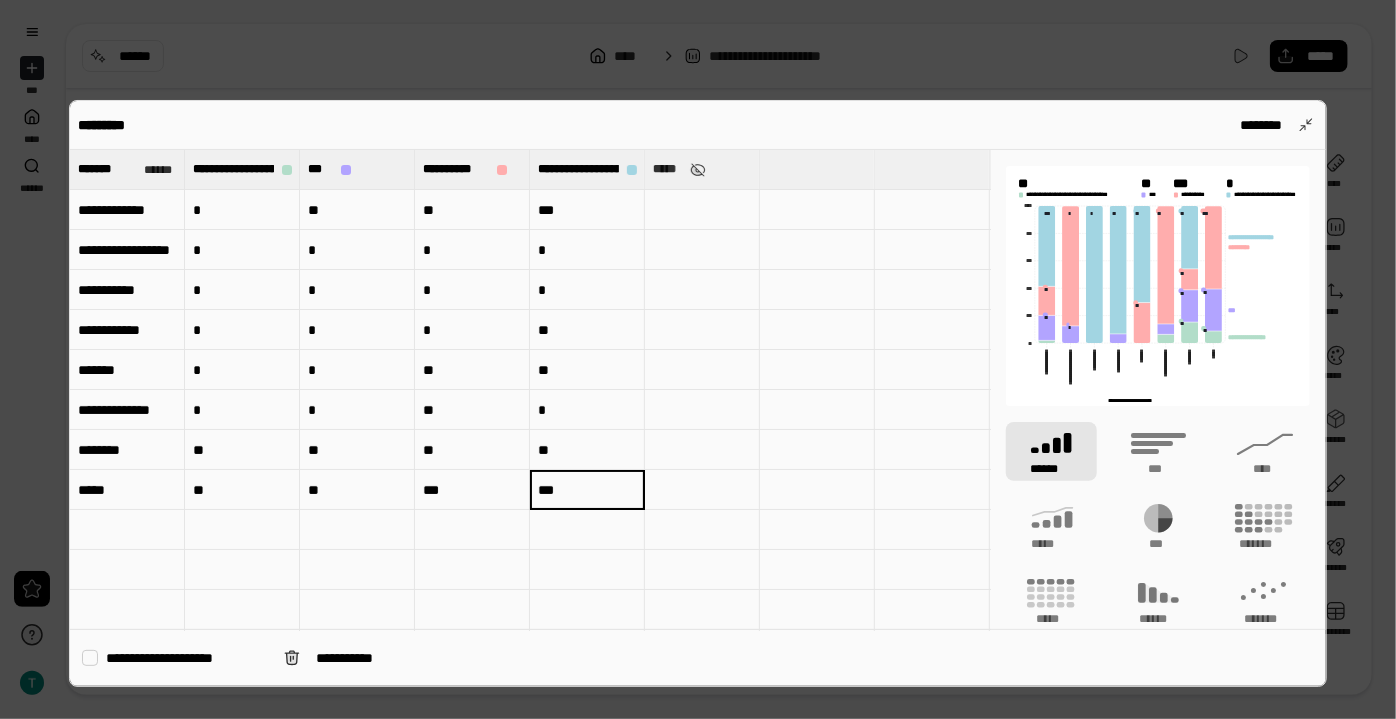 type on "***" 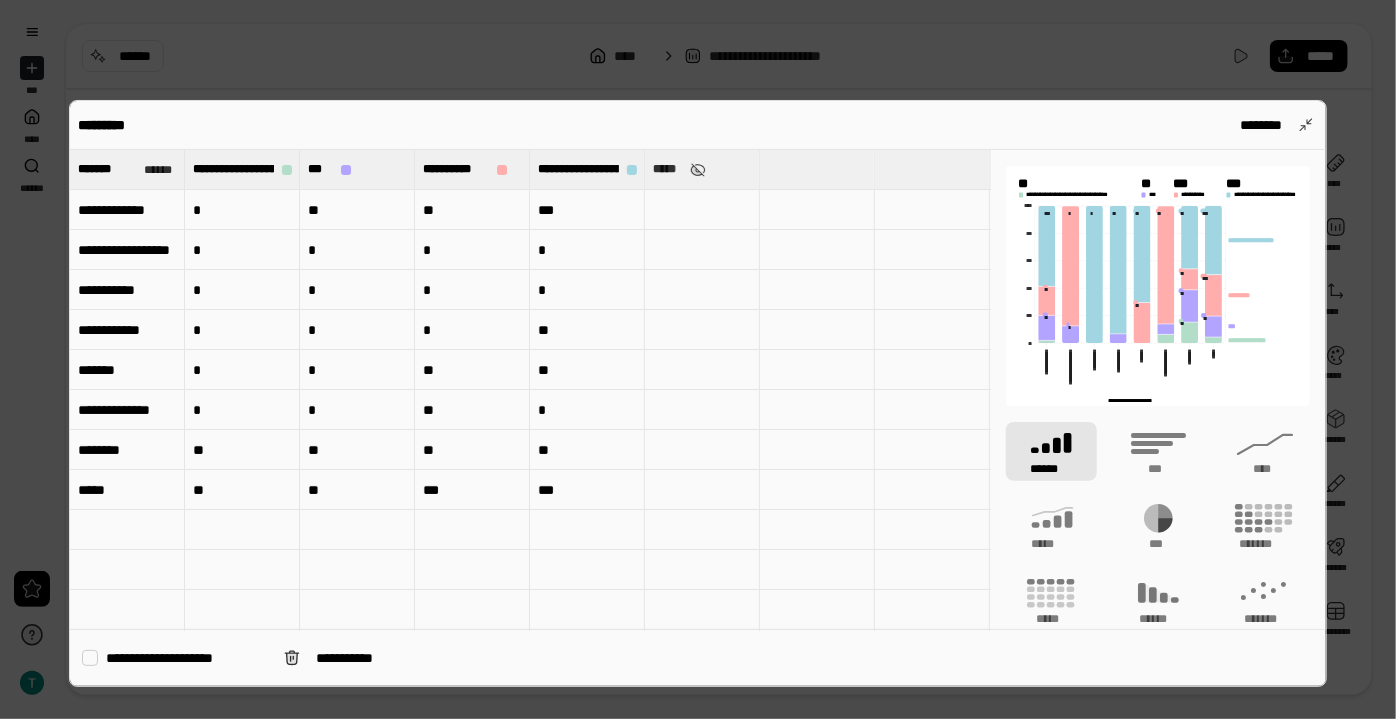 click on "*" at bounding box center [587, 250] 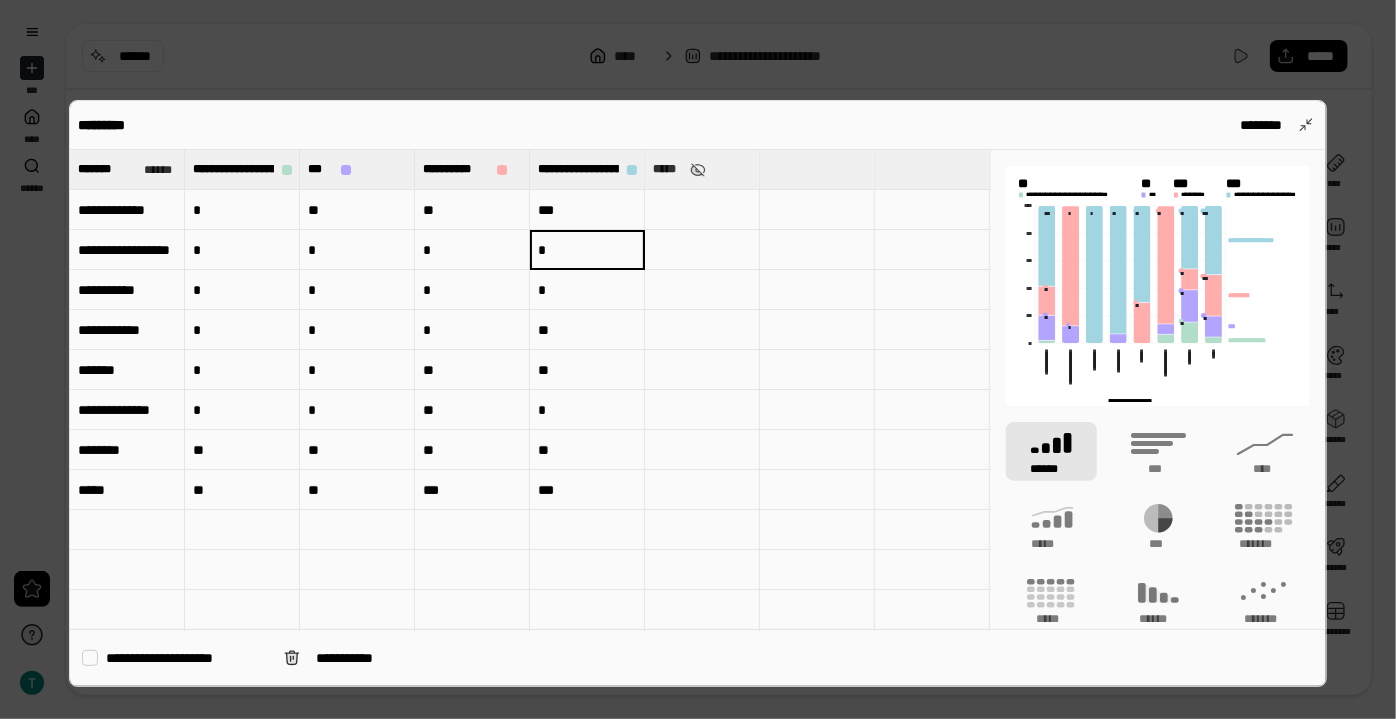 click on "*" at bounding box center [587, 250] 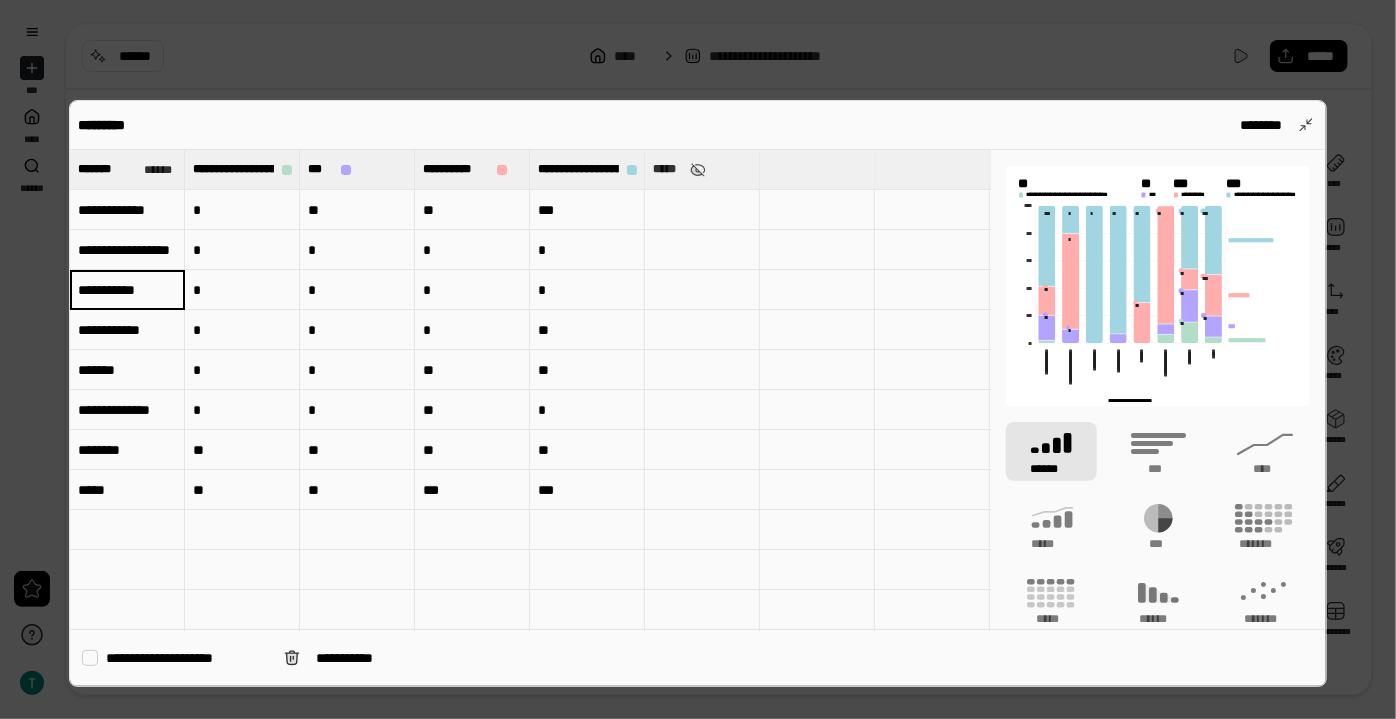 click on "*" at bounding box center (587, 290) 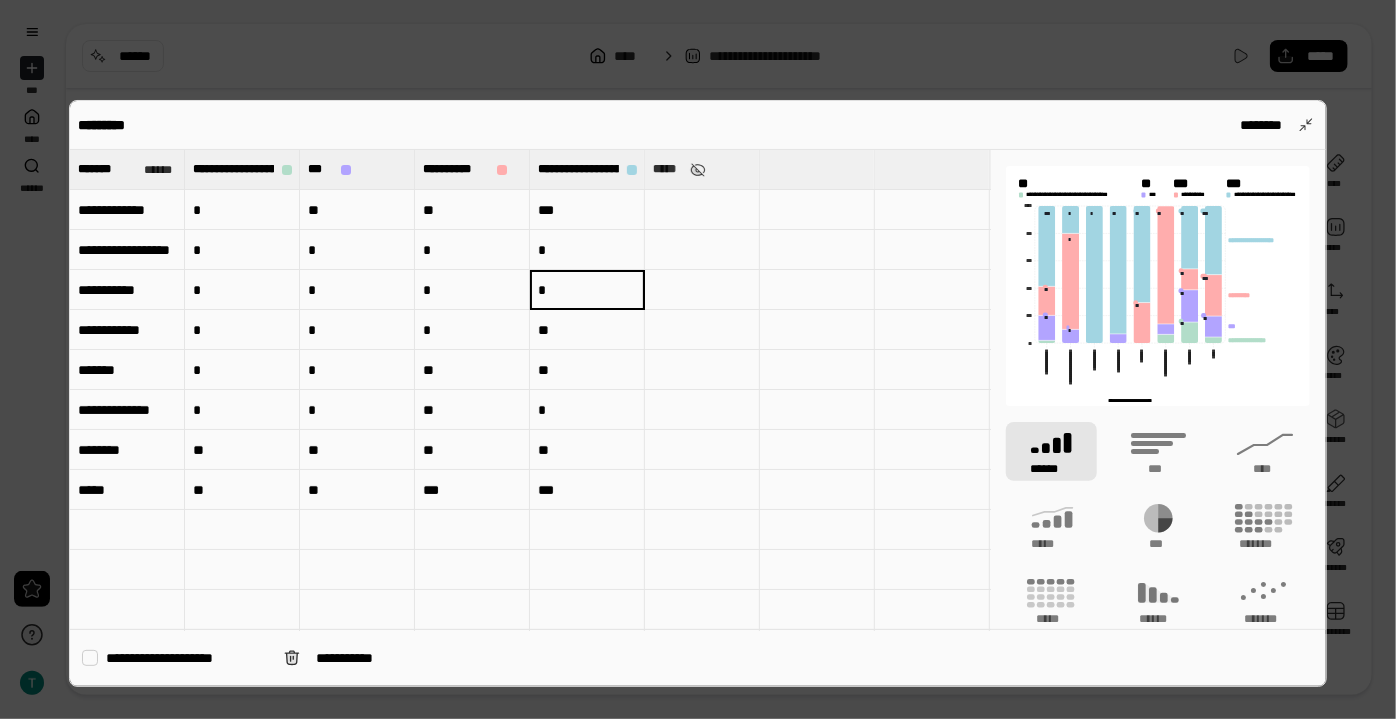 type on "*" 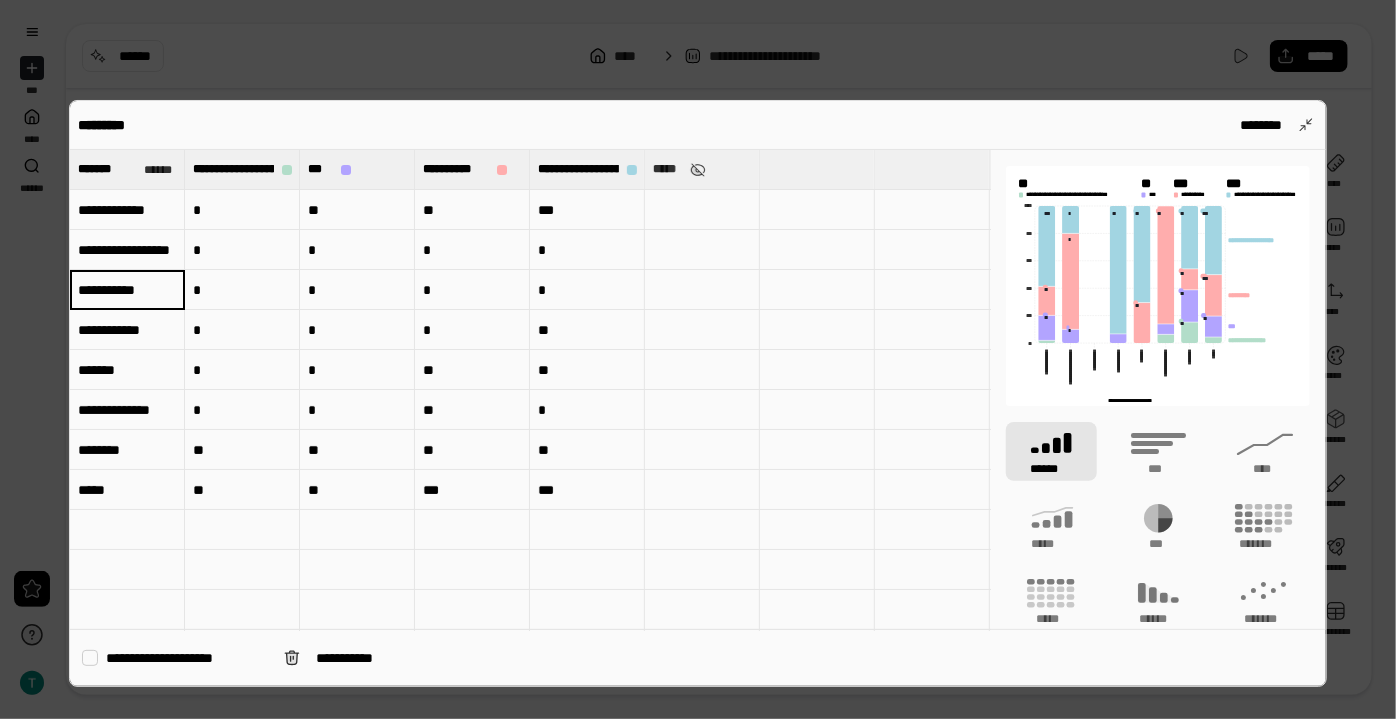 click on "**********" at bounding box center (127, 330) 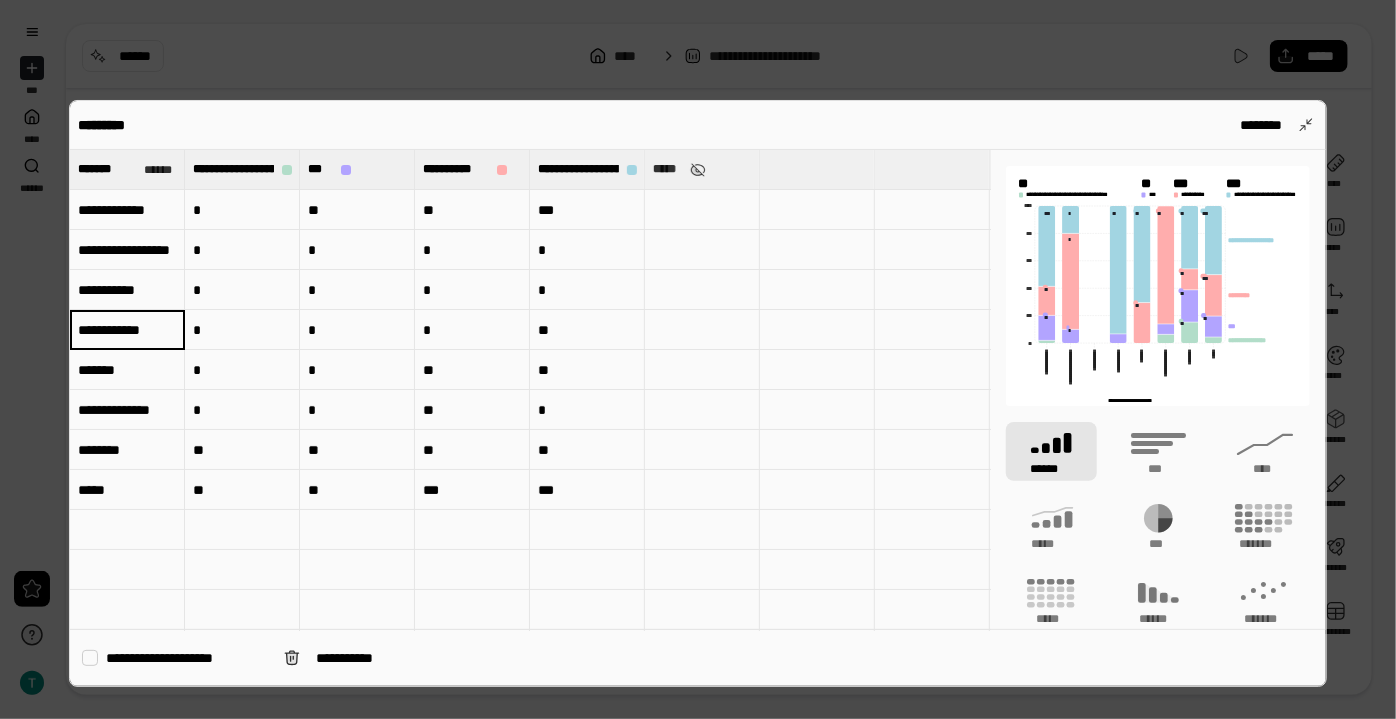 click on "**********" at bounding box center [127, 330] 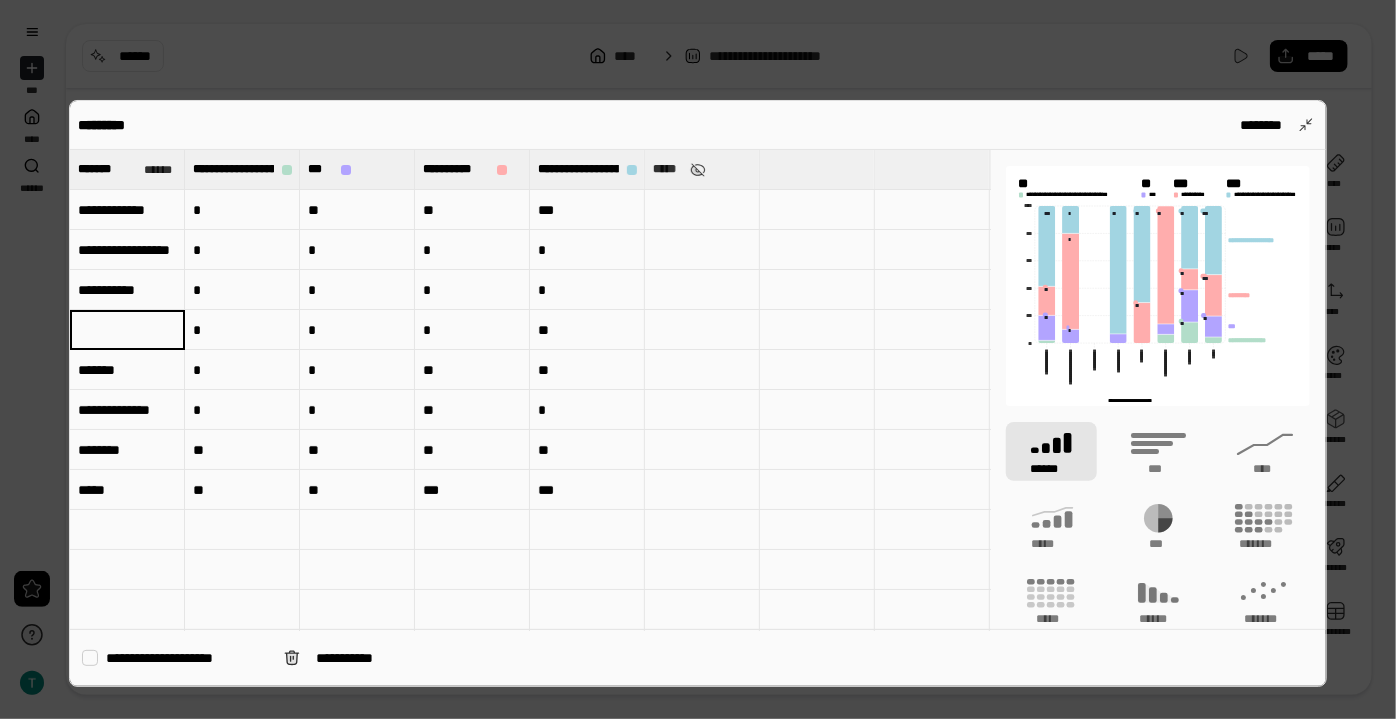 type 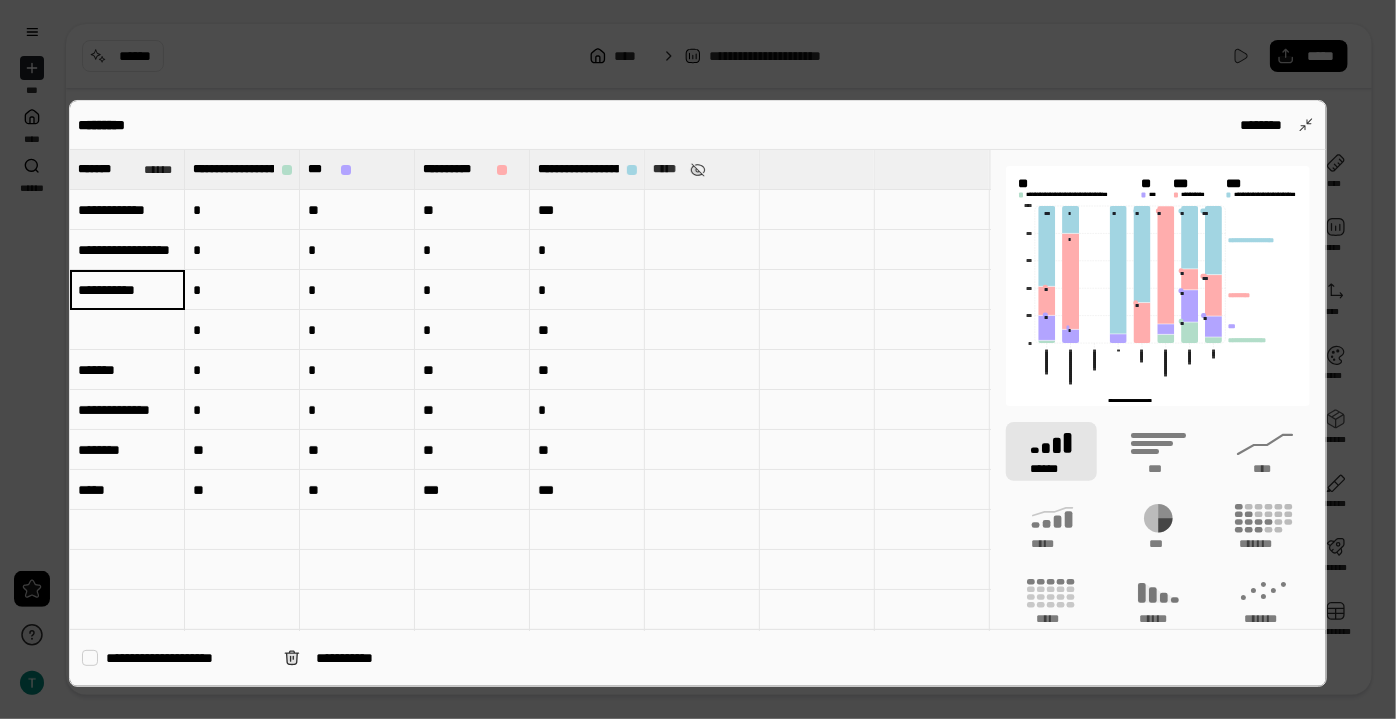 paste on "*" 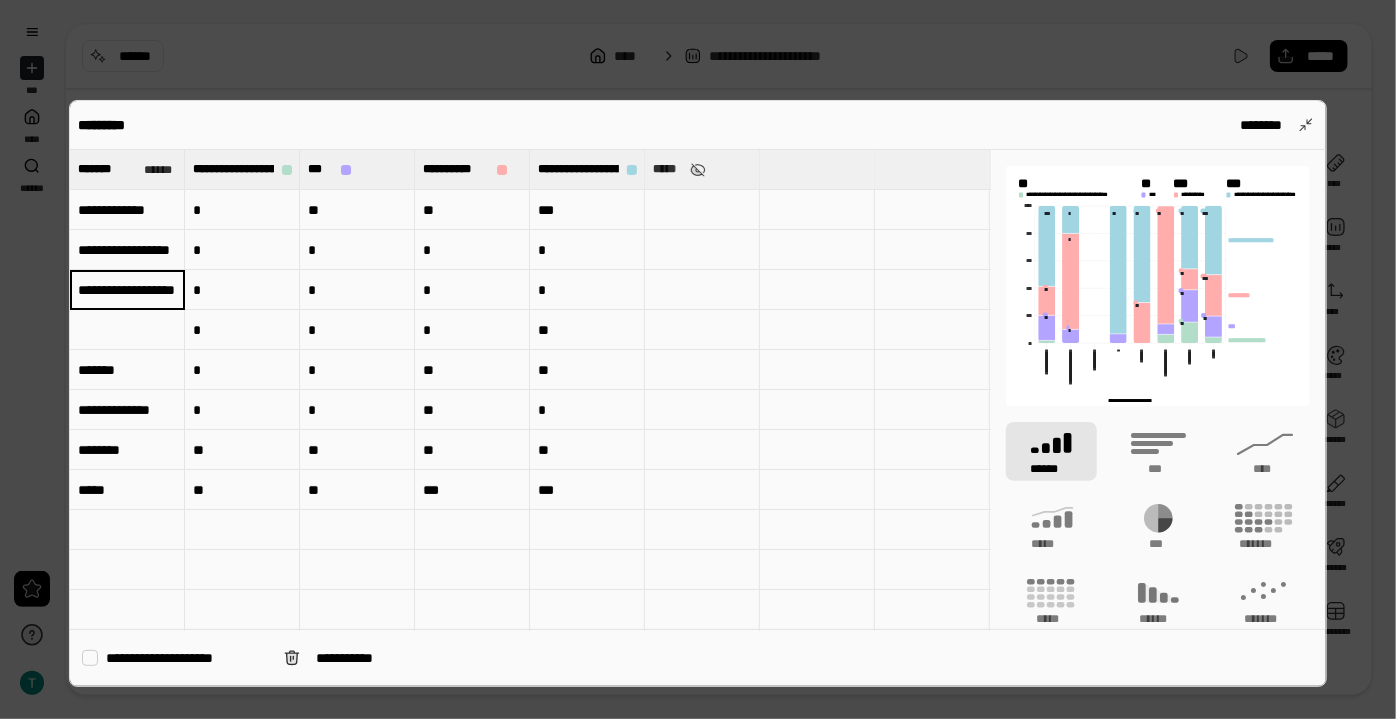 scroll, scrollTop: 0, scrollLeft: 50, axis: horizontal 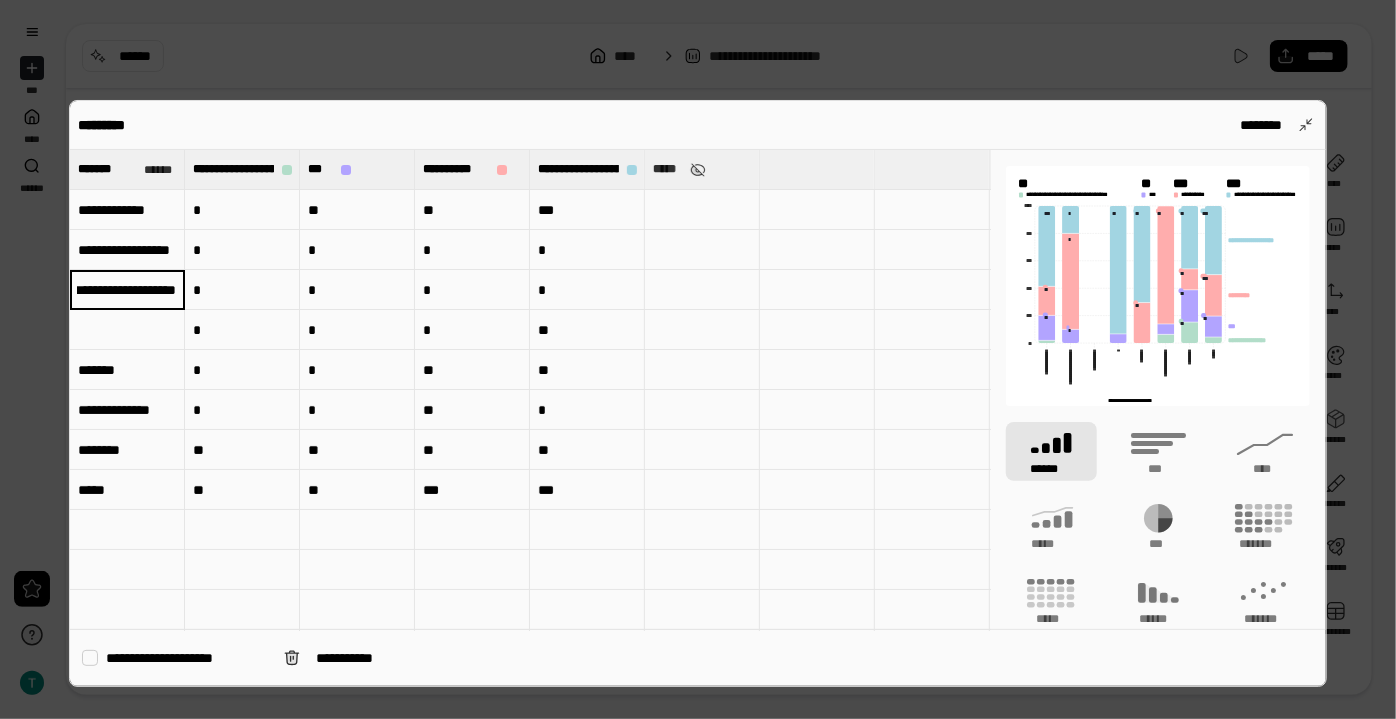 type on "**********" 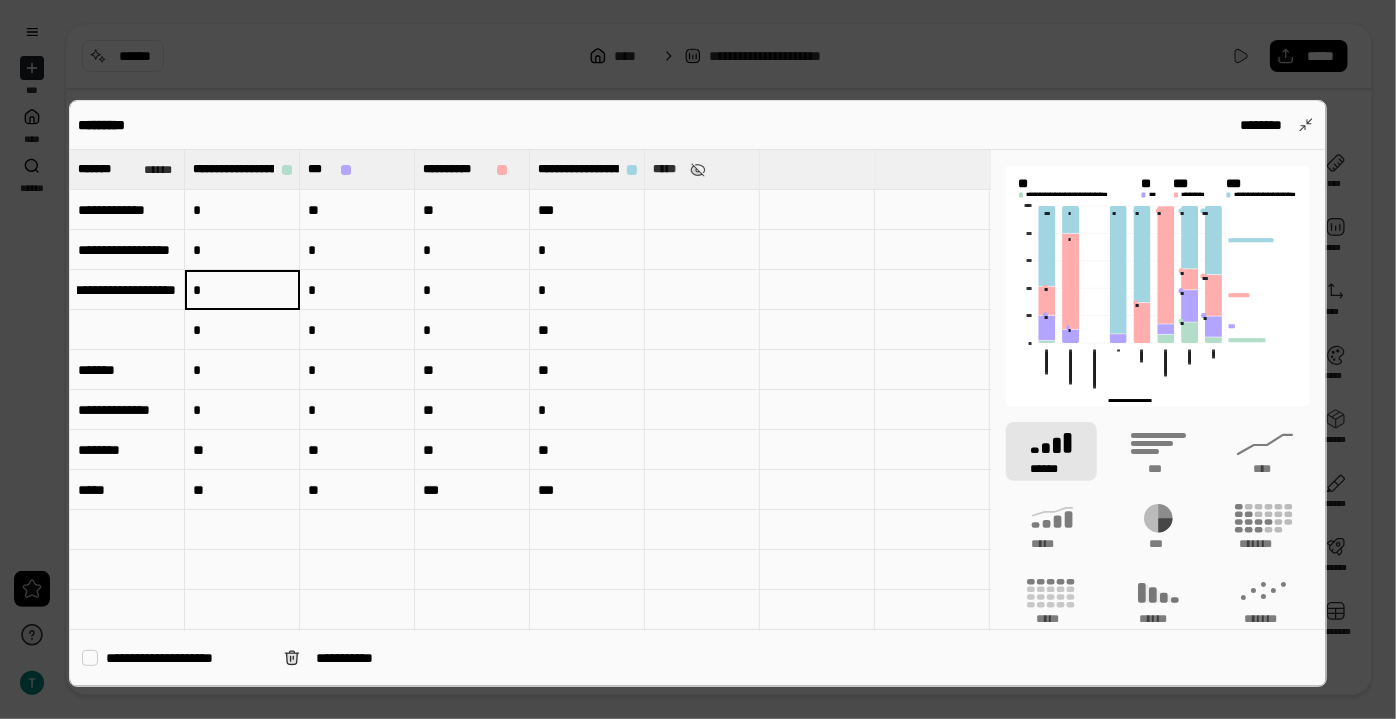 scroll, scrollTop: 0, scrollLeft: 0, axis: both 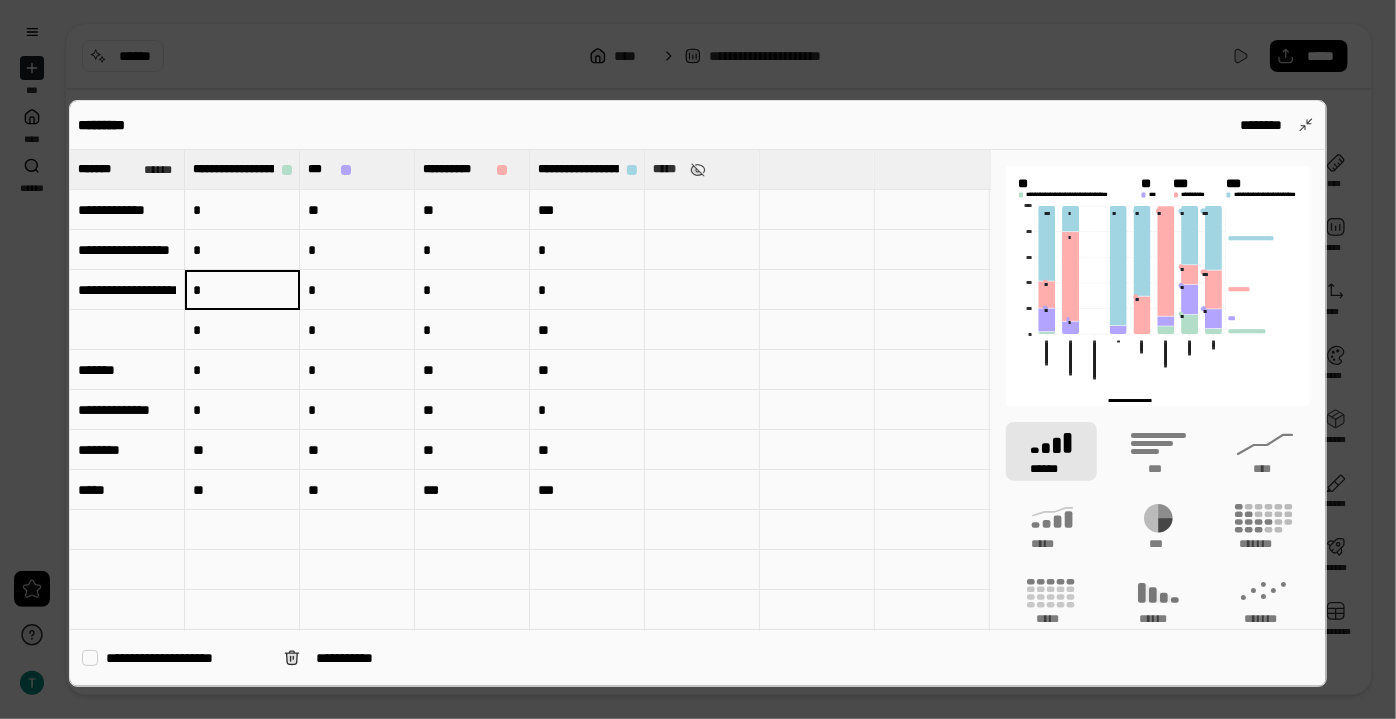 click on "*" at bounding box center (357, 290) 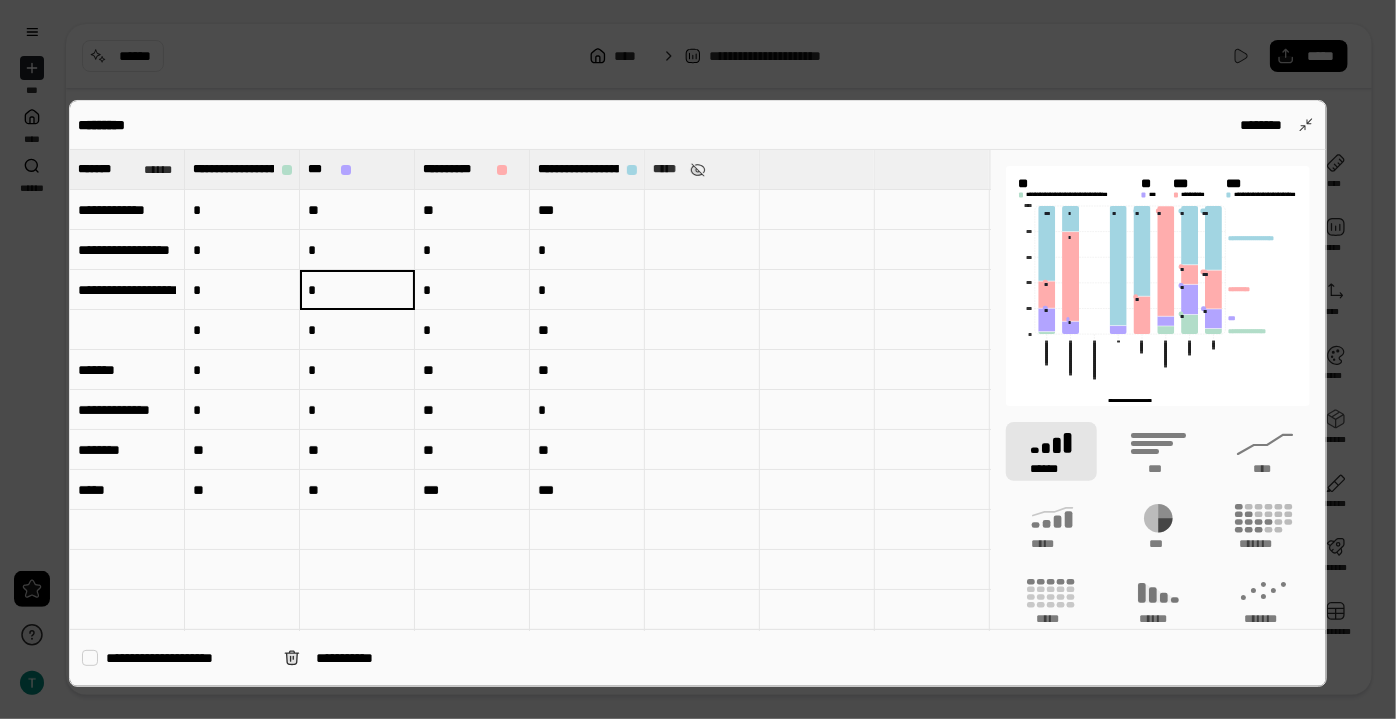 type on "*" 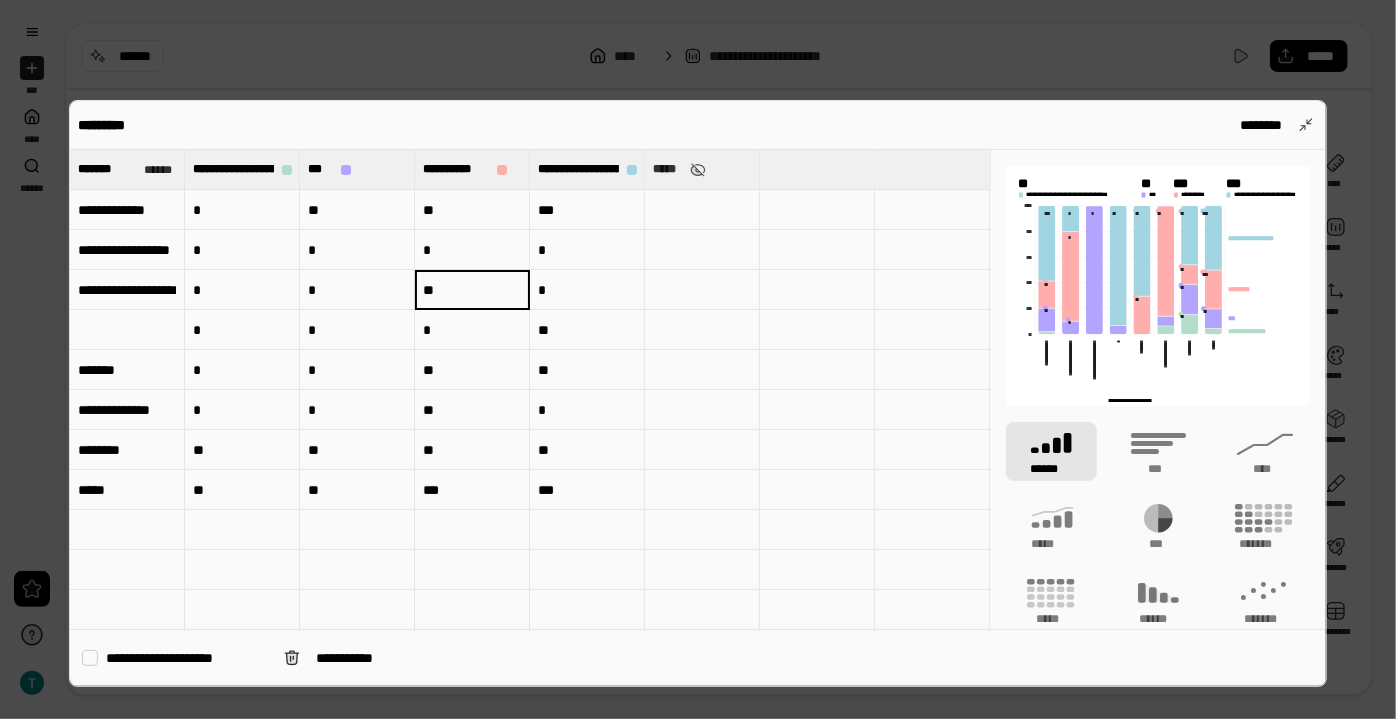 type on "**" 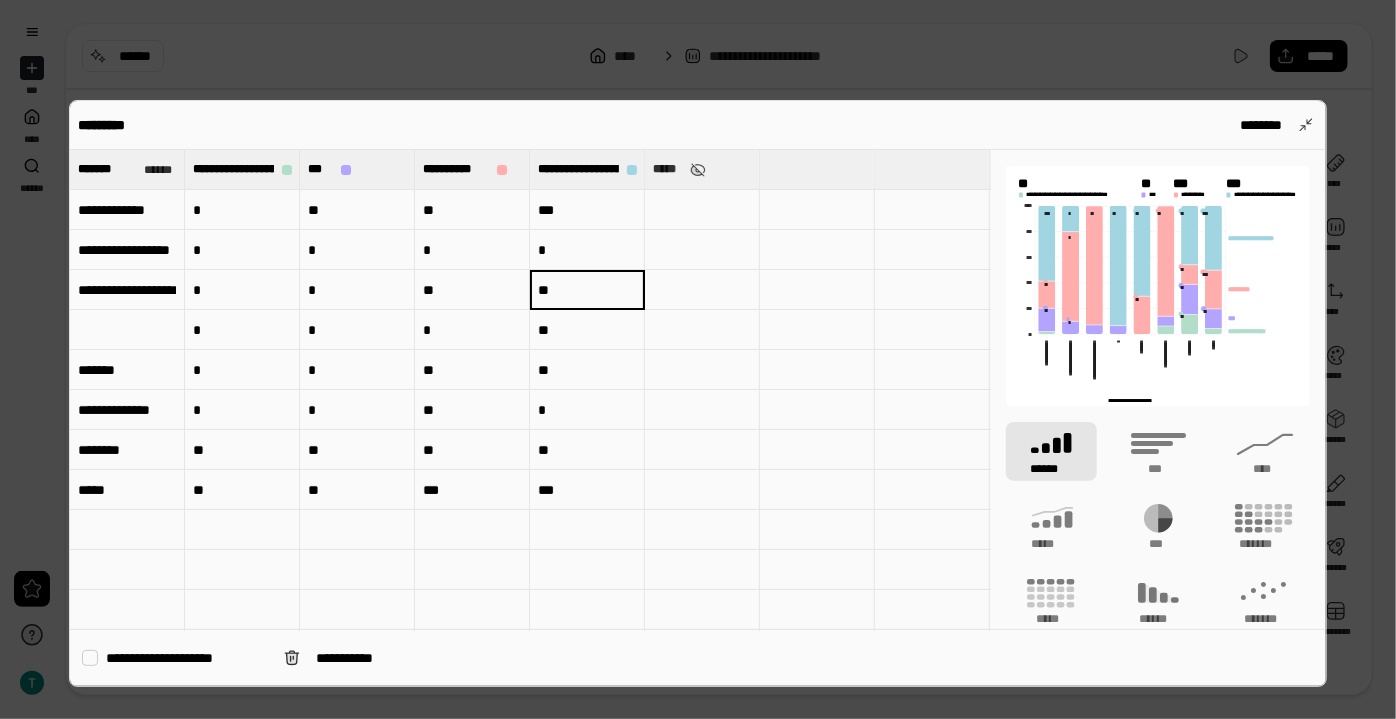 type on "**" 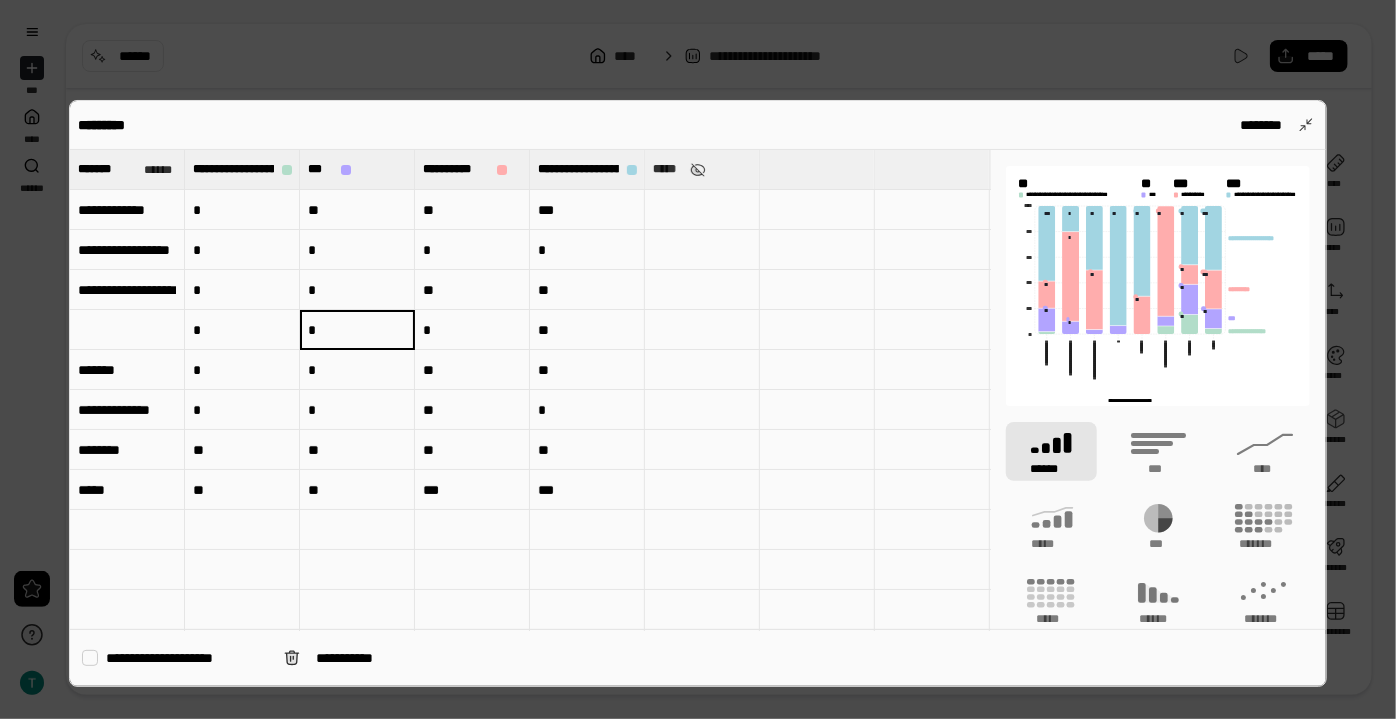 type 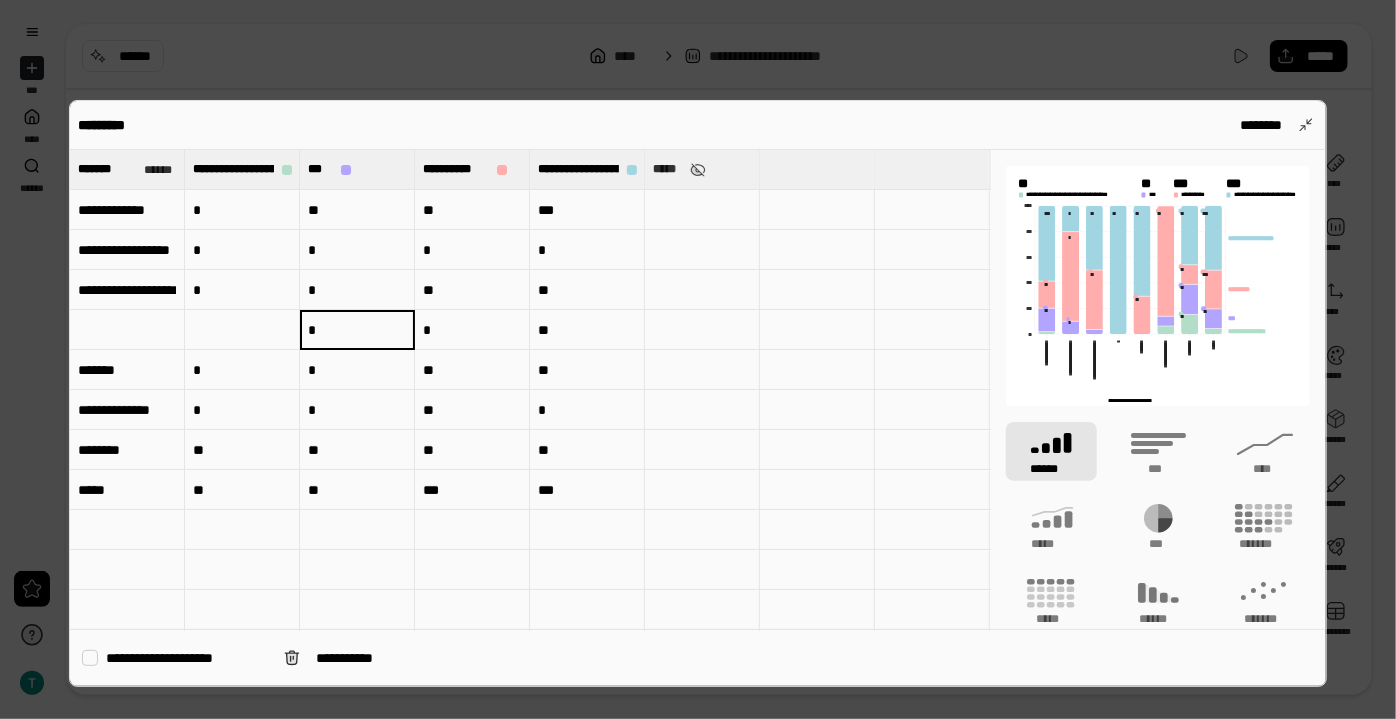 type 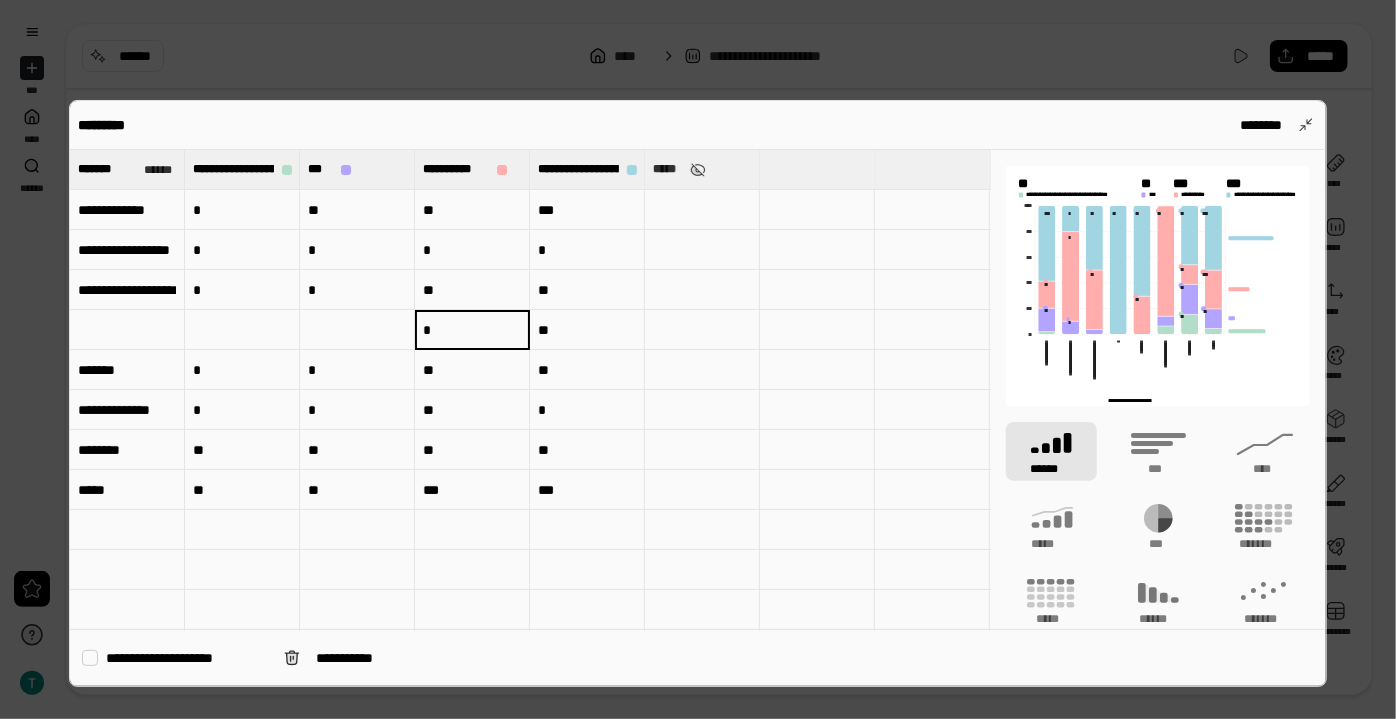 type 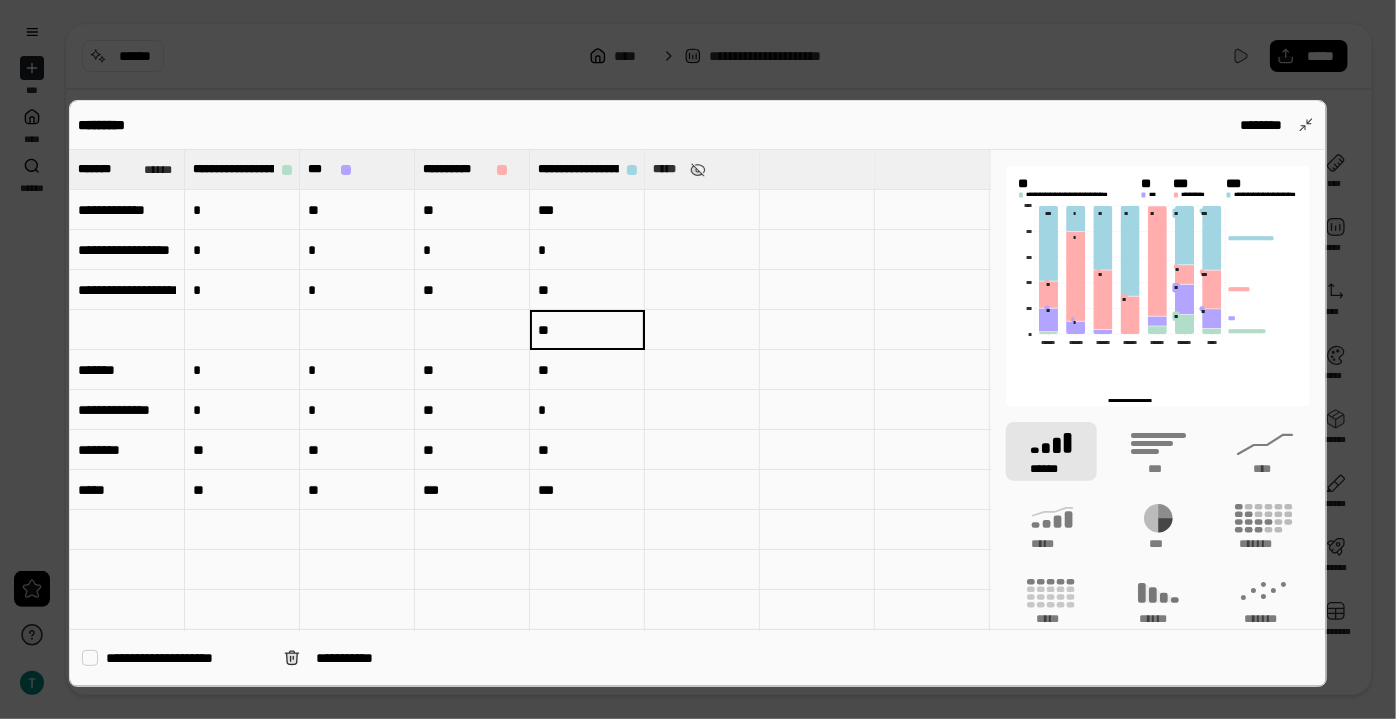 type 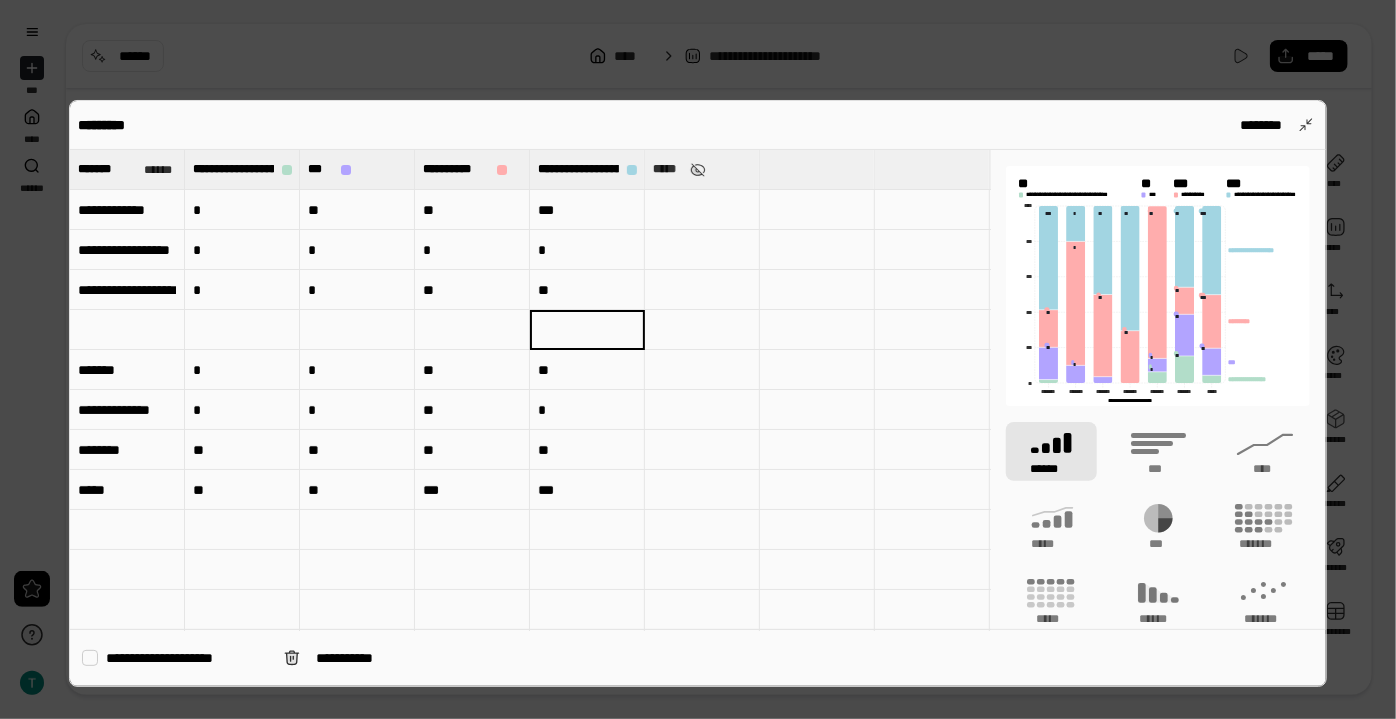 click on "**" at bounding box center [587, 290] 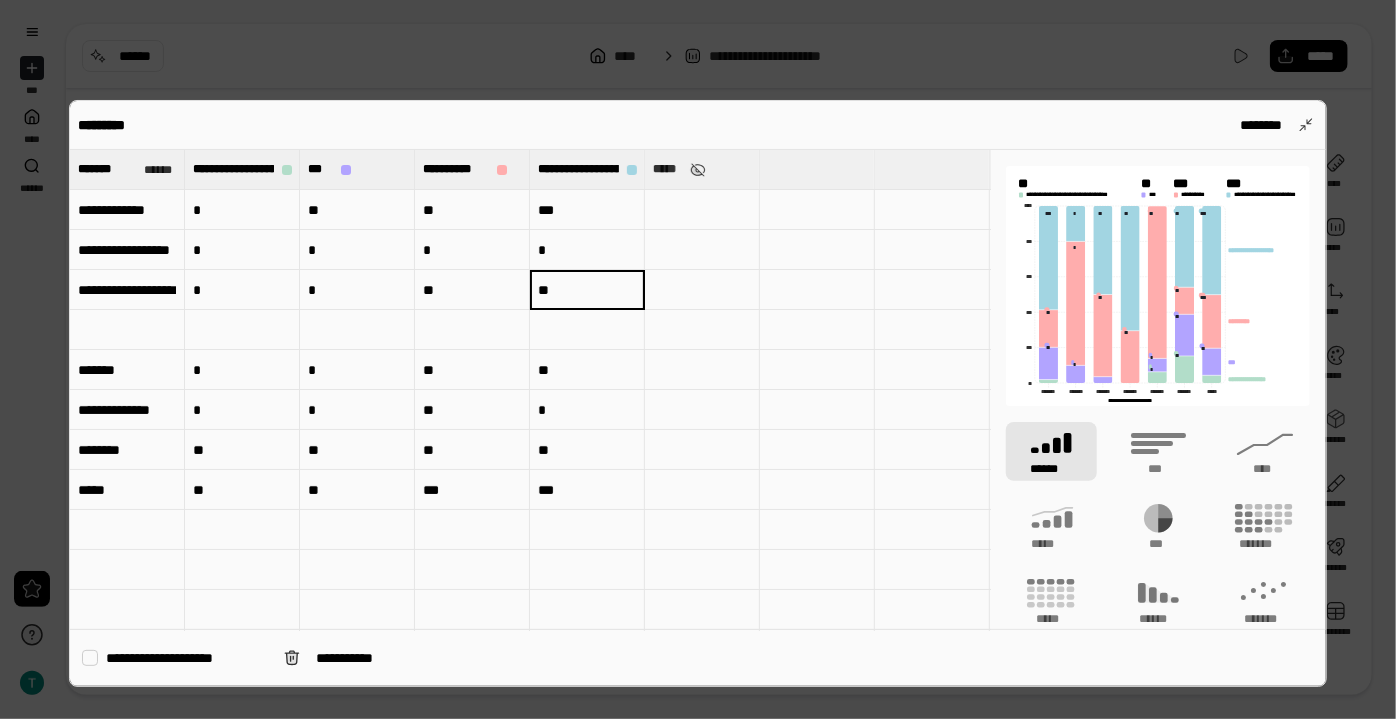 click on "**" at bounding box center (587, 290) 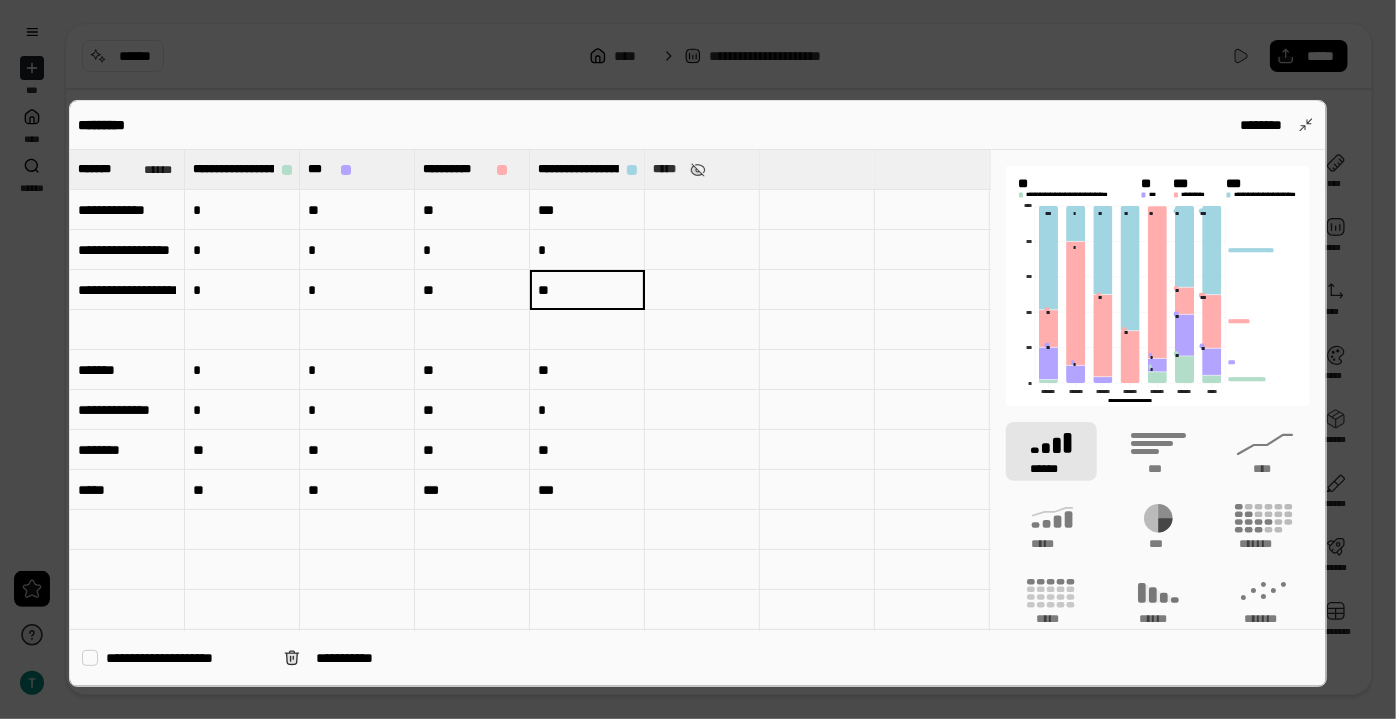 type on "**" 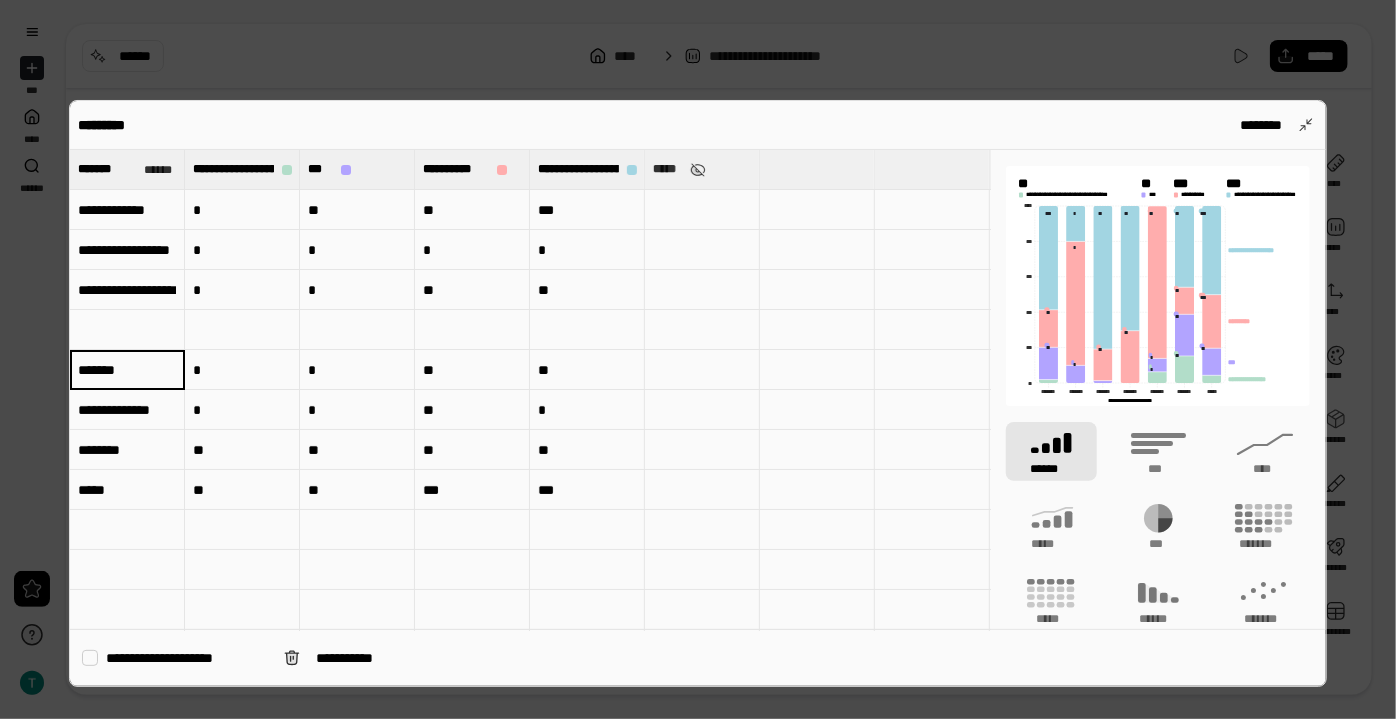 click on "*******" at bounding box center [127, 370] 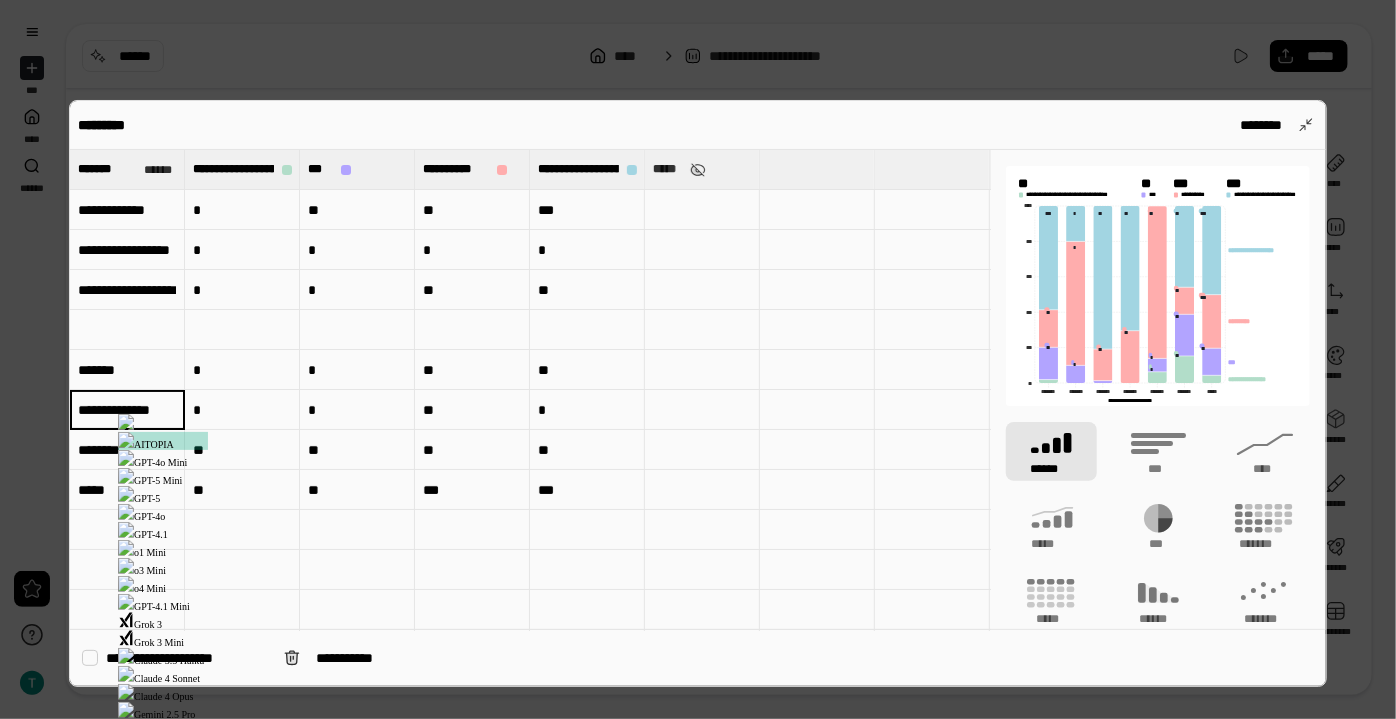 click on "**********" at bounding box center (127, 409) 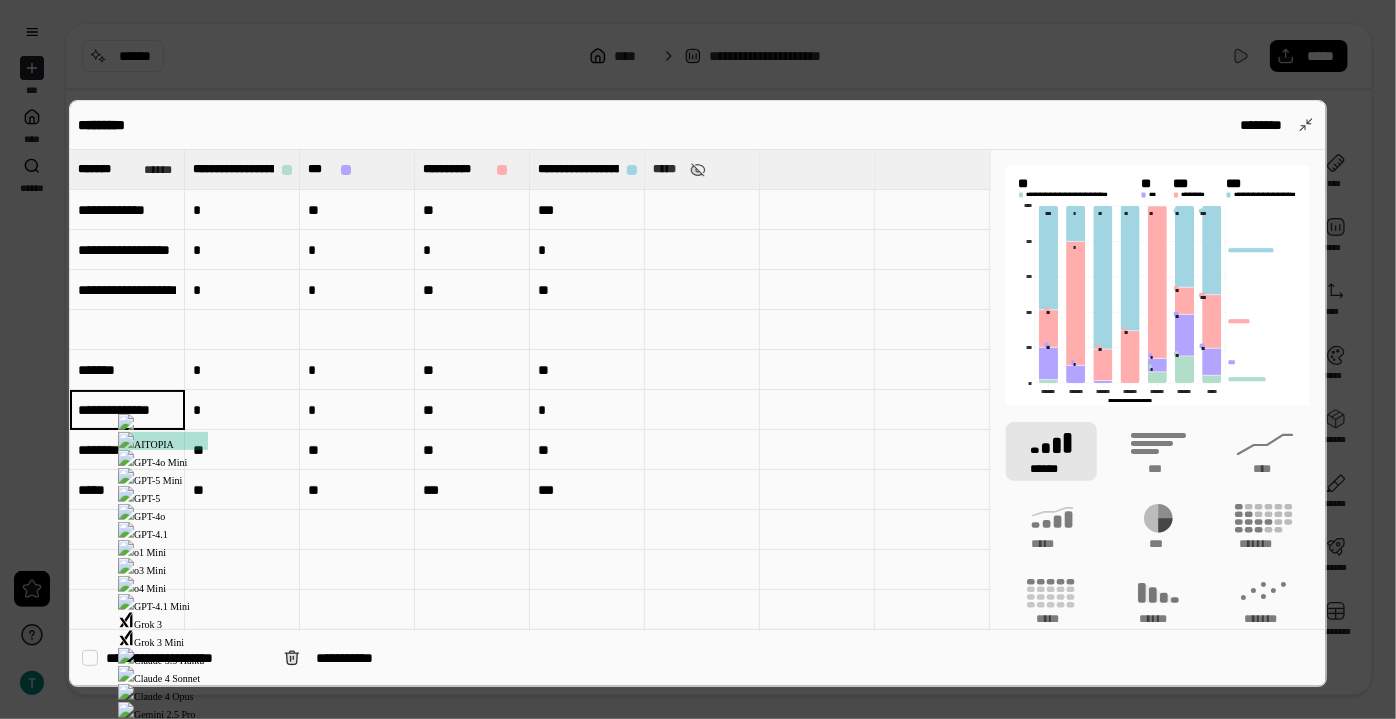 click on "*******" at bounding box center (127, 370) 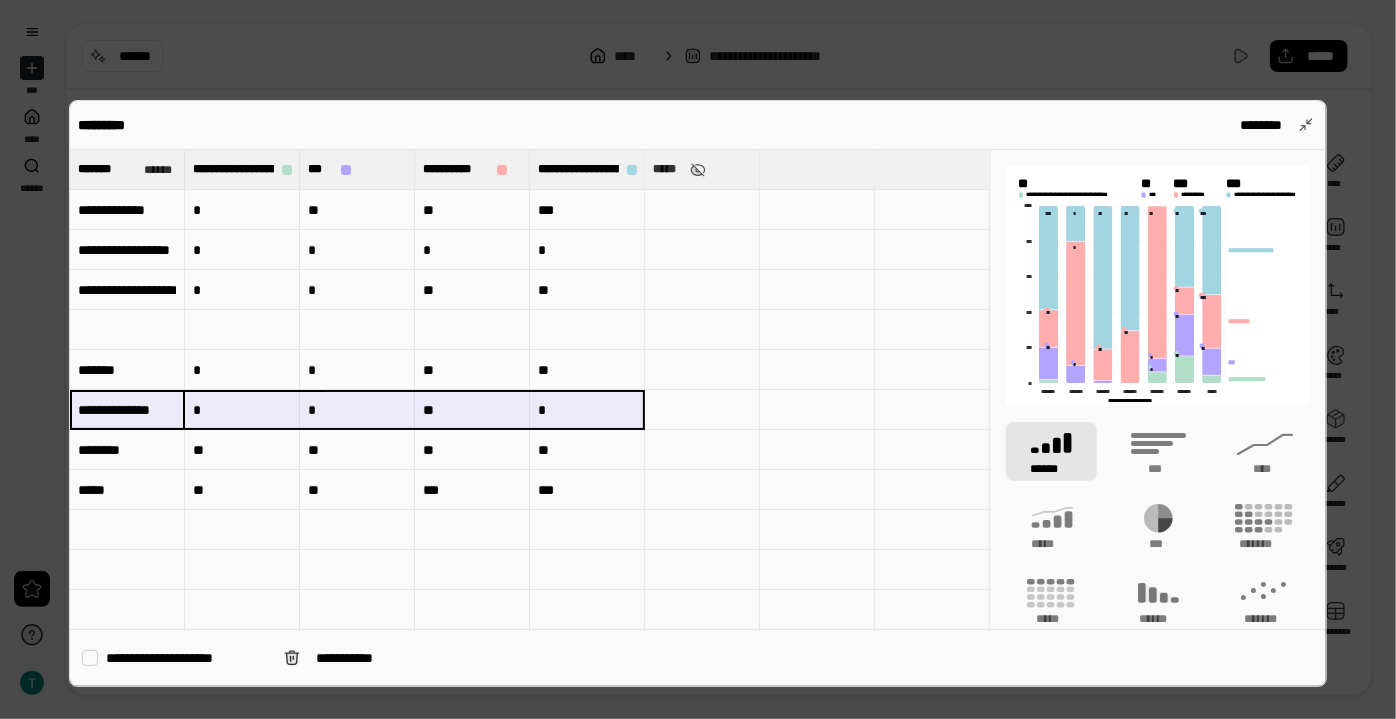 drag, startPoint x: 104, startPoint y: 402, endPoint x: 560, endPoint y: 401, distance: 456.0011 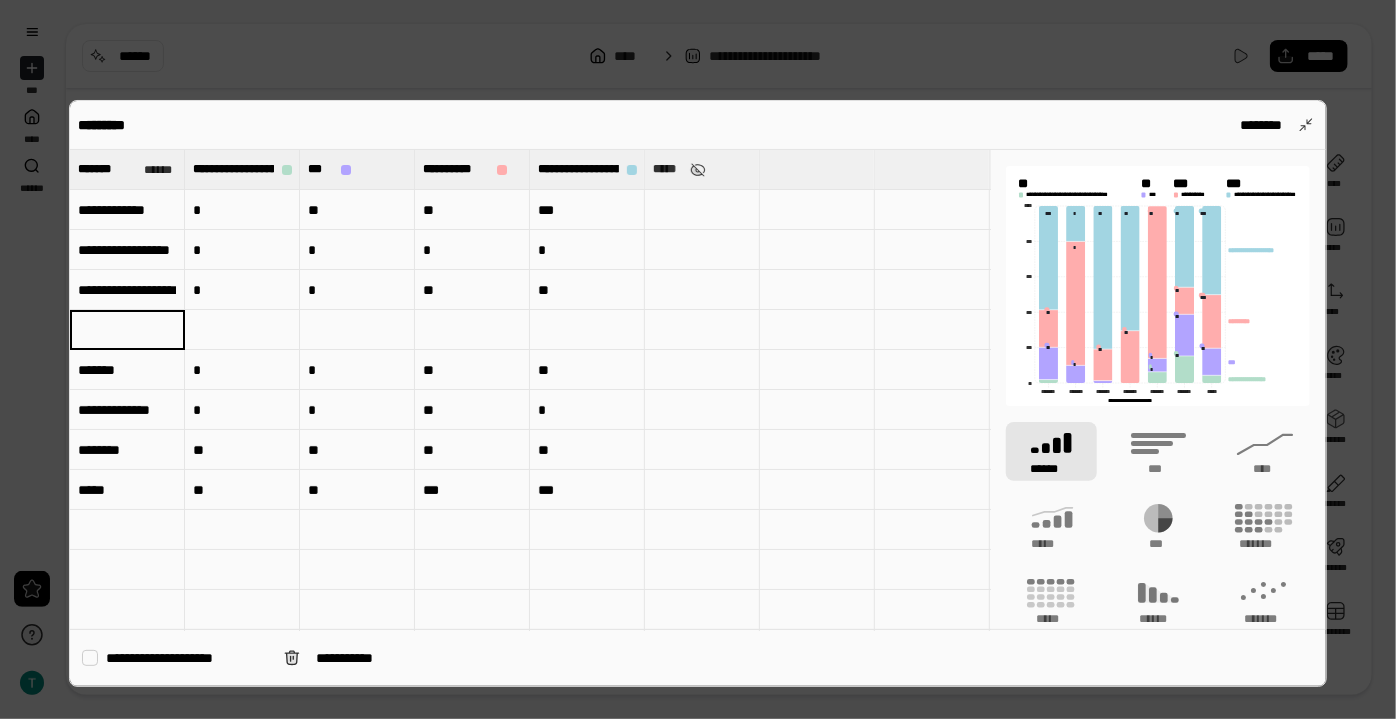 type on "**********" 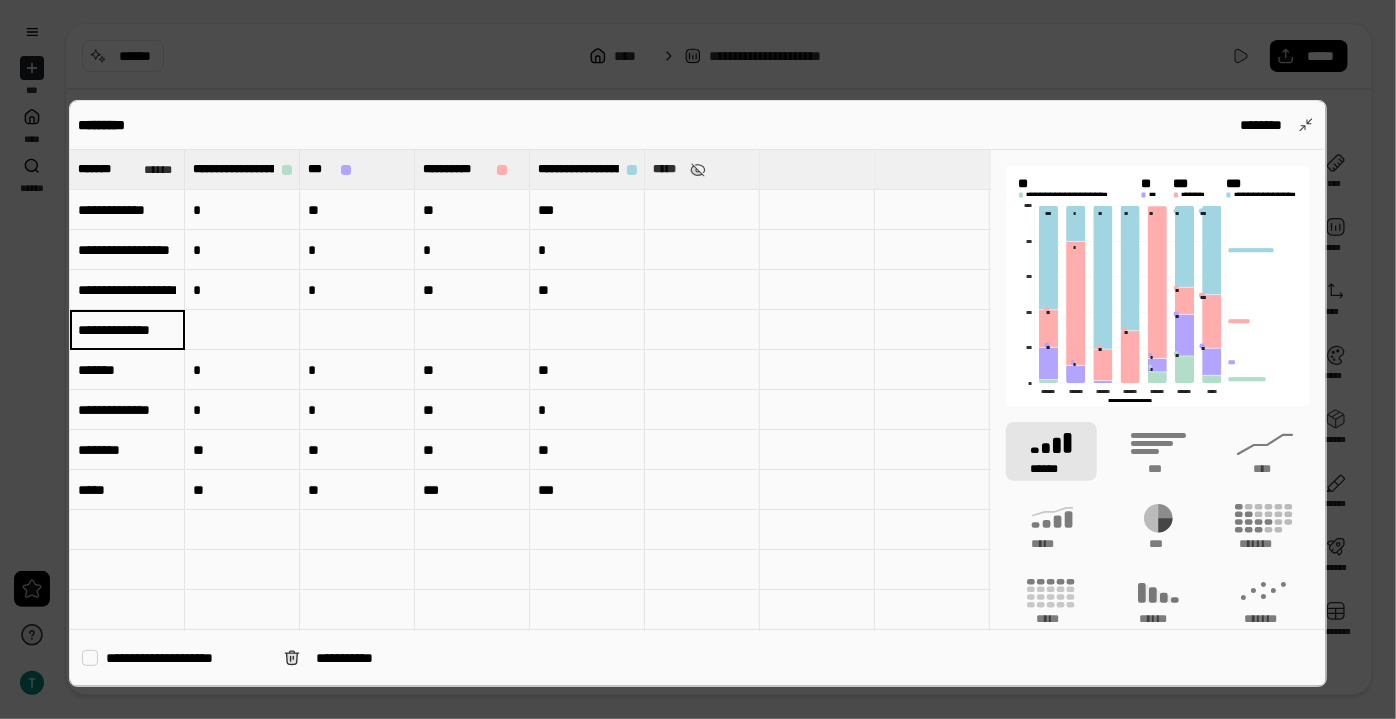 type on "*" 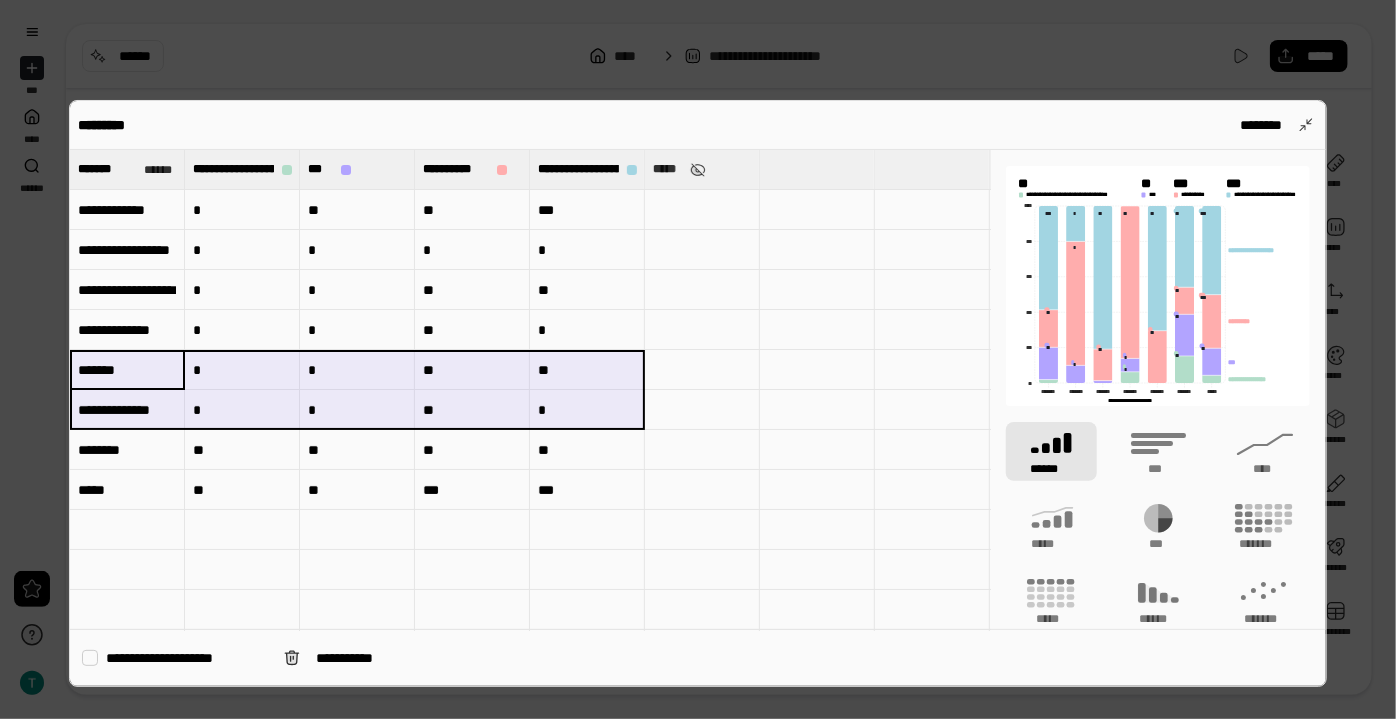 drag, startPoint x: 106, startPoint y: 364, endPoint x: 551, endPoint y: 413, distance: 447.68964 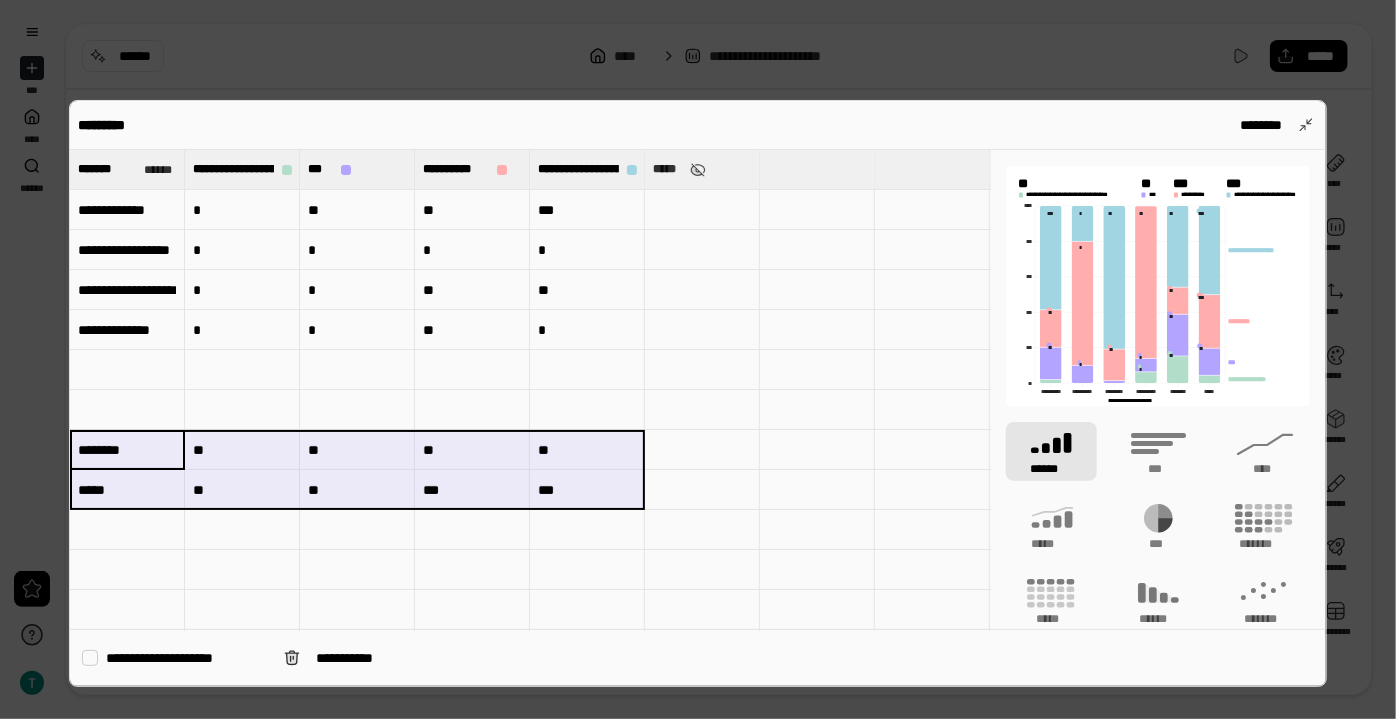 drag, startPoint x: 128, startPoint y: 445, endPoint x: 544, endPoint y: 479, distance: 417.38712 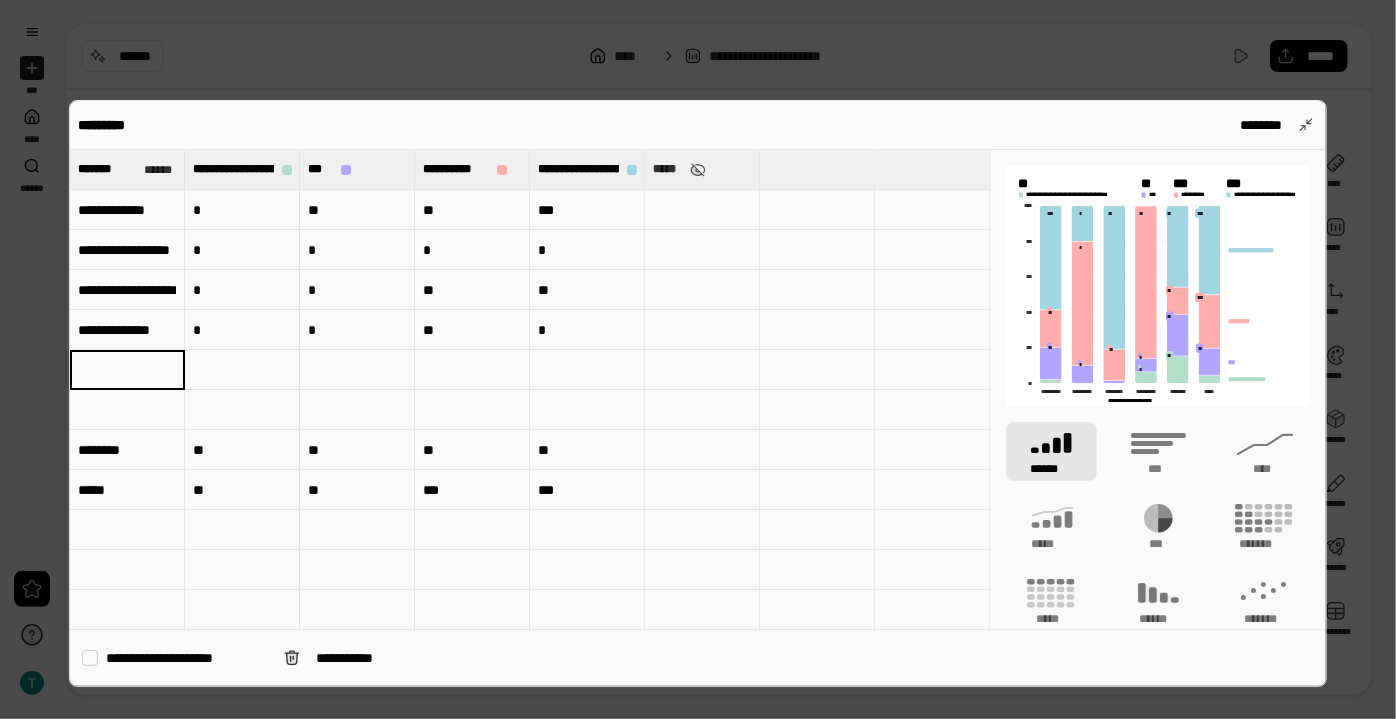type on "********" 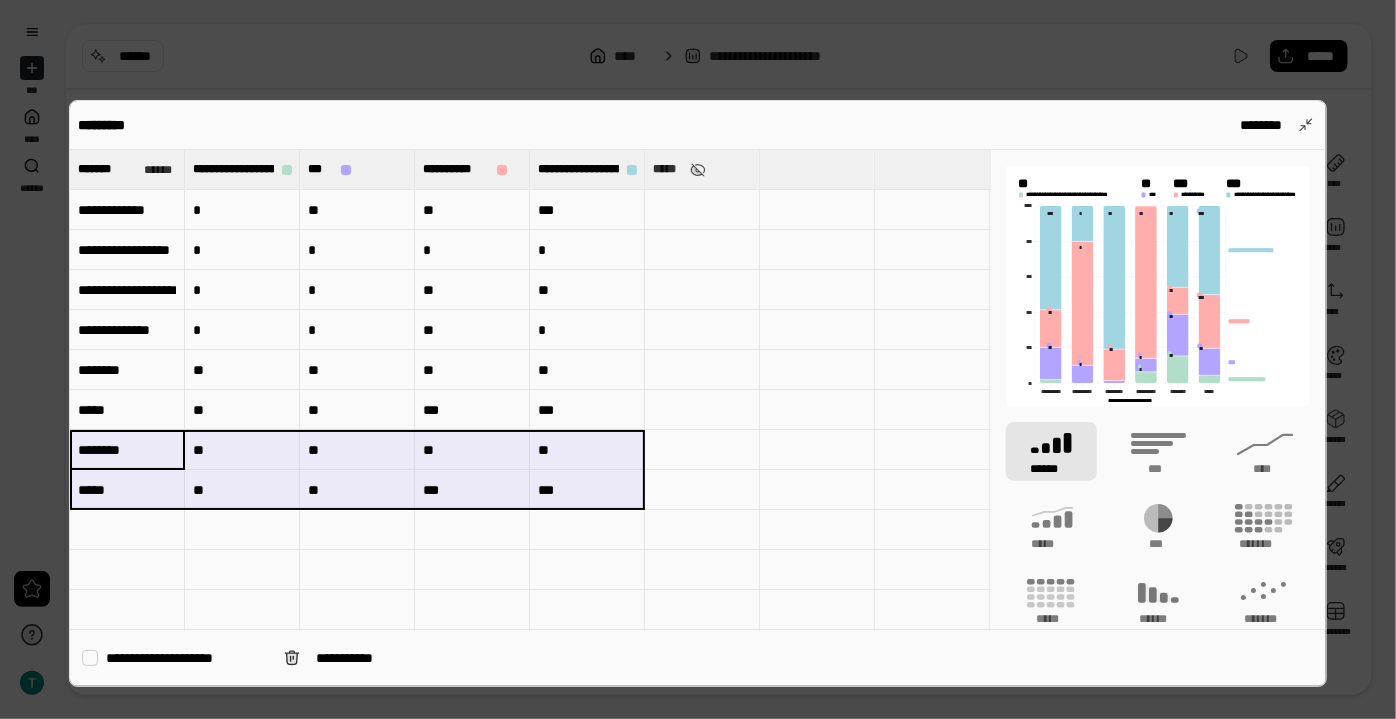 drag, startPoint x: 113, startPoint y: 454, endPoint x: 562, endPoint y: 484, distance: 450.0011 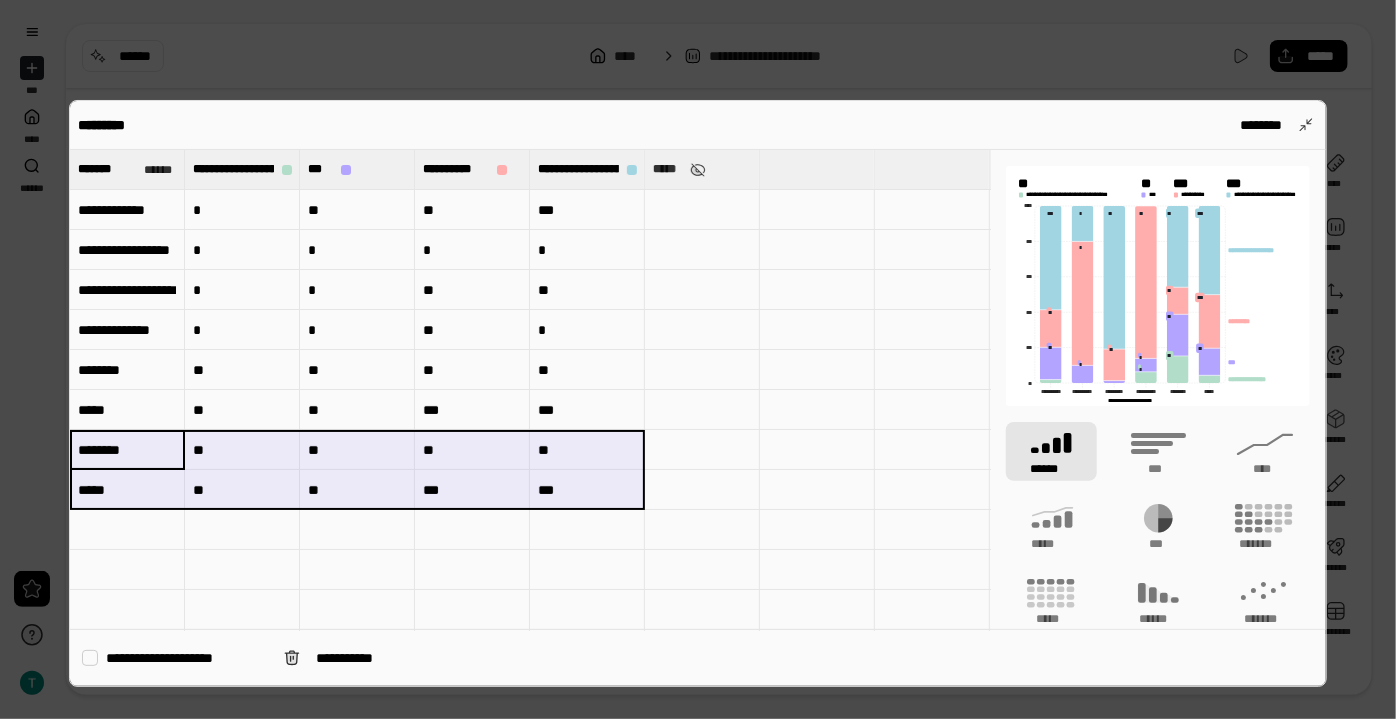 type 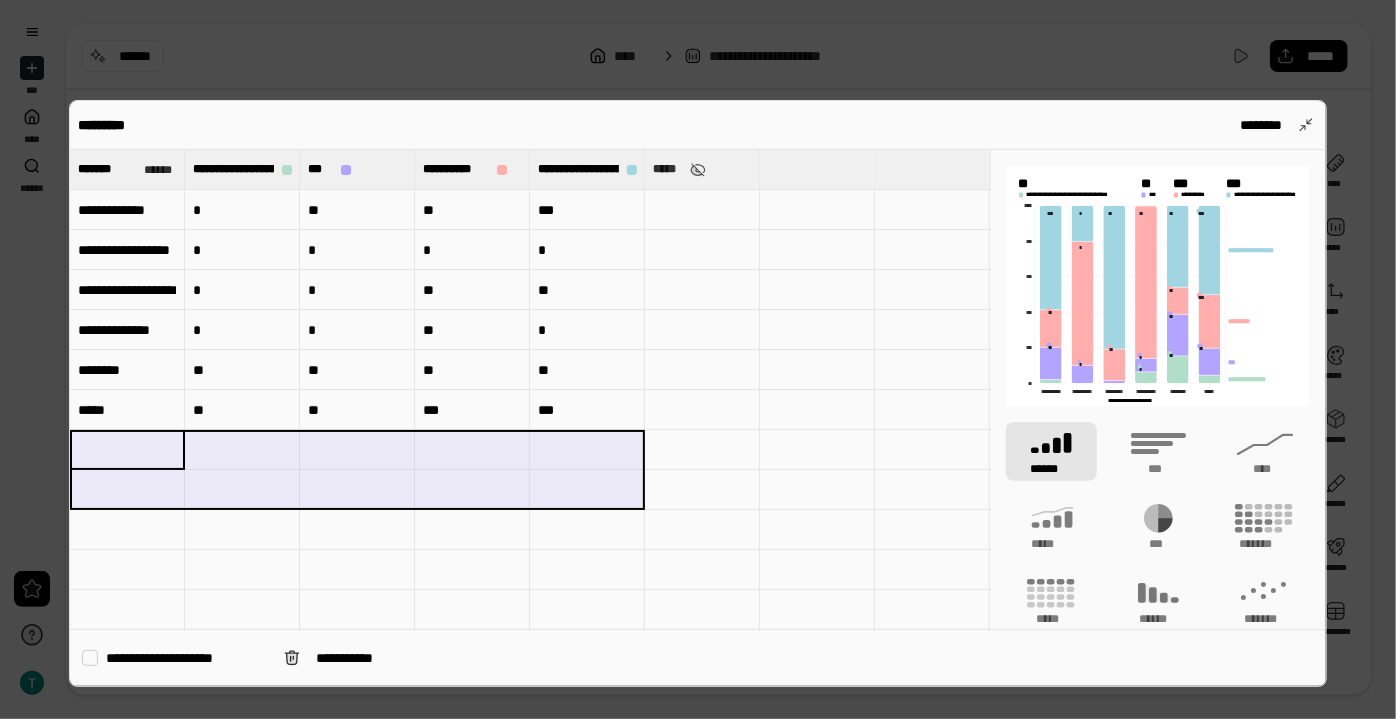 click at bounding box center (242, 490) 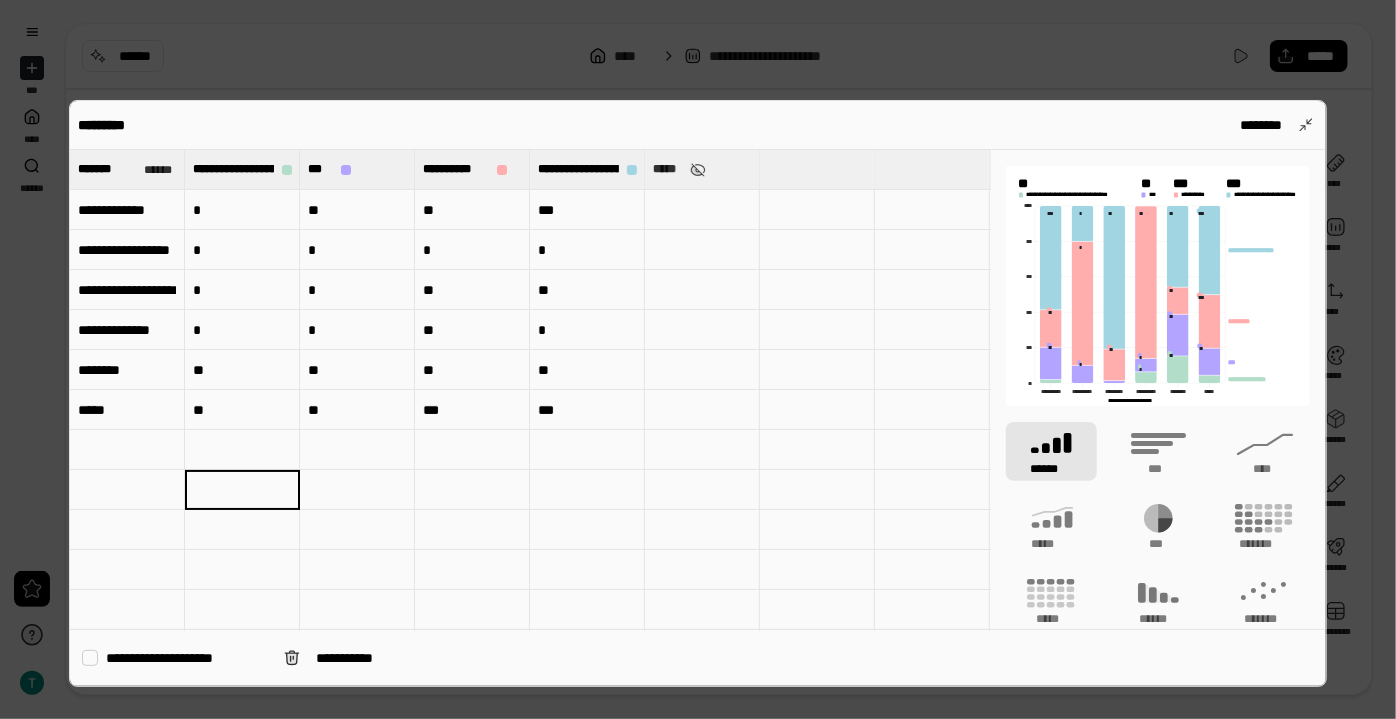 click at bounding box center [242, 450] 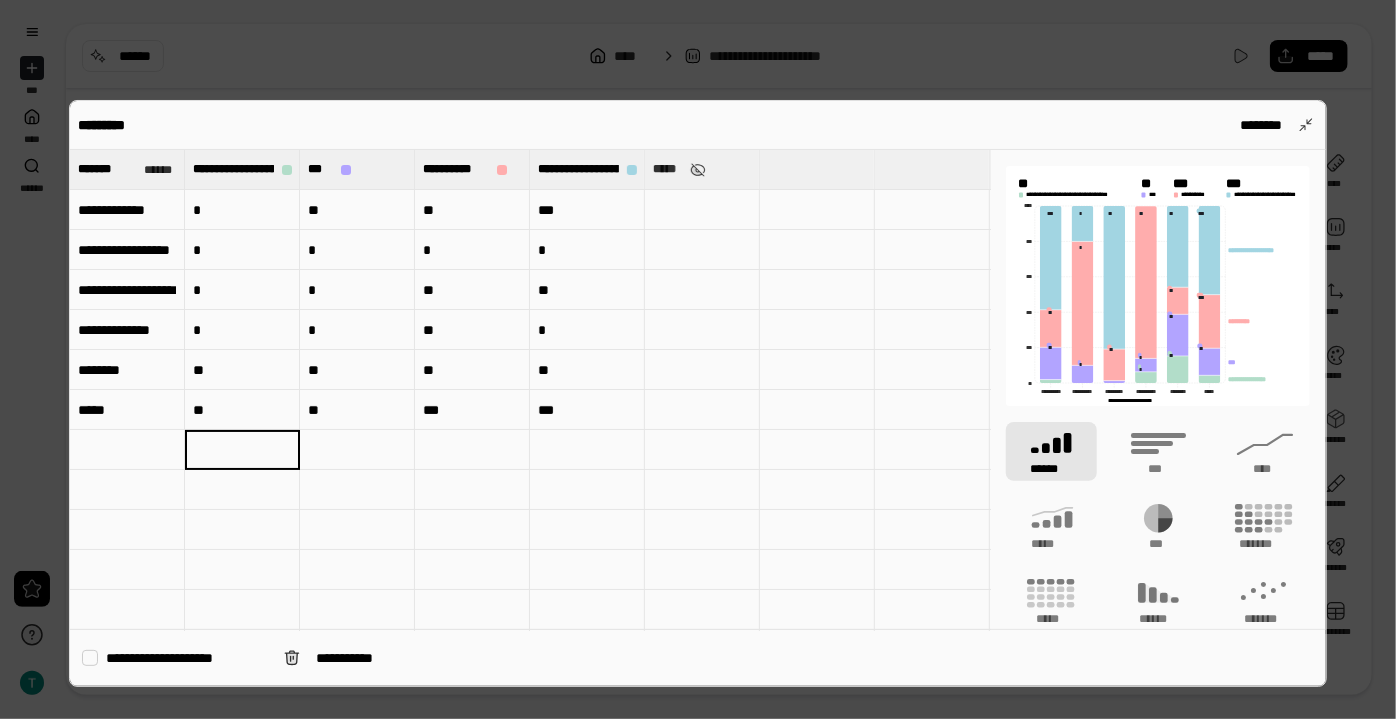 click on "**" at bounding box center [587, 290] 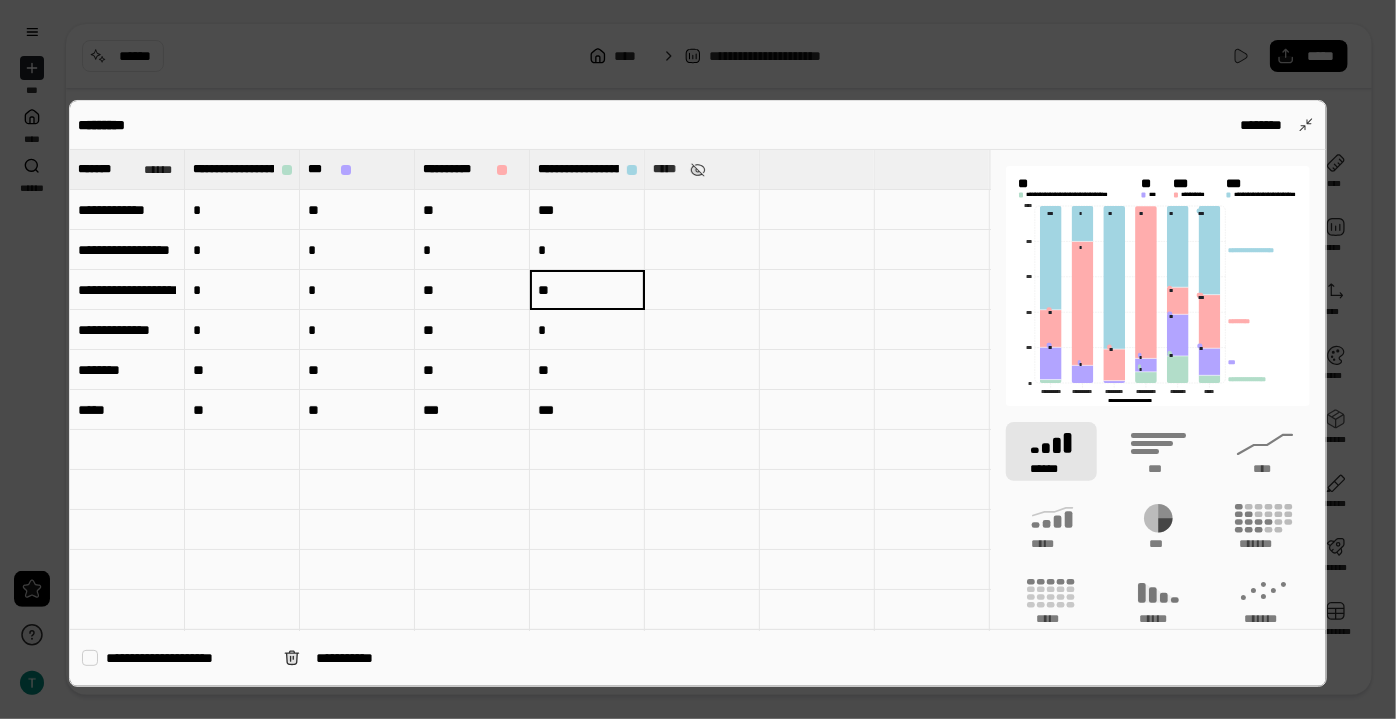 type on "**" 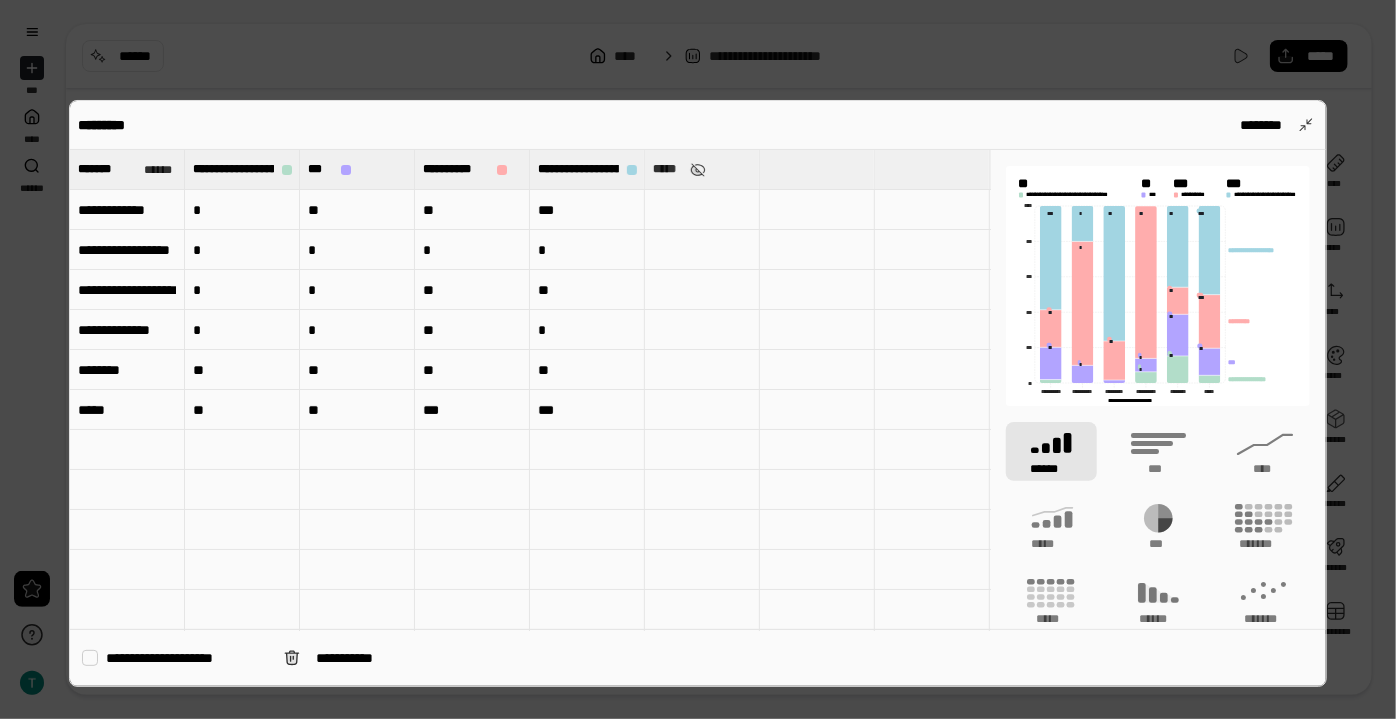 click on "*" at bounding box center [587, 330] 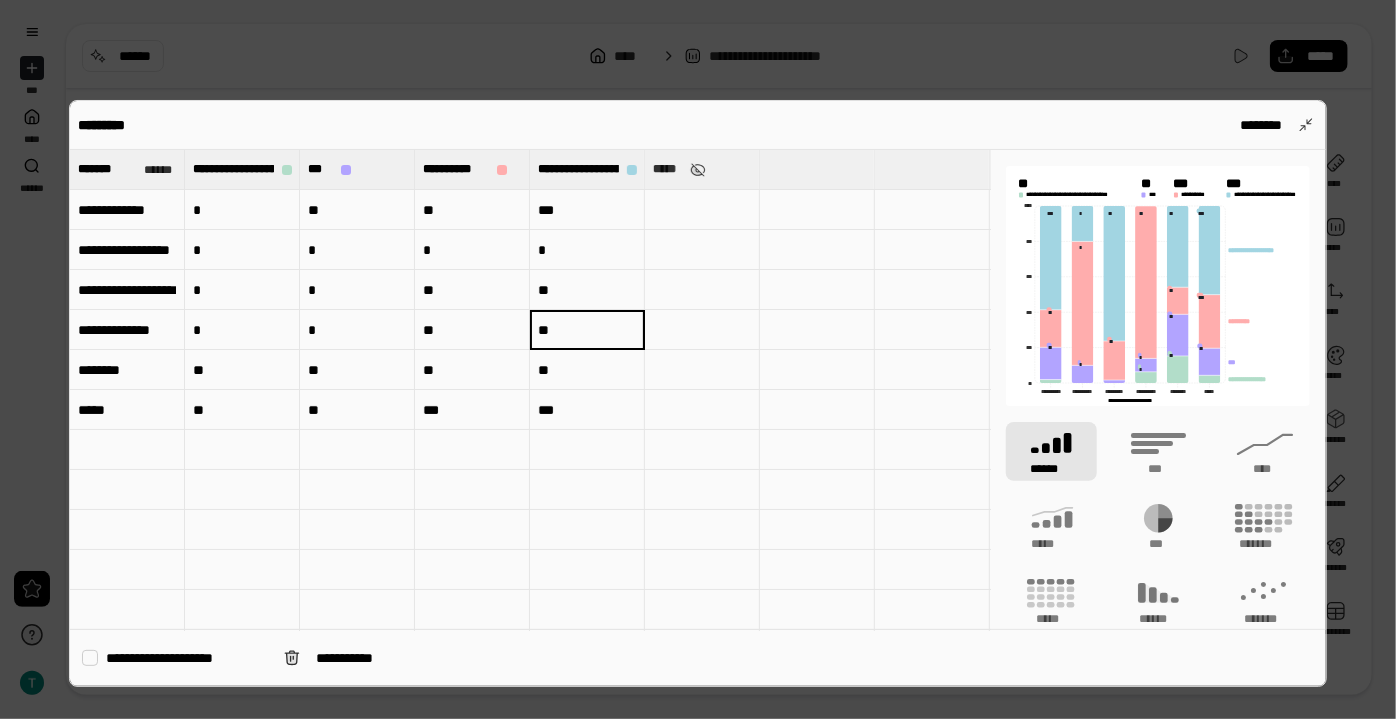 type on "**" 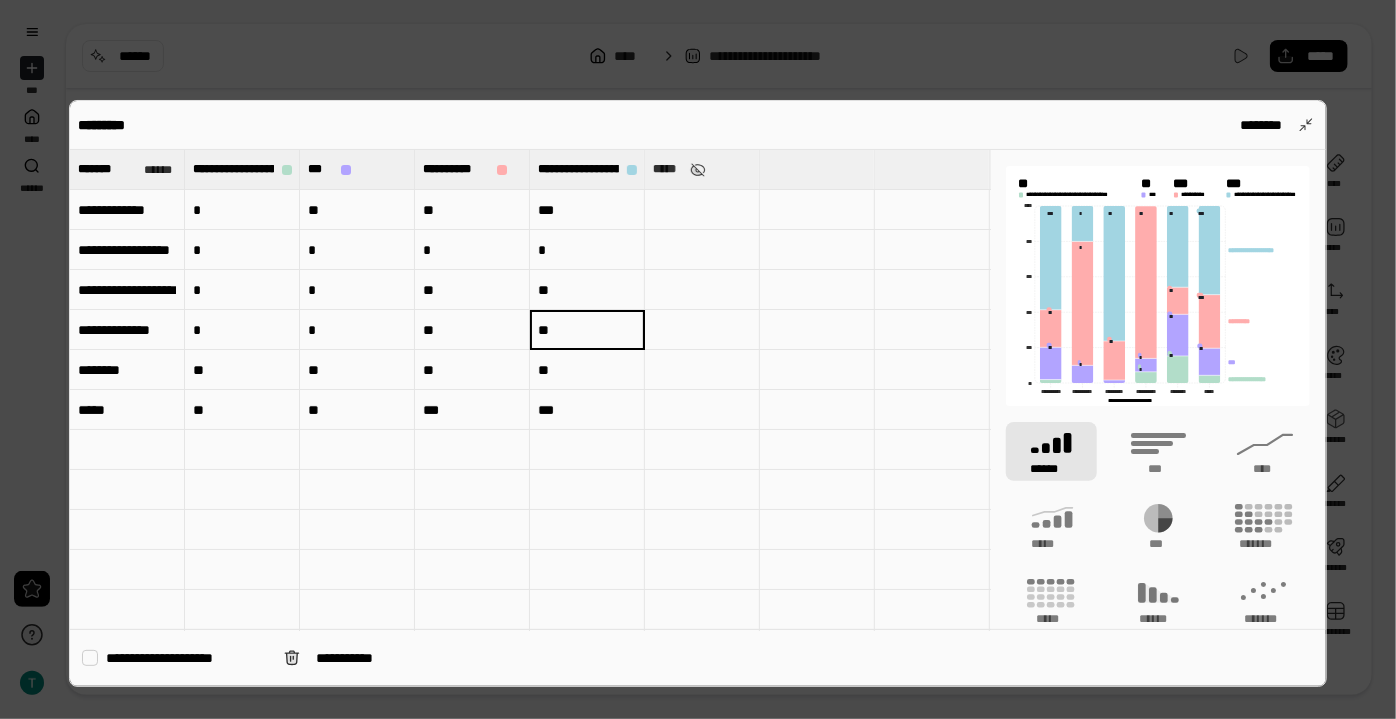 click on "***" at bounding box center [587, 210] 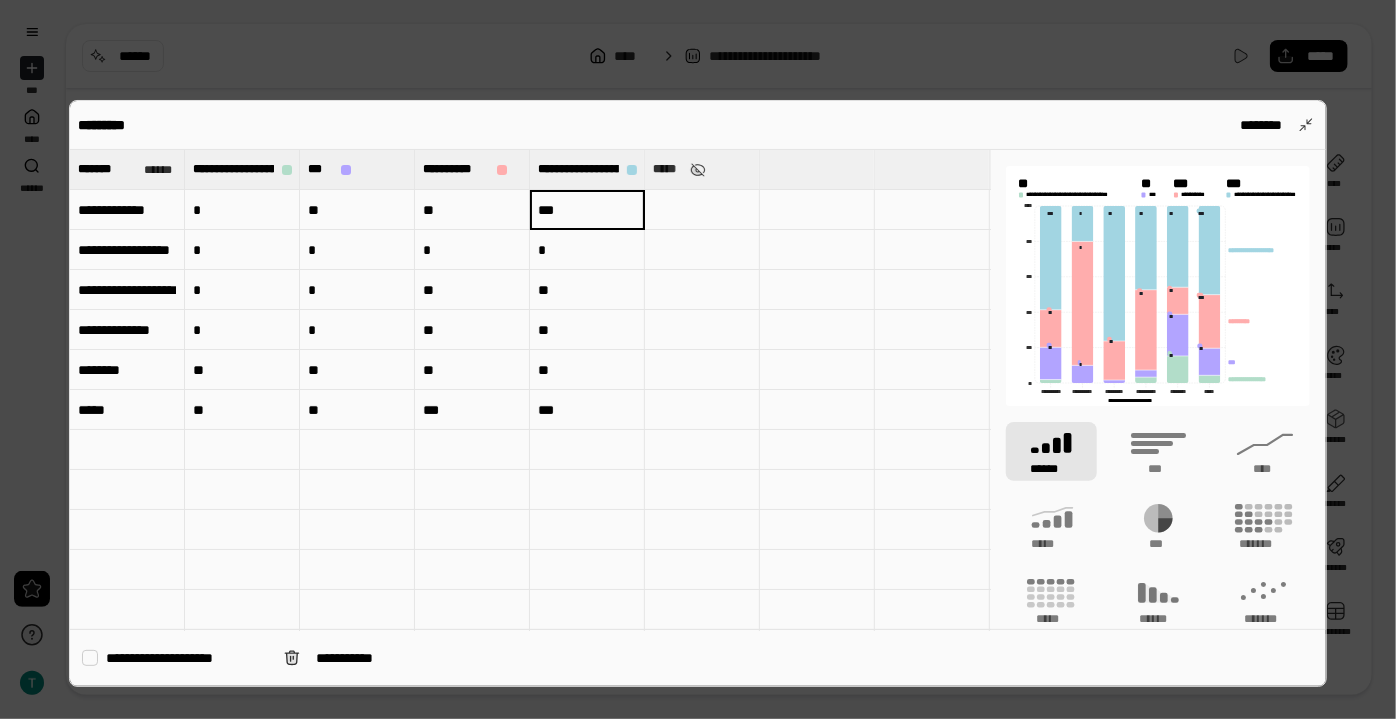 type on "***" 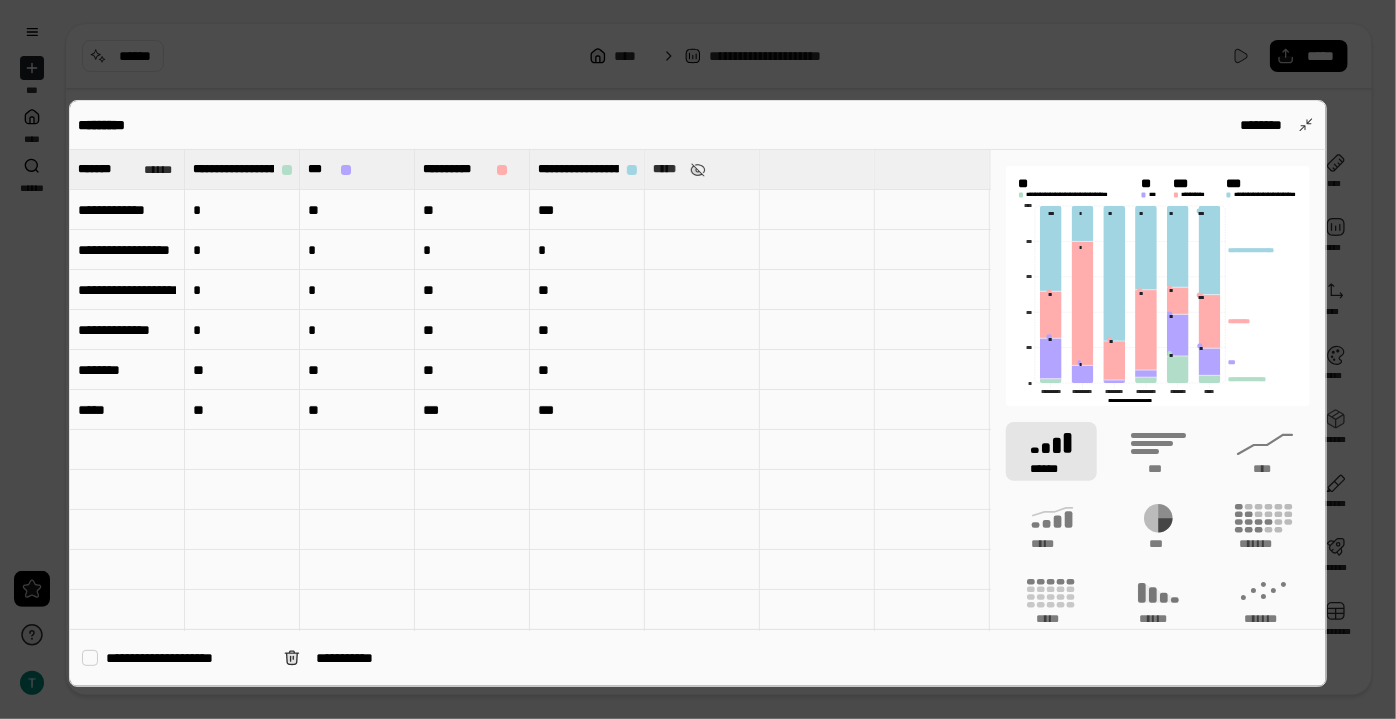 click on "**" at bounding box center [472, 210] 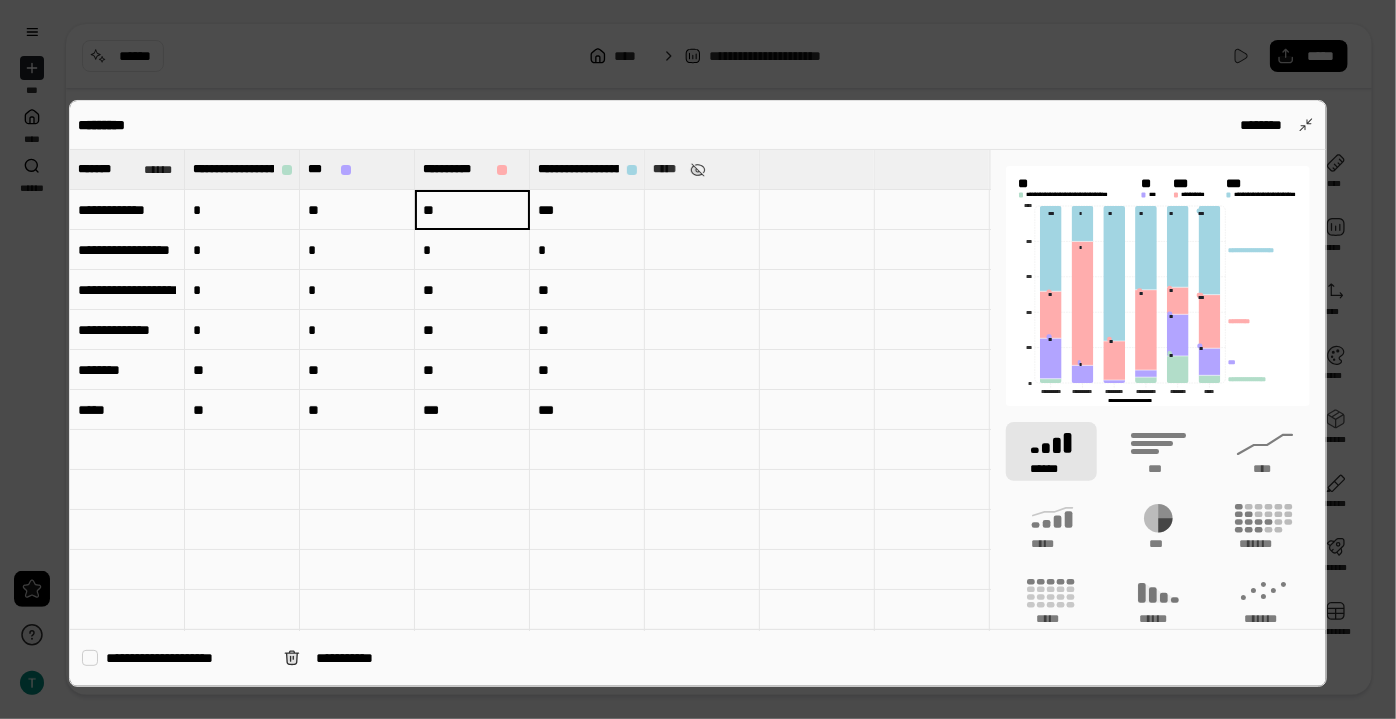 click on "**" at bounding box center [472, 210] 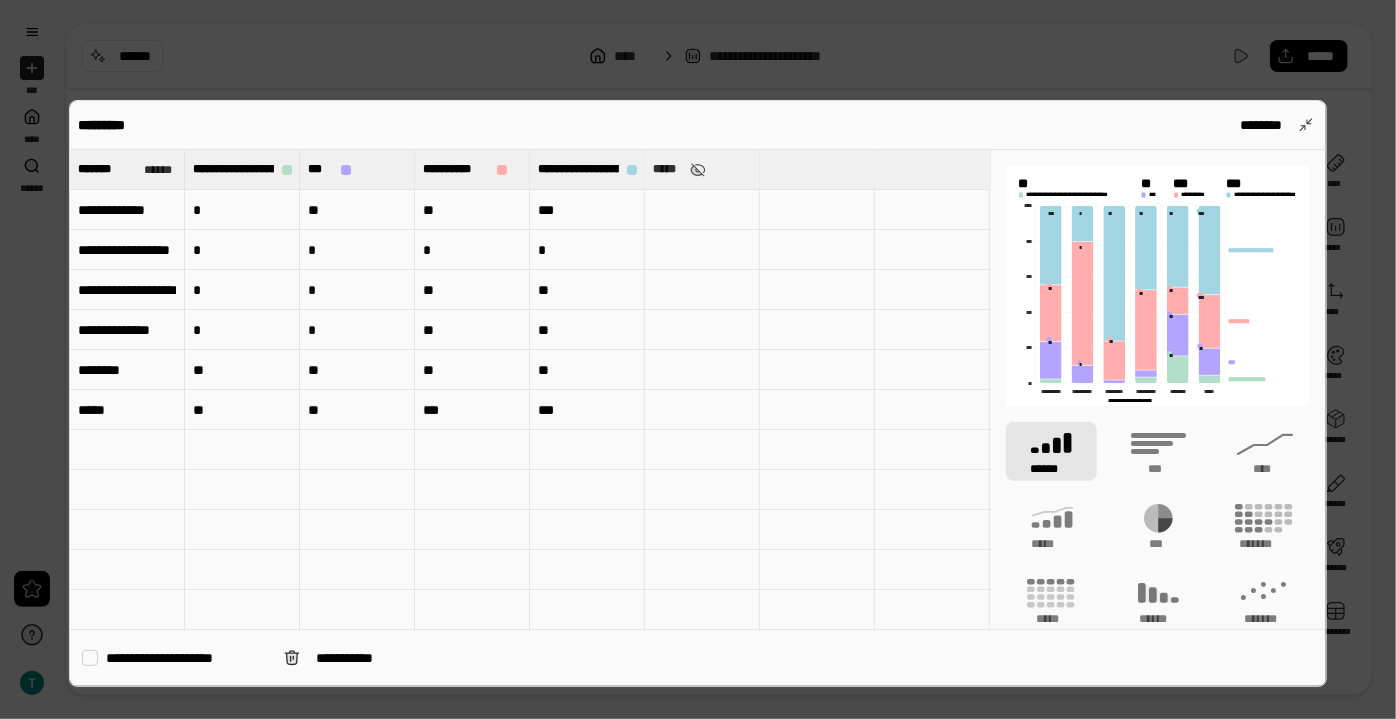 click on "***" at bounding box center (472, 410) 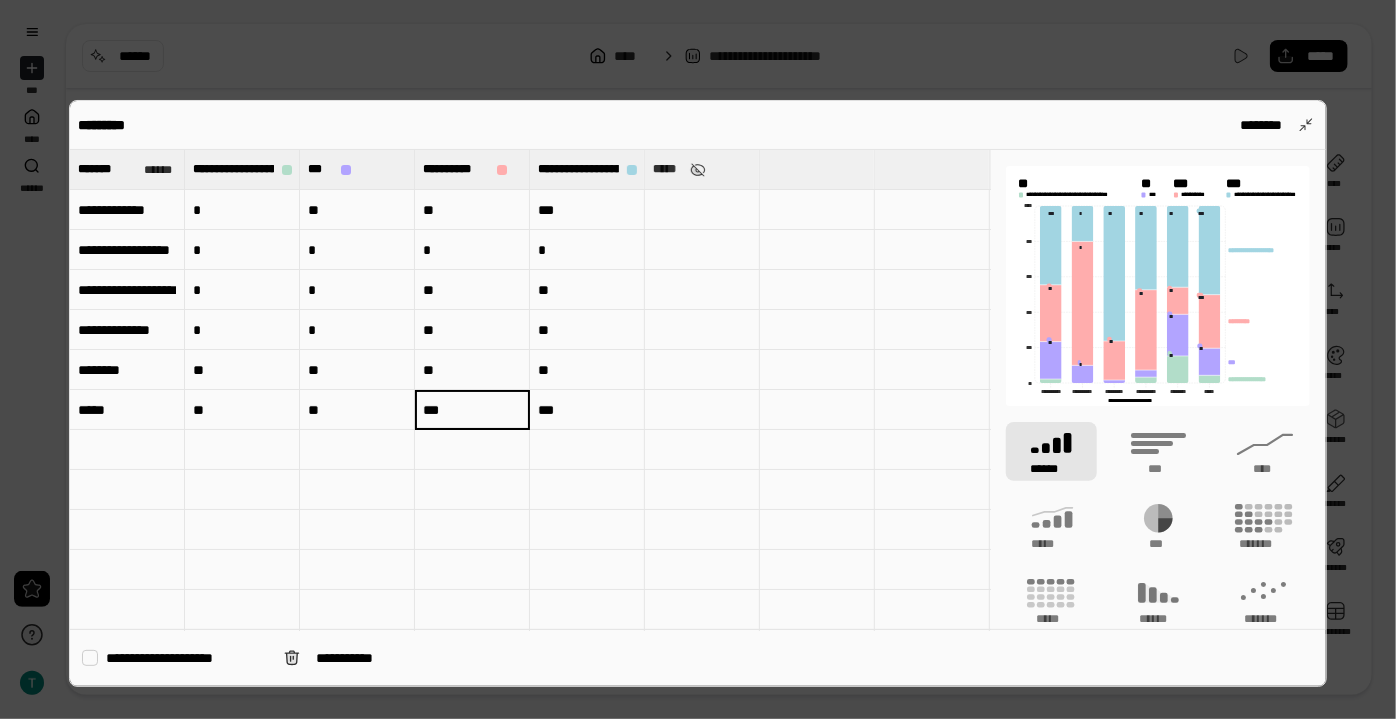 type on "***" 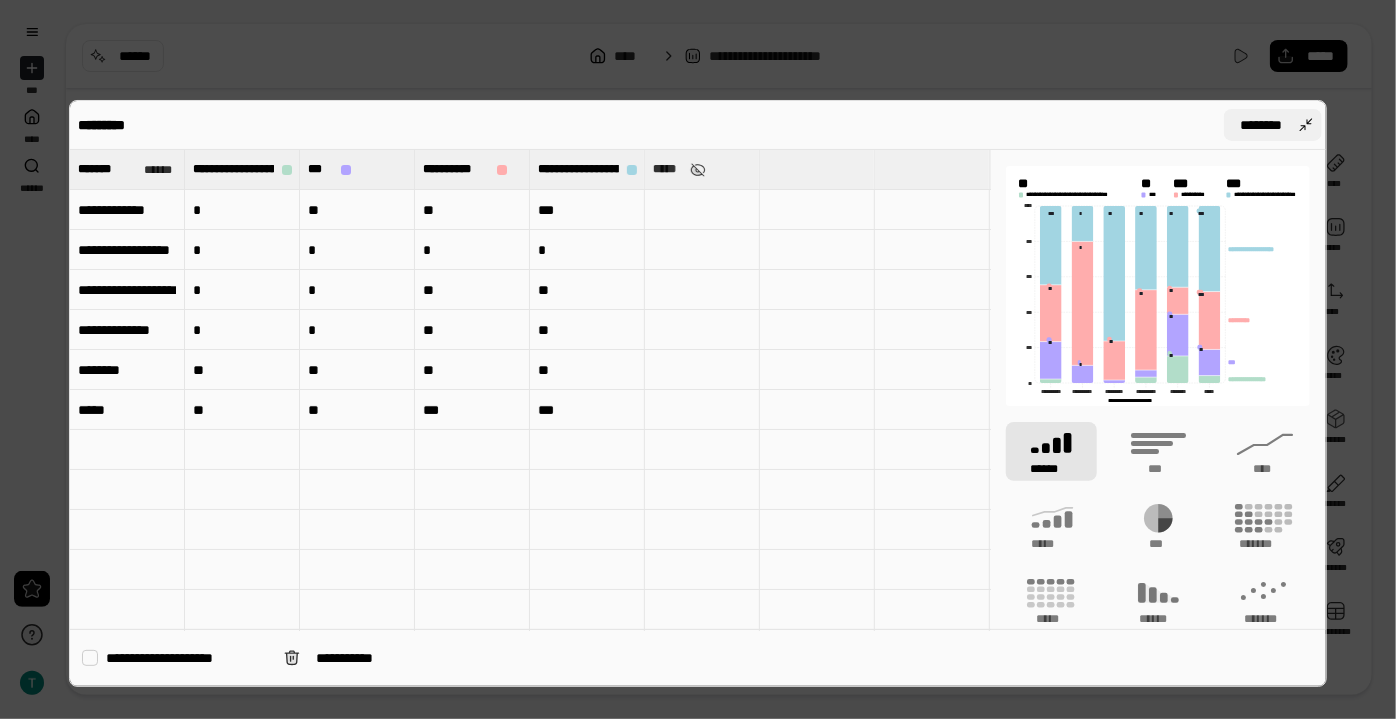 click on "********" at bounding box center (1273, 125) 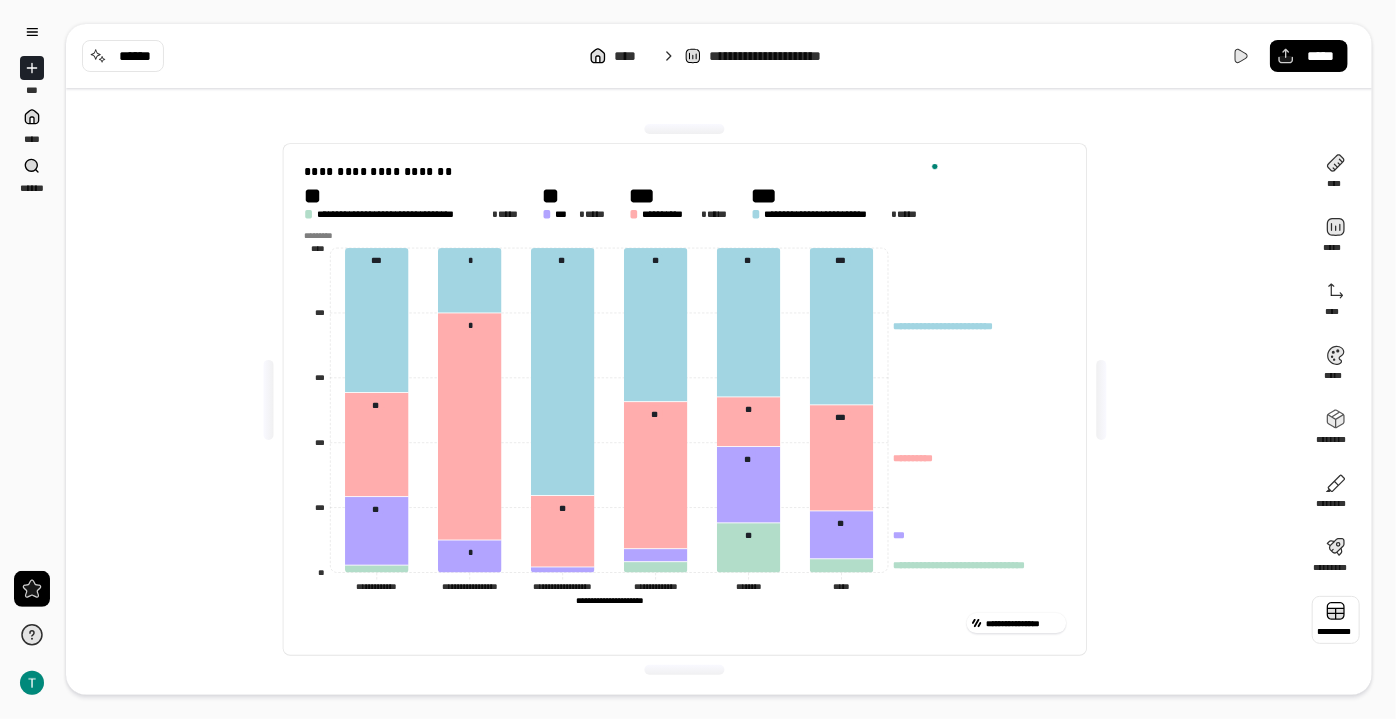 type 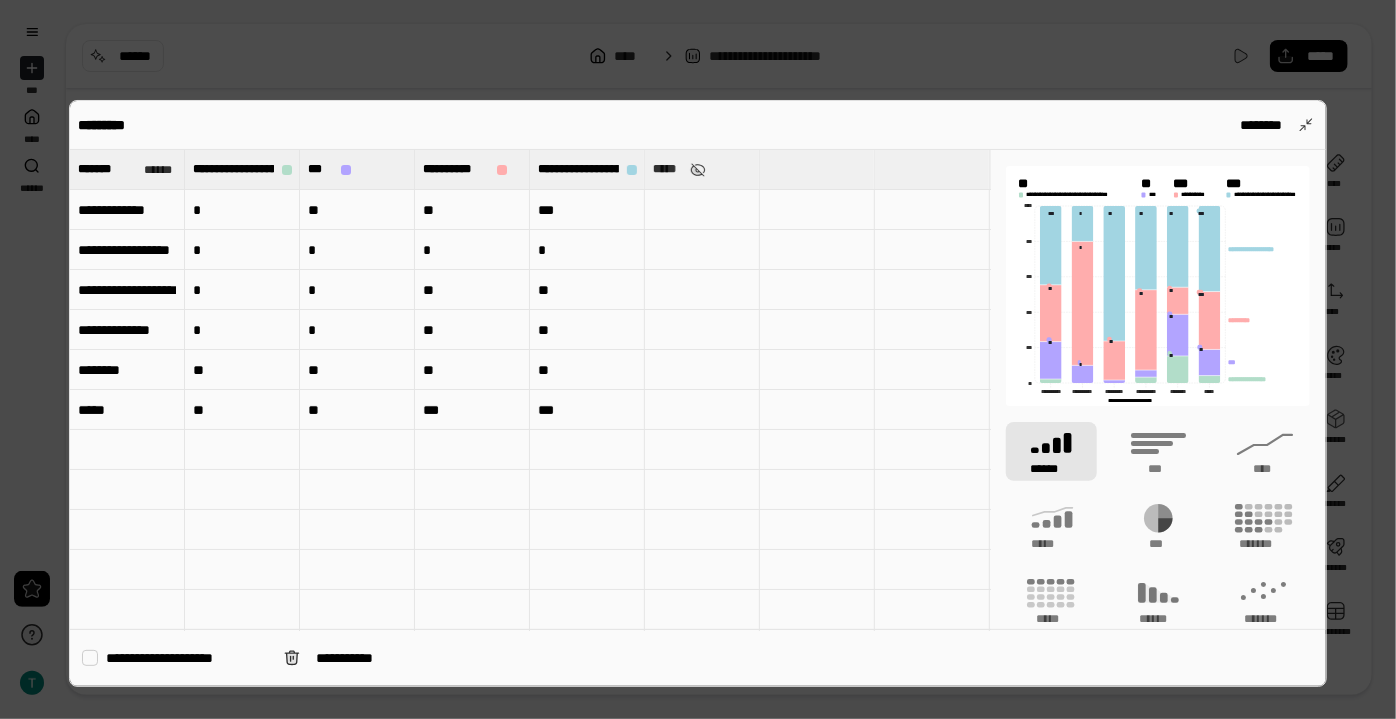 type 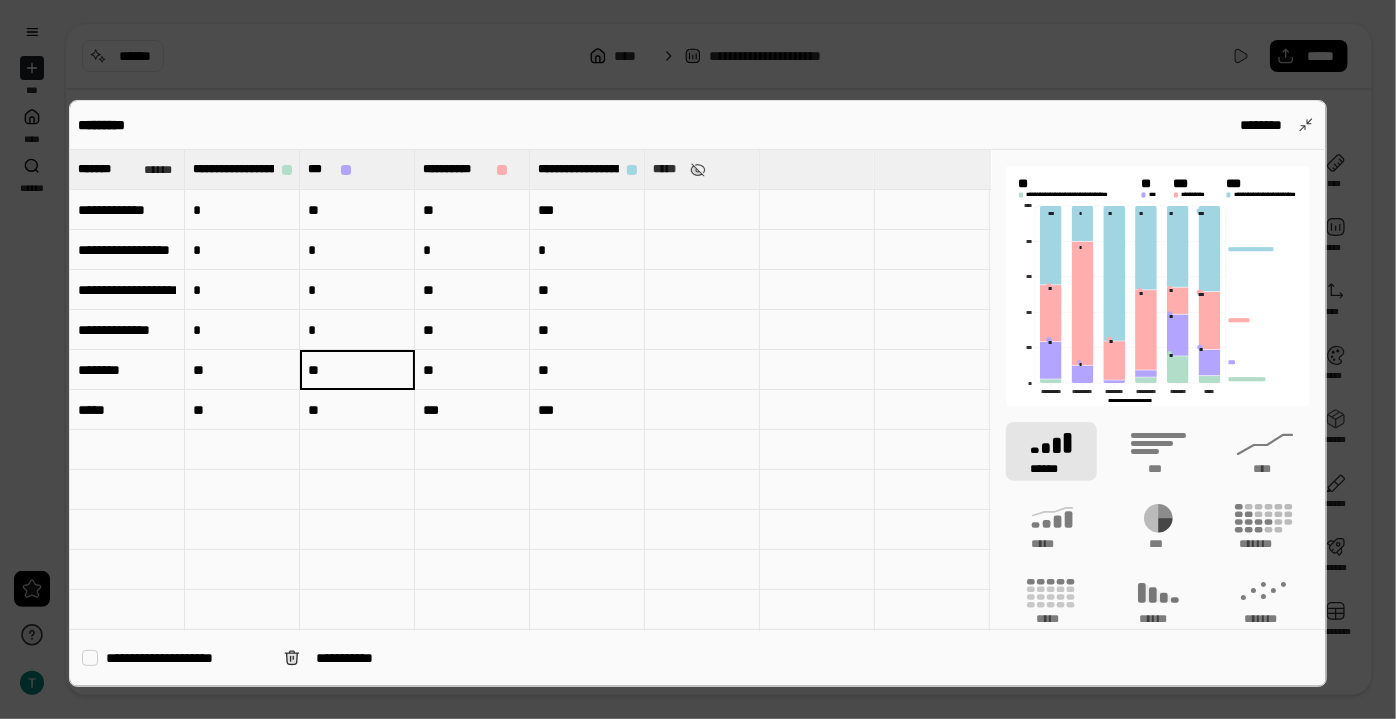 click on "**" at bounding box center [357, 370] 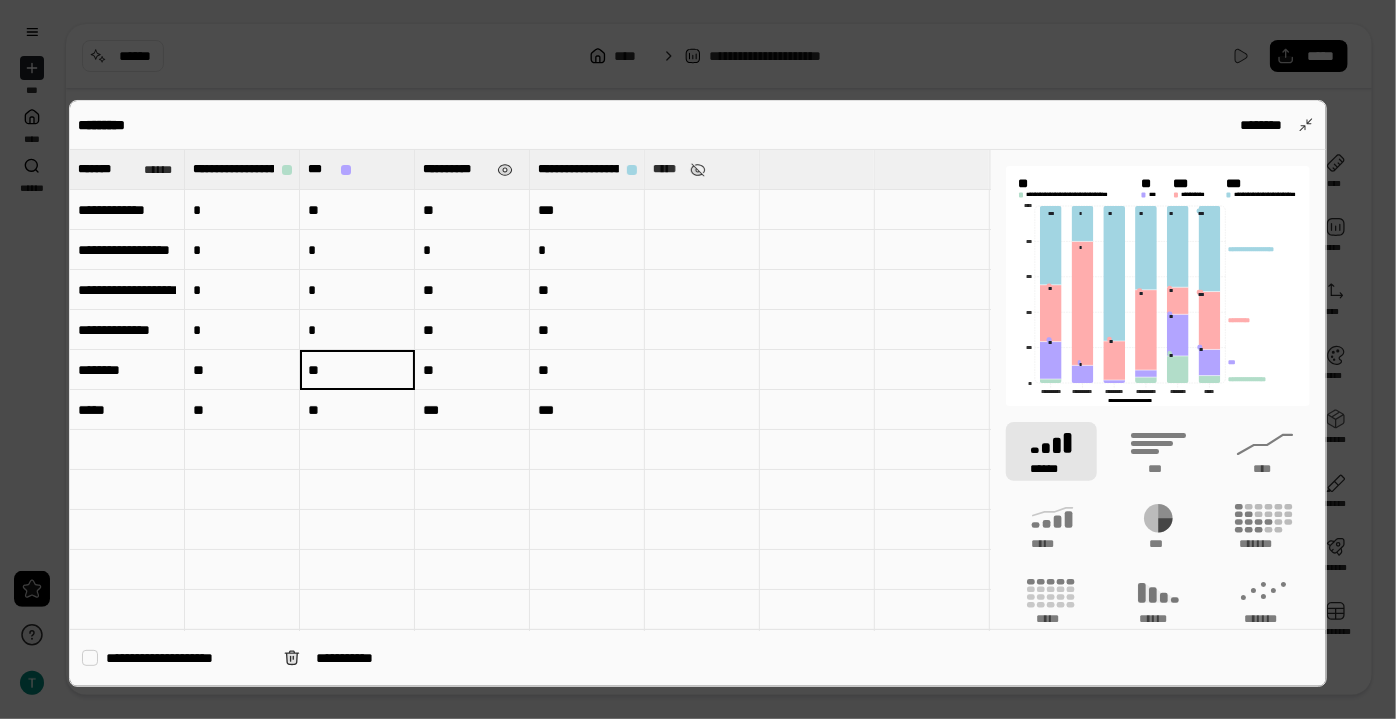 type on "**" 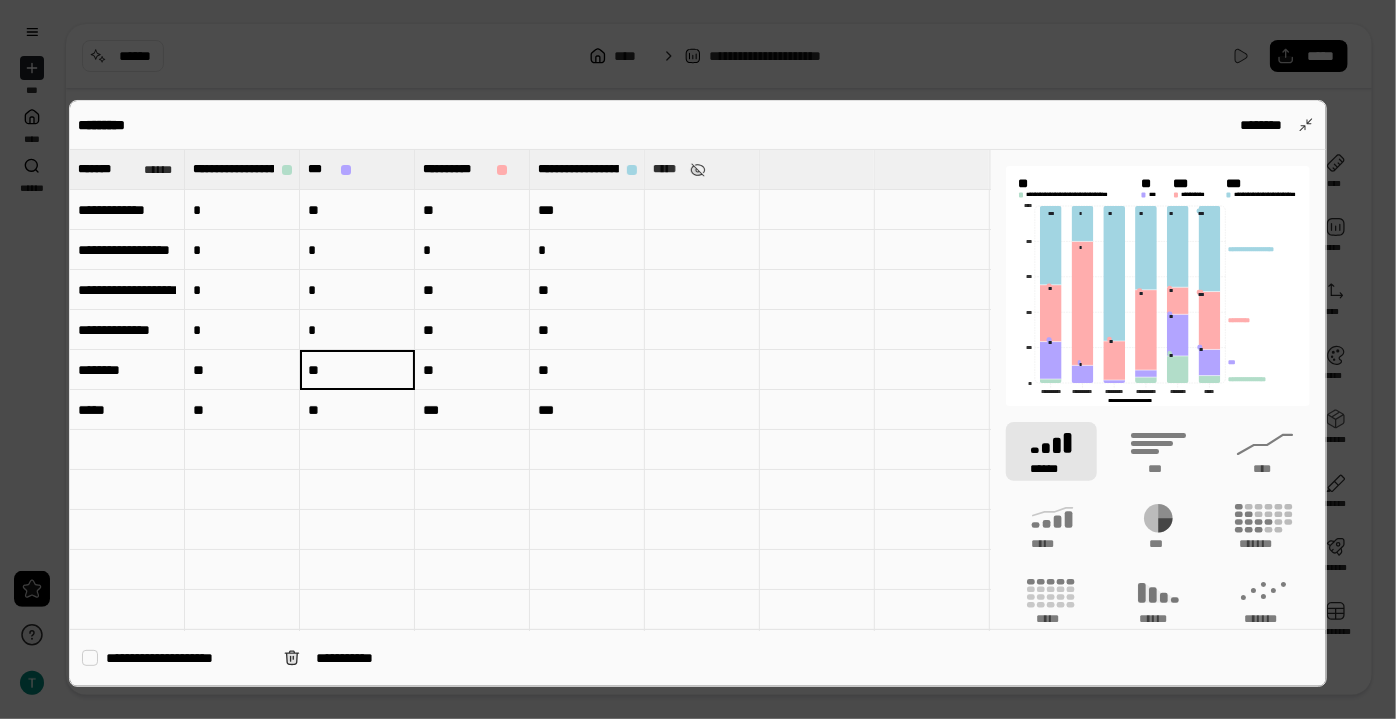 click on "********* ********" at bounding box center [698, 125] 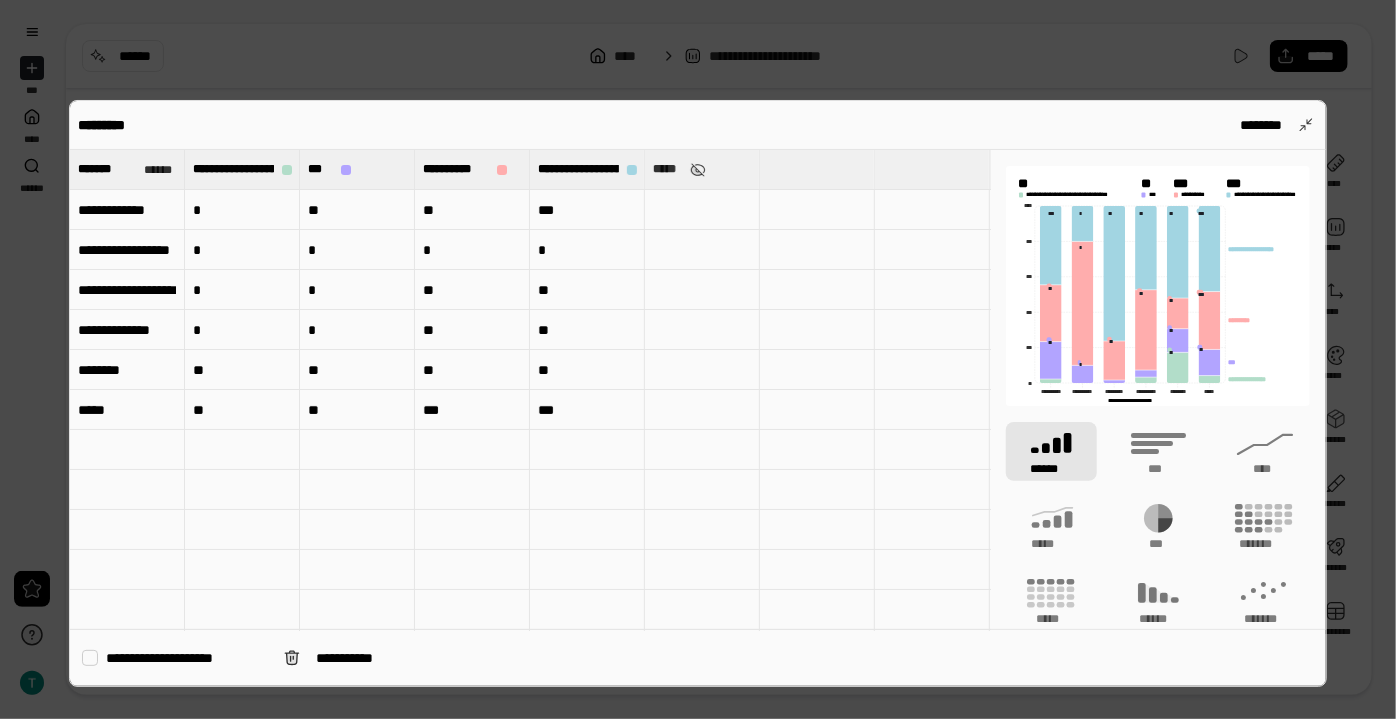 click on "**" at bounding box center (357, 410) 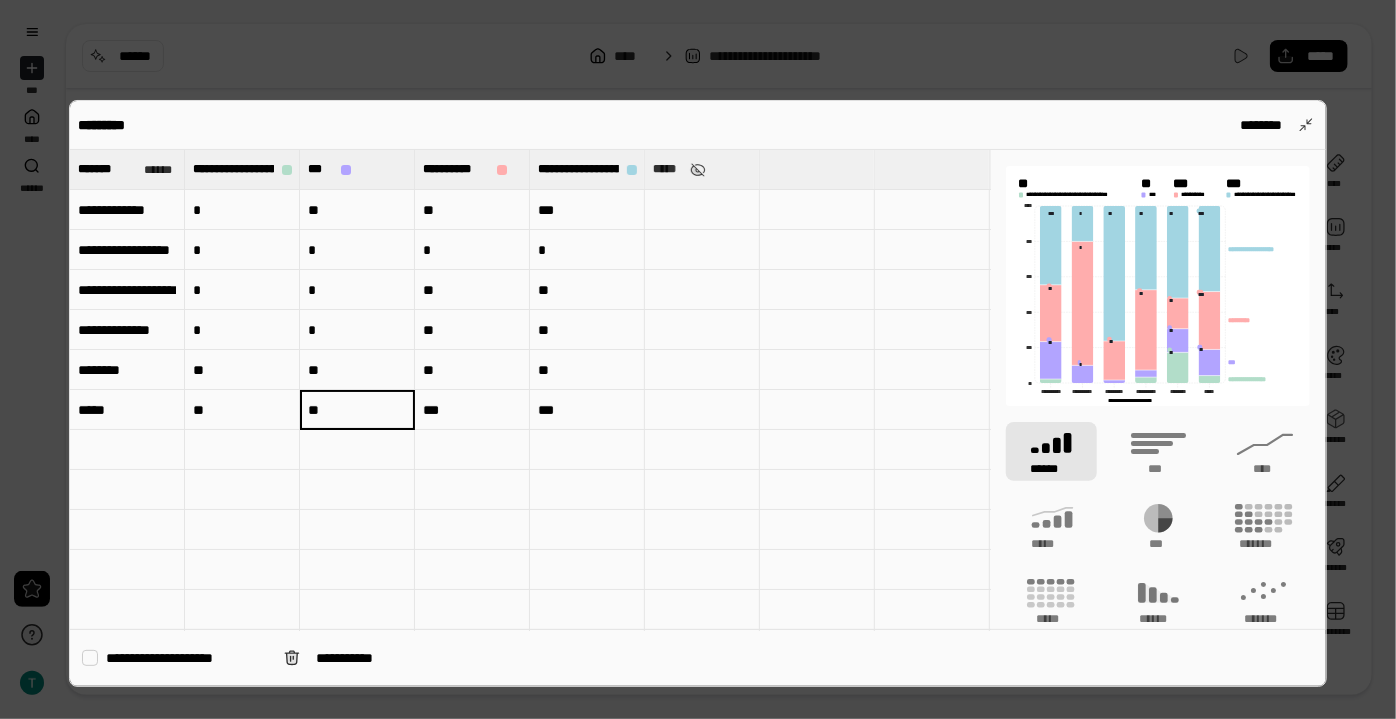 type on "**" 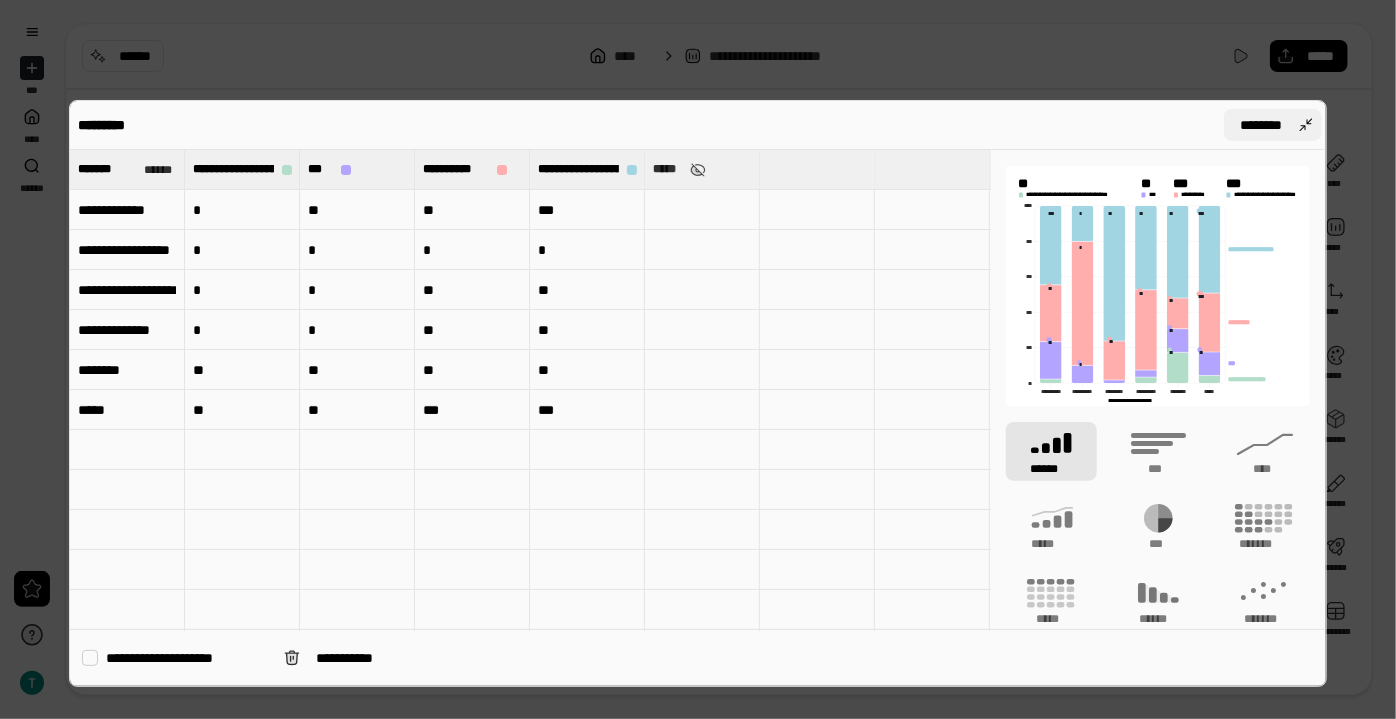 click on "********" at bounding box center [1273, 125] 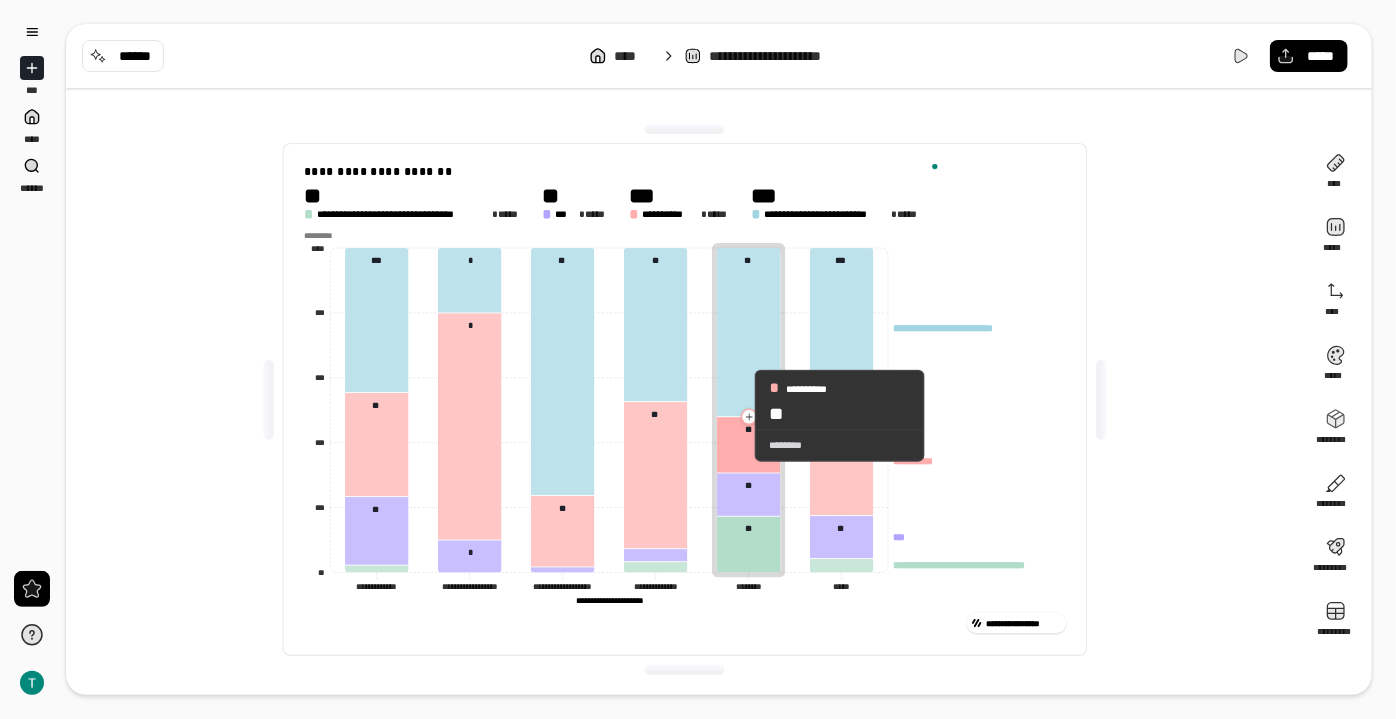 click 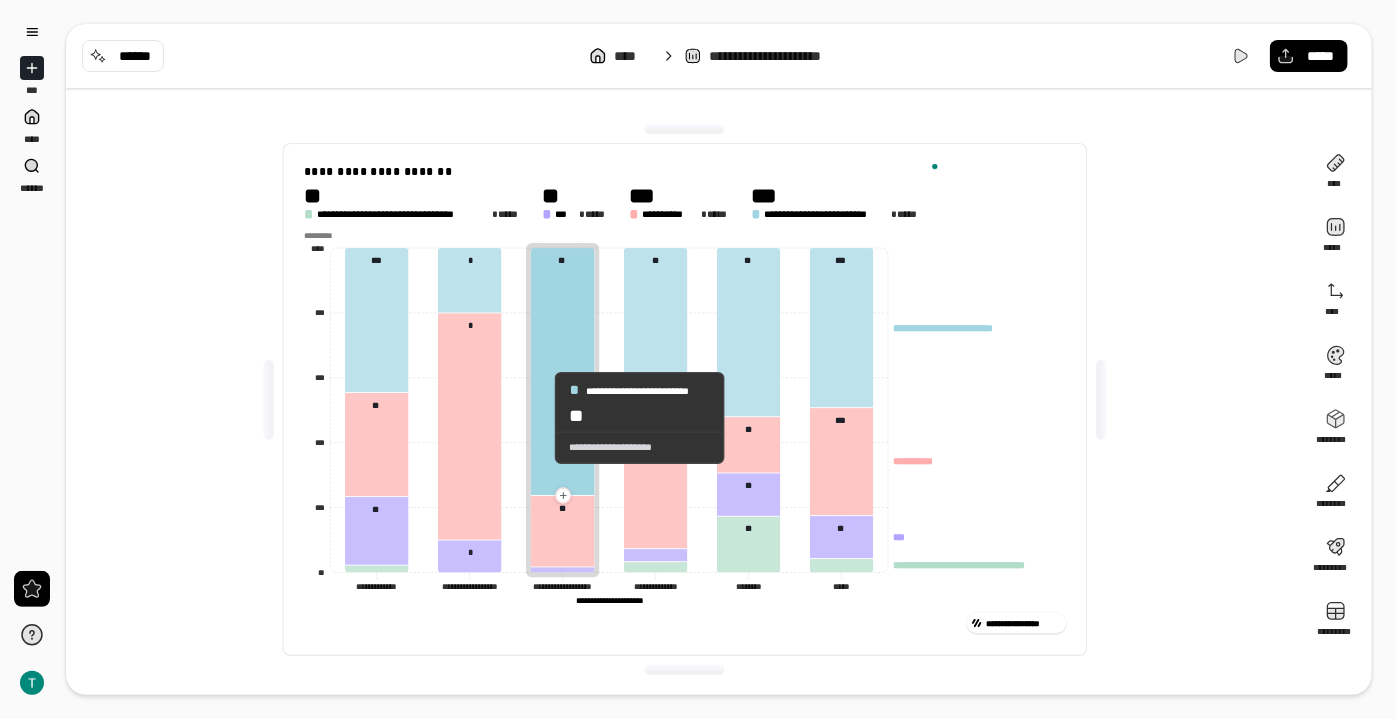 click 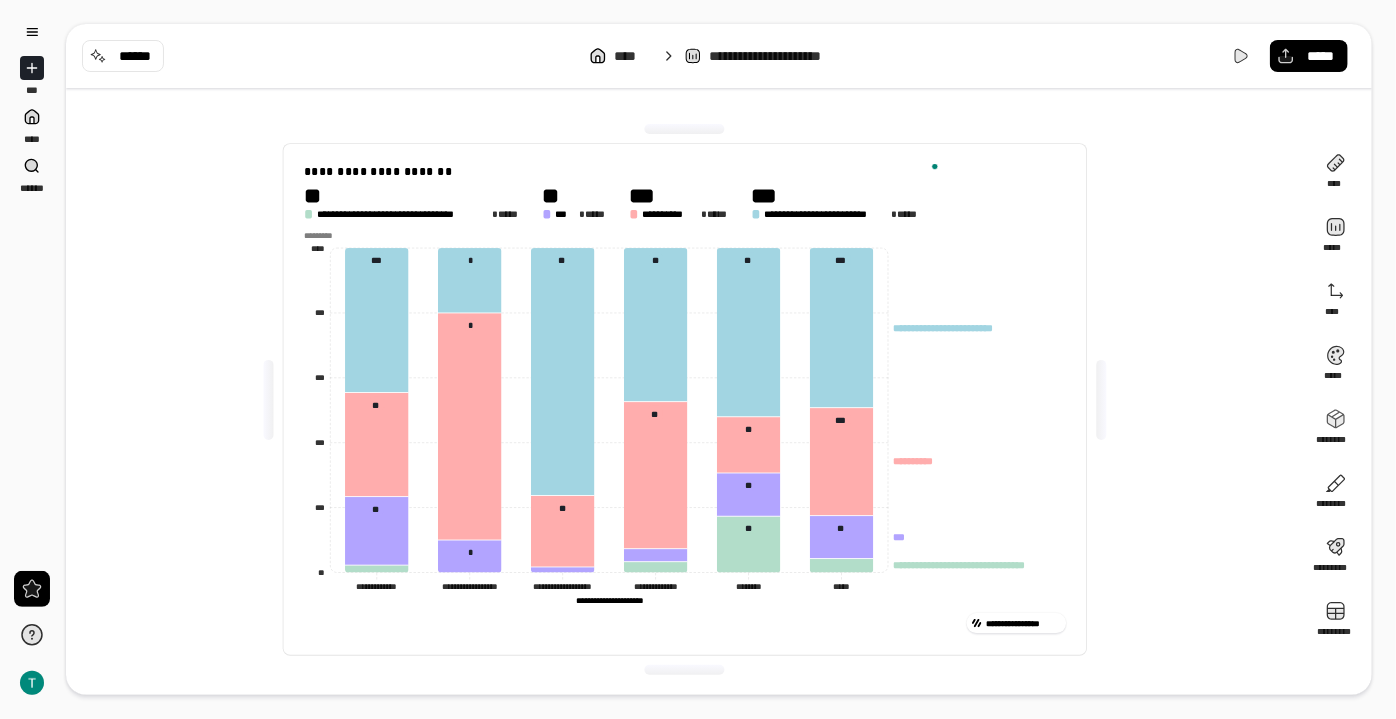 click on "**********" 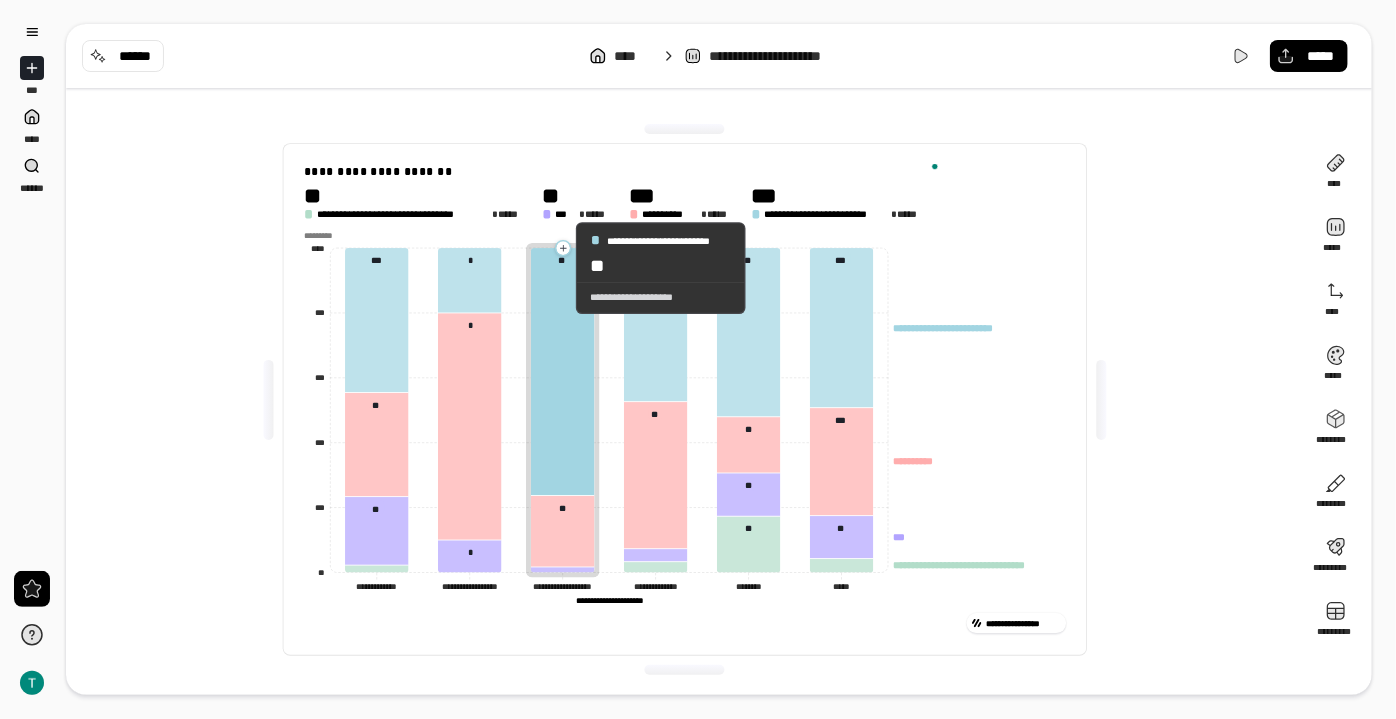 click 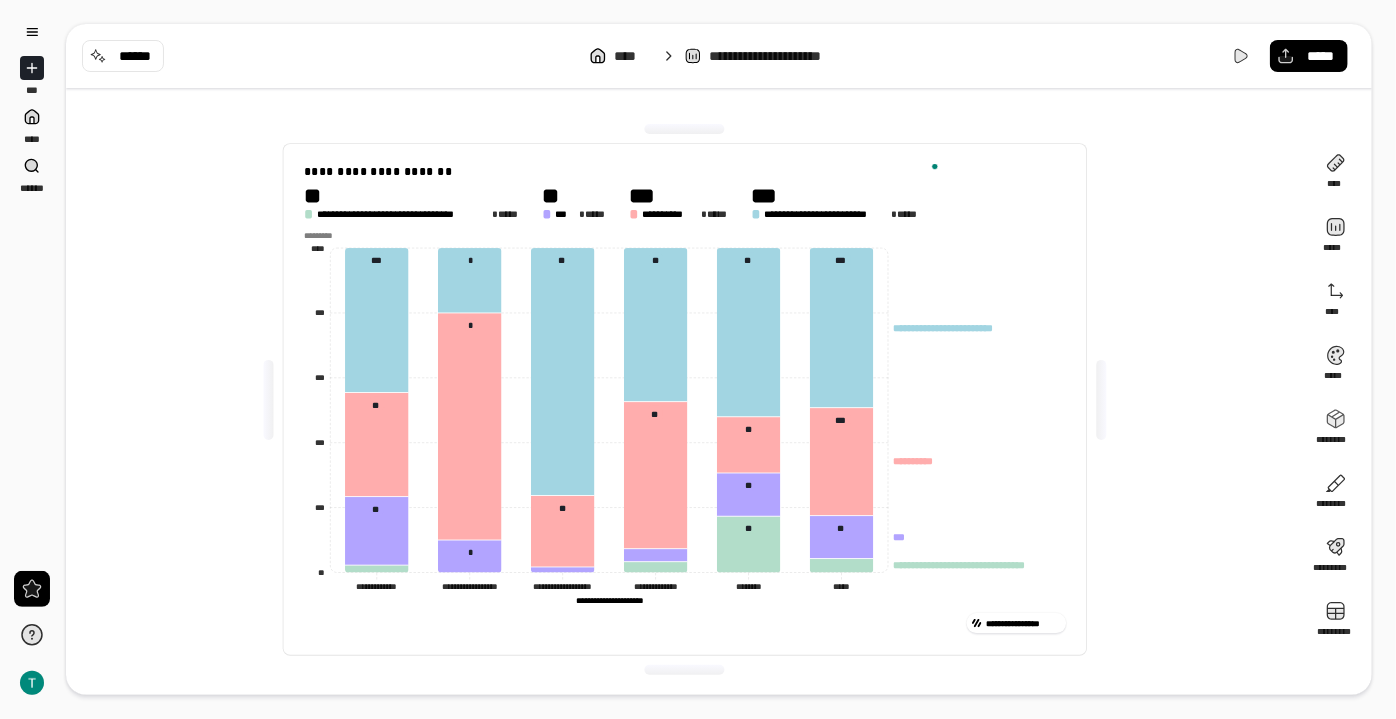 click on "**********" 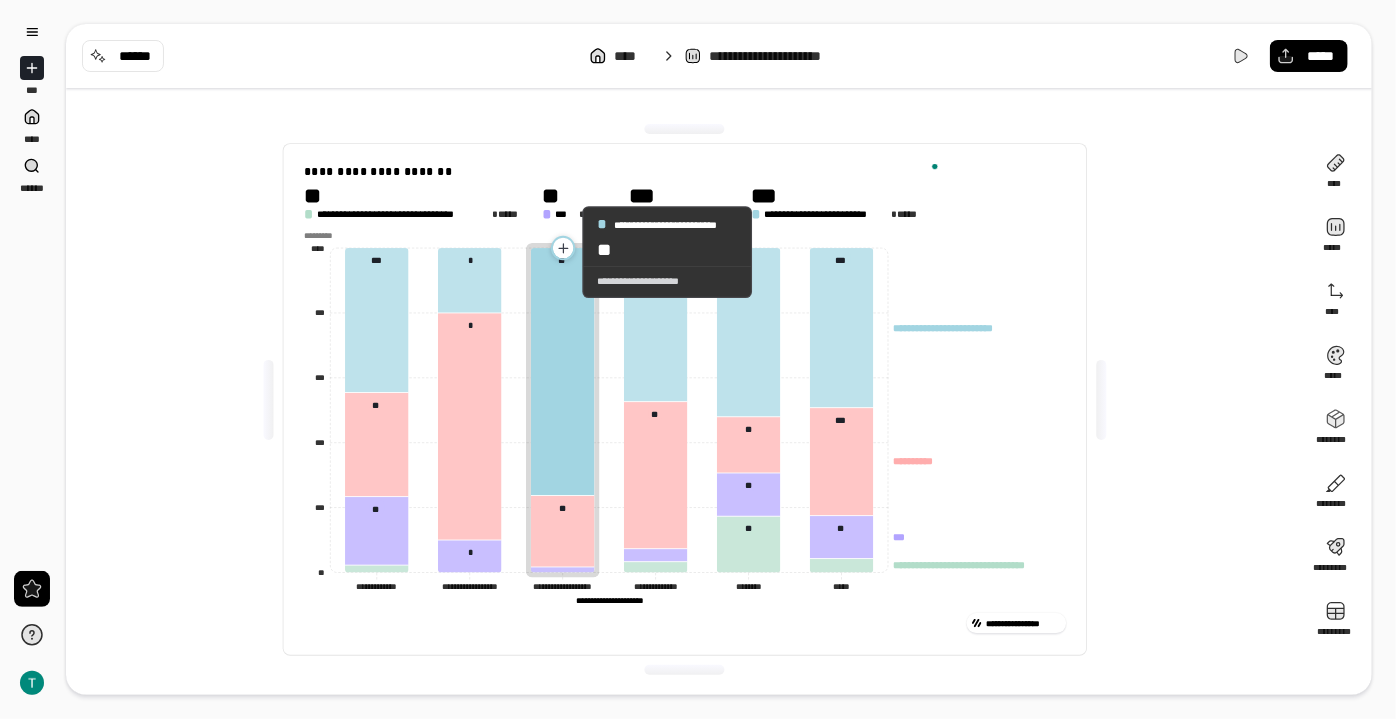 click 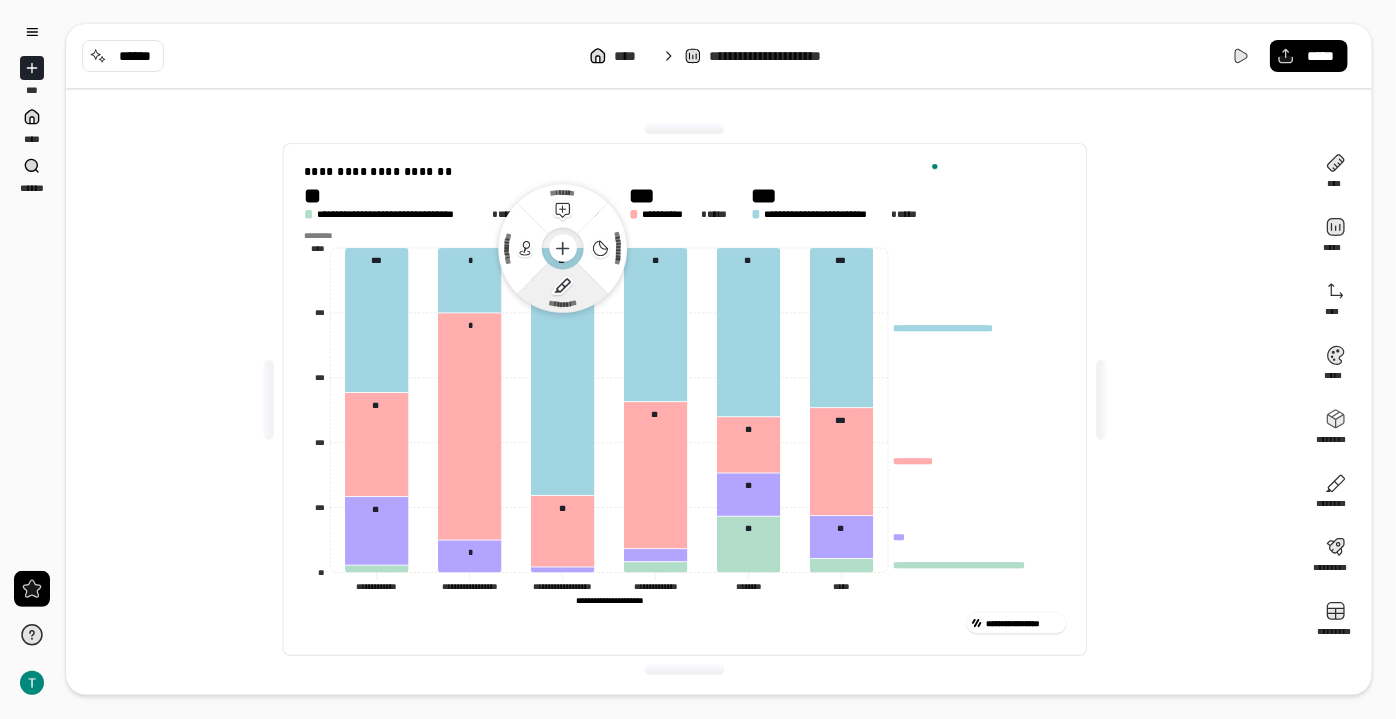 click 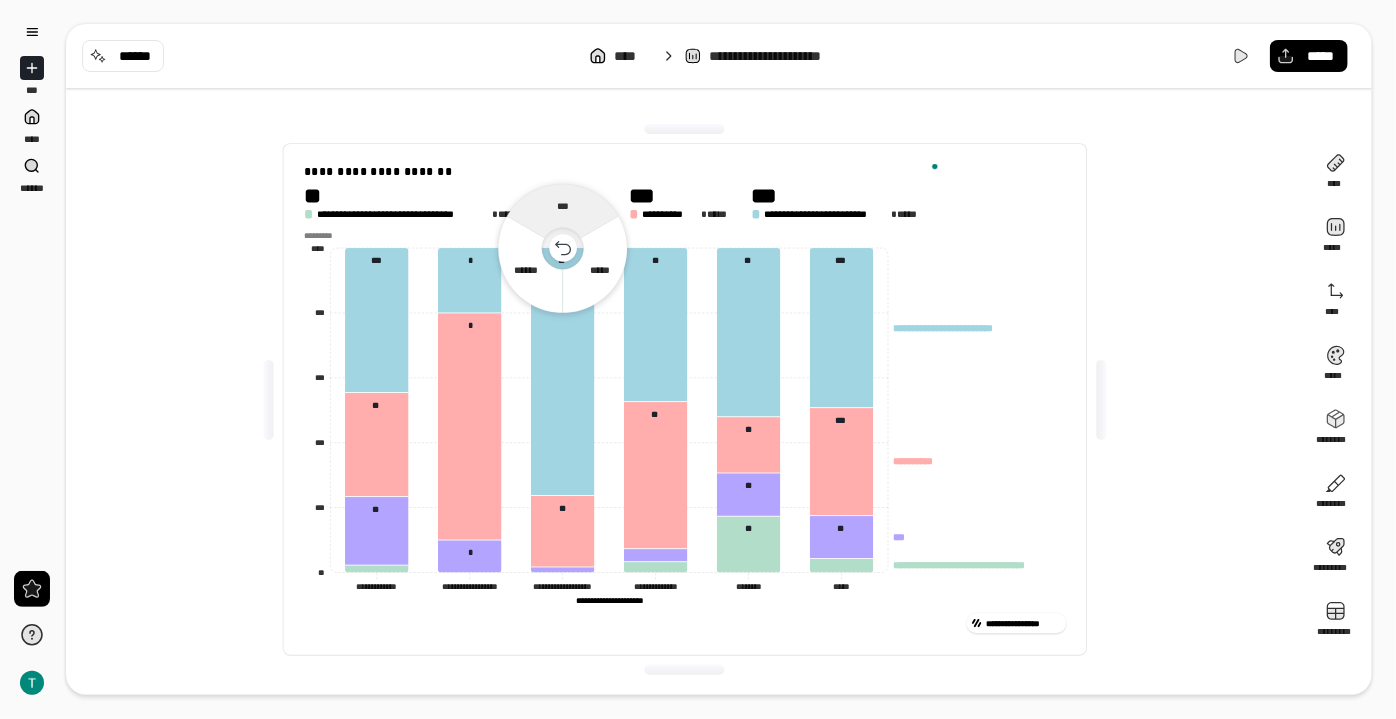 click 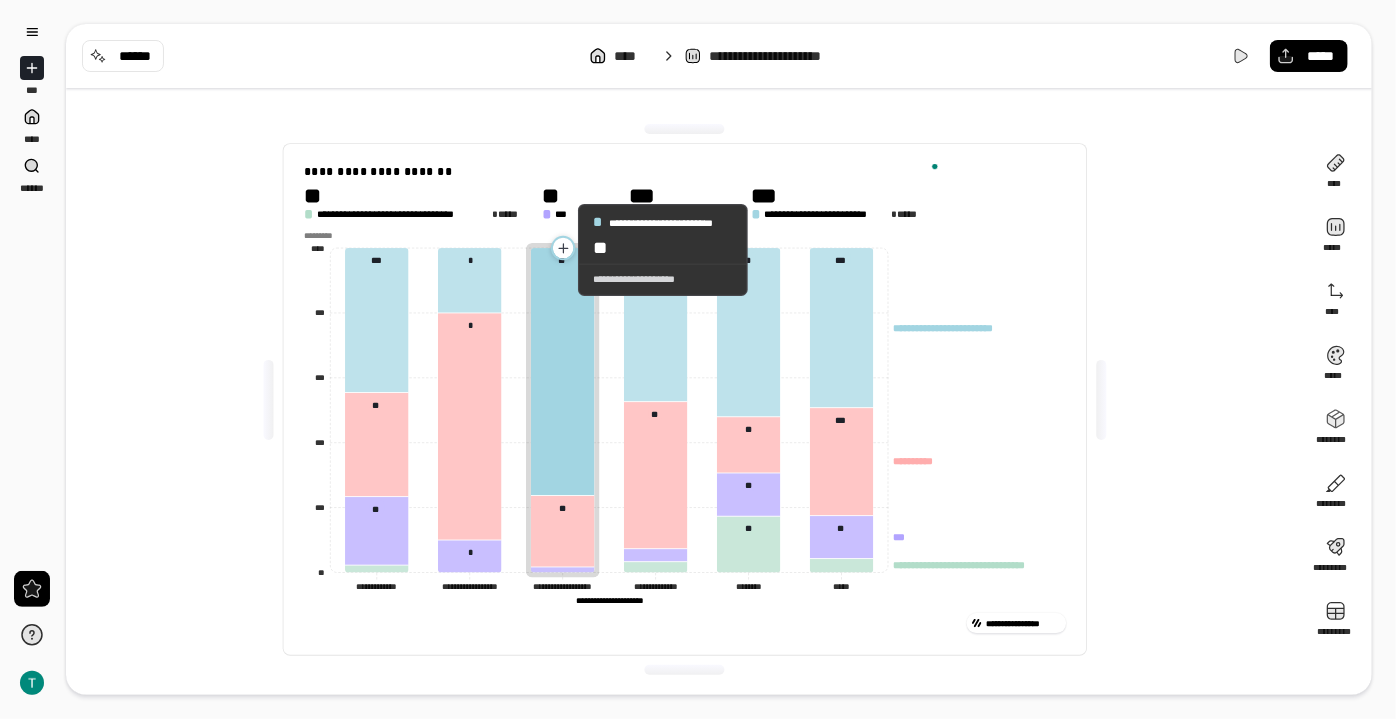 click 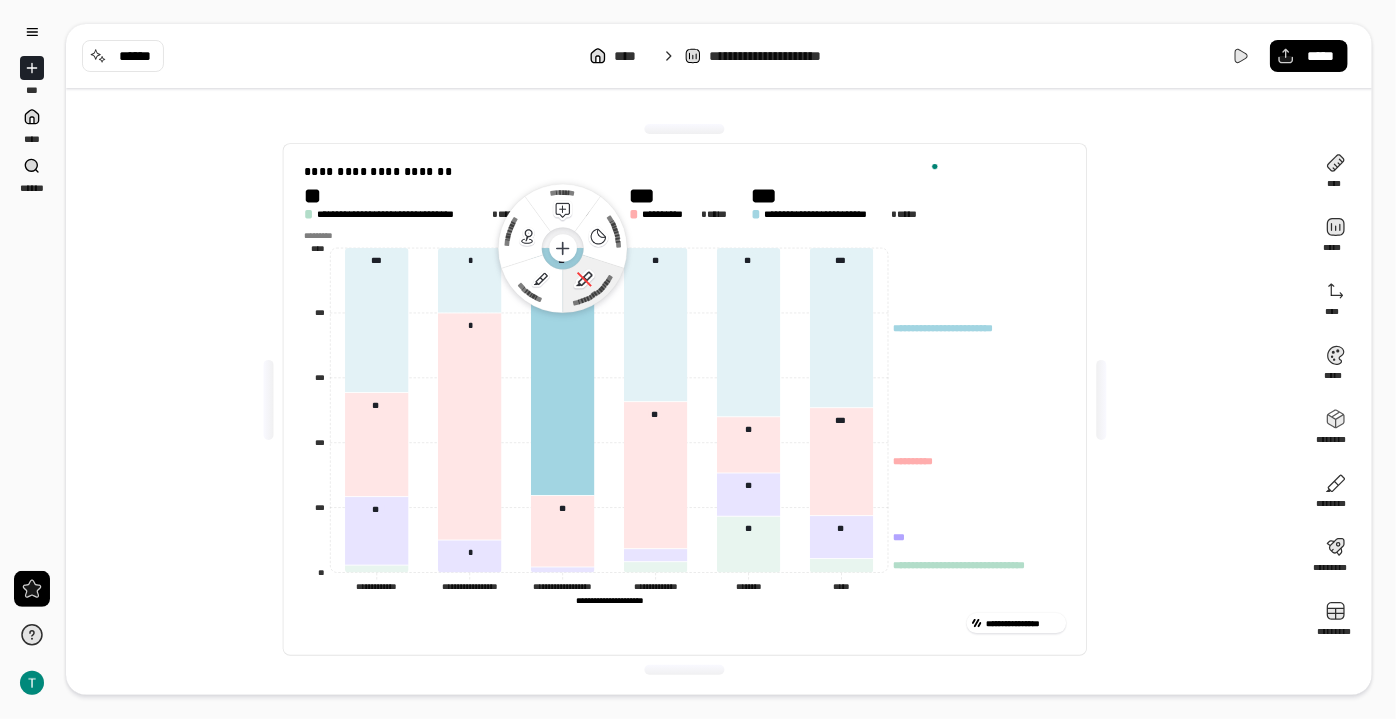 click 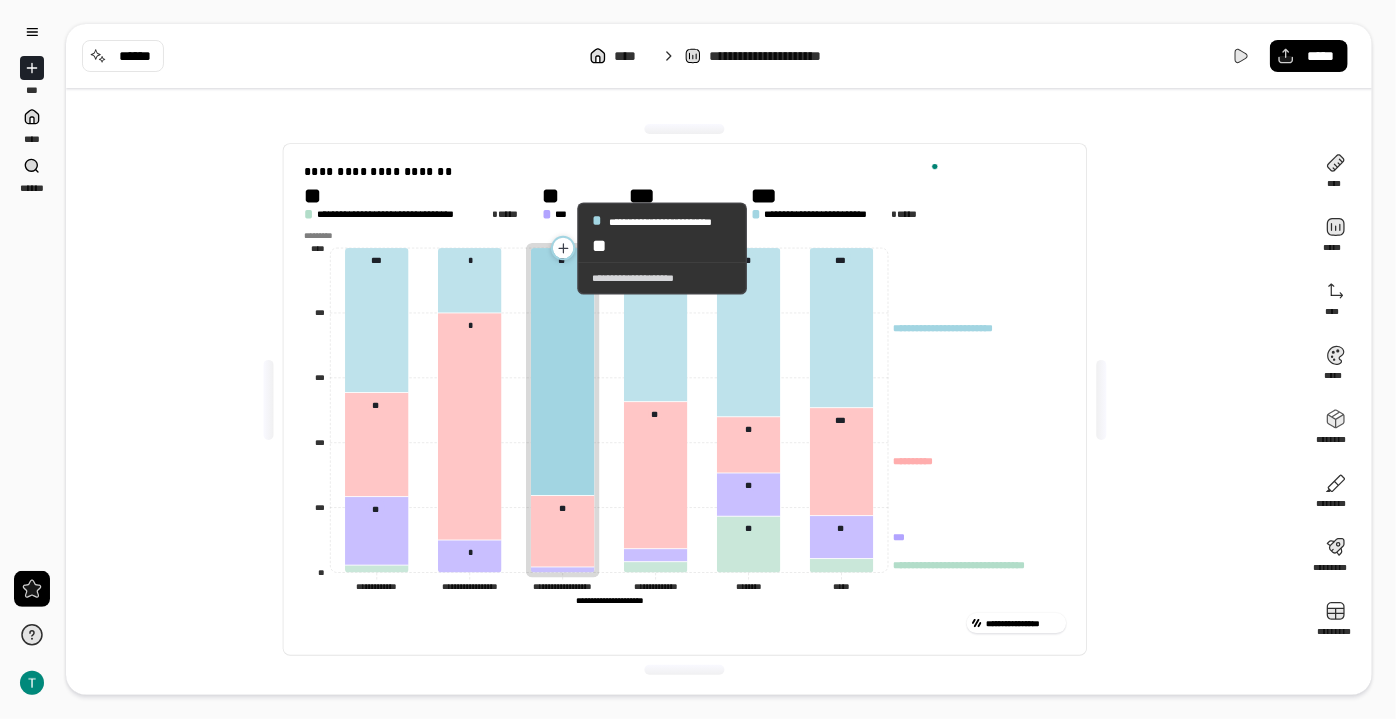 click 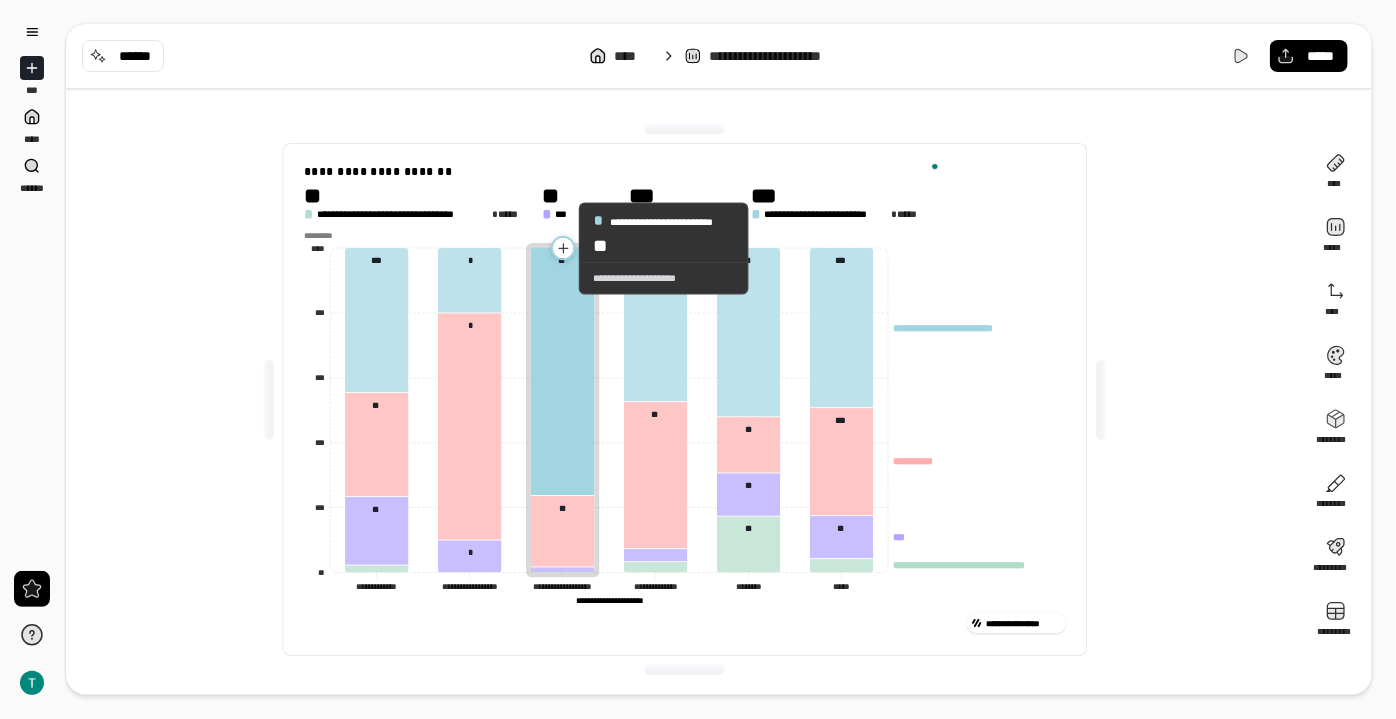 click 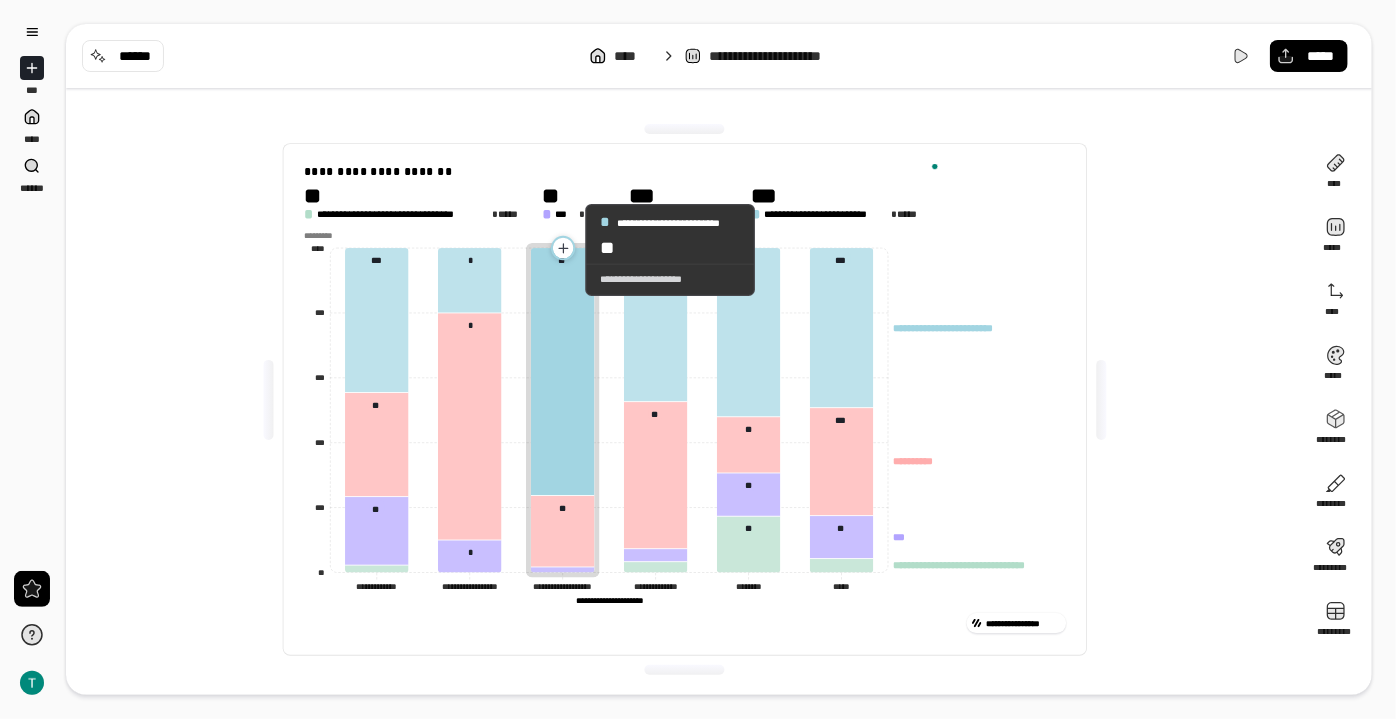 click 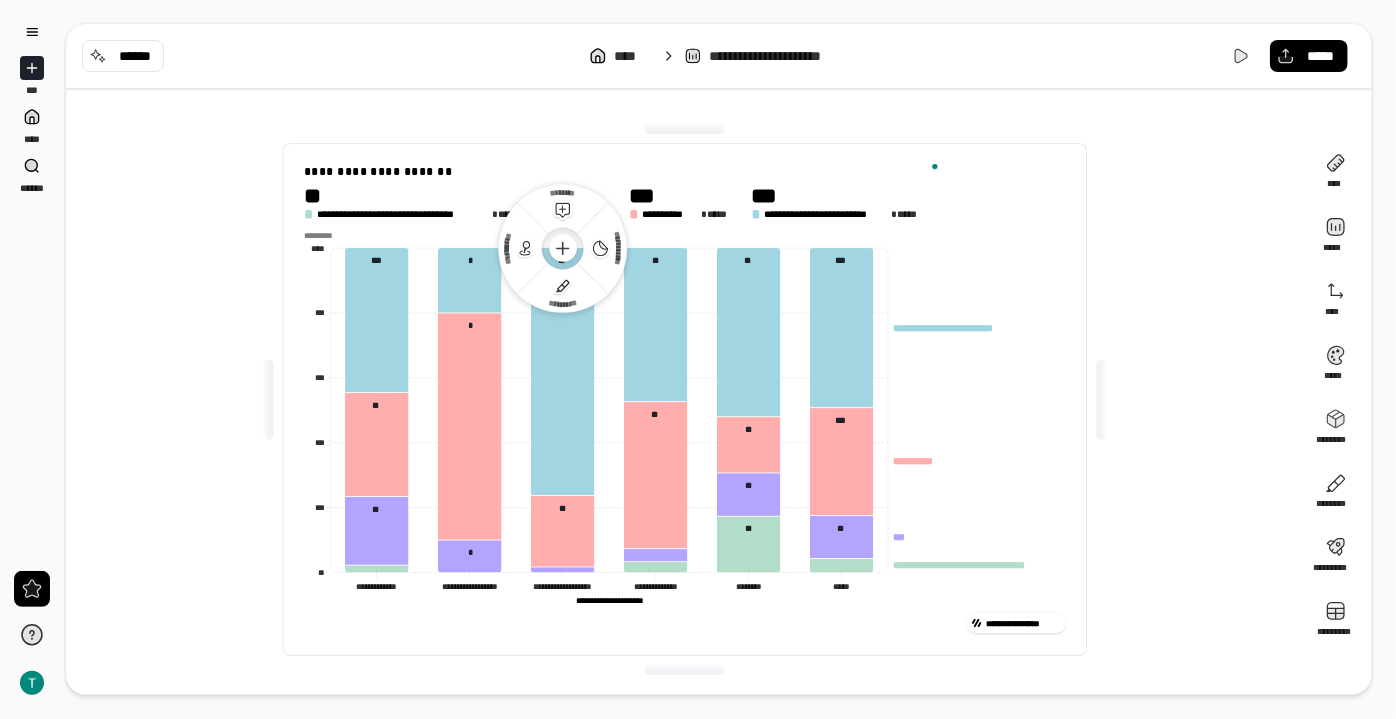 click 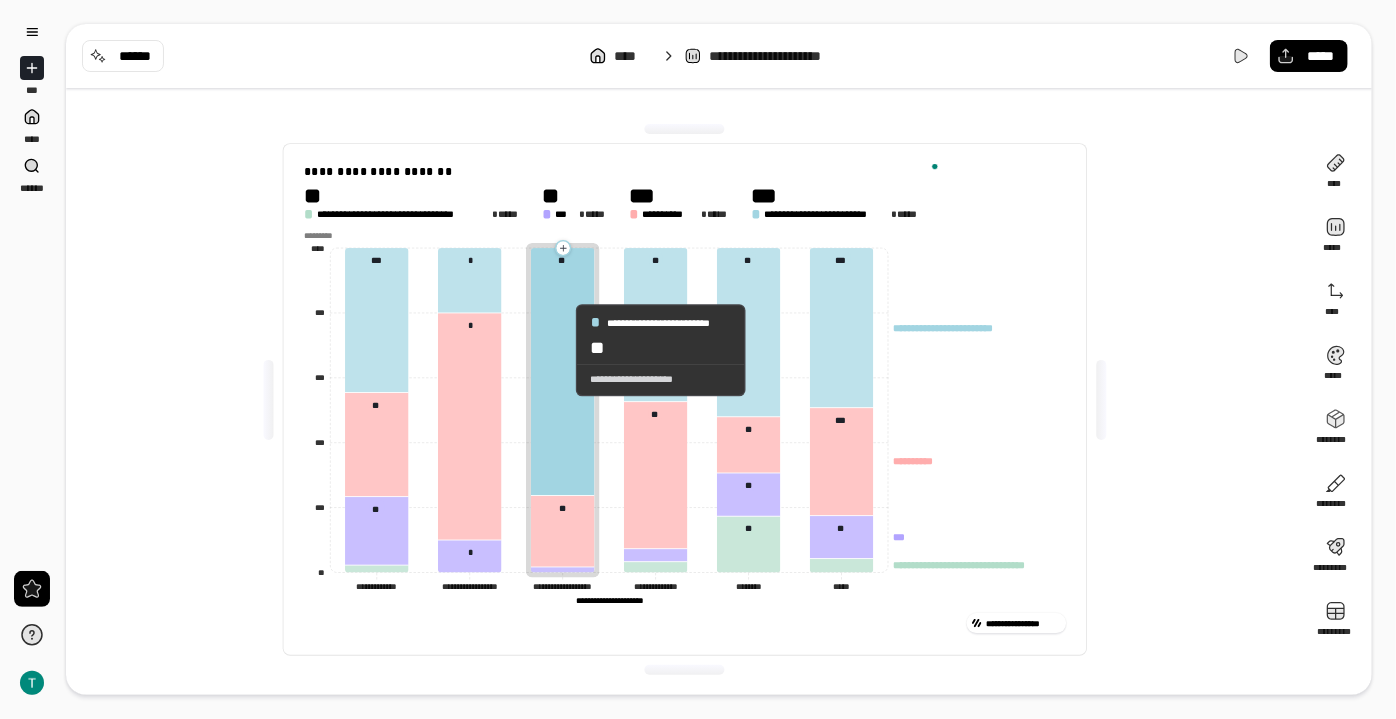click 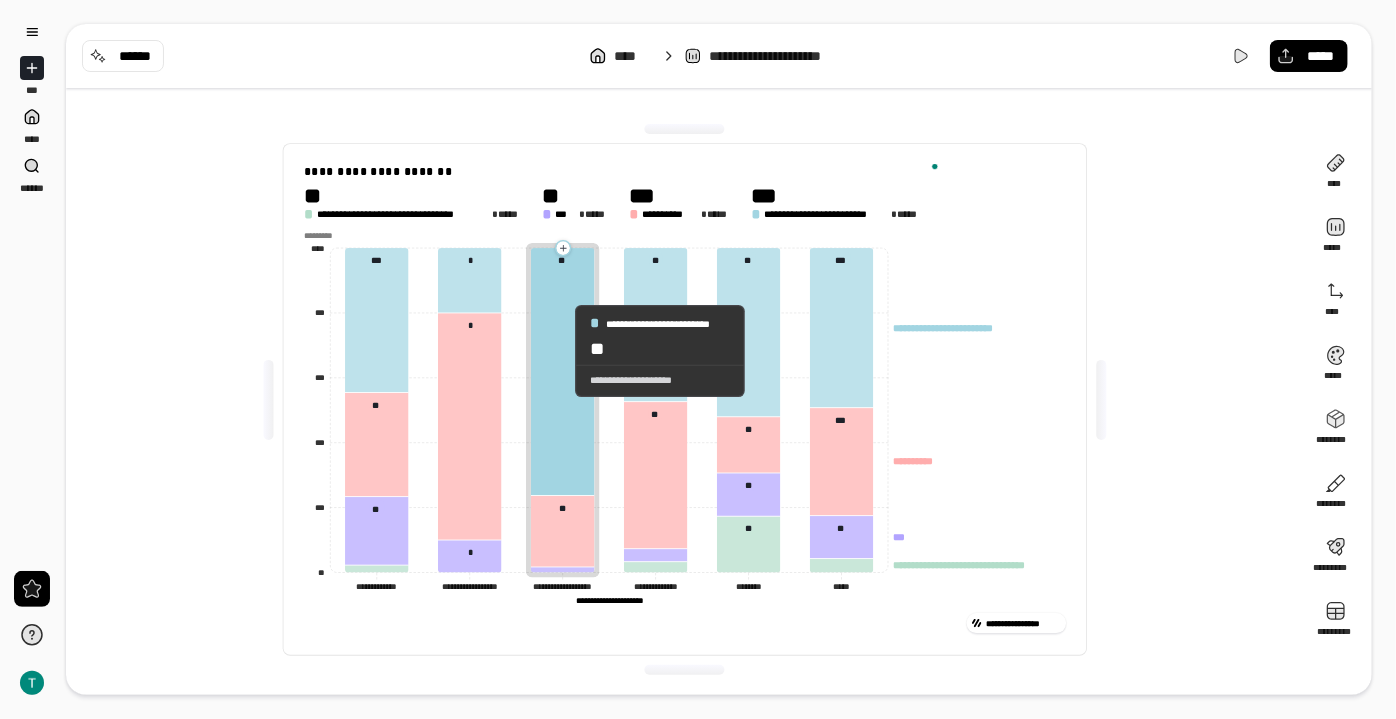 click 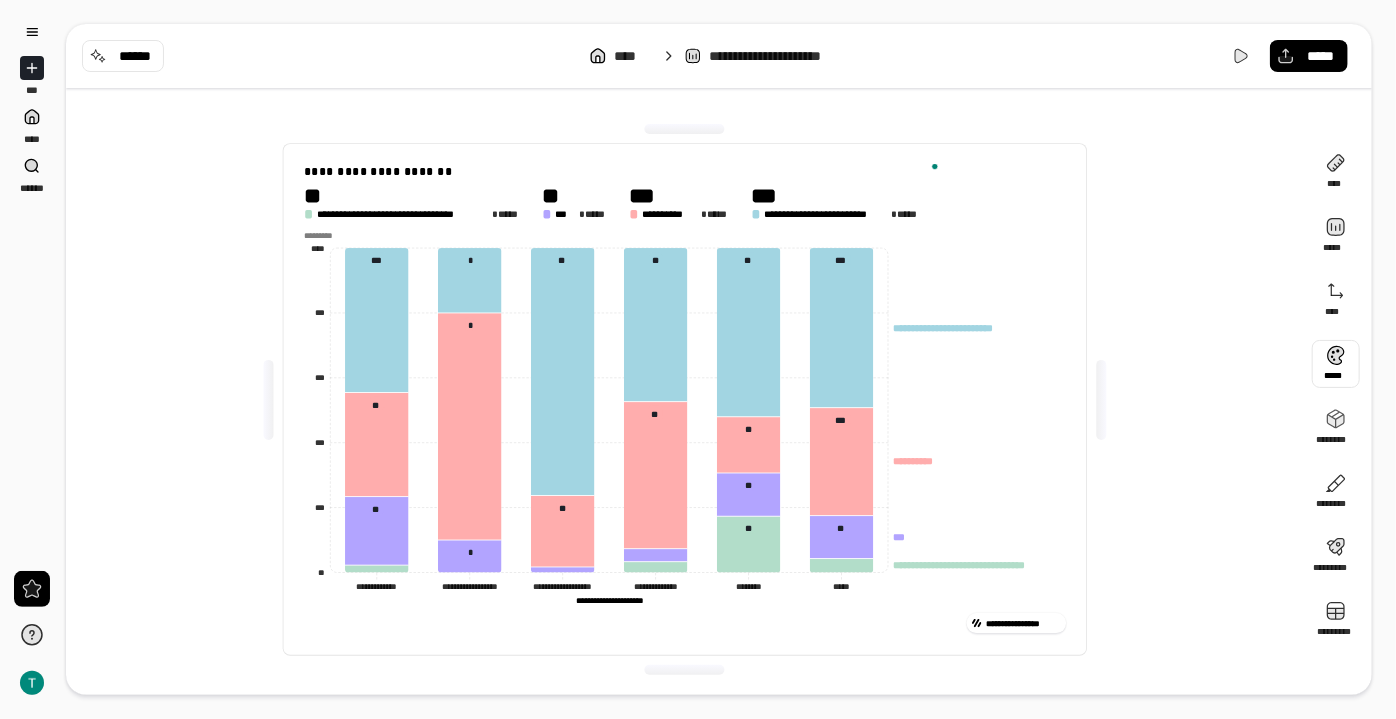 click at bounding box center (1336, 364) 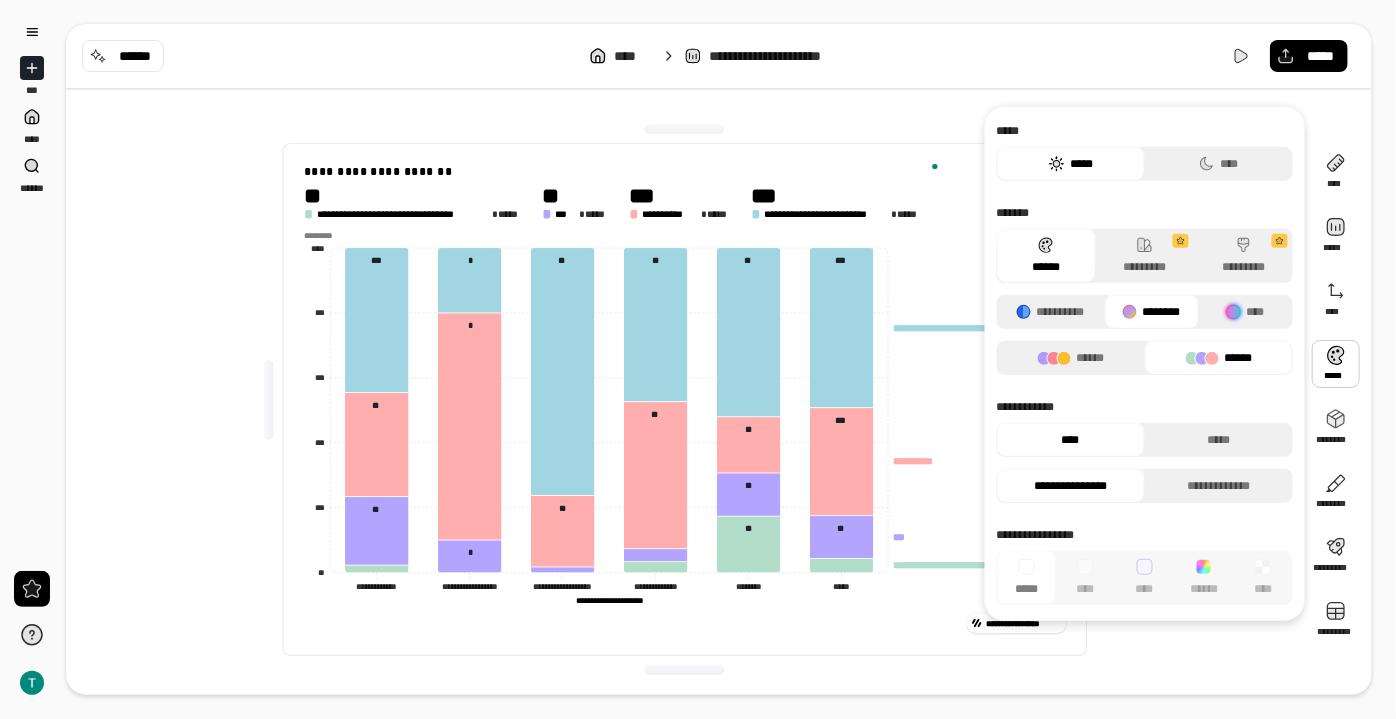 click on "******" at bounding box center [1219, 358] 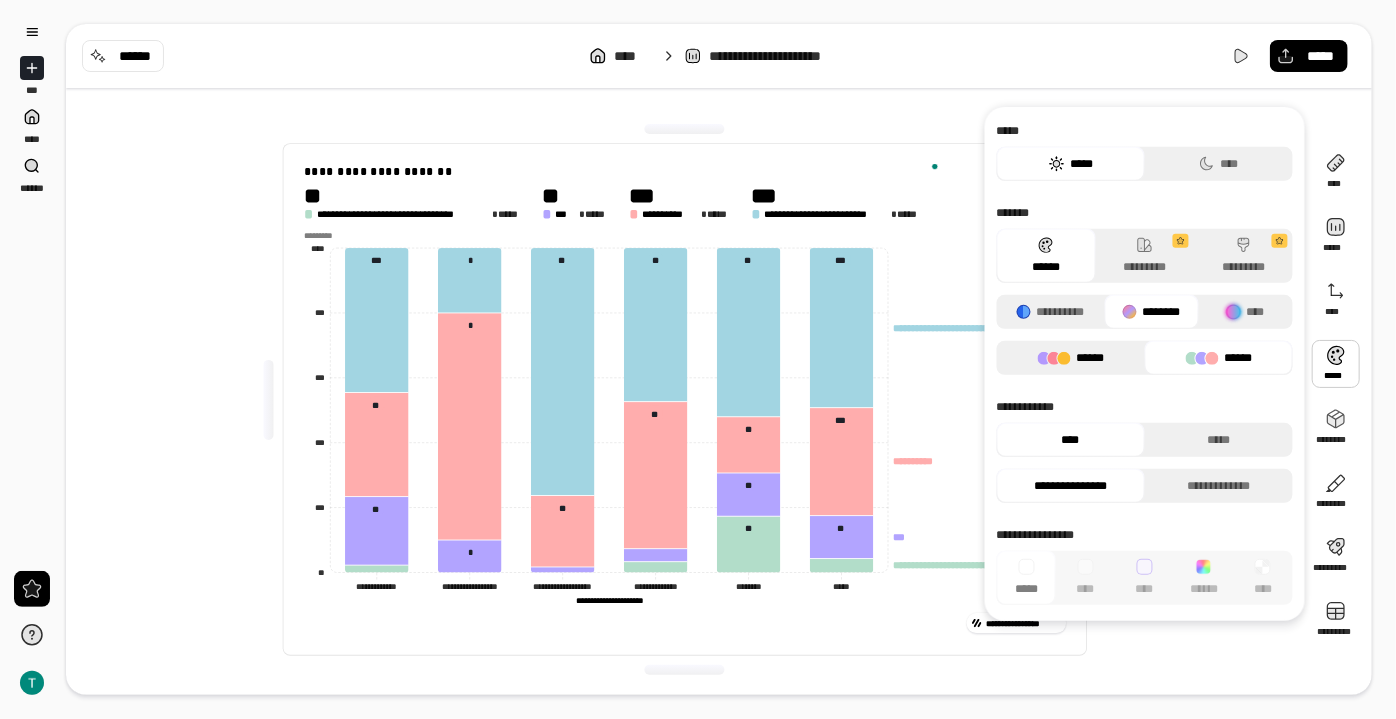 click on "******" at bounding box center (1071, 358) 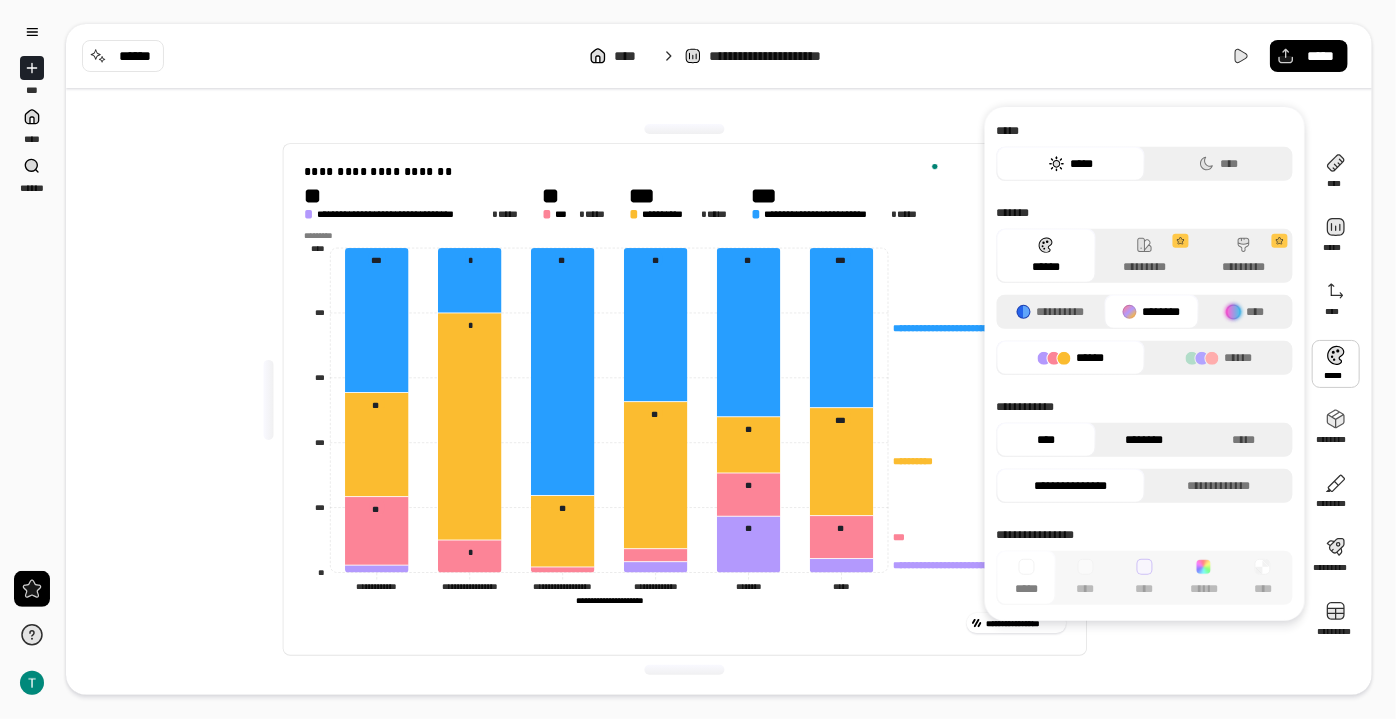 click on "********" at bounding box center [1144, 440] 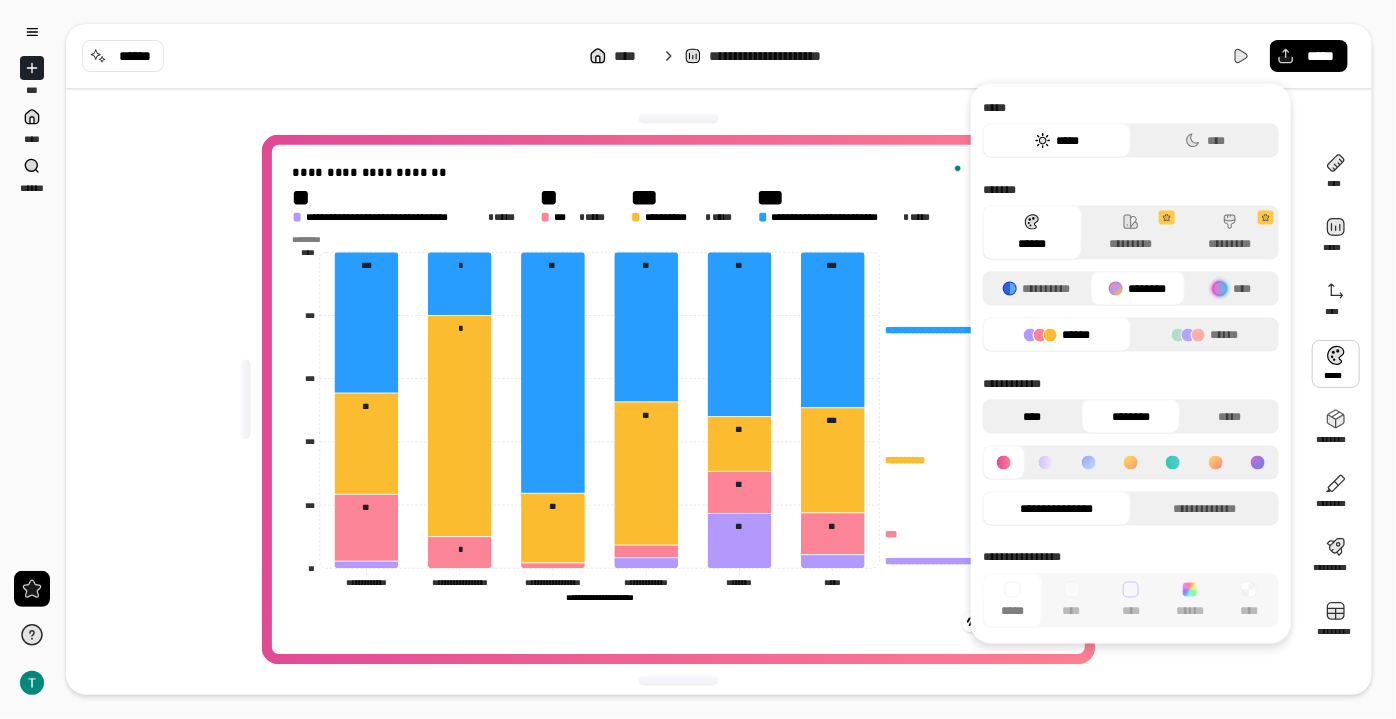 click on "****" at bounding box center [1032, 417] 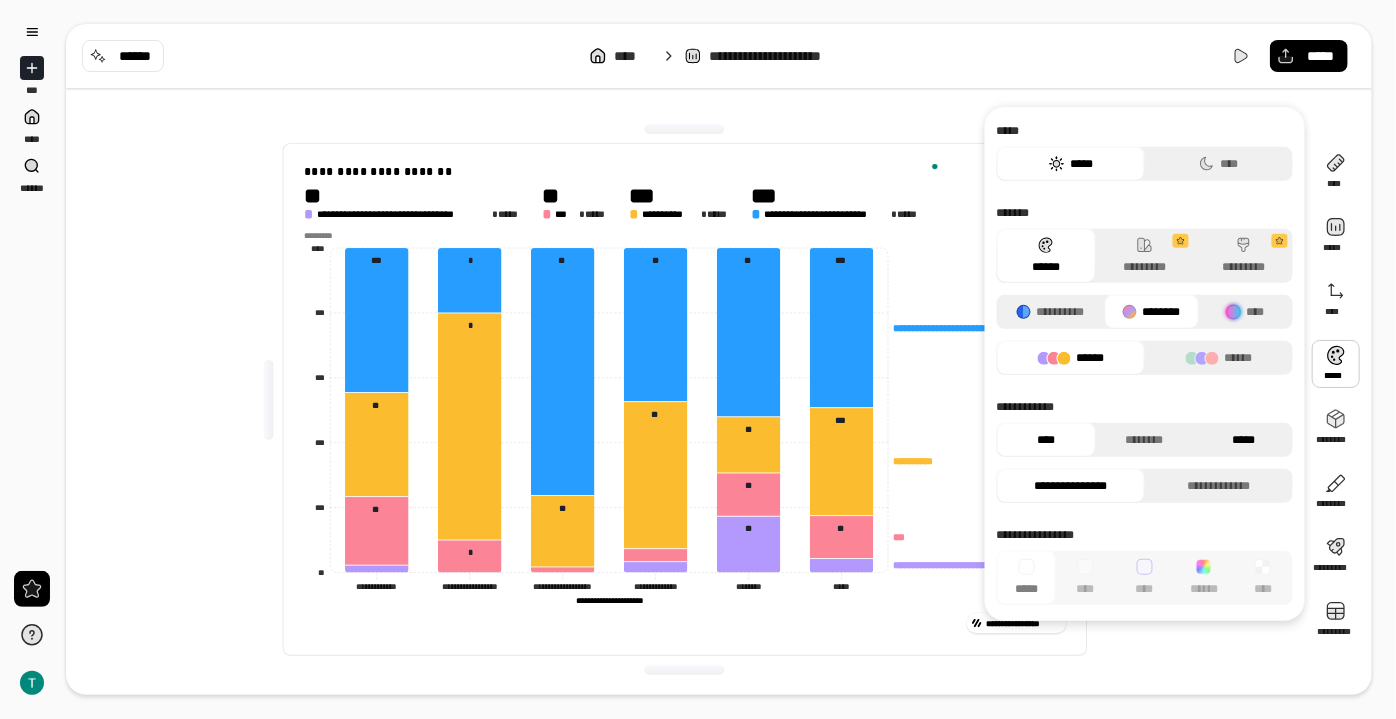 click on "*****" at bounding box center [1243, 440] 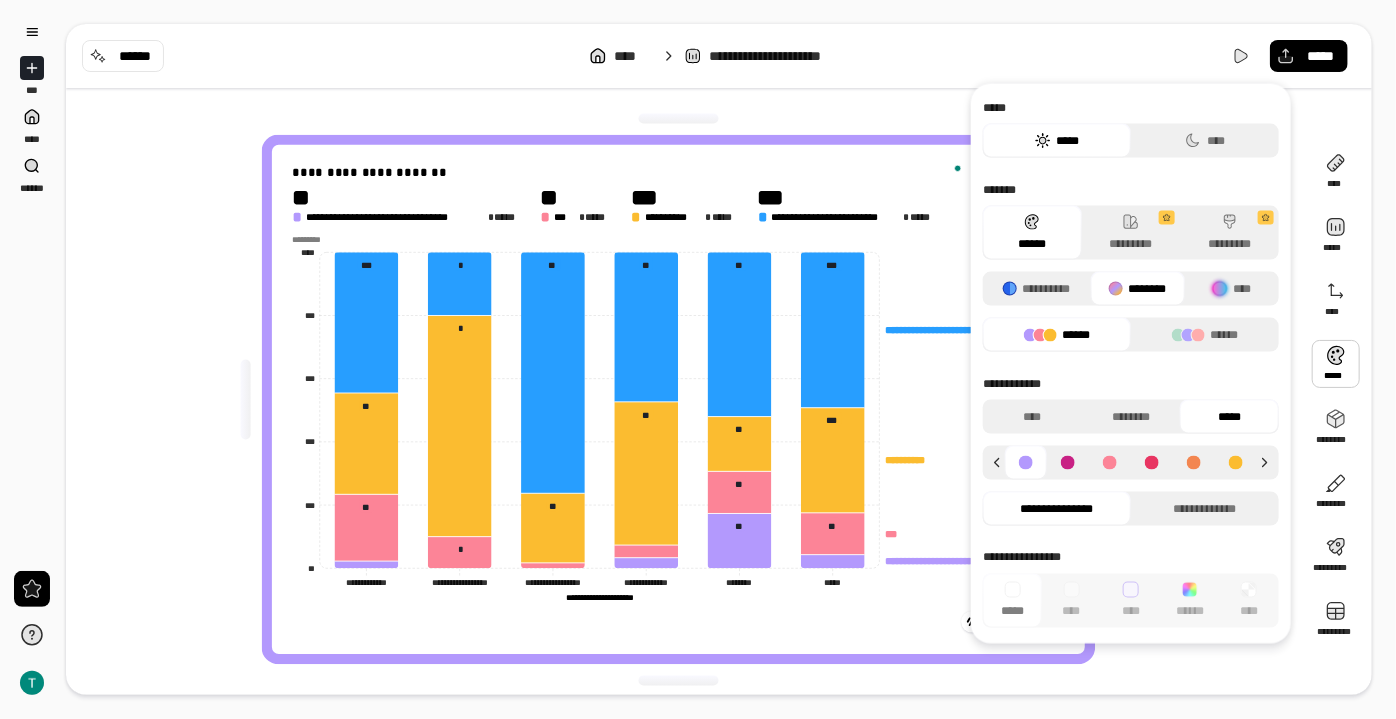 click on "*****" at bounding box center (1229, 417) 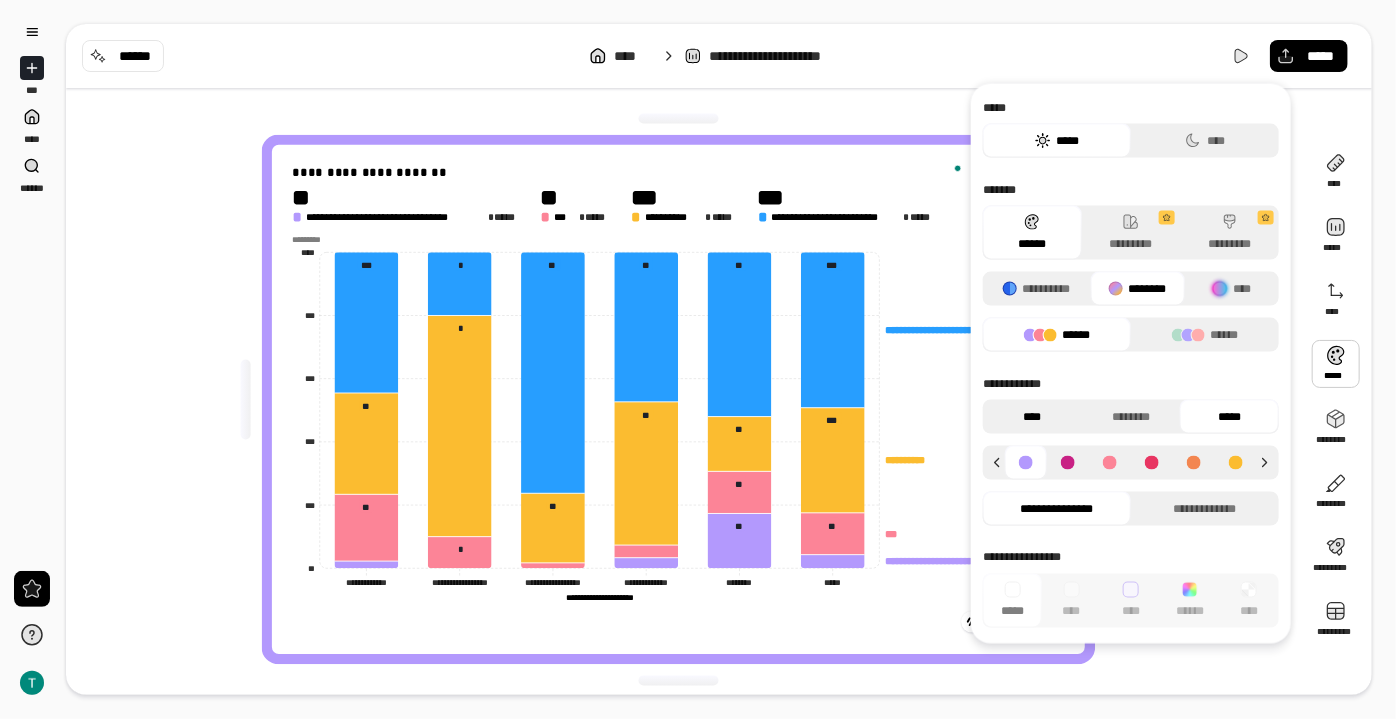 click on "****" at bounding box center (1032, 417) 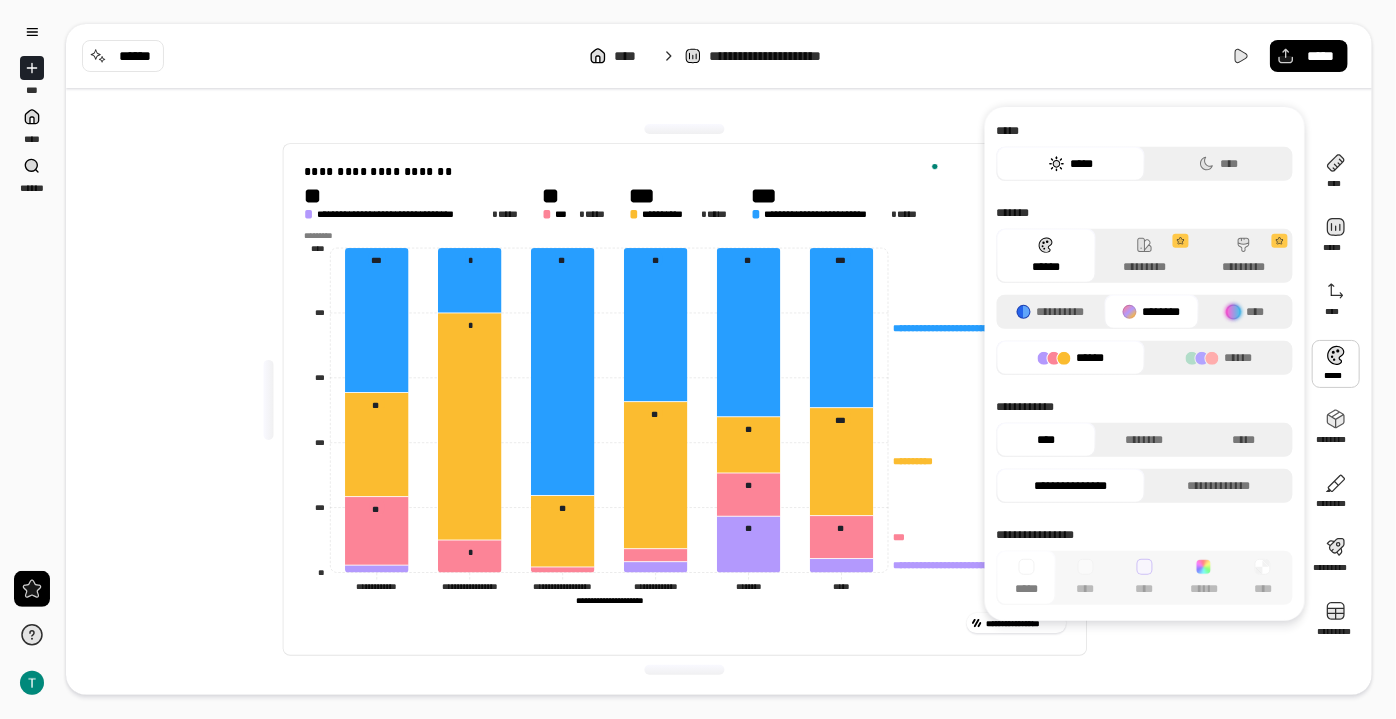click on "******" at bounding box center (1071, 358) 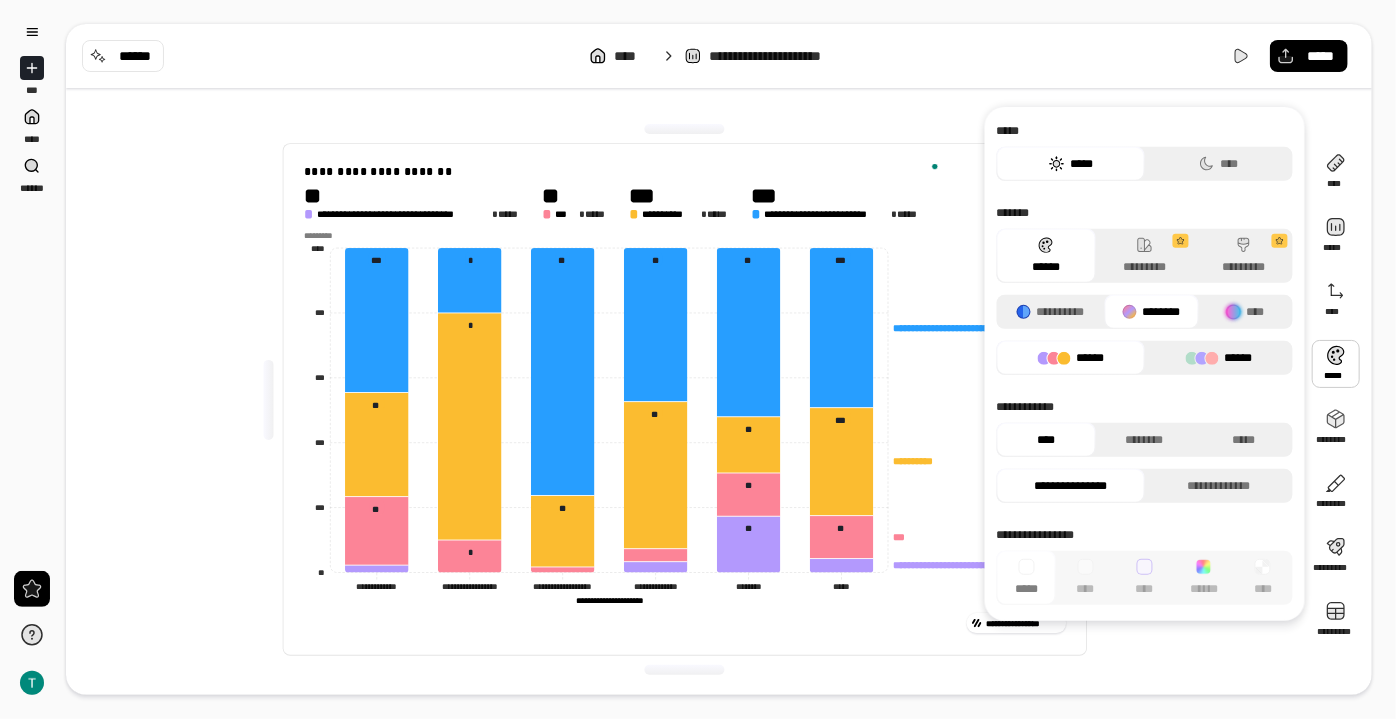 click on "******" at bounding box center (1219, 358) 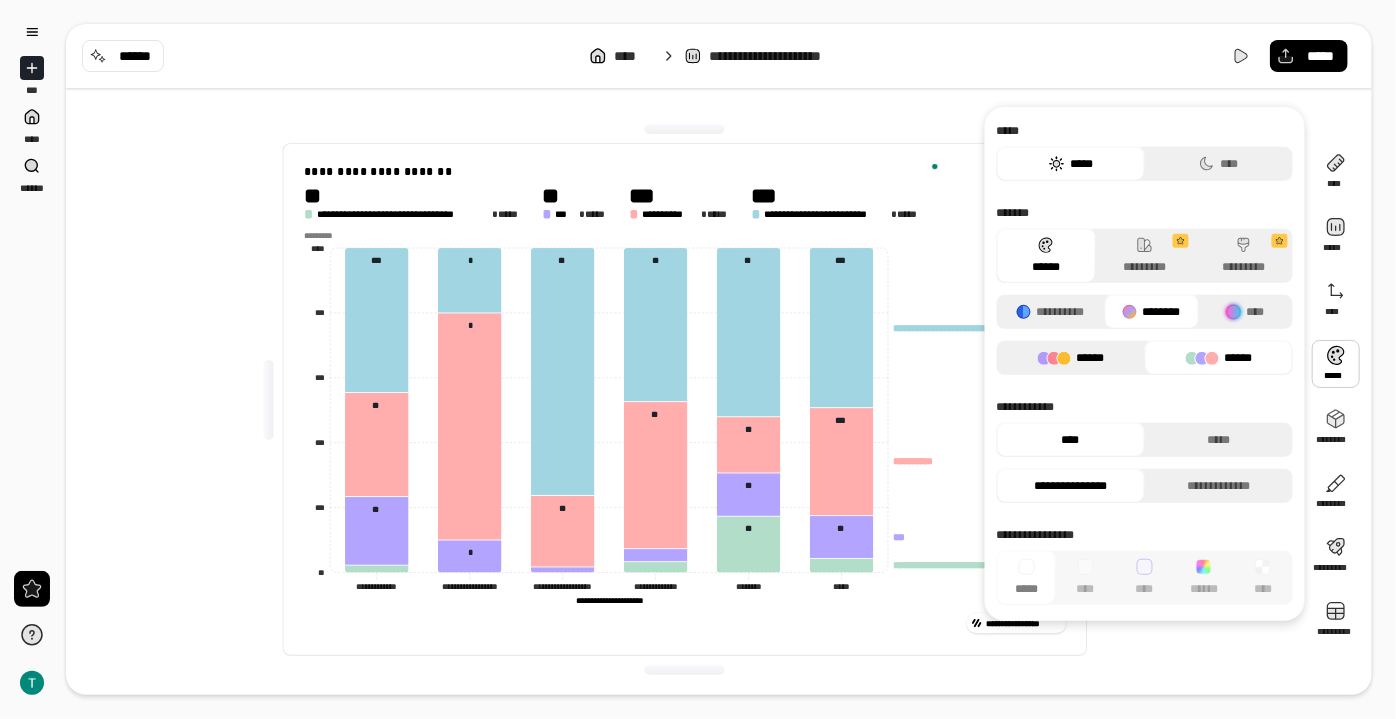 click on "******" at bounding box center (1071, 358) 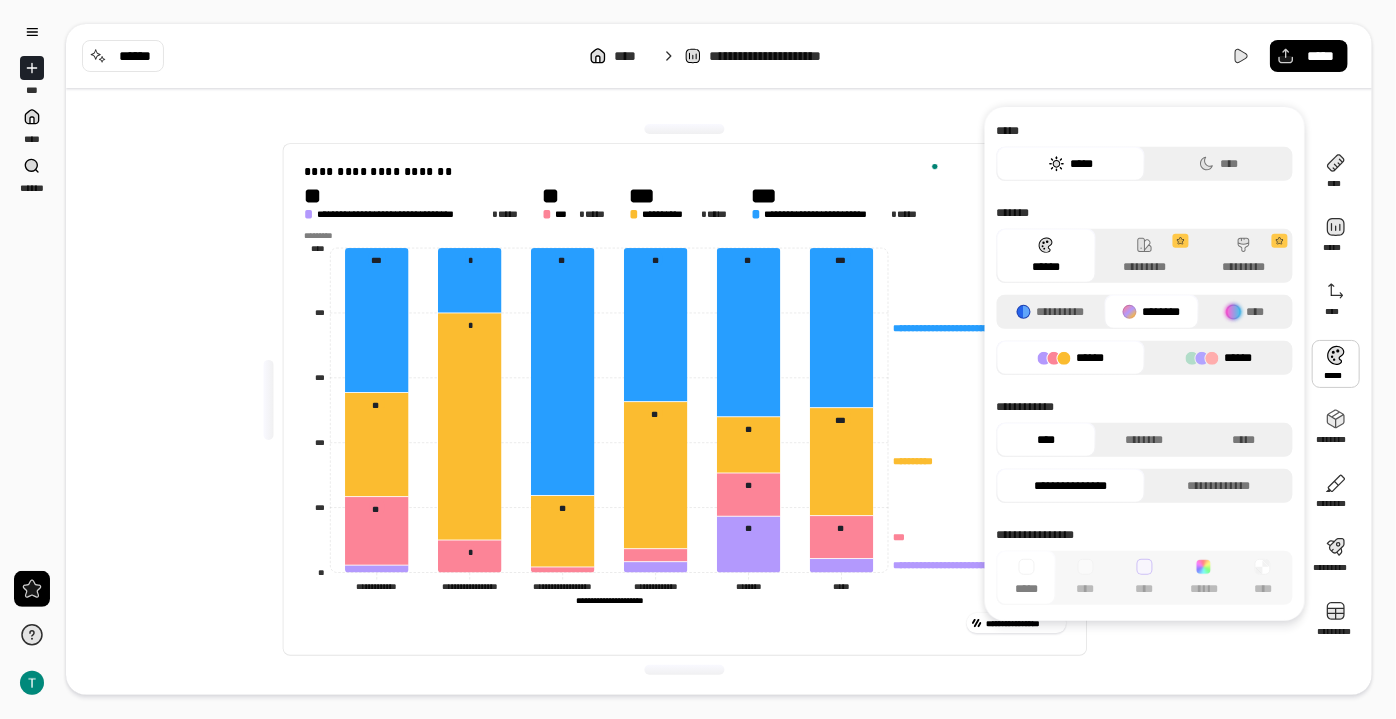 click on "******" at bounding box center (1219, 358) 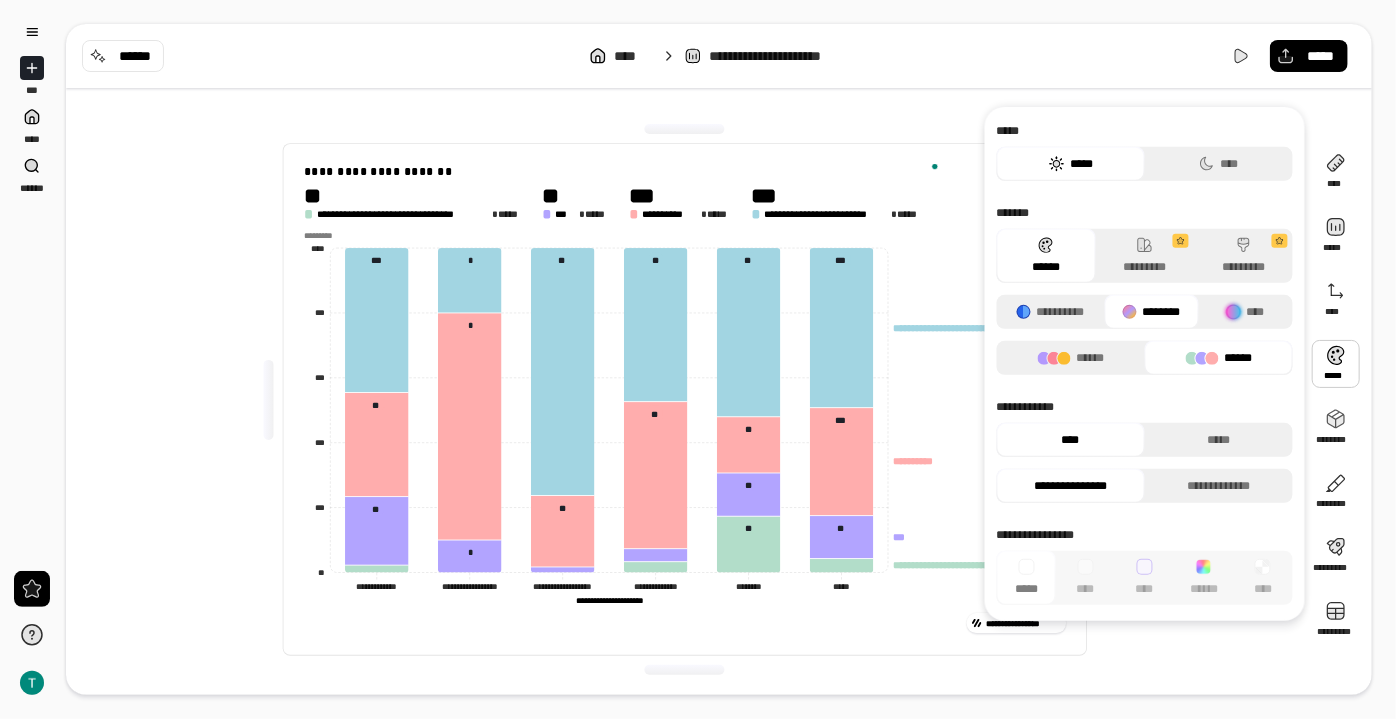 click on "**********" at bounding box center (685, 399) 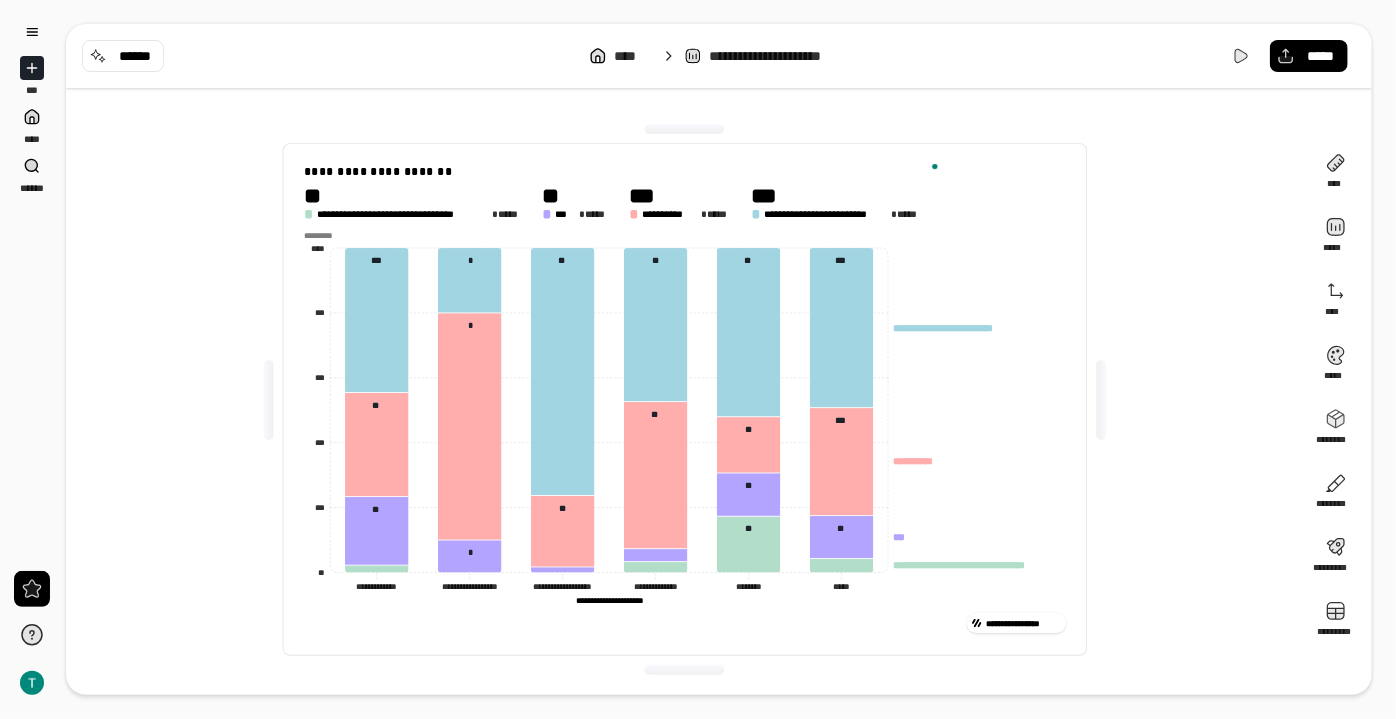 click on "**********" 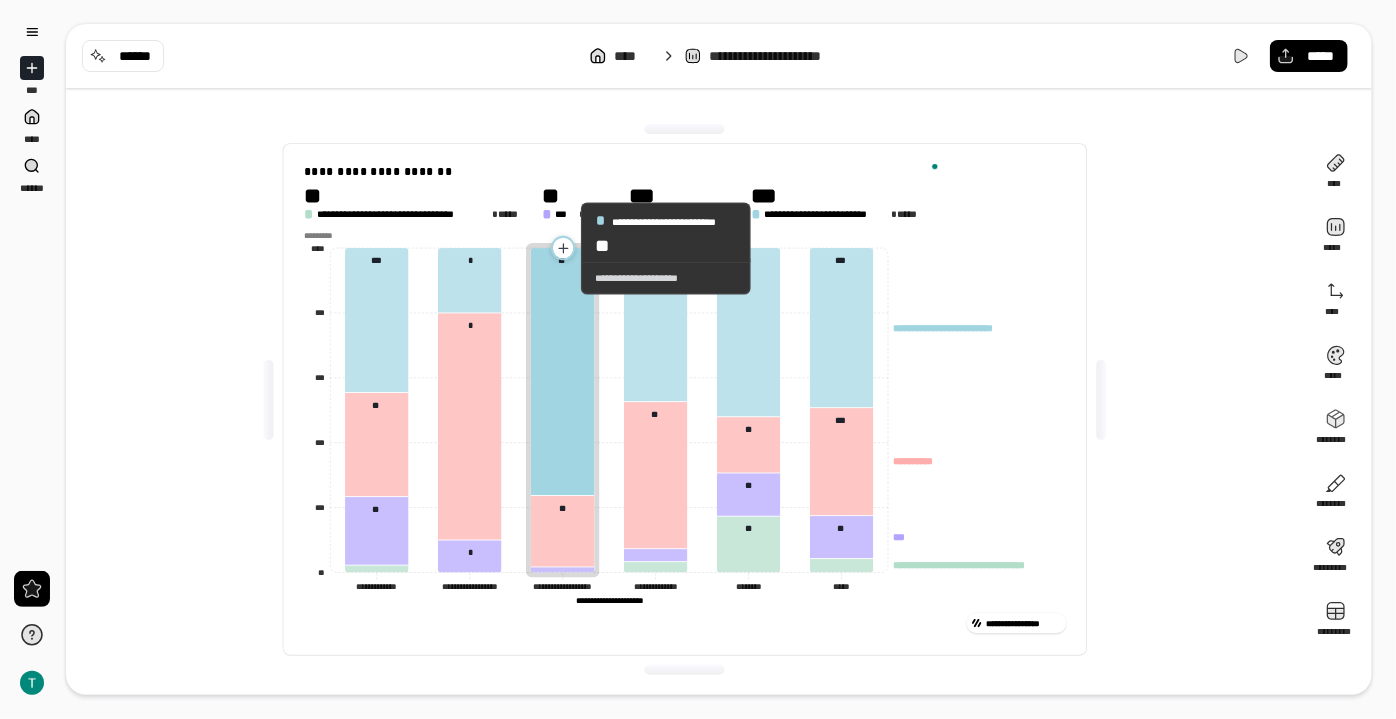 click 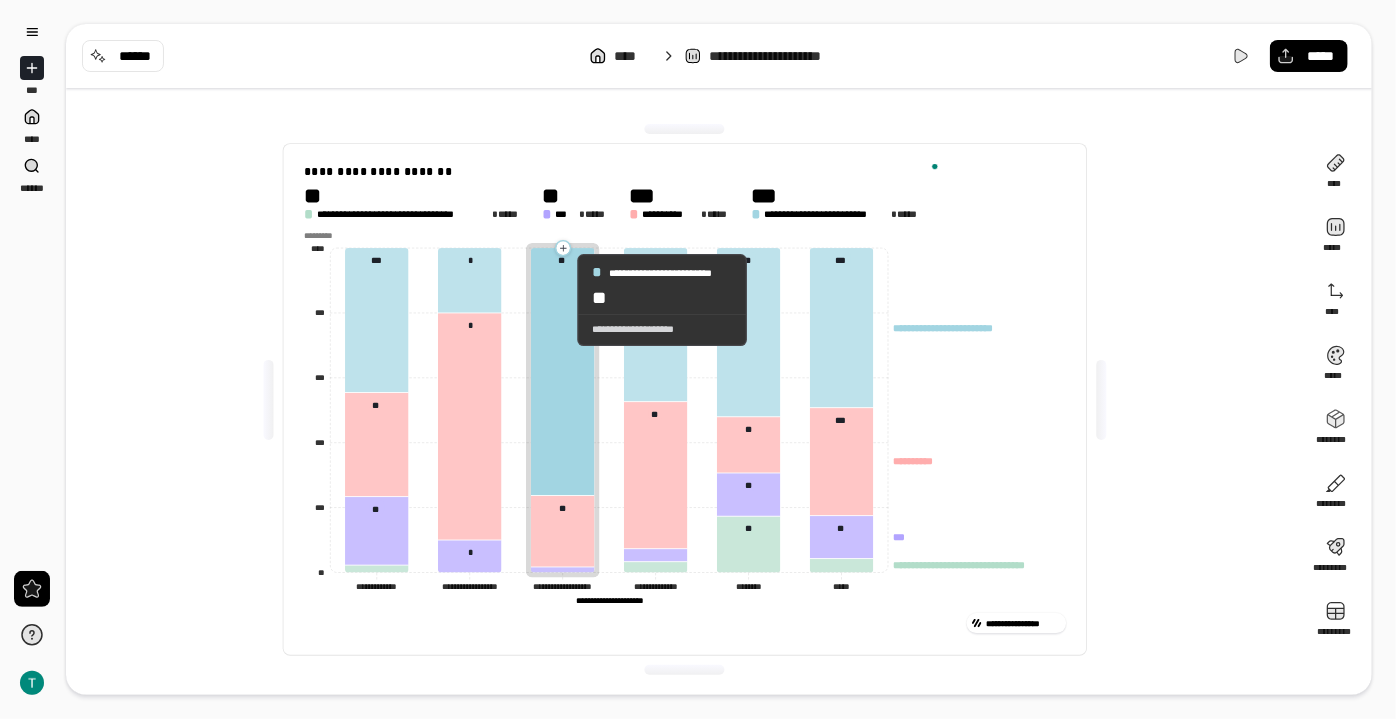 click 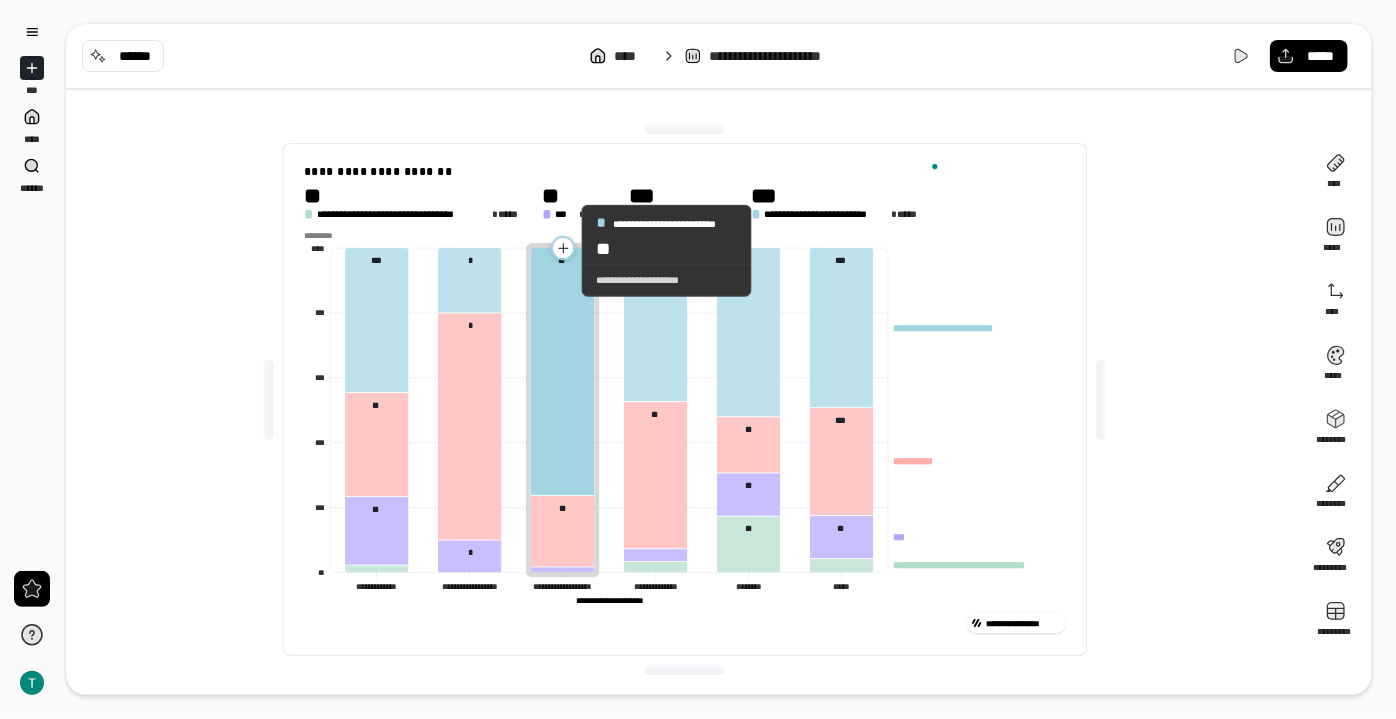 click 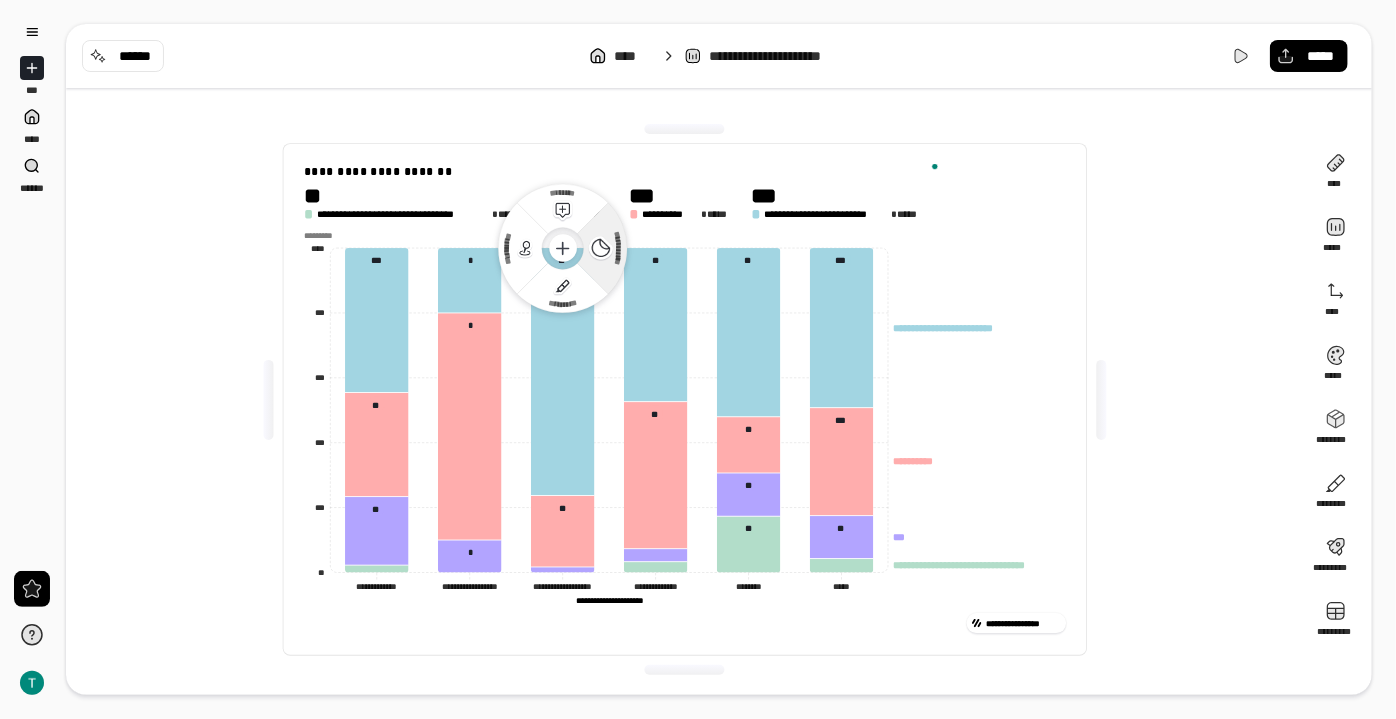 click 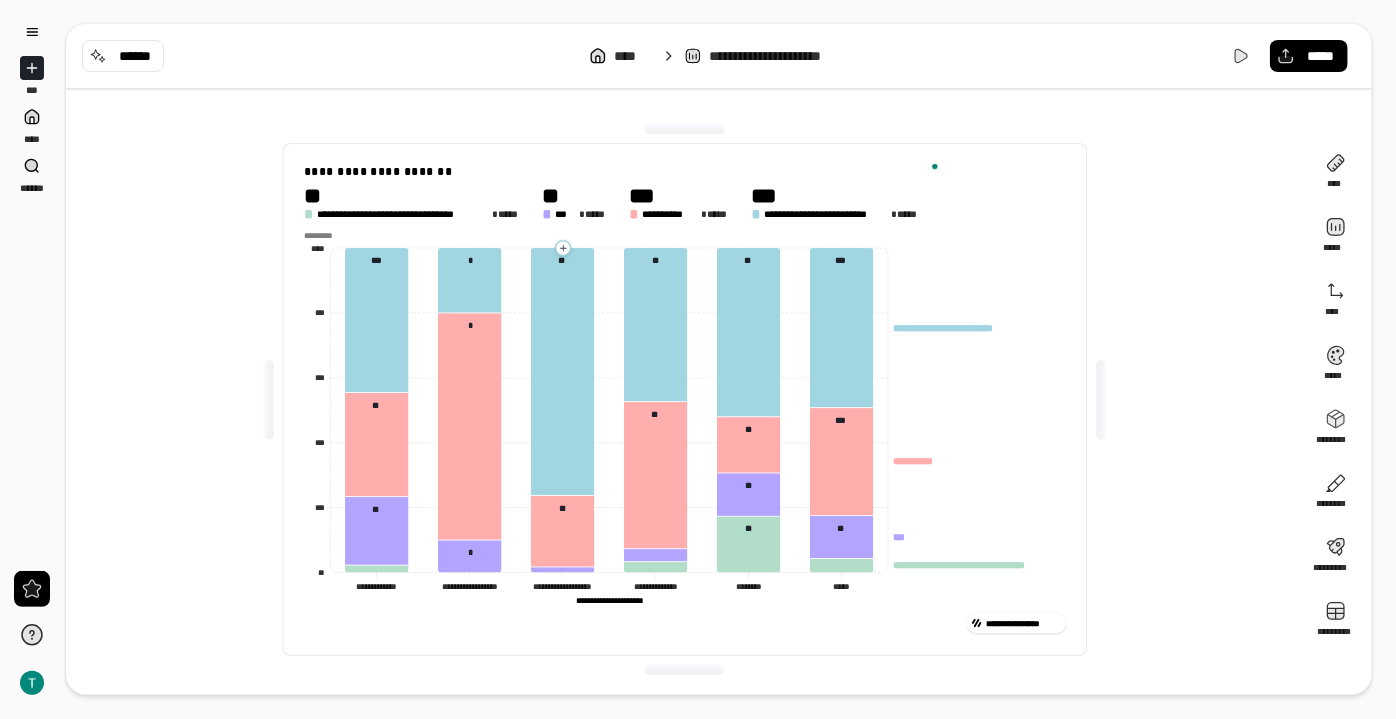 click on "**********" at bounding box center [685, 399] 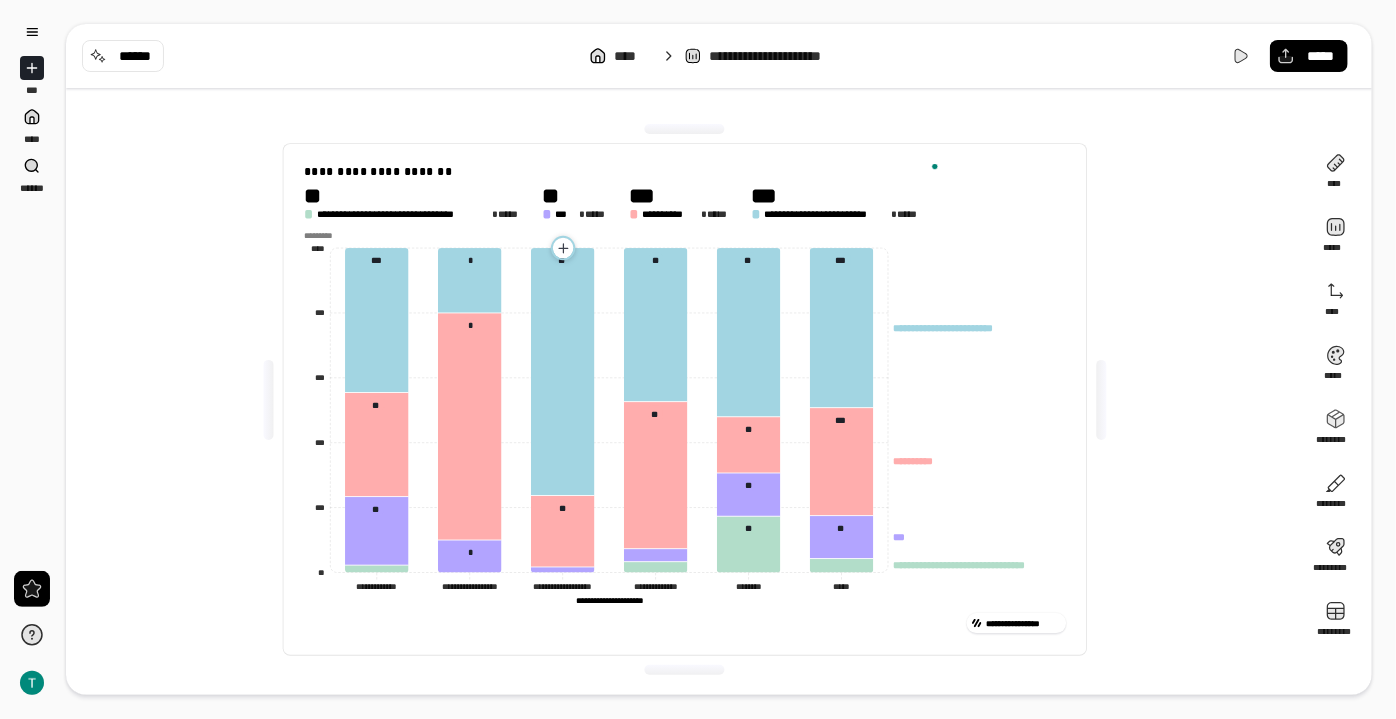 click 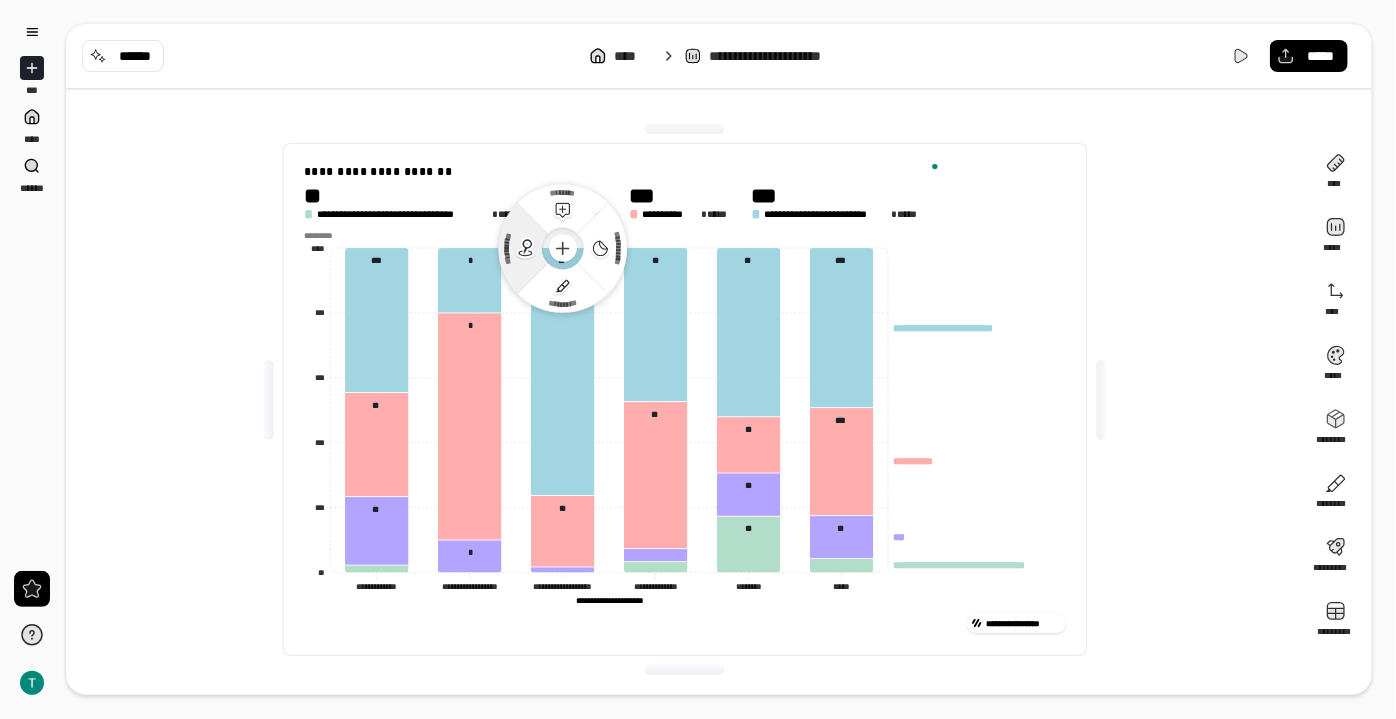click 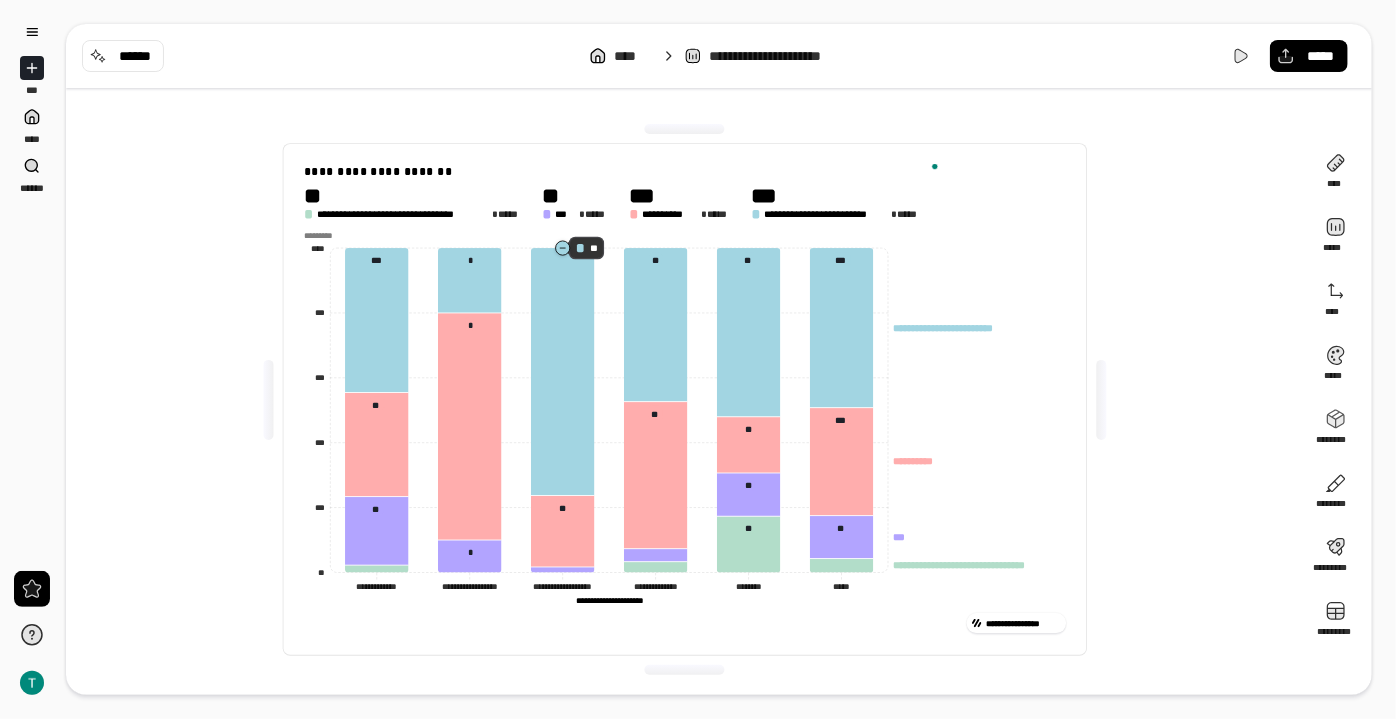 click 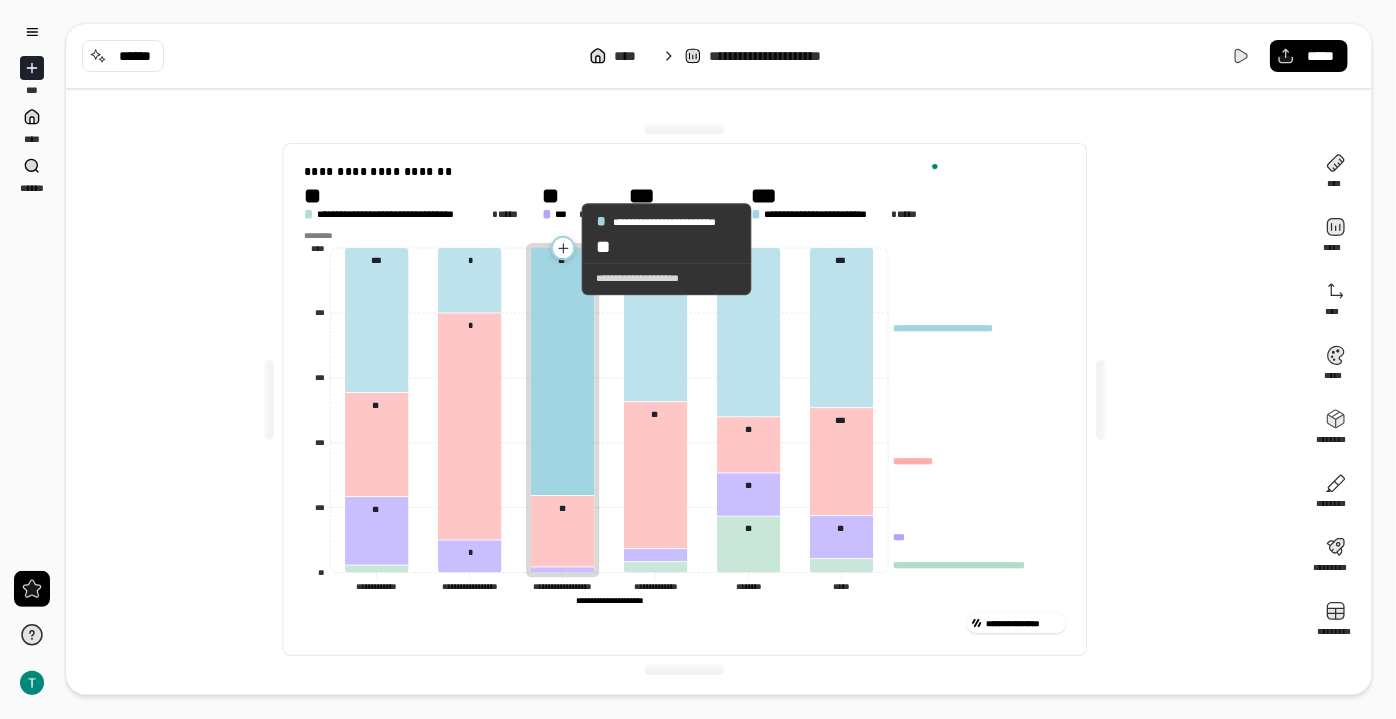 click 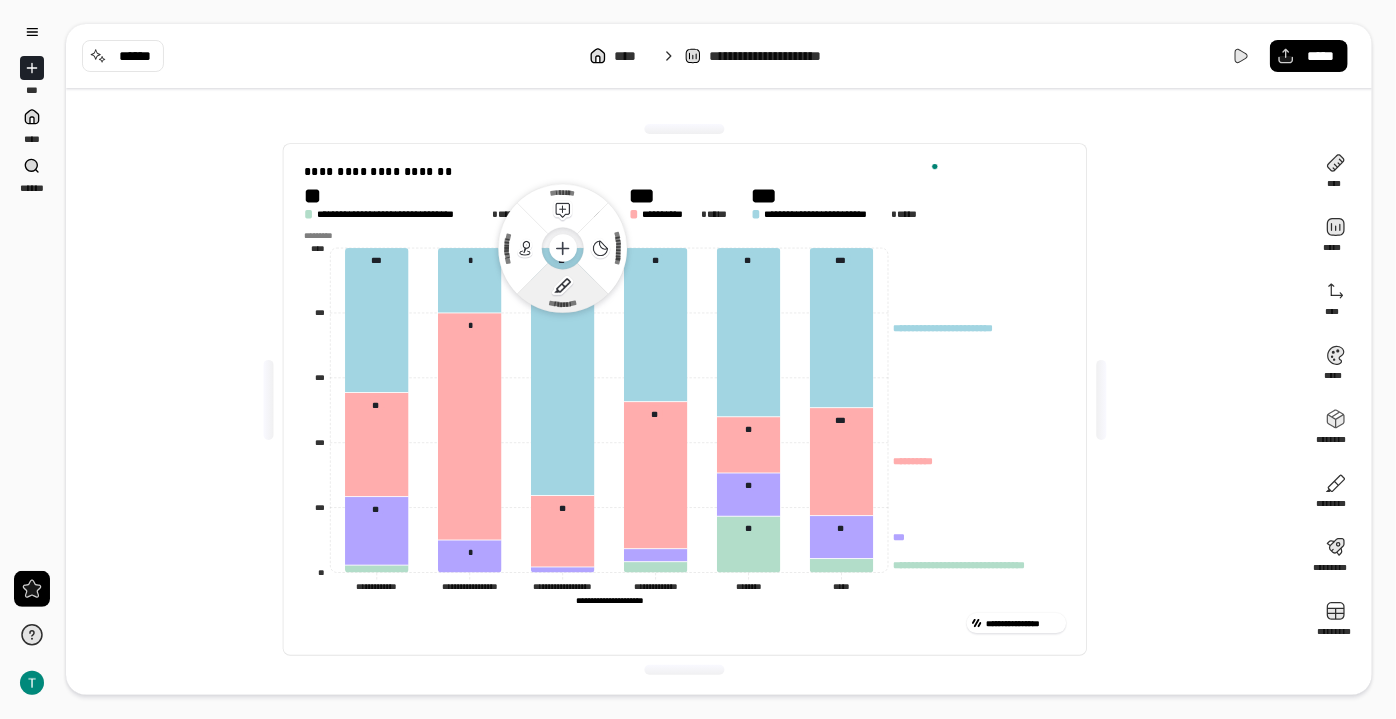 click 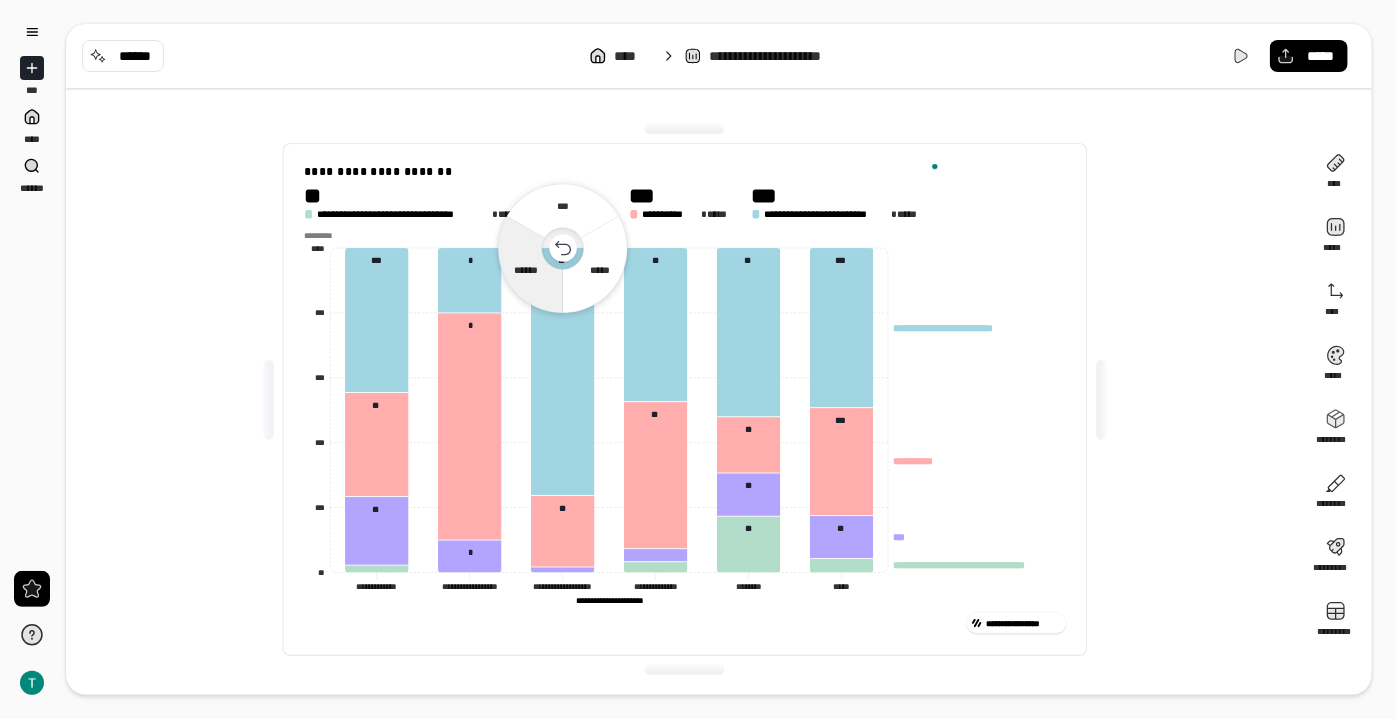 click 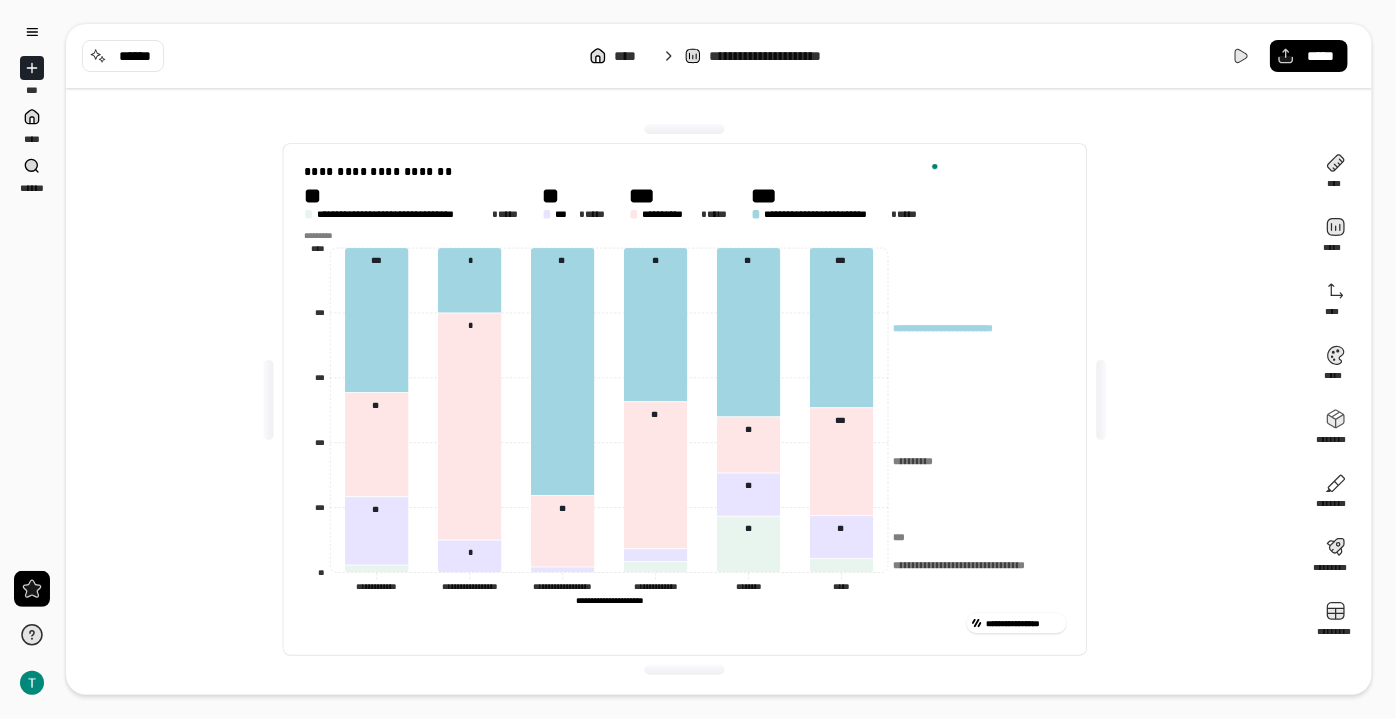 click on "**********" 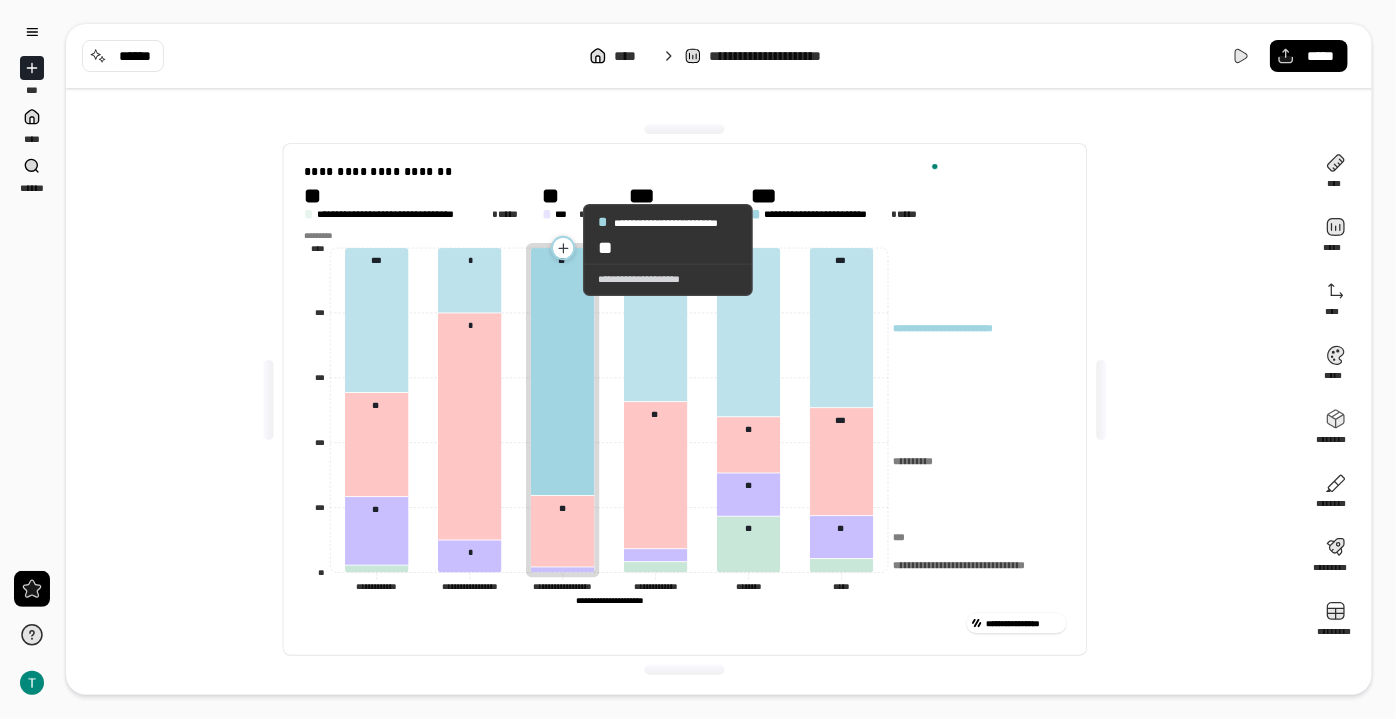 click 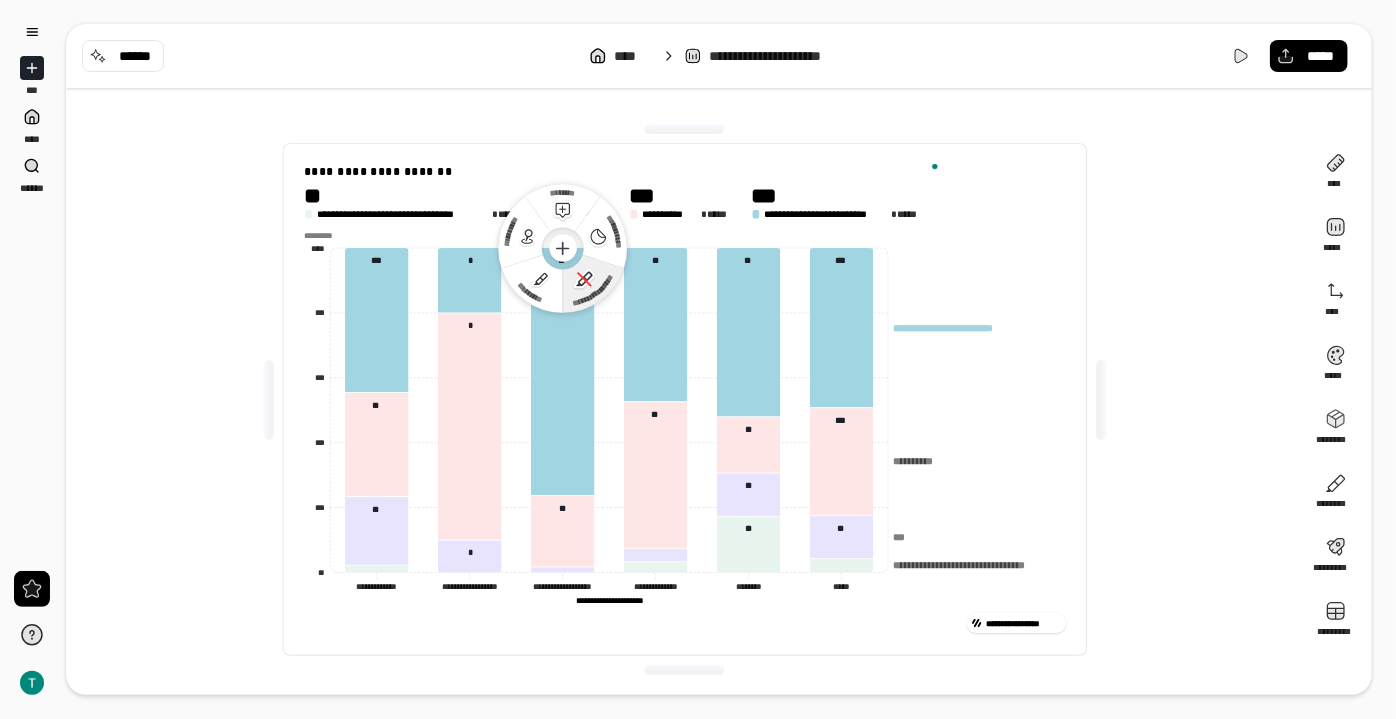 click 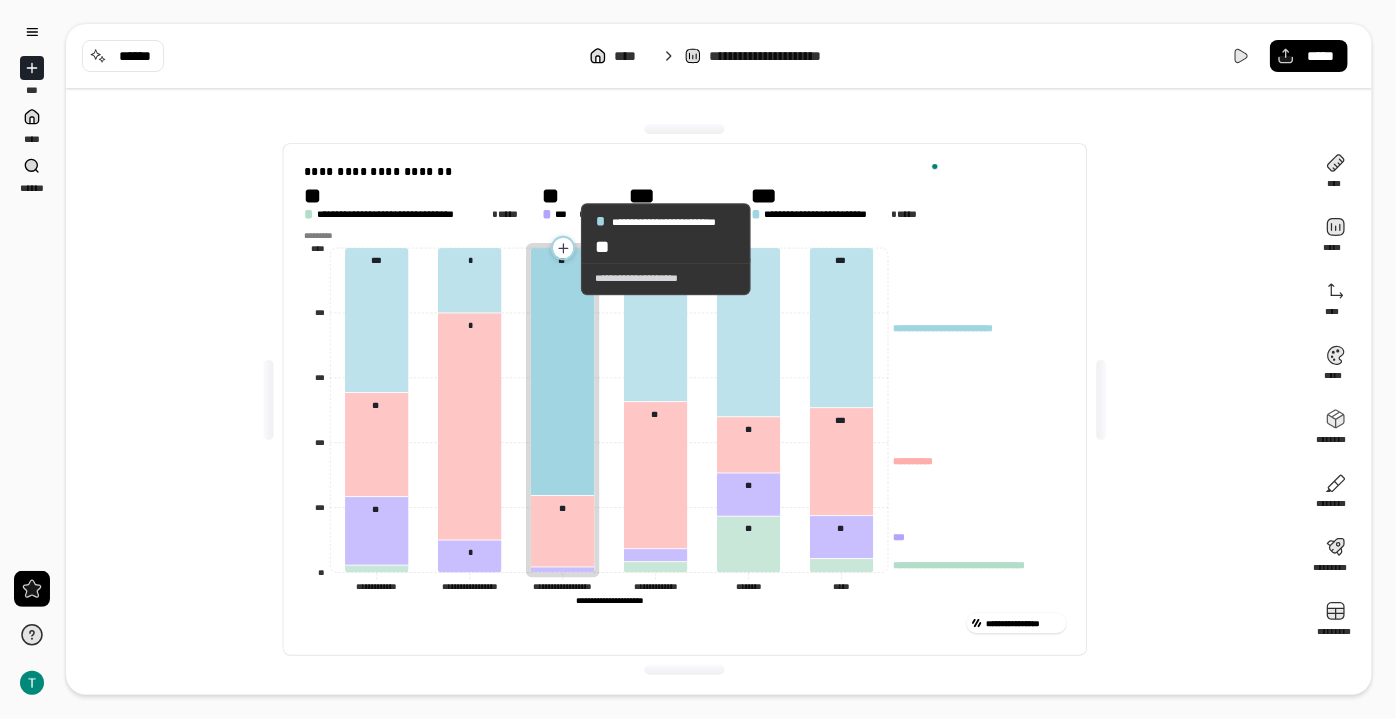 click 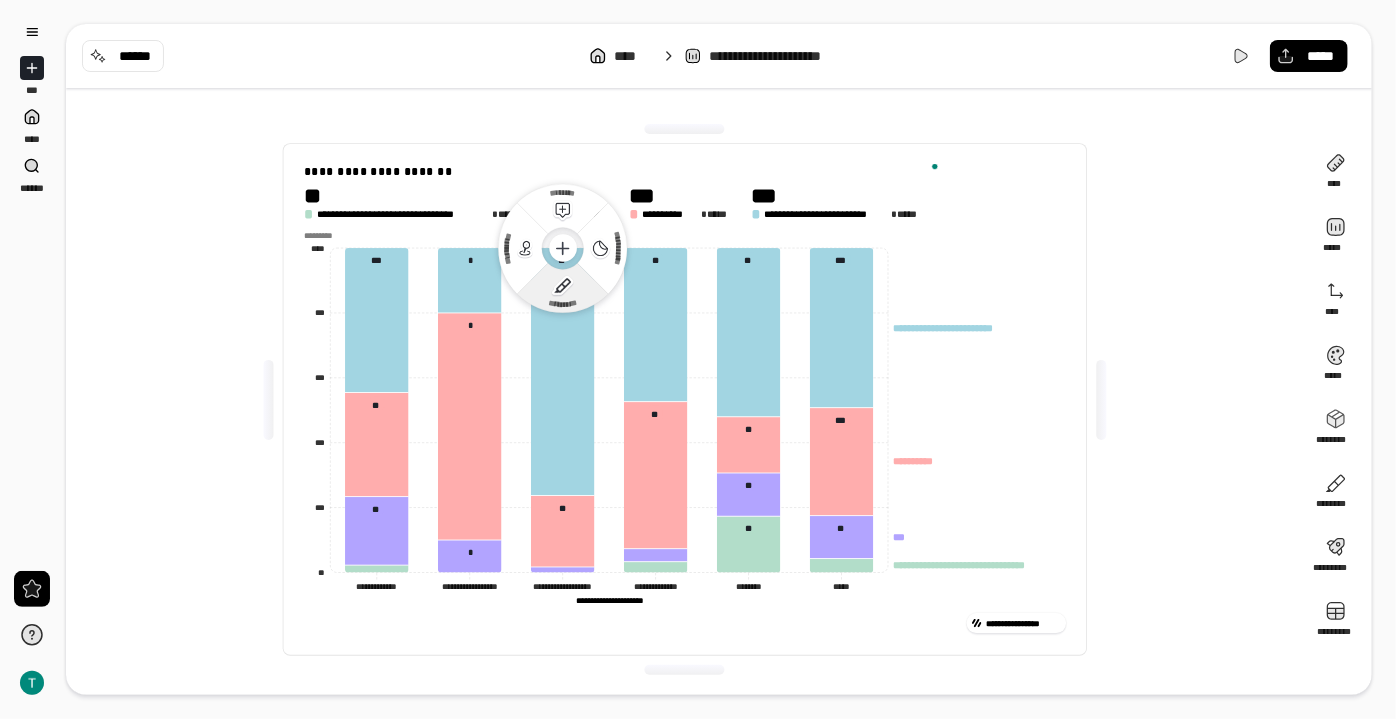 click 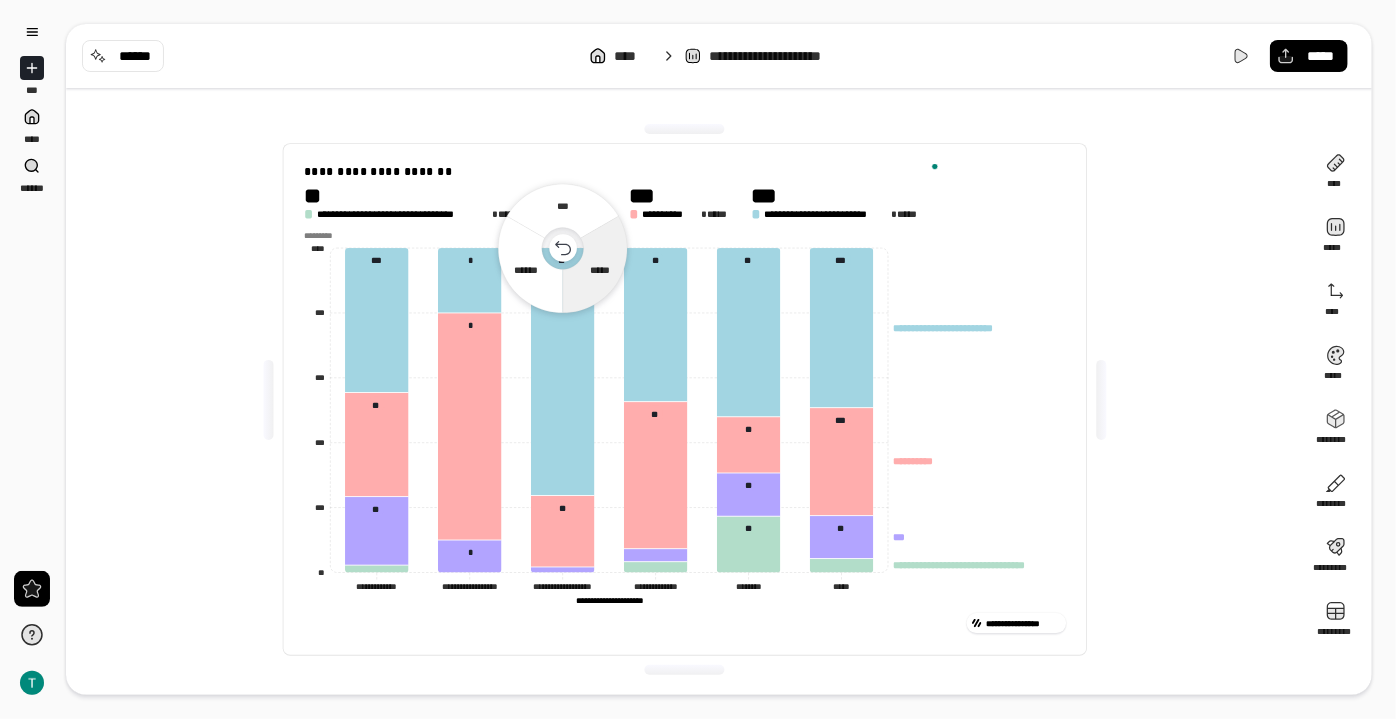 click 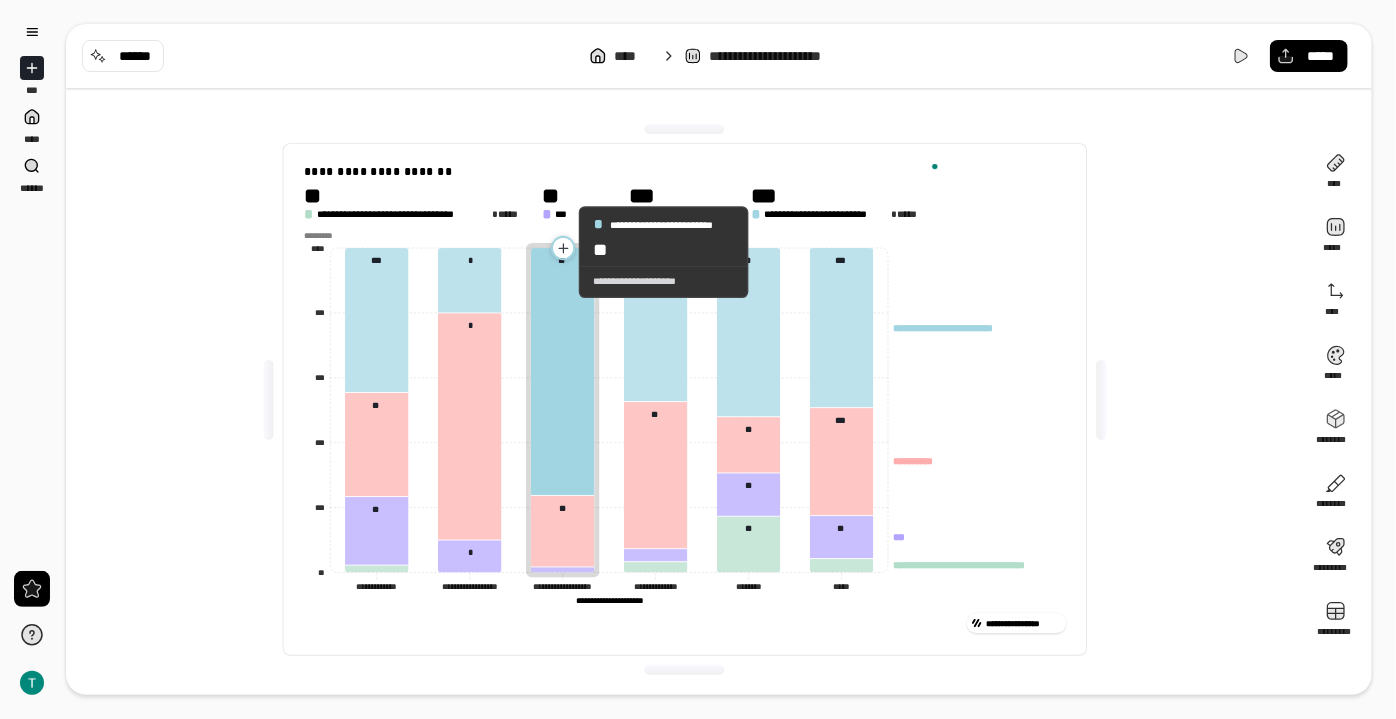 click 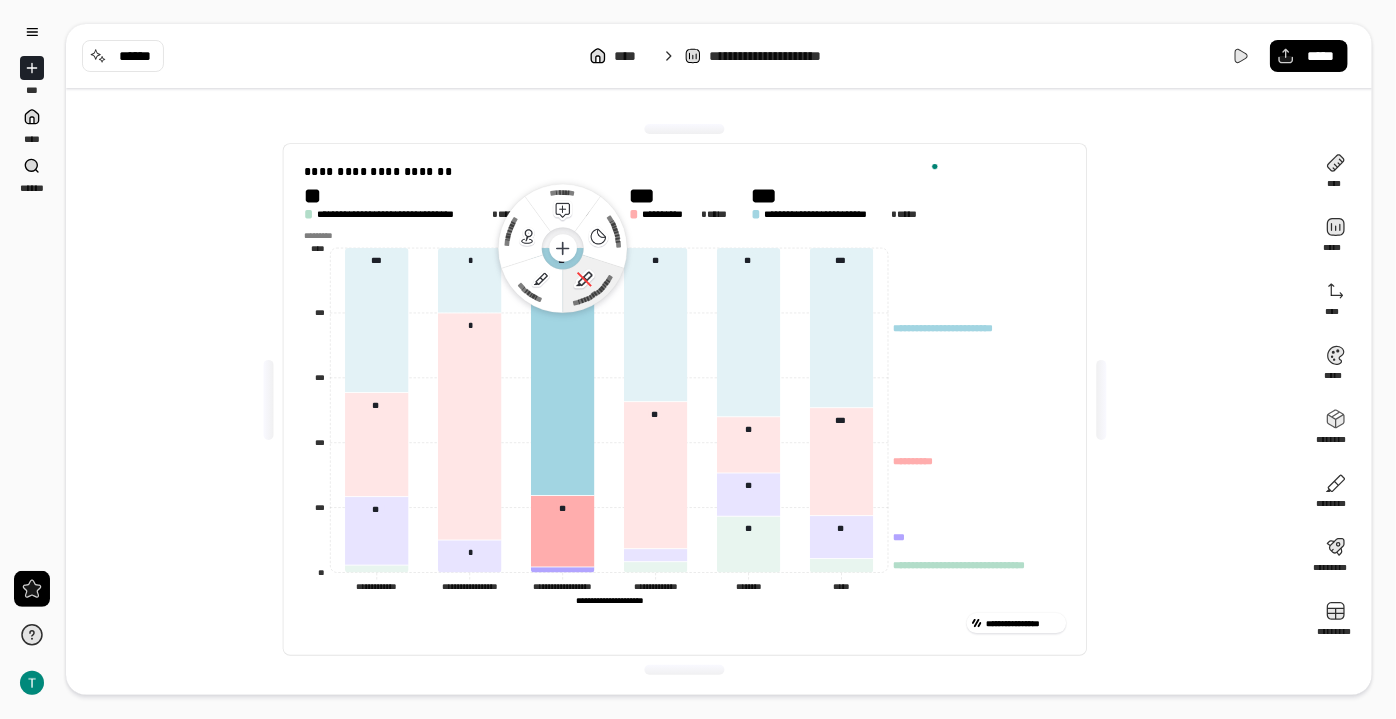 click 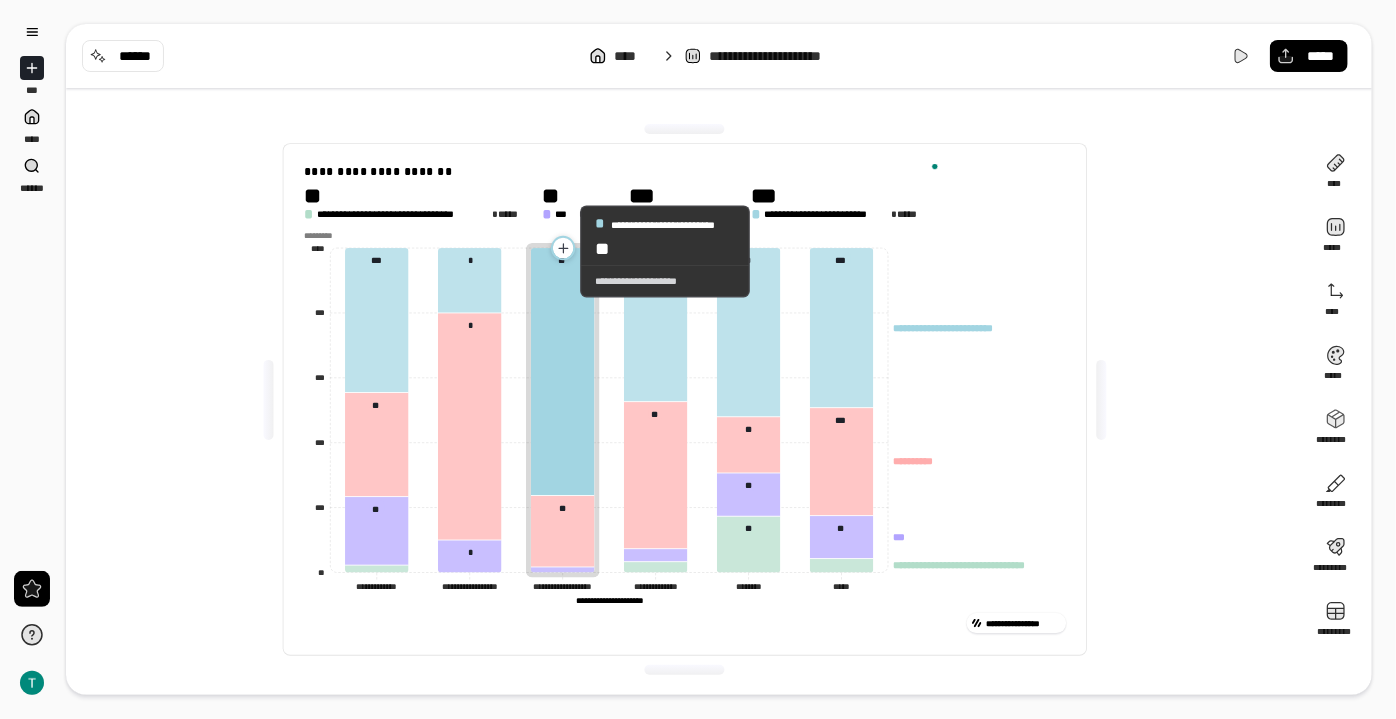 click 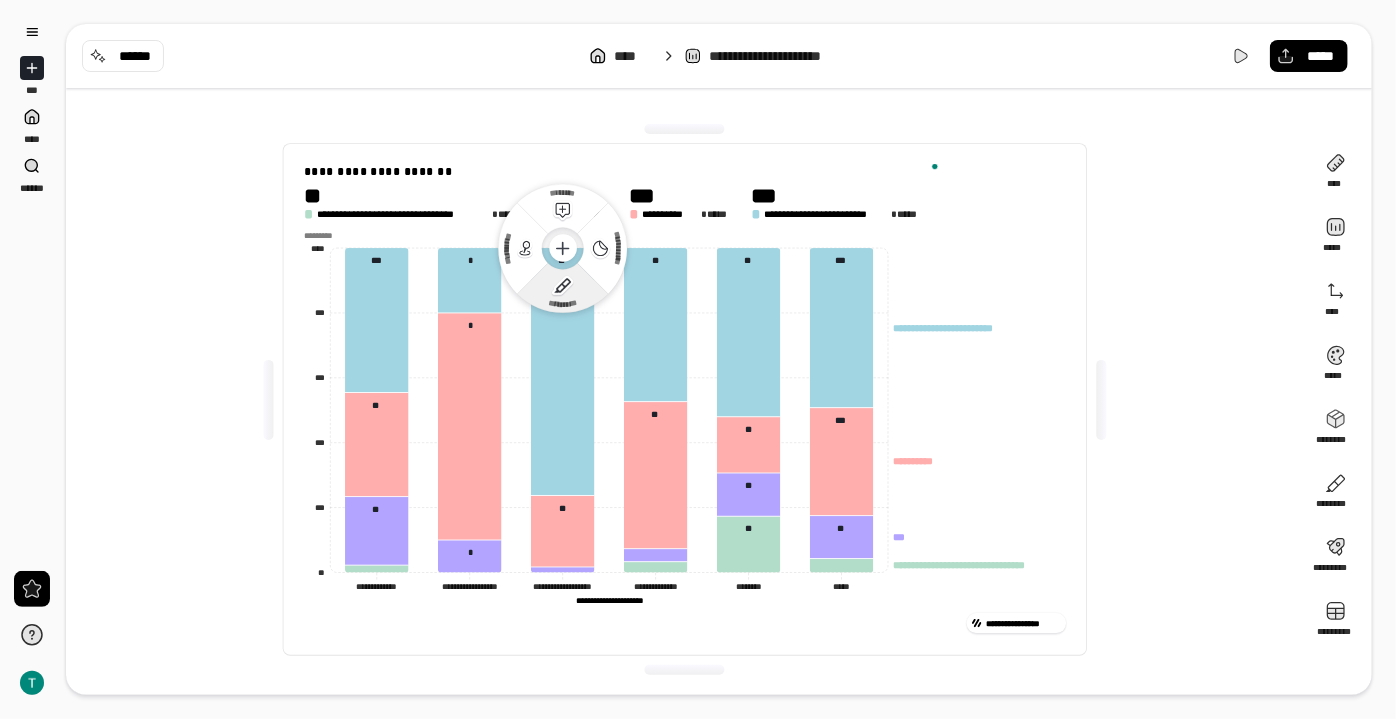 click 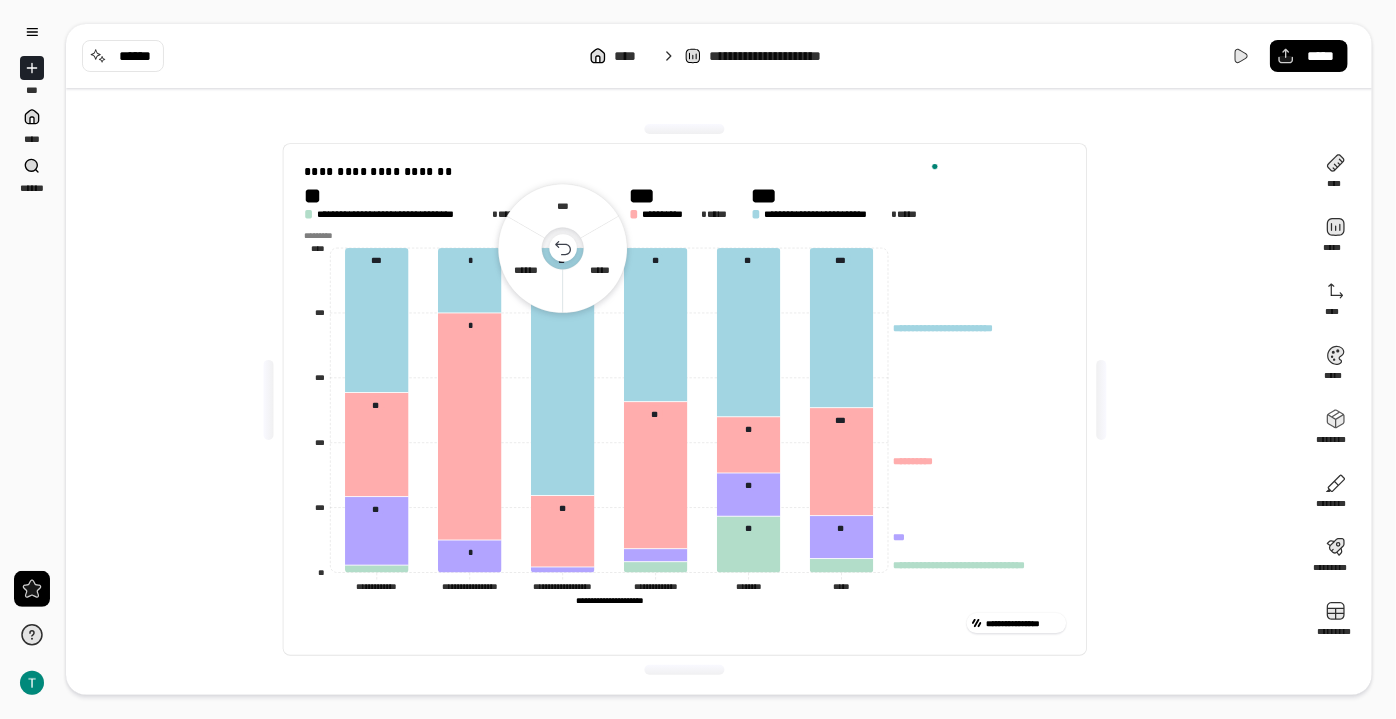 click 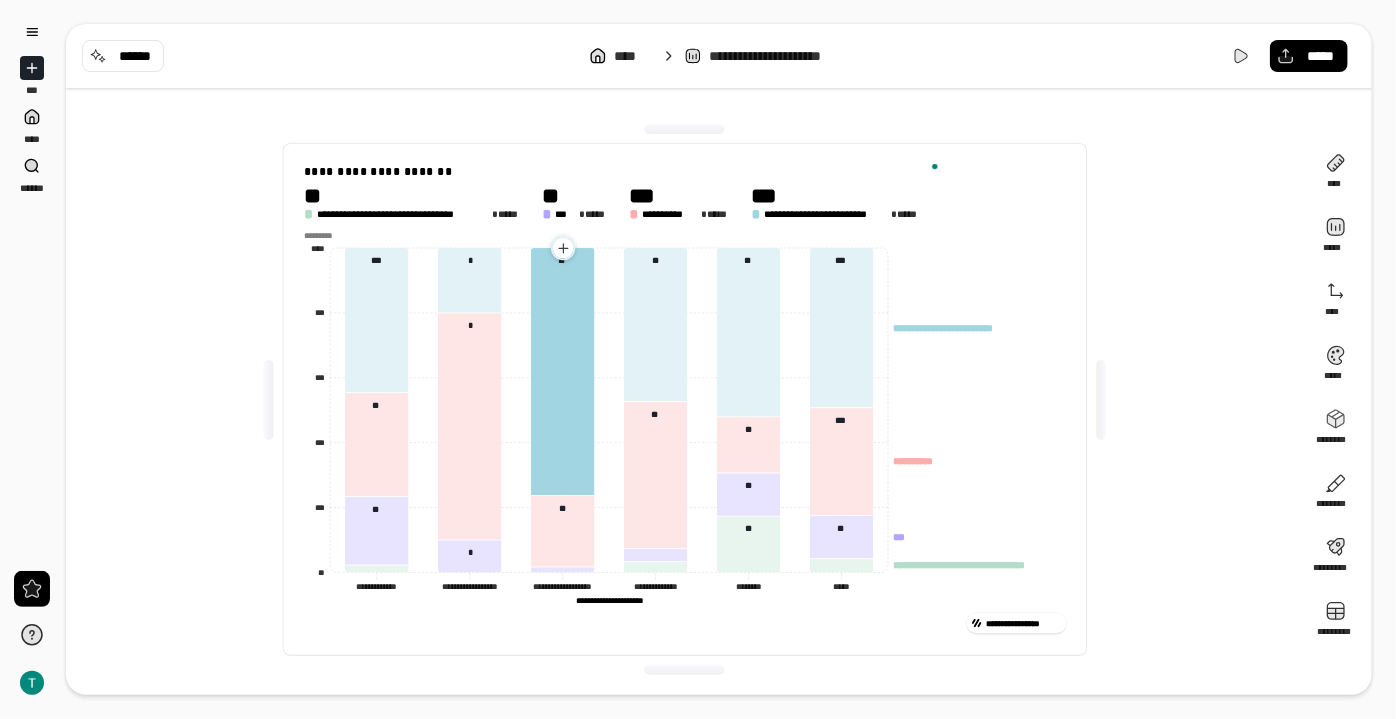 click 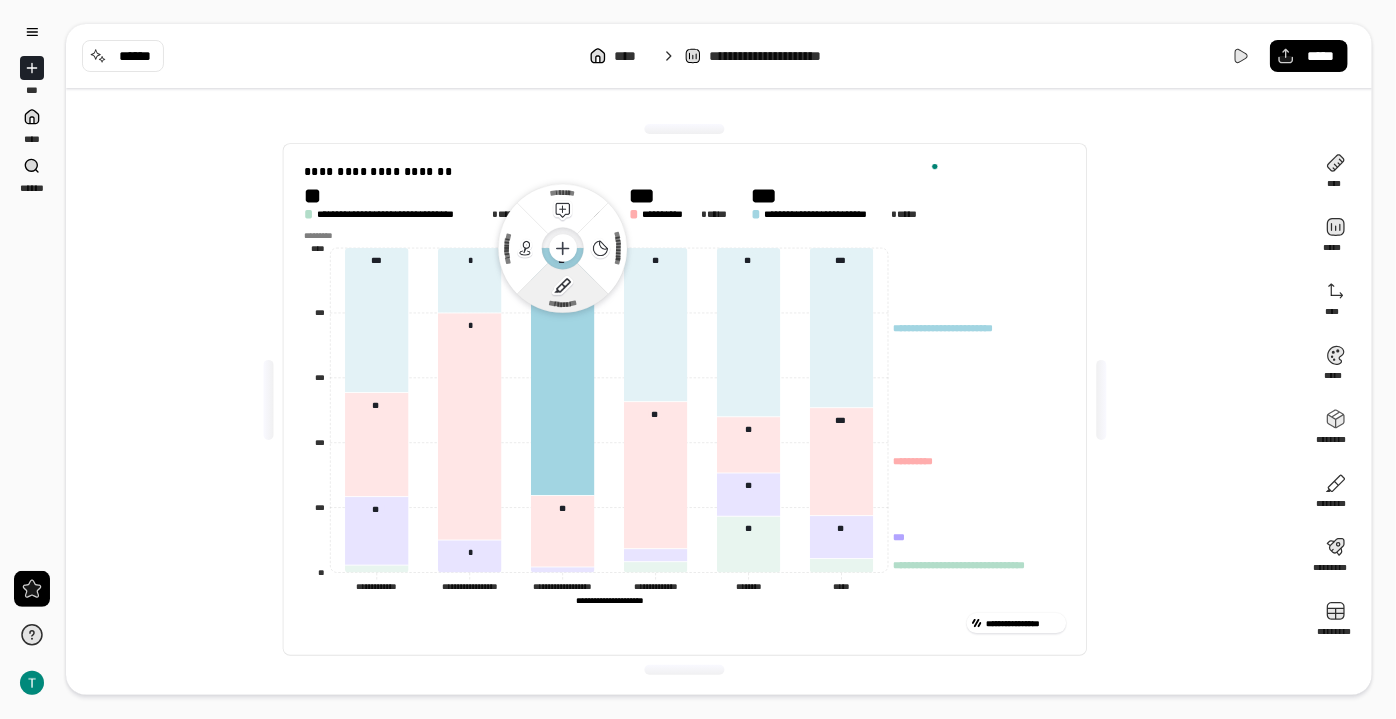 click 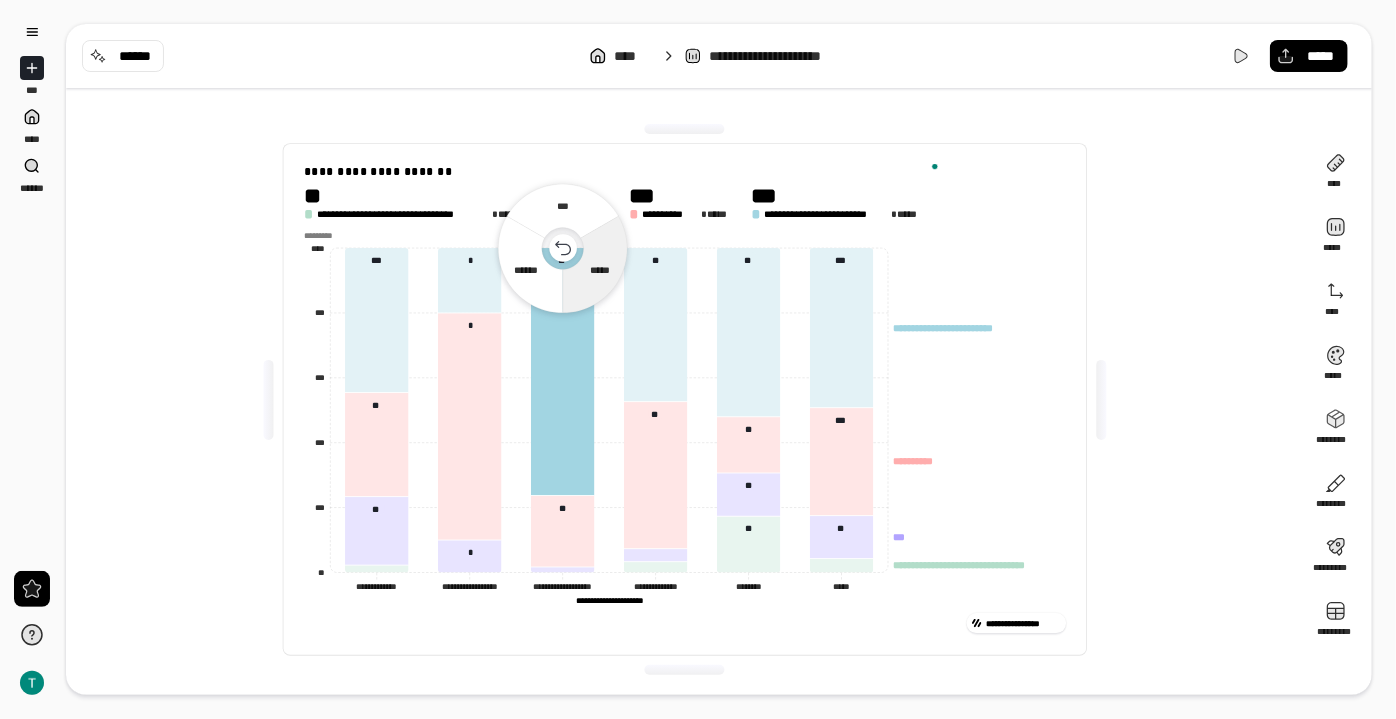 click 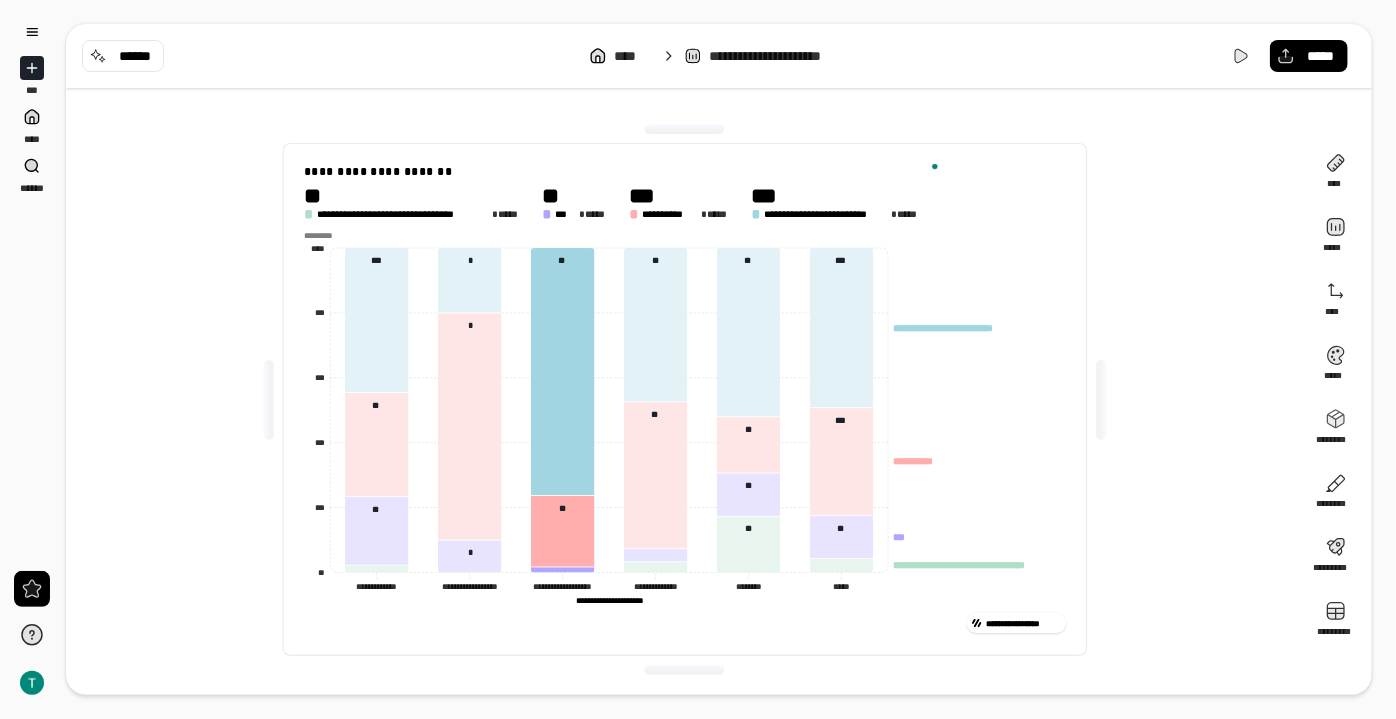 click on "**********" at bounding box center [685, 399] 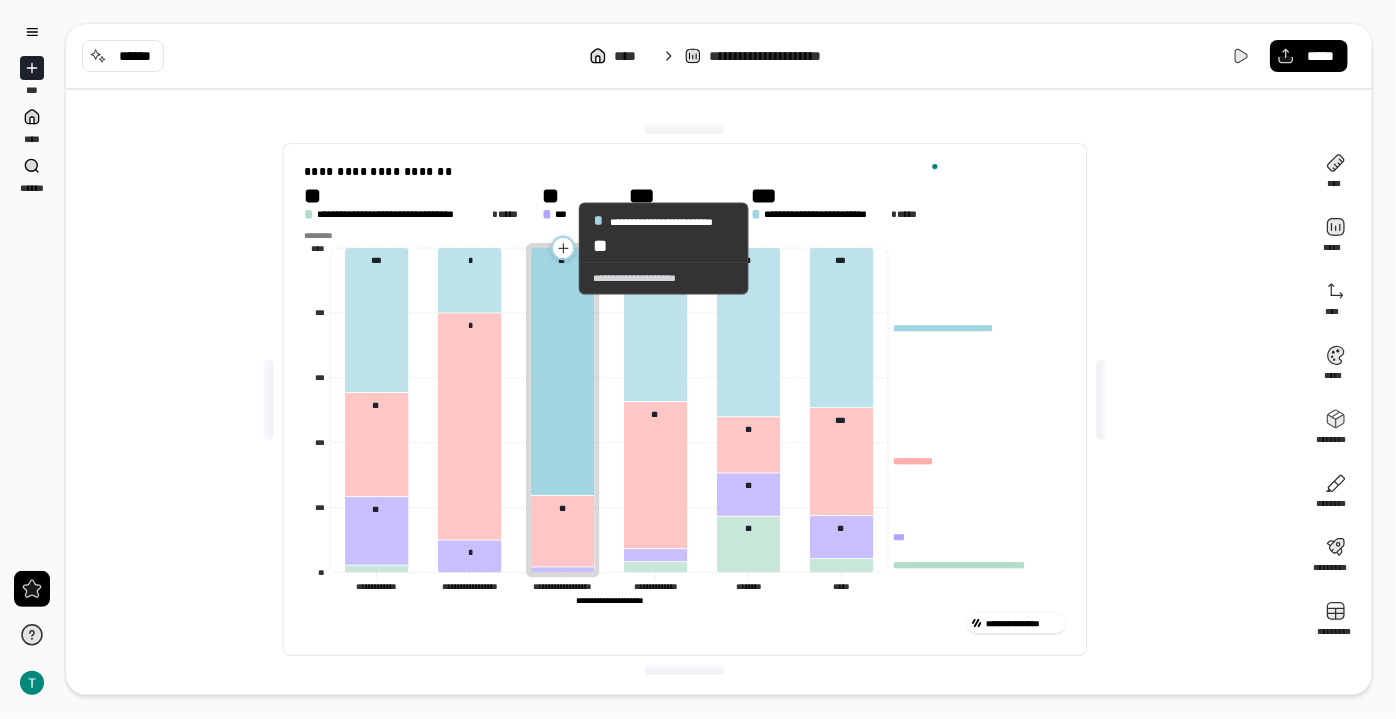 click 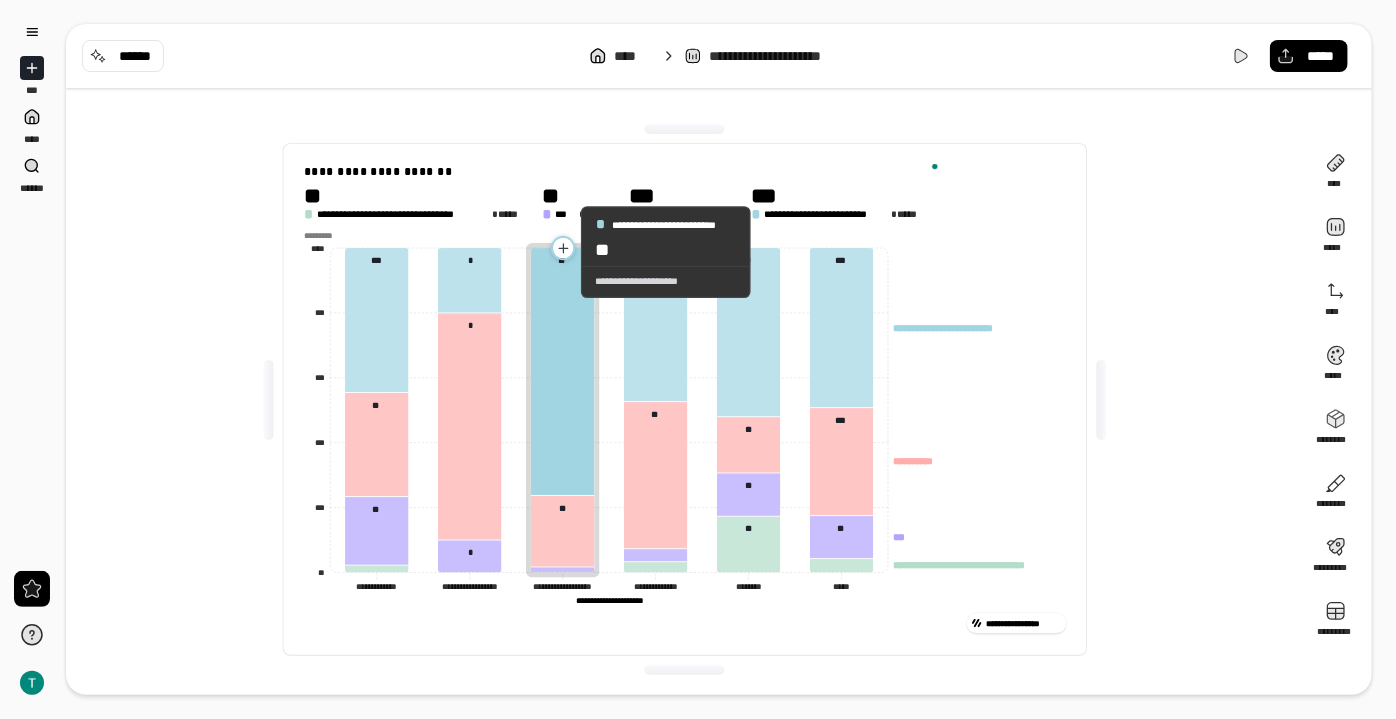 click 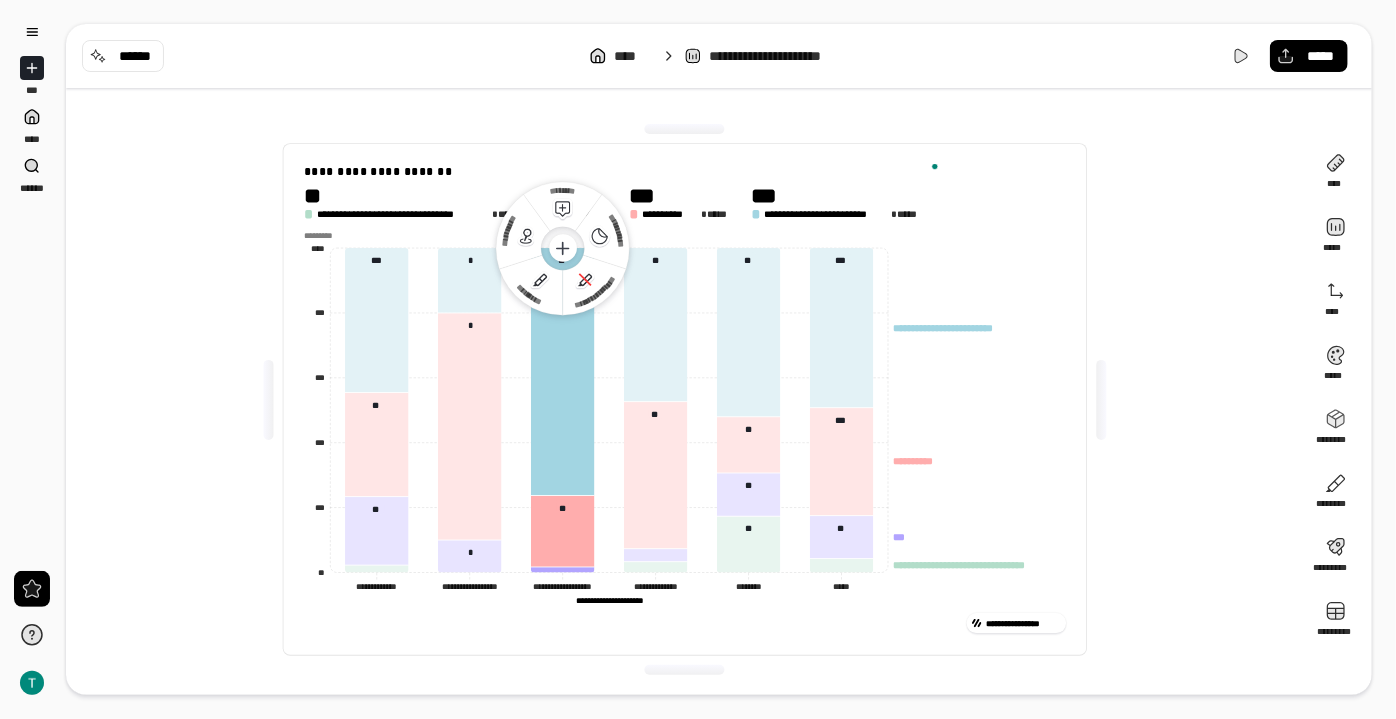 click 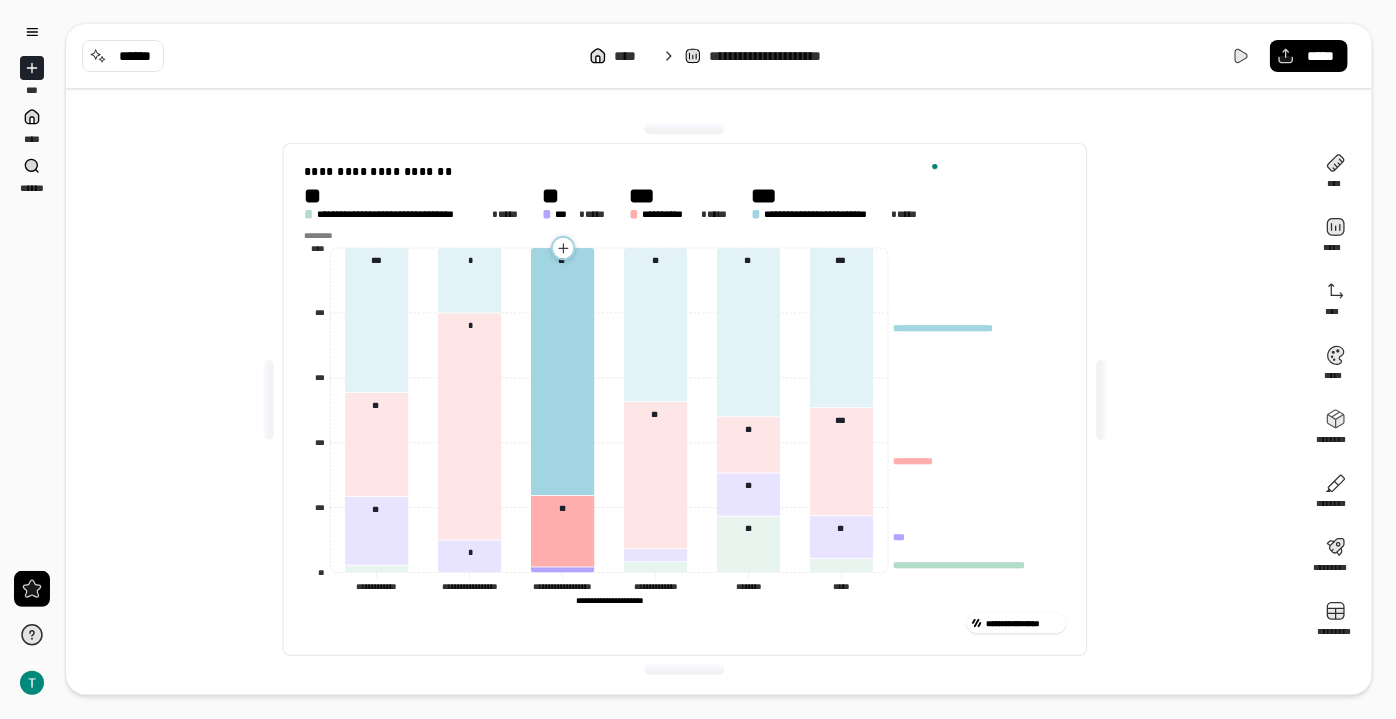 click 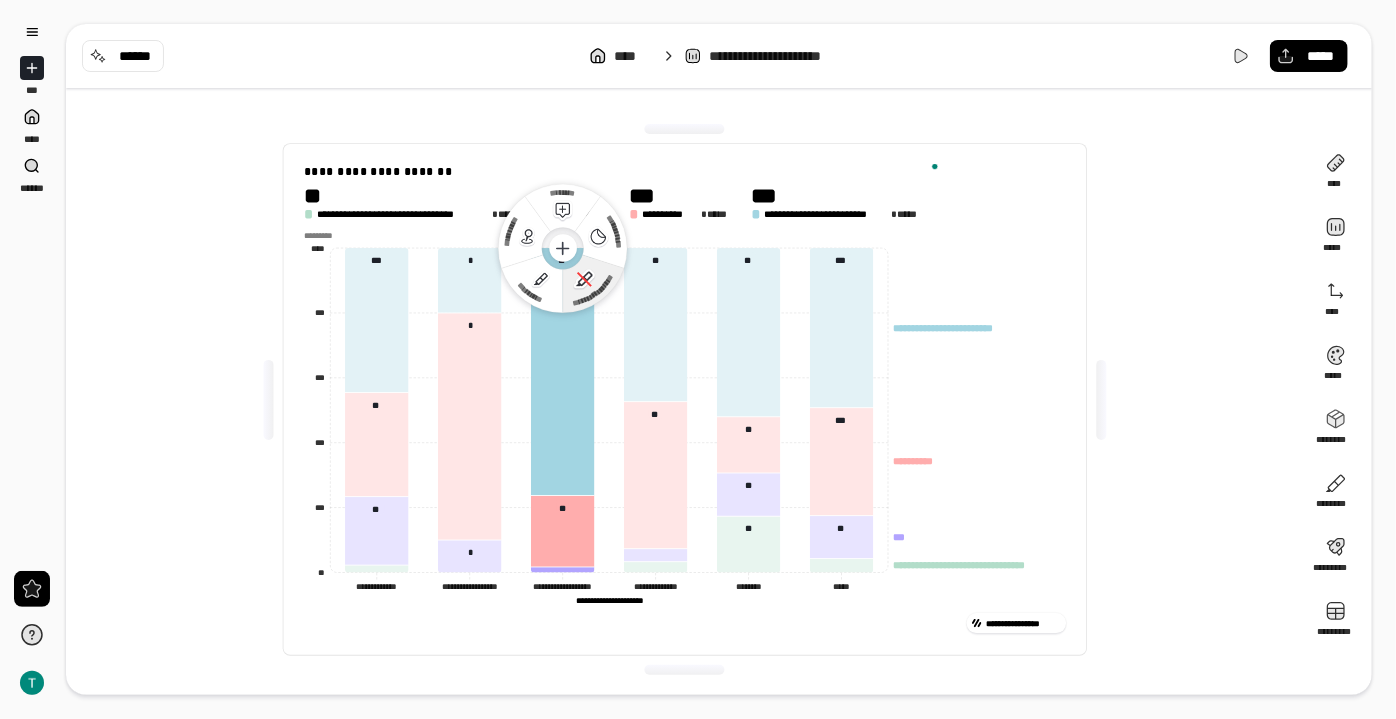 click 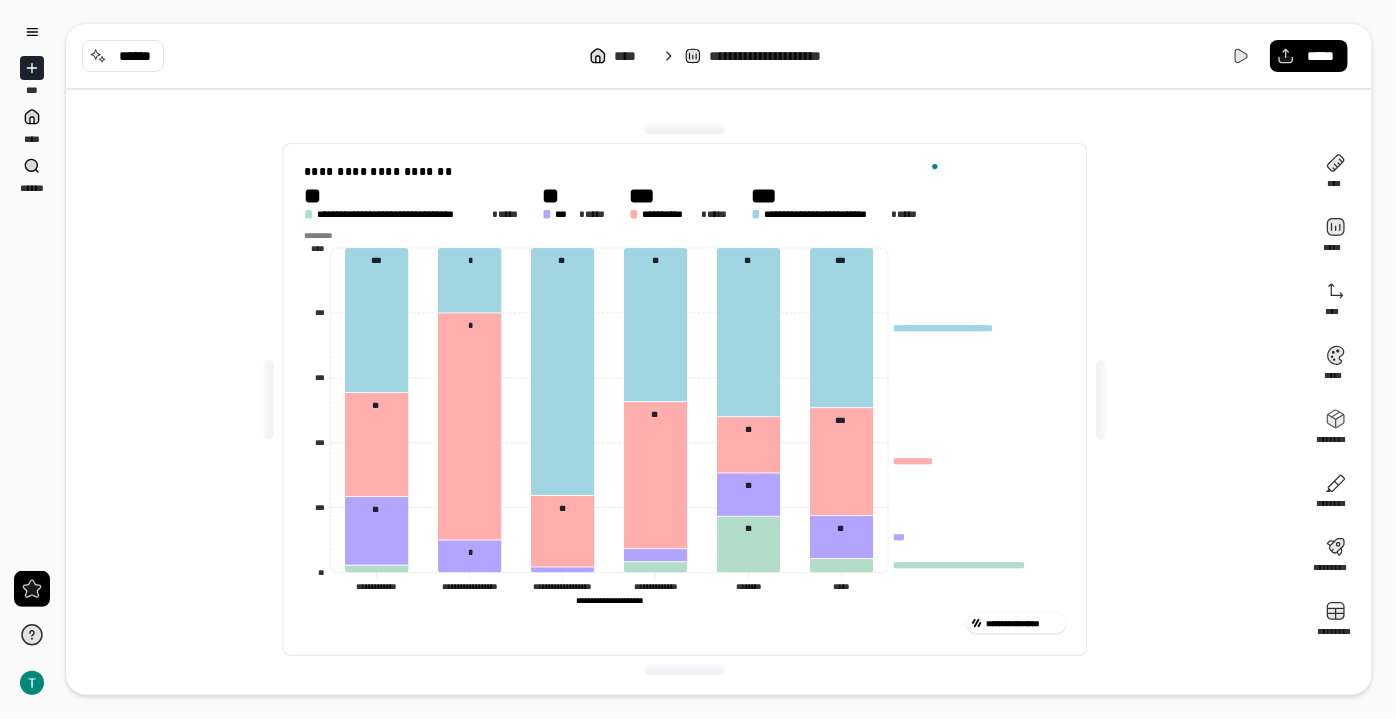 click on "**********" at bounding box center (685, 399) 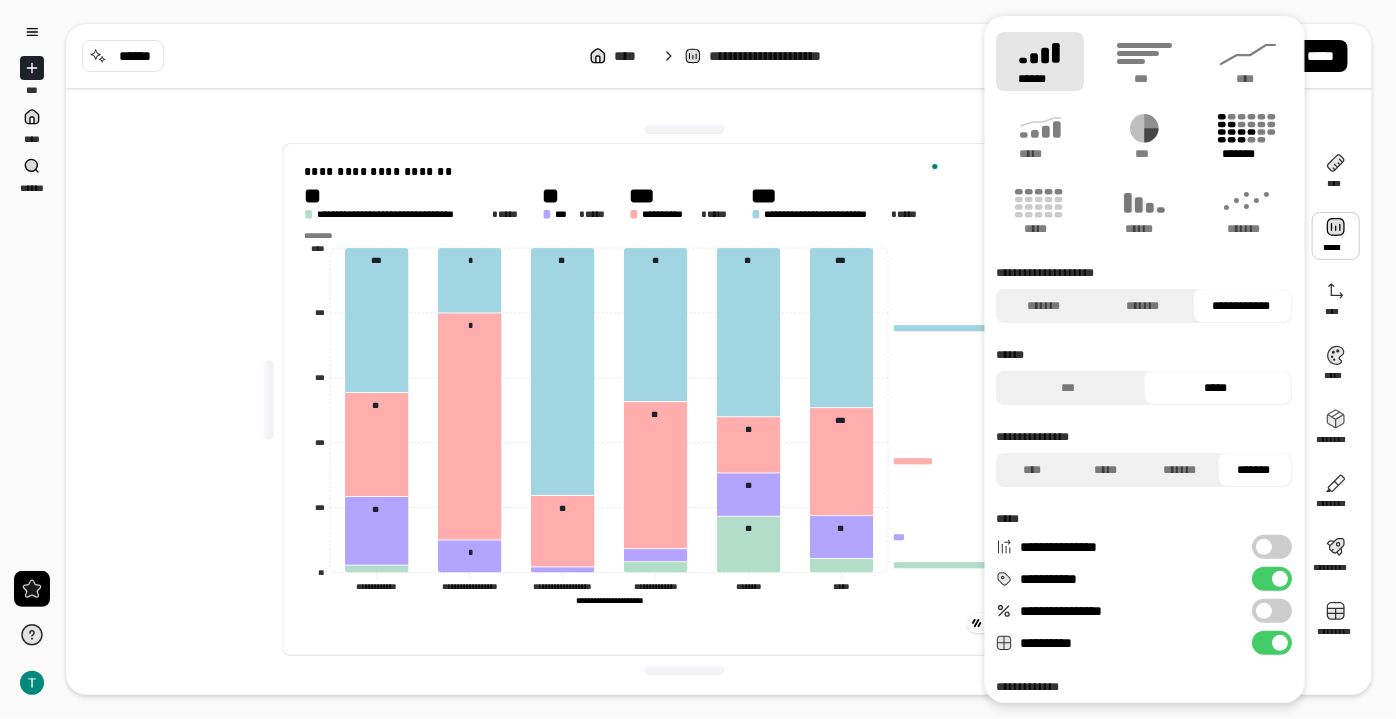 click 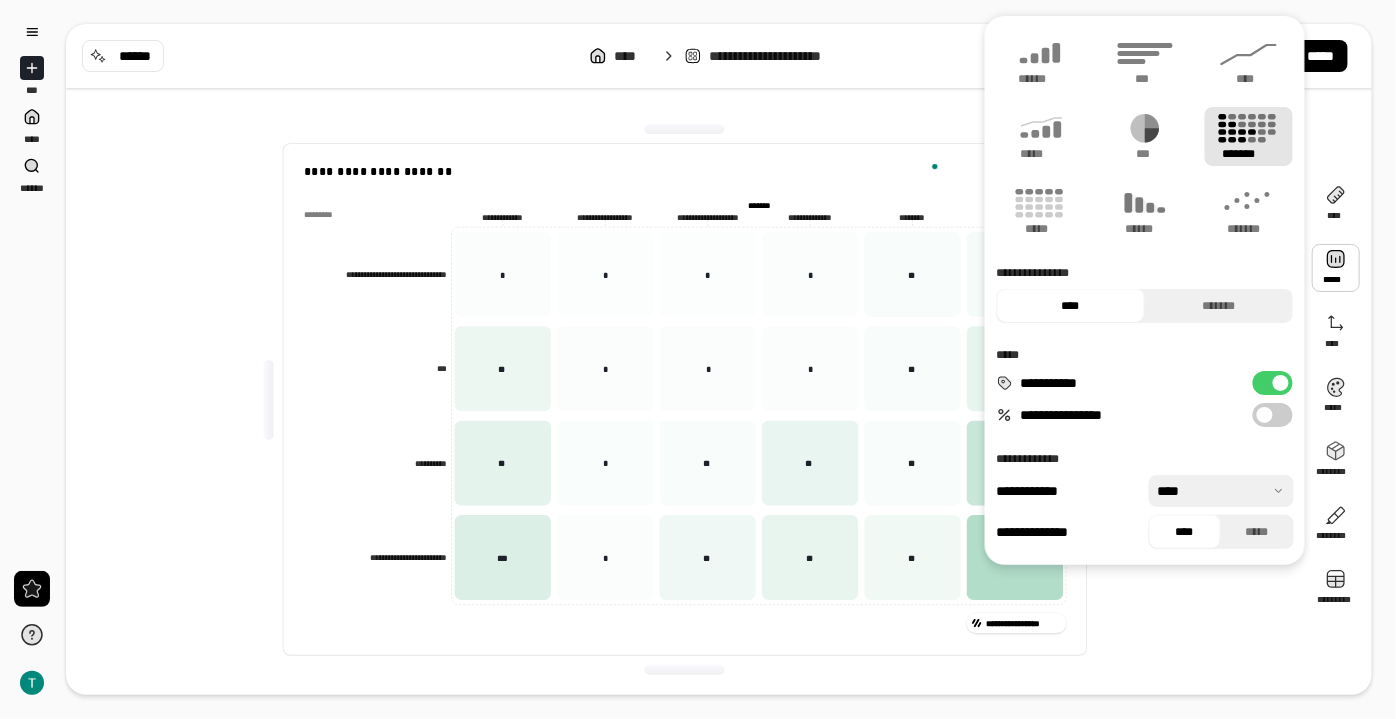 click on "*******" at bounding box center [1249, 136] 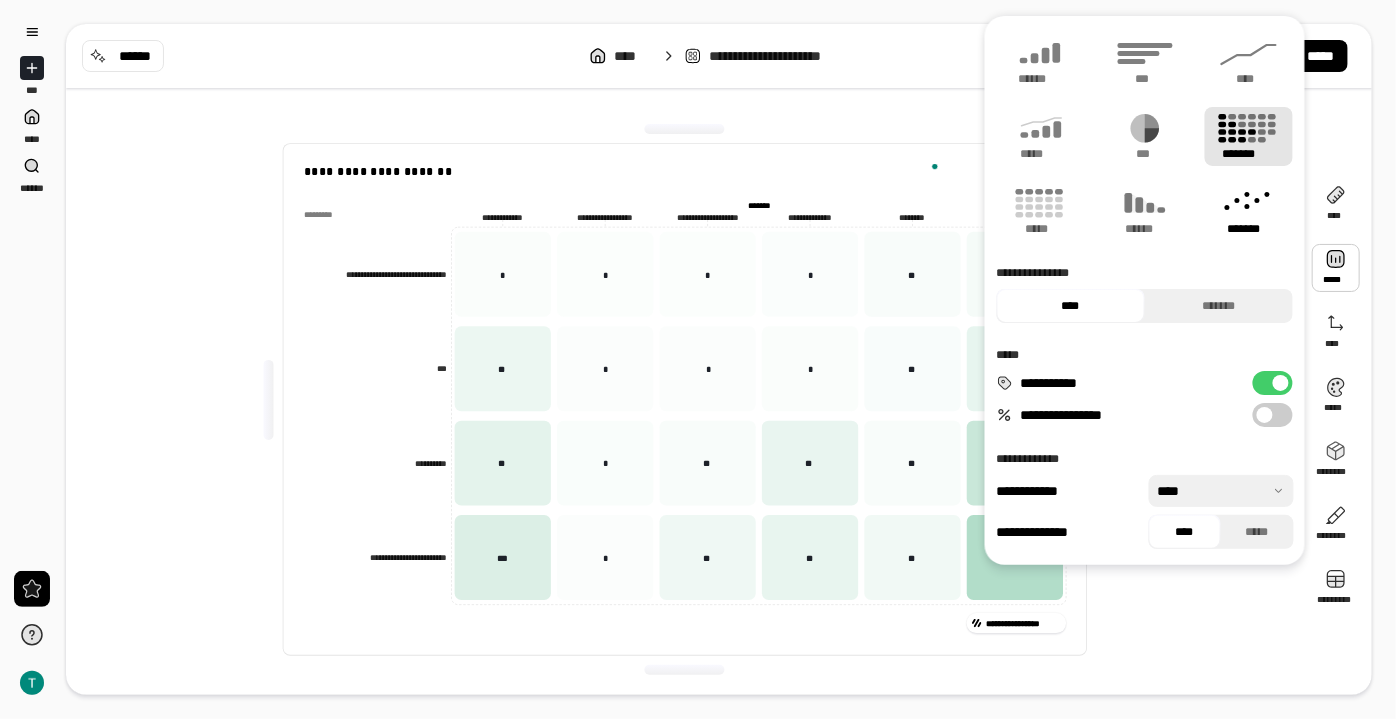 click on "*******" at bounding box center (1249, 211) 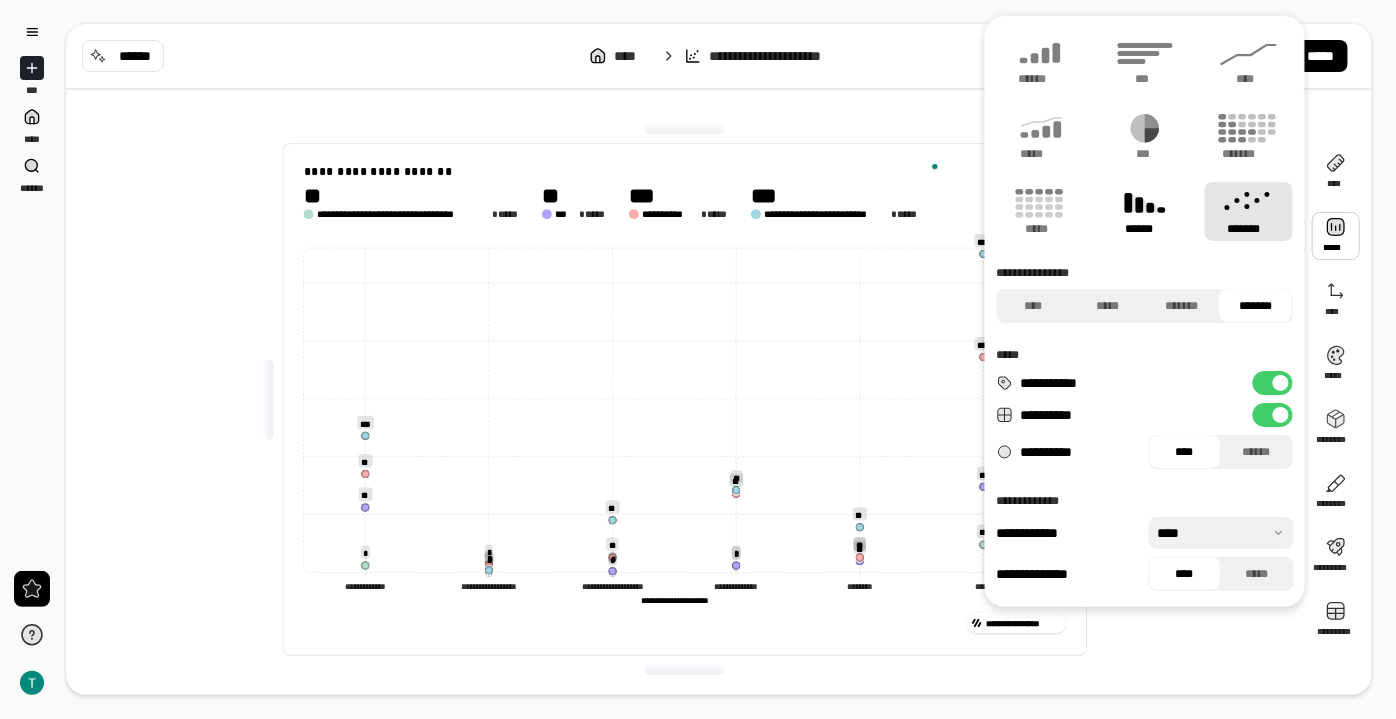 click 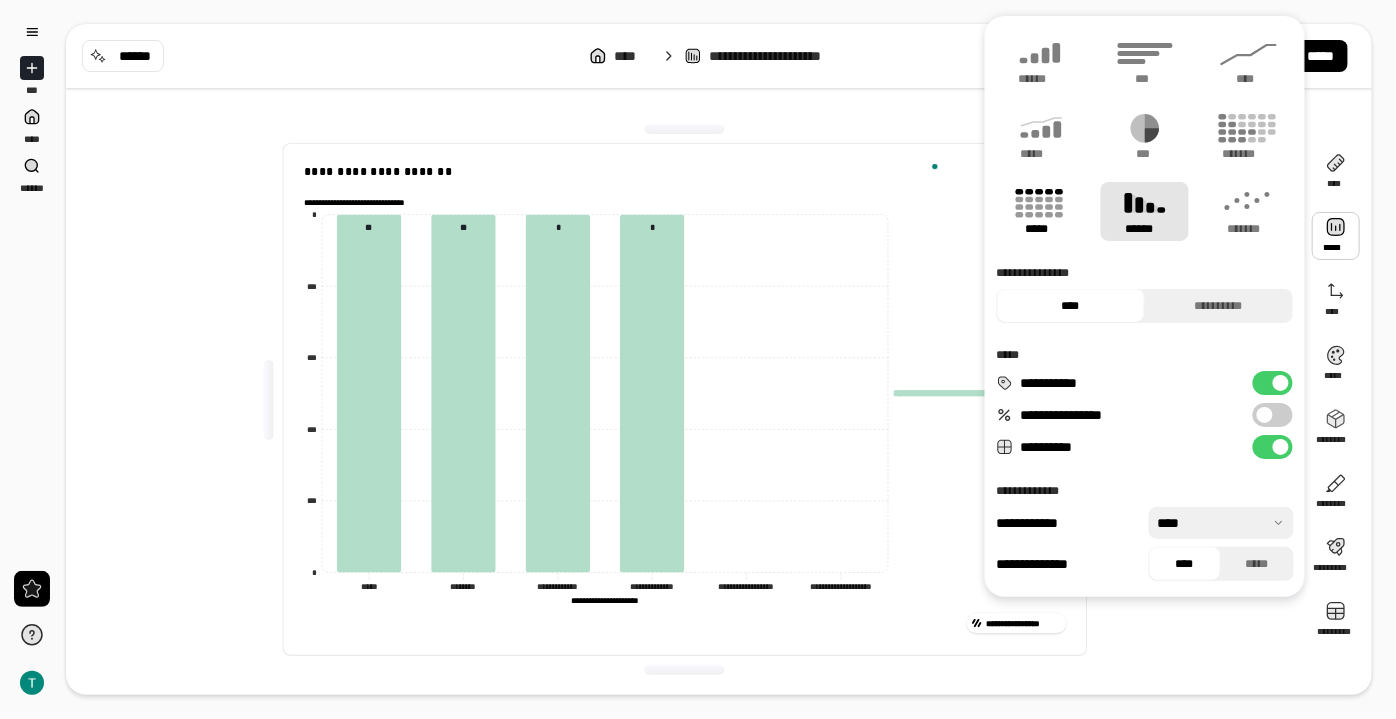 click 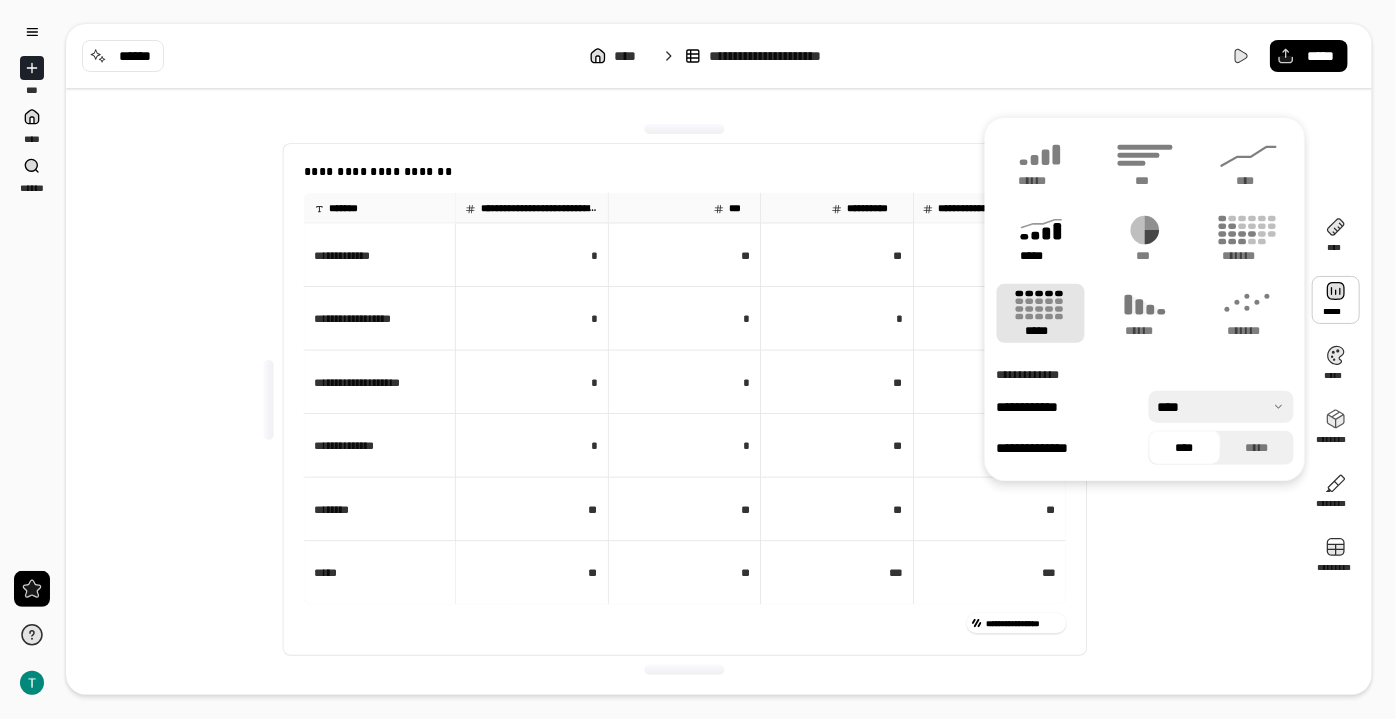 click 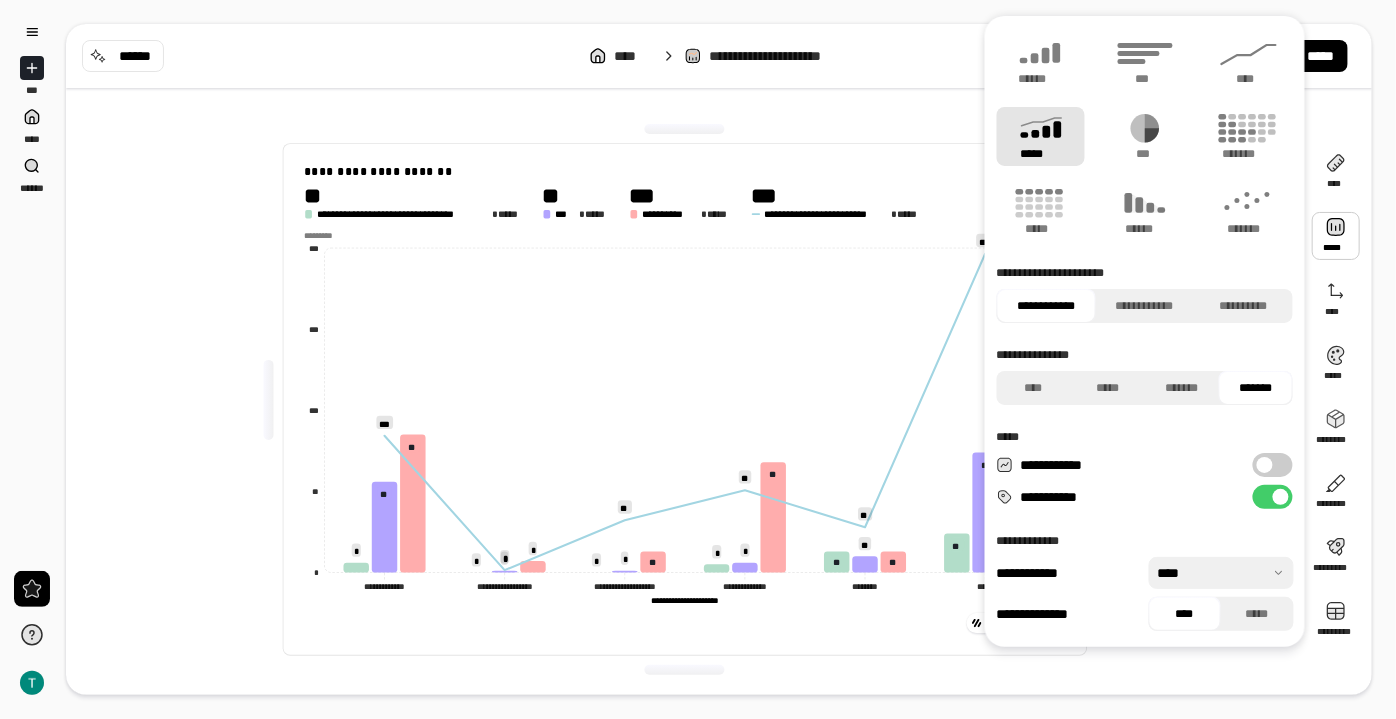 click on "**********" at bounding box center (719, 56) 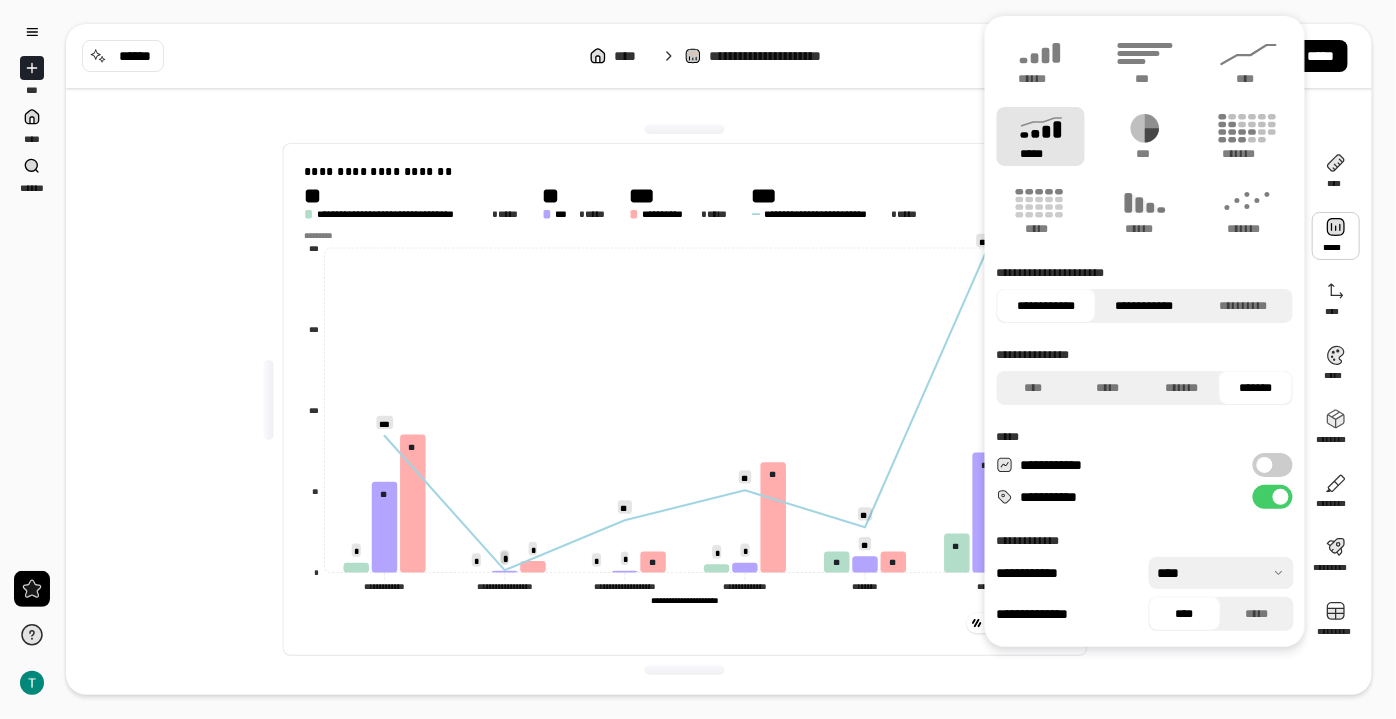 click on "**********" at bounding box center (1144, 306) 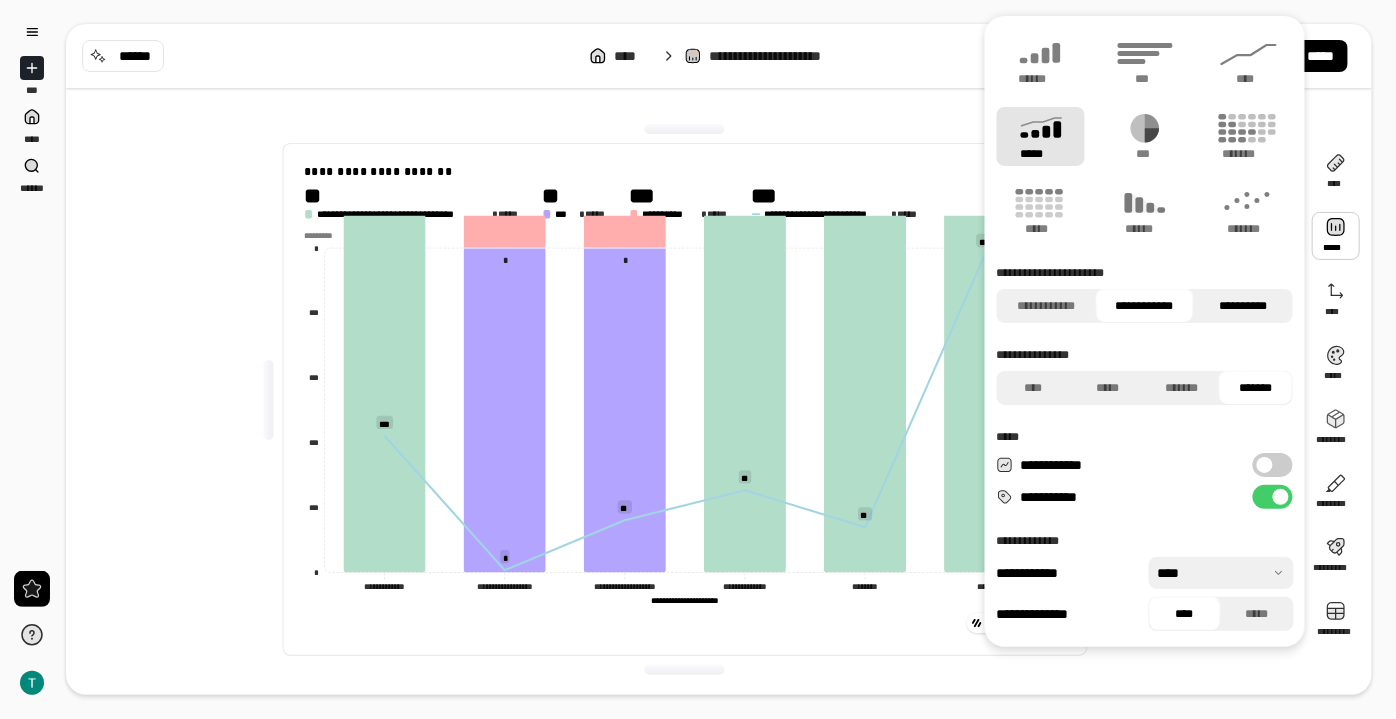 click on "**********" at bounding box center [1243, 306] 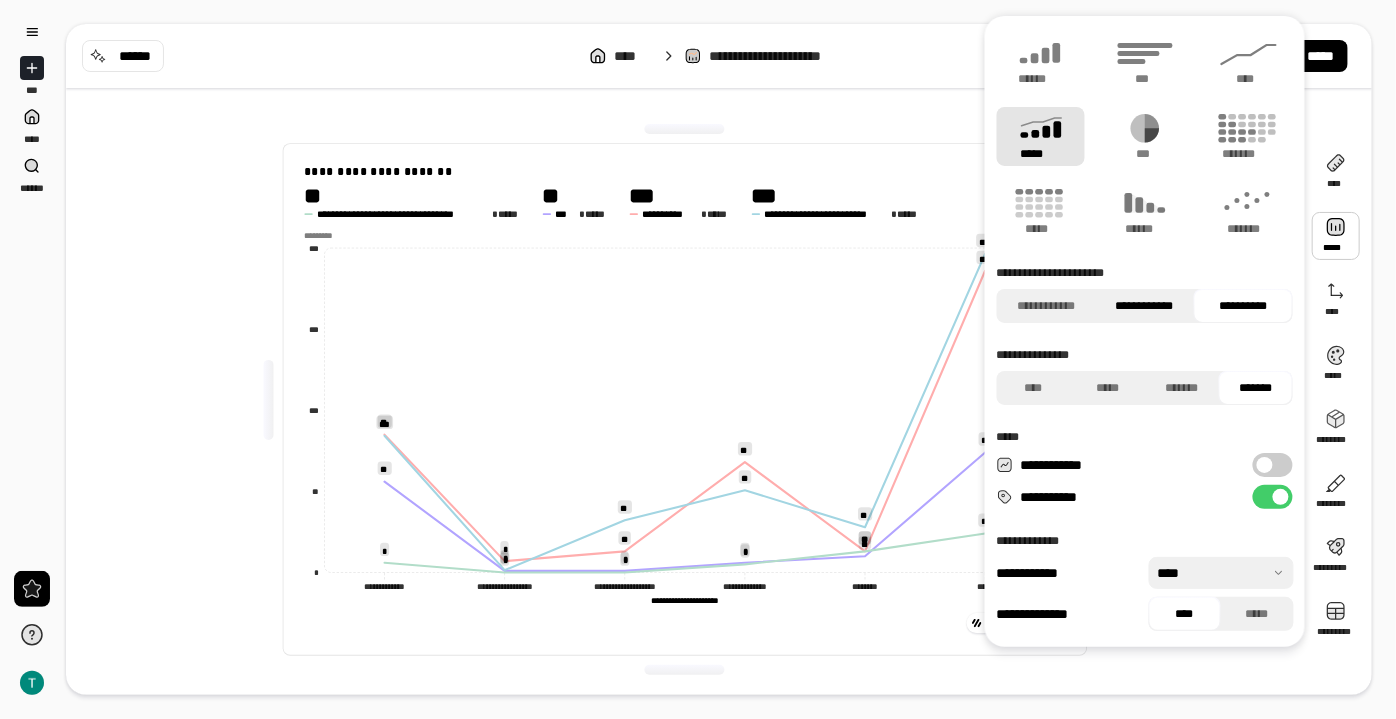 click on "**********" at bounding box center (1144, 306) 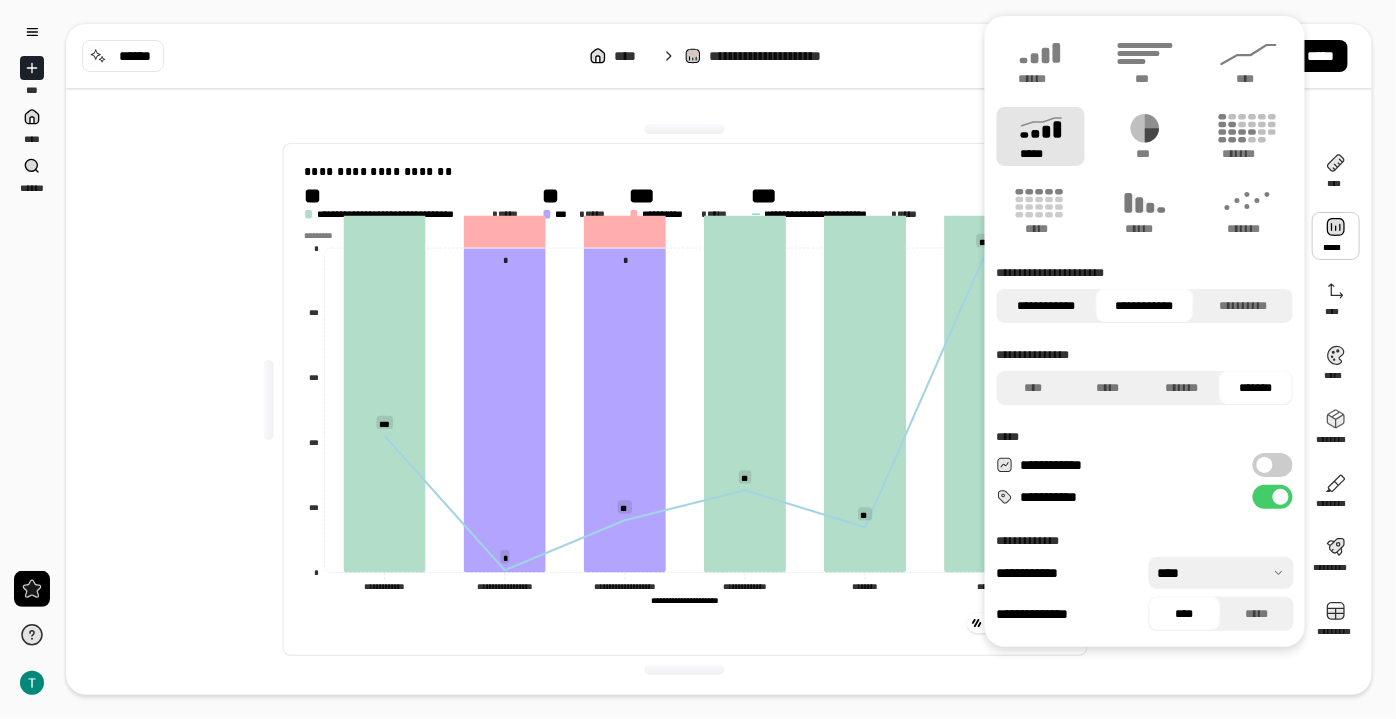 click on "**********" at bounding box center (1046, 306) 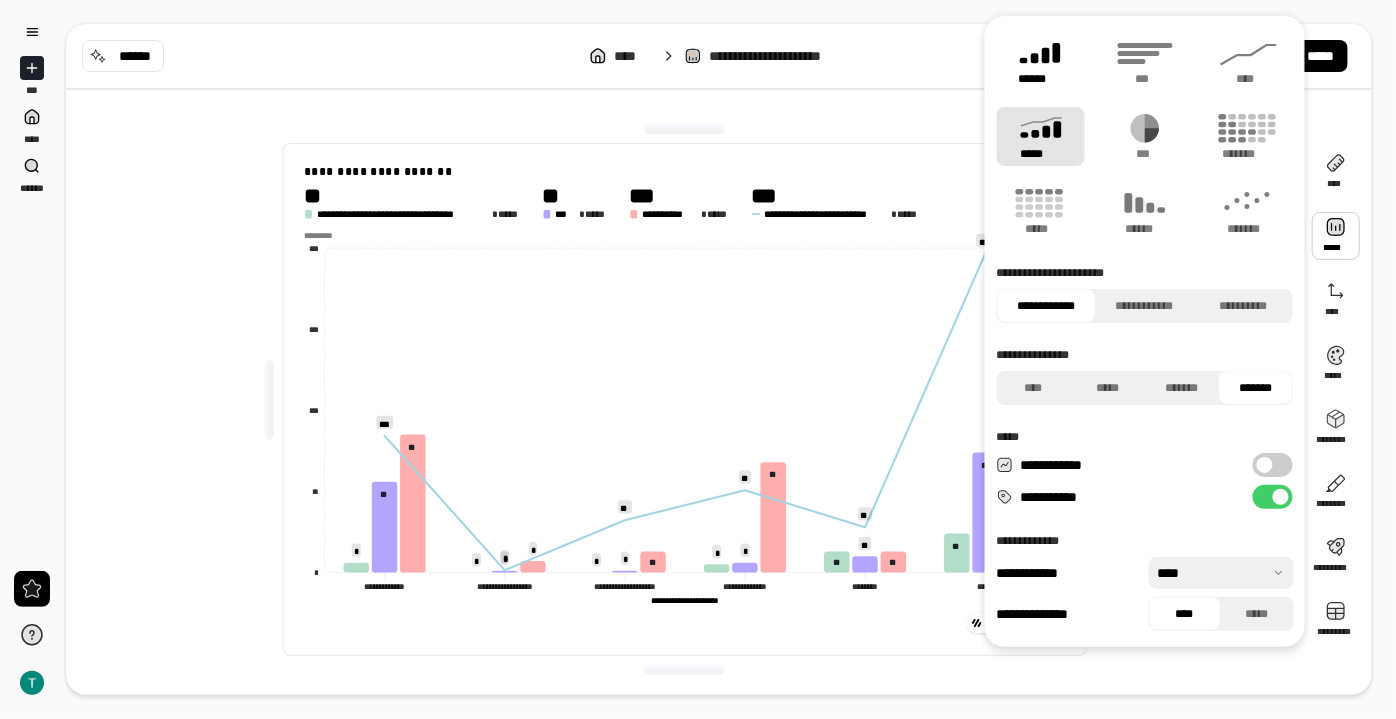click on "******" at bounding box center (1041, 79) 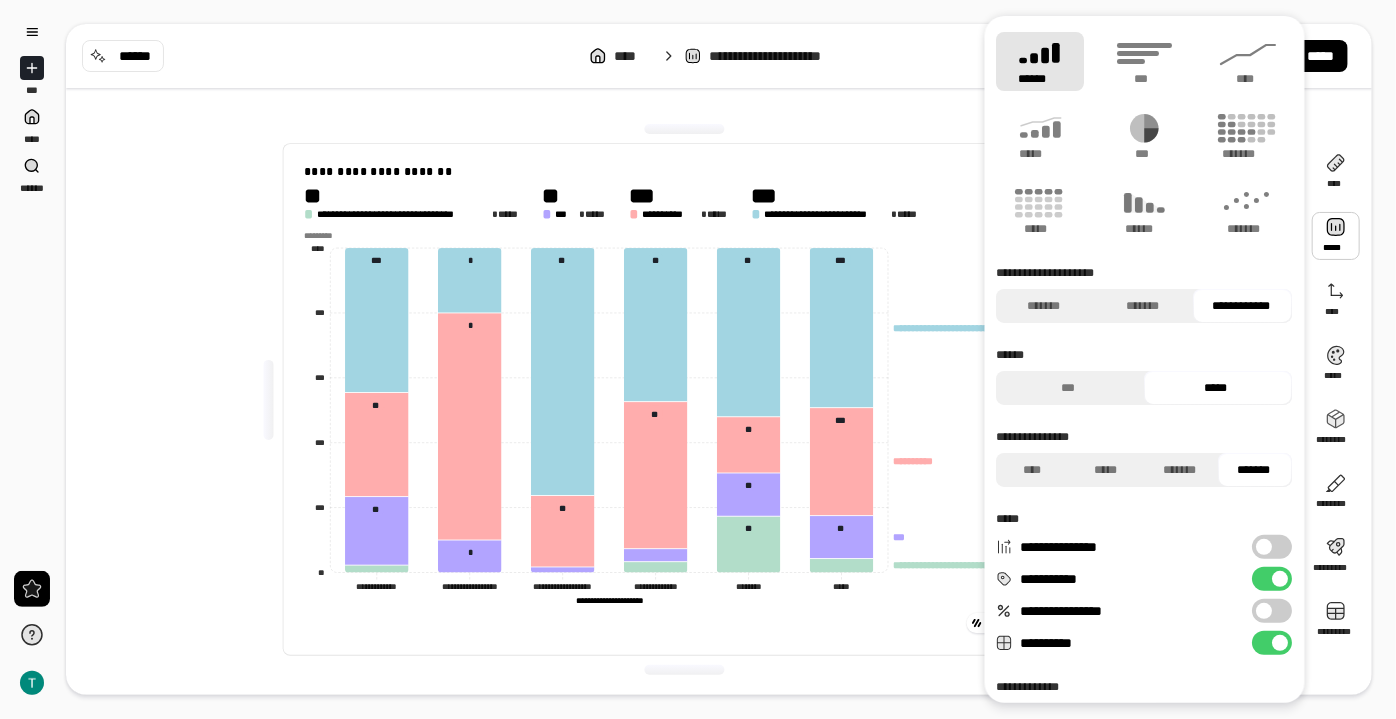 scroll, scrollTop: 89, scrollLeft: 0, axis: vertical 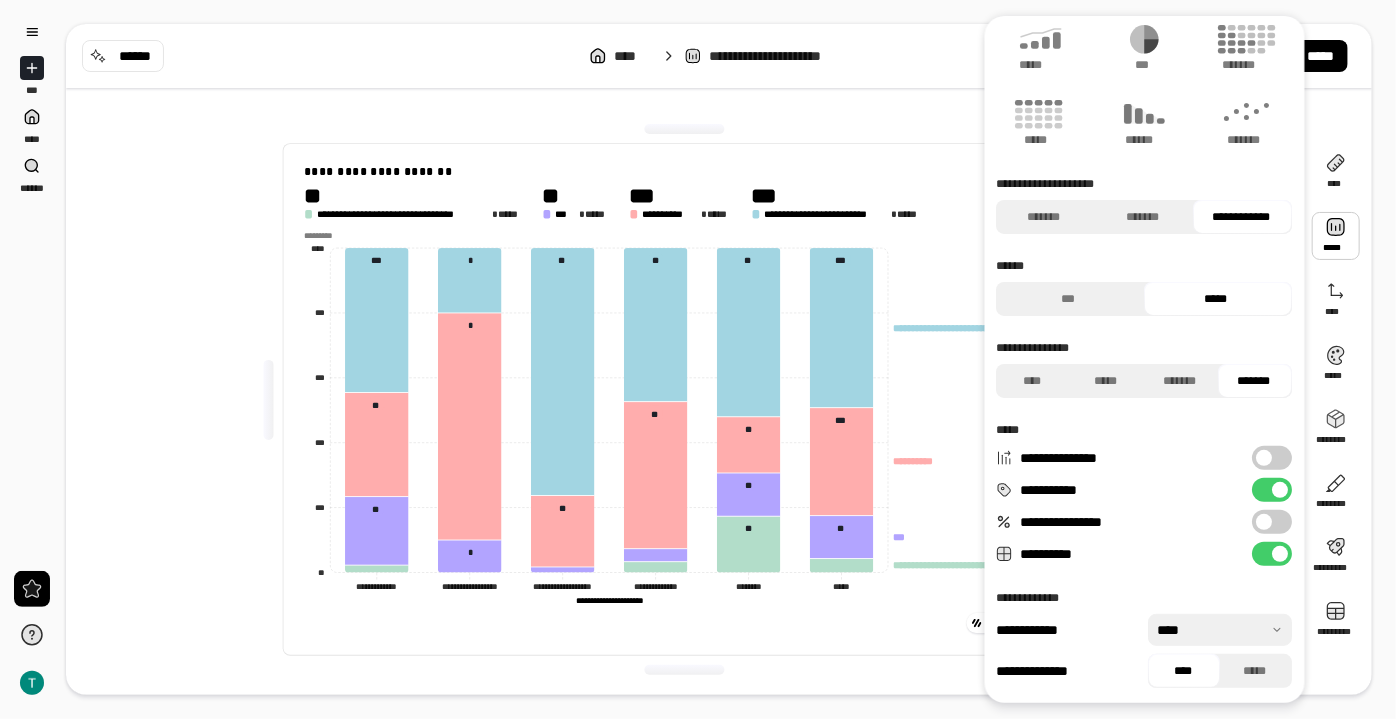 click on "**********" at bounding box center (685, 399) 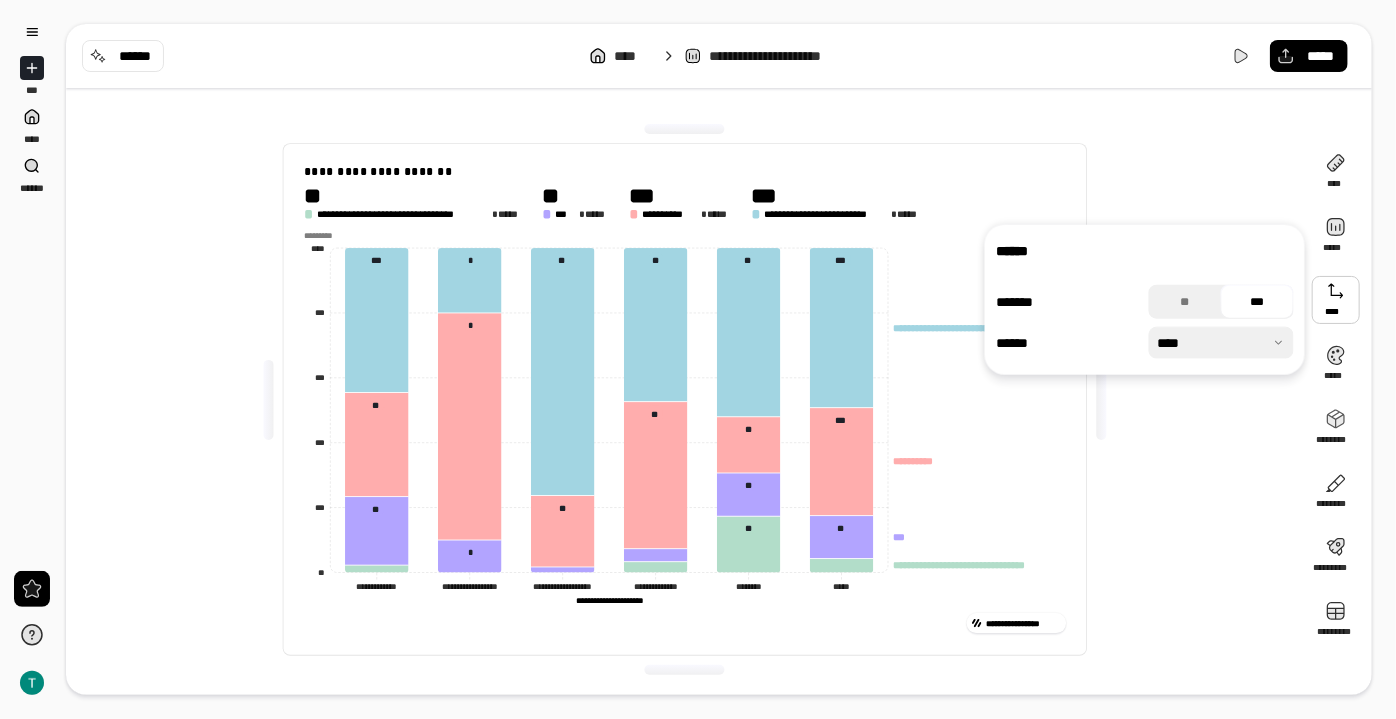 click at bounding box center (1336, 300) 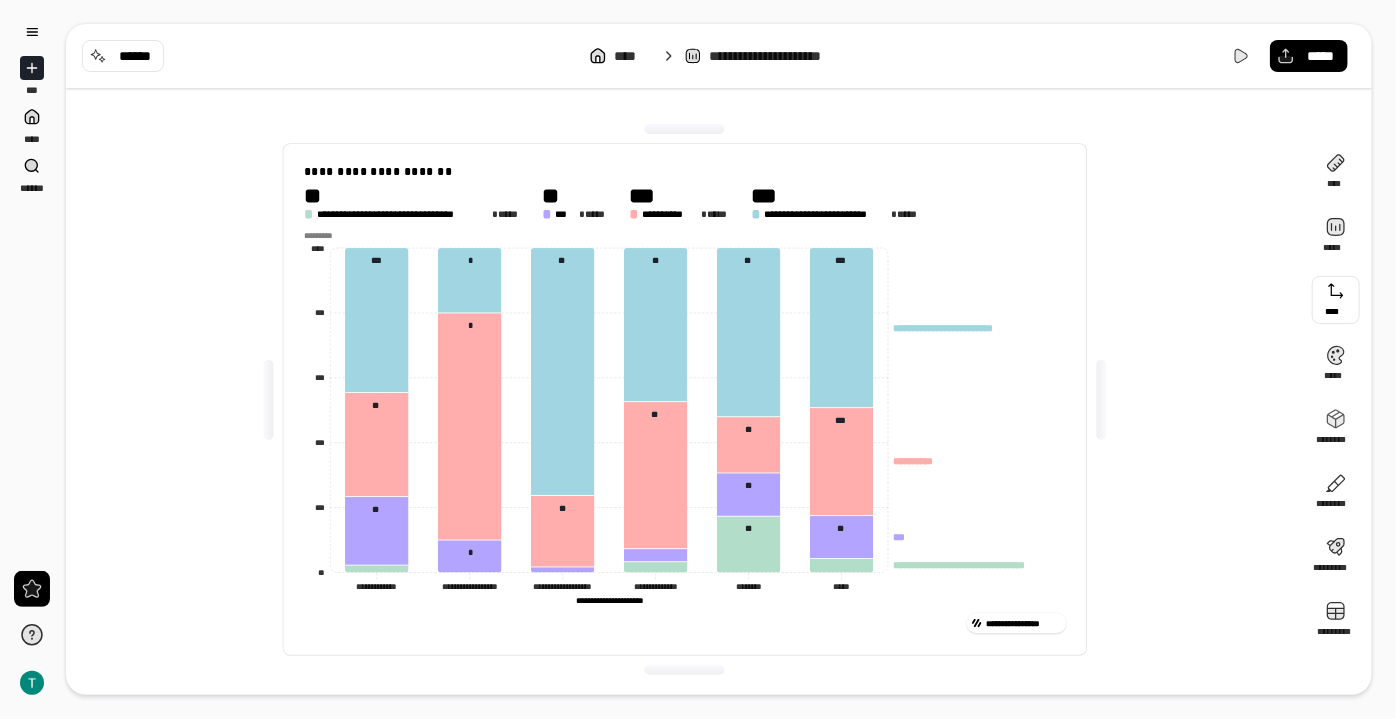 click at bounding box center [1336, 300] 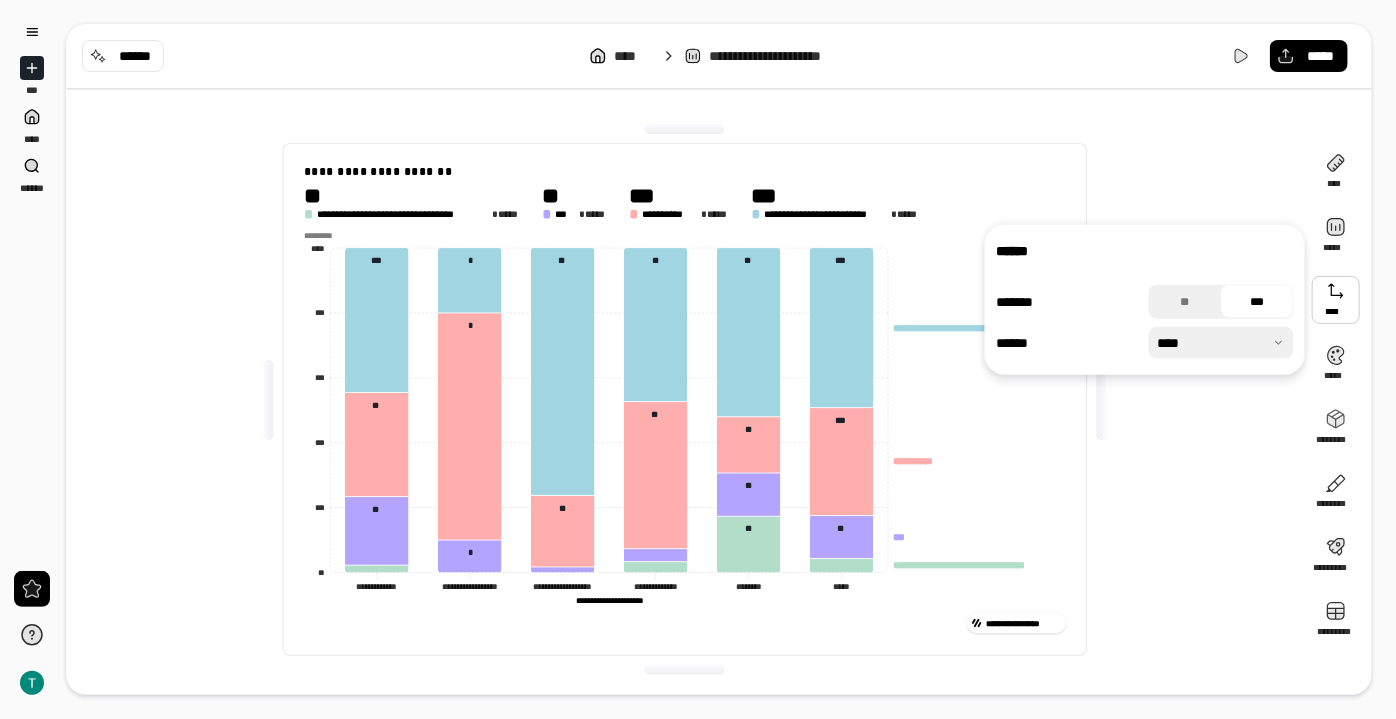 click on "***" at bounding box center [1257, 302] 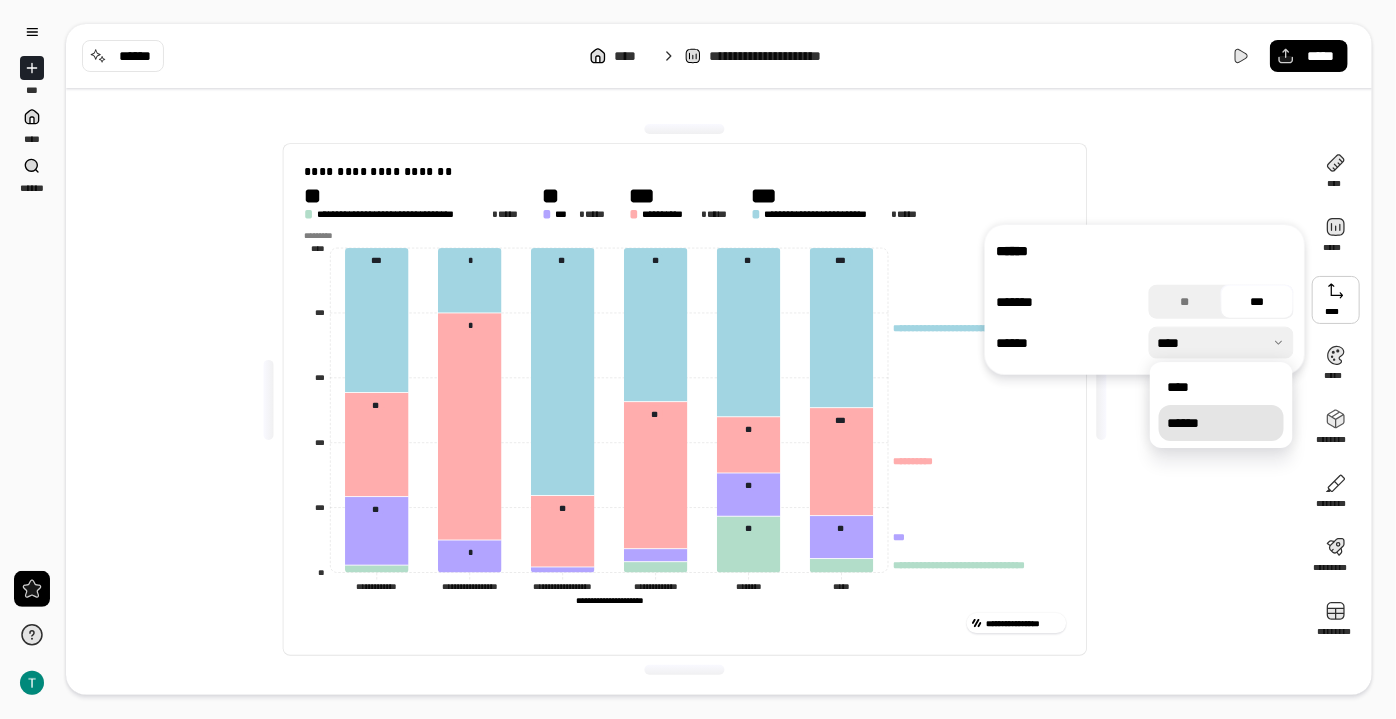 click on "******" at bounding box center [1221, 423] 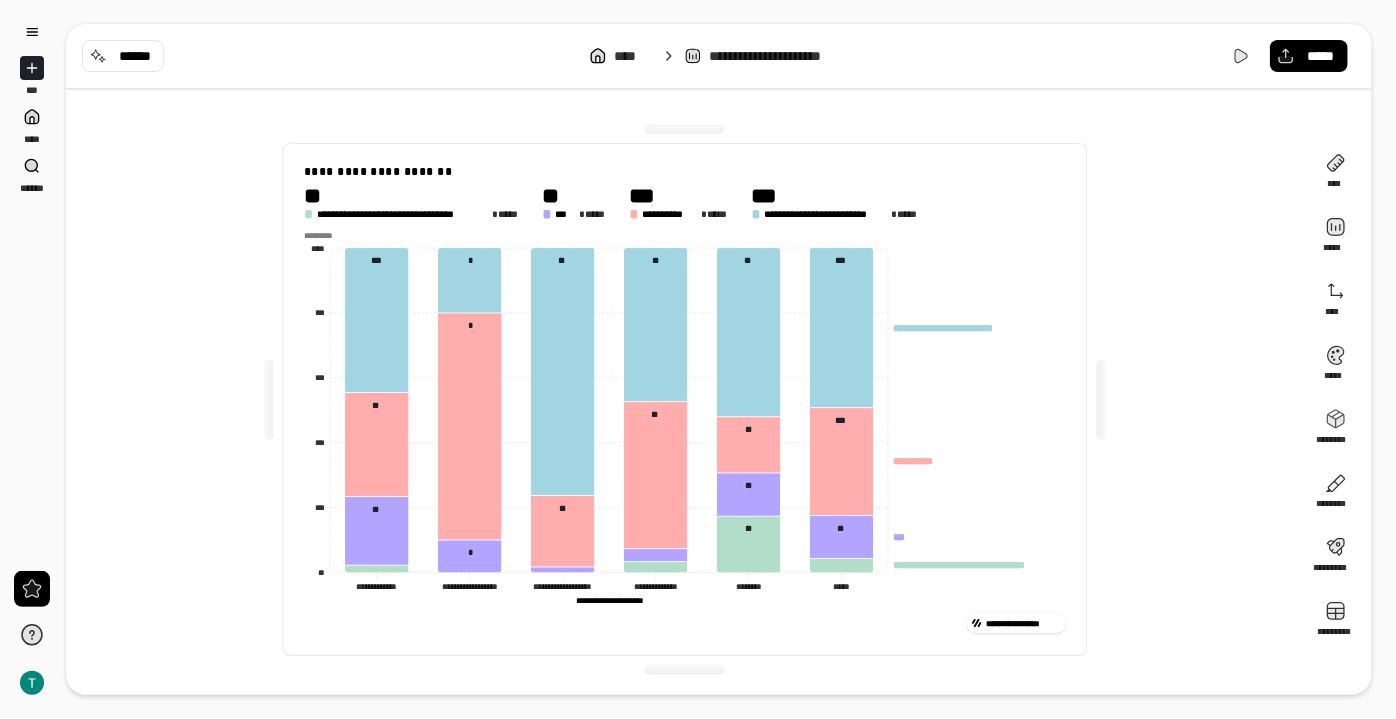 click on "**********" at bounding box center (685, 399) 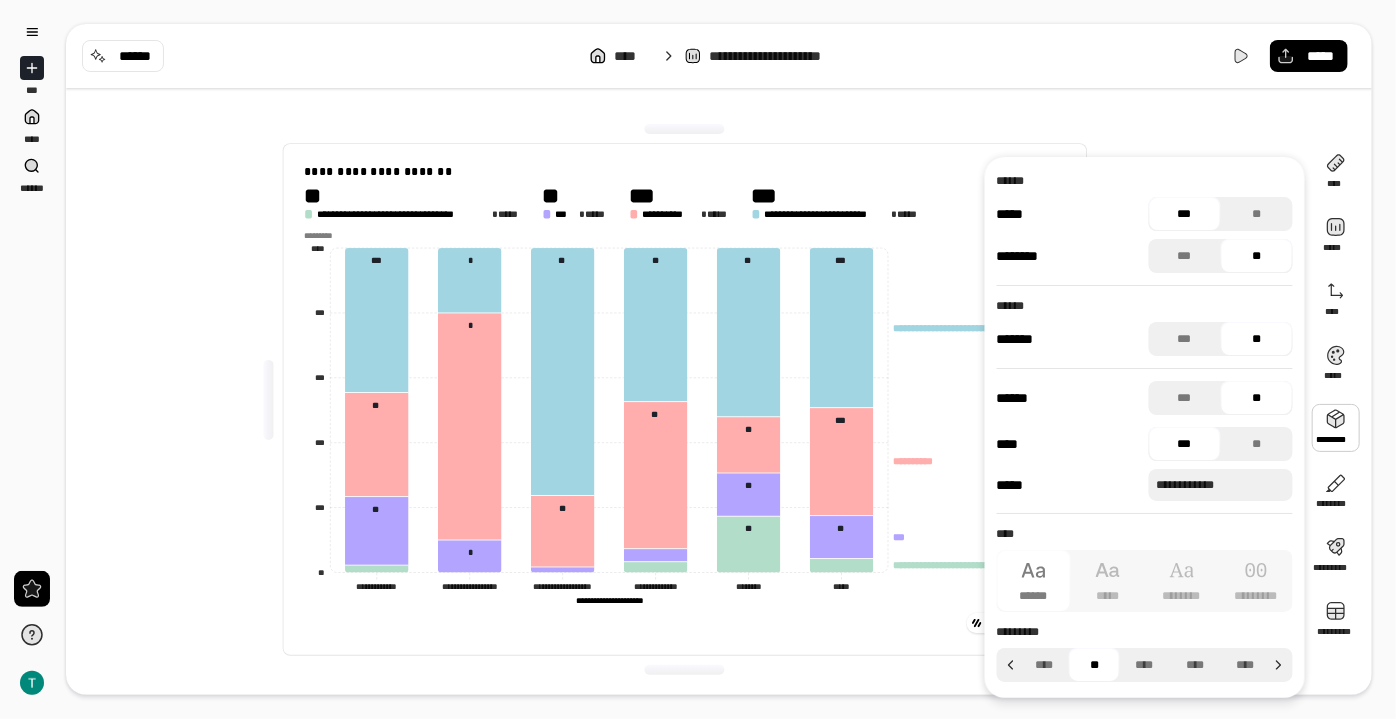 click at bounding box center [1336, 428] 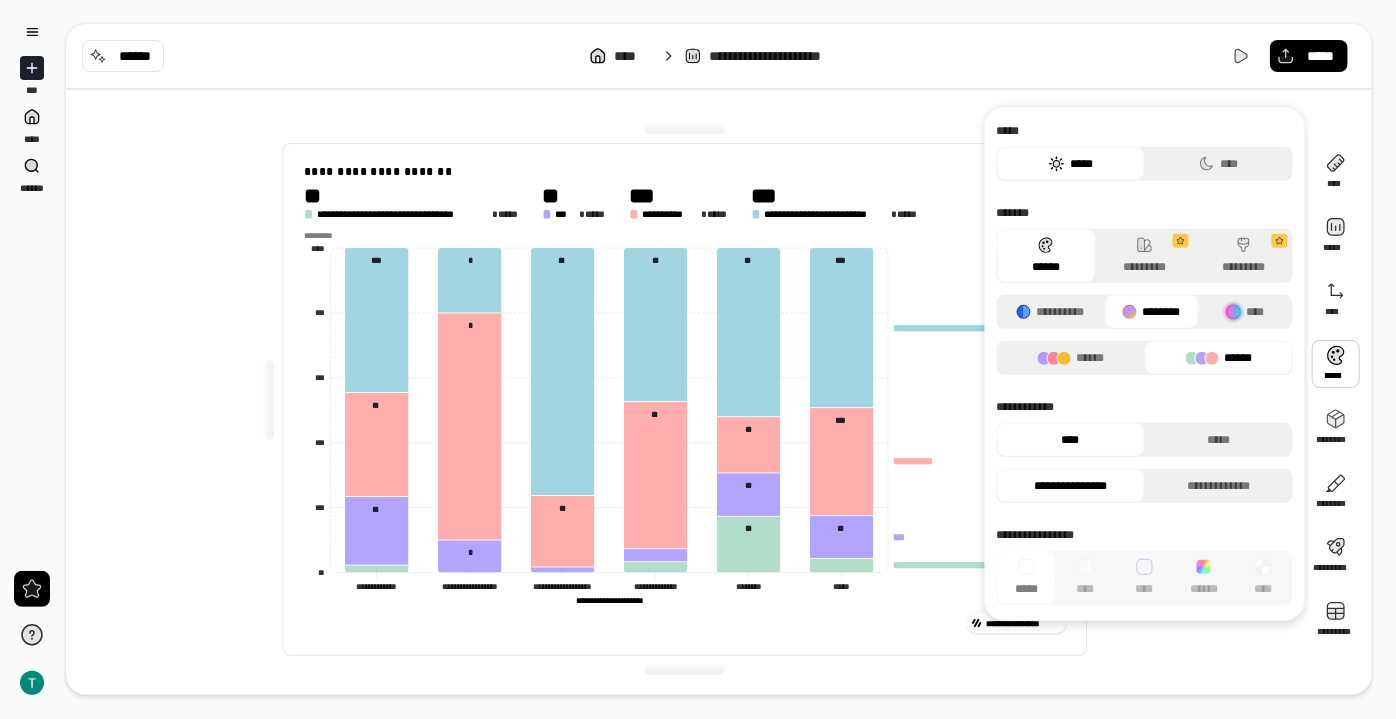 click on "**********" at bounding box center (719, 359) 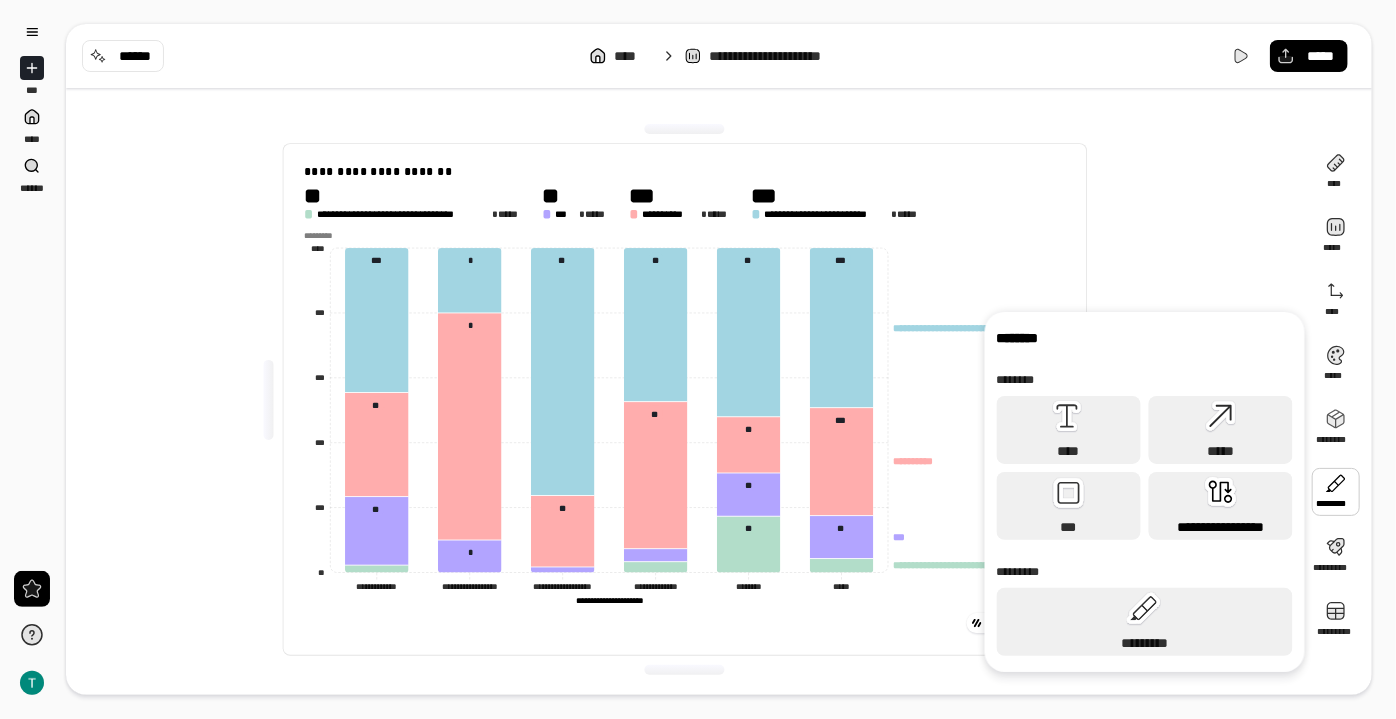 click on "**********" at bounding box center [1221, 506] 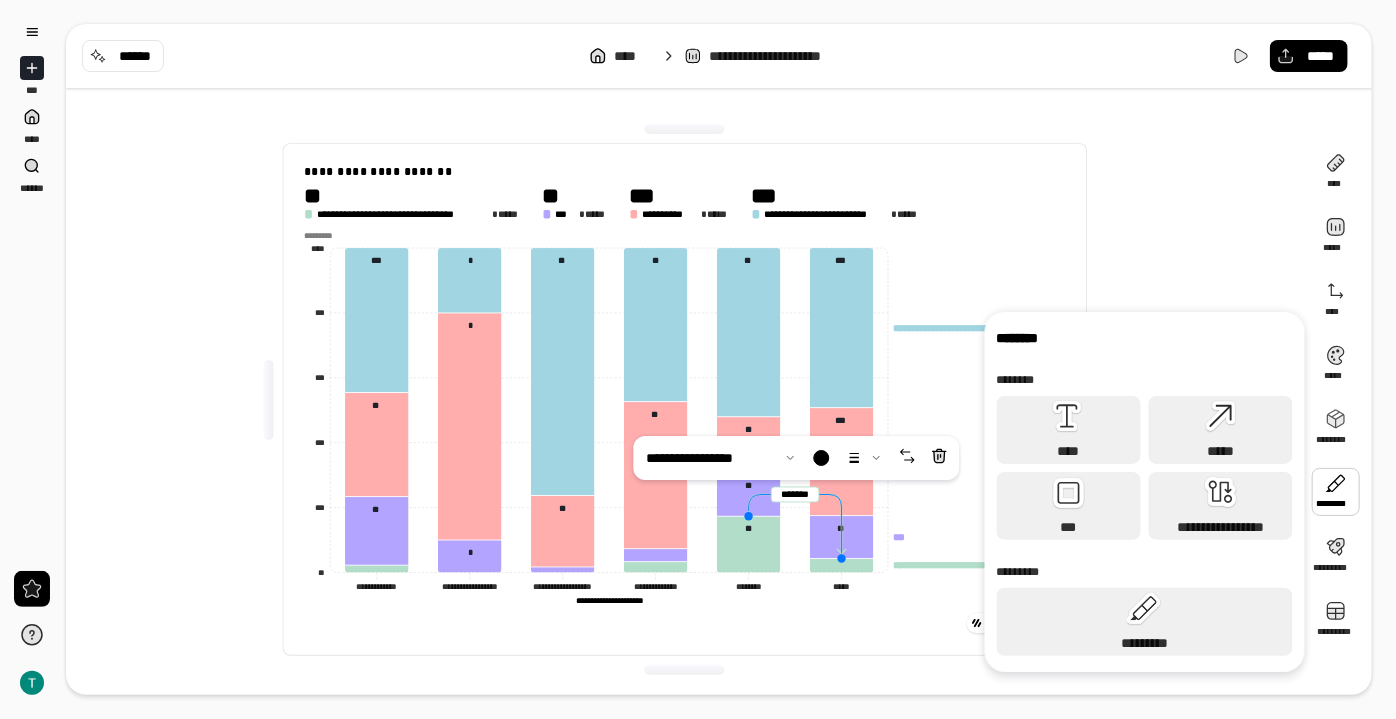click 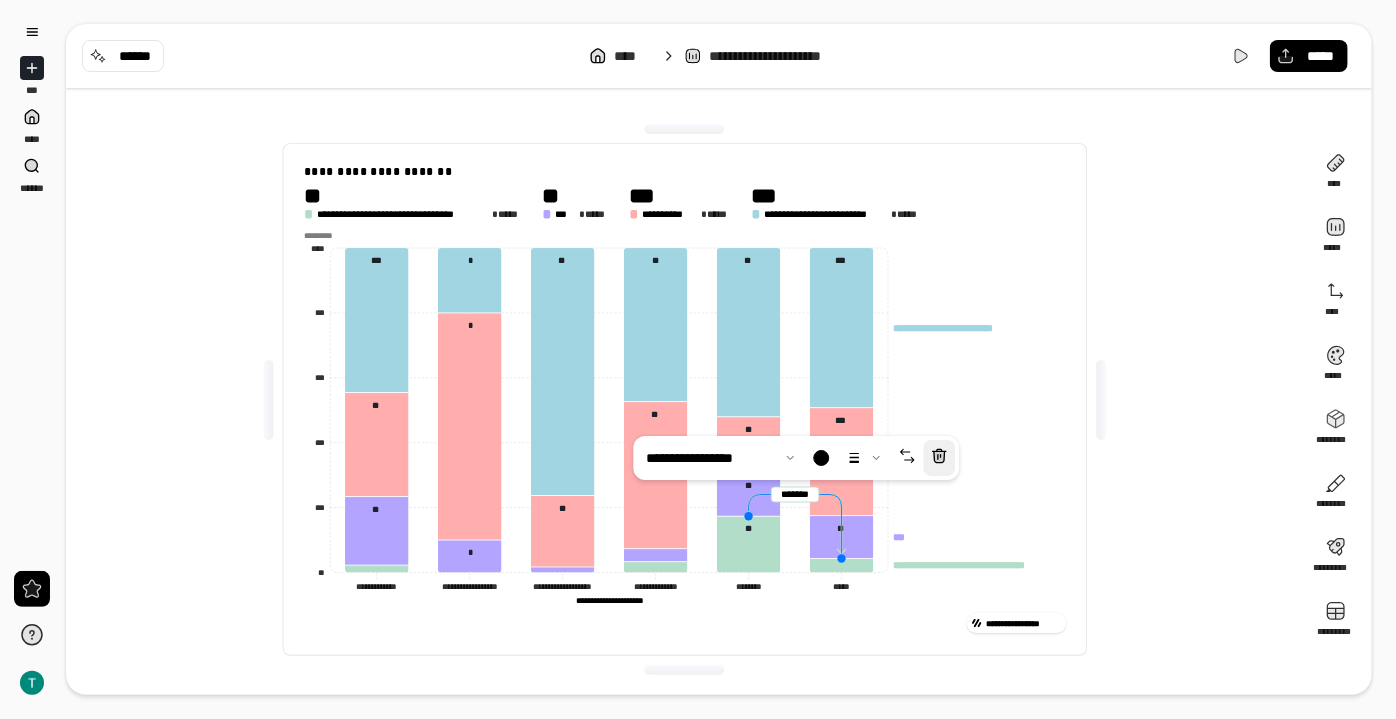 click 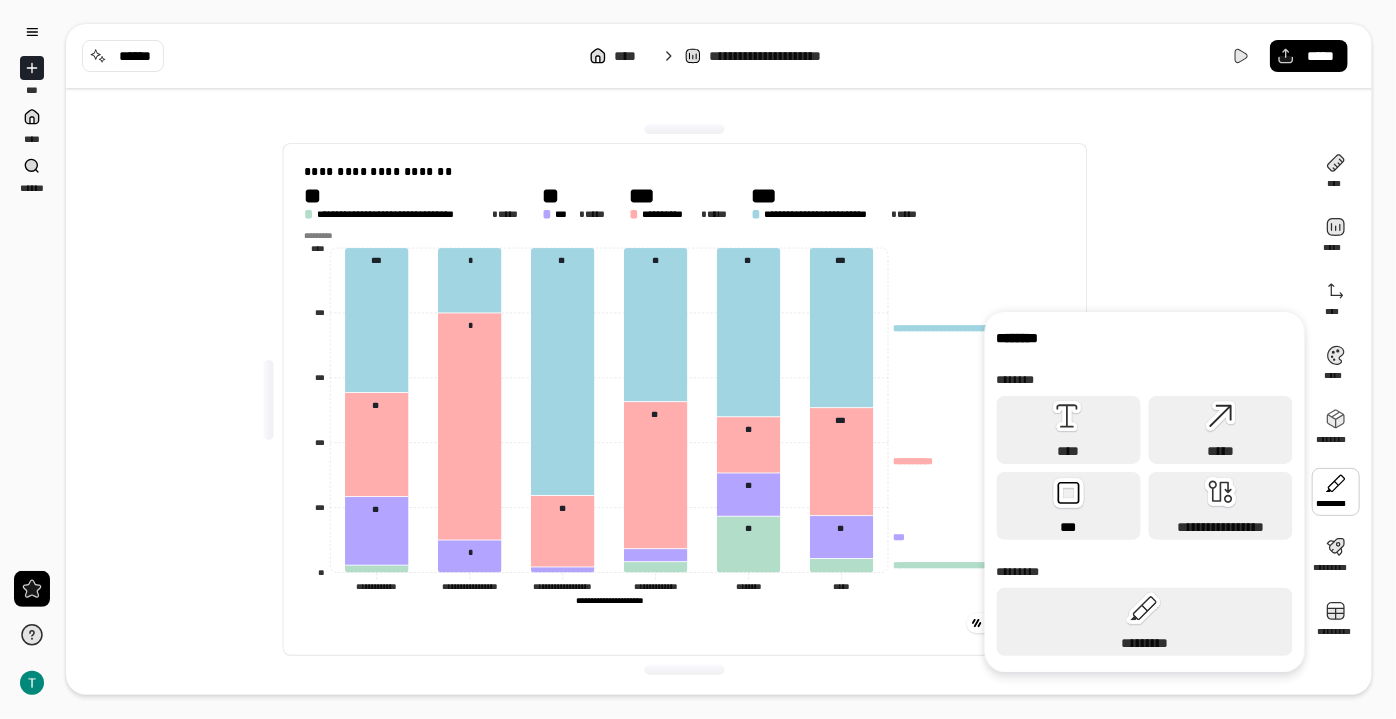 click 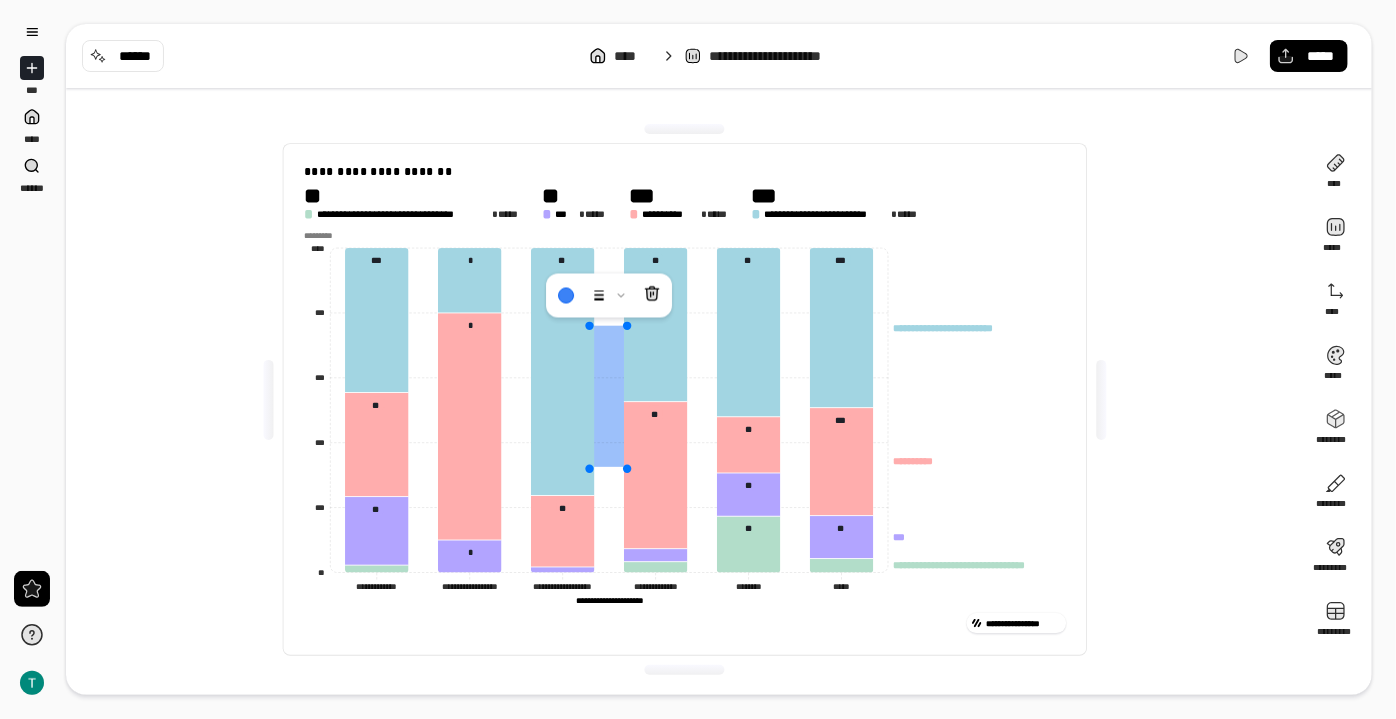 click at bounding box center (609, 397) 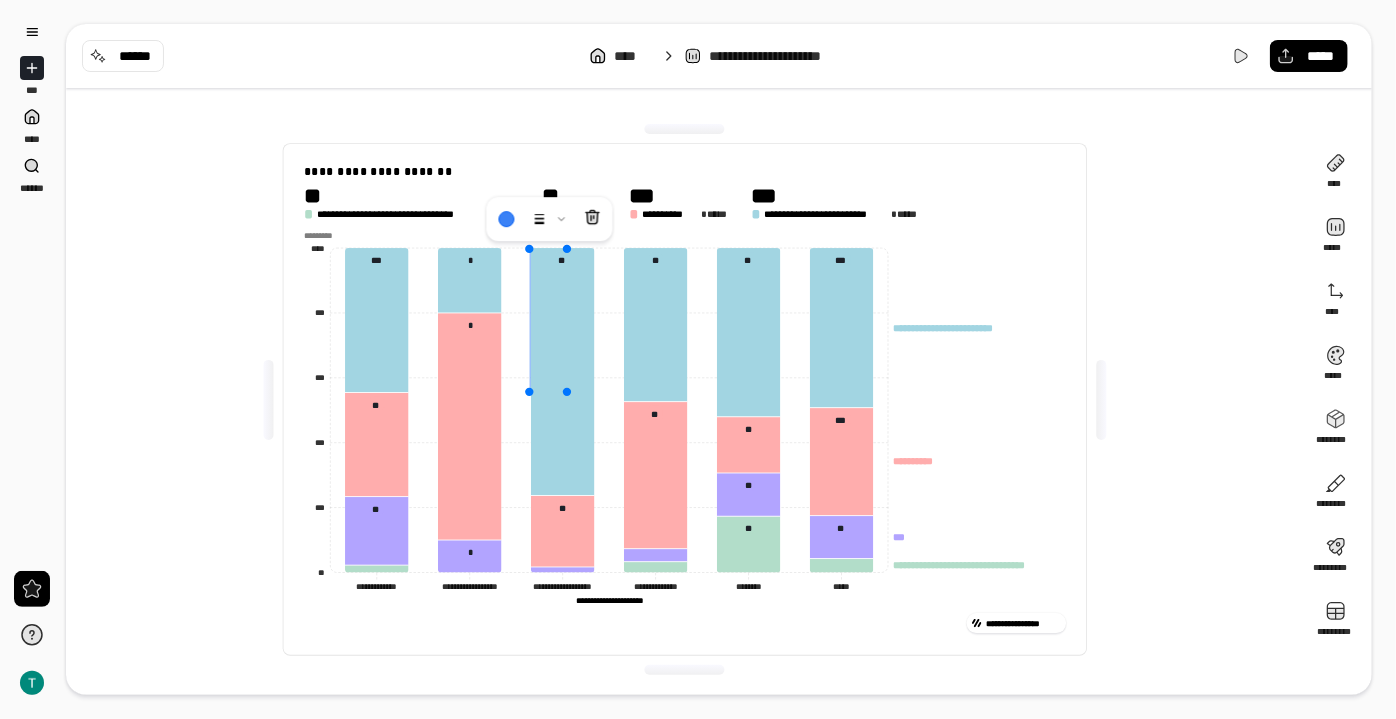 click on "**********" at bounding box center (698, 359) 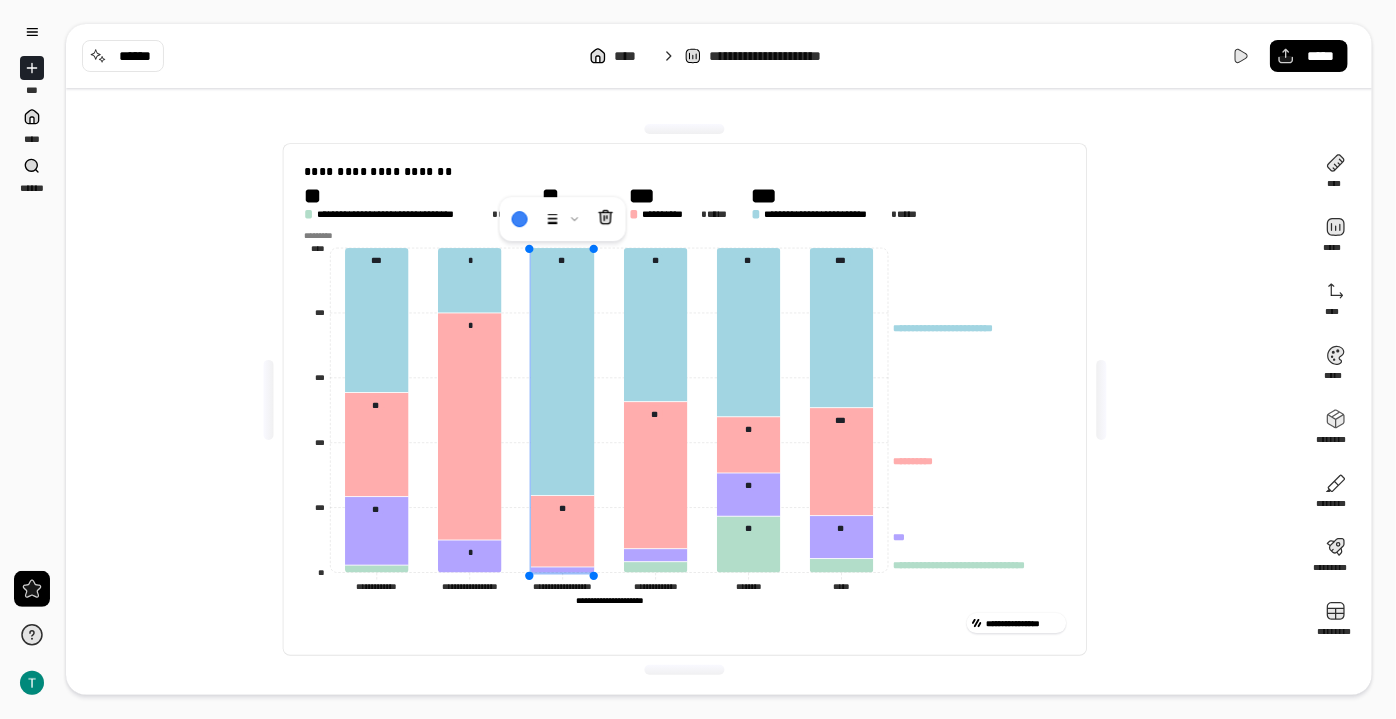 click on "**********" at bounding box center [685, 399] 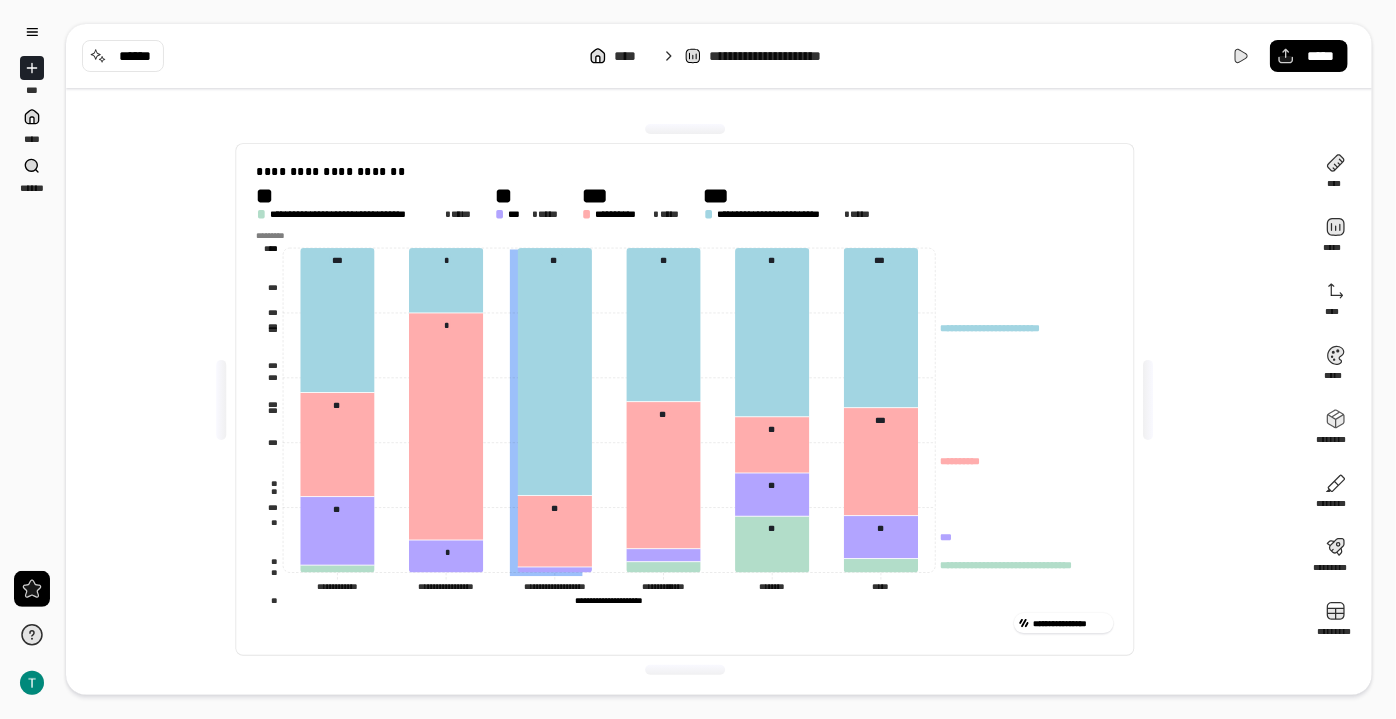 click at bounding box center [1149, 400] 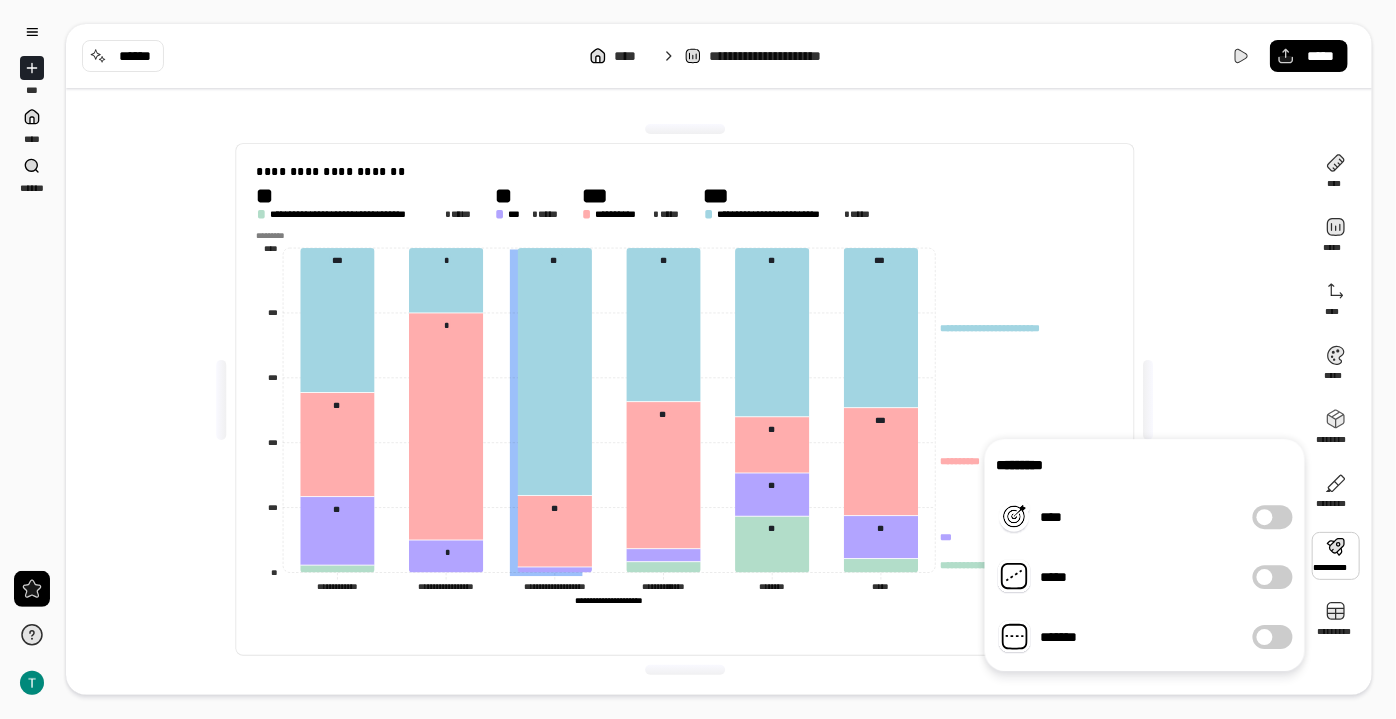 click on "*****" at bounding box center (1273, 577) 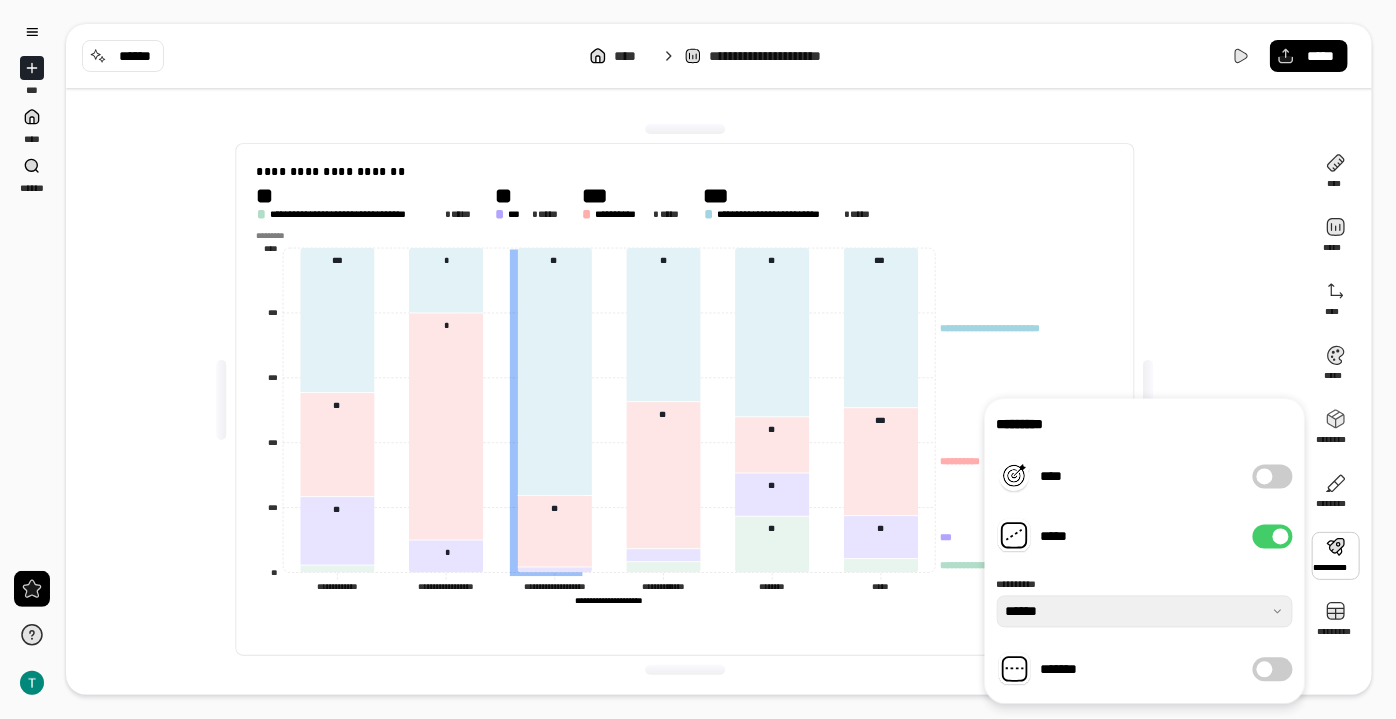 click on "**********" at bounding box center [1145, 551] 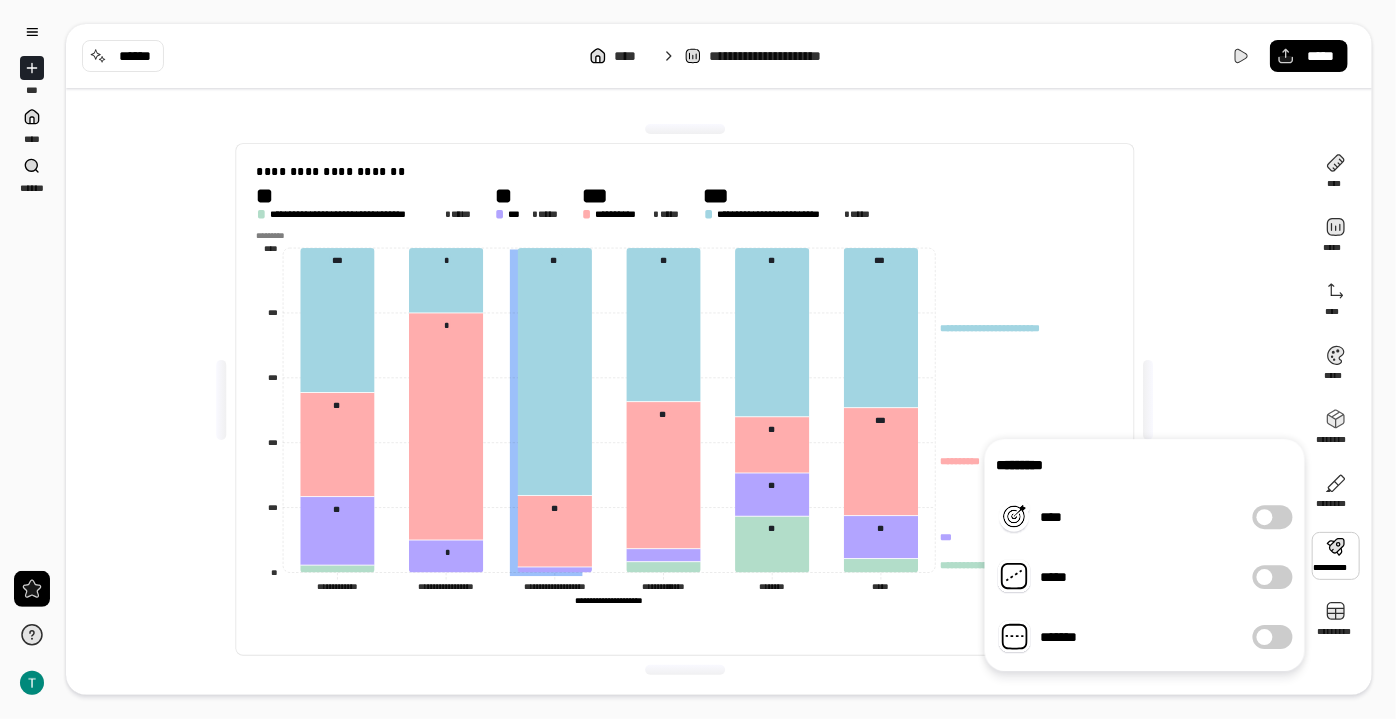 click on "**********" at bounding box center [685, 399] 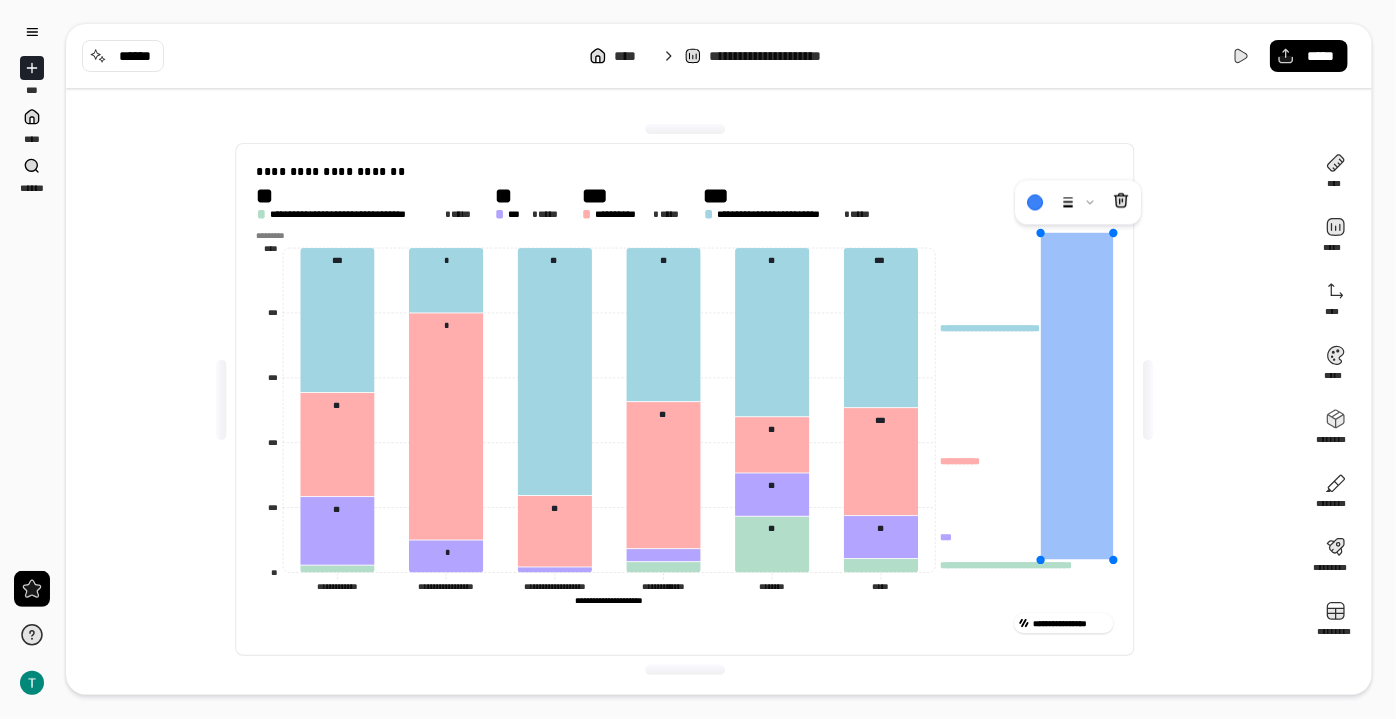 click on "**********" at bounding box center (685, 399) 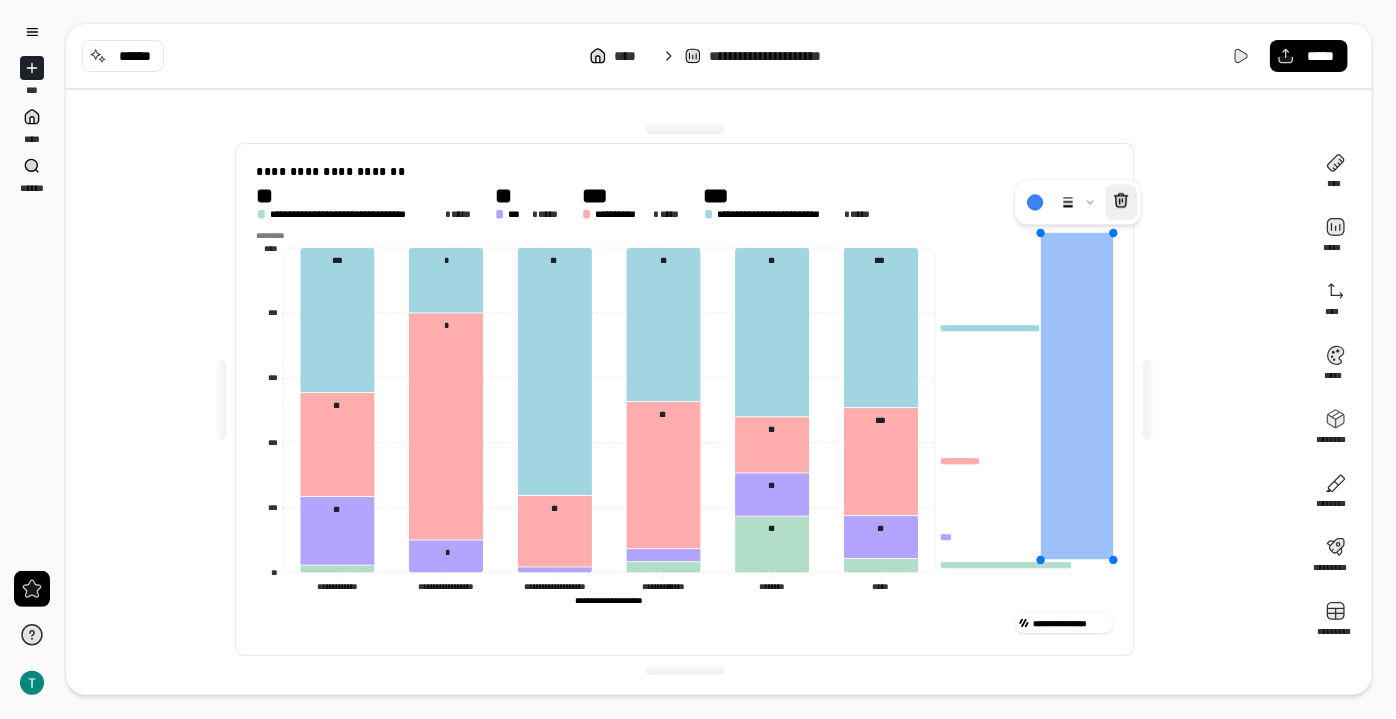 click 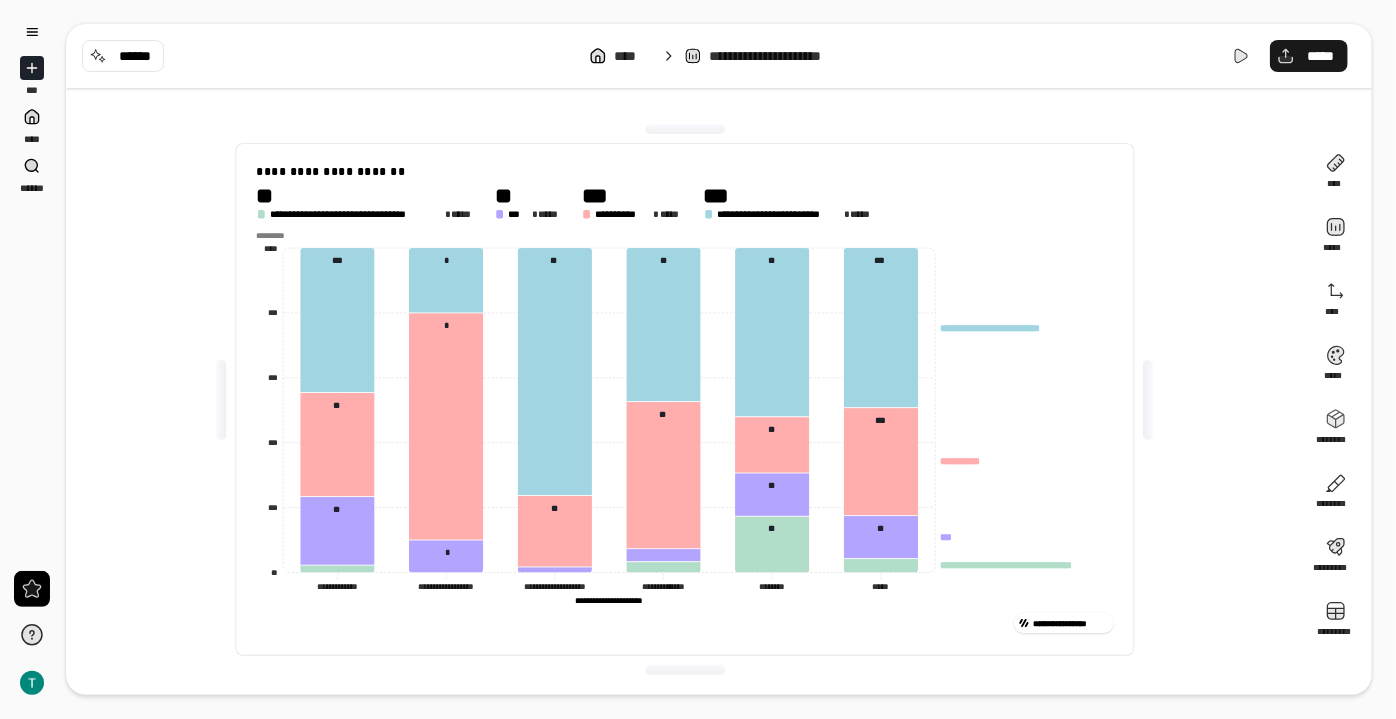 click on "*****" at bounding box center [1321, 56] 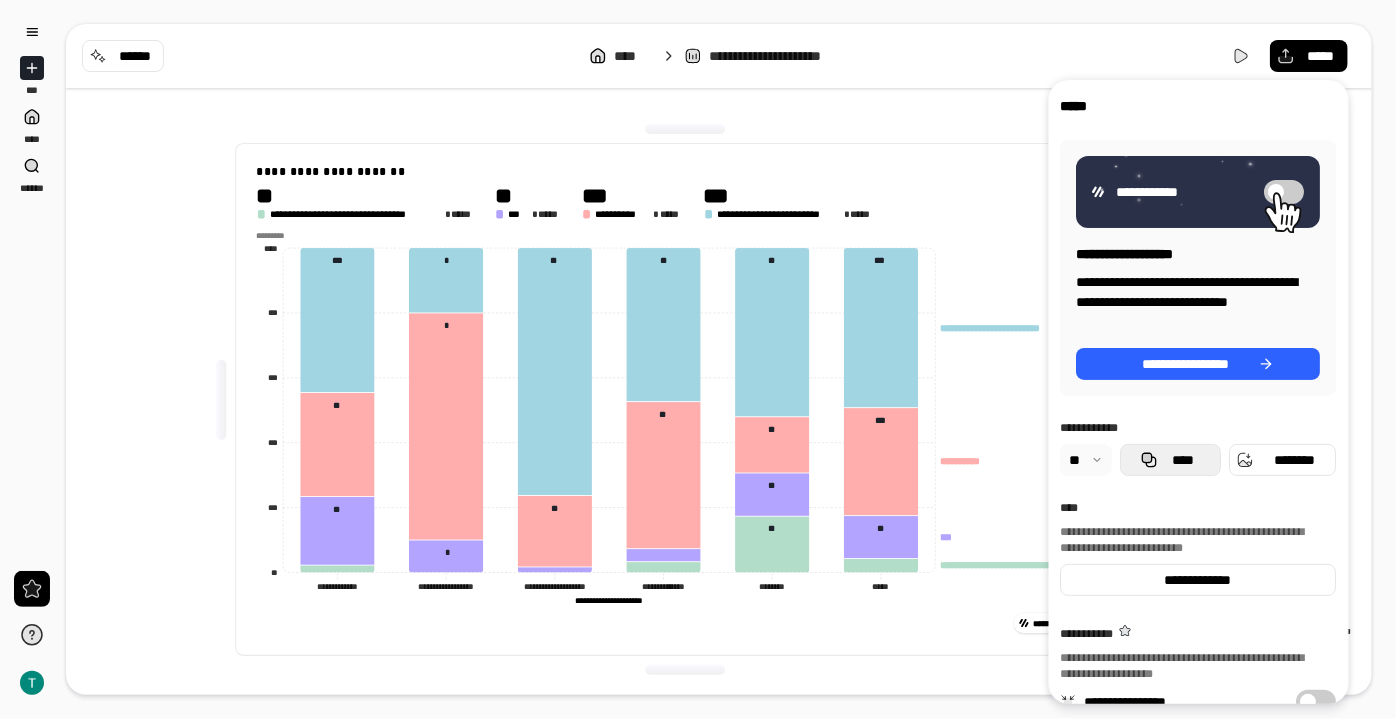 click on "****" at bounding box center [1183, 460] 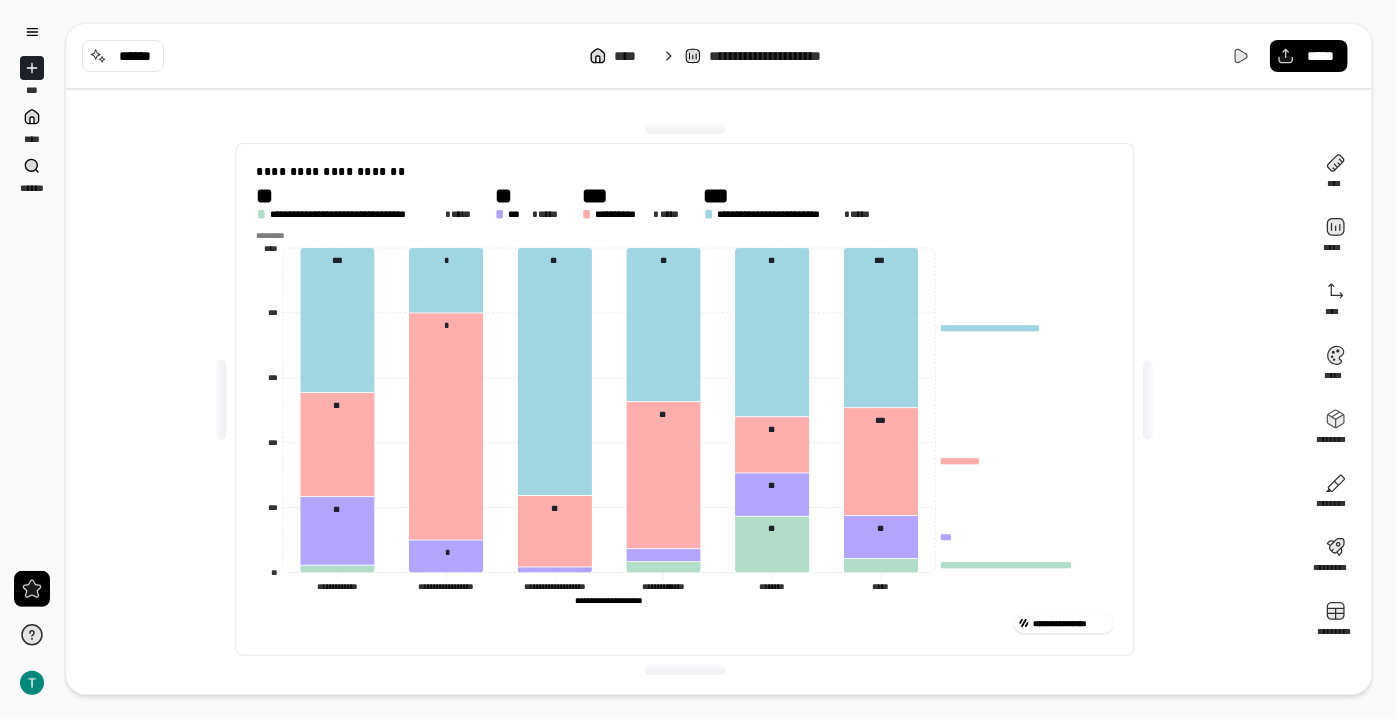 click on "**********" at bounding box center [719, 56] 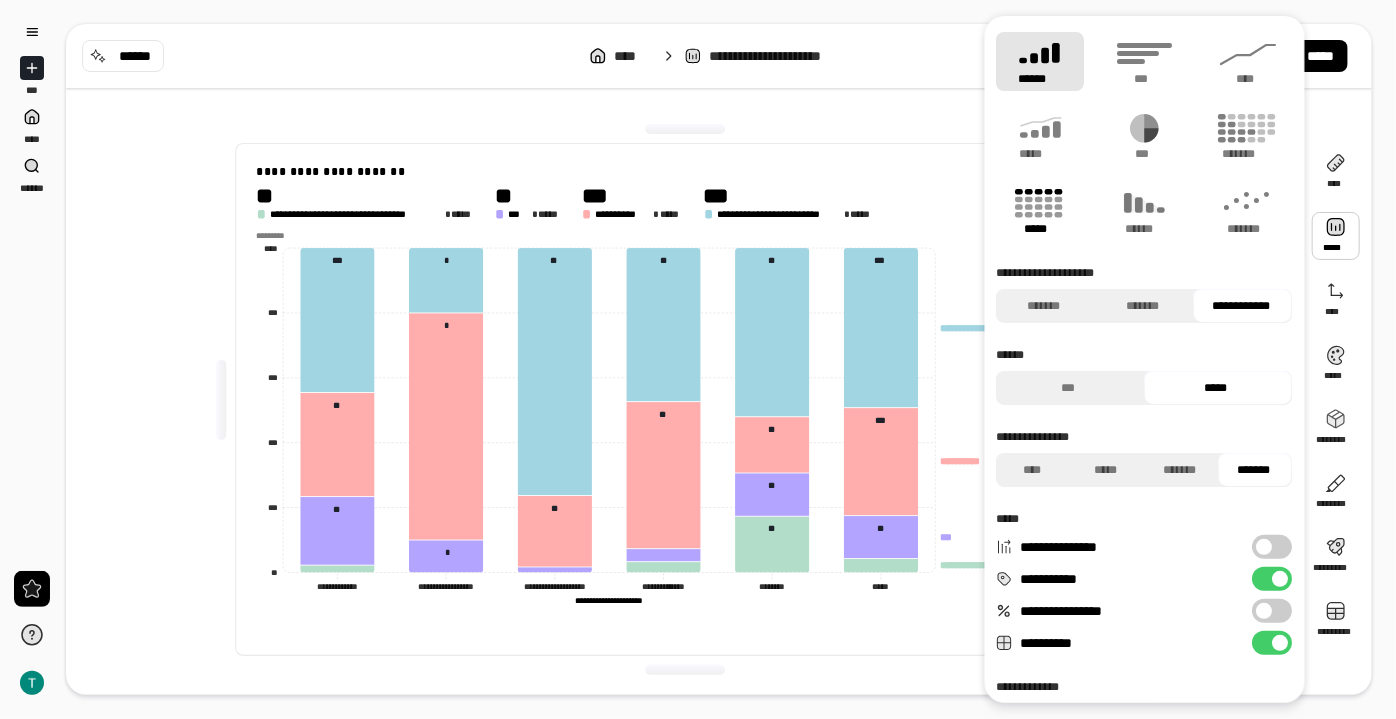 click 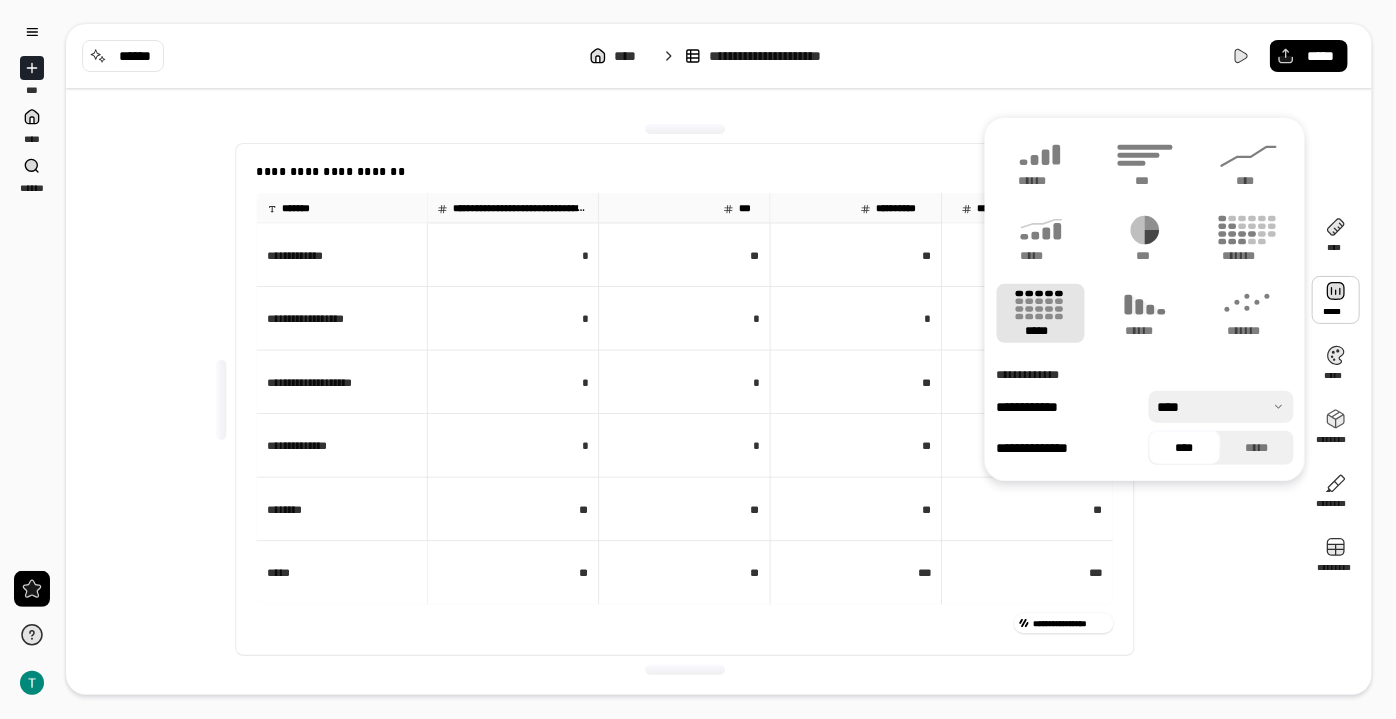 click on "**********" at bounding box center (685, 399) 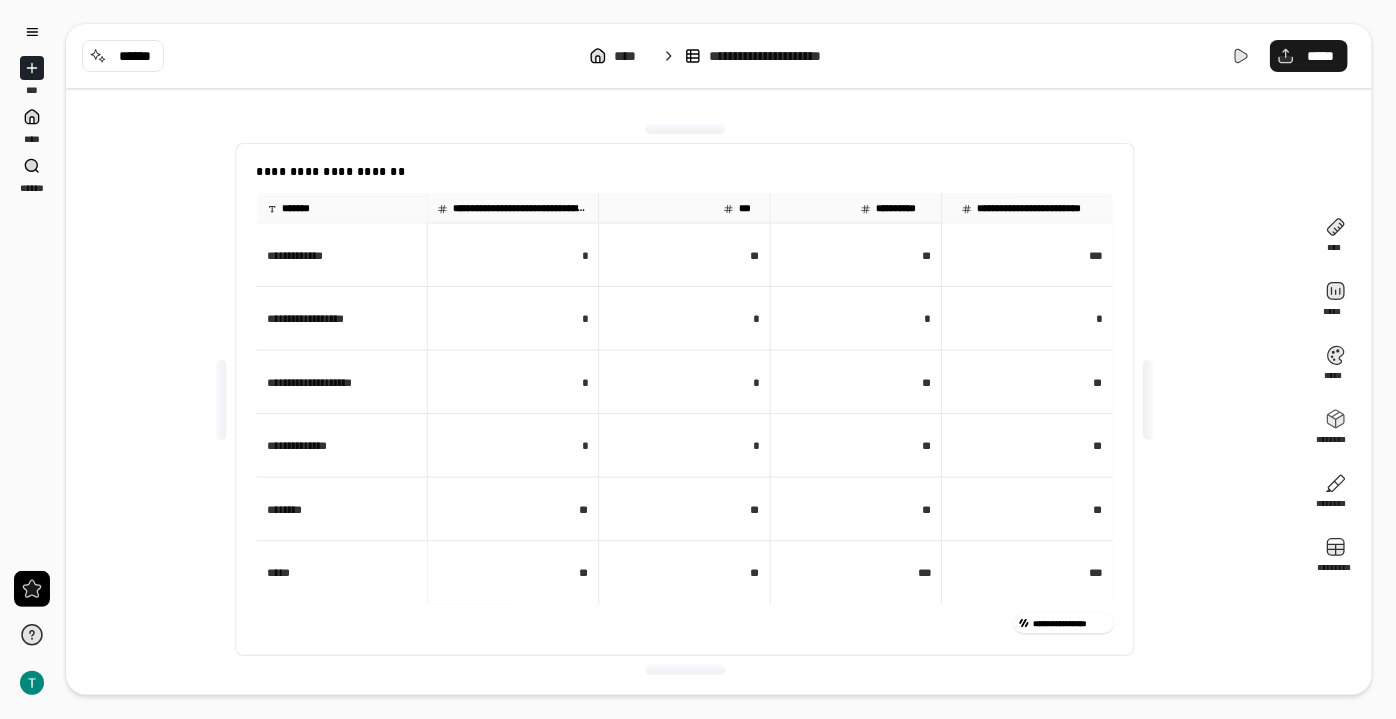 click on "*****" at bounding box center (1321, 56) 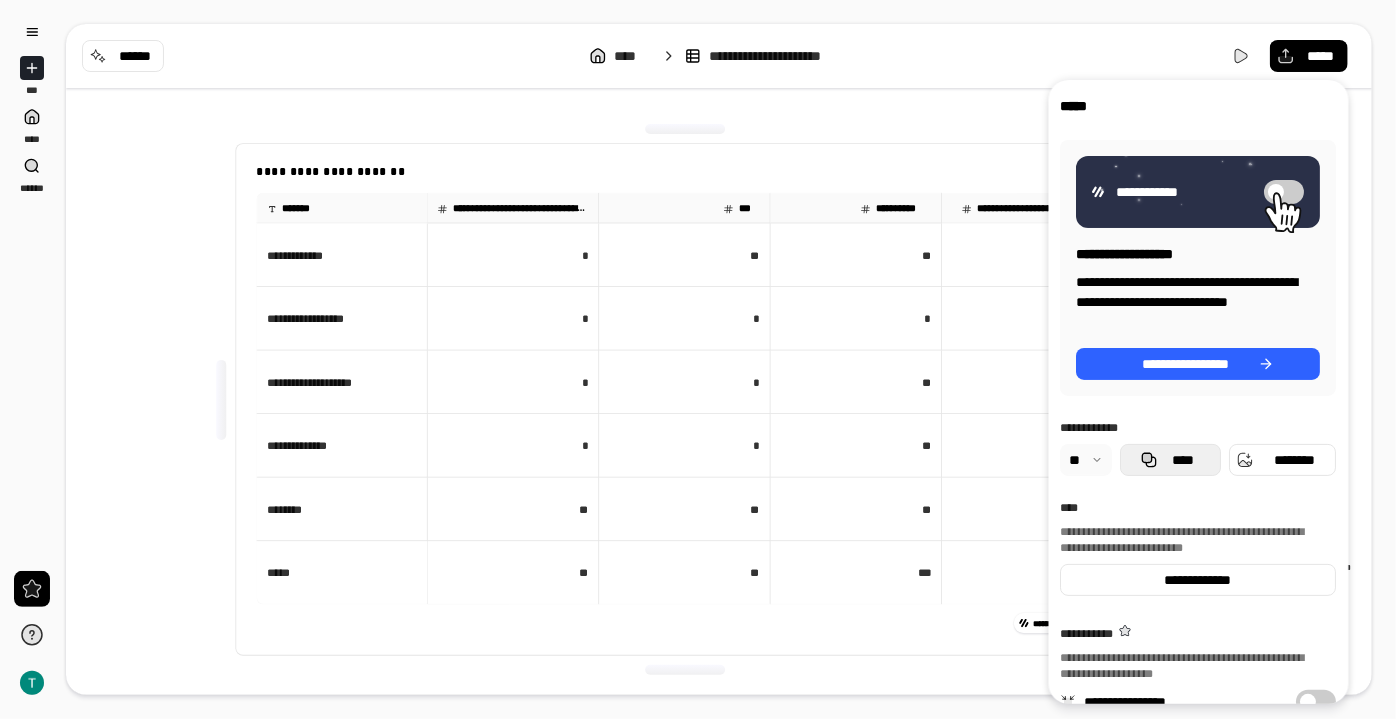 click on "****" at bounding box center (1183, 460) 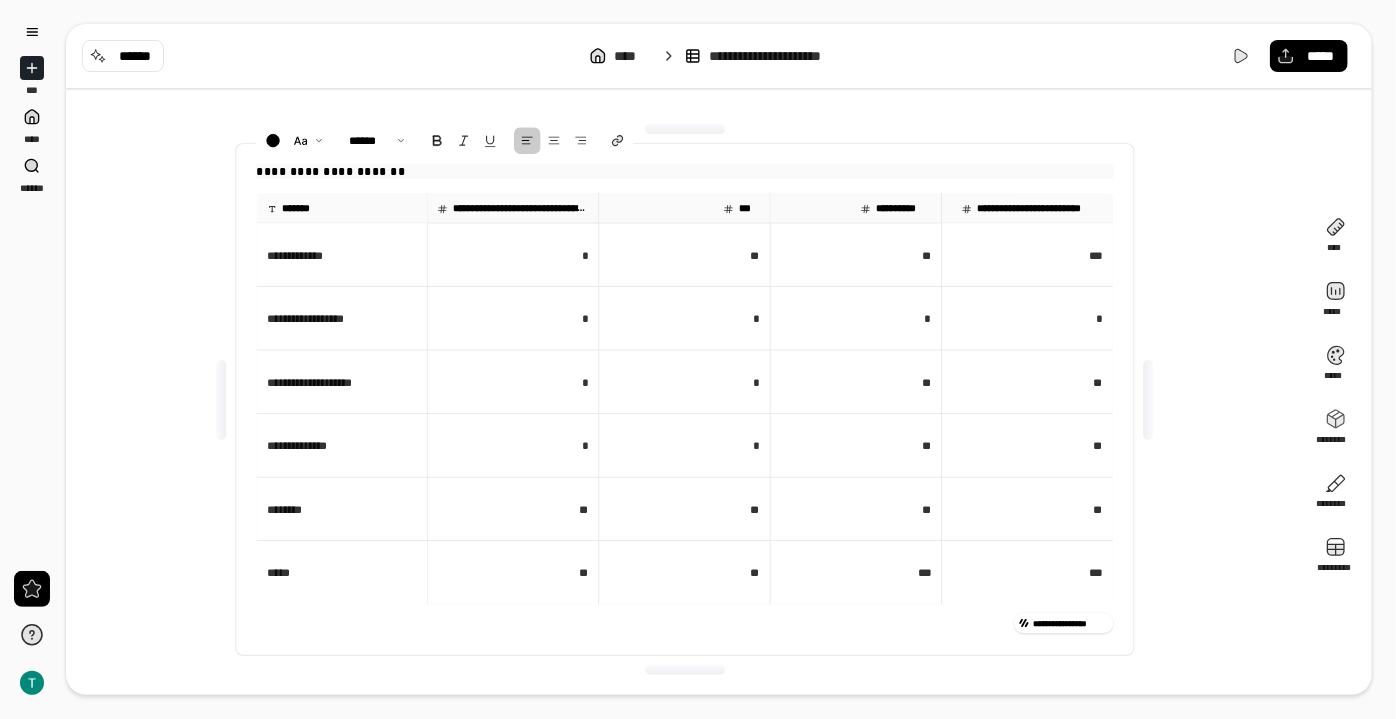 drag, startPoint x: 266, startPoint y: 168, endPoint x: 816, endPoint y: 439, distance: 613.14026 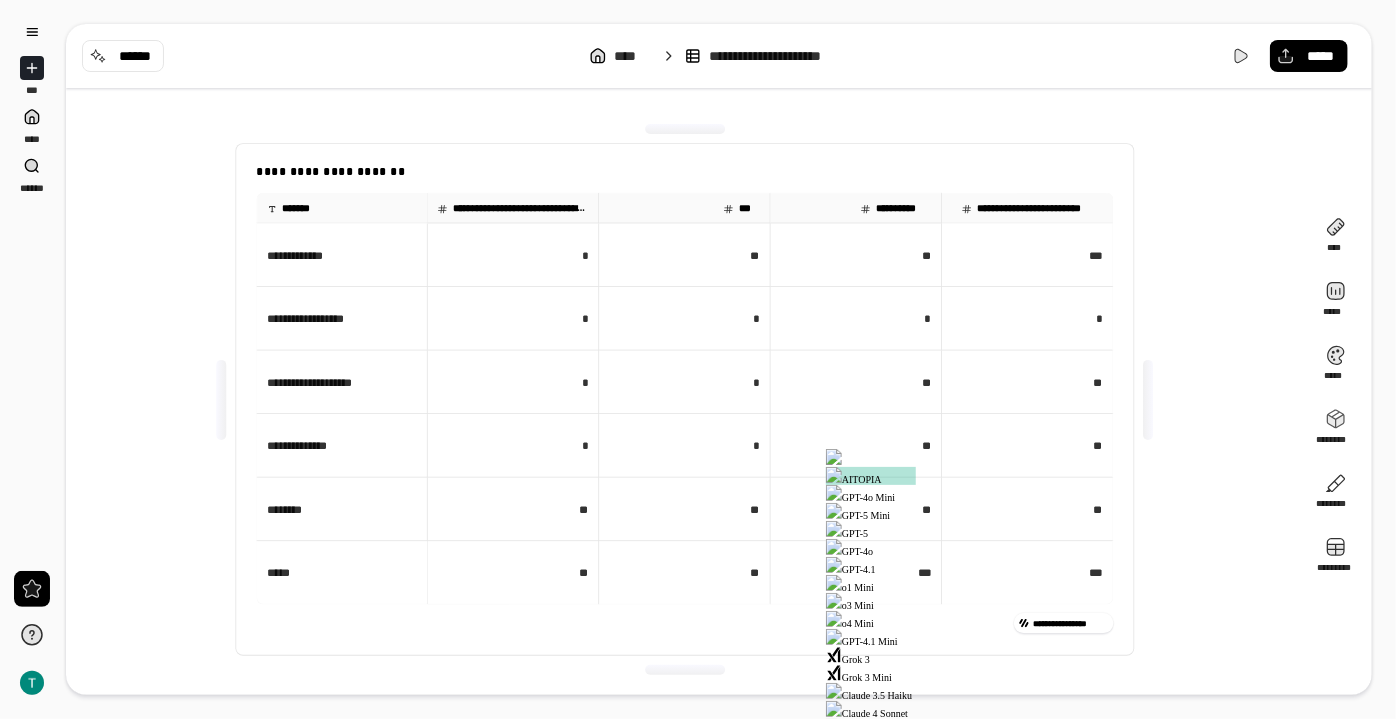 drag, startPoint x: 296, startPoint y: 204, endPoint x: 1118, endPoint y: 567, distance: 898.58386 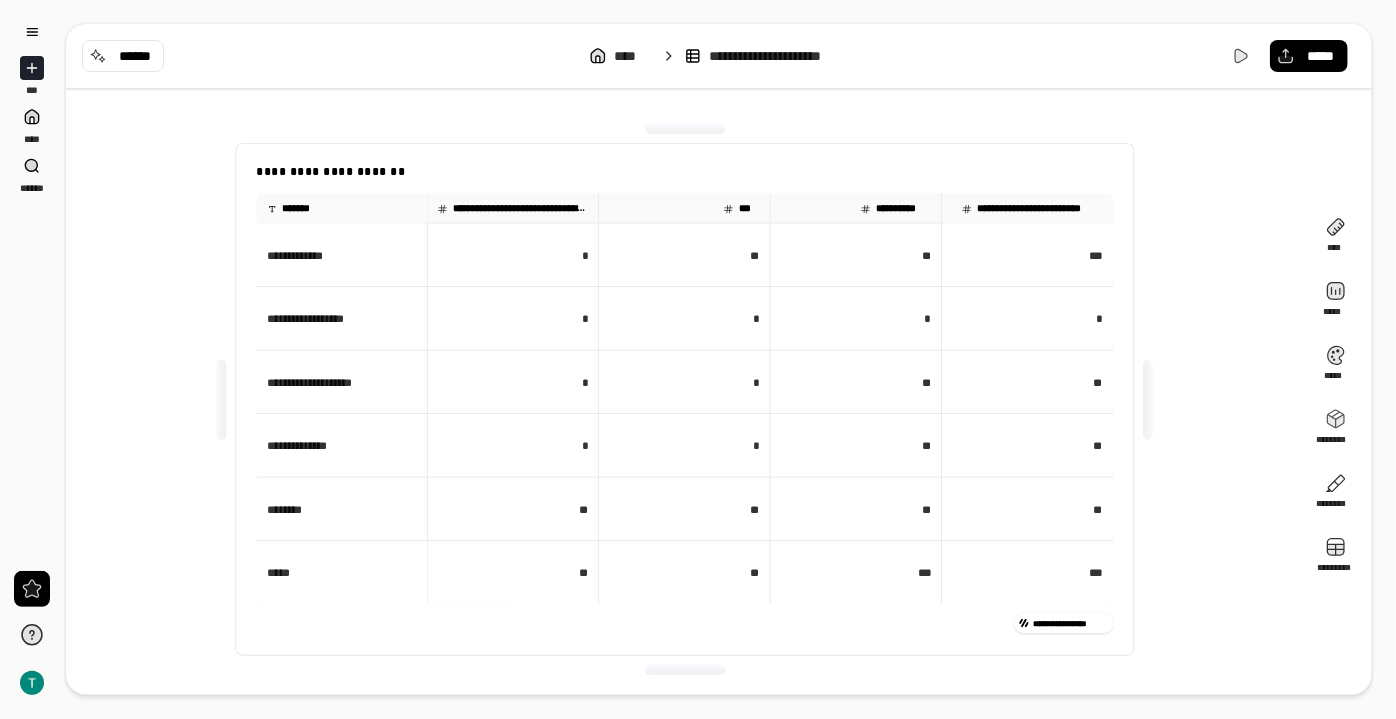 click on "**********" at bounding box center [719, 359] 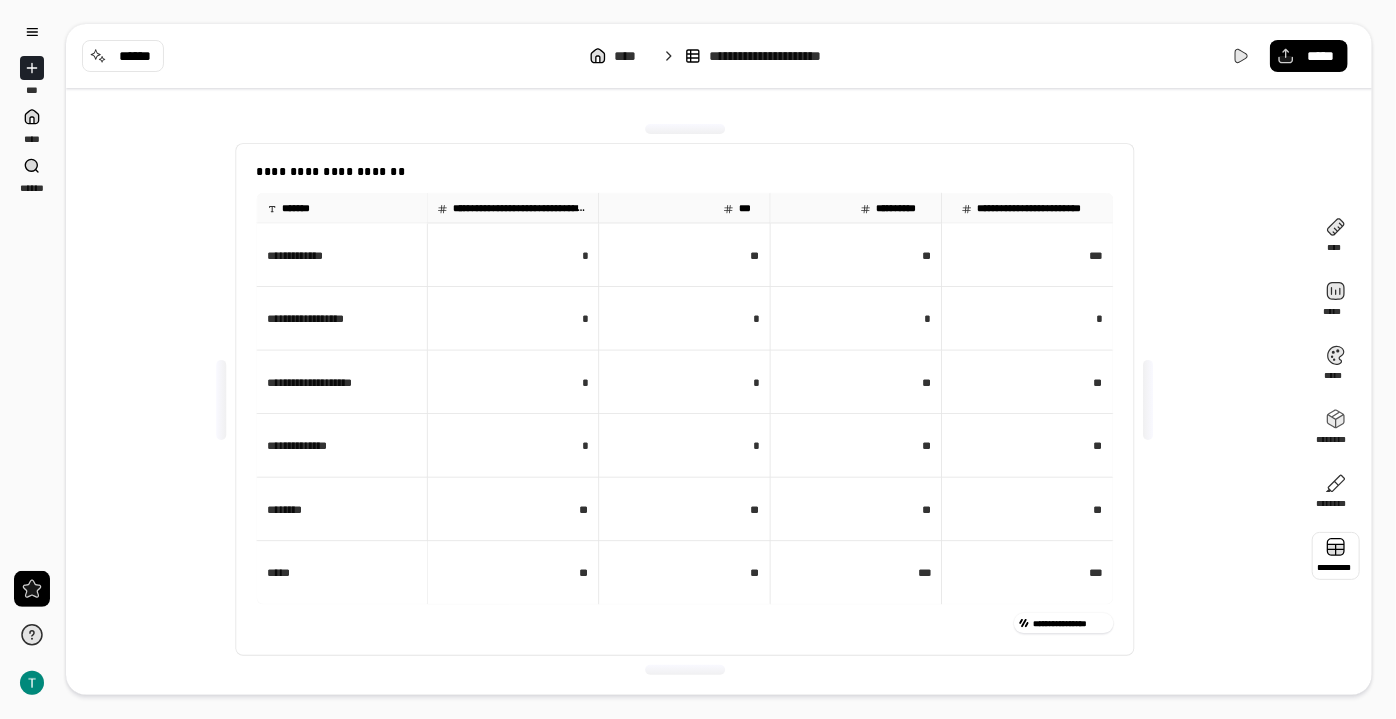 click at bounding box center (1336, 556) 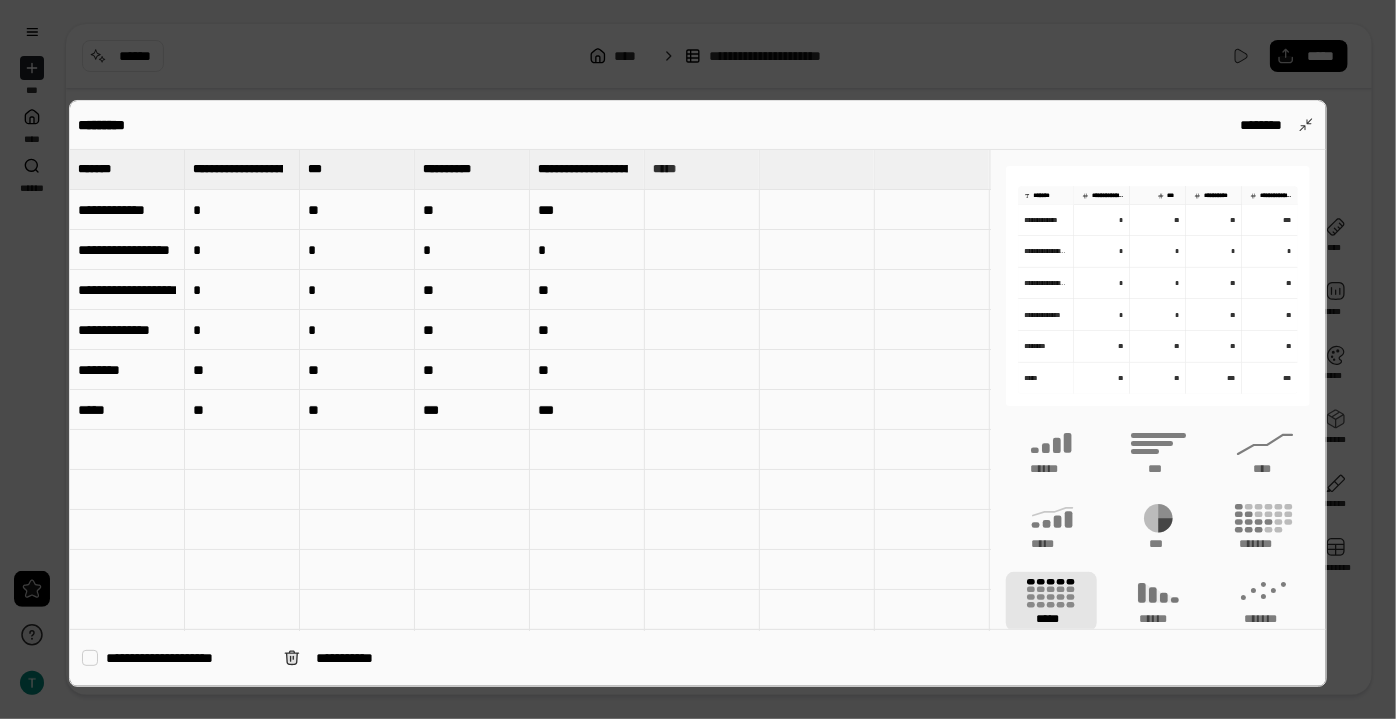 click on "**" at bounding box center [357, 370] 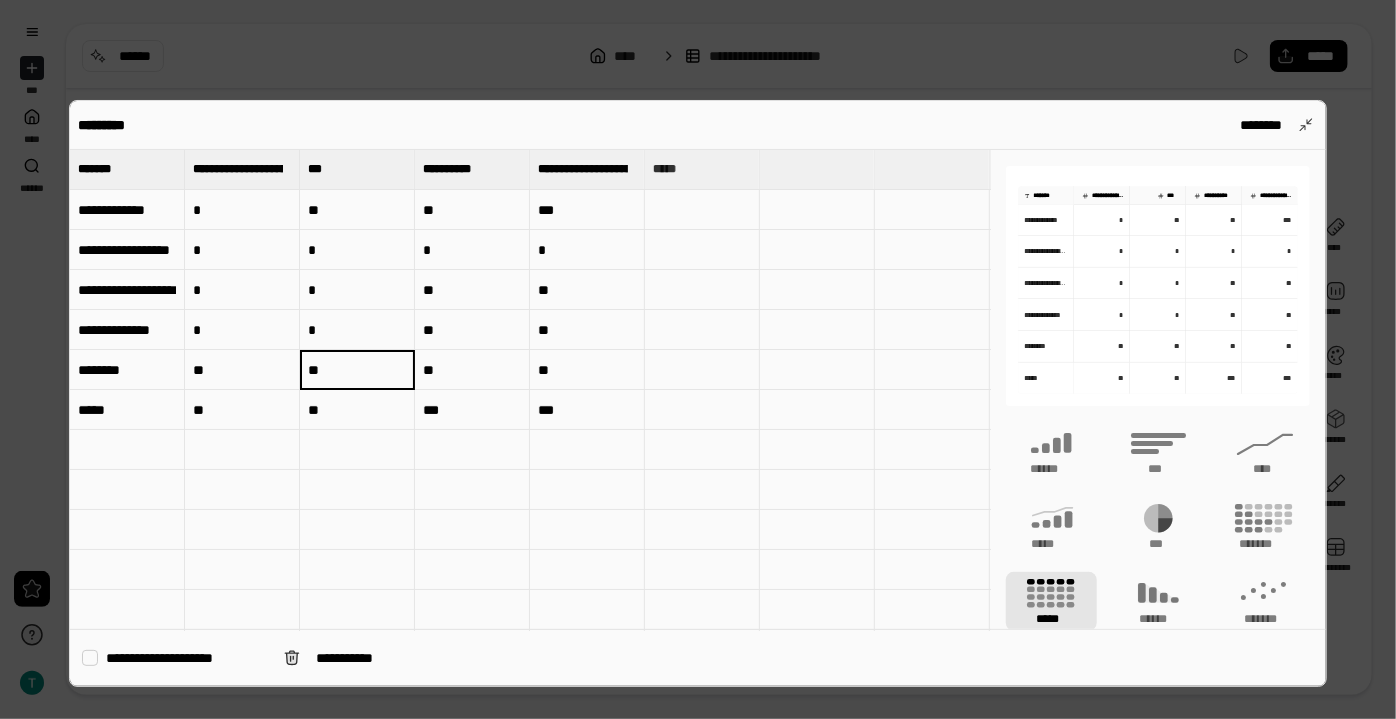 click on "**" at bounding box center (357, 370) 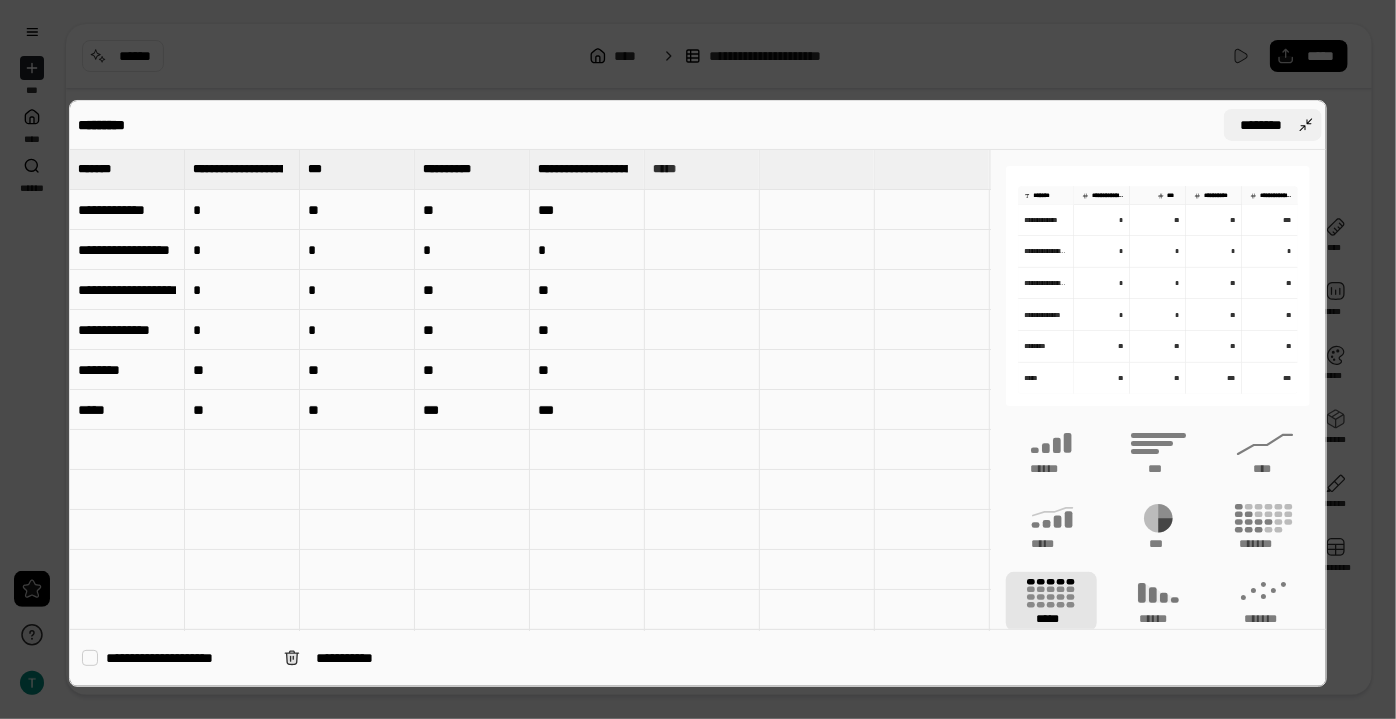 click on "********" at bounding box center (1273, 125) 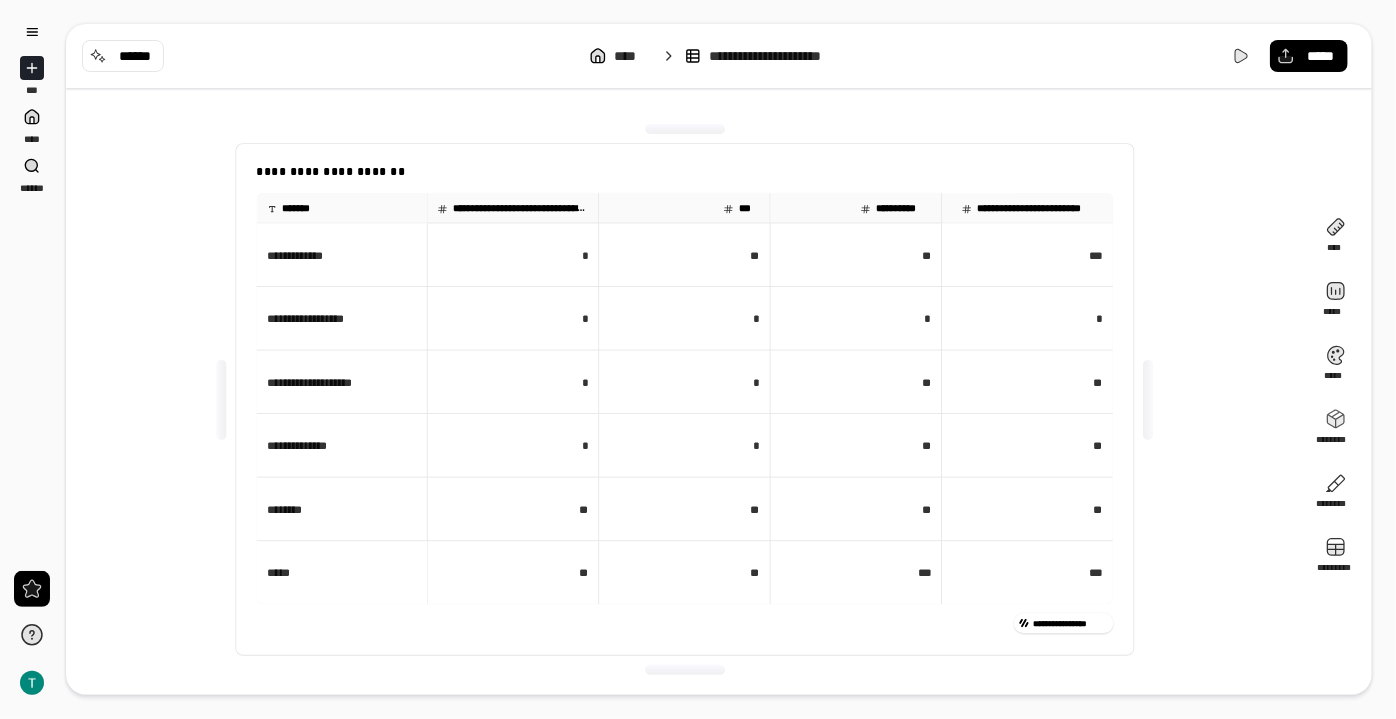 click on "**" at bounding box center [684, 573] 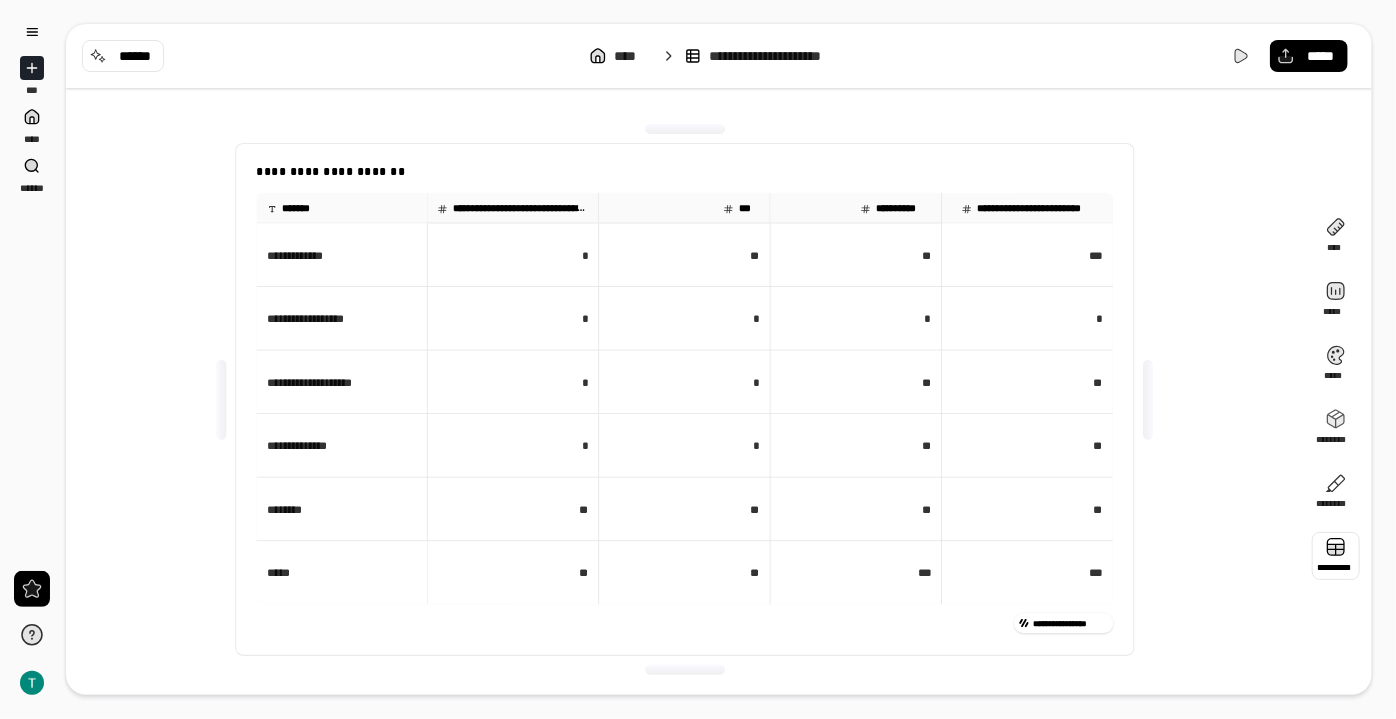 click at bounding box center [1336, 556] 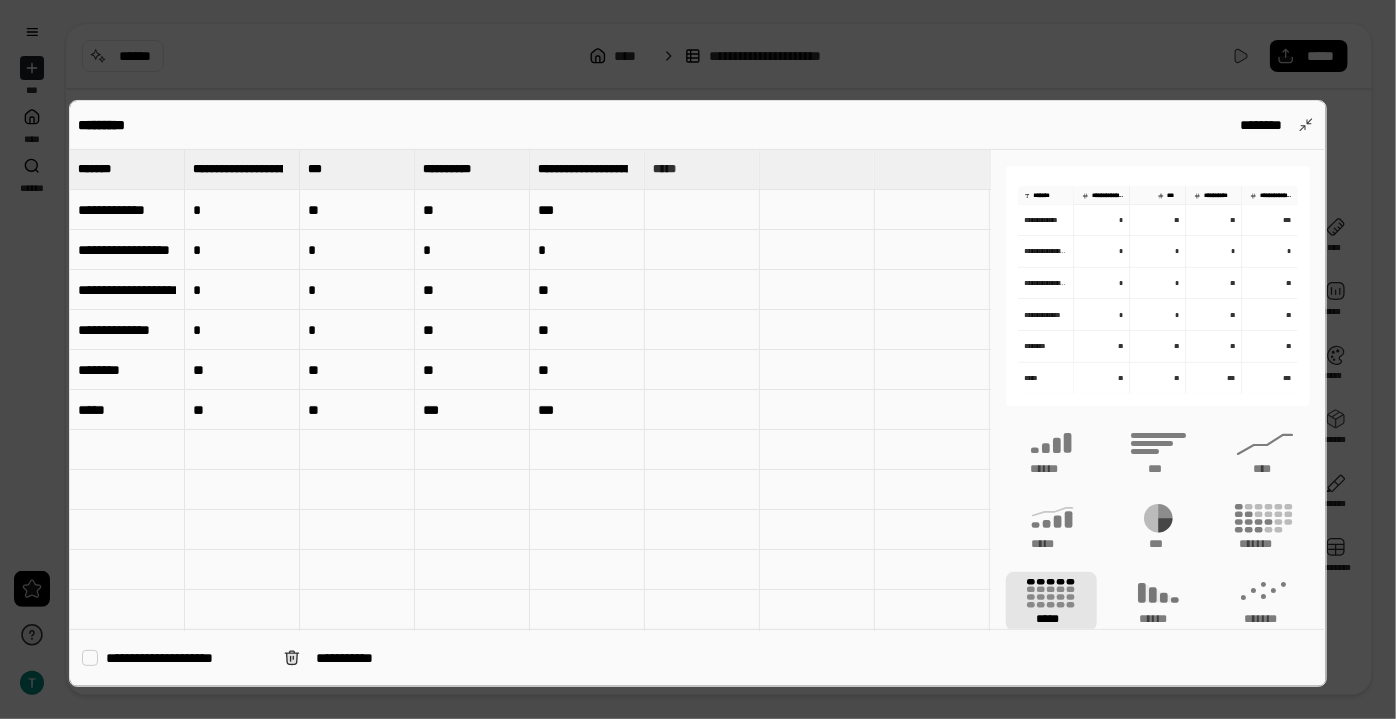 click on "**" at bounding box center (357, 410) 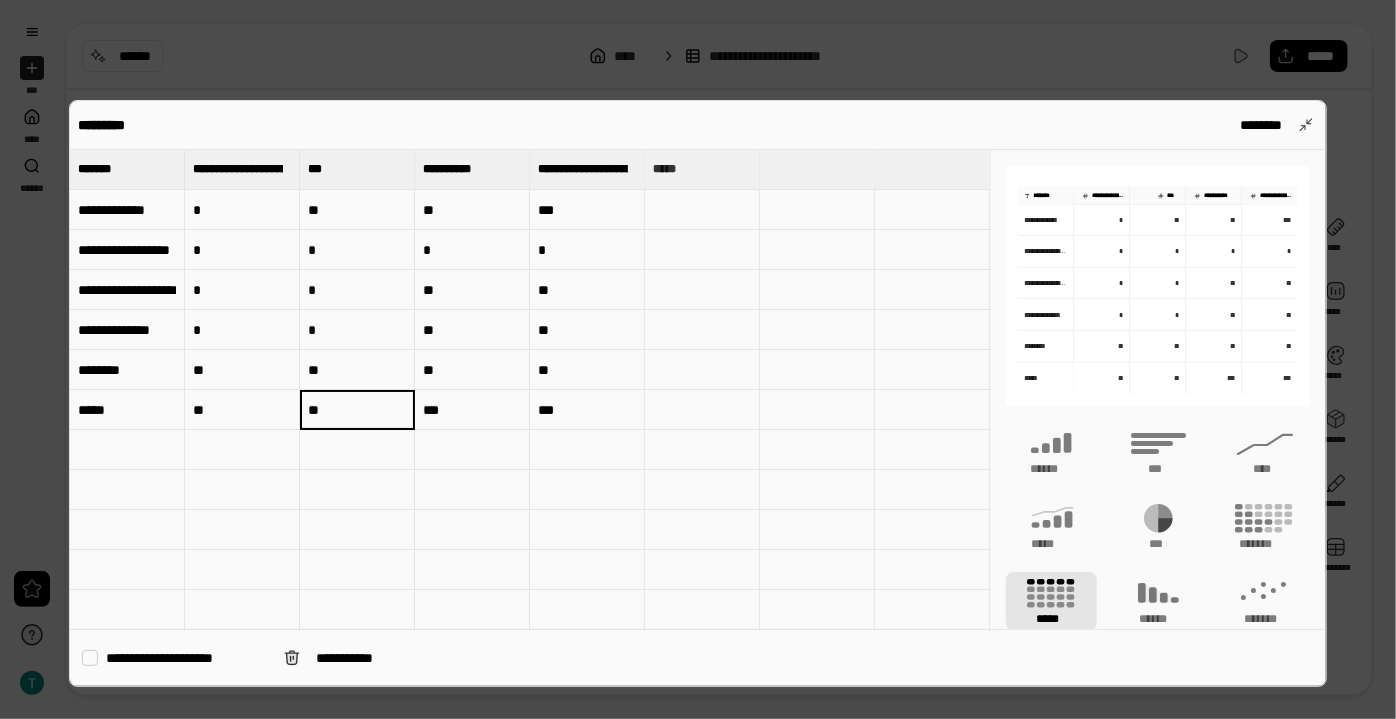 click on "**" at bounding box center (357, 410) 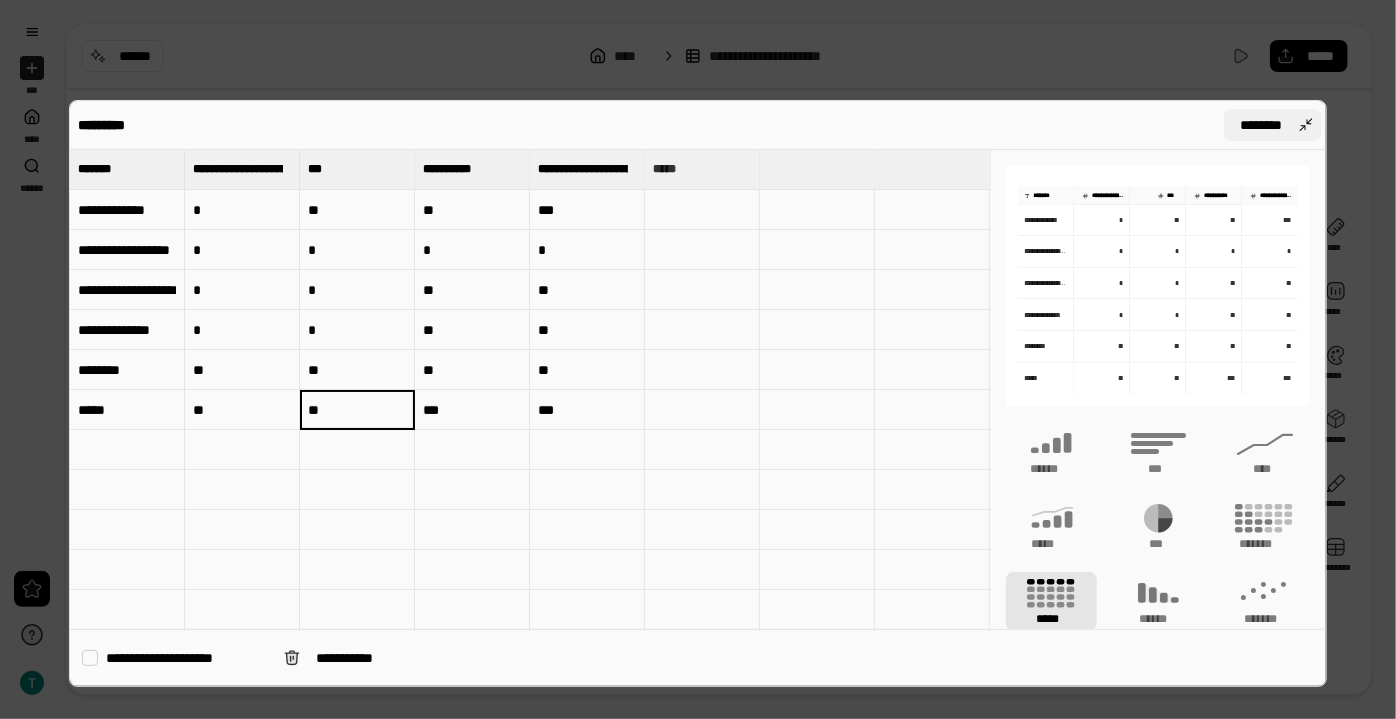 type on "**" 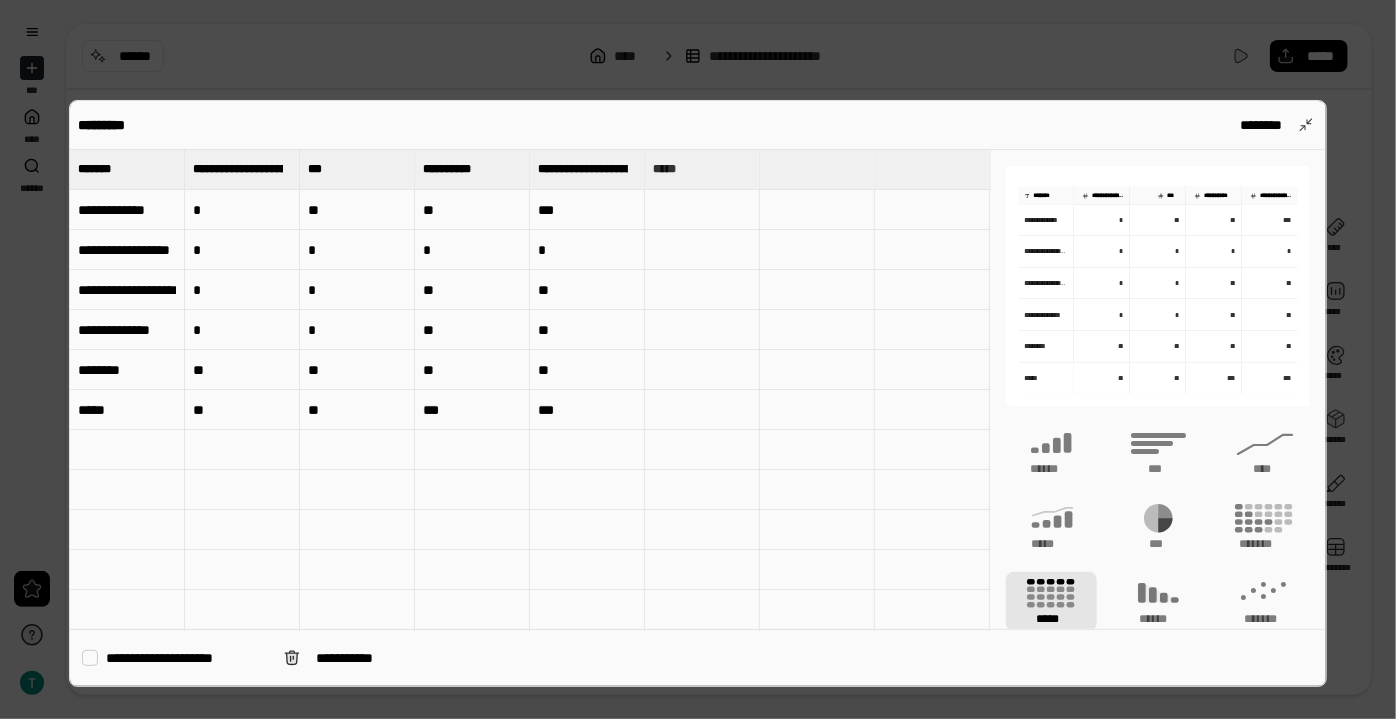 click on "********" at bounding box center (1273, 125) 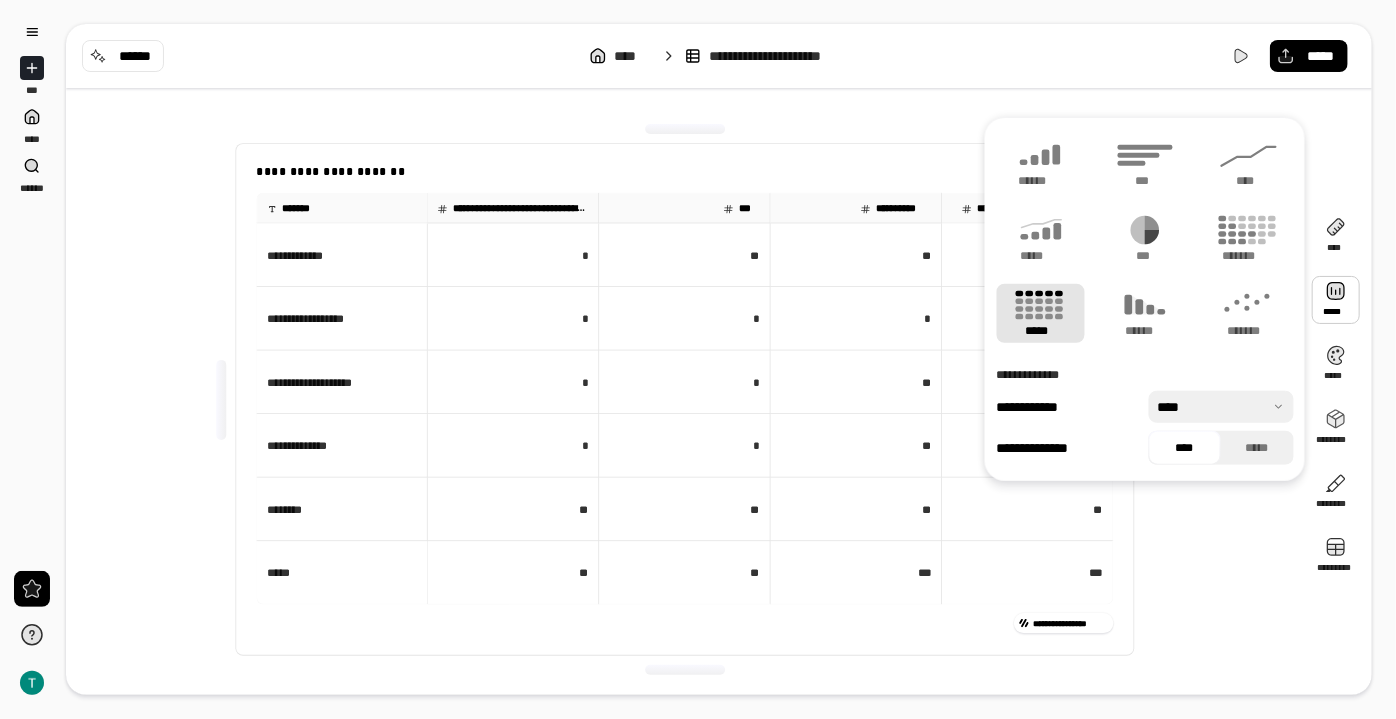 click at bounding box center [1336, 300] 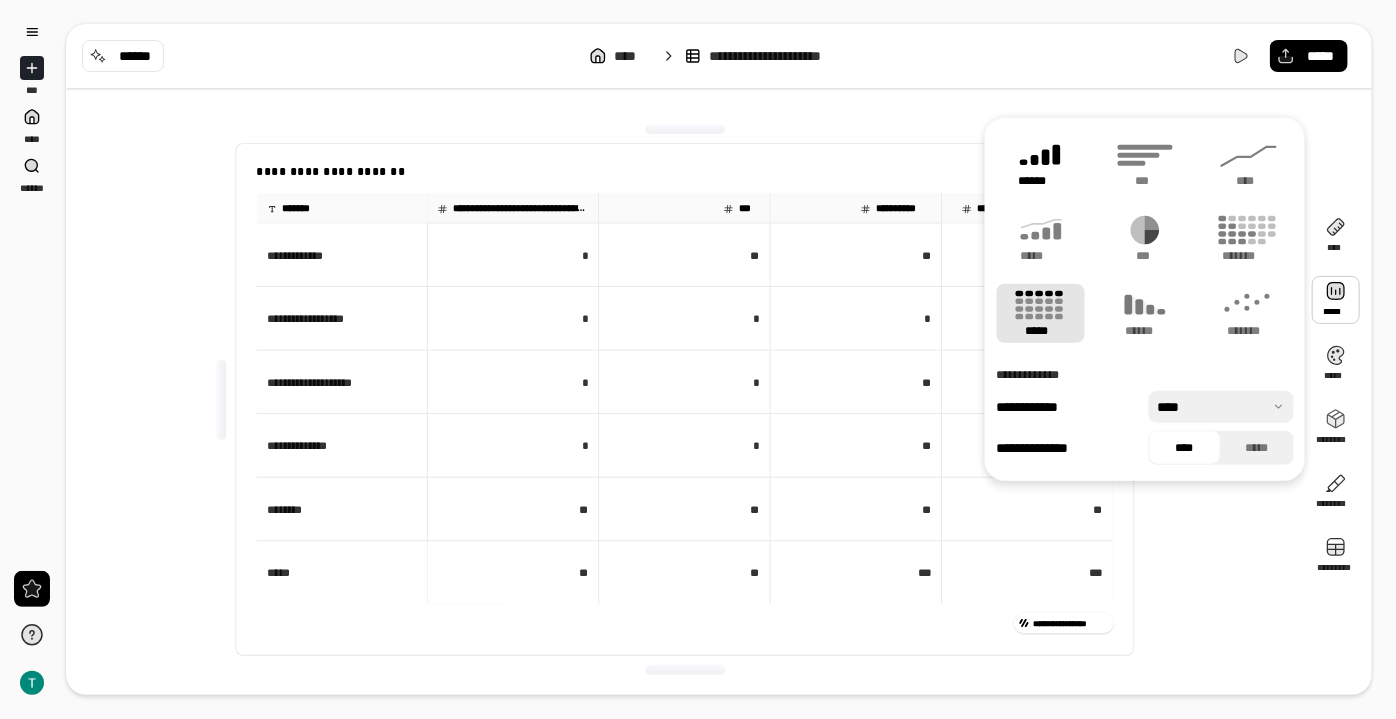 click 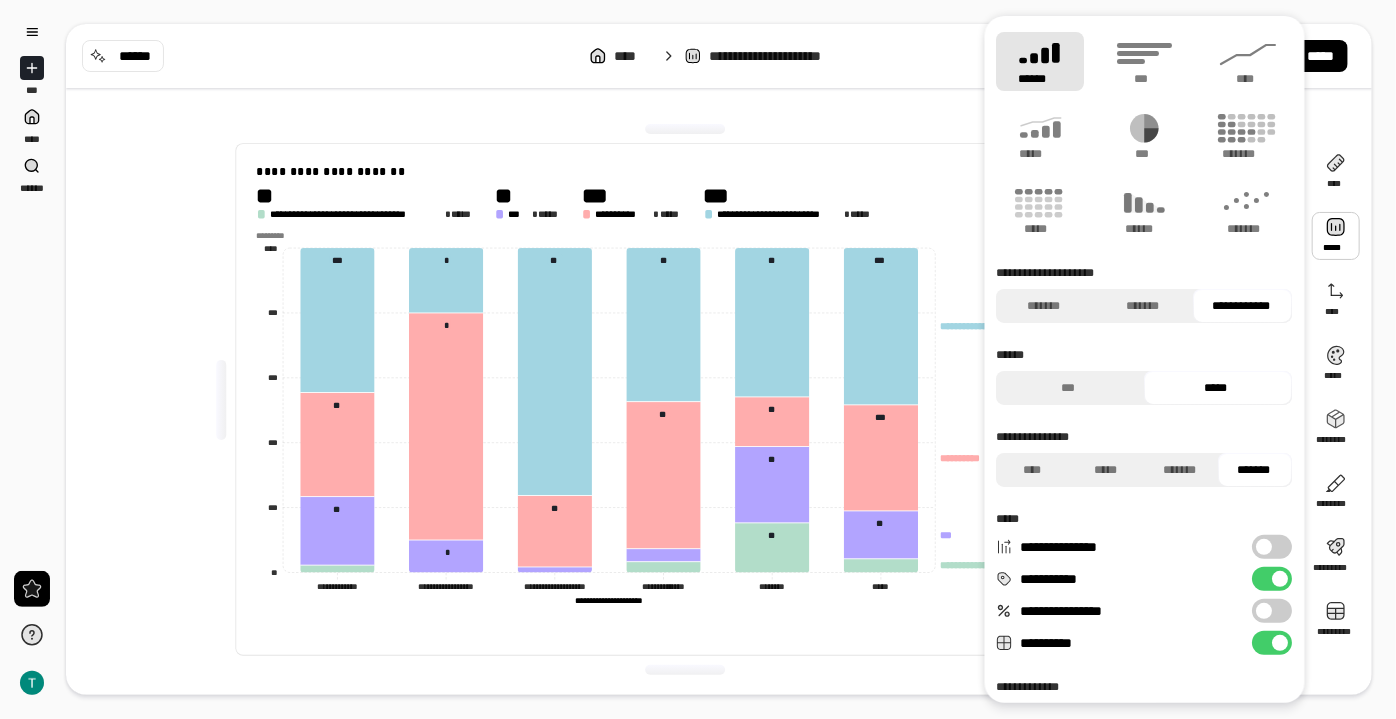 click on "**********" at bounding box center [685, 399] 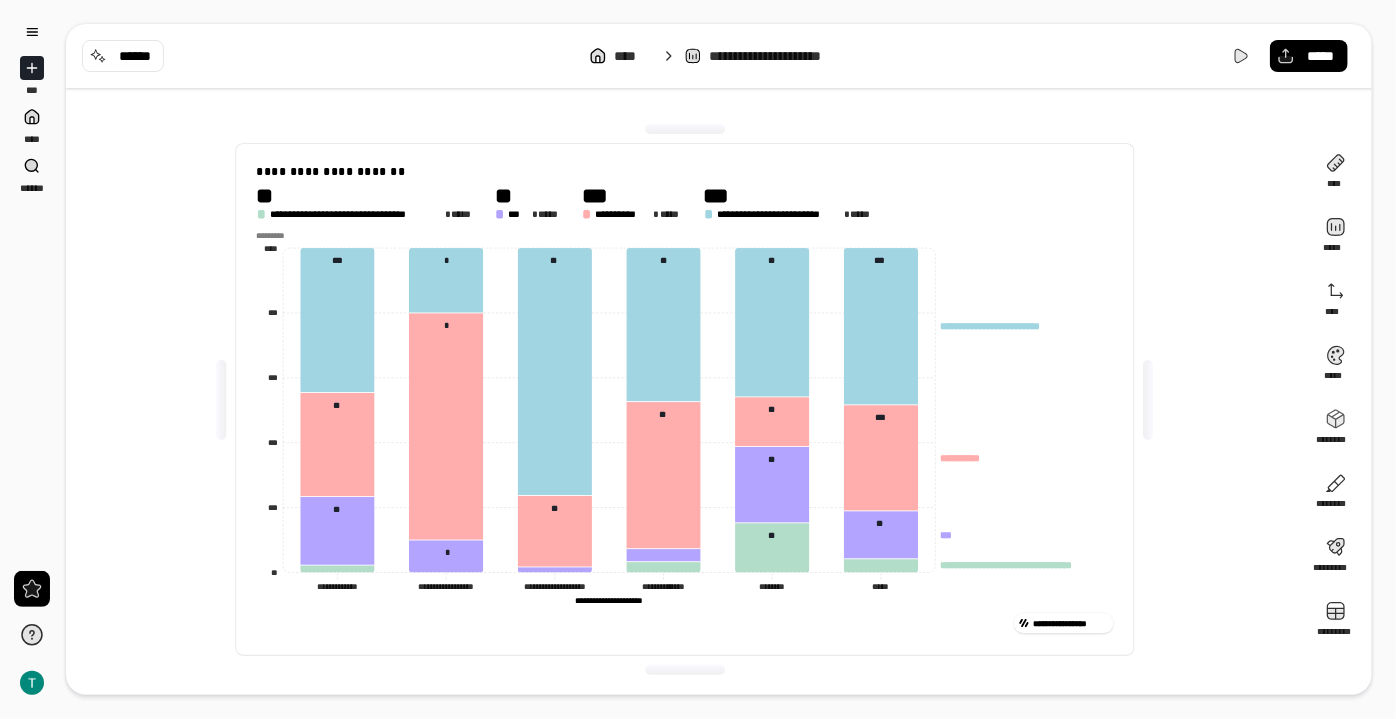 click on "**********" at bounding box center (609, 600) 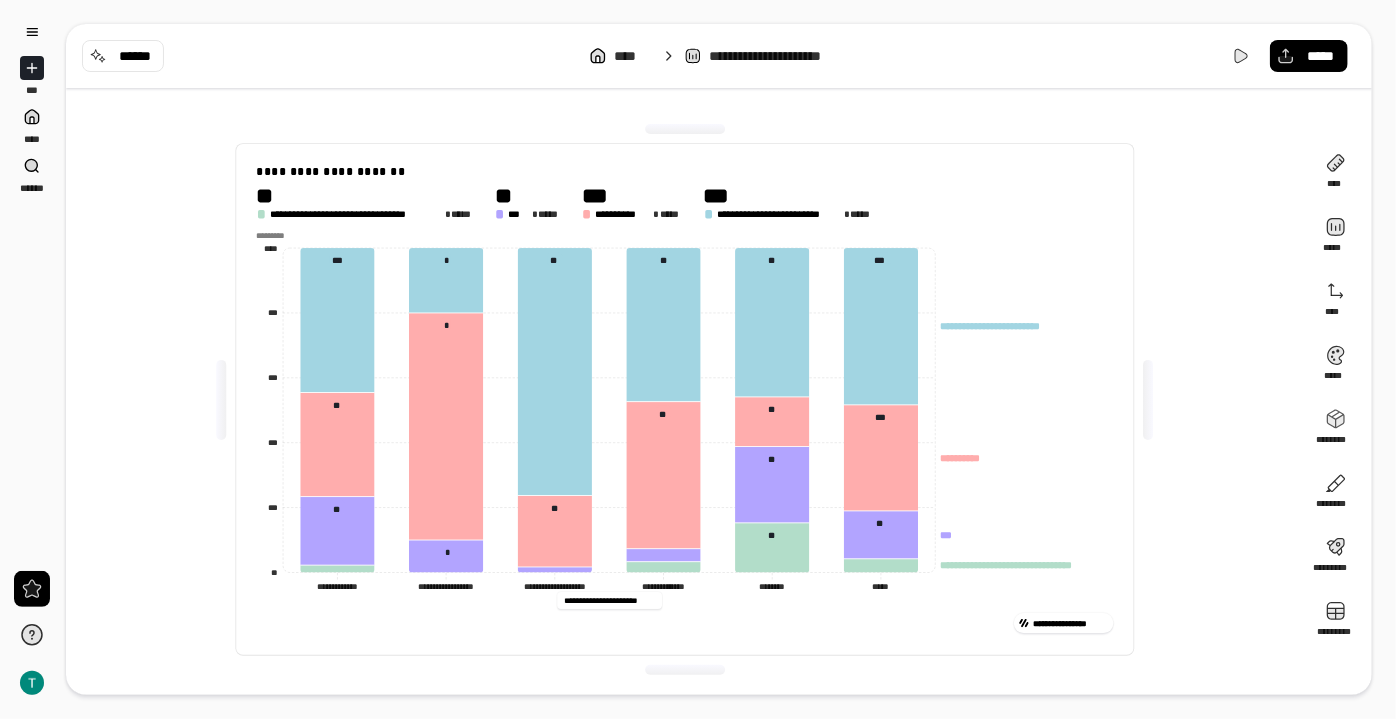click on "**********" at bounding box center [609, 600] 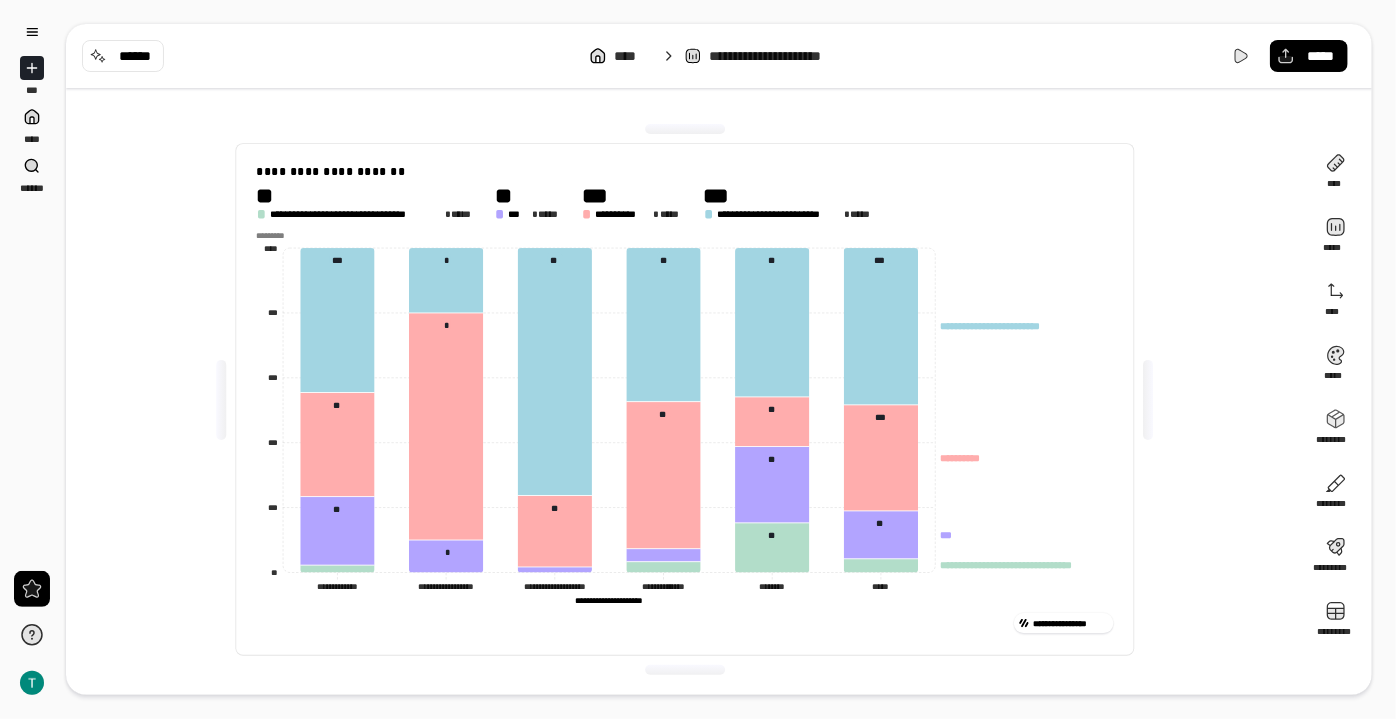 click on "**********" at bounding box center [685, 399] 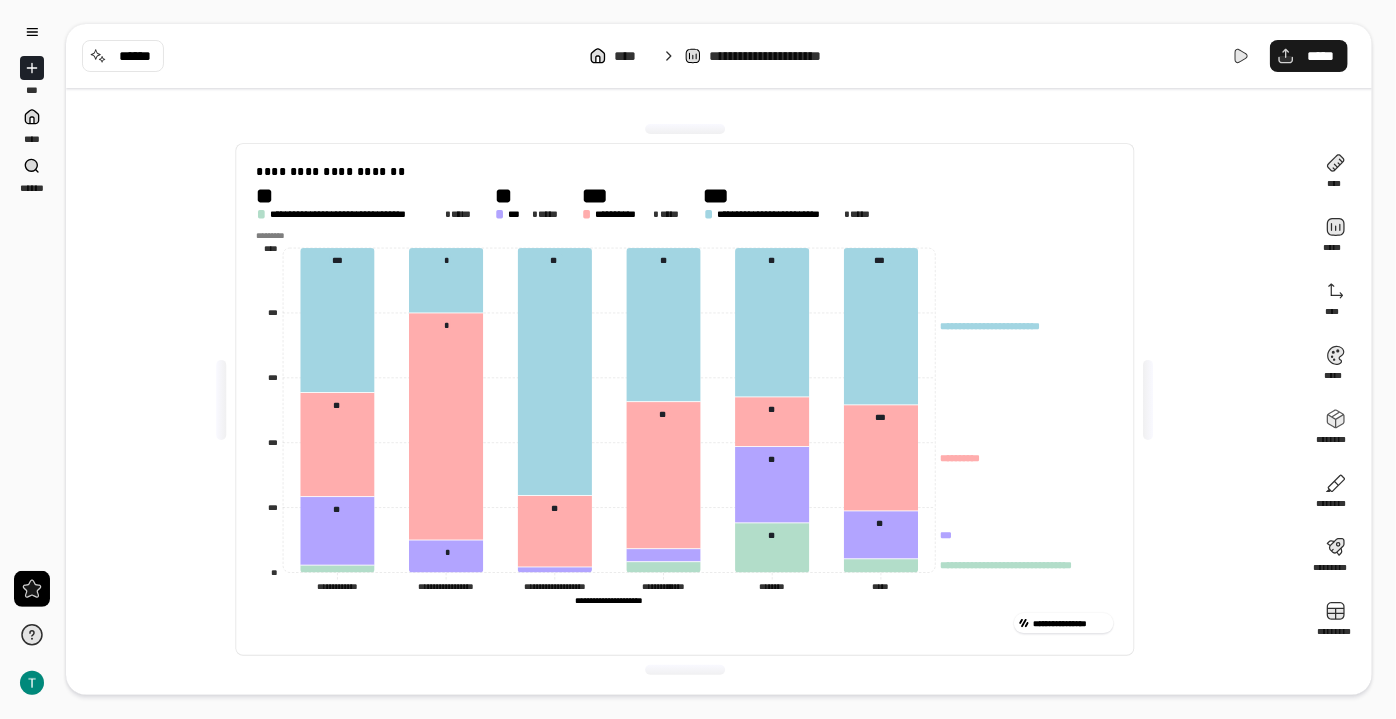click on "*****" at bounding box center [1321, 56] 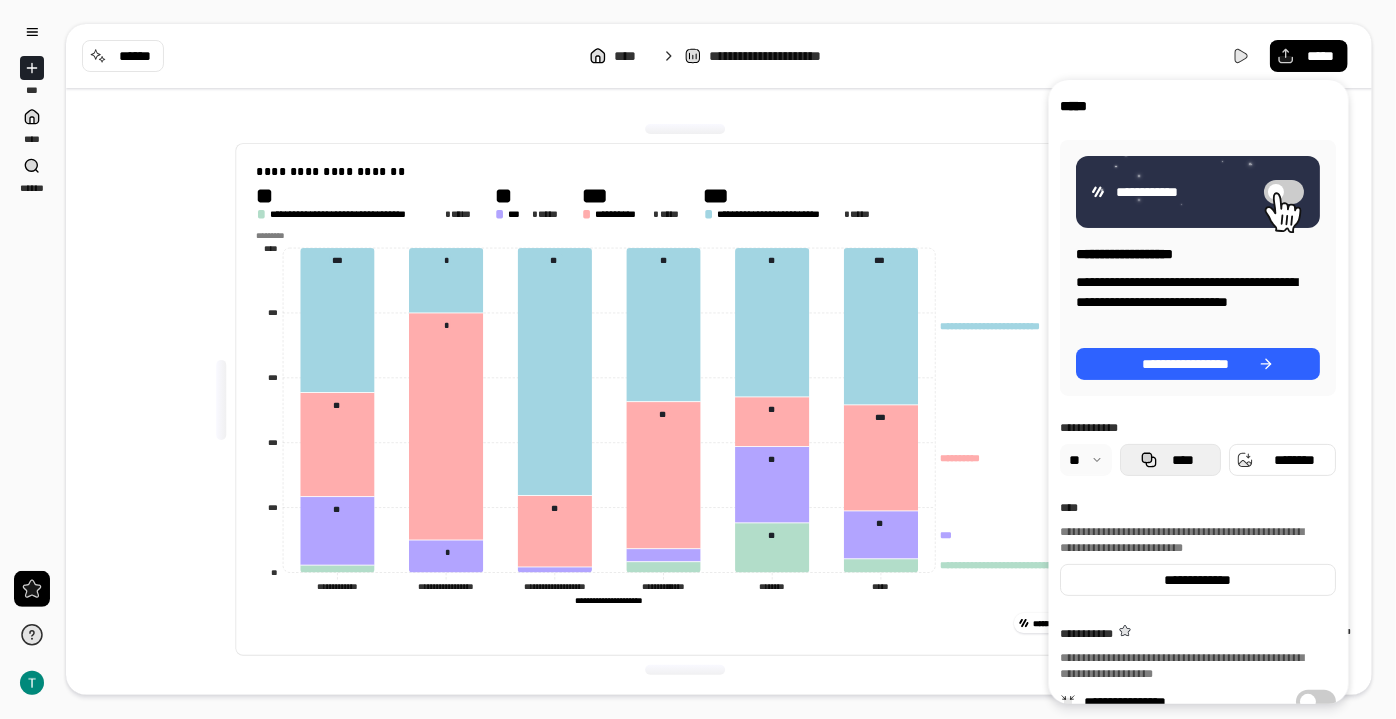 click on "****" at bounding box center (1183, 460) 